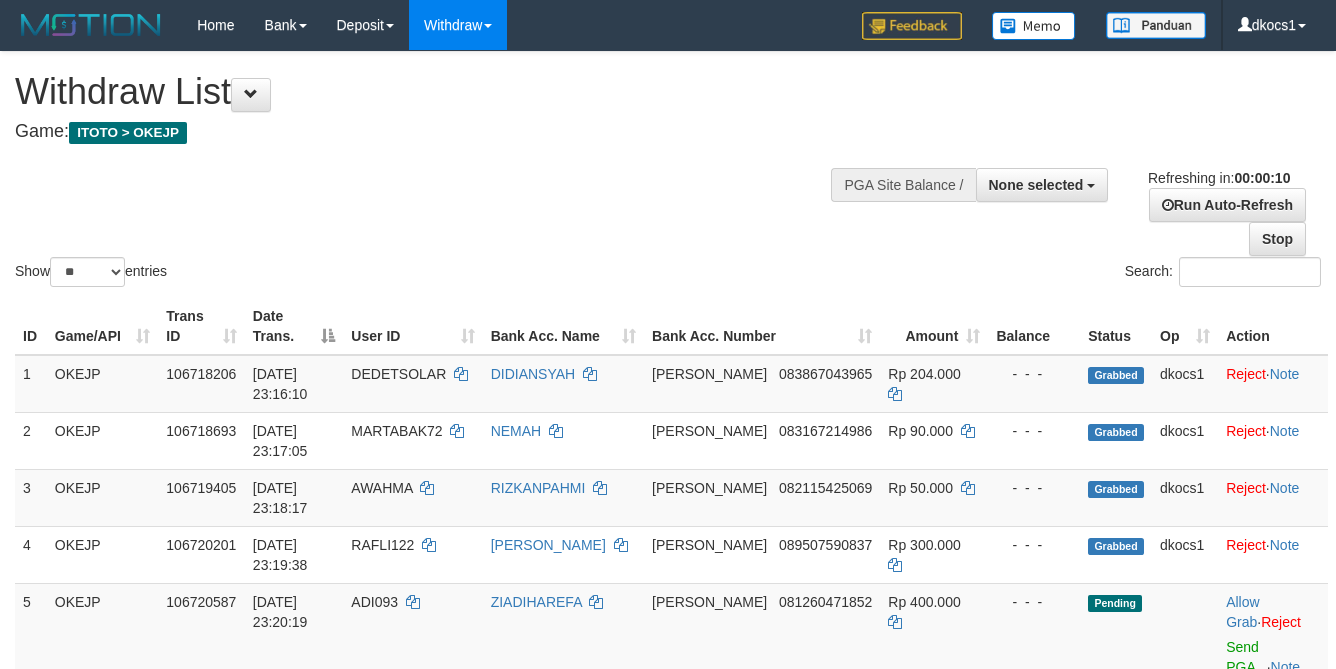 select 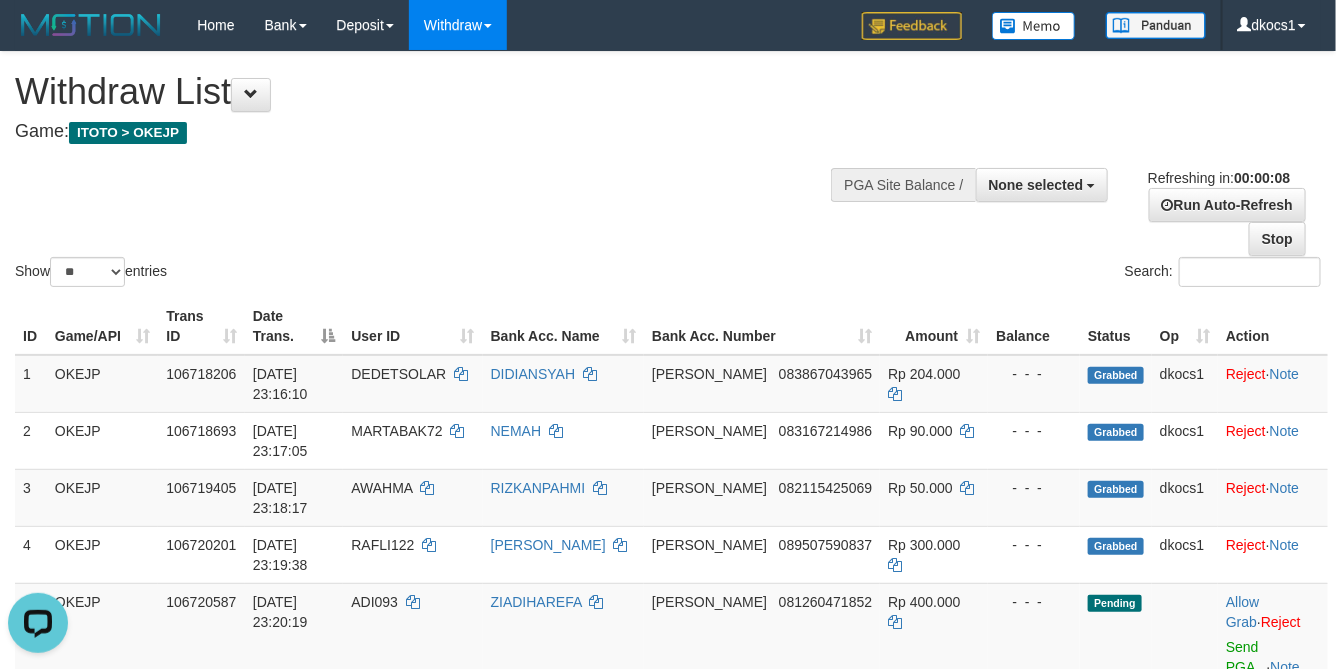 scroll, scrollTop: 0, scrollLeft: 0, axis: both 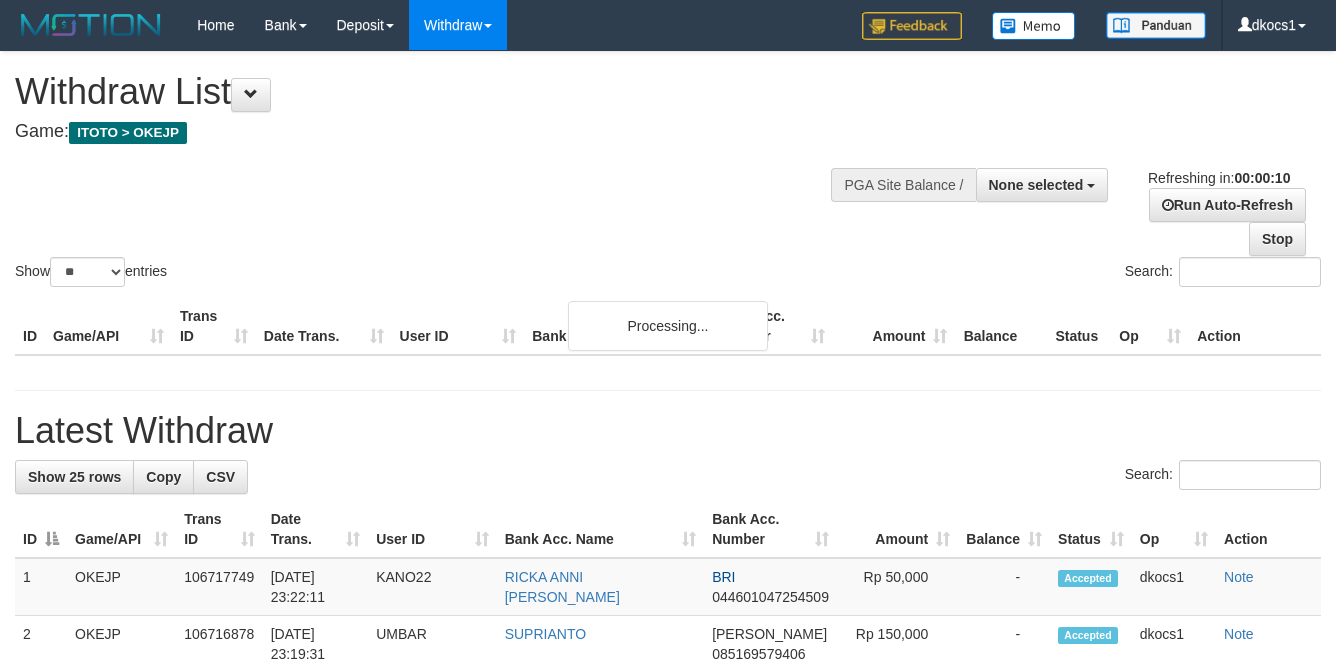 select 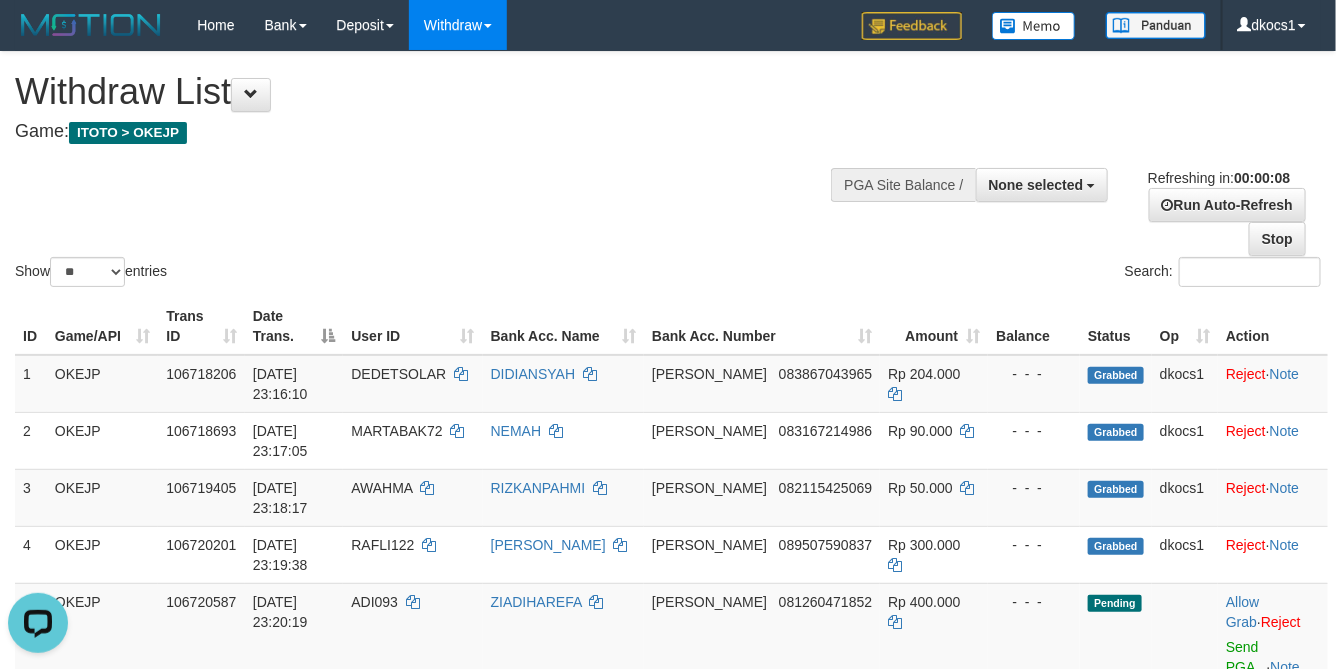 scroll, scrollTop: 0, scrollLeft: 0, axis: both 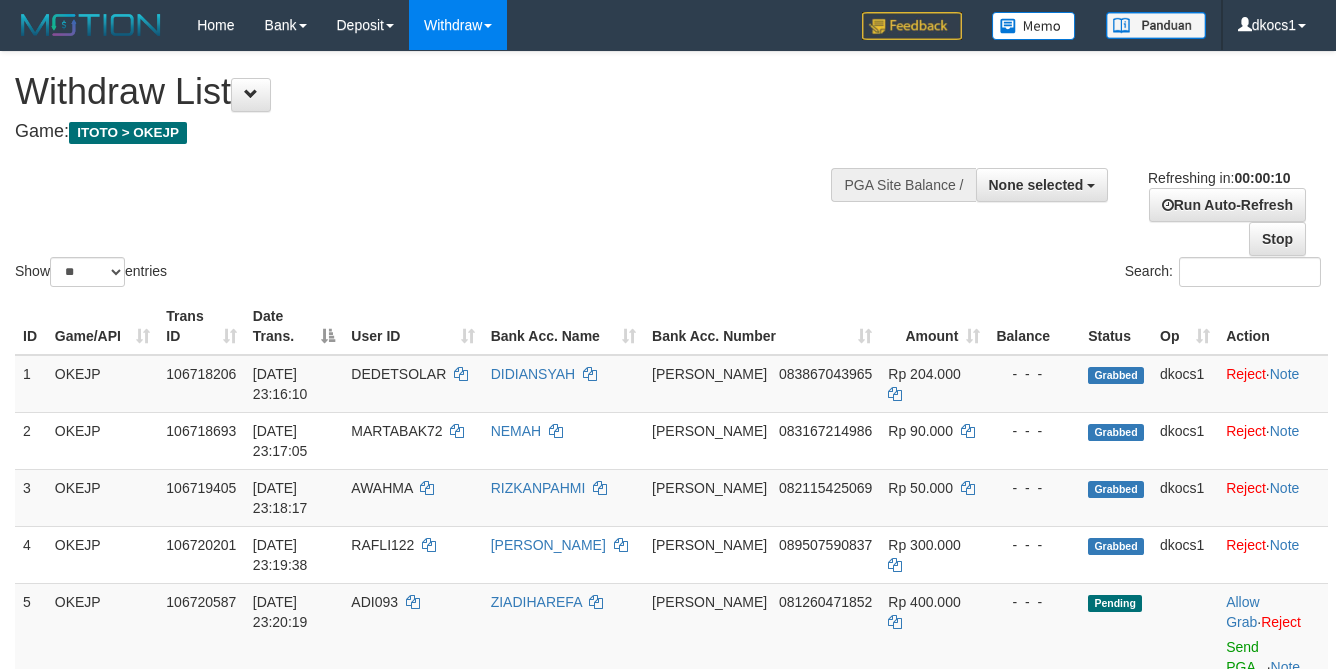 select 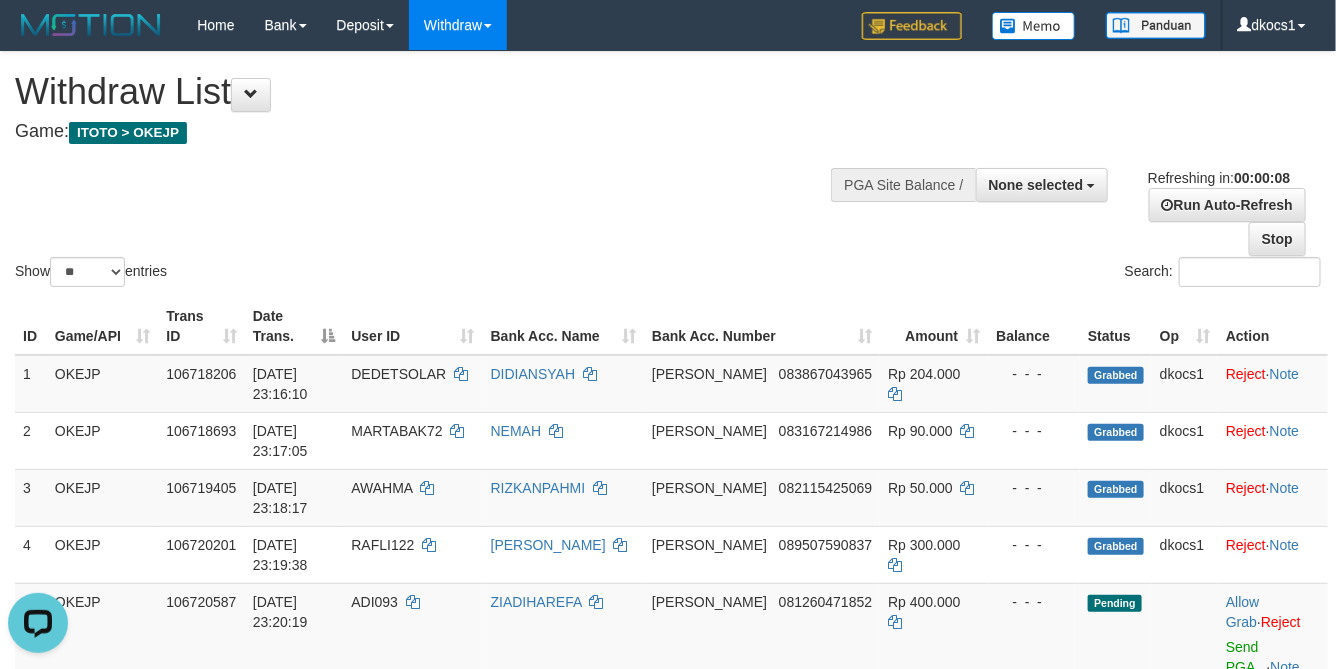 scroll, scrollTop: 0, scrollLeft: 0, axis: both 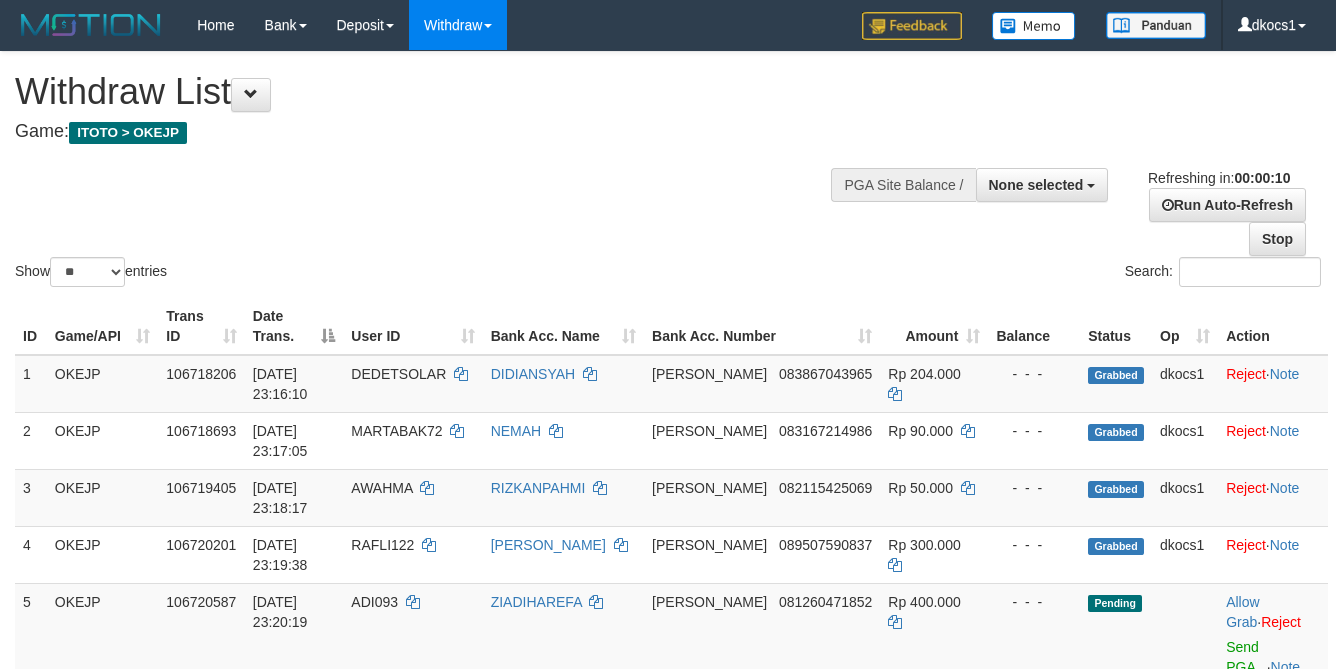 select 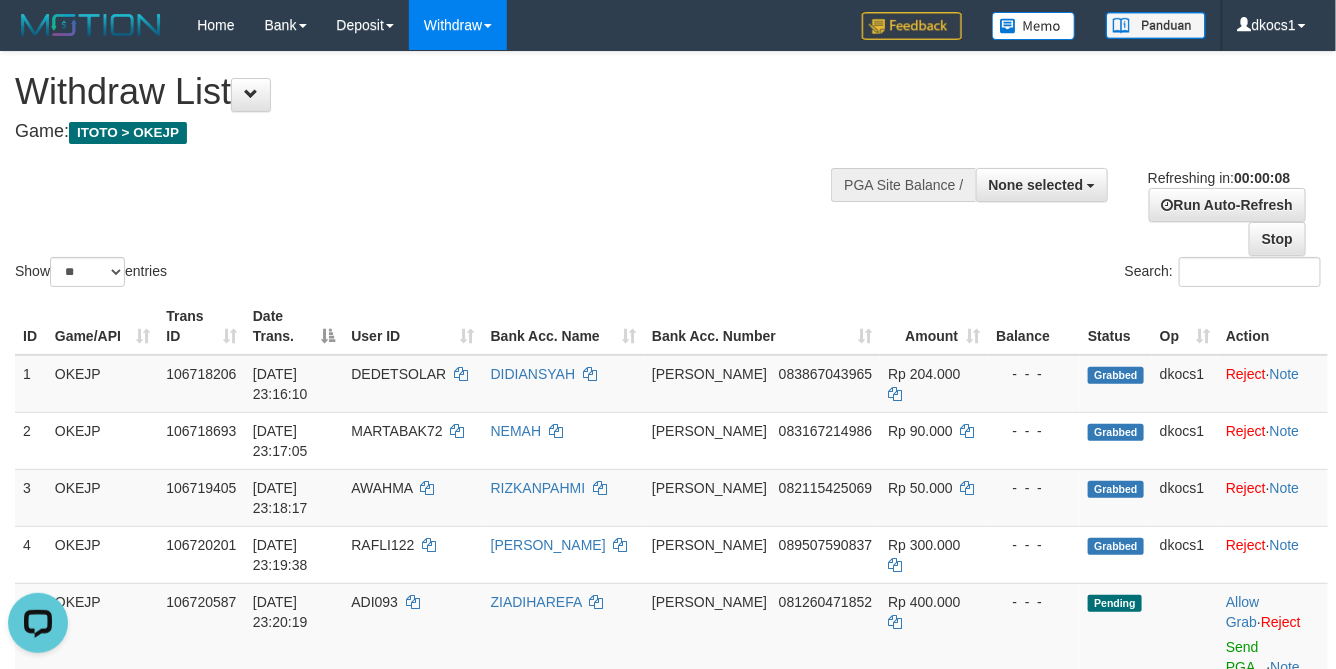 scroll, scrollTop: 0, scrollLeft: 0, axis: both 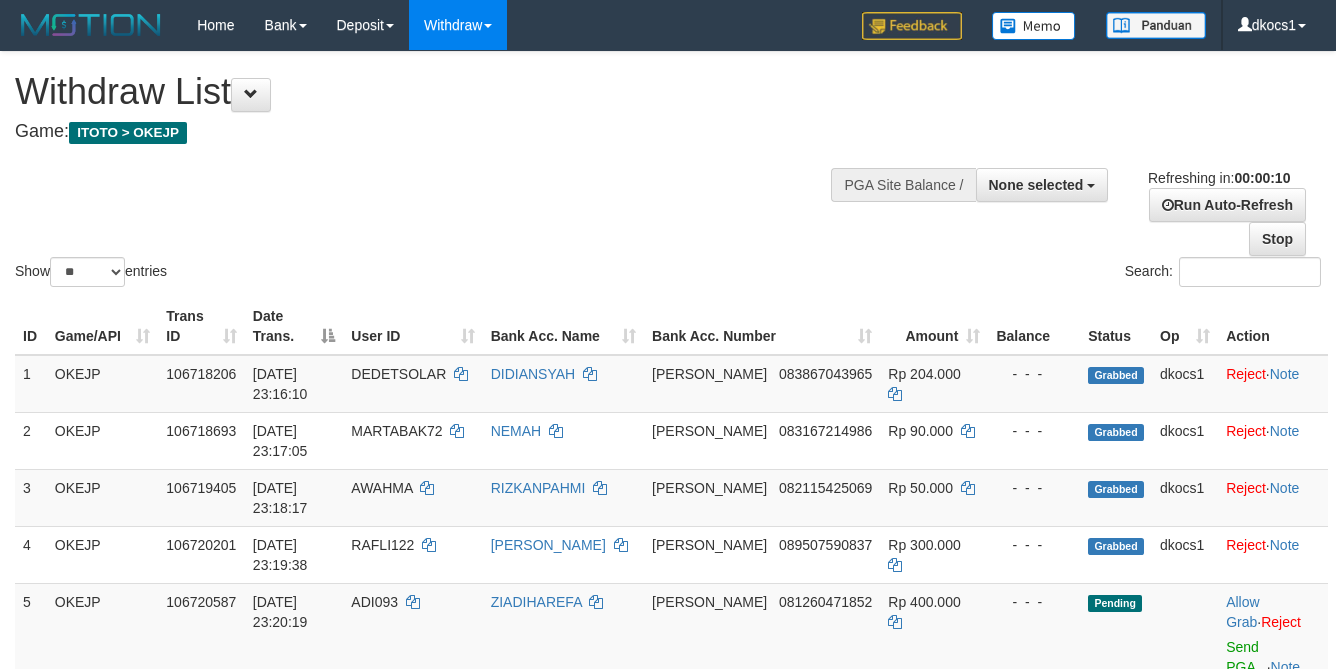 select 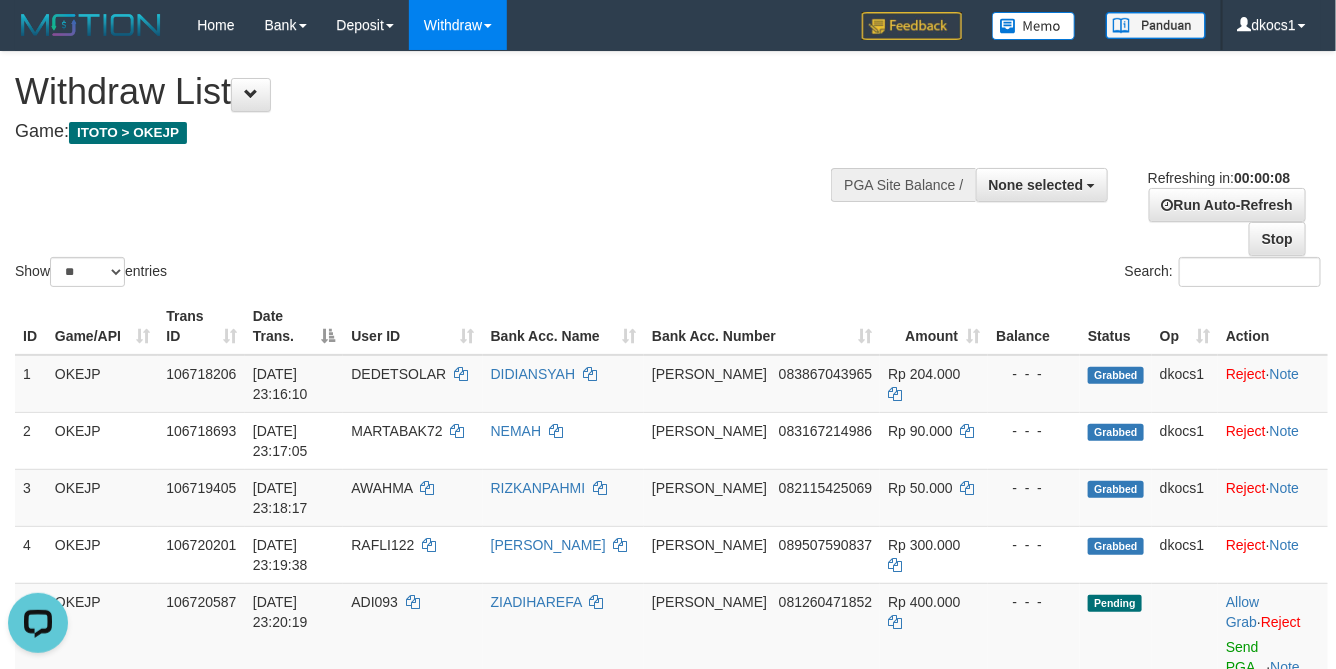 scroll, scrollTop: 0, scrollLeft: 0, axis: both 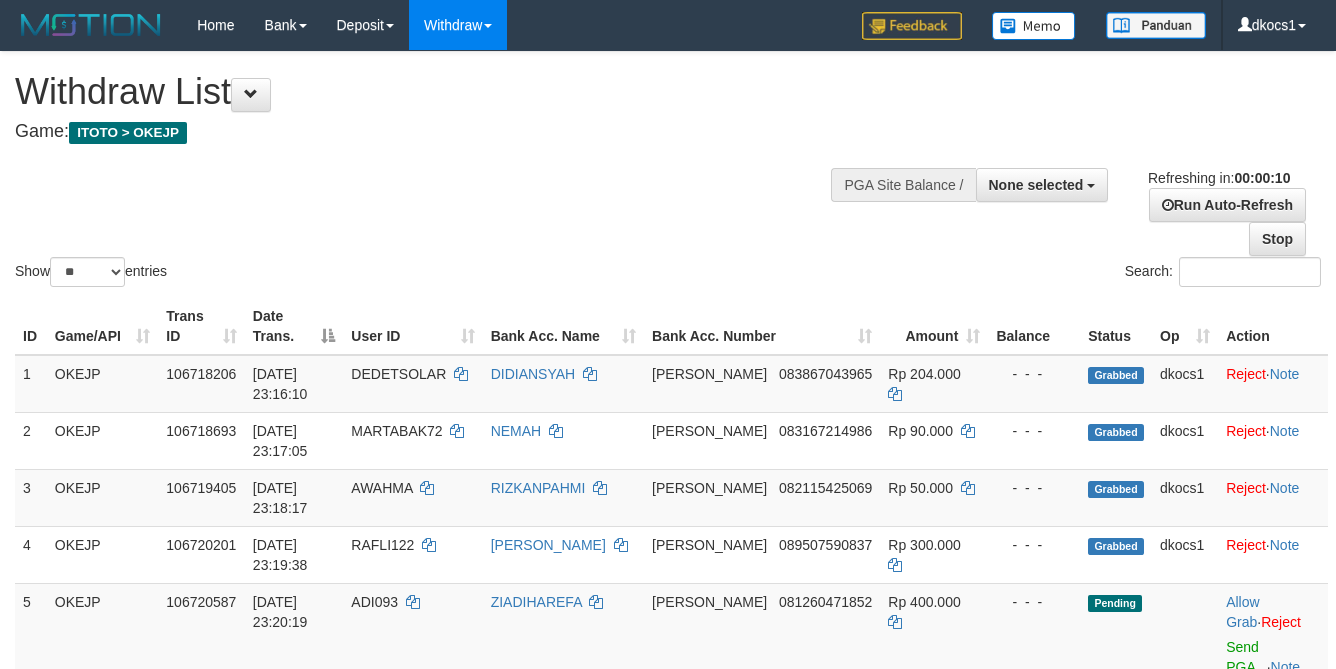 select 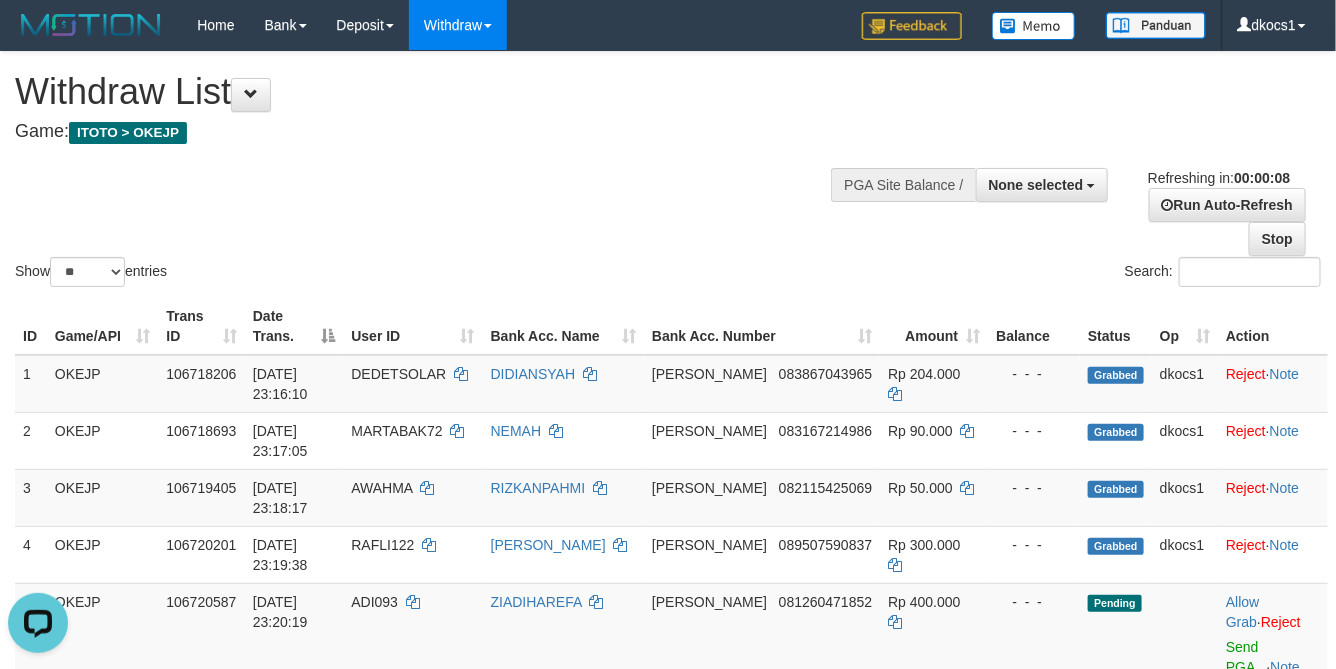 scroll, scrollTop: 0, scrollLeft: 0, axis: both 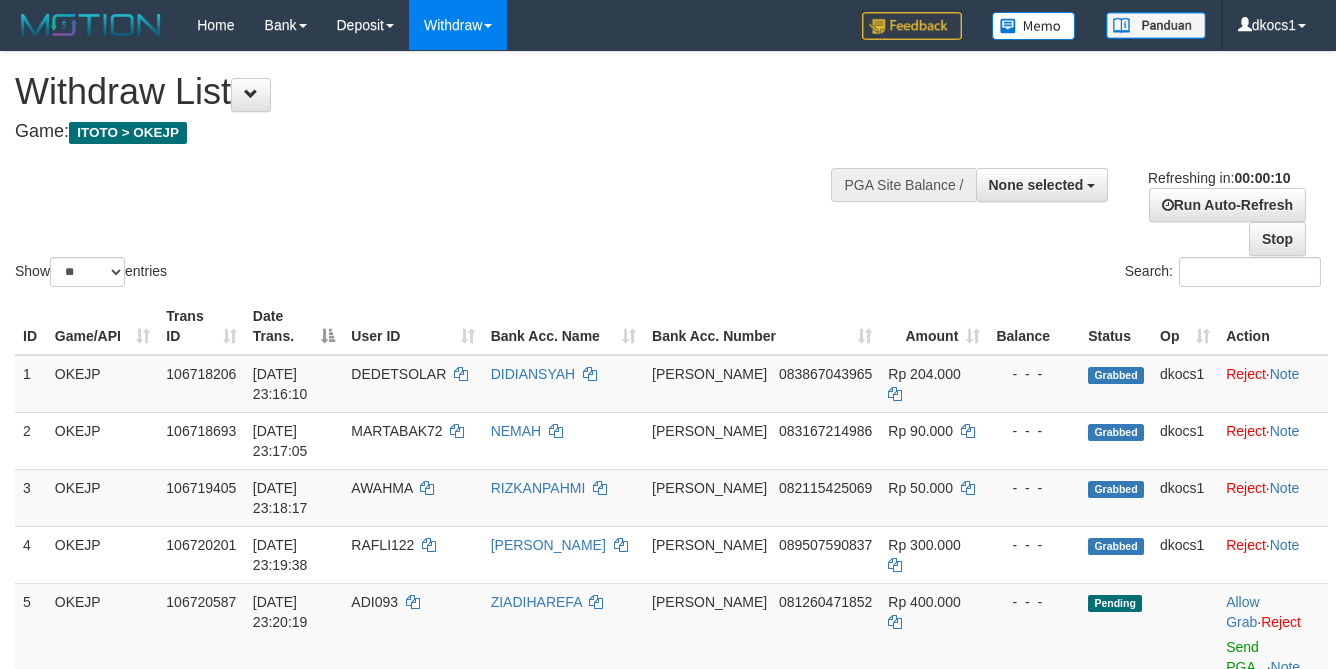 select 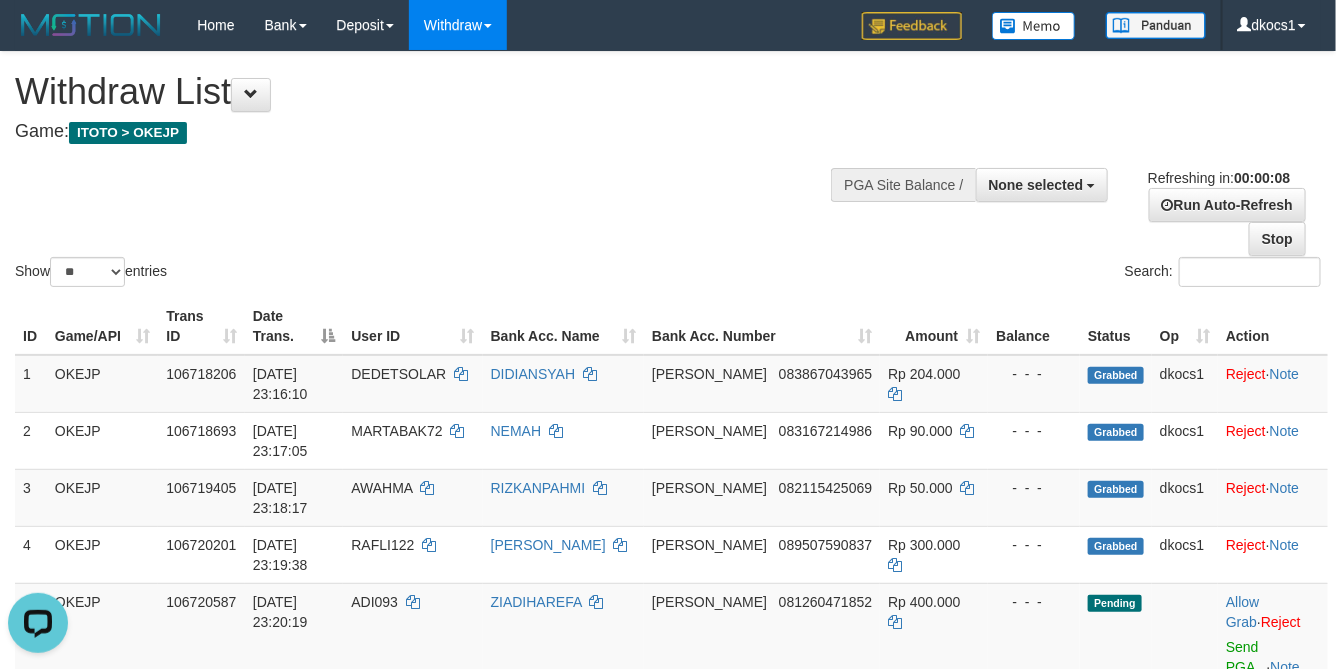 scroll, scrollTop: 0, scrollLeft: 0, axis: both 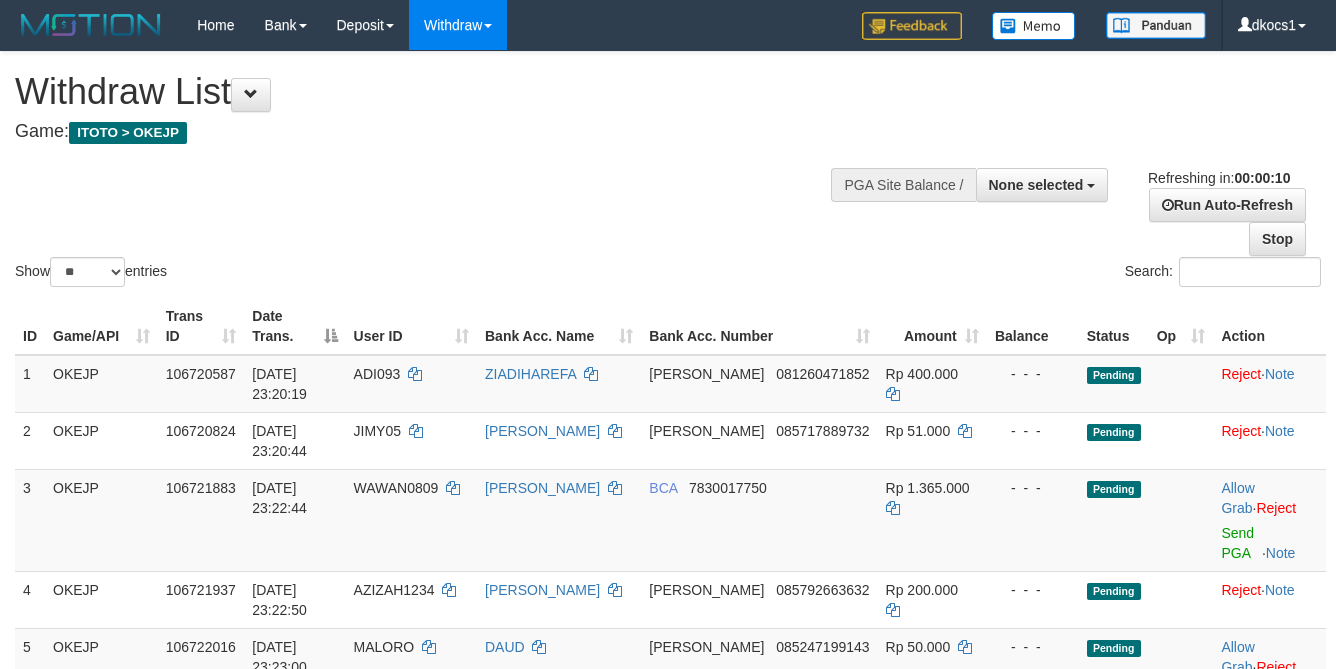 select 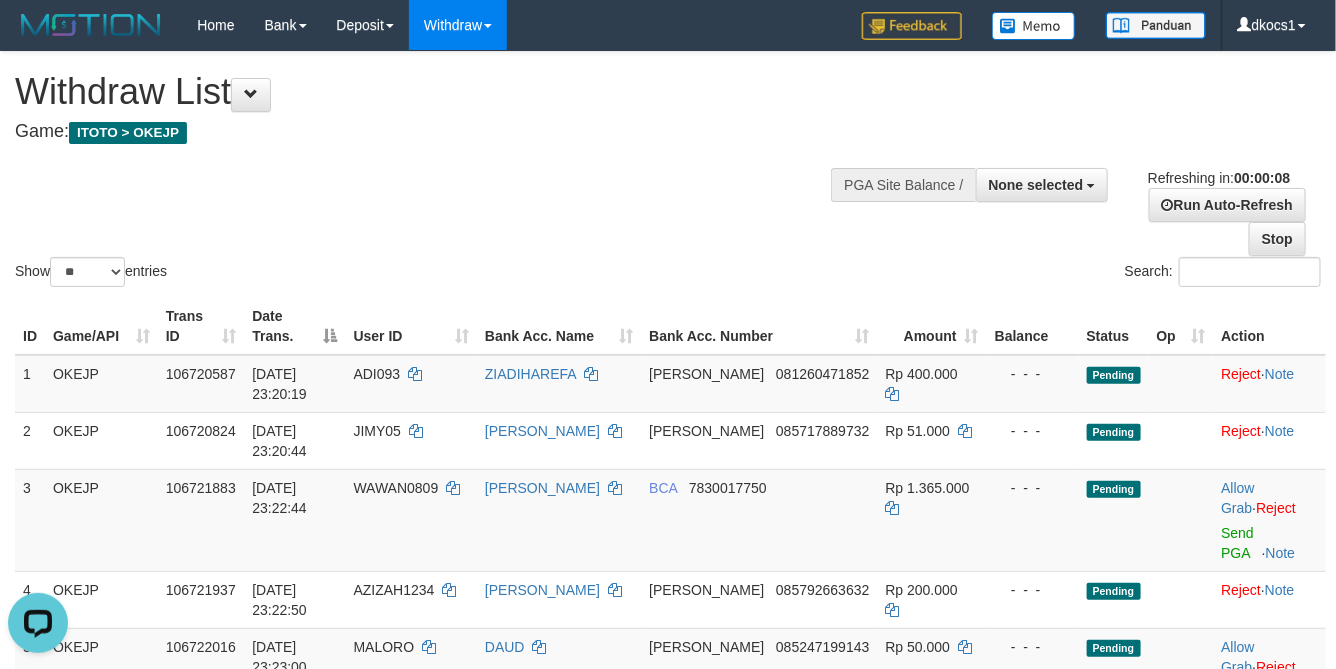 scroll, scrollTop: 0, scrollLeft: 0, axis: both 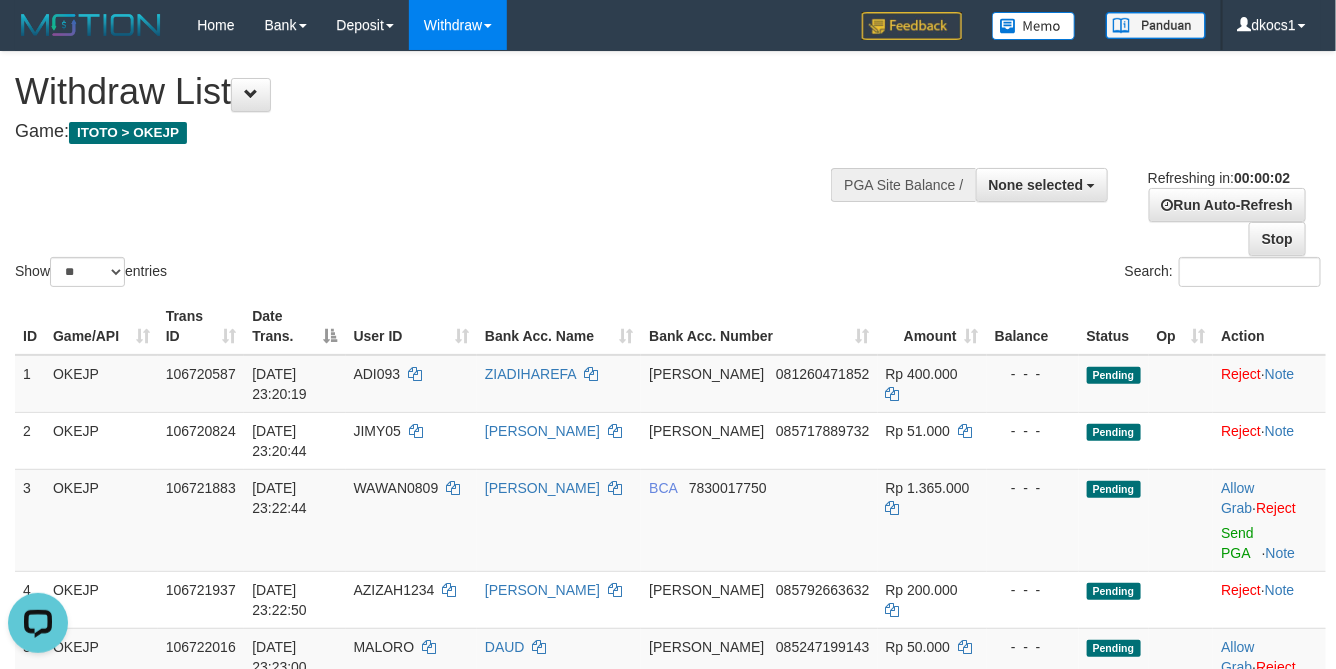 click on "Show  ** ** ** ***  entries Search:" at bounding box center [668, 171] 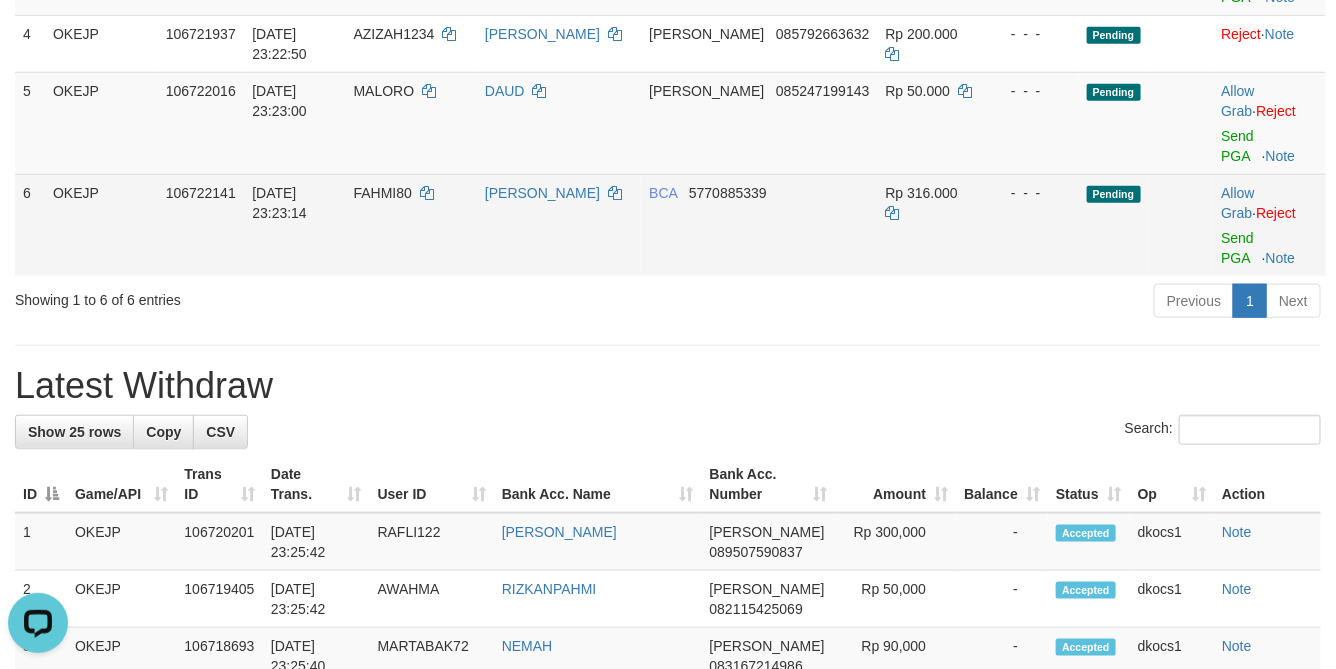 scroll, scrollTop: 600, scrollLeft: 0, axis: vertical 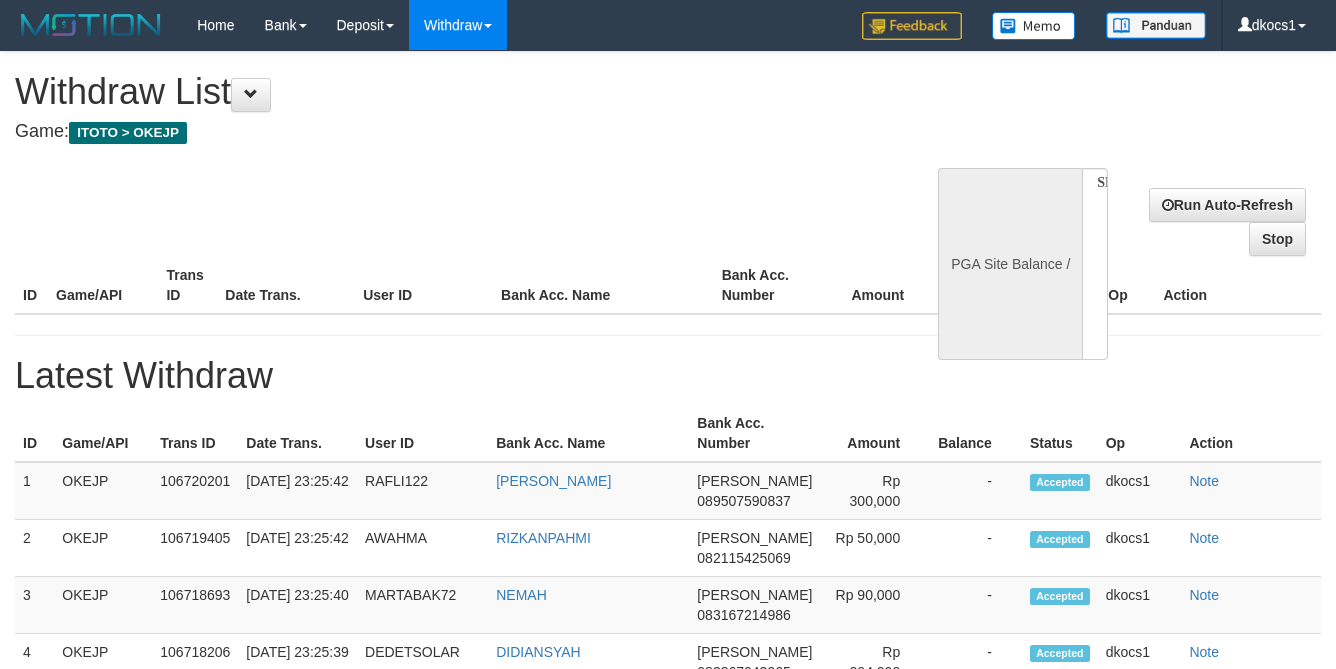 select 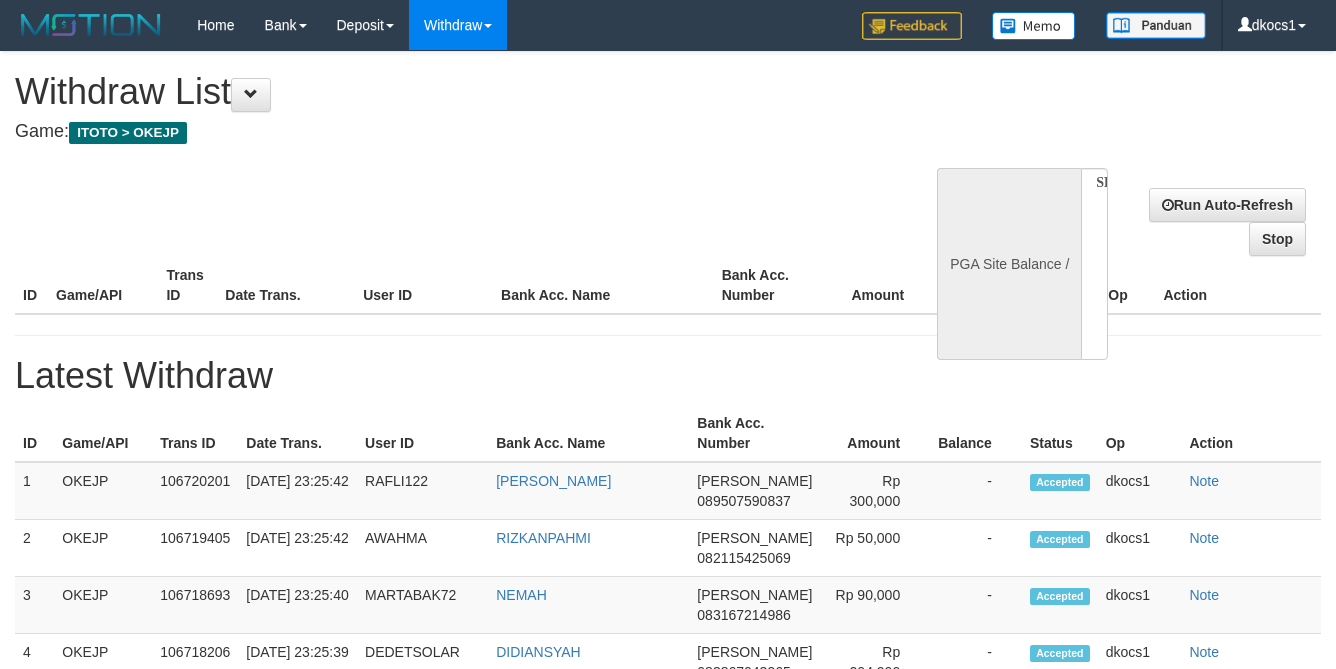 scroll, scrollTop: 0, scrollLeft: 0, axis: both 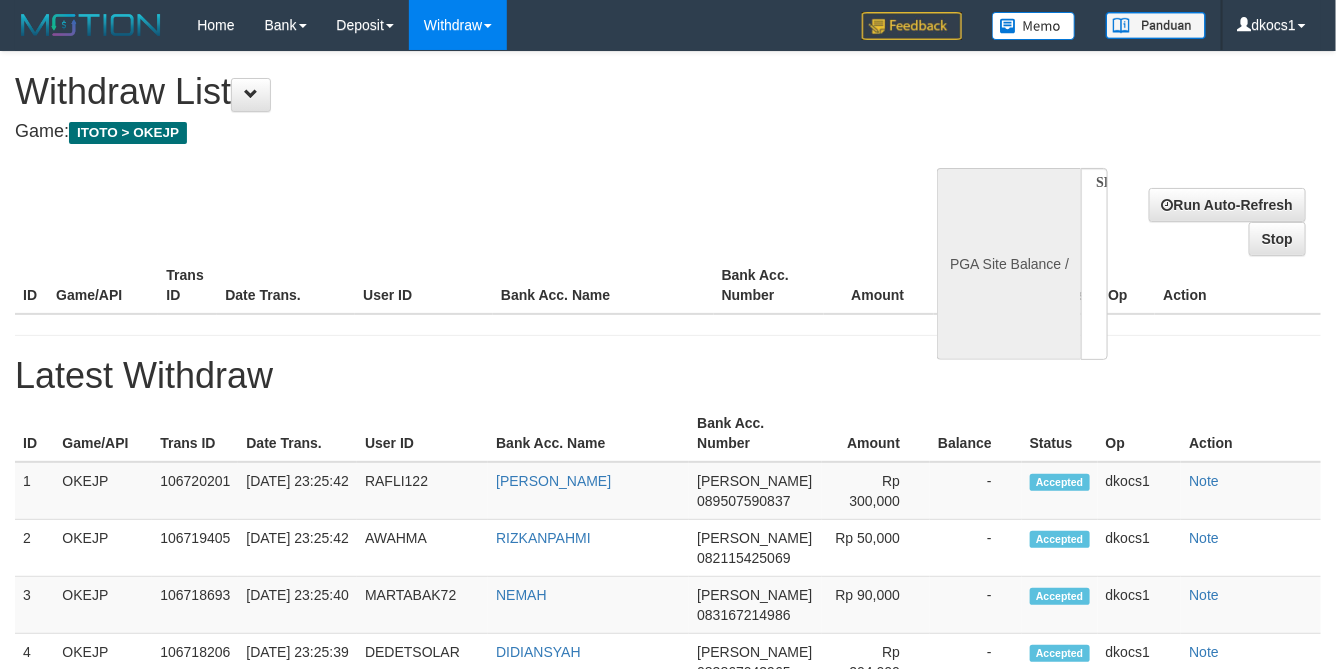 select on "**" 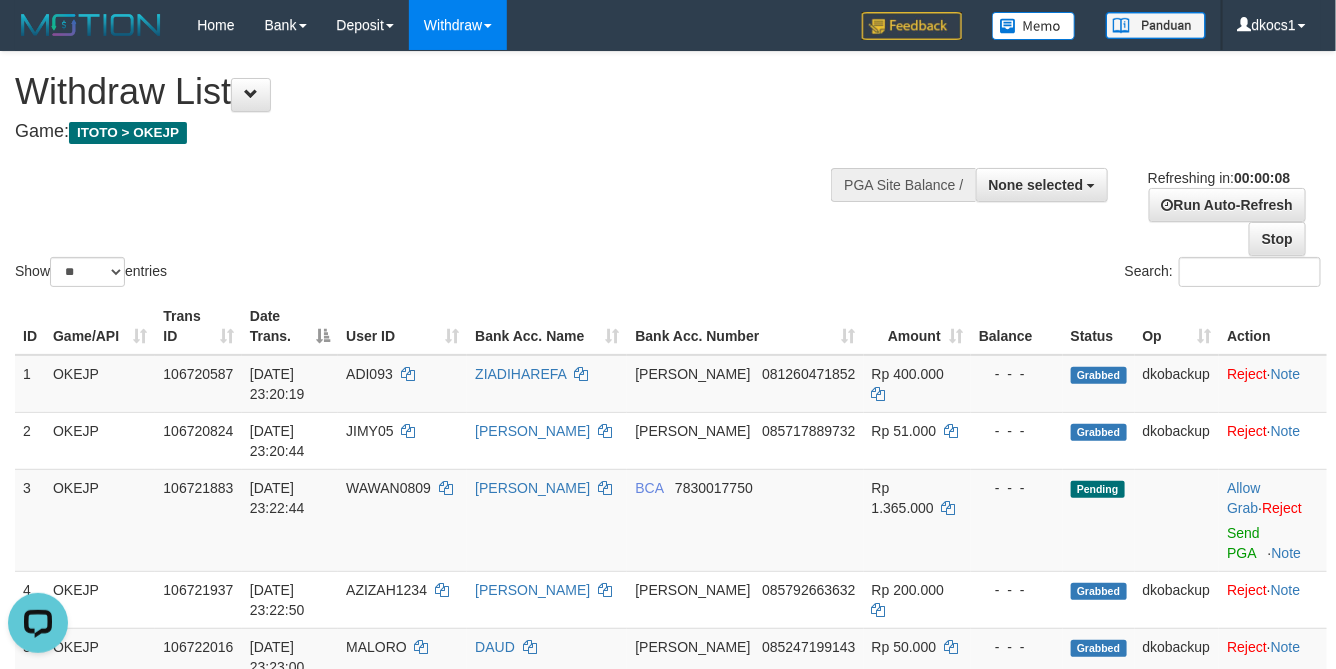 scroll, scrollTop: 0, scrollLeft: 0, axis: both 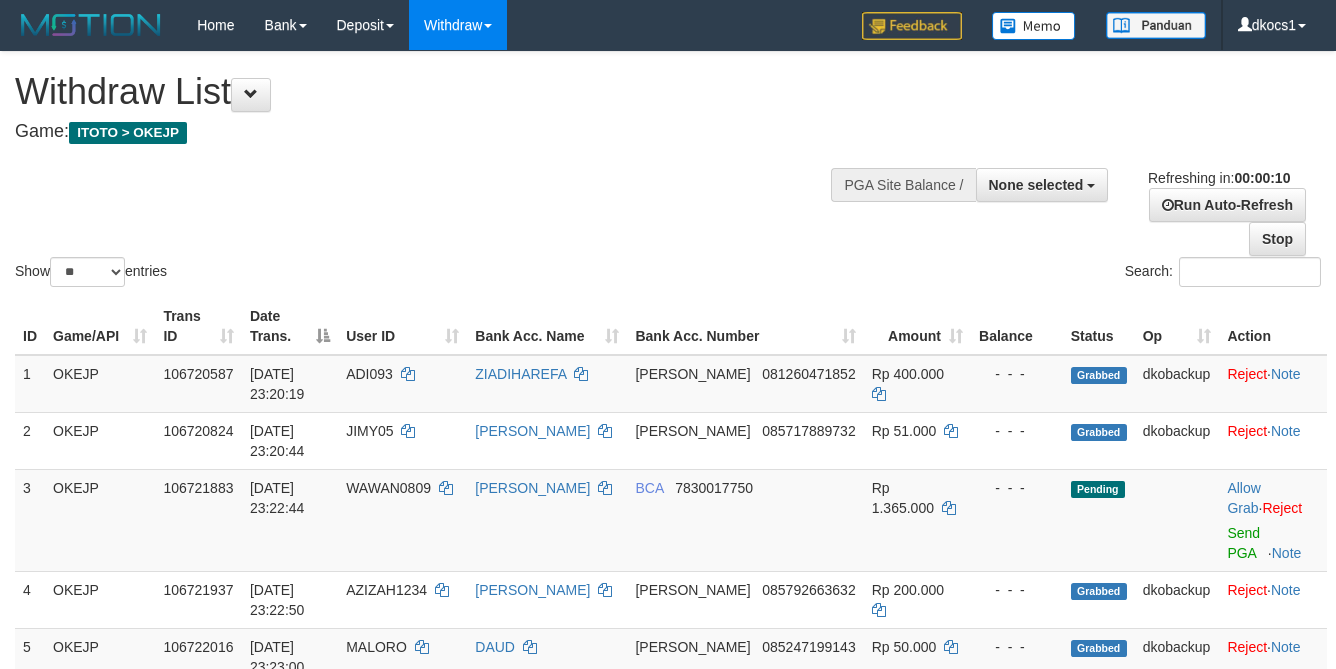 select 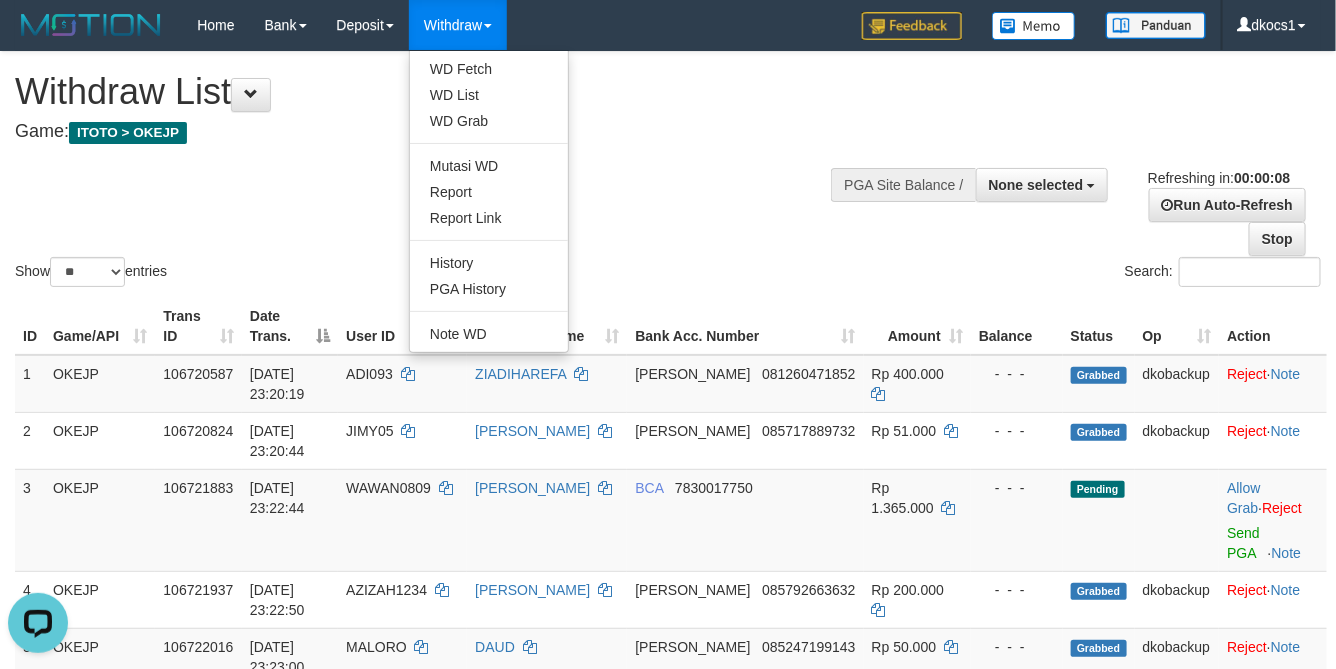 scroll, scrollTop: 0, scrollLeft: 0, axis: both 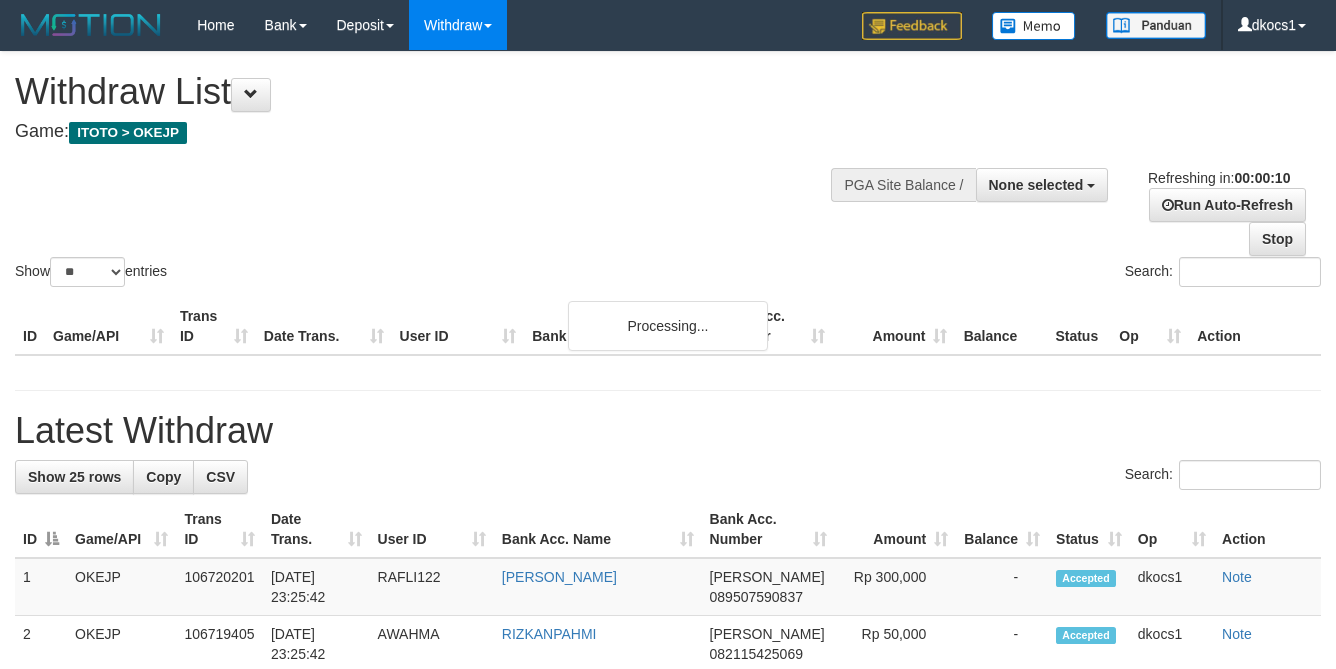 select 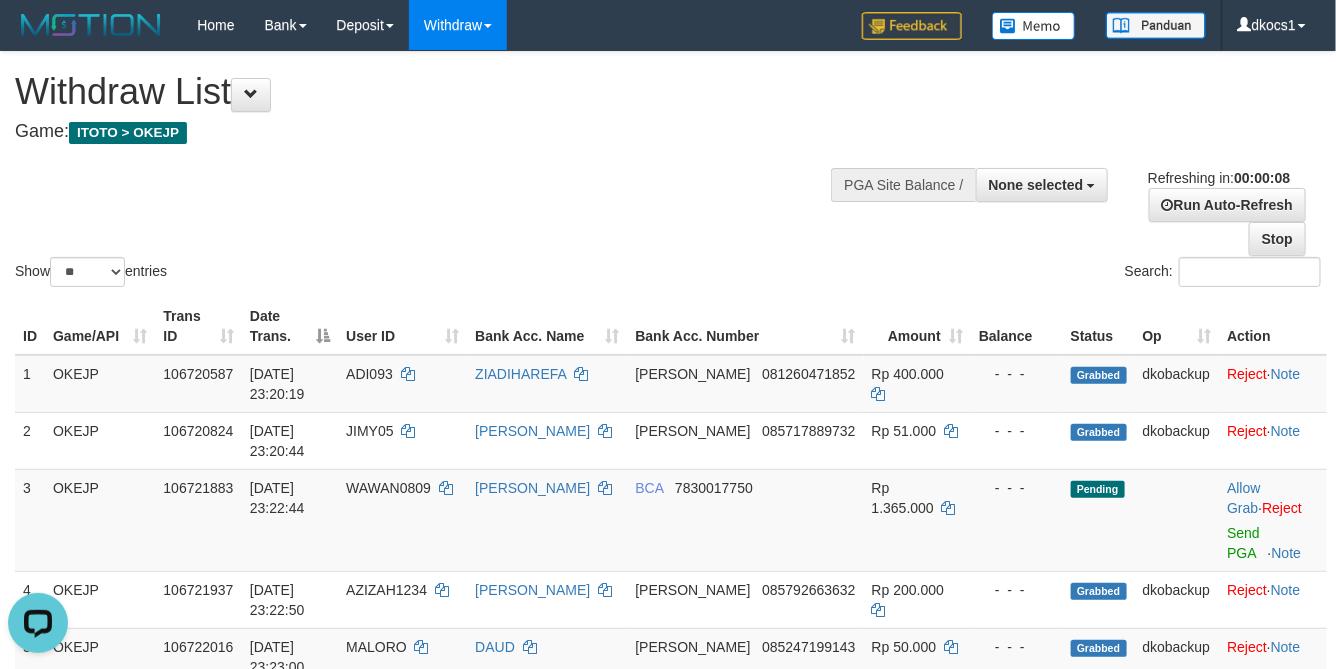 scroll, scrollTop: 0, scrollLeft: 0, axis: both 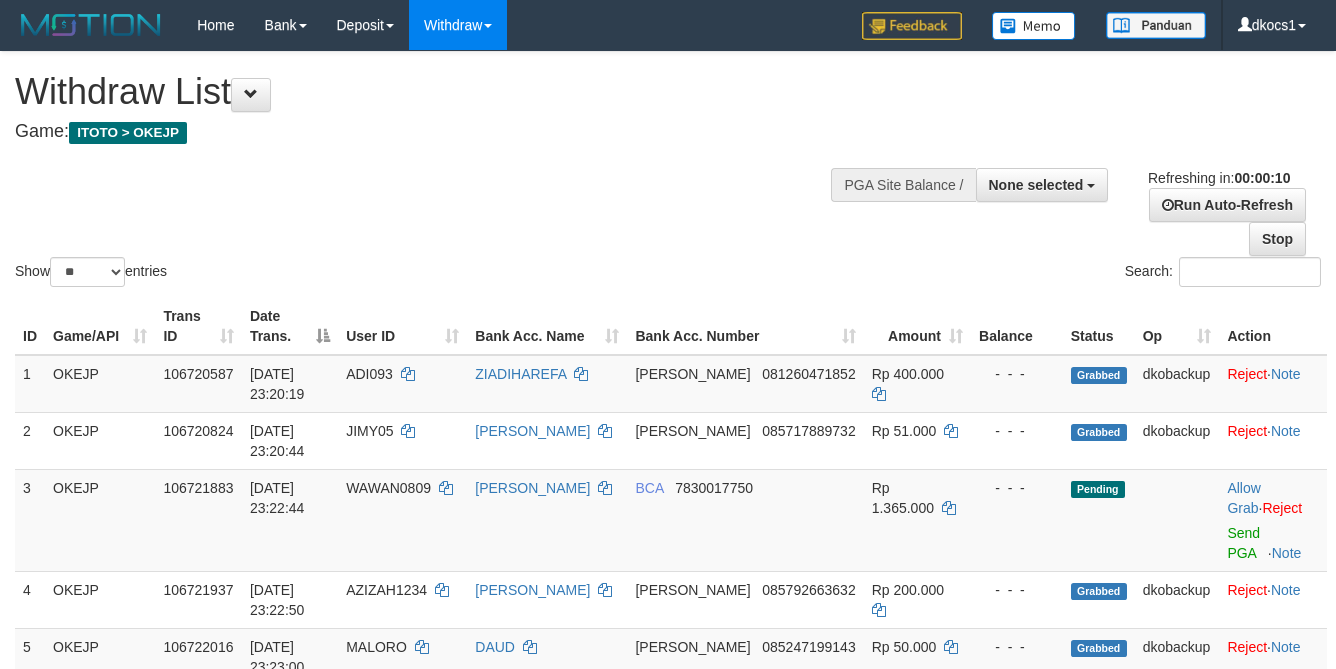 select 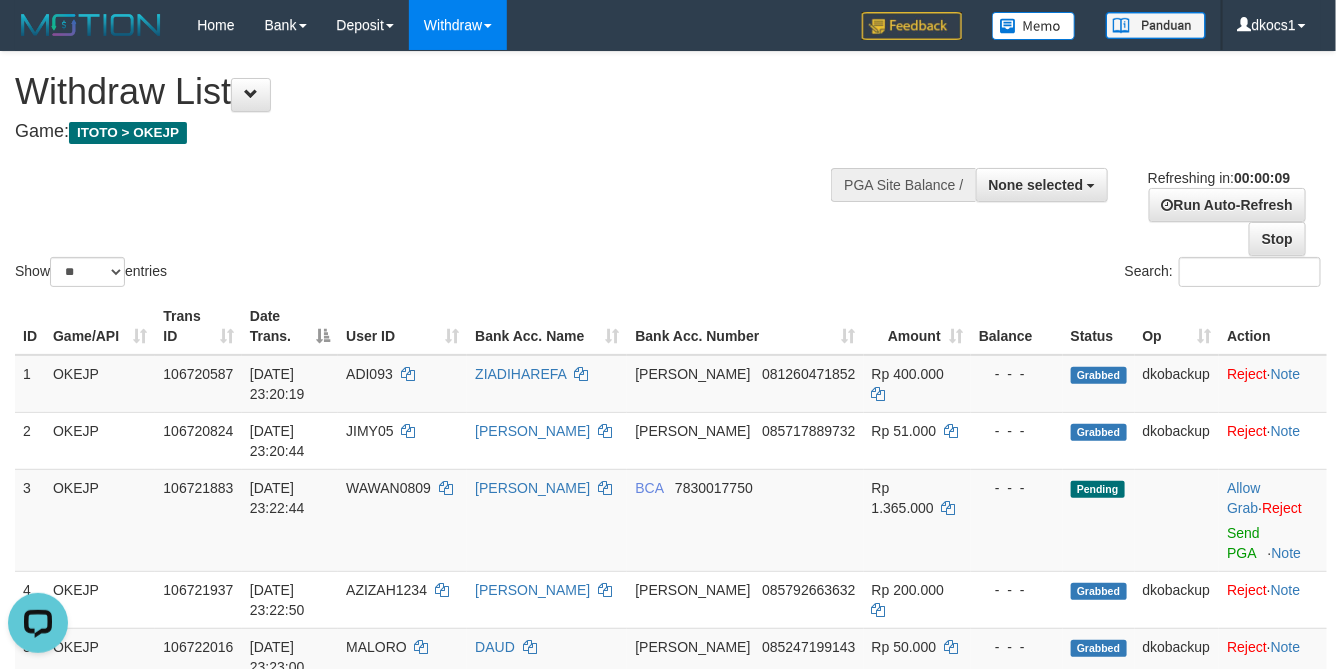 scroll, scrollTop: 0, scrollLeft: 0, axis: both 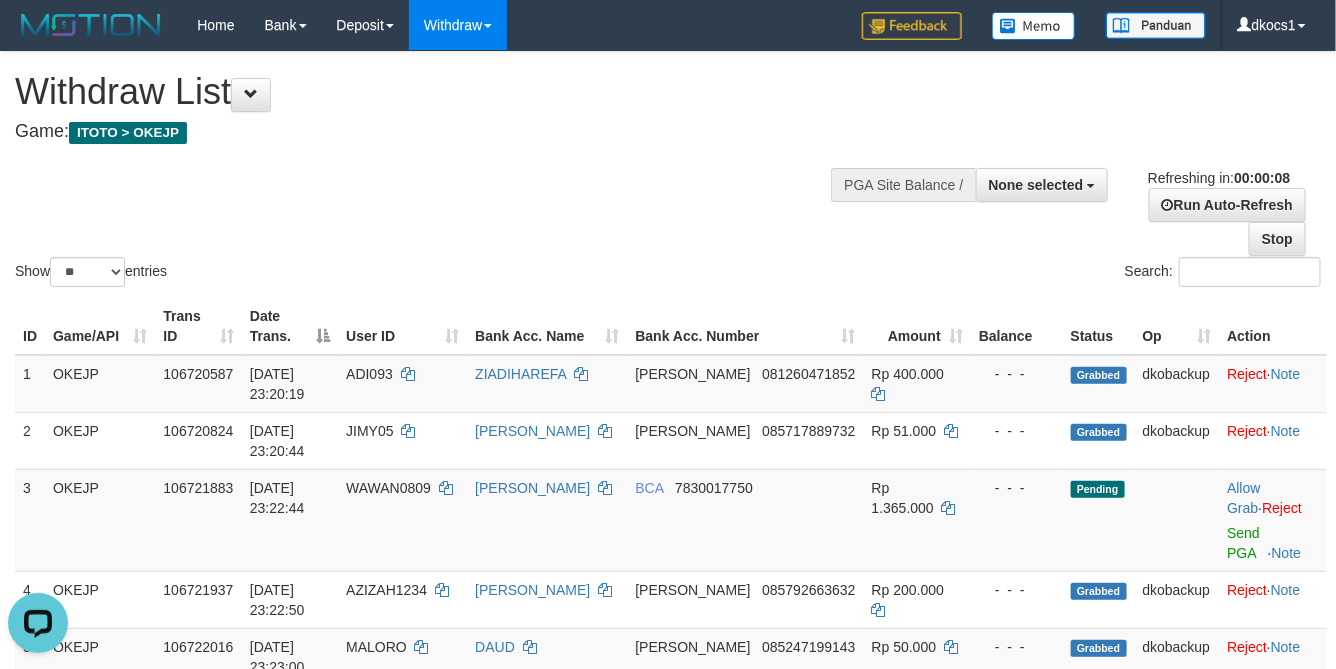 drag, startPoint x: 643, startPoint y: 216, endPoint x: 657, endPoint y: 192, distance: 27.784887 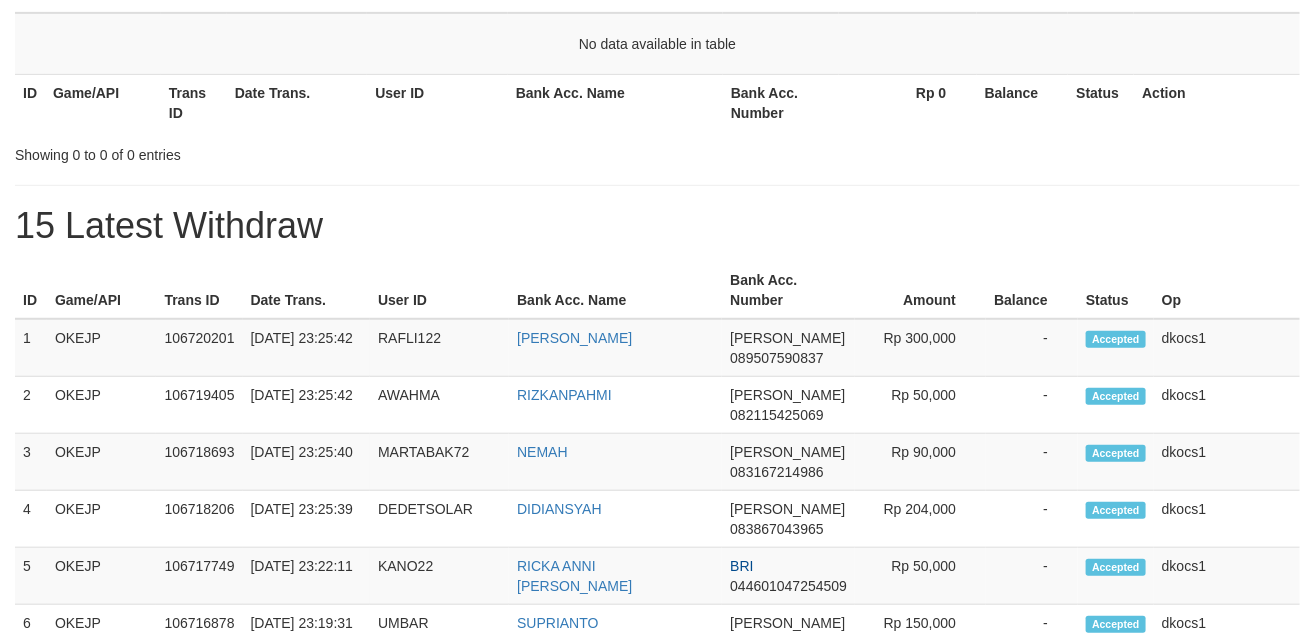 scroll, scrollTop: 414, scrollLeft: 0, axis: vertical 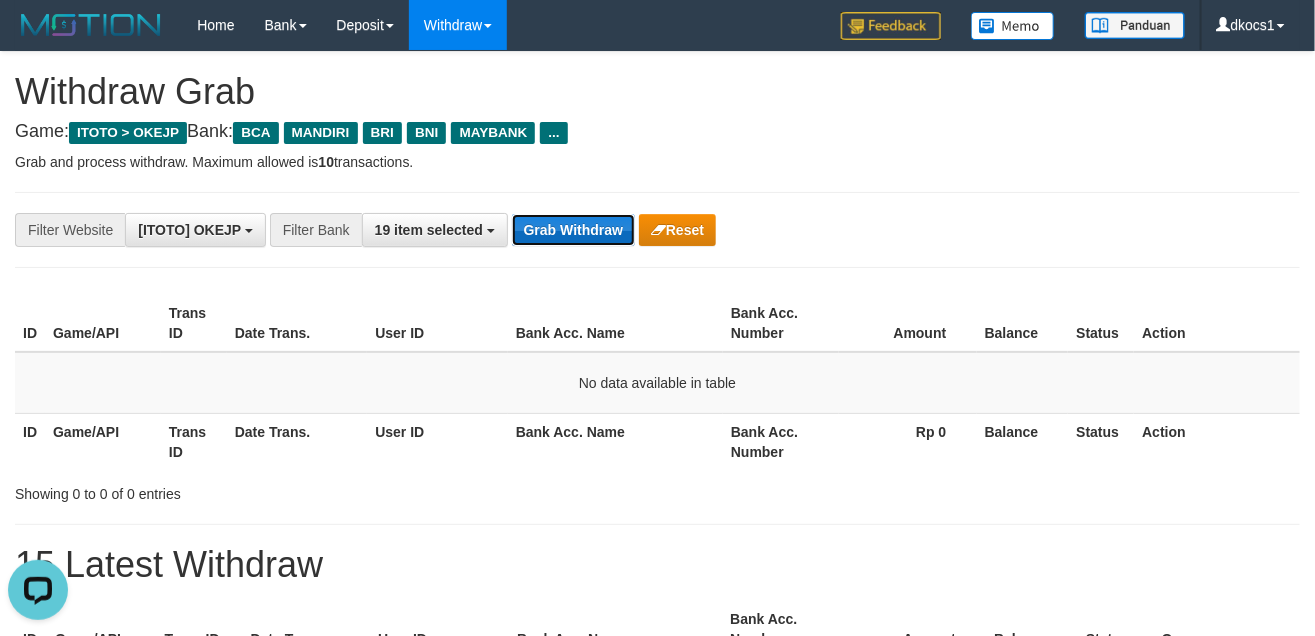 click on "Grab Withdraw" at bounding box center [573, 230] 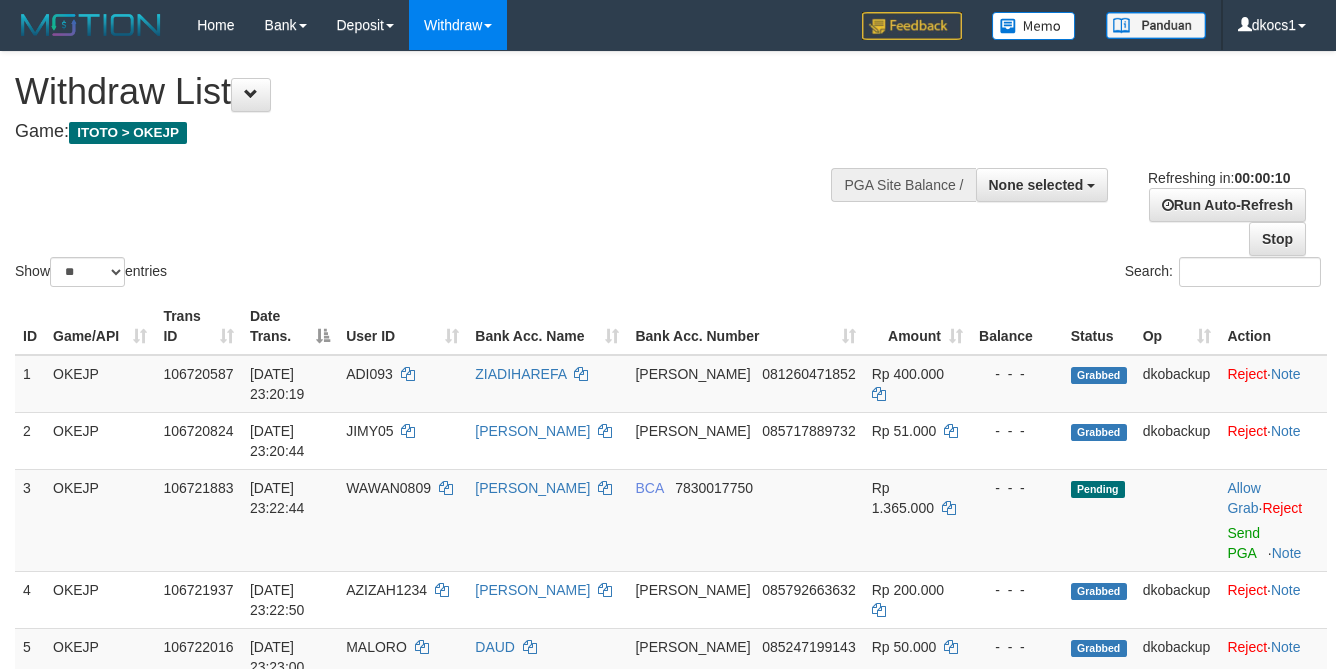 select 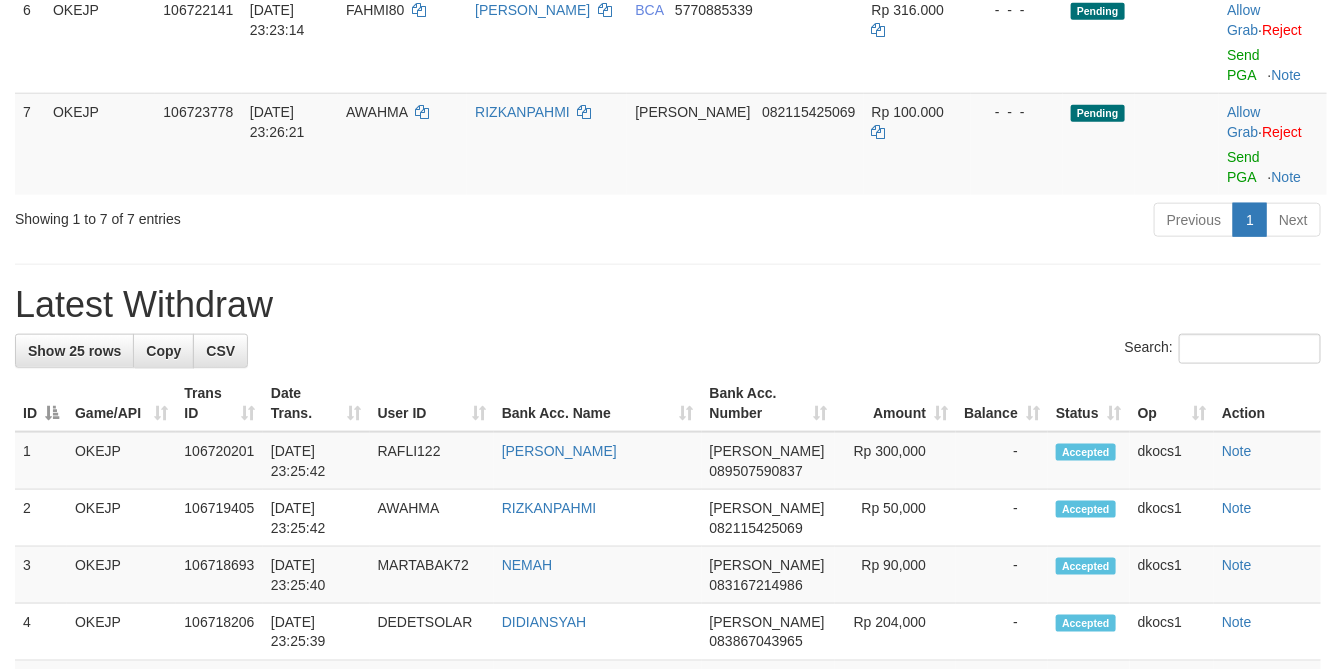 scroll, scrollTop: 750, scrollLeft: 0, axis: vertical 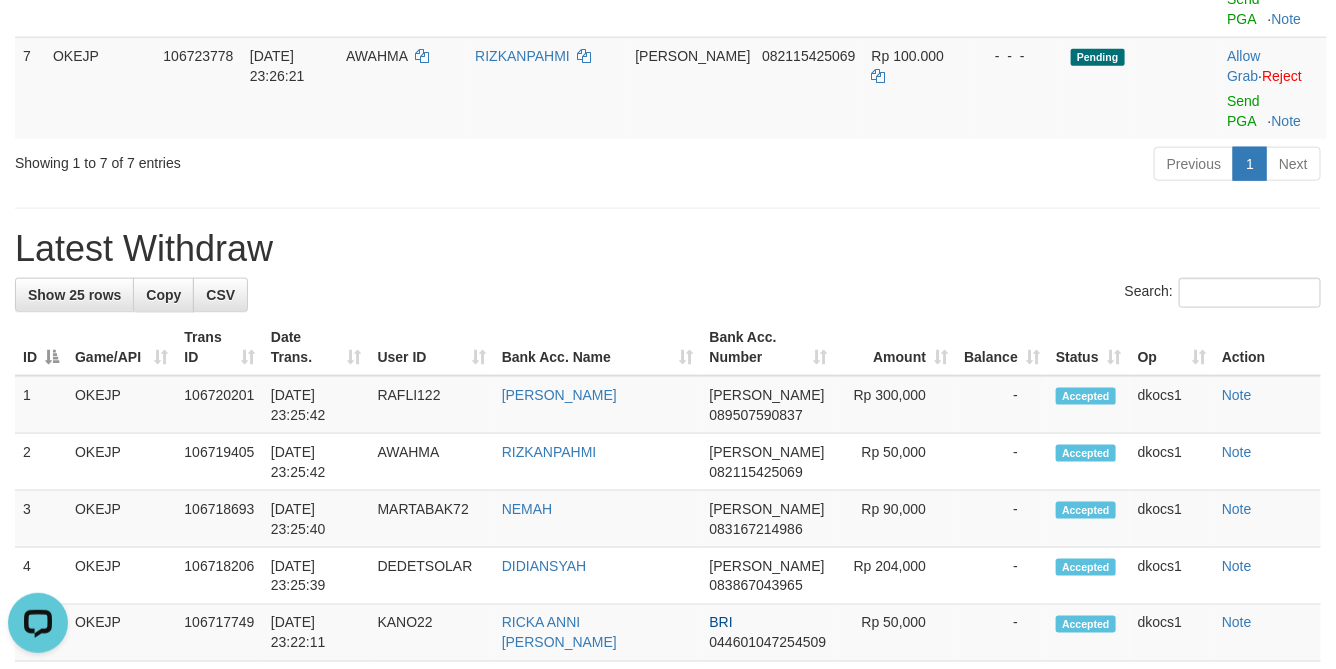 drag, startPoint x: 849, startPoint y: 261, endPoint x: 867, endPoint y: 201, distance: 62.641838 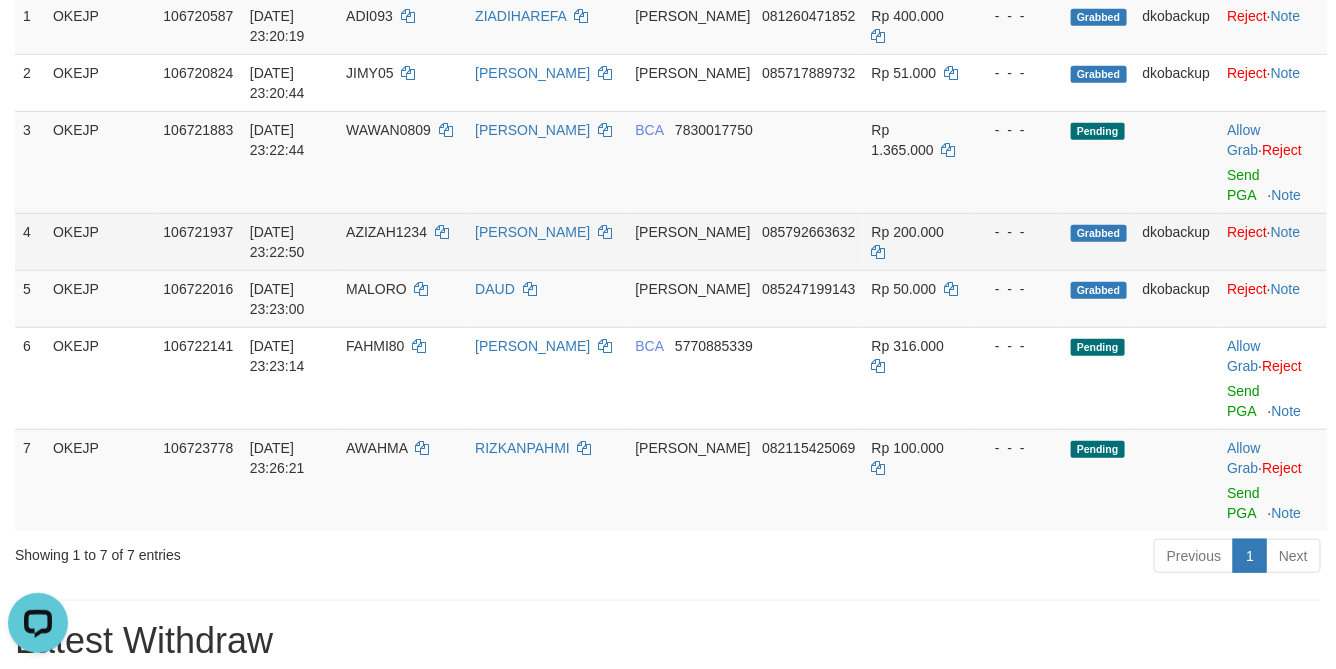 scroll, scrollTop: 300, scrollLeft: 0, axis: vertical 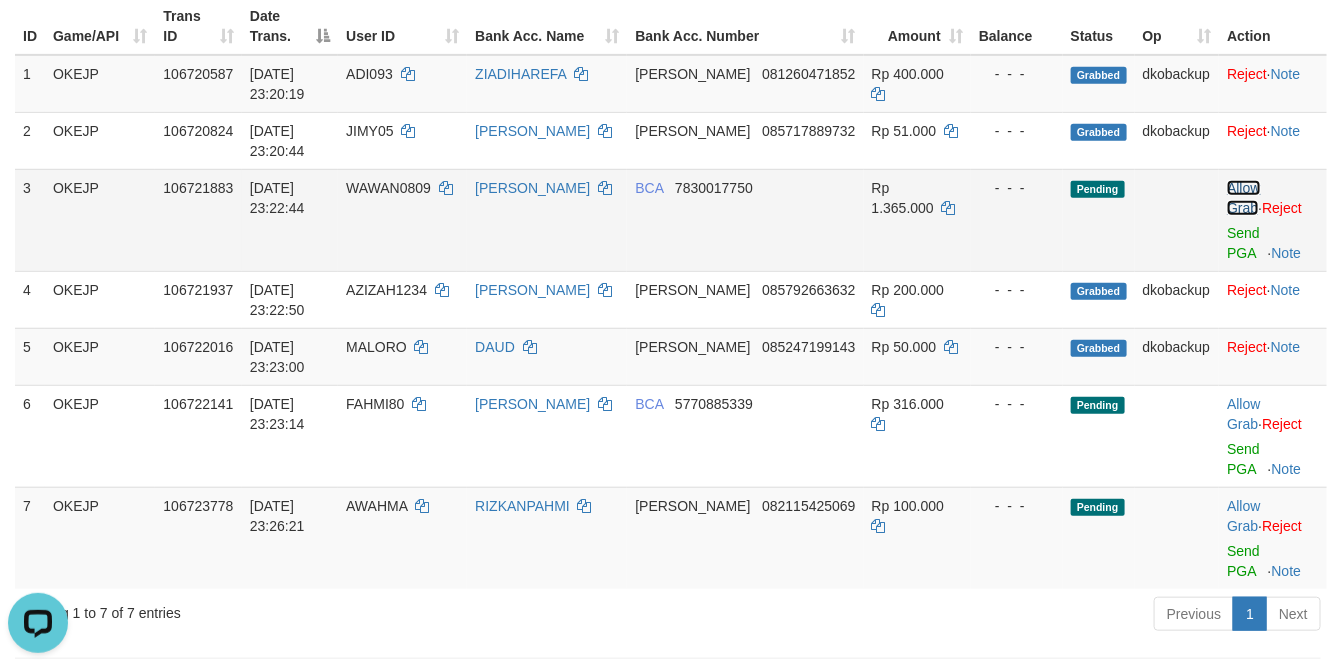 click on "Allow Grab" at bounding box center [1243, 198] 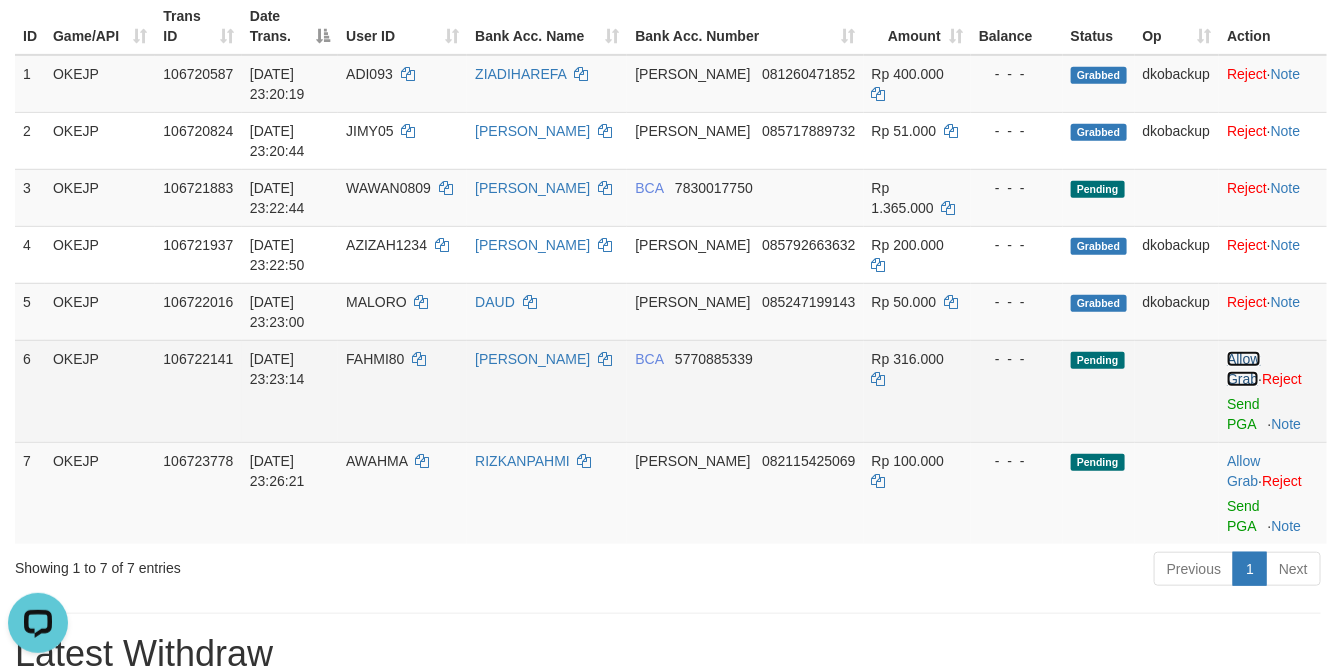 click on "Allow Grab" at bounding box center [1243, 369] 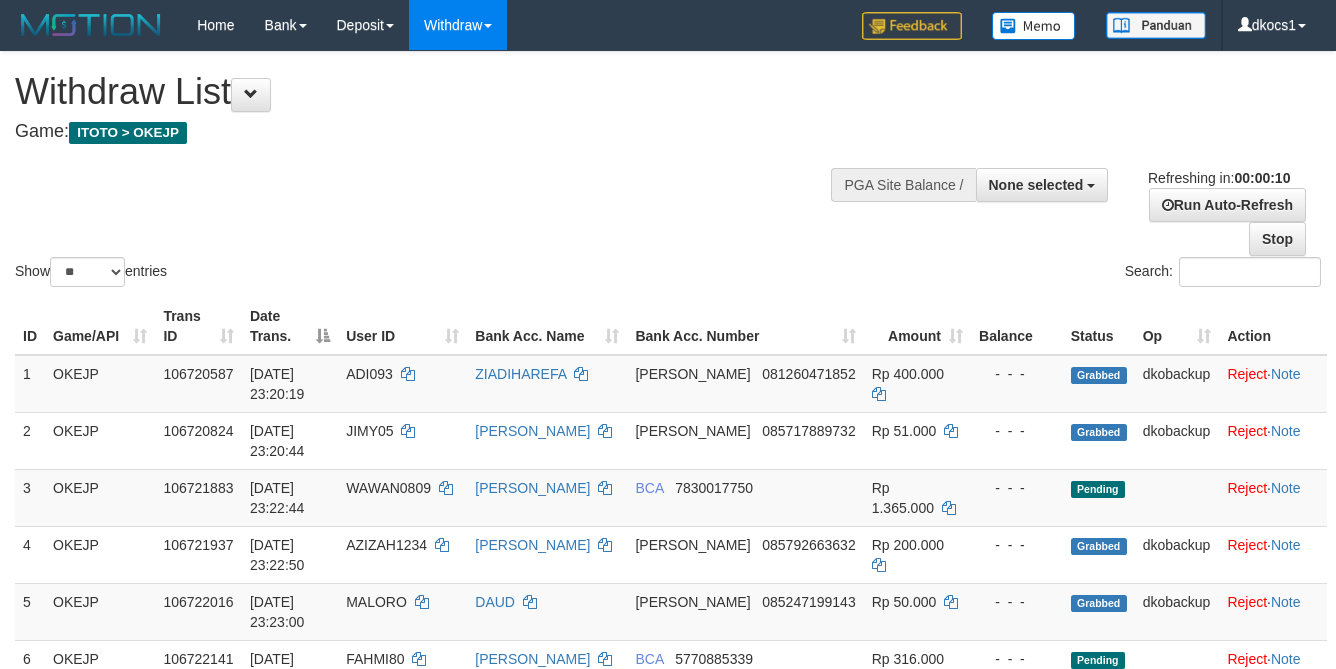select 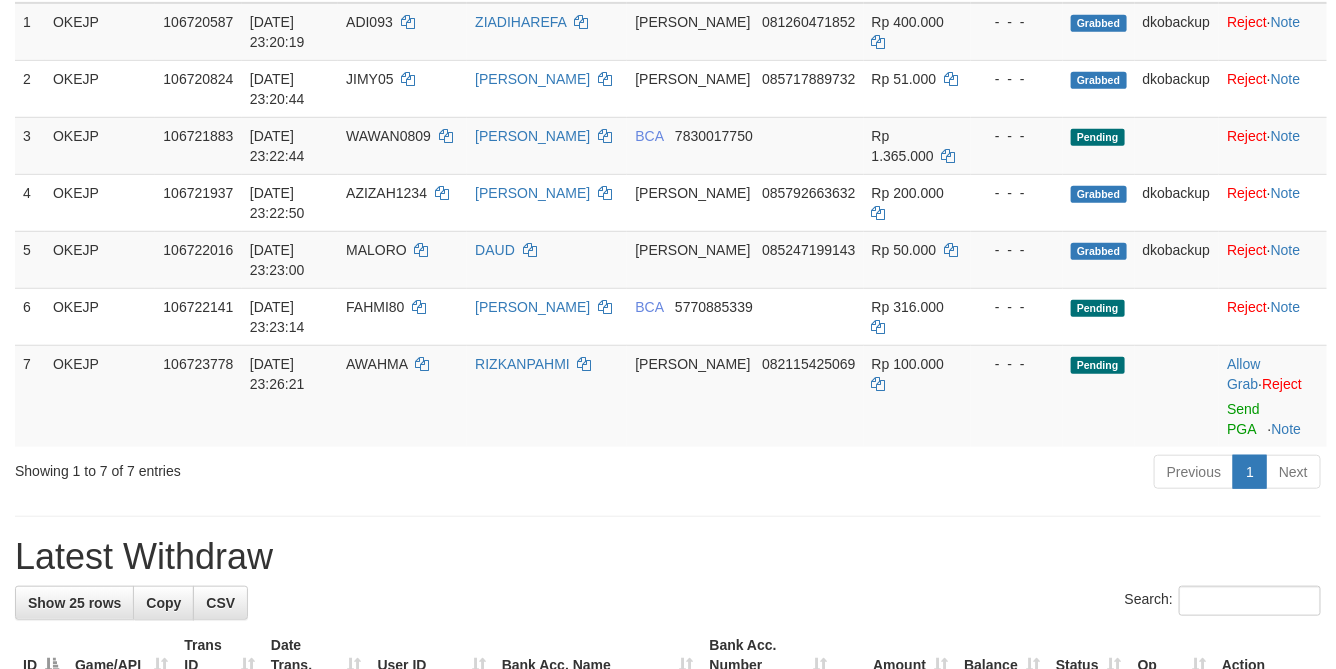 scroll, scrollTop: 450, scrollLeft: 0, axis: vertical 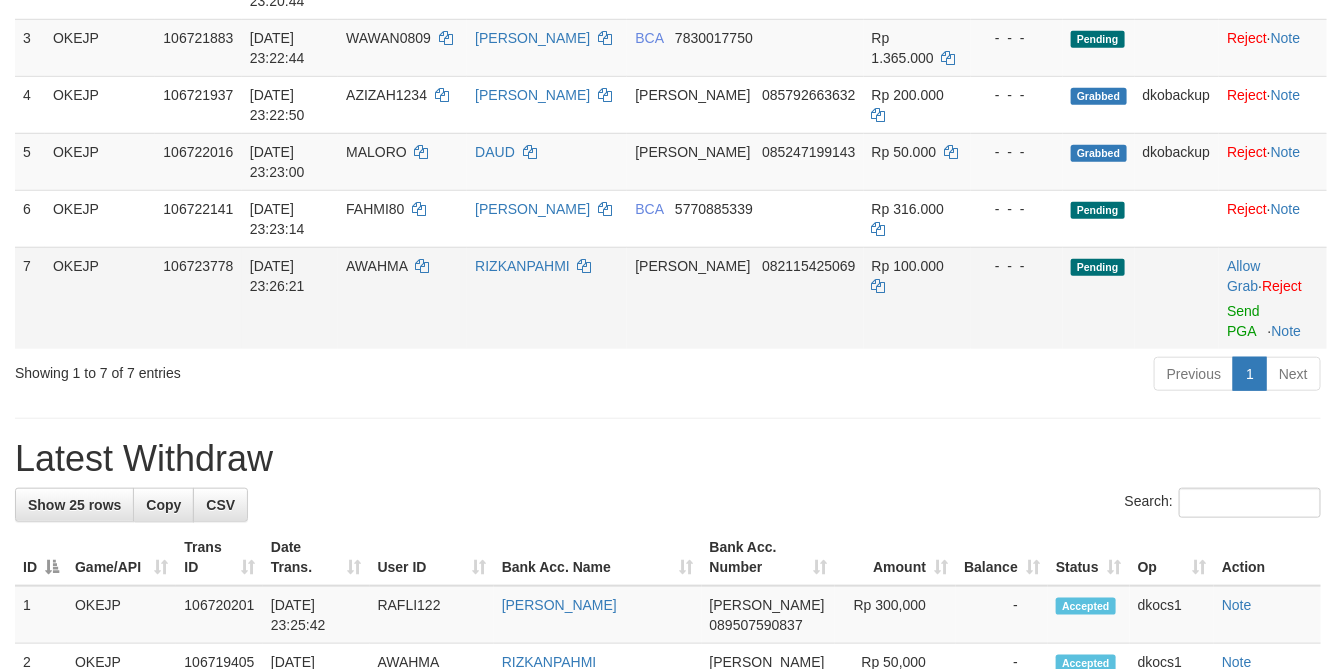 click on "Allow Grab   ·    Reject Send PGA     ·    Note" at bounding box center [1273, 298] 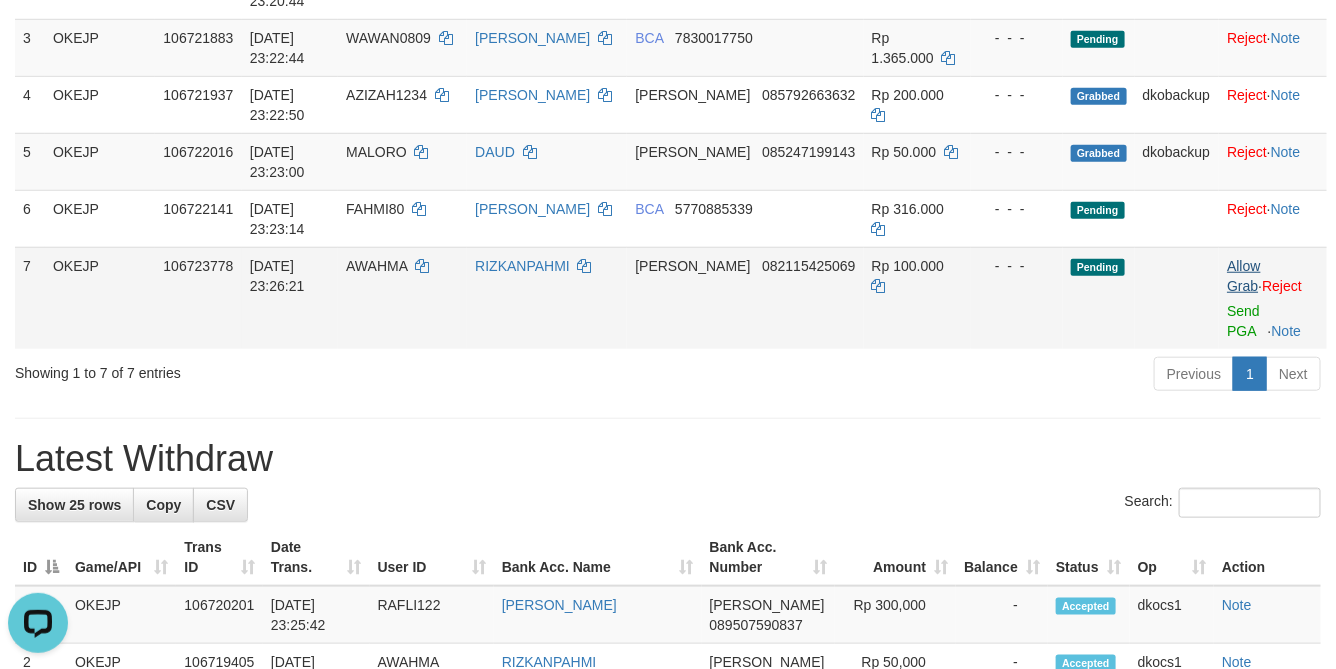 scroll, scrollTop: 0, scrollLeft: 0, axis: both 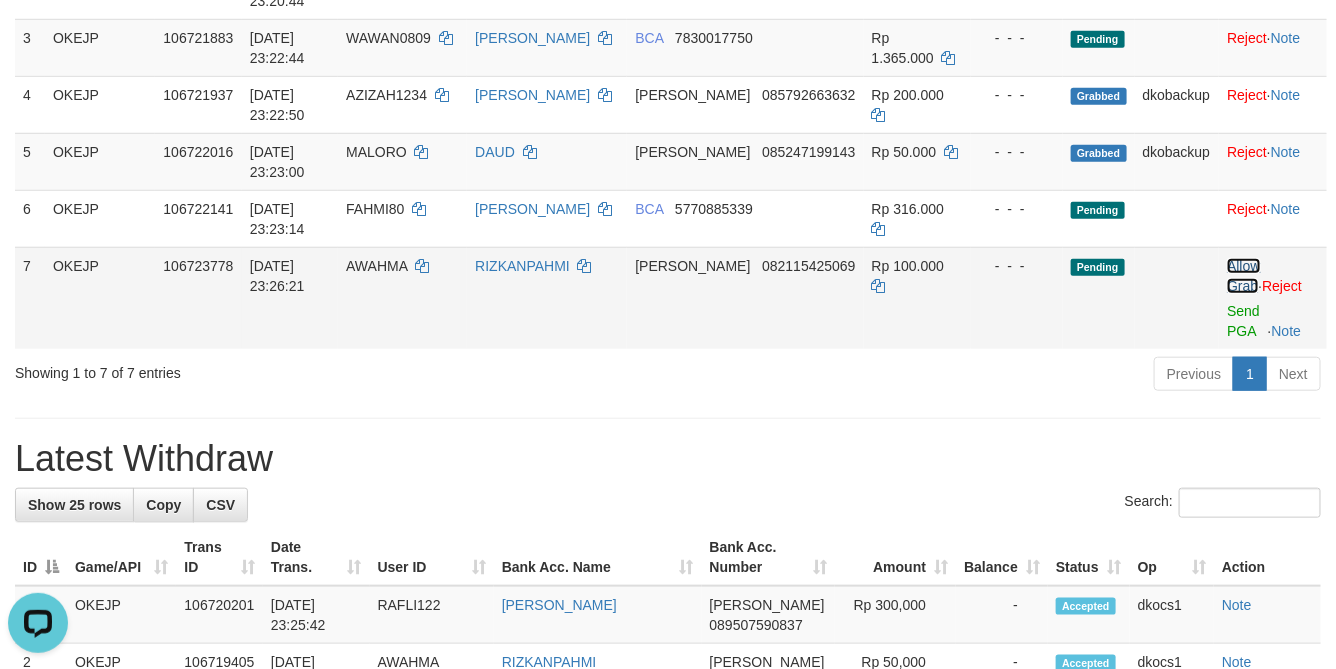 click on "Allow Grab" at bounding box center (1243, 276) 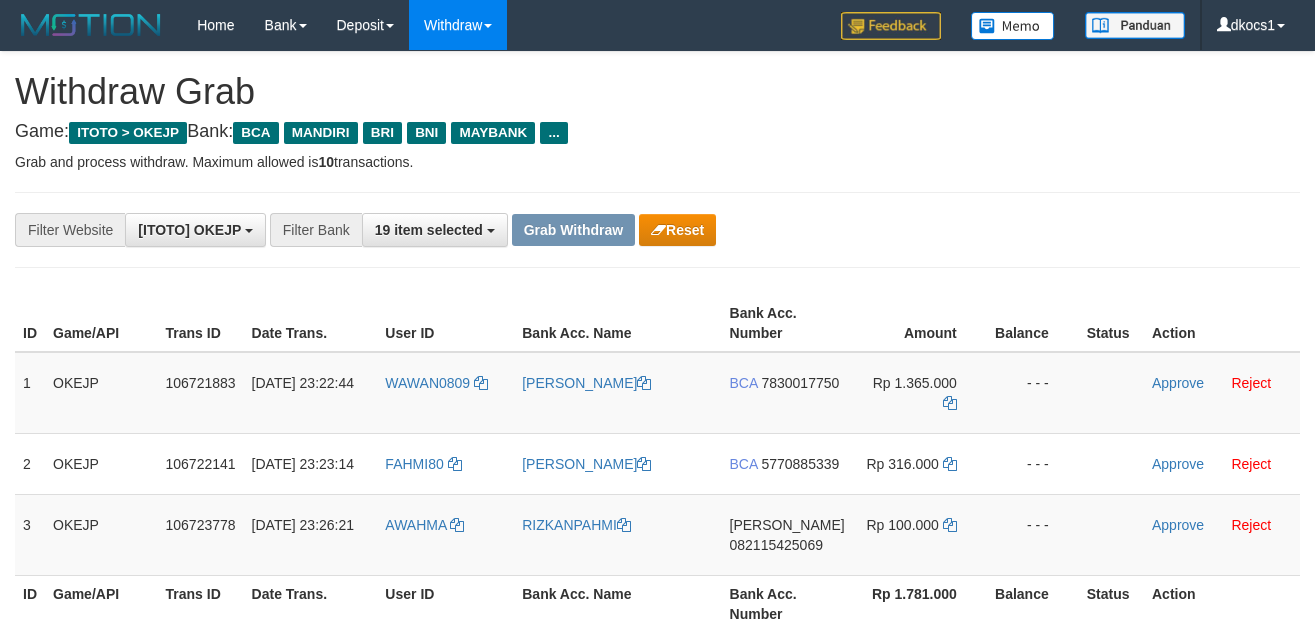 scroll, scrollTop: 0, scrollLeft: 0, axis: both 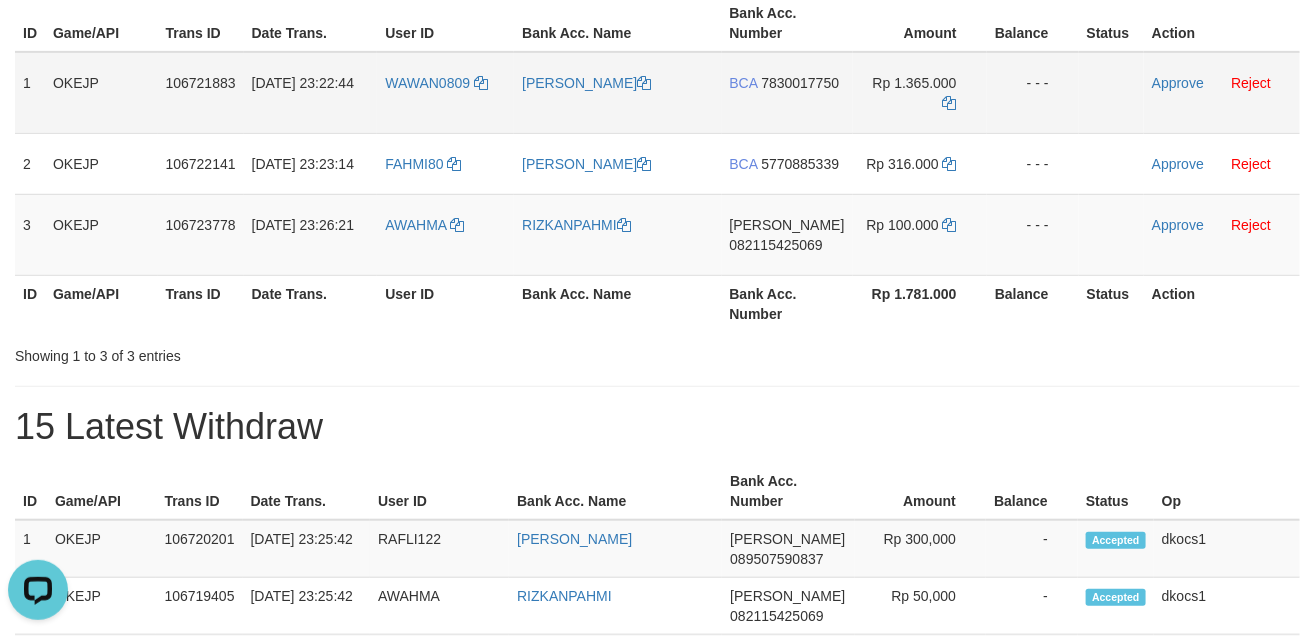 click on "WAWAN0809" at bounding box center [445, 93] 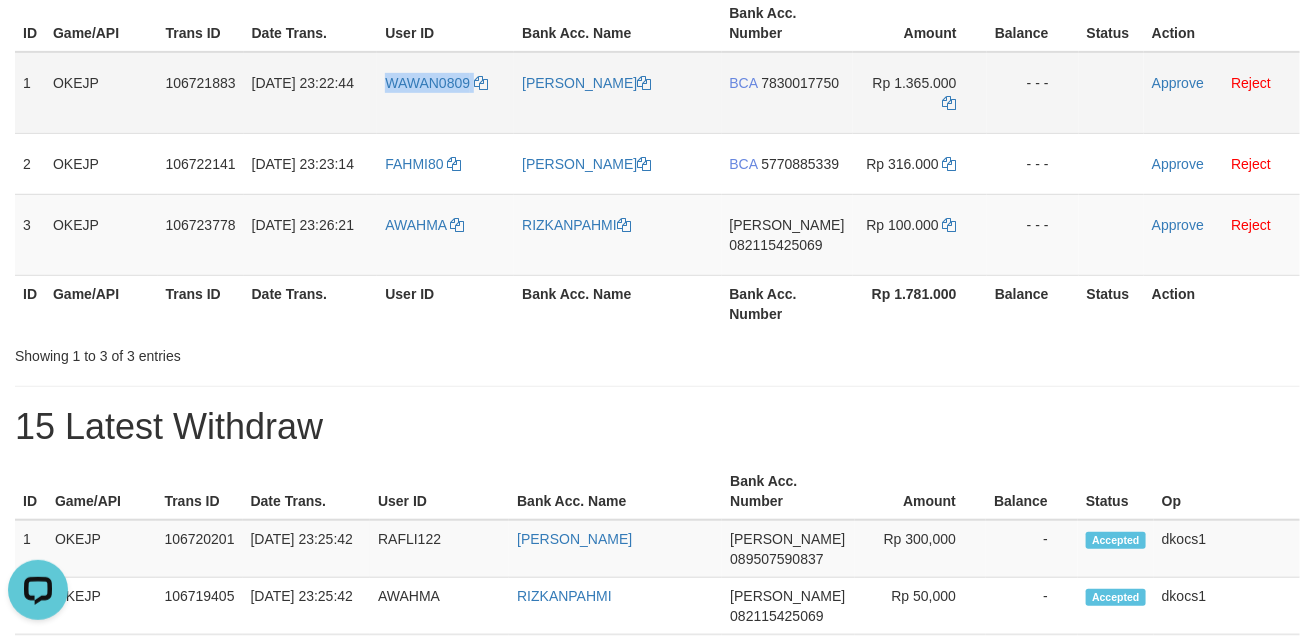click on "WAWAN0809" at bounding box center [445, 93] 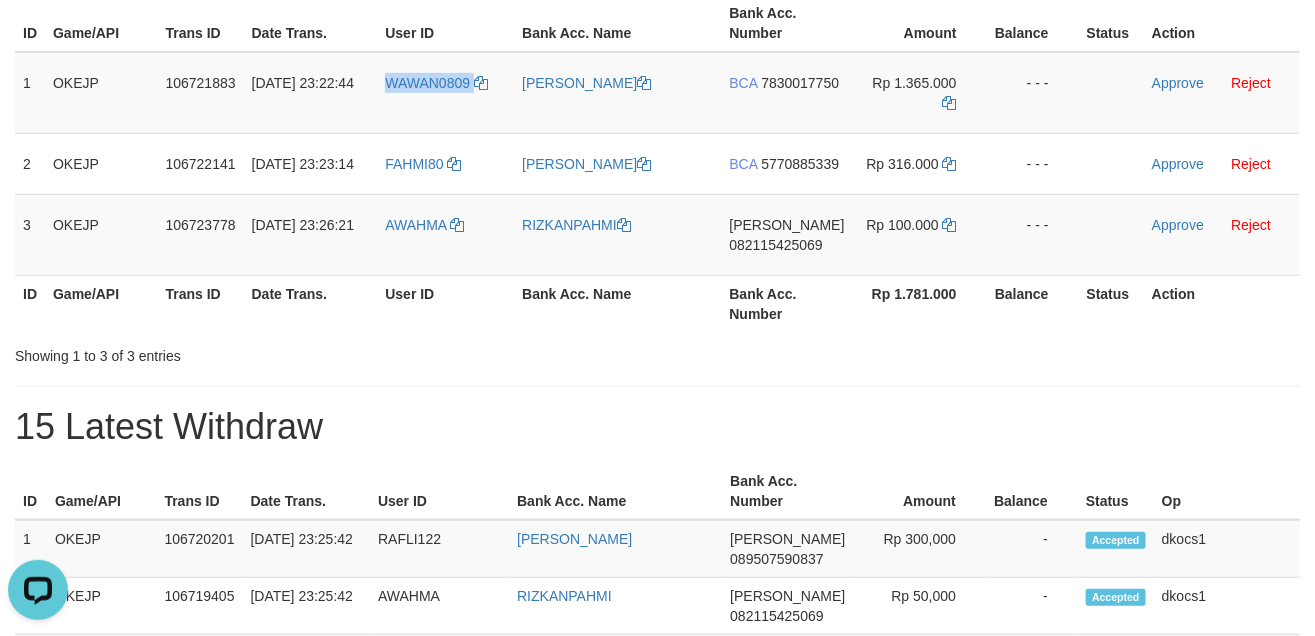 copy on "WAWAN0809" 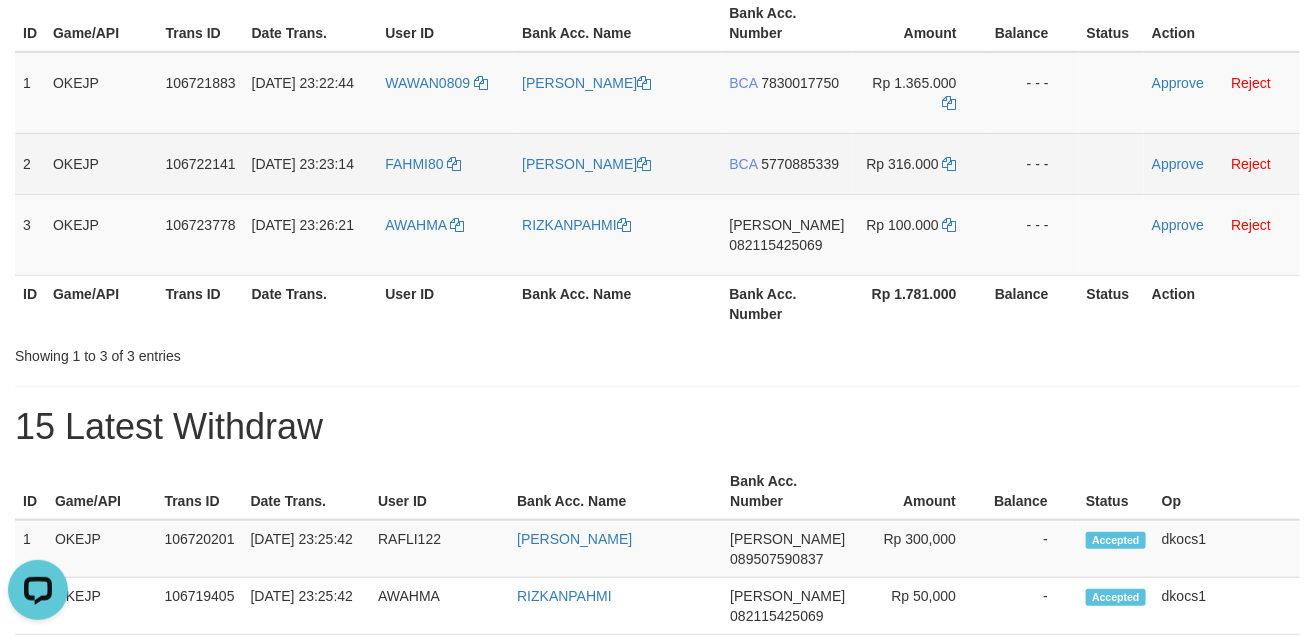 click on "FAHMI80" at bounding box center [445, 163] 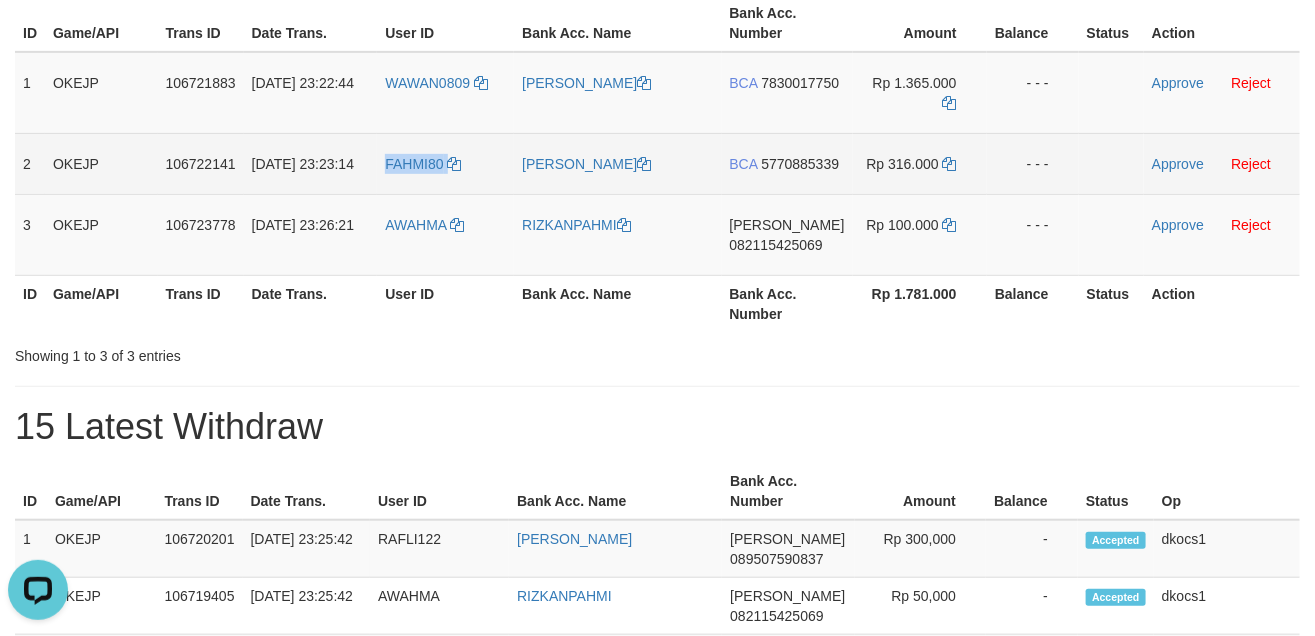 click on "FAHMI80" at bounding box center [445, 163] 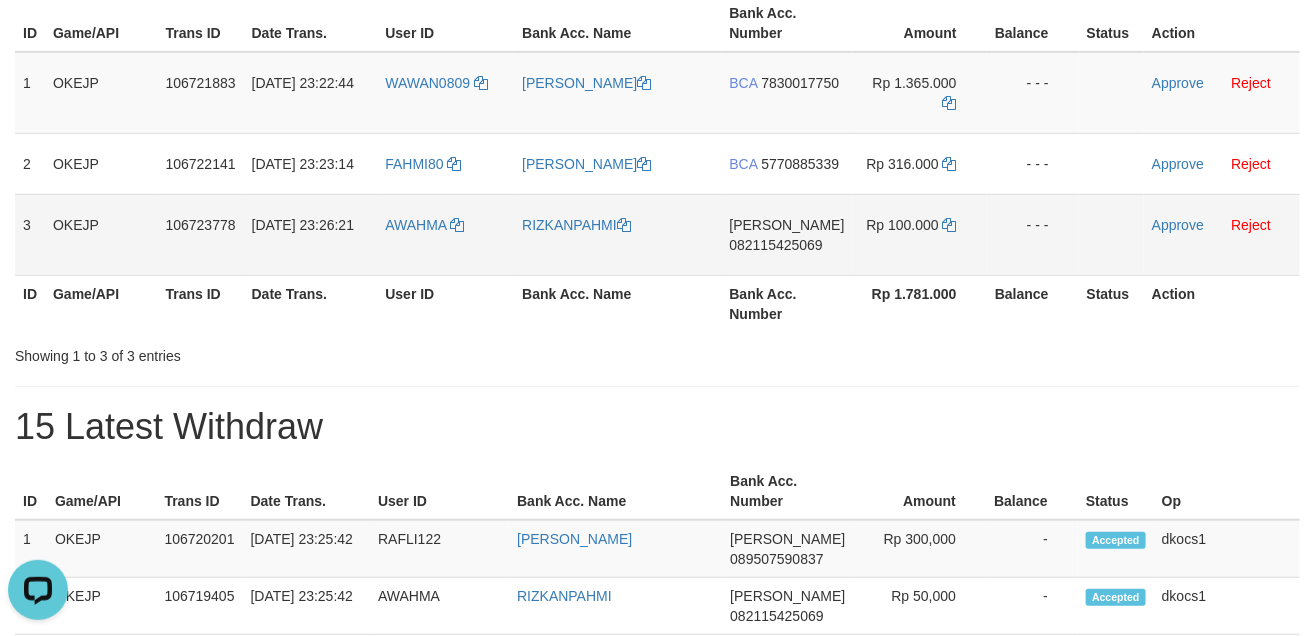 click on "AWAHMA" at bounding box center (445, 234) 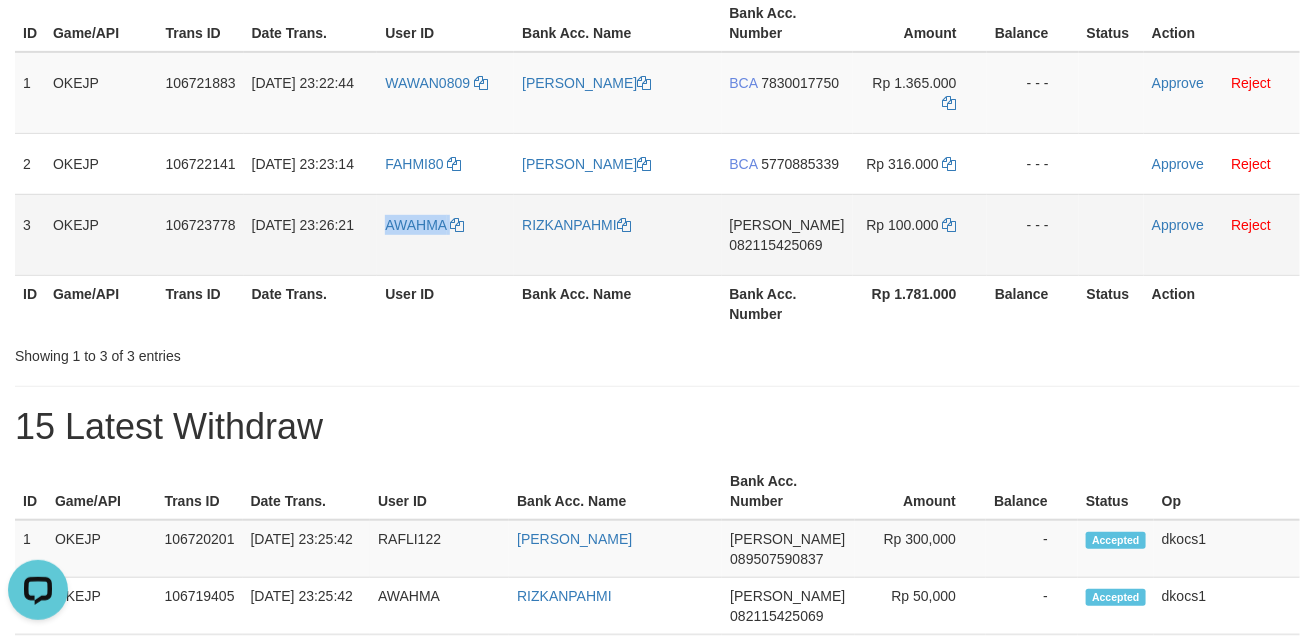 click on "AWAHMA" at bounding box center [445, 234] 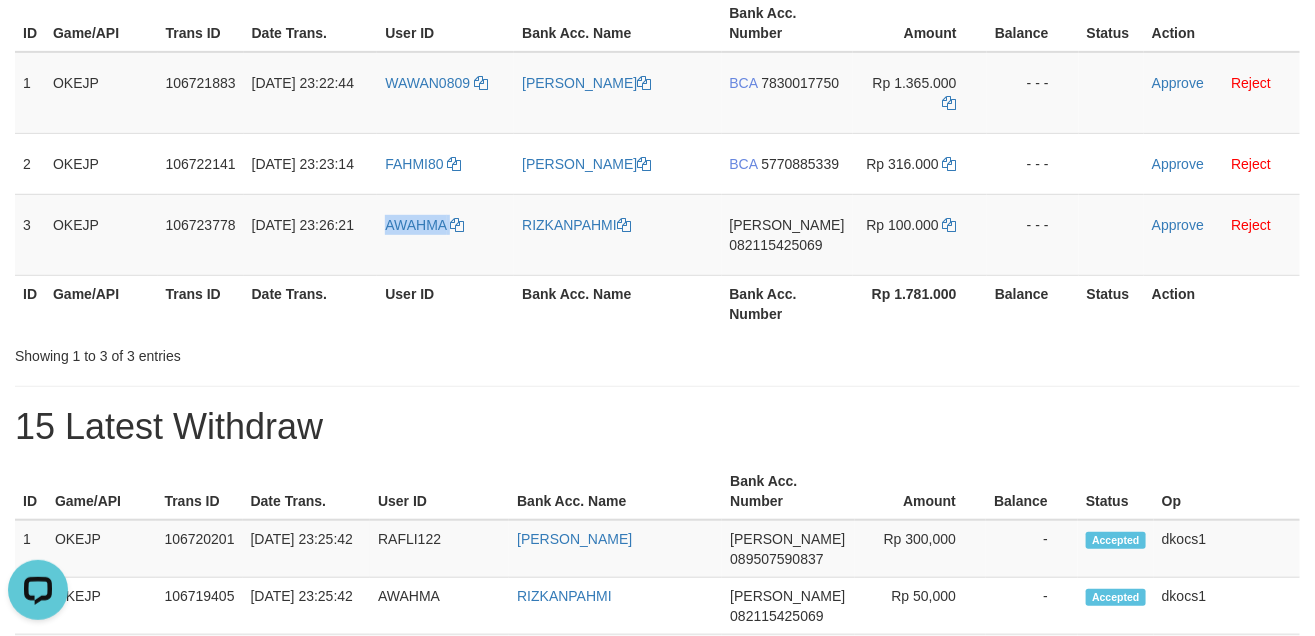 copy on "AWAHMA" 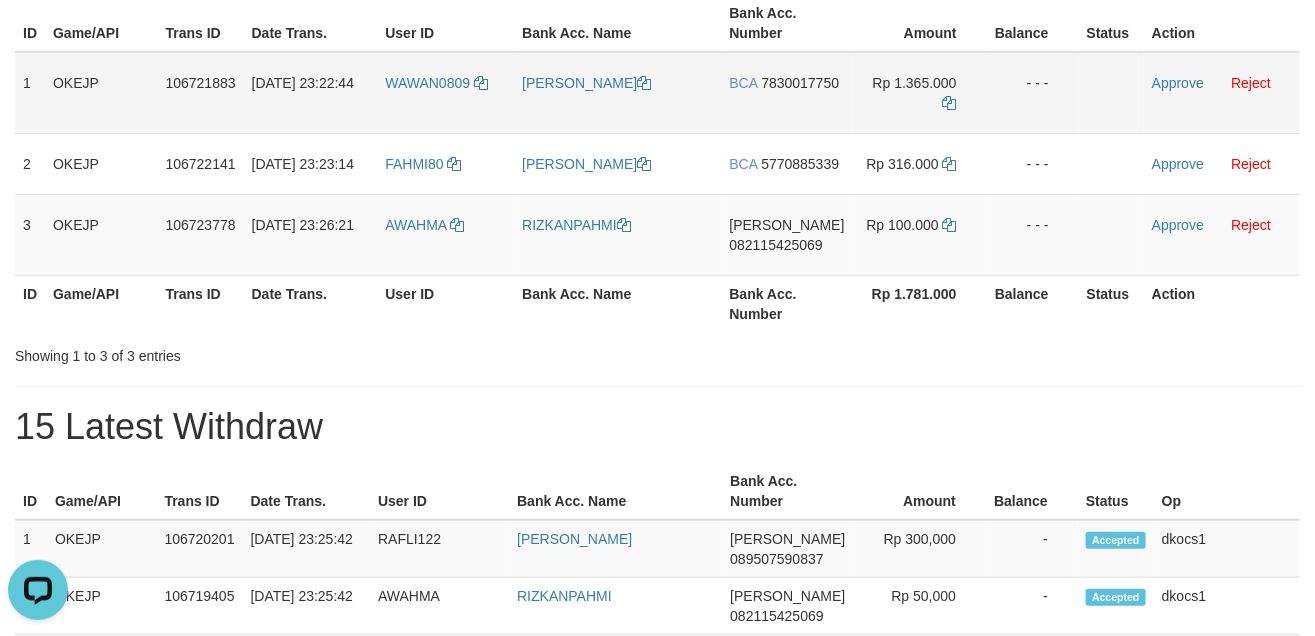 click on "WAWAN0809" at bounding box center (445, 93) 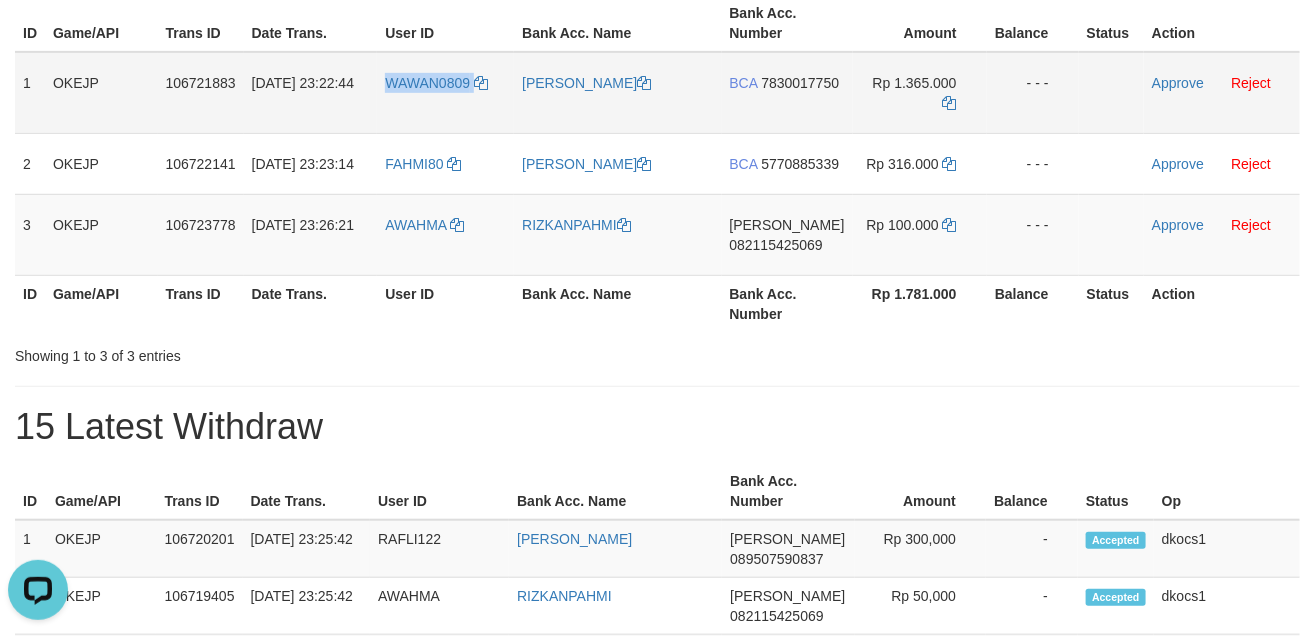 click on "WAWAN0809" at bounding box center (445, 93) 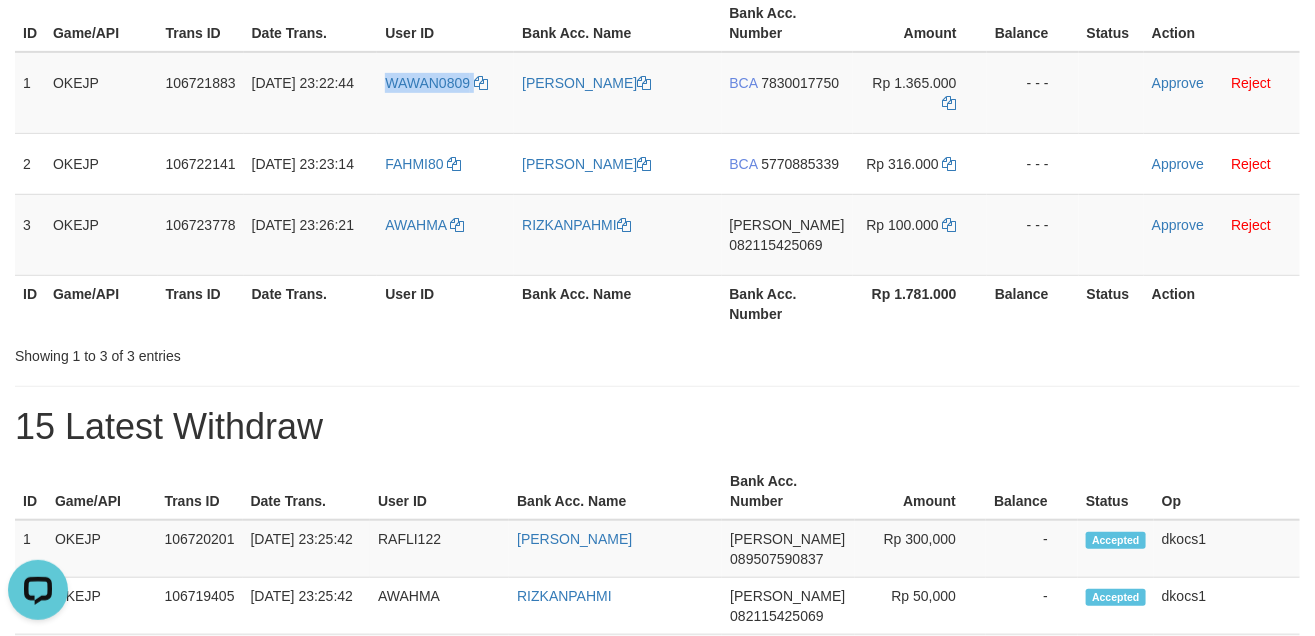 copy on "WAWAN0809" 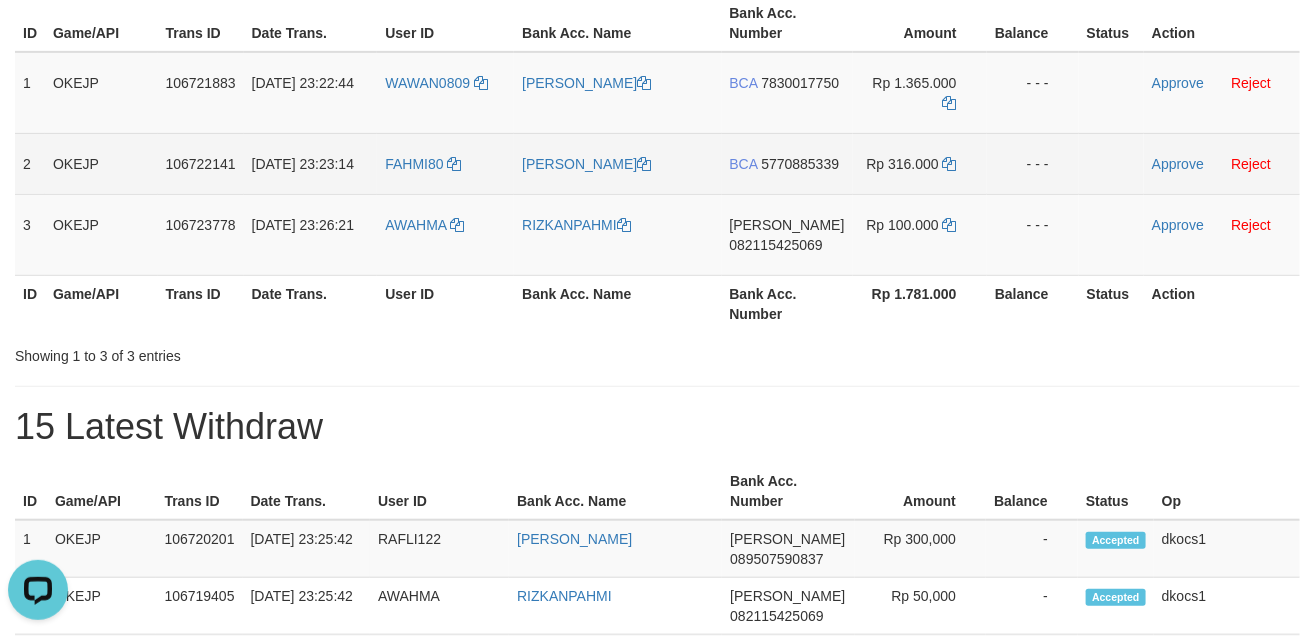 click on "FAHMI80" at bounding box center [445, 163] 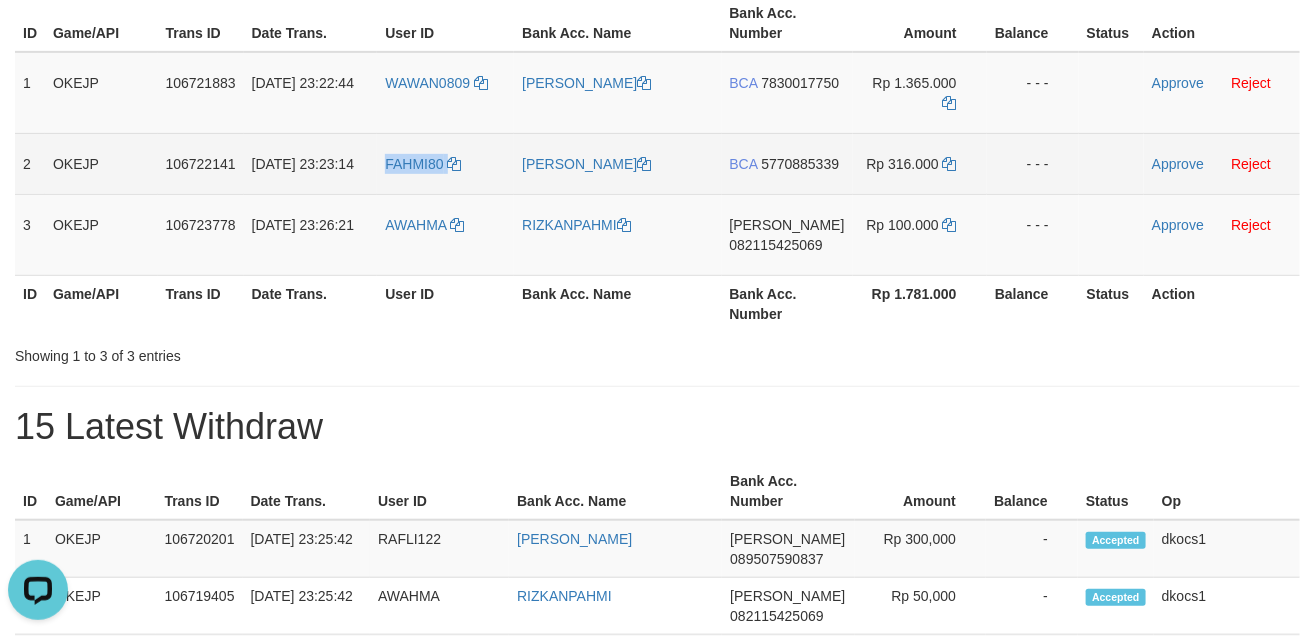 click on "FAHMI80" at bounding box center (445, 163) 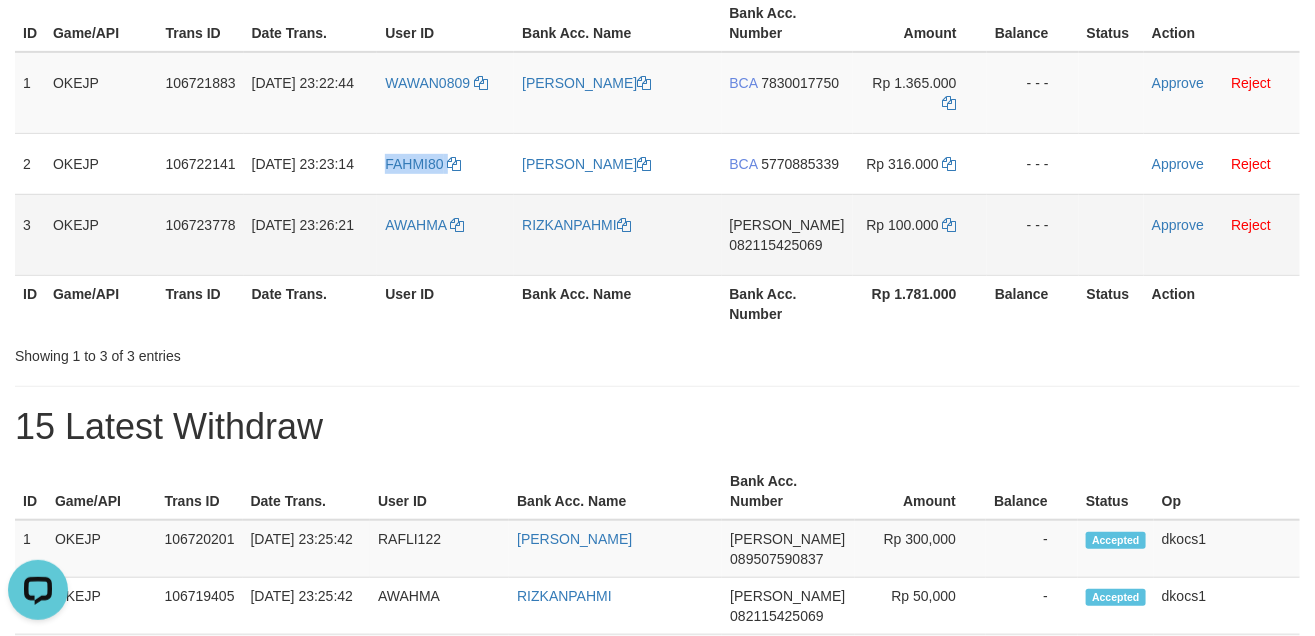 copy on "FAHMI80" 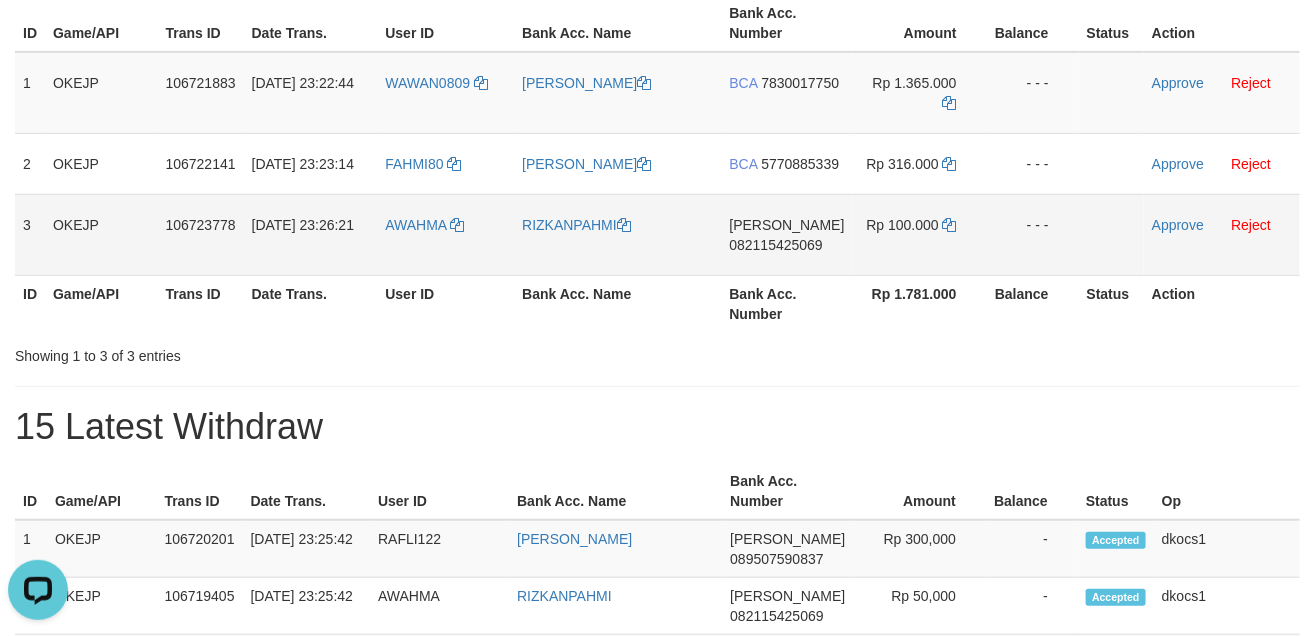 click on "AWAHMA" at bounding box center [445, 234] 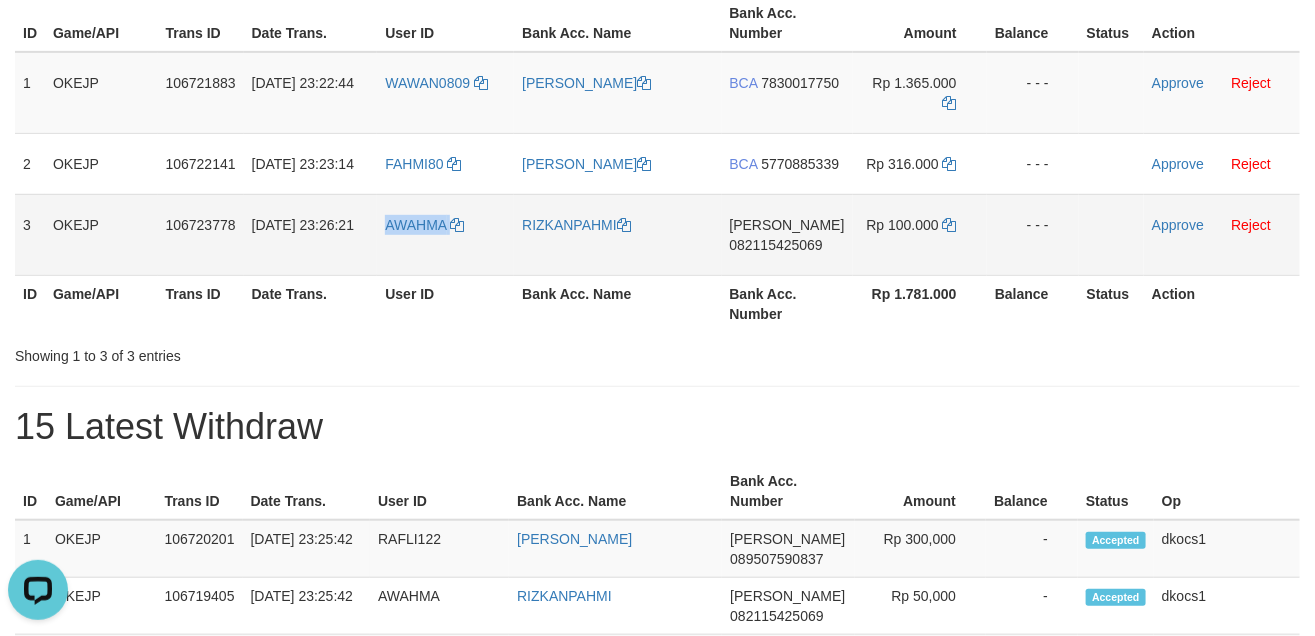 click on "AWAHMA" at bounding box center [445, 234] 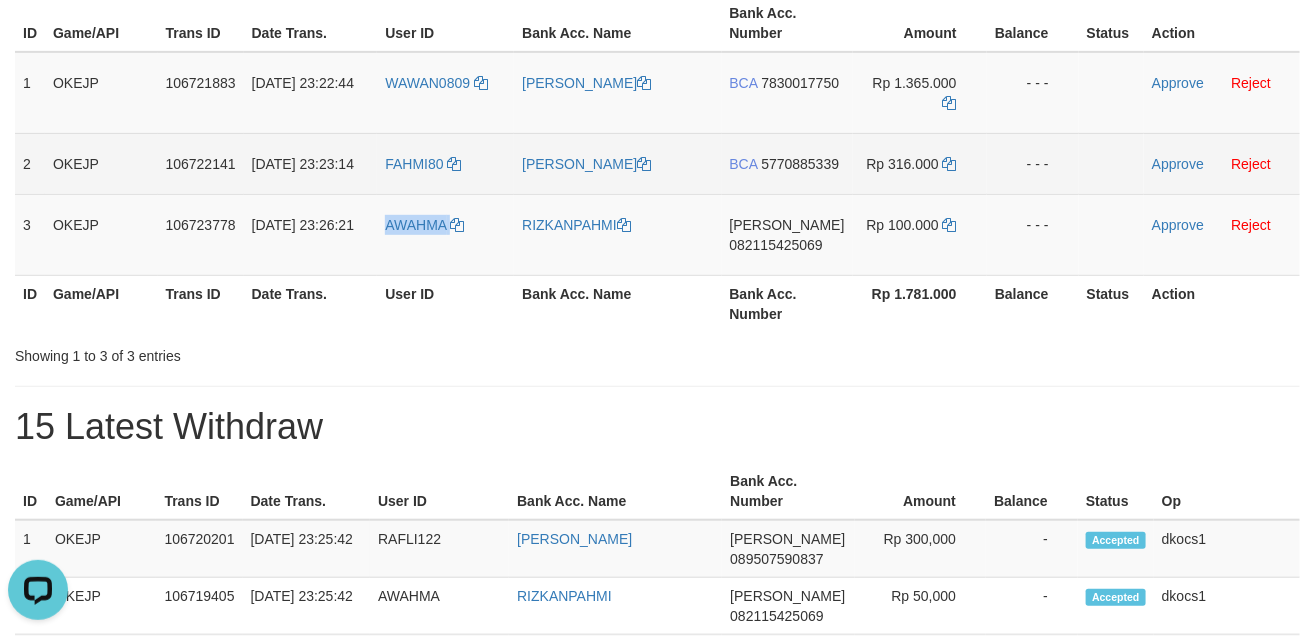 copy on "AWAHMA" 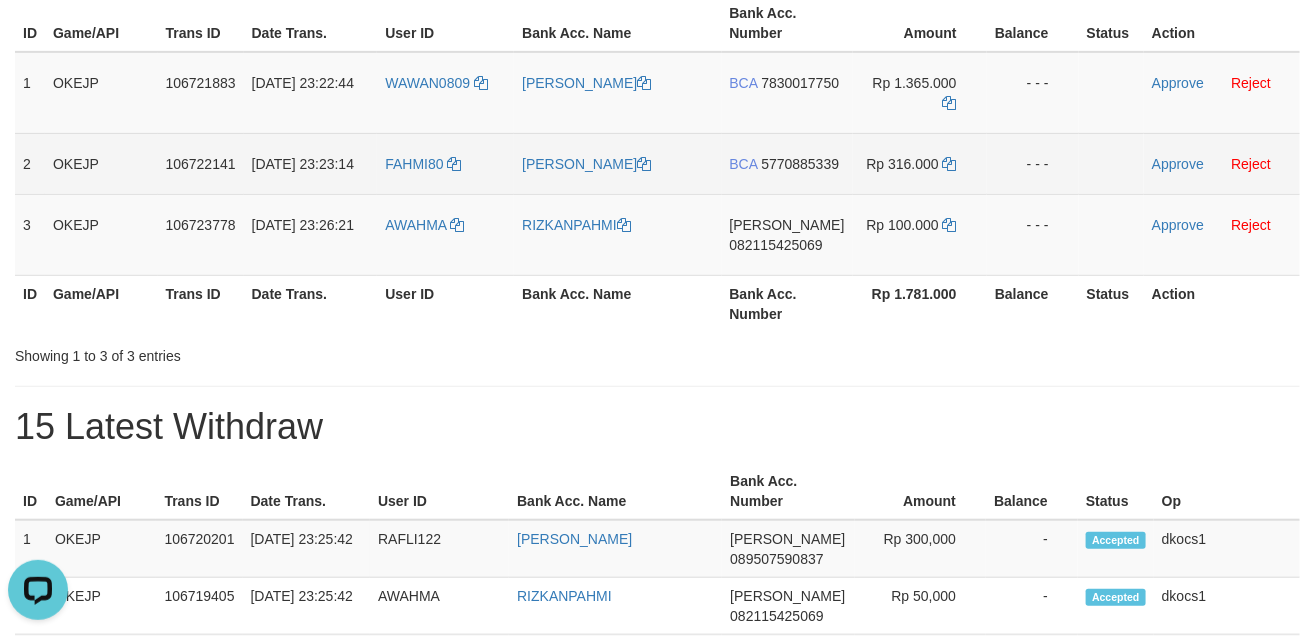 click on "FAHMI80" at bounding box center (445, 163) 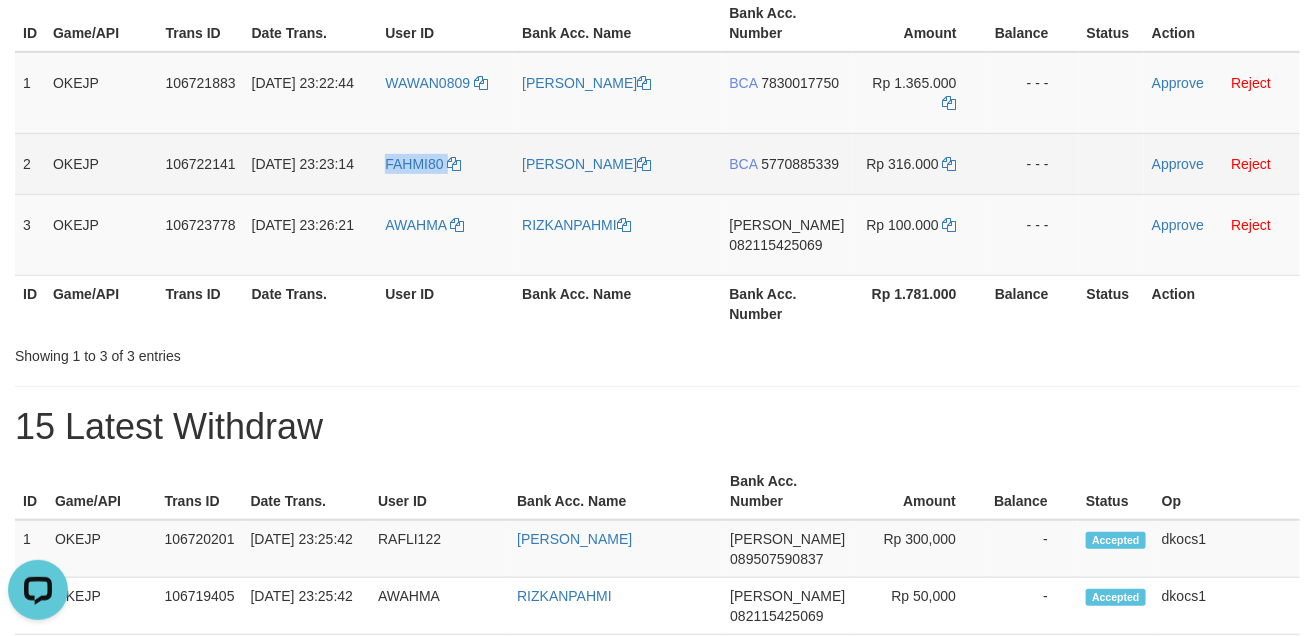 click on "FAHMI80" at bounding box center (445, 163) 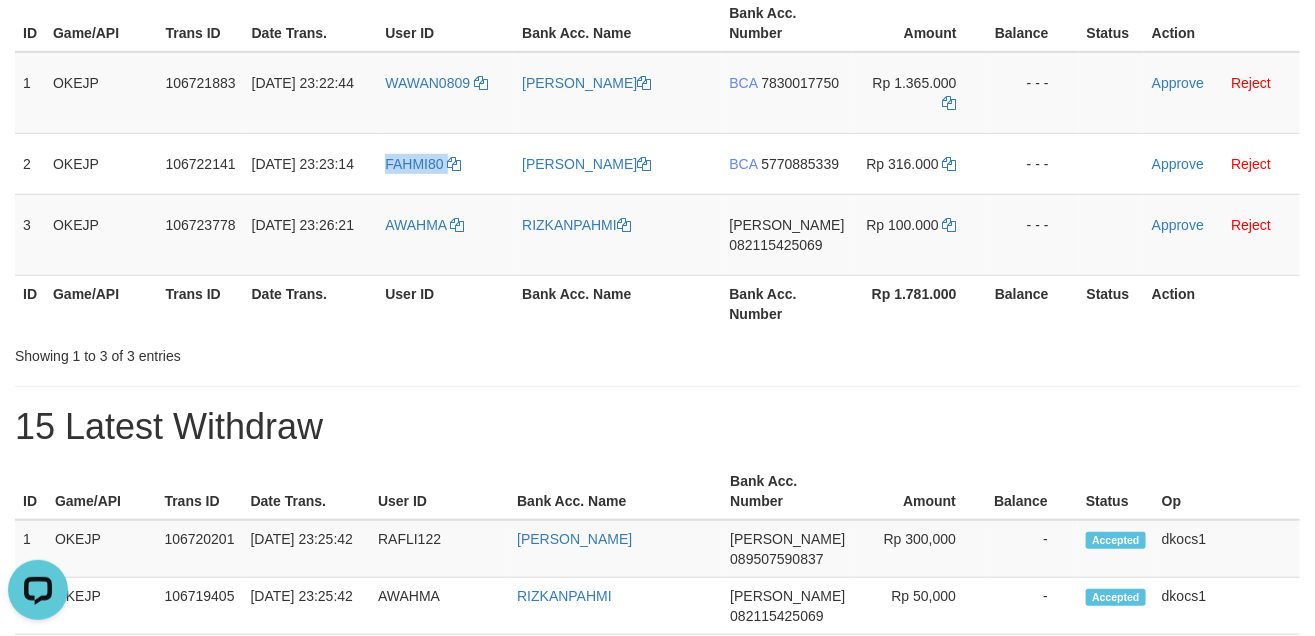 copy on "FAHMI80" 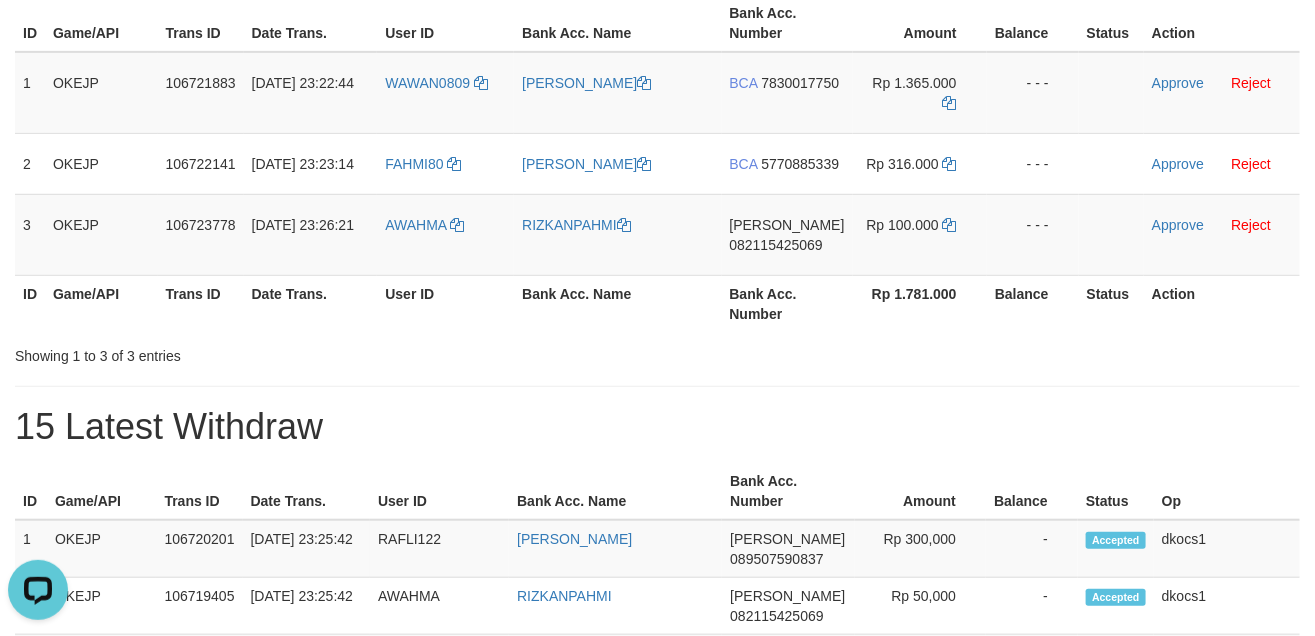 click on "Bank Acc. Name" at bounding box center [617, 303] 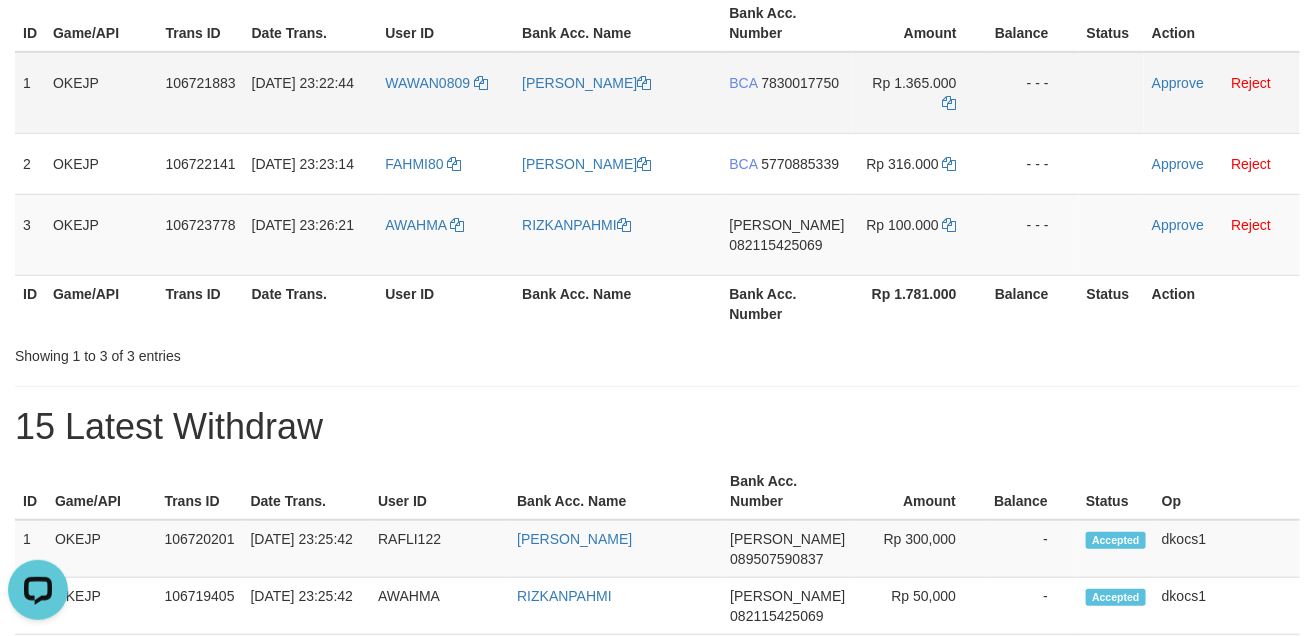 click on "BCA
7830017750" at bounding box center [787, 93] 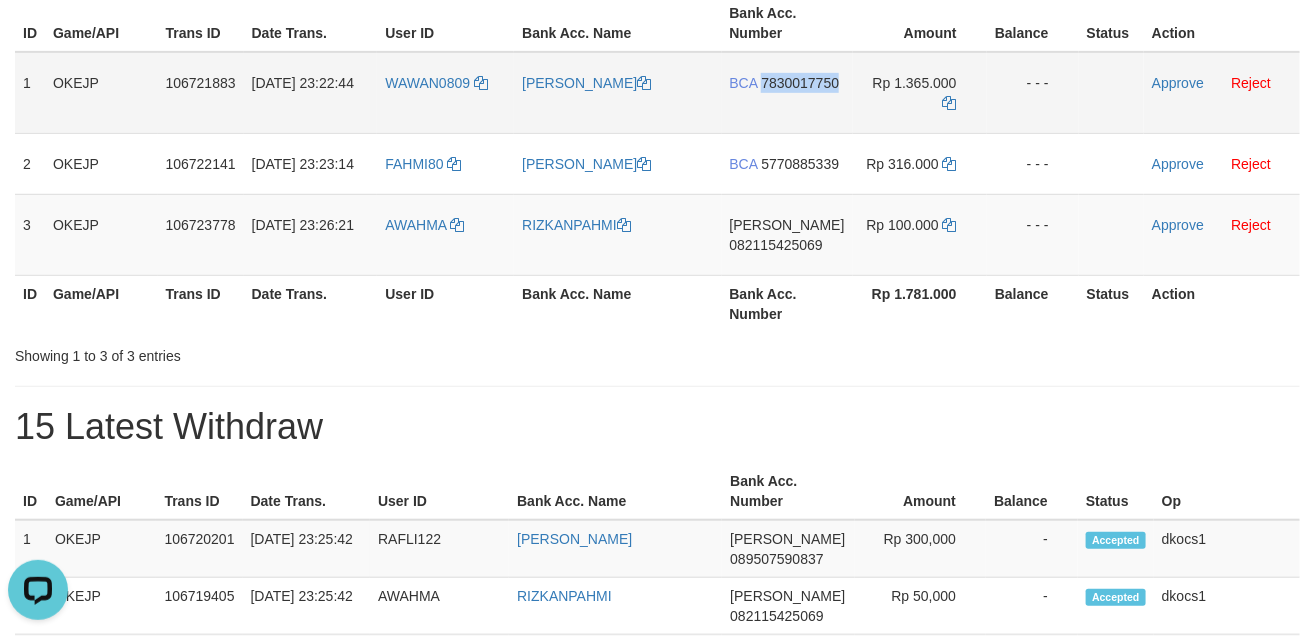 click on "BCA
7830017750" at bounding box center (787, 93) 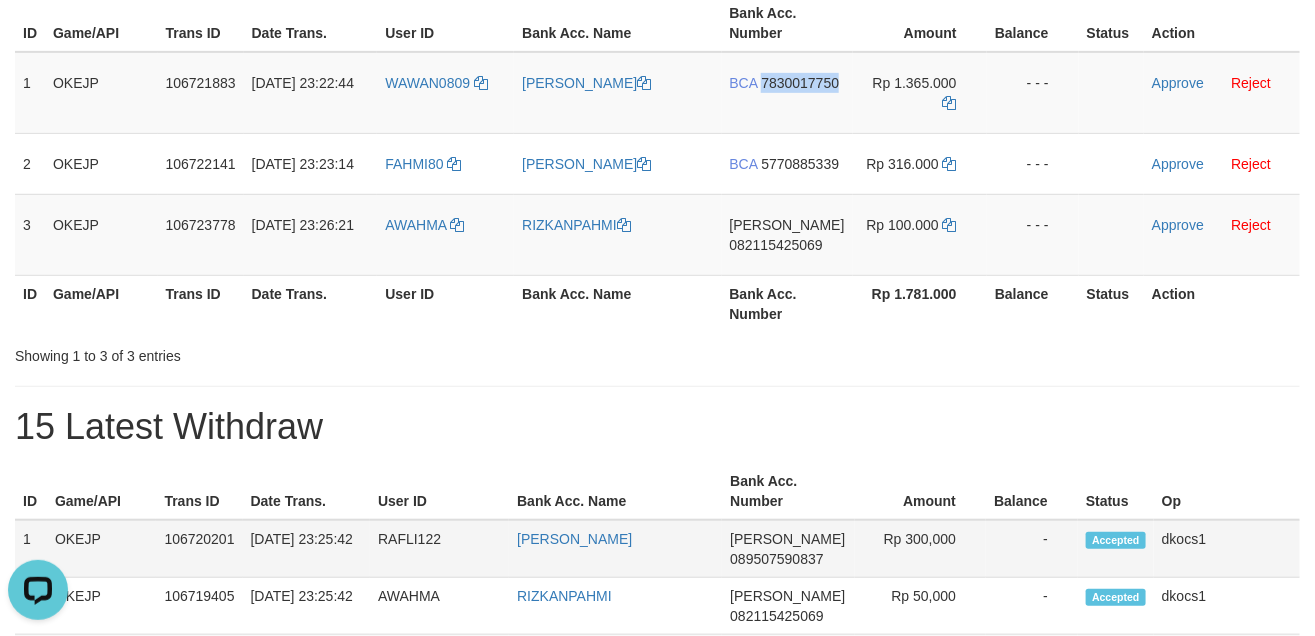 copy on "7830017750" 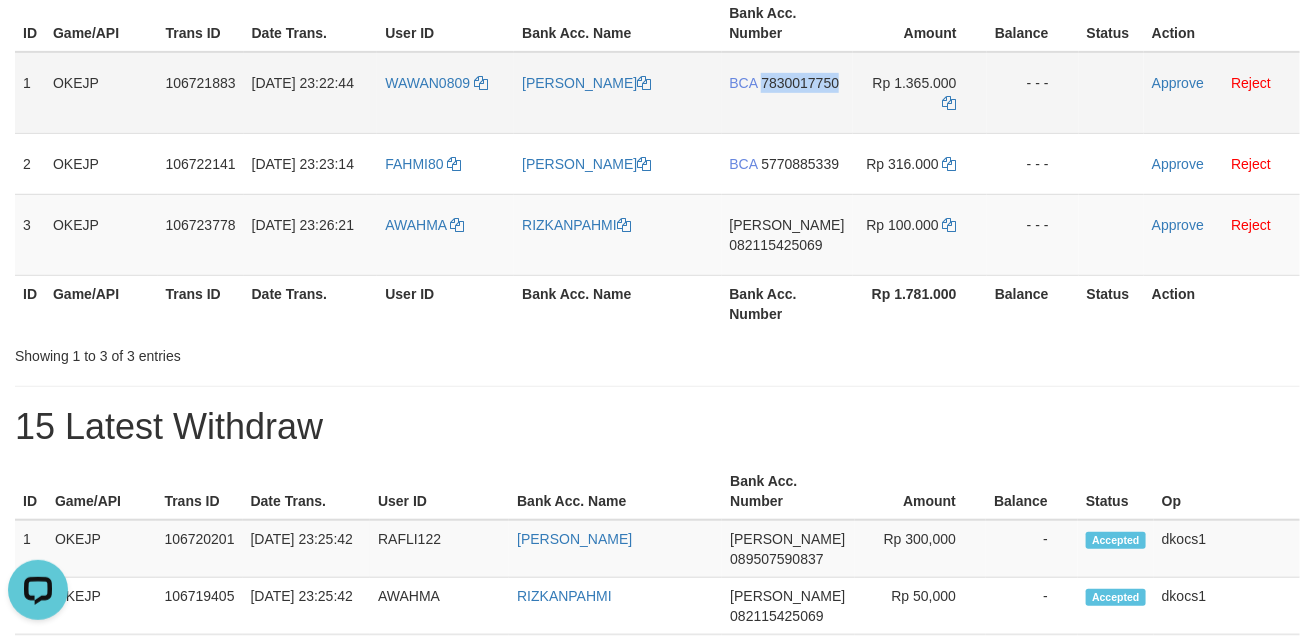 click on "BCA
7830017750" at bounding box center [787, 93] 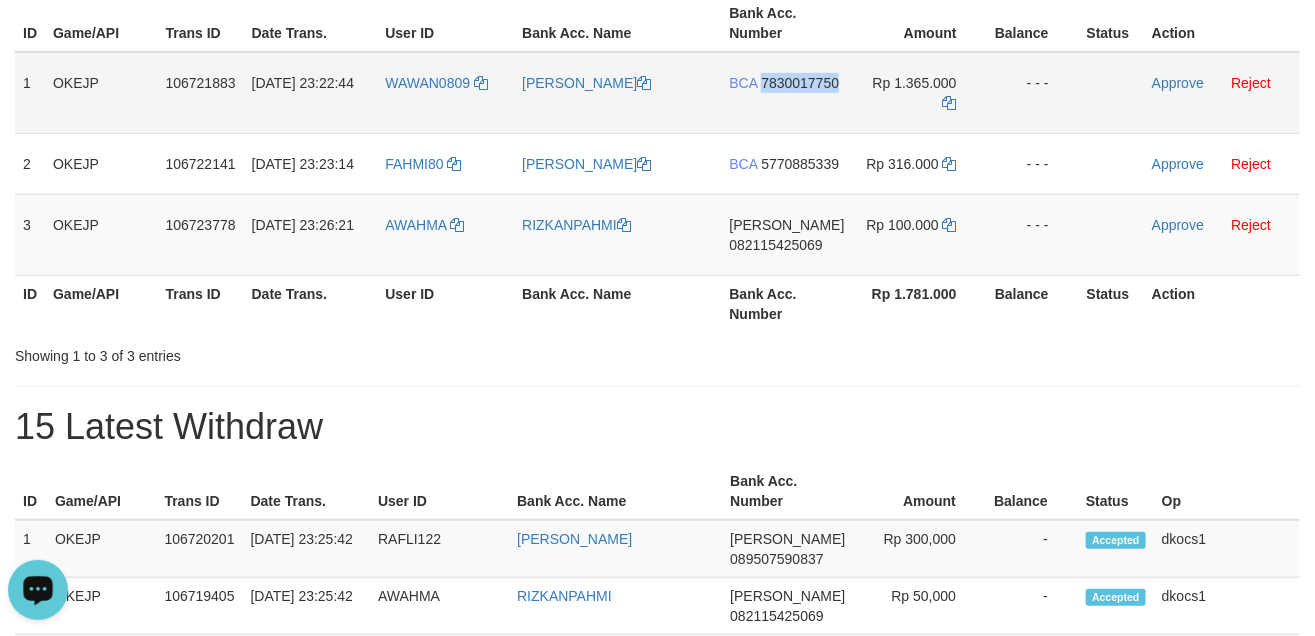click on "7830017750" at bounding box center [800, 83] 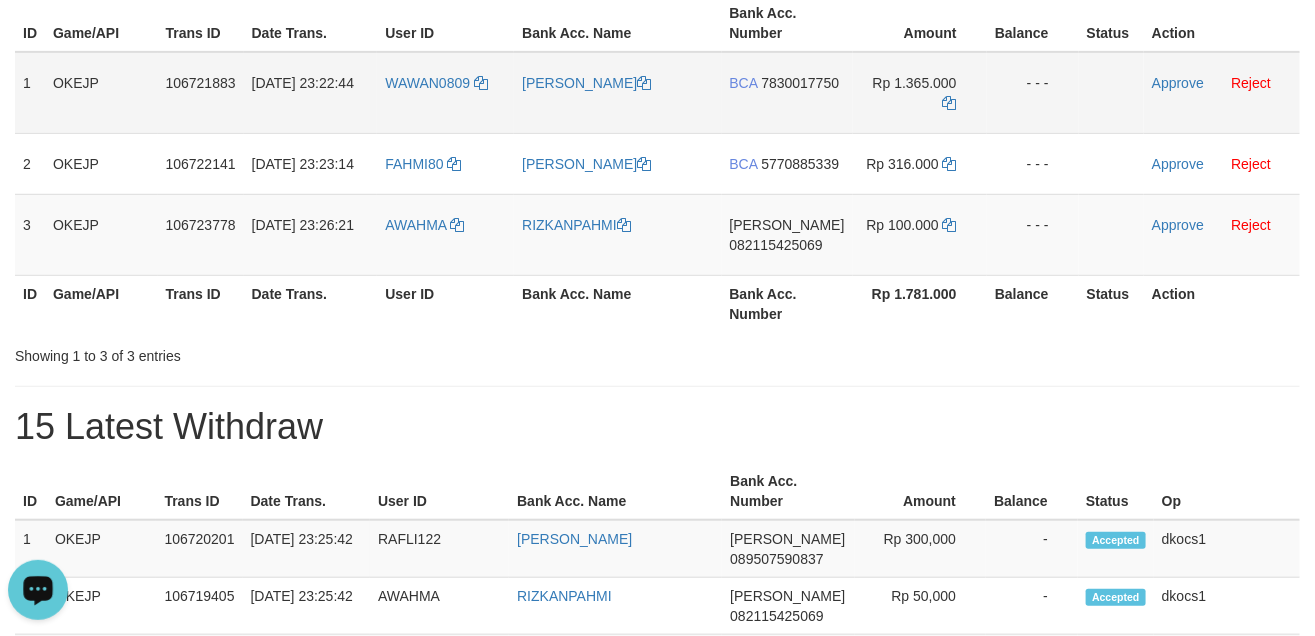 click on "7830017750" at bounding box center (800, 83) 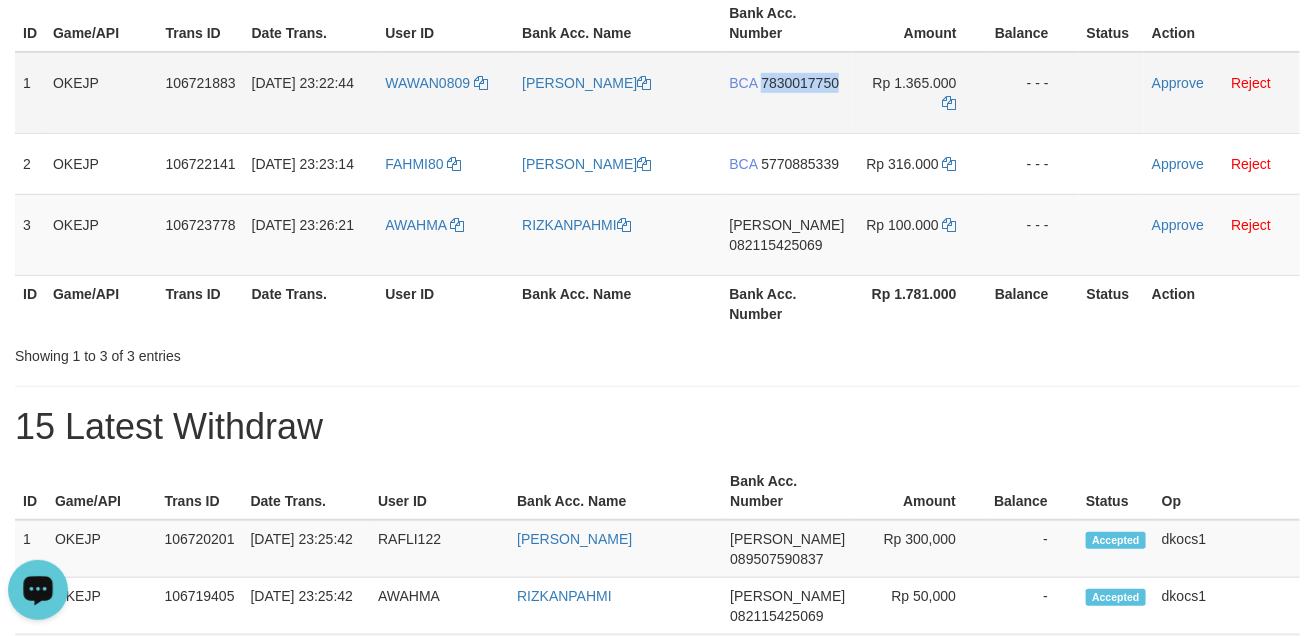 click on "BCA
7830017750" at bounding box center (787, 93) 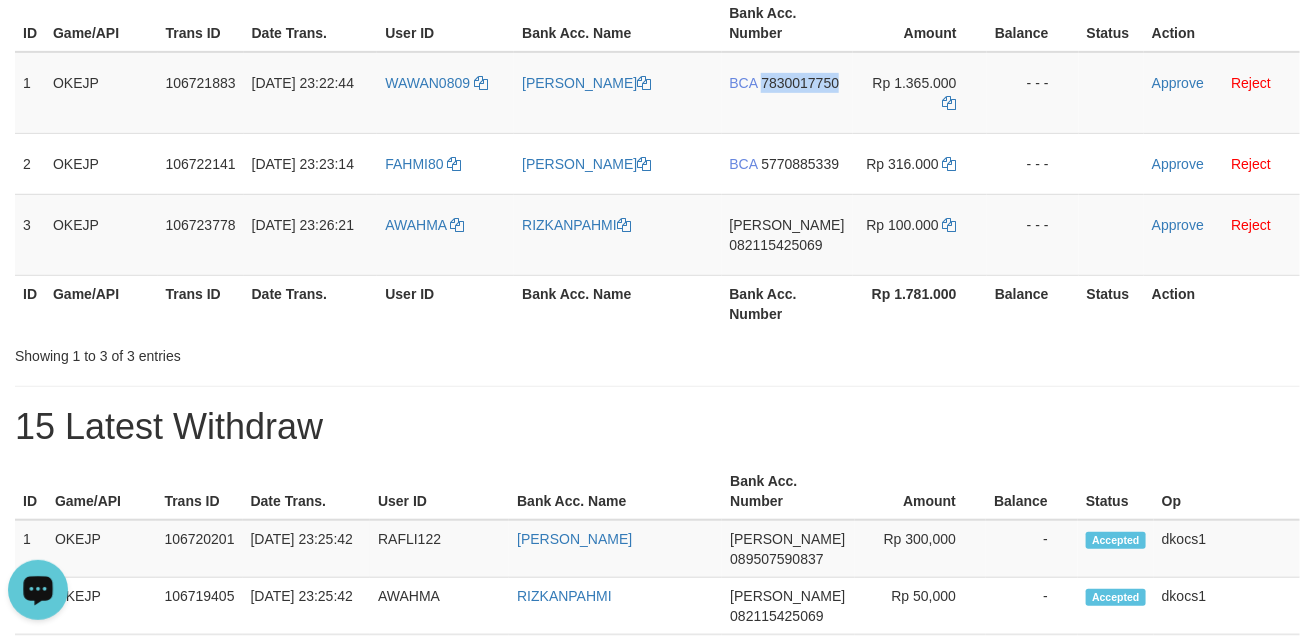 copy on "7830017750" 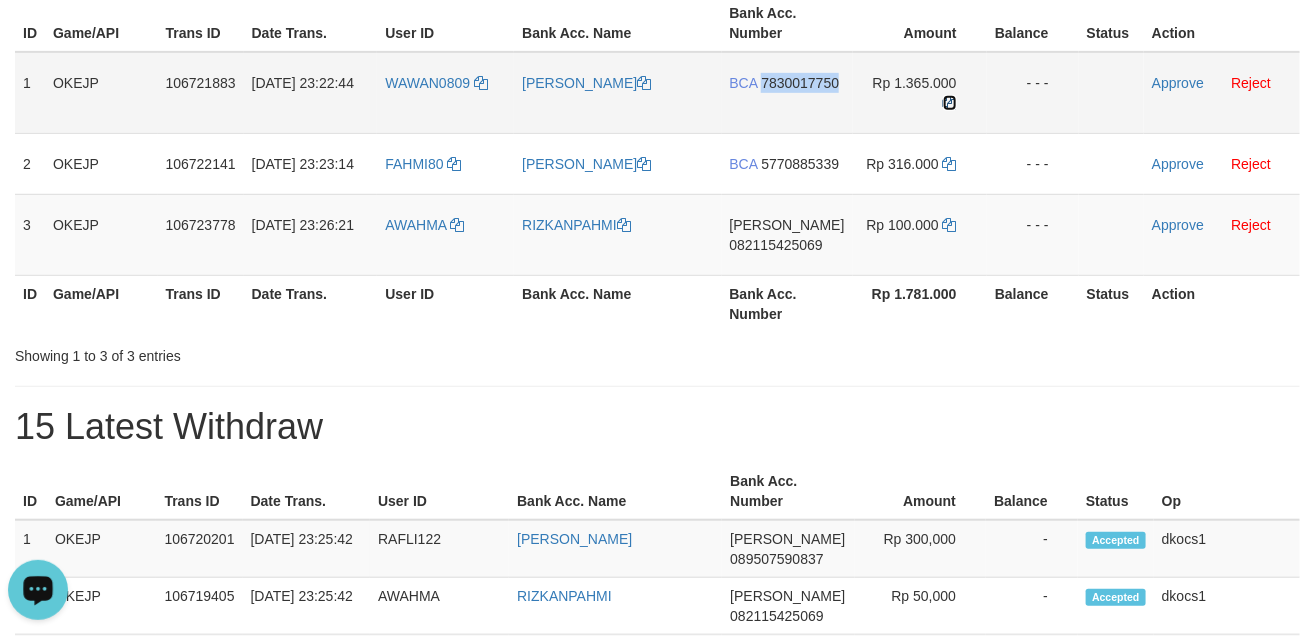 click at bounding box center (950, 103) 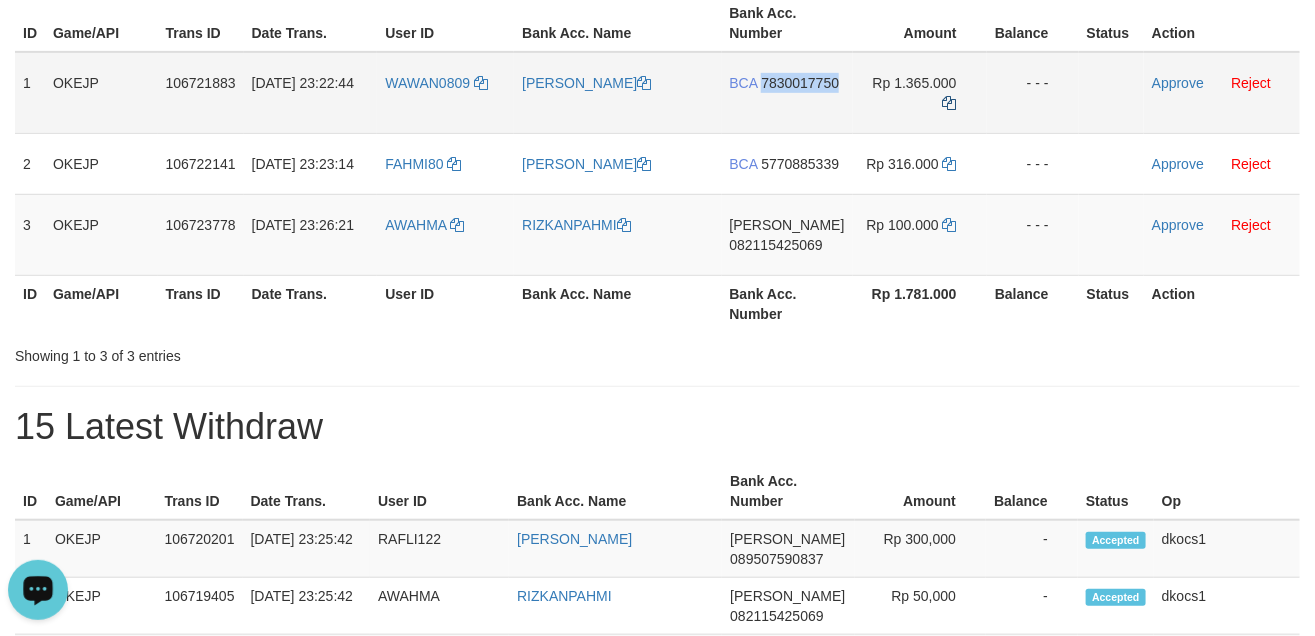 copy on "7830017750" 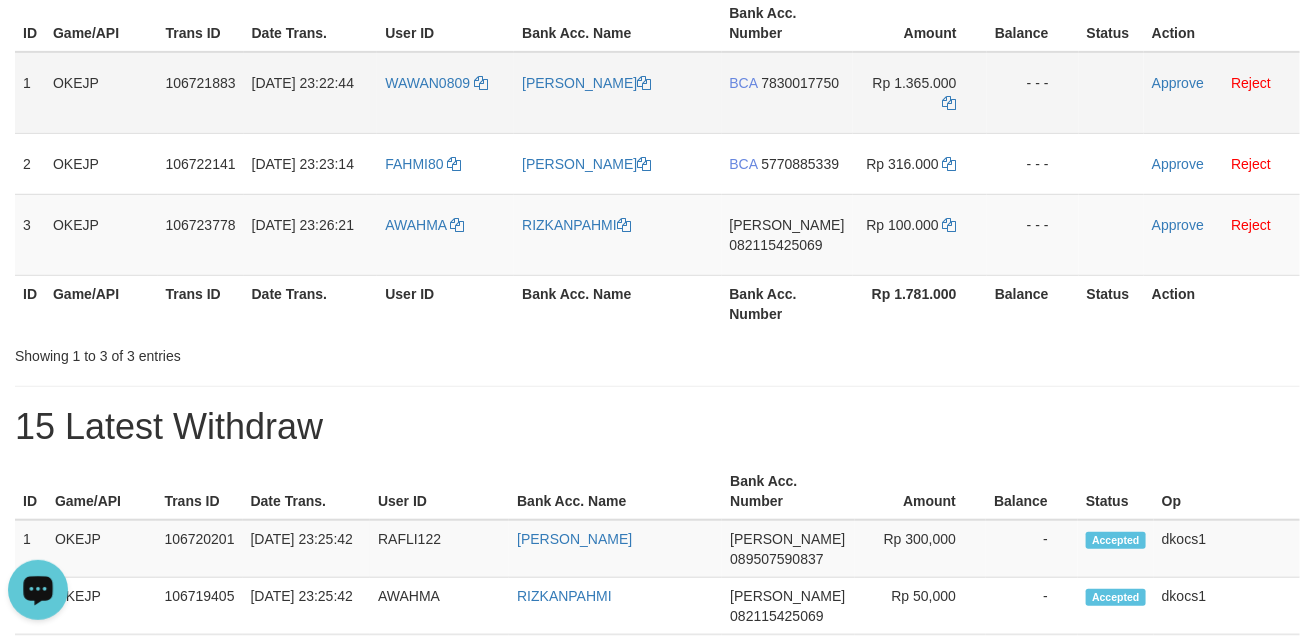 click on "BCA
7830017750" at bounding box center (787, 93) 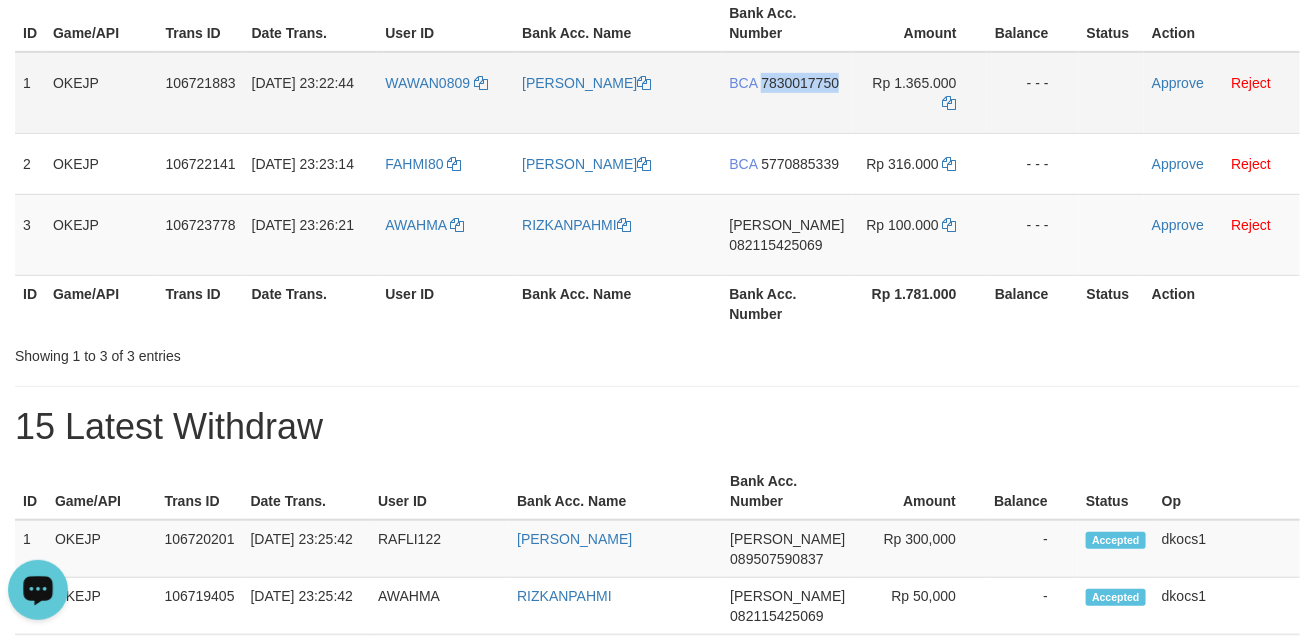 click on "BCA
7830017750" at bounding box center [787, 93] 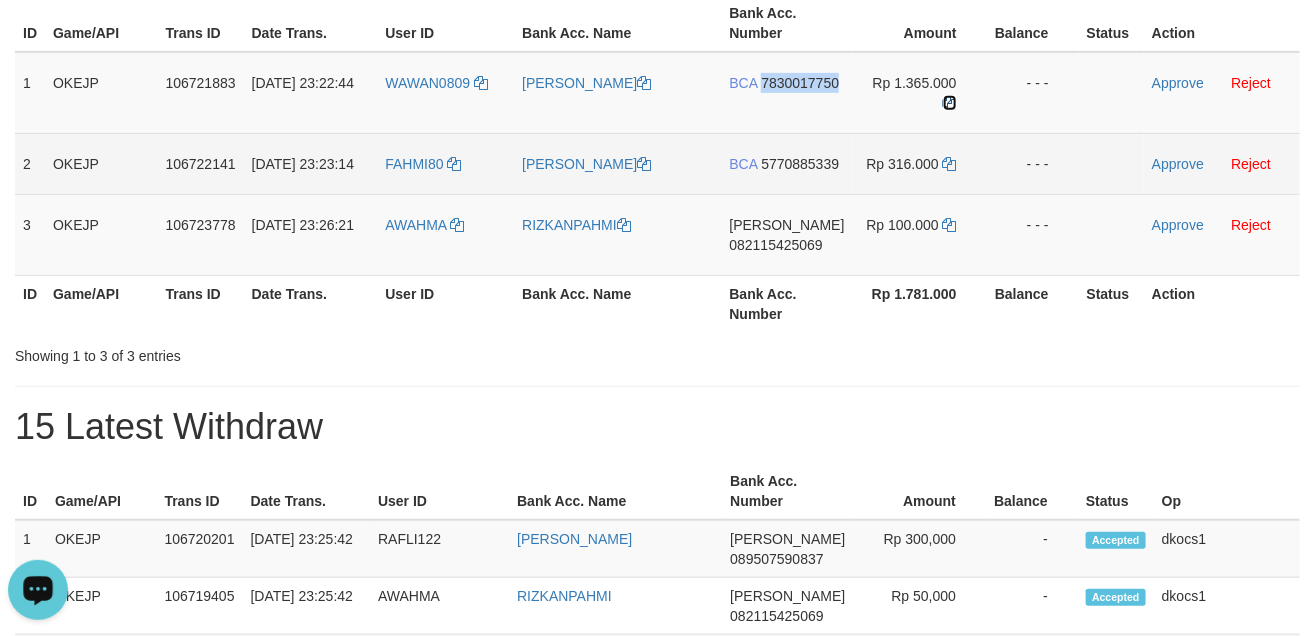 drag, startPoint x: 946, startPoint y: 96, endPoint x: 946, endPoint y: 178, distance: 82 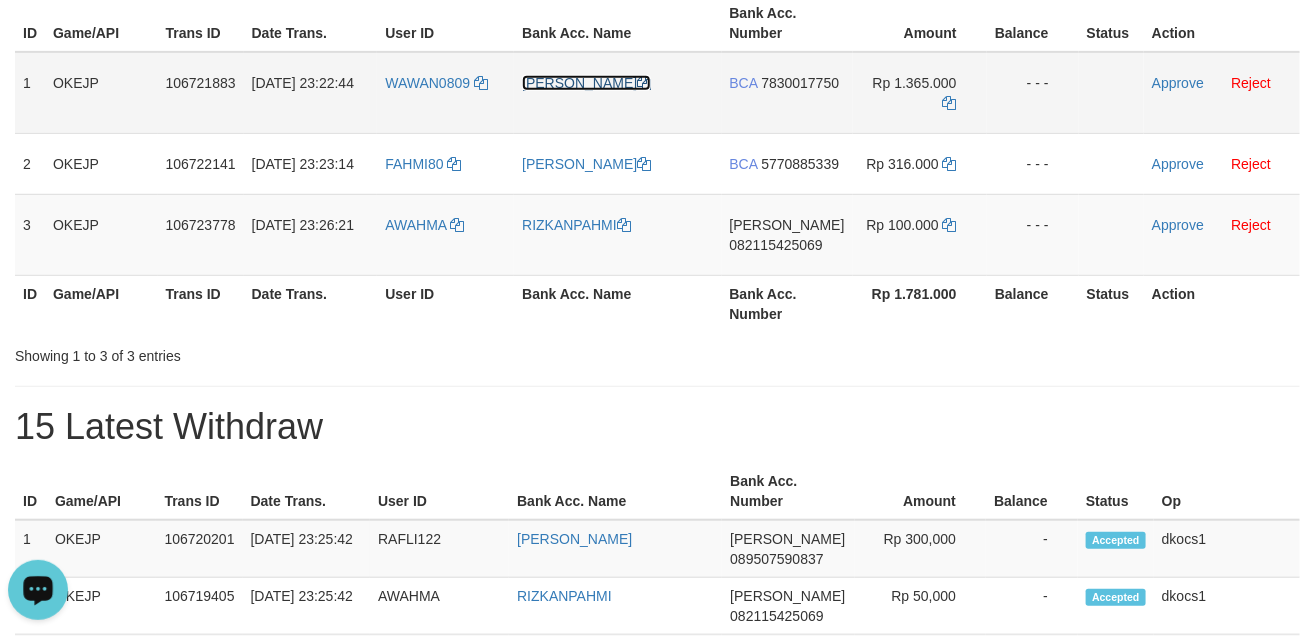 drag, startPoint x: 571, startPoint y: 82, endPoint x: 532, endPoint y: 111, distance: 48.60041 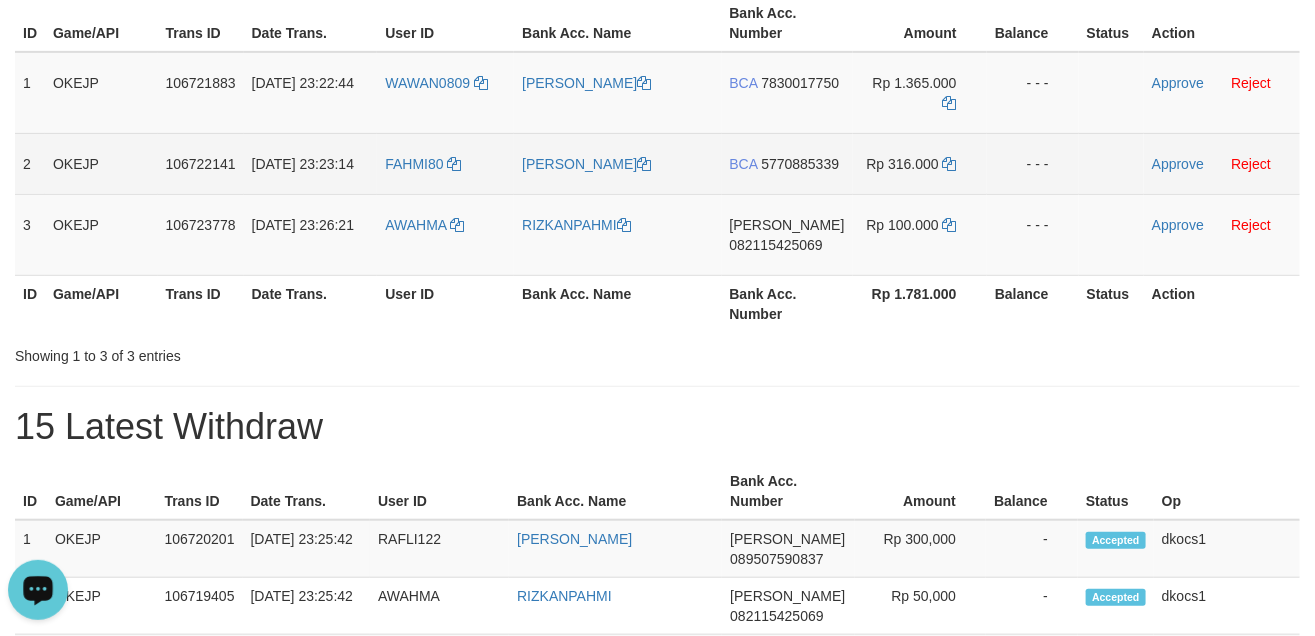 click on "BCA
5770885339" at bounding box center [787, 163] 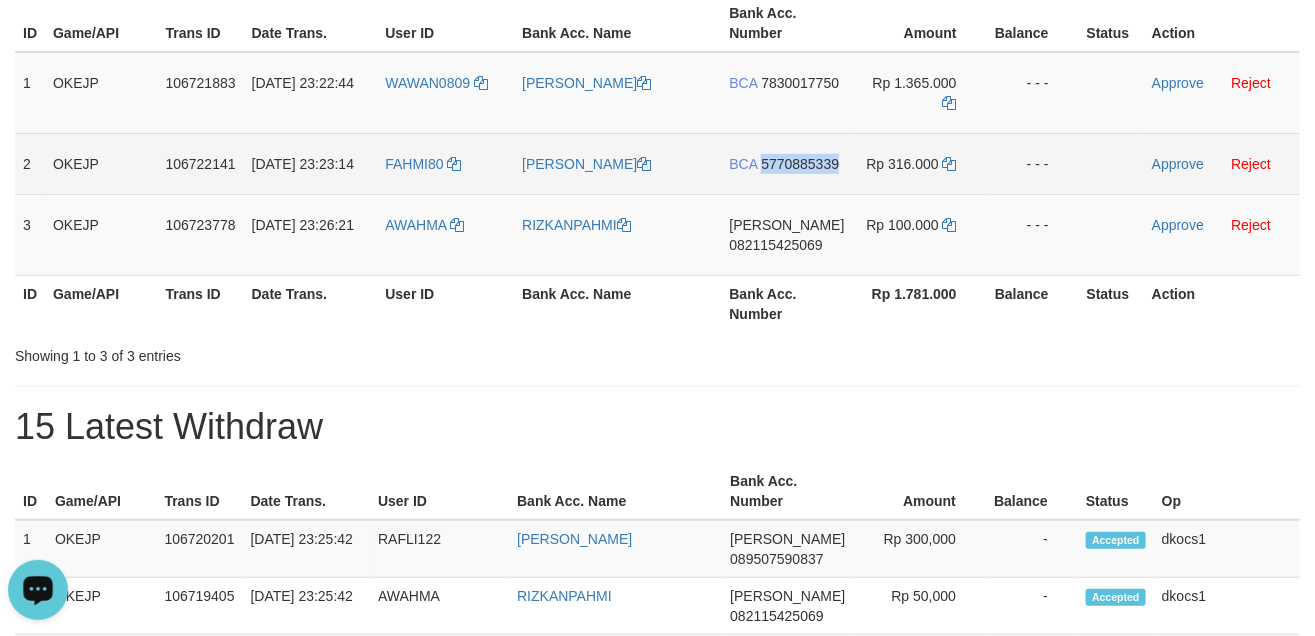 click on "BCA
5770885339" at bounding box center [787, 163] 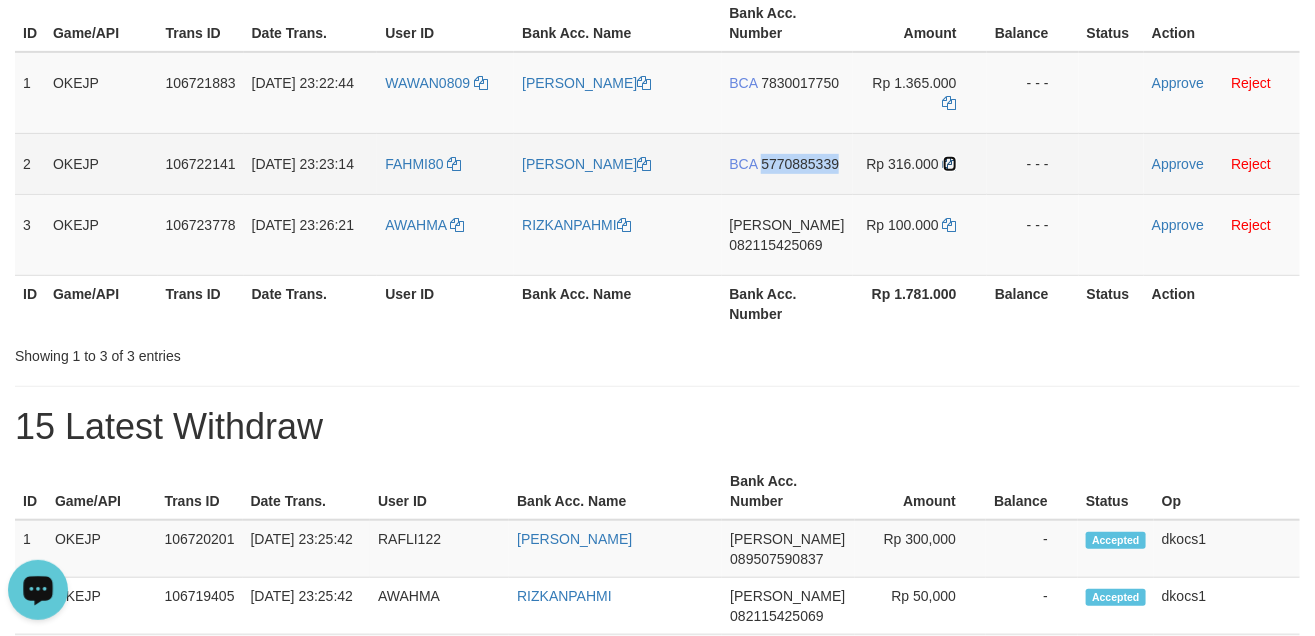 drag, startPoint x: 946, startPoint y: 166, endPoint x: 949, endPoint y: 177, distance: 11.401754 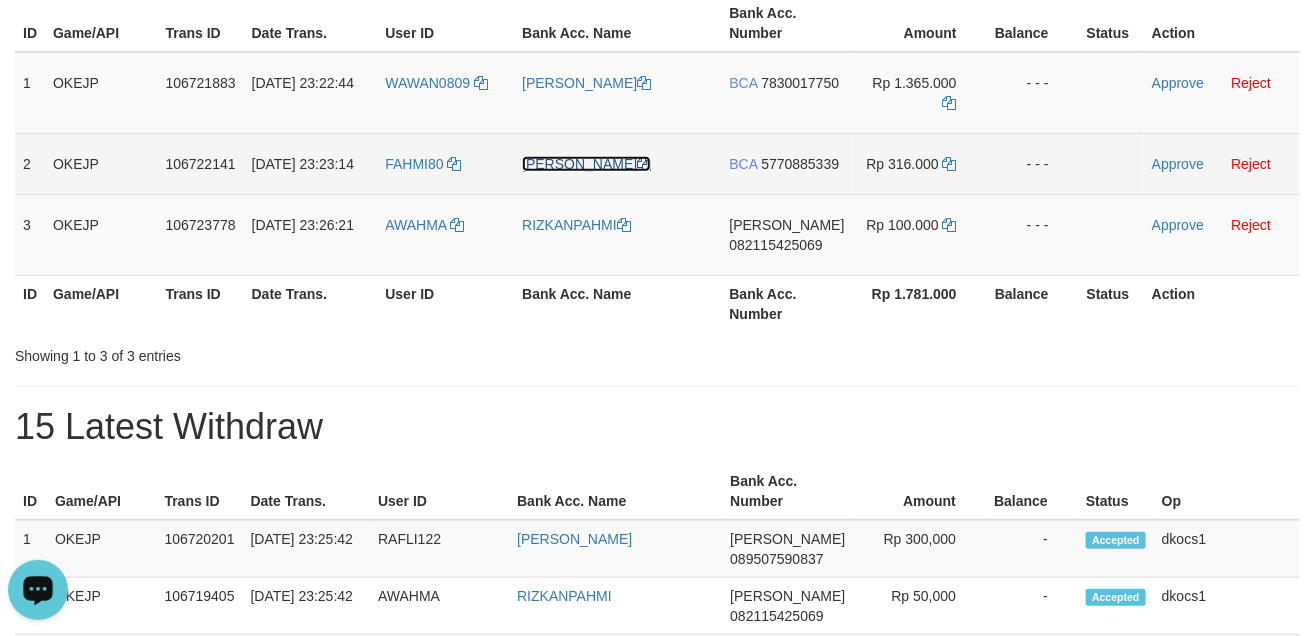 drag, startPoint x: 580, startPoint y: 159, endPoint x: 567, endPoint y: 165, distance: 14.3178215 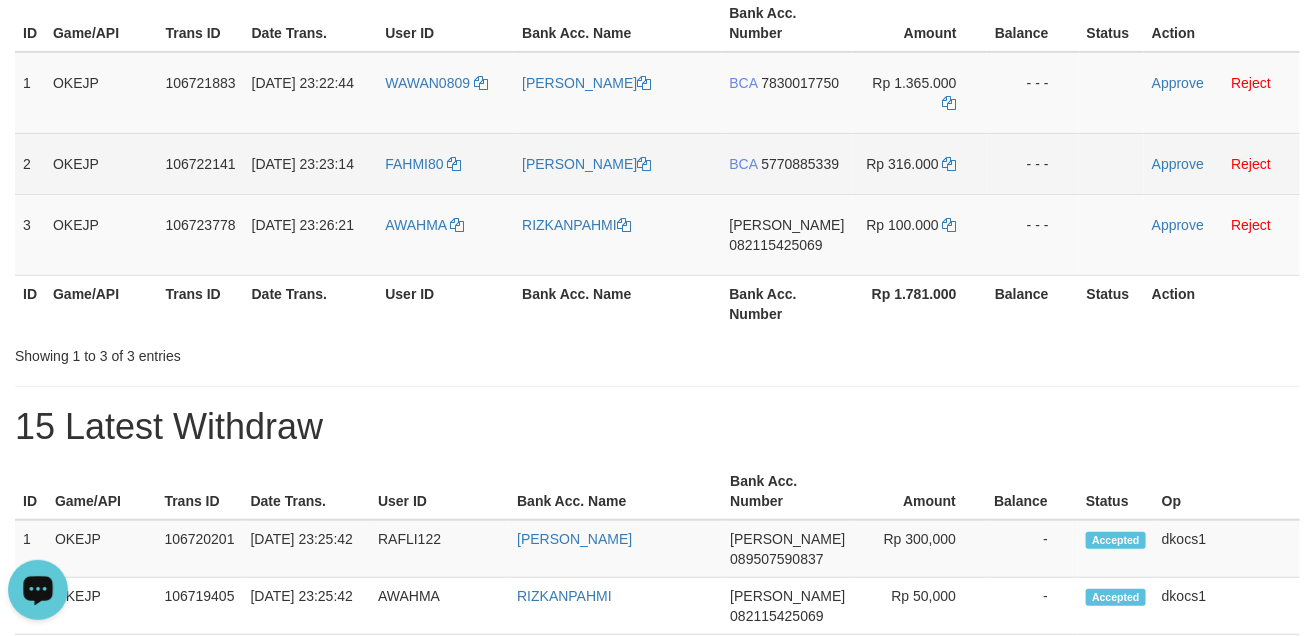 click on "[PERSON_NAME]" at bounding box center [617, 163] 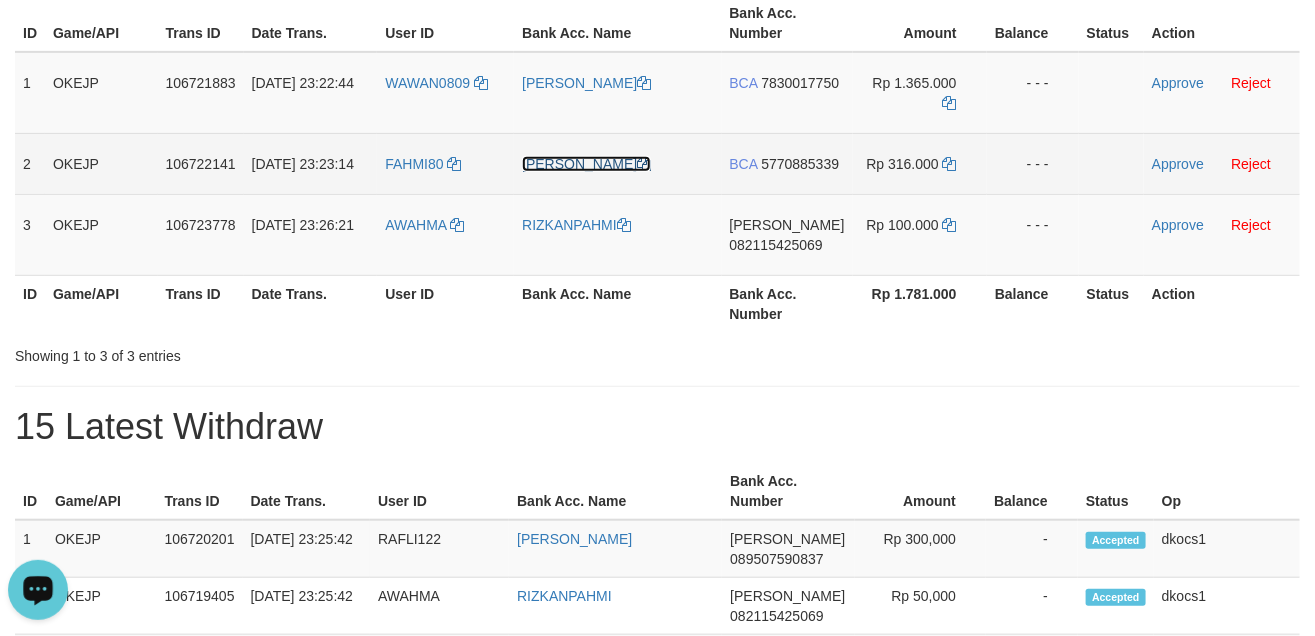 click on "[PERSON_NAME]" at bounding box center [586, 164] 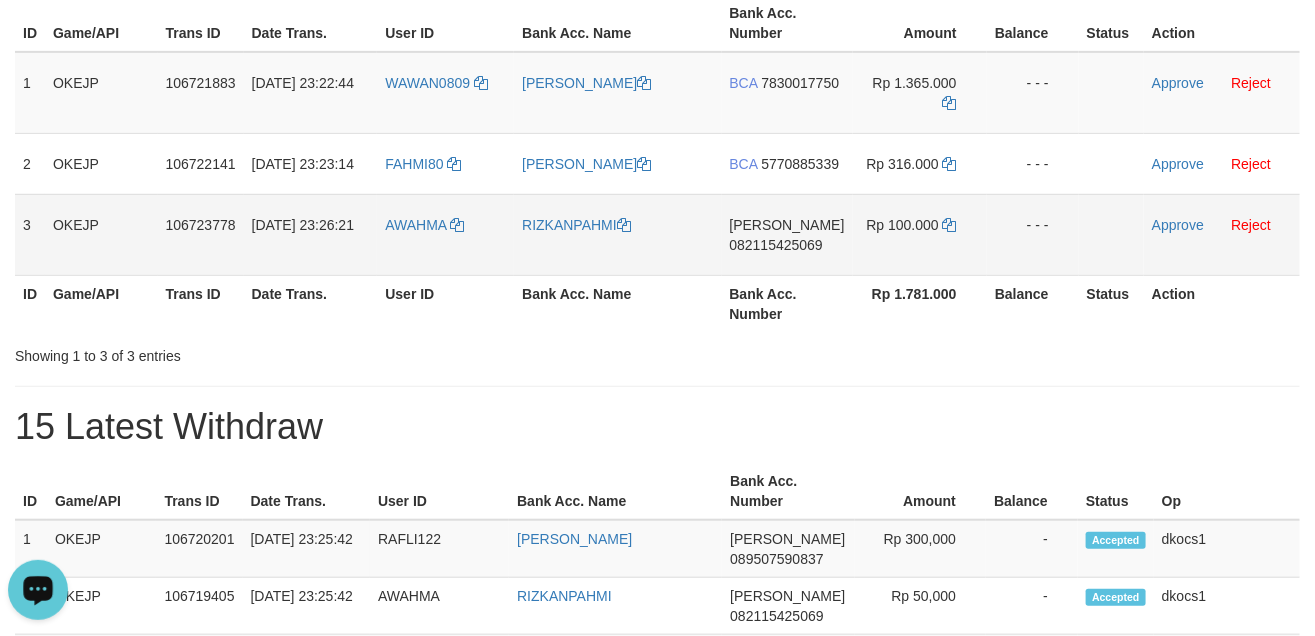 click on "DANA
082115425069" at bounding box center (787, 234) 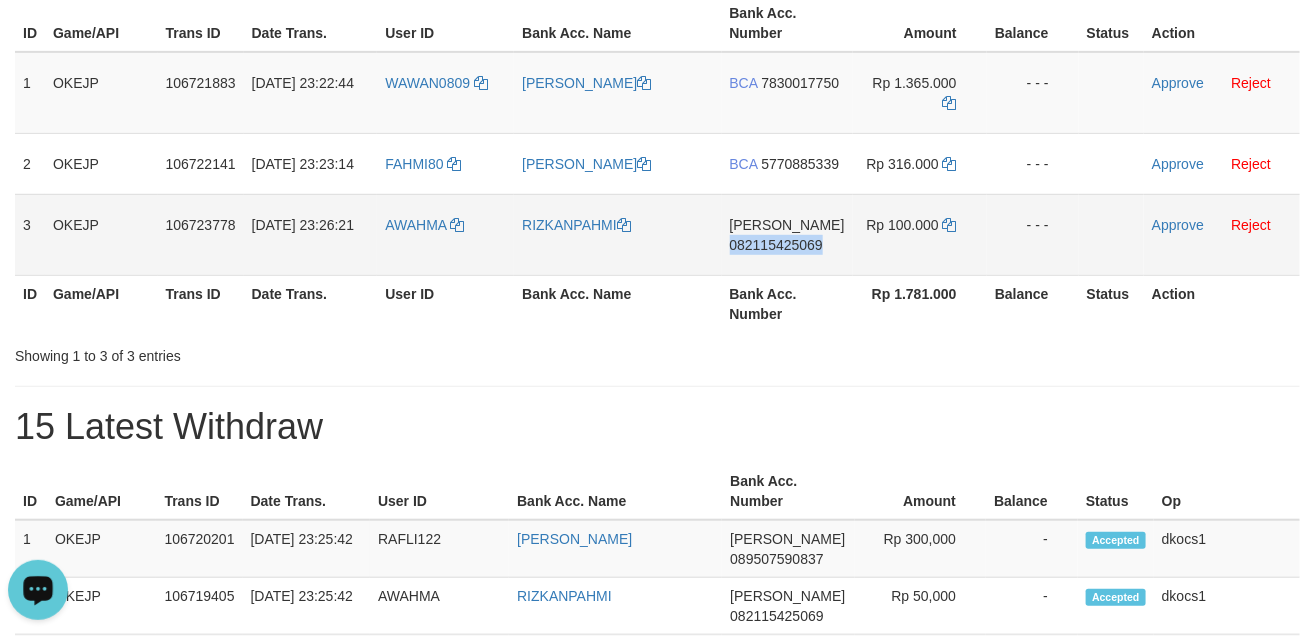 click on "DANA
082115425069" at bounding box center (787, 234) 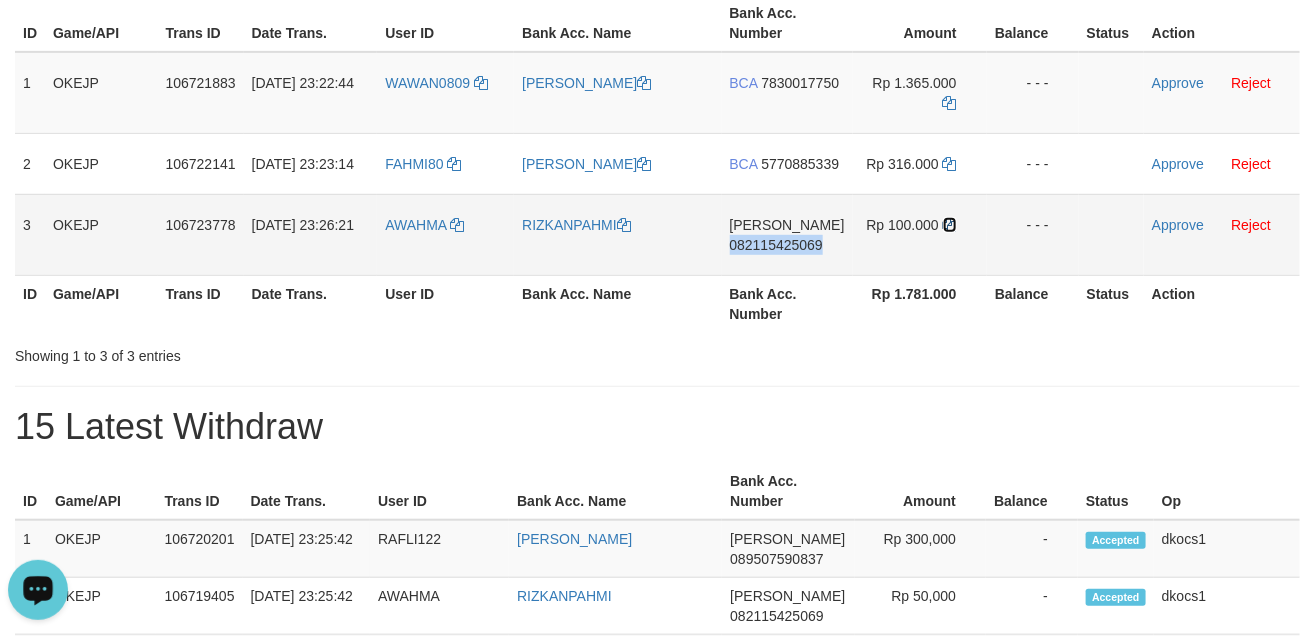 click at bounding box center [950, 225] 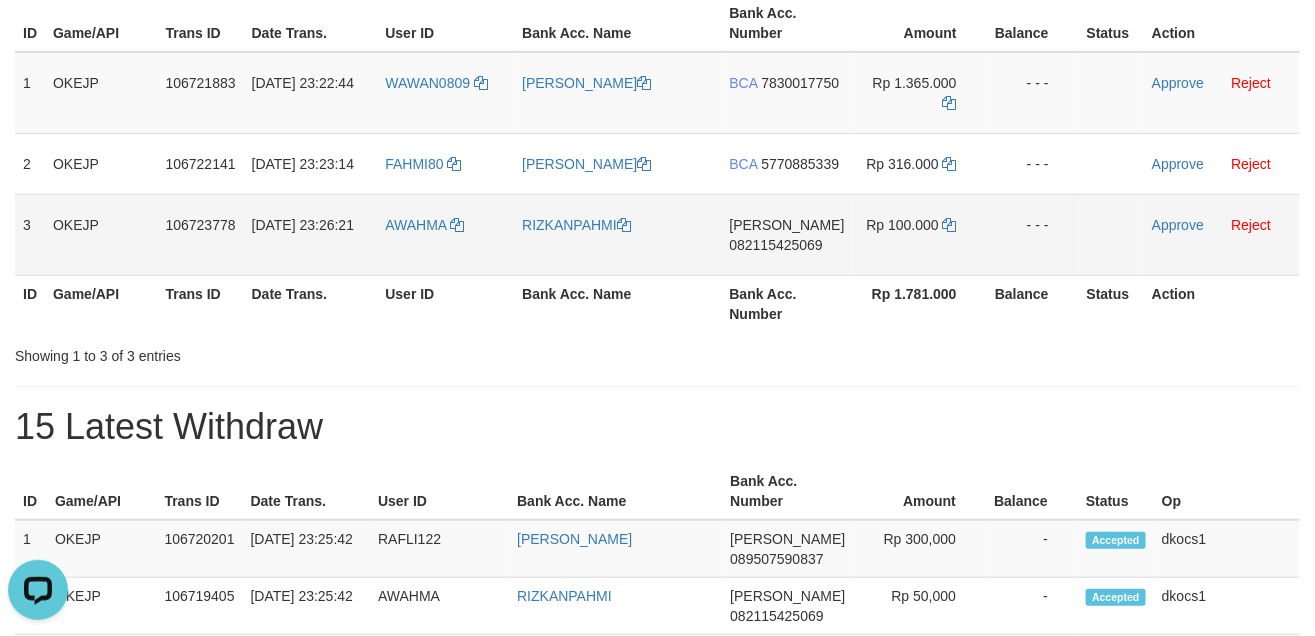 click on "AWAHMA" at bounding box center (445, 234) 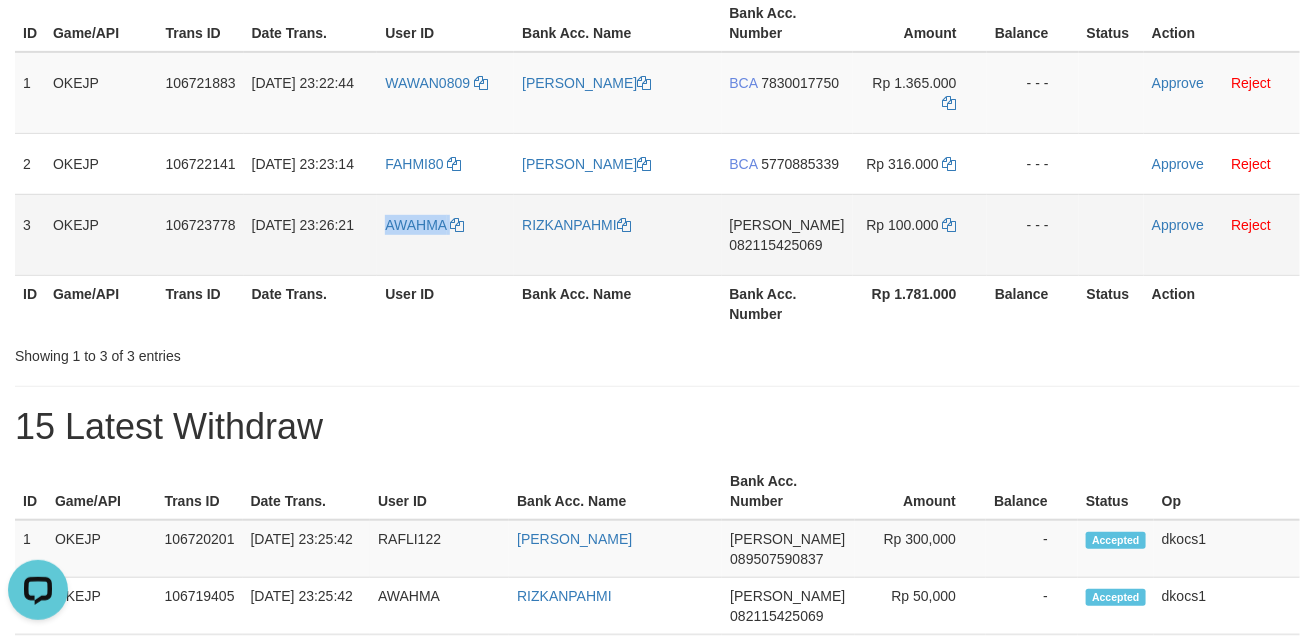 click on "AWAHMA" at bounding box center (445, 234) 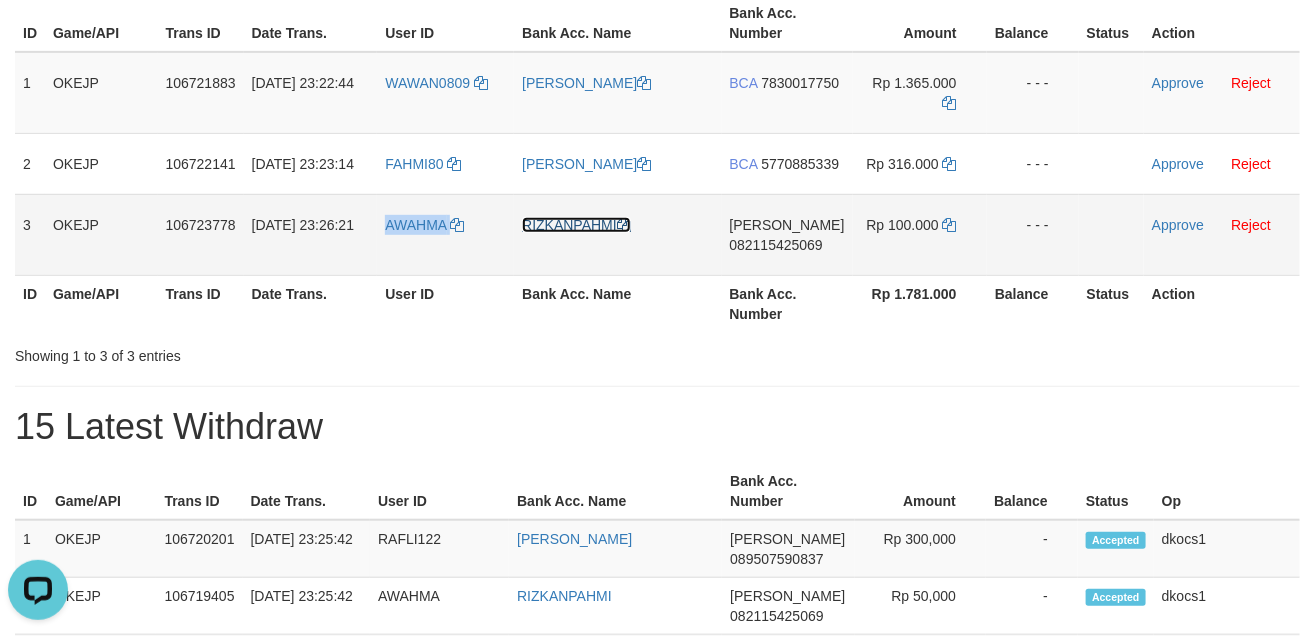 click on "RIZKANPAHMI" at bounding box center [576, 225] 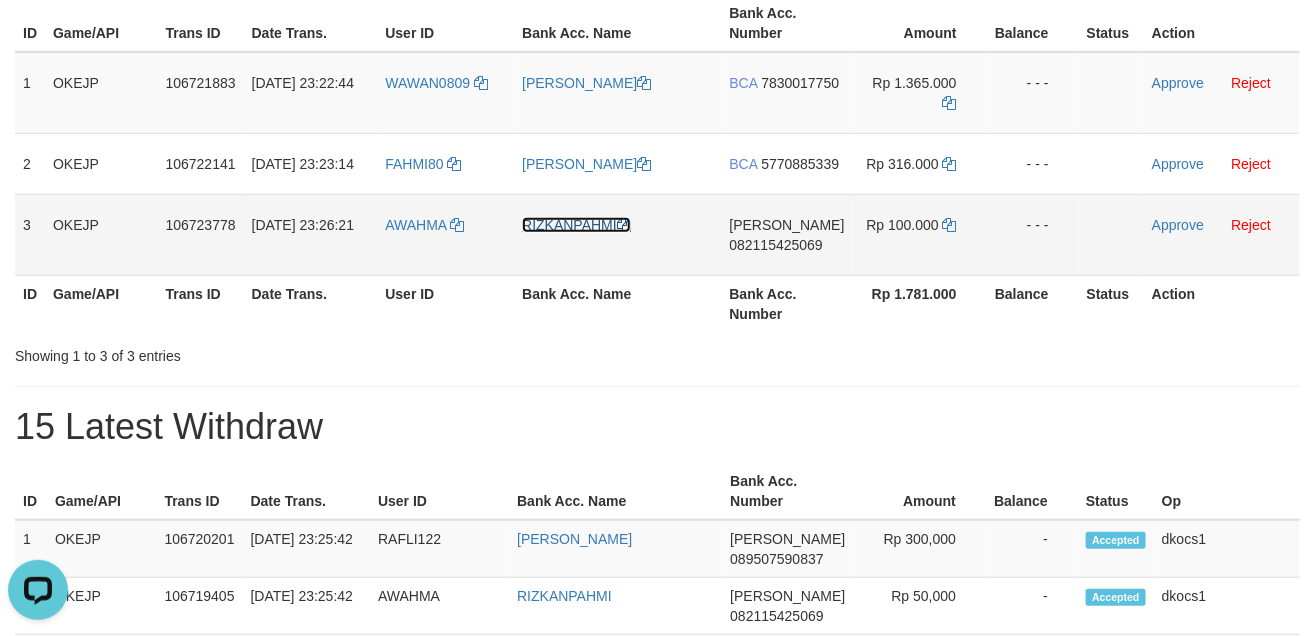 click on "RIZKANPAHMI" at bounding box center [576, 225] 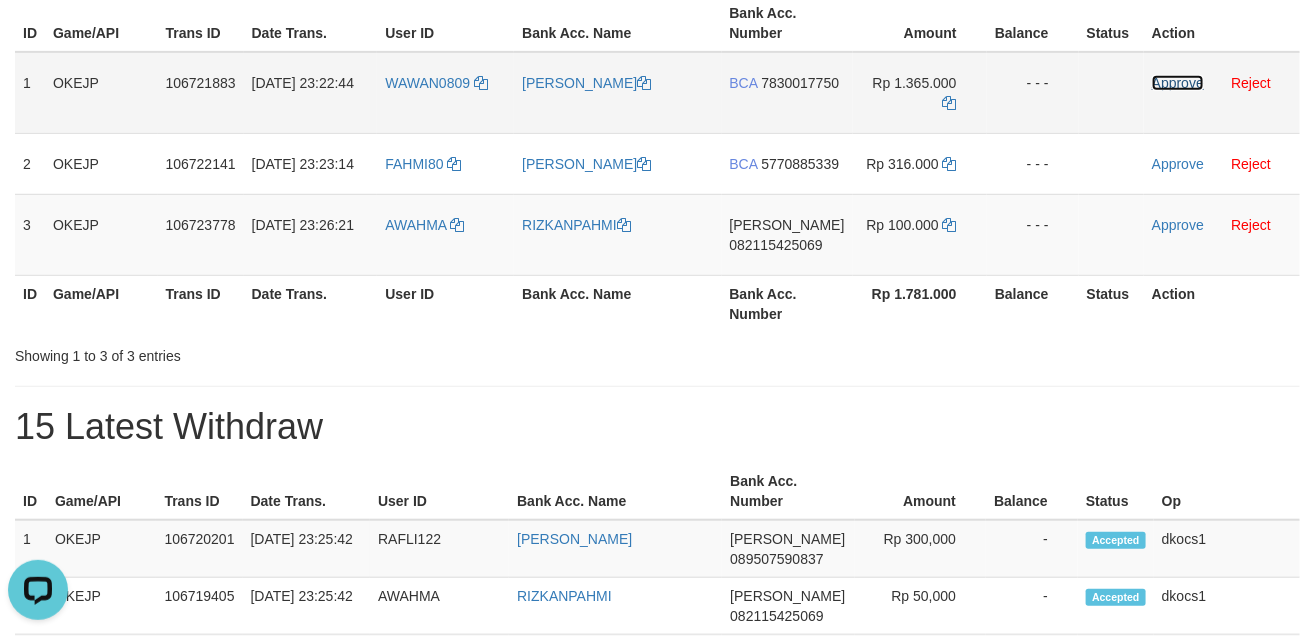 click on "Approve" at bounding box center [1178, 83] 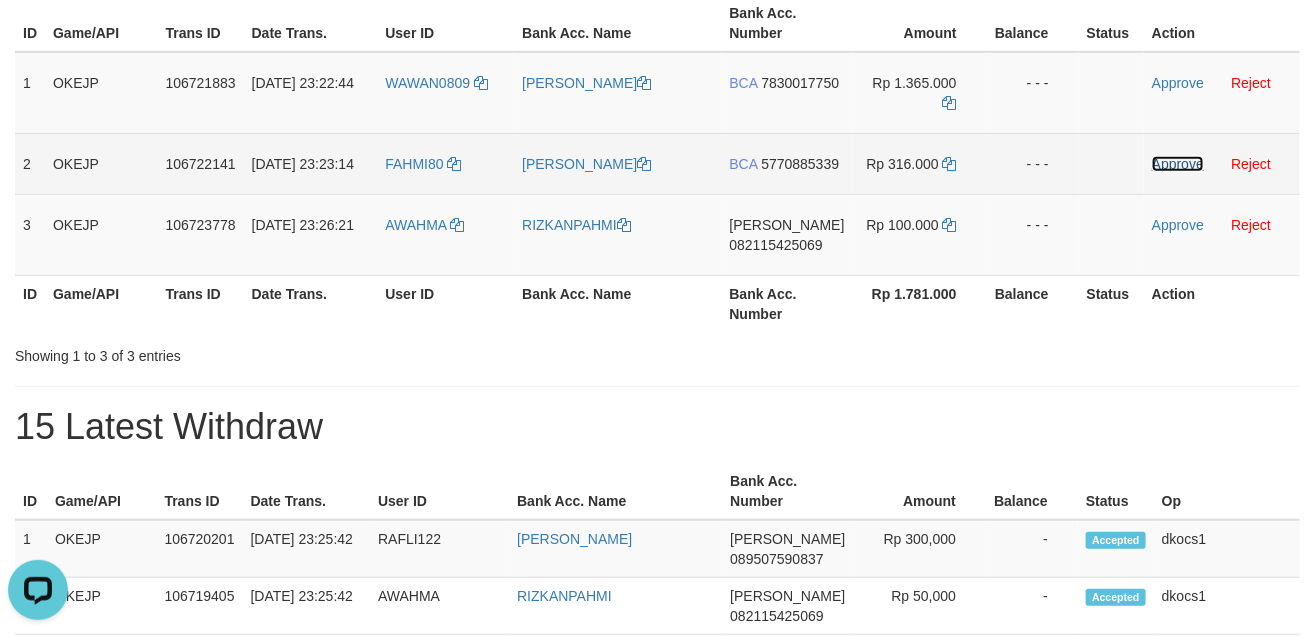 click on "Approve" at bounding box center (1178, 164) 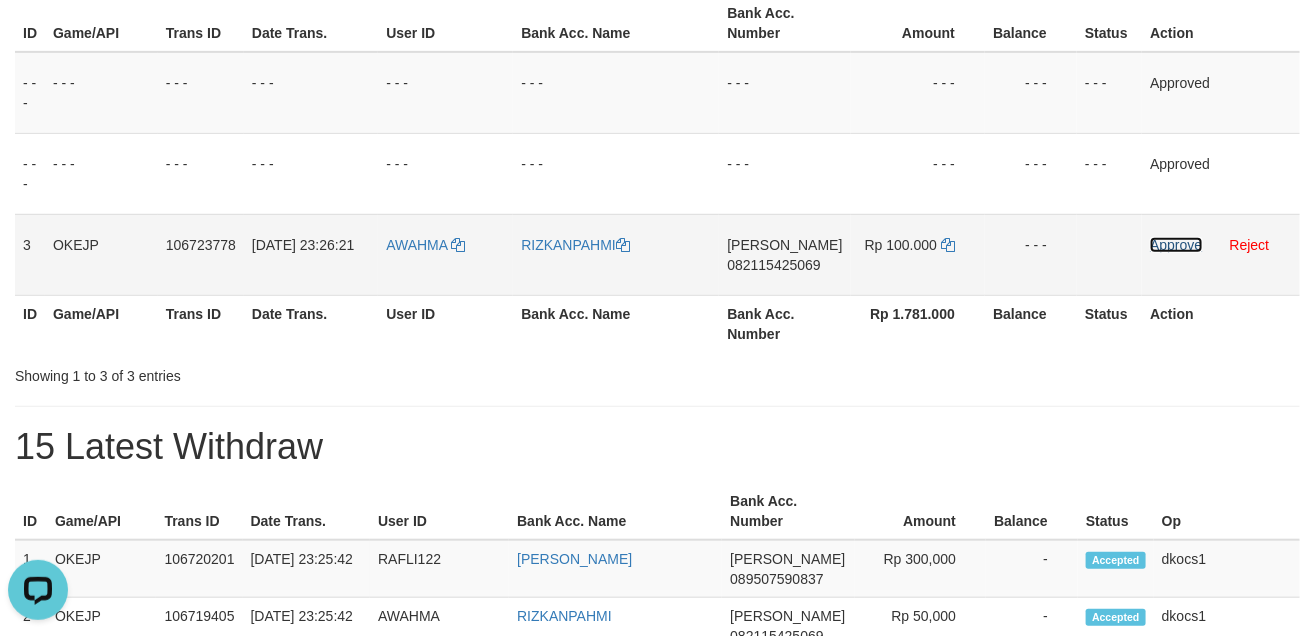 click on "Approve" at bounding box center (1176, 245) 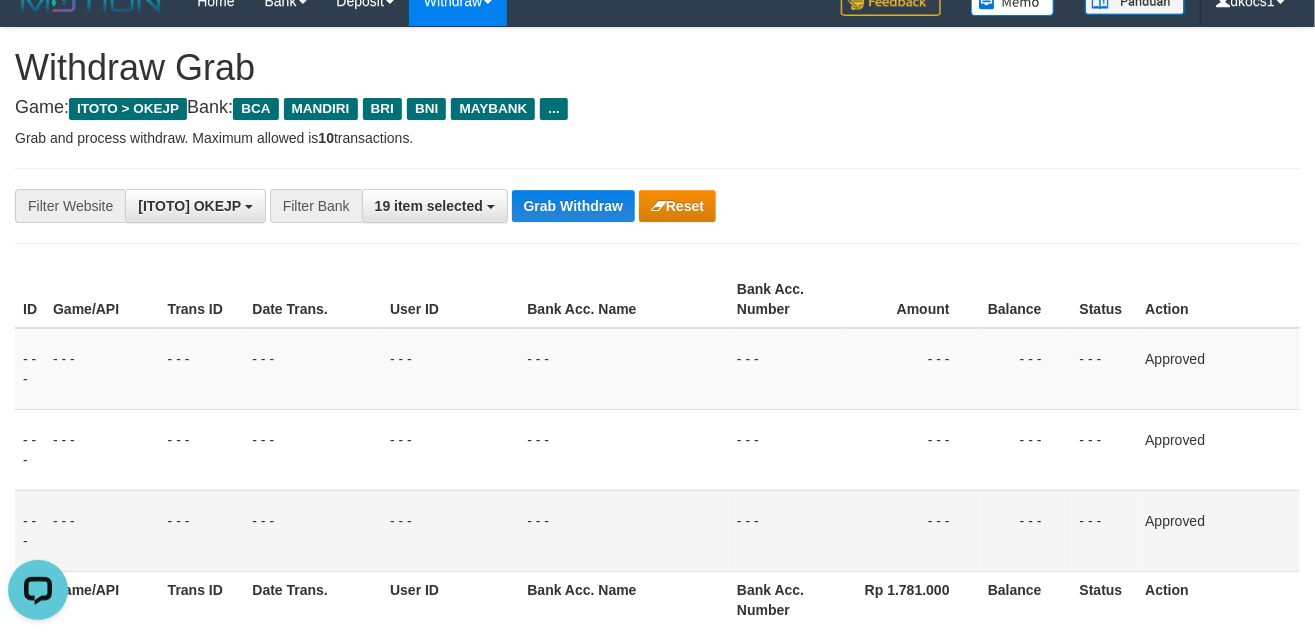 scroll, scrollTop: 0, scrollLeft: 0, axis: both 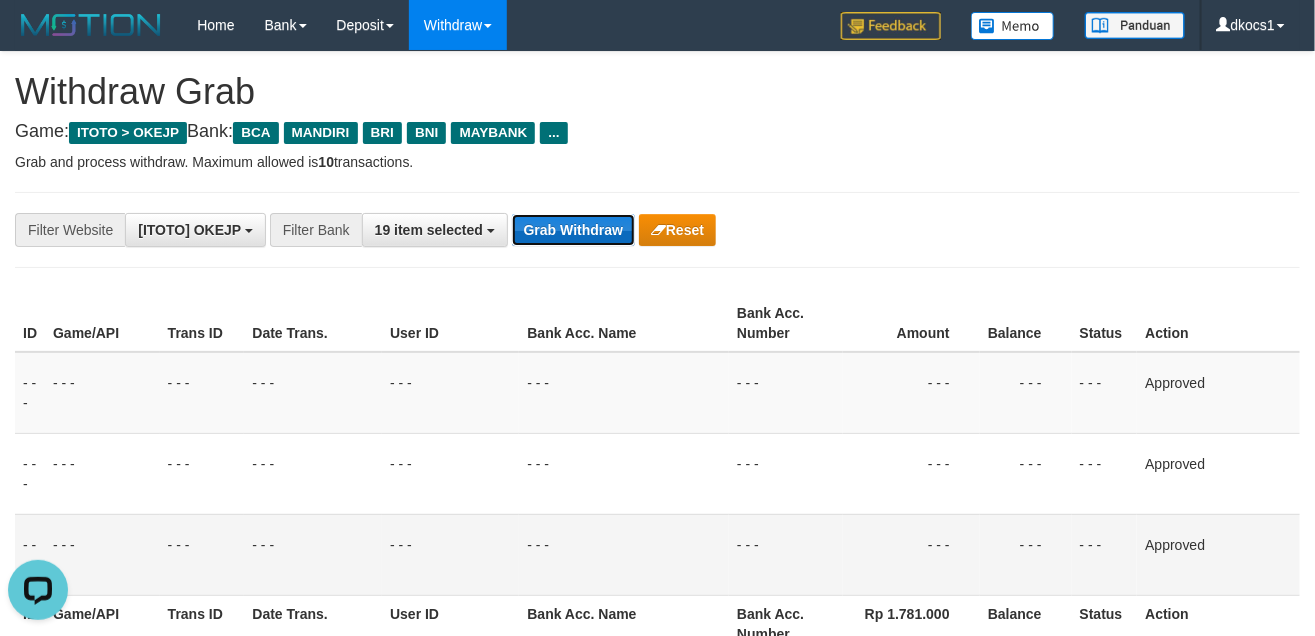 click on "Grab Withdraw" at bounding box center [573, 230] 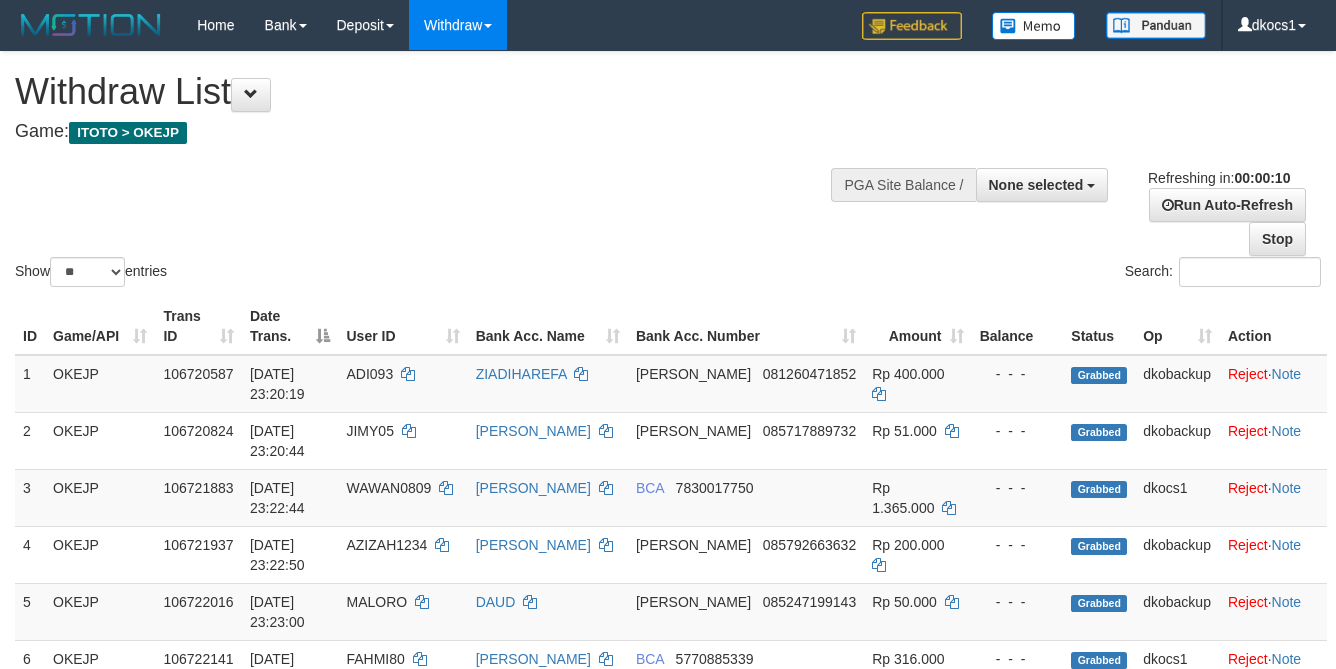 select 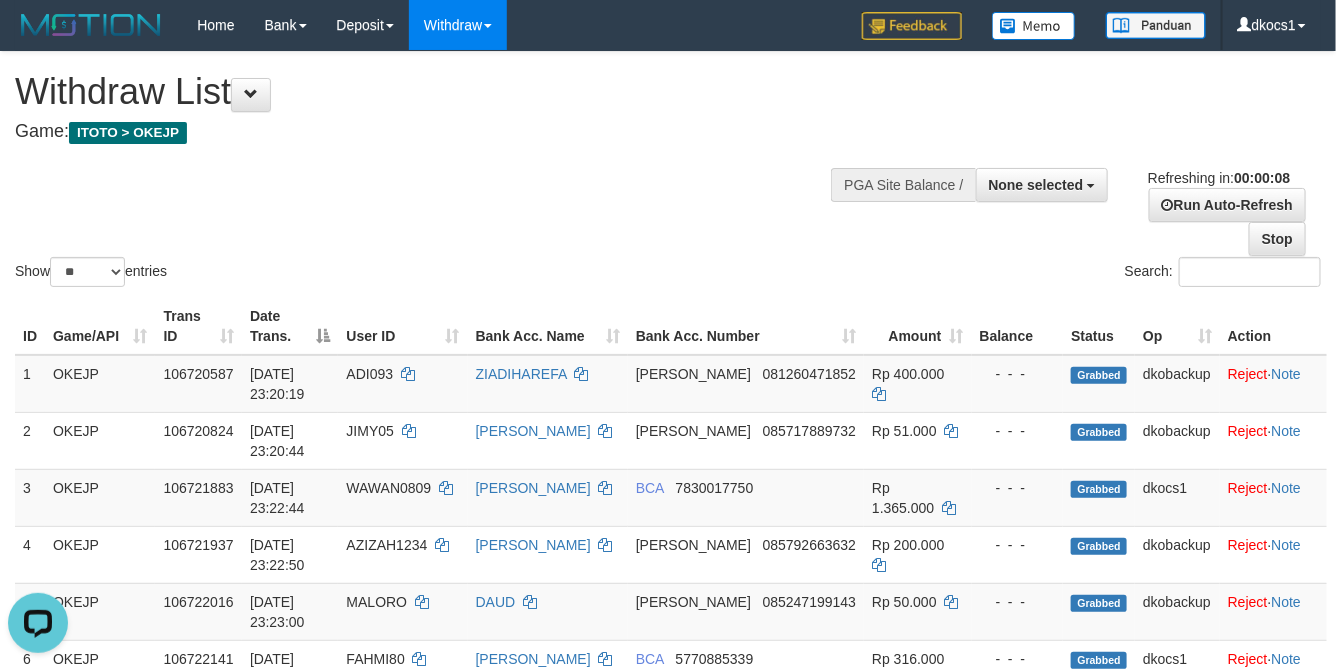 scroll, scrollTop: 0, scrollLeft: 0, axis: both 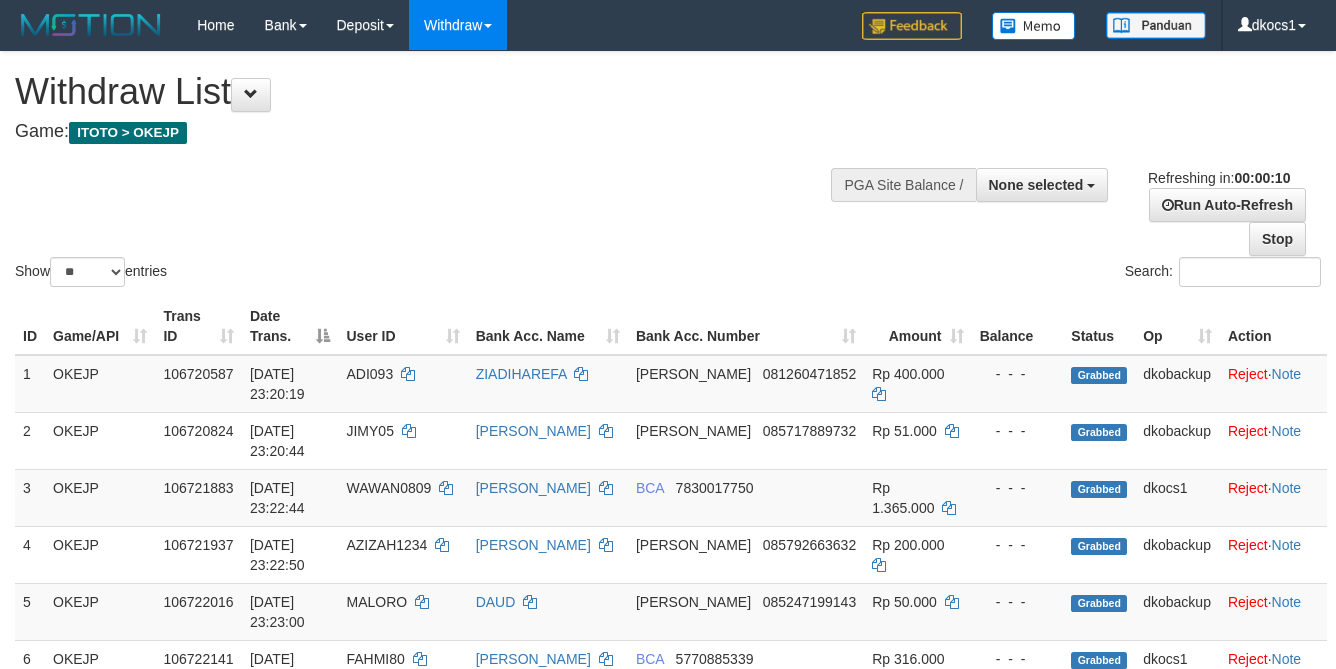 select 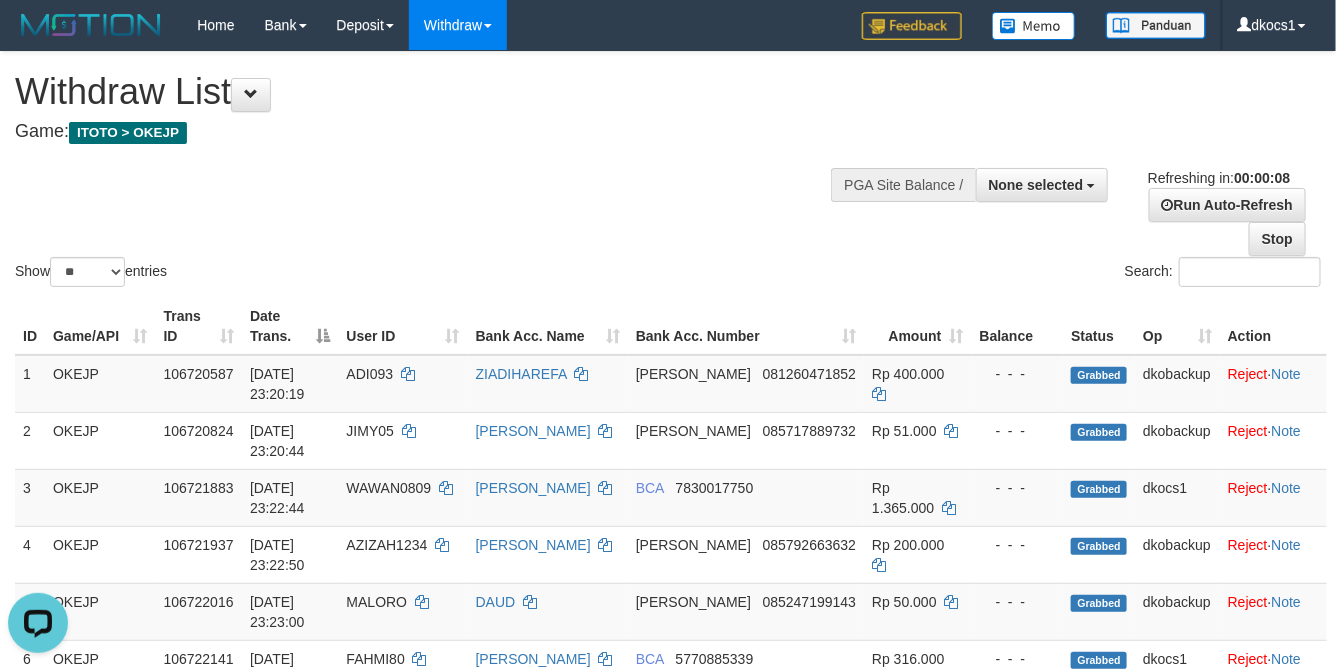 scroll, scrollTop: 0, scrollLeft: 0, axis: both 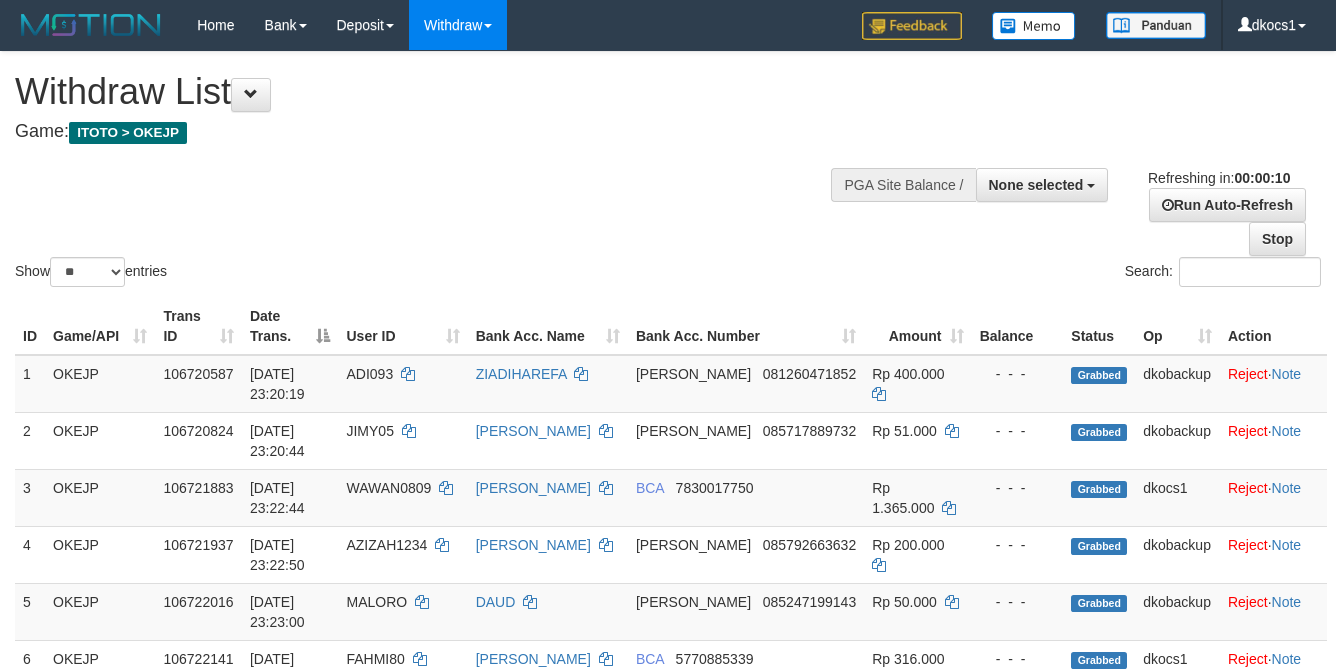 select 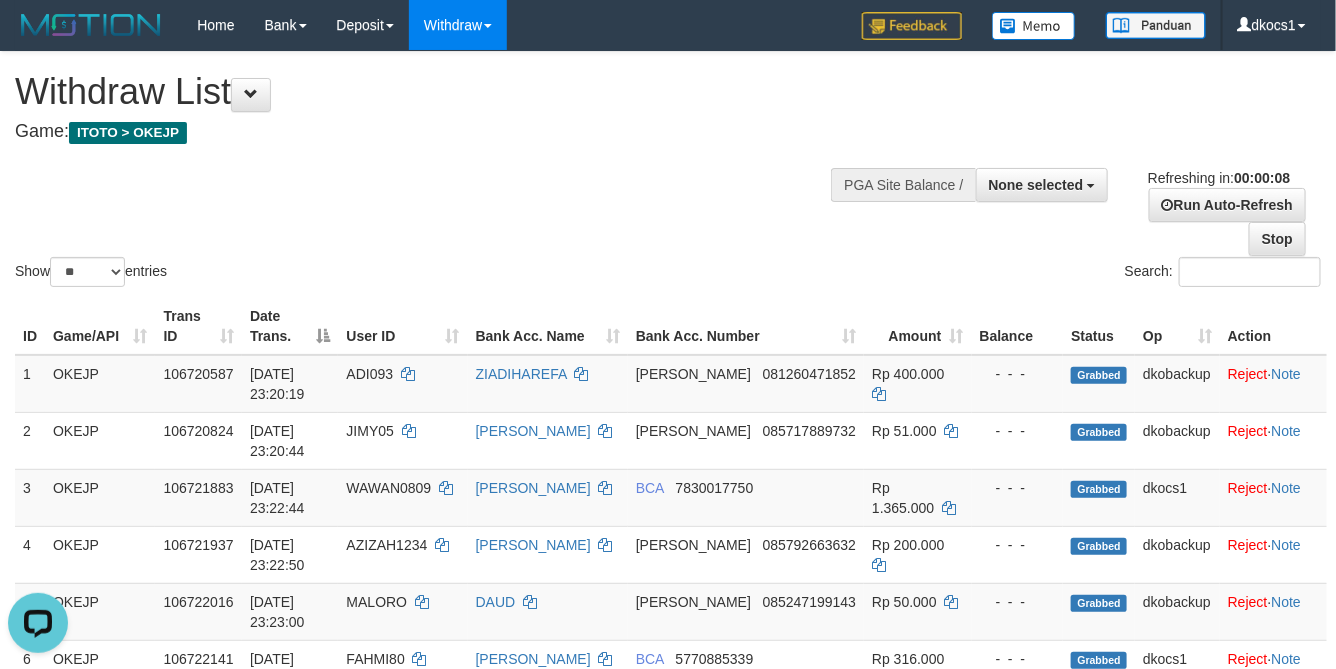 scroll, scrollTop: 0, scrollLeft: 0, axis: both 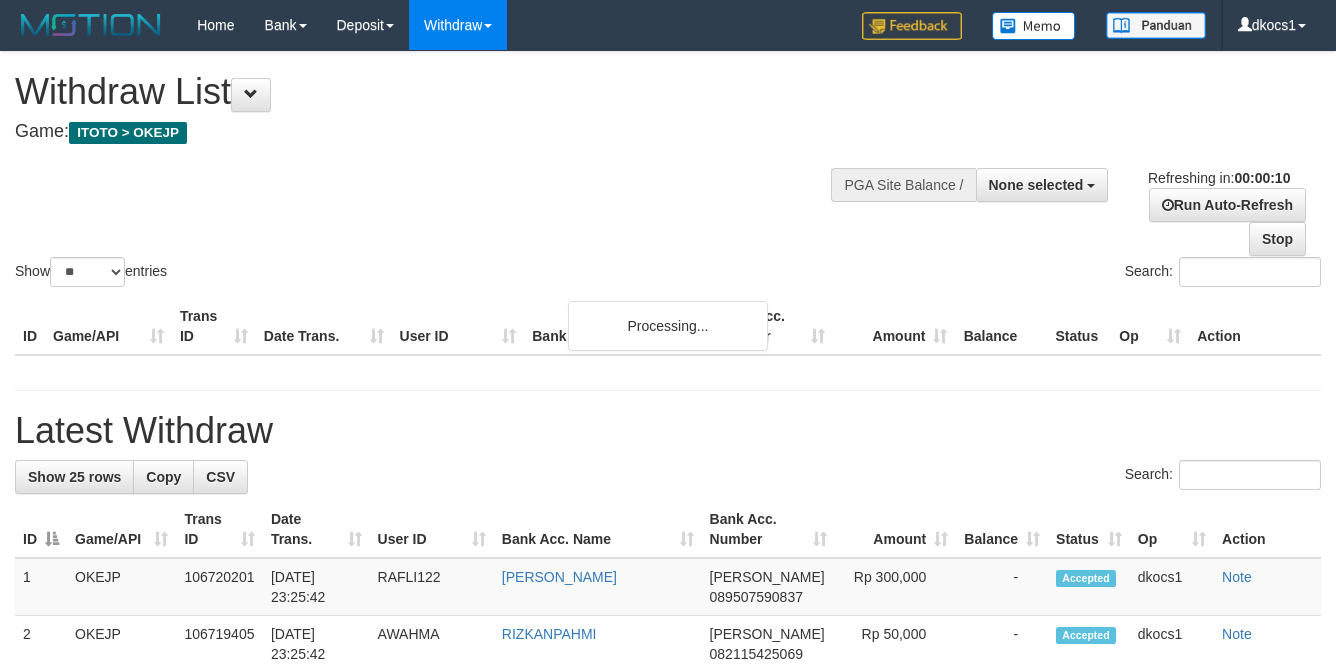 select 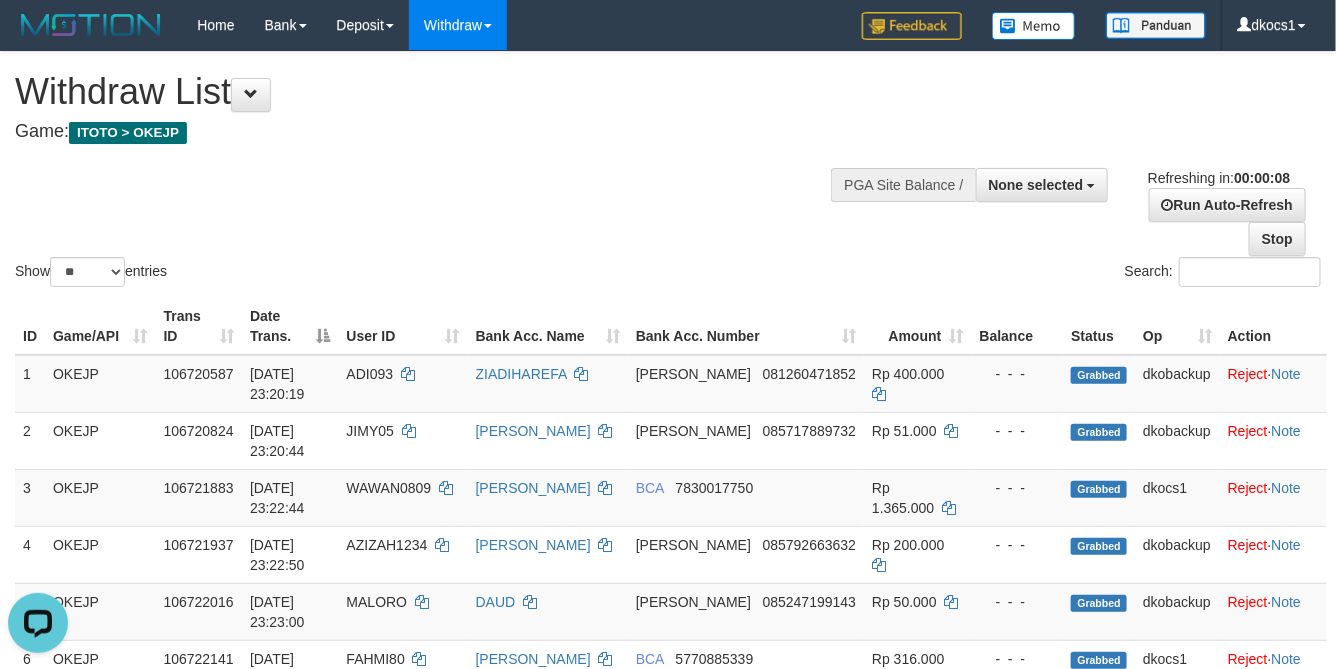 scroll, scrollTop: 0, scrollLeft: 0, axis: both 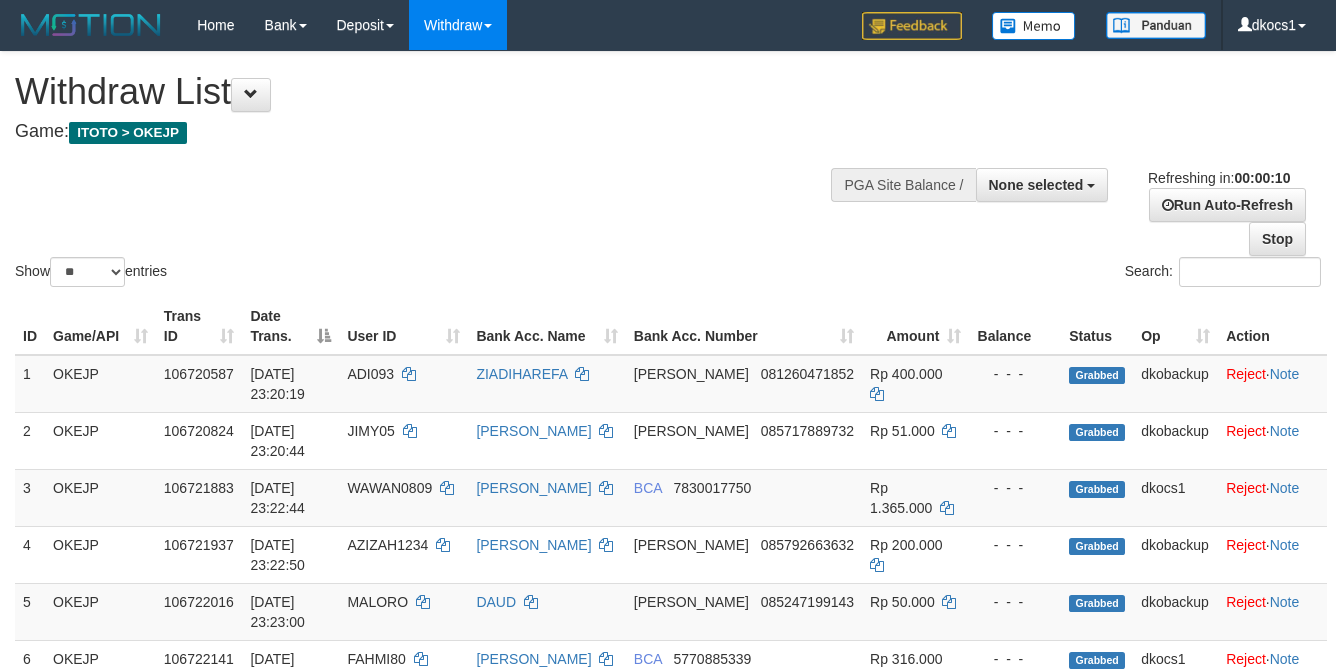 select 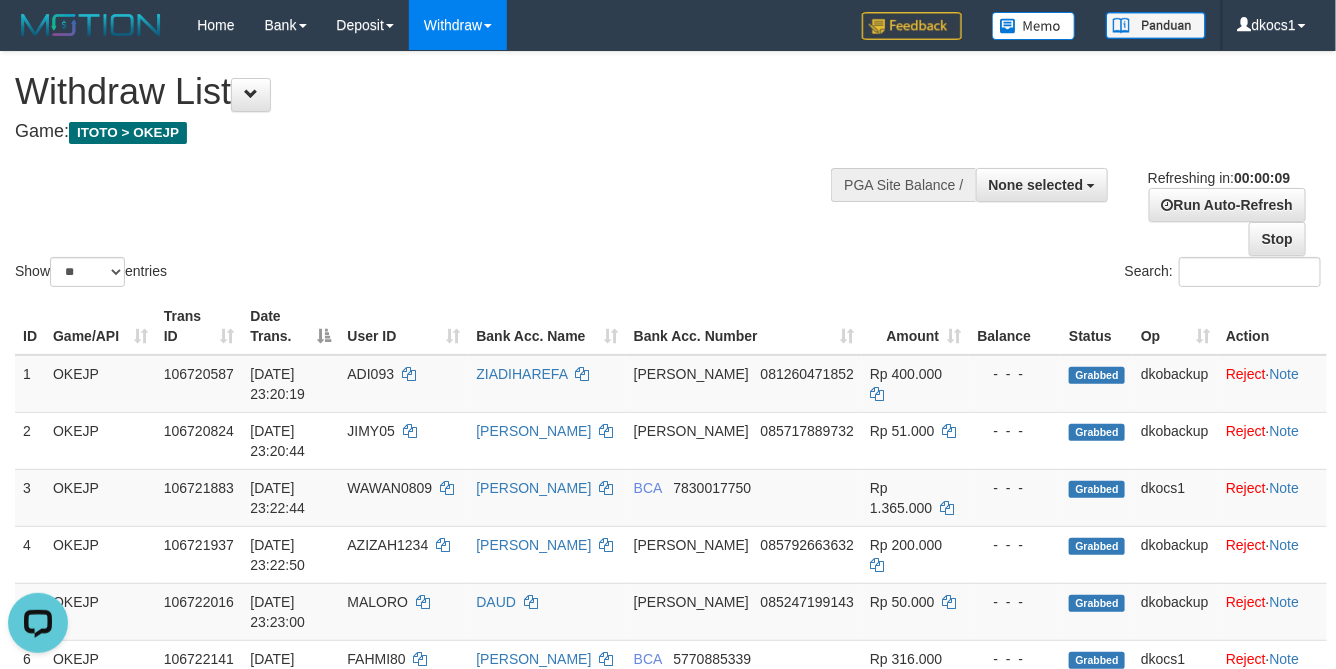 scroll, scrollTop: 0, scrollLeft: 0, axis: both 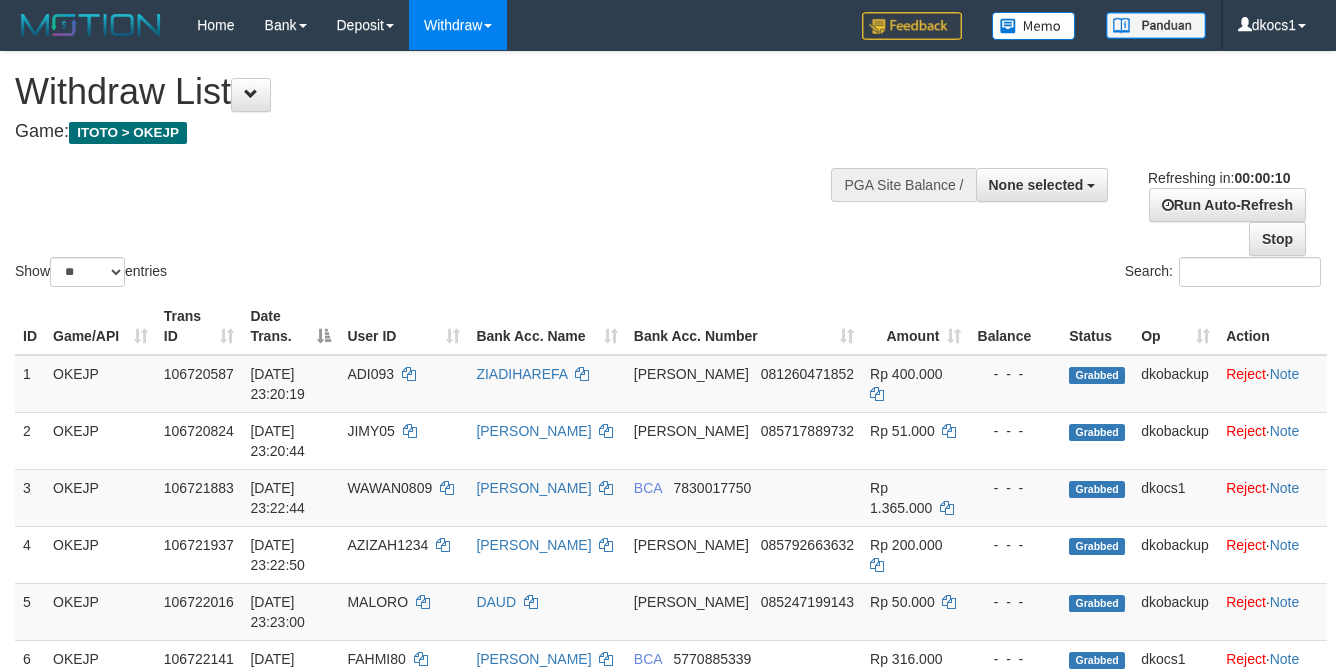 select 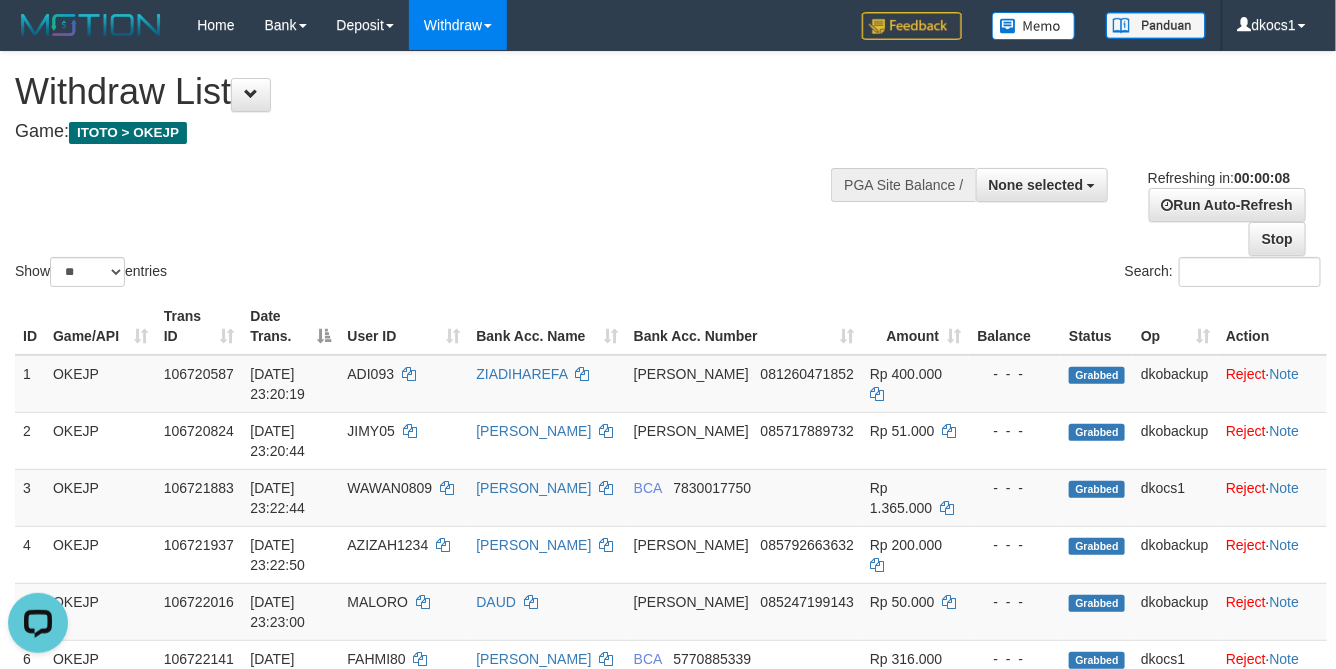 scroll, scrollTop: 0, scrollLeft: 0, axis: both 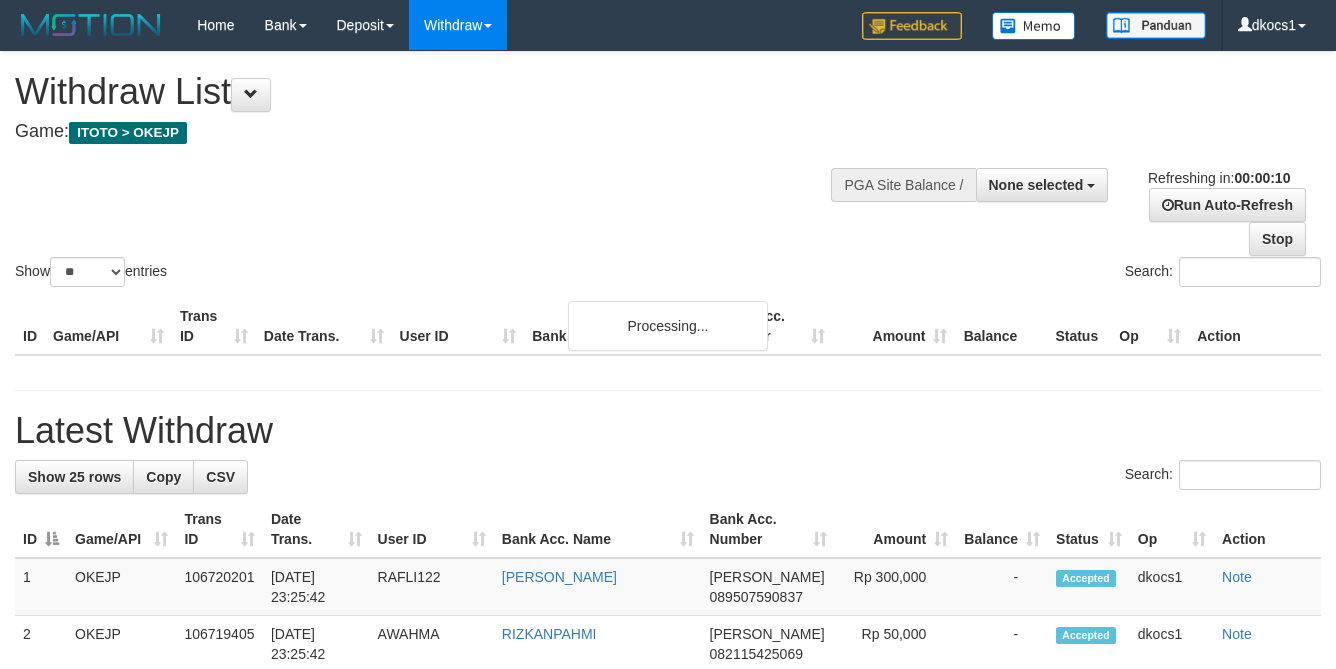 select 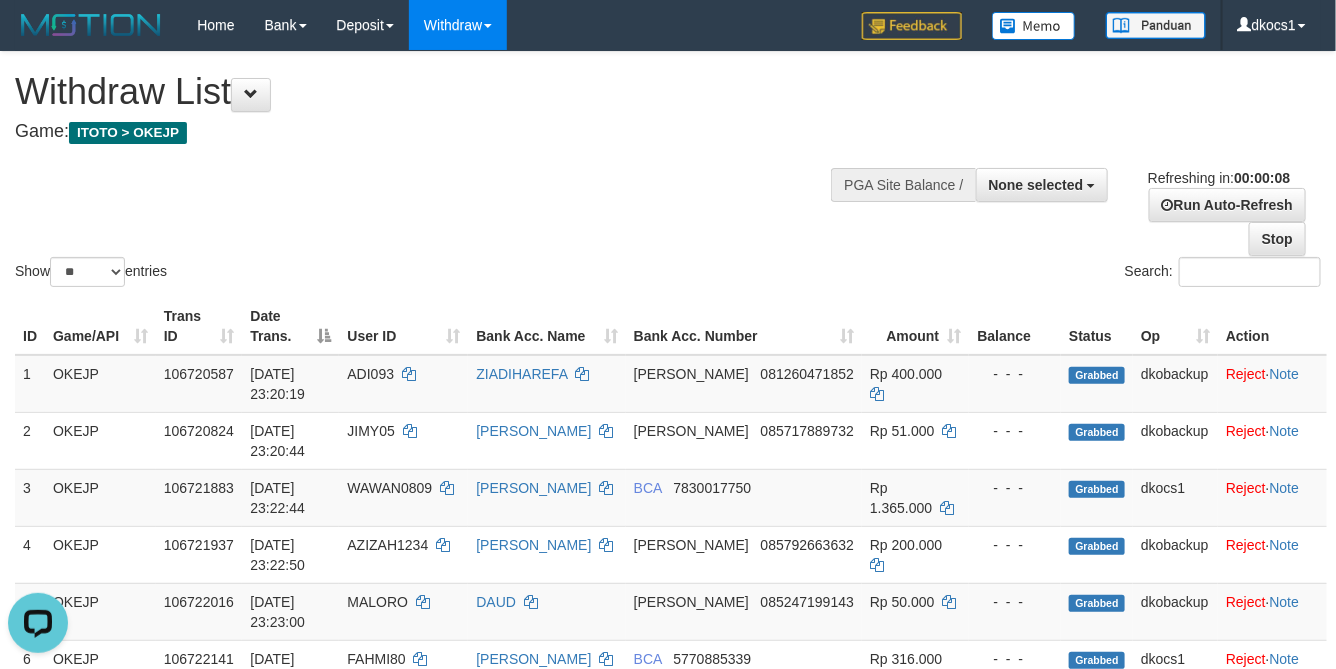 scroll, scrollTop: 0, scrollLeft: 0, axis: both 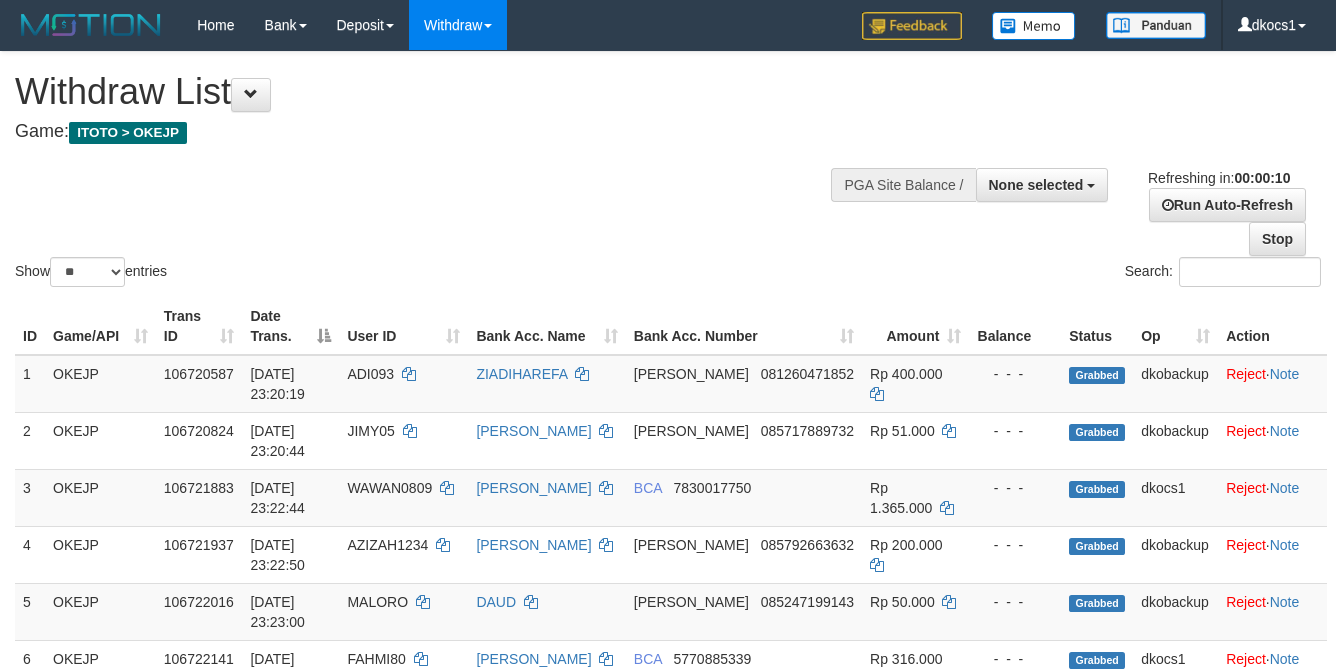 select 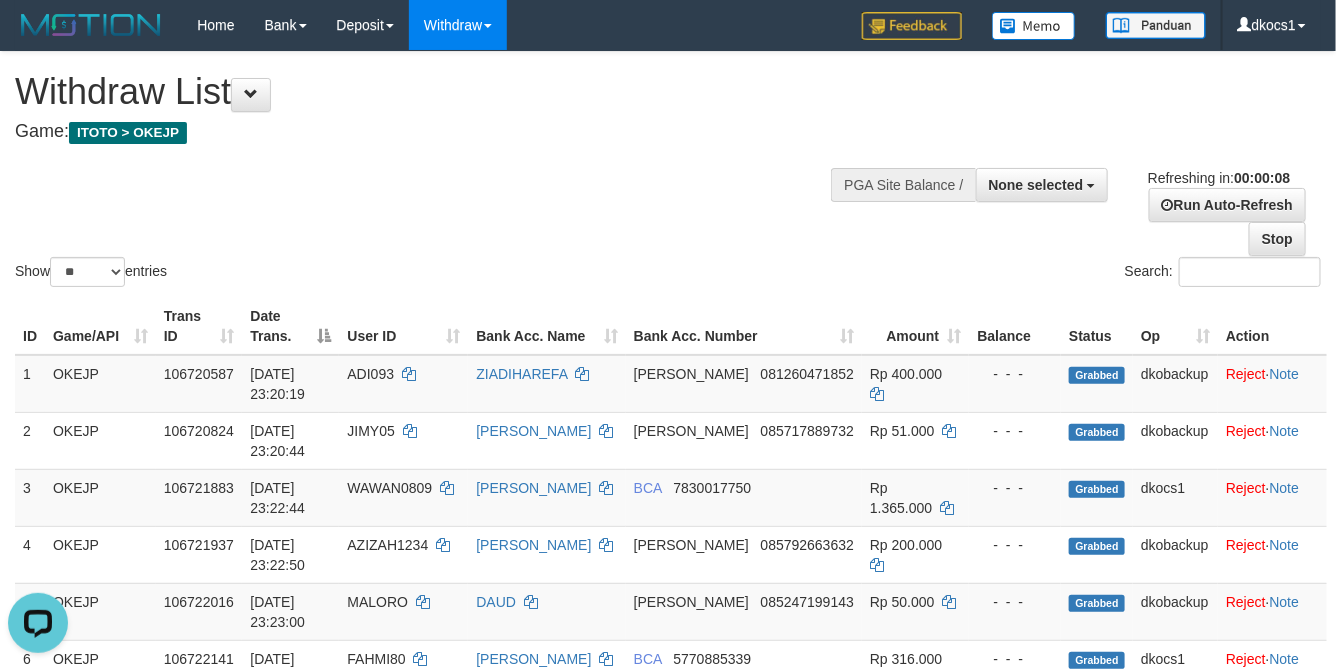 scroll, scrollTop: 0, scrollLeft: 0, axis: both 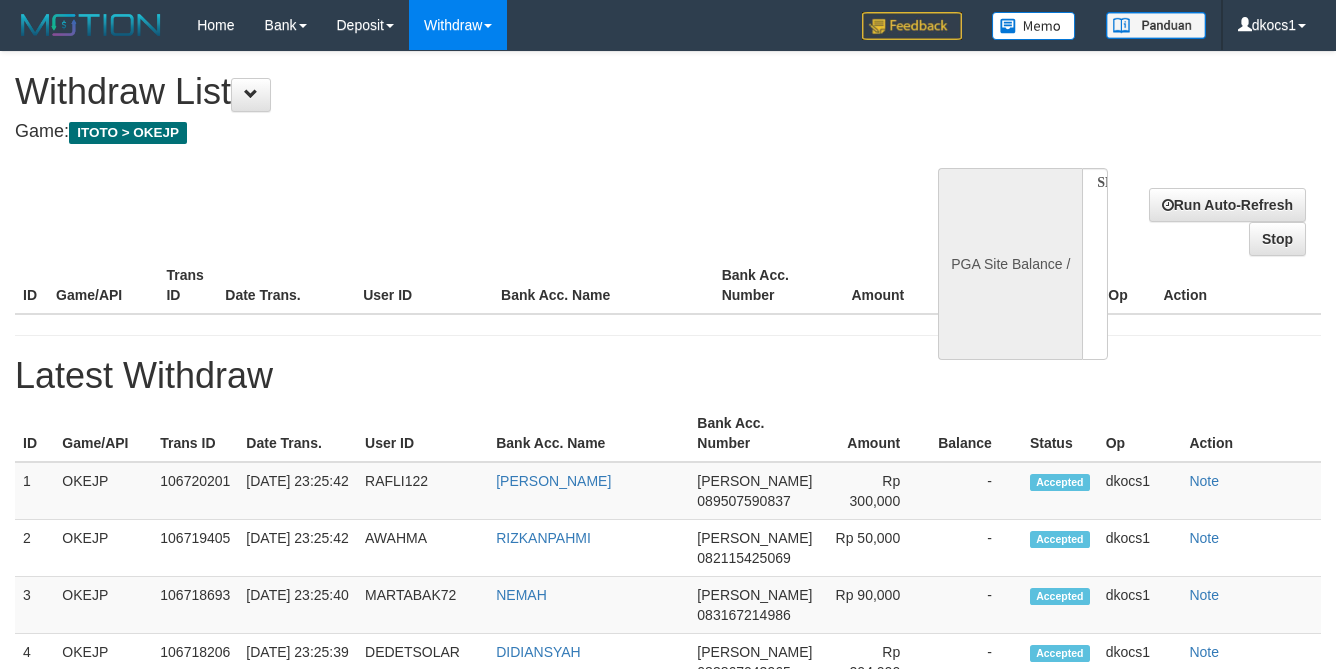 select 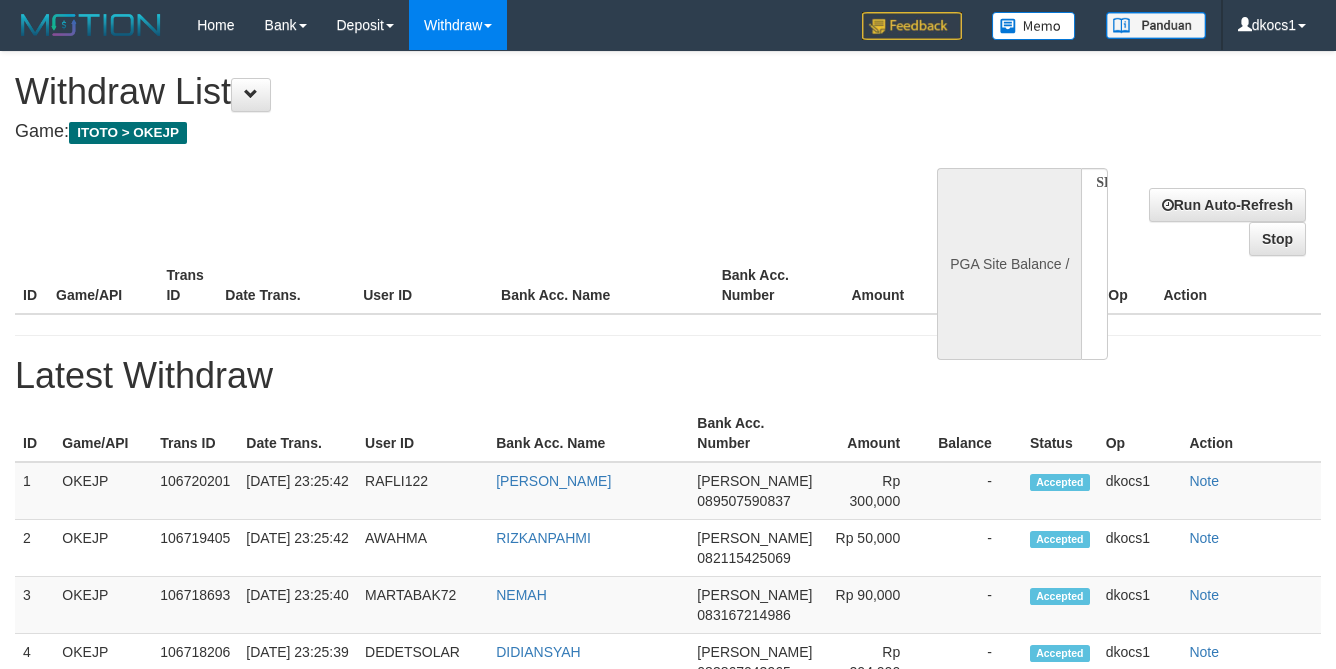scroll, scrollTop: 0, scrollLeft: 0, axis: both 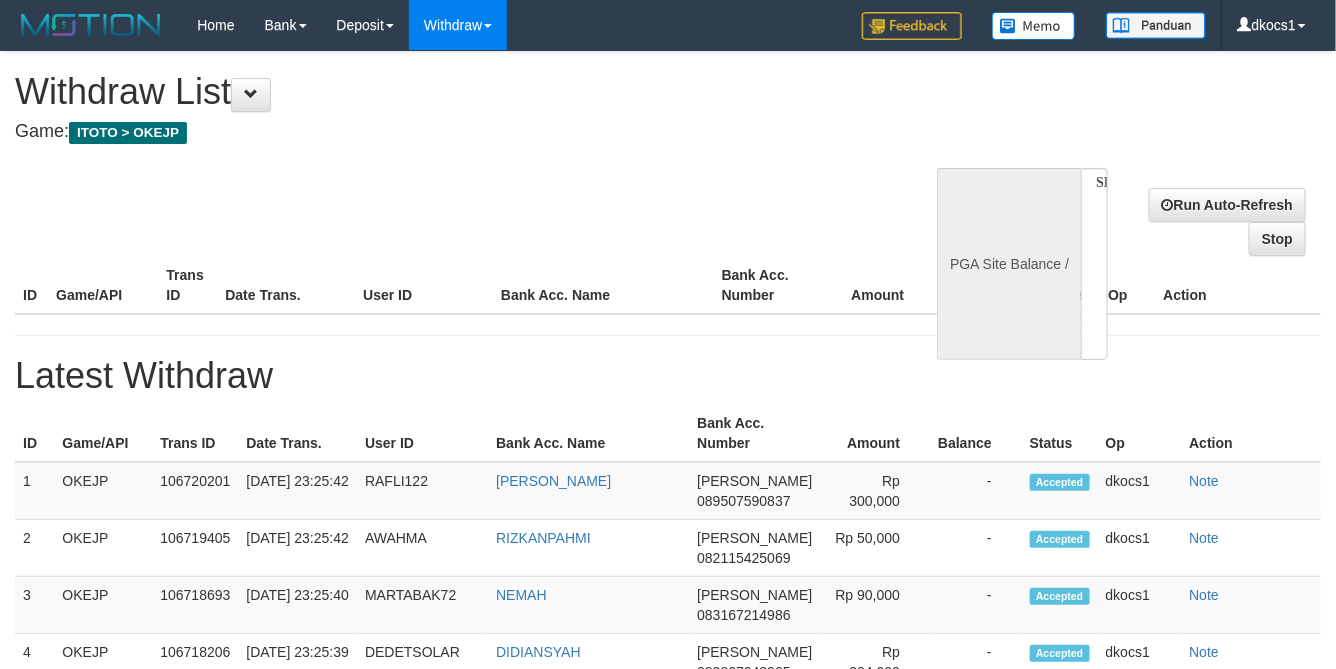 select on "**" 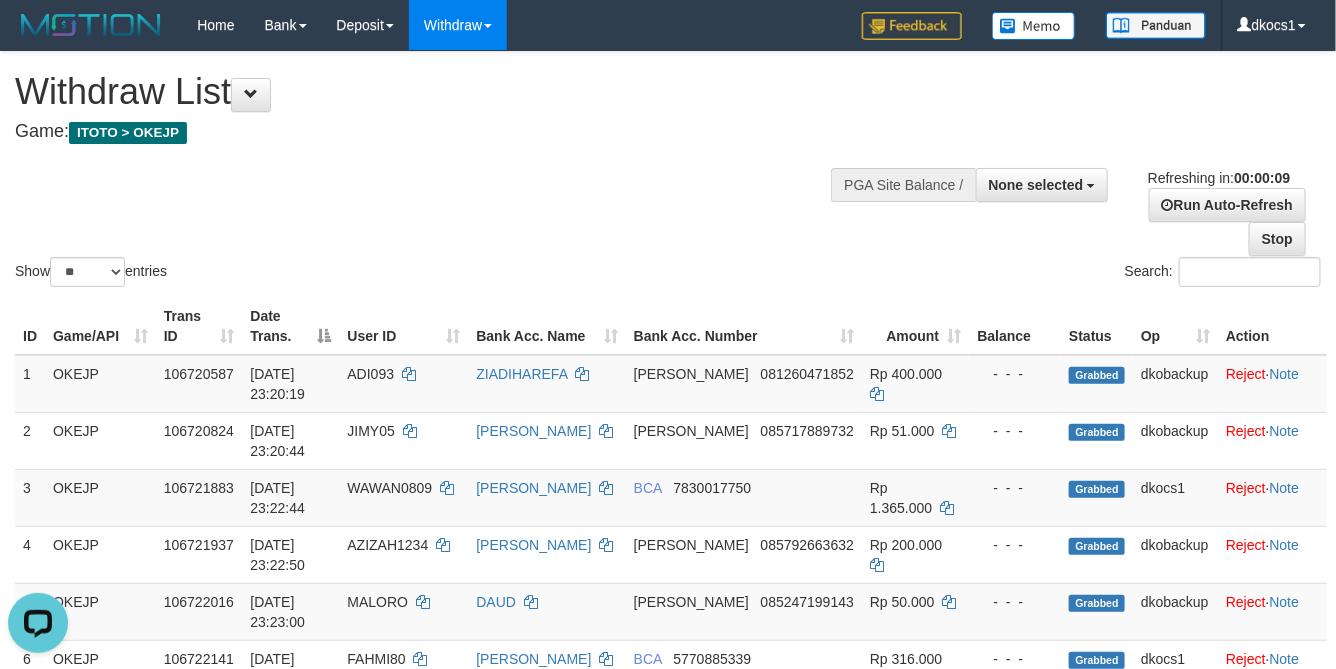 scroll, scrollTop: 0, scrollLeft: 0, axis: both 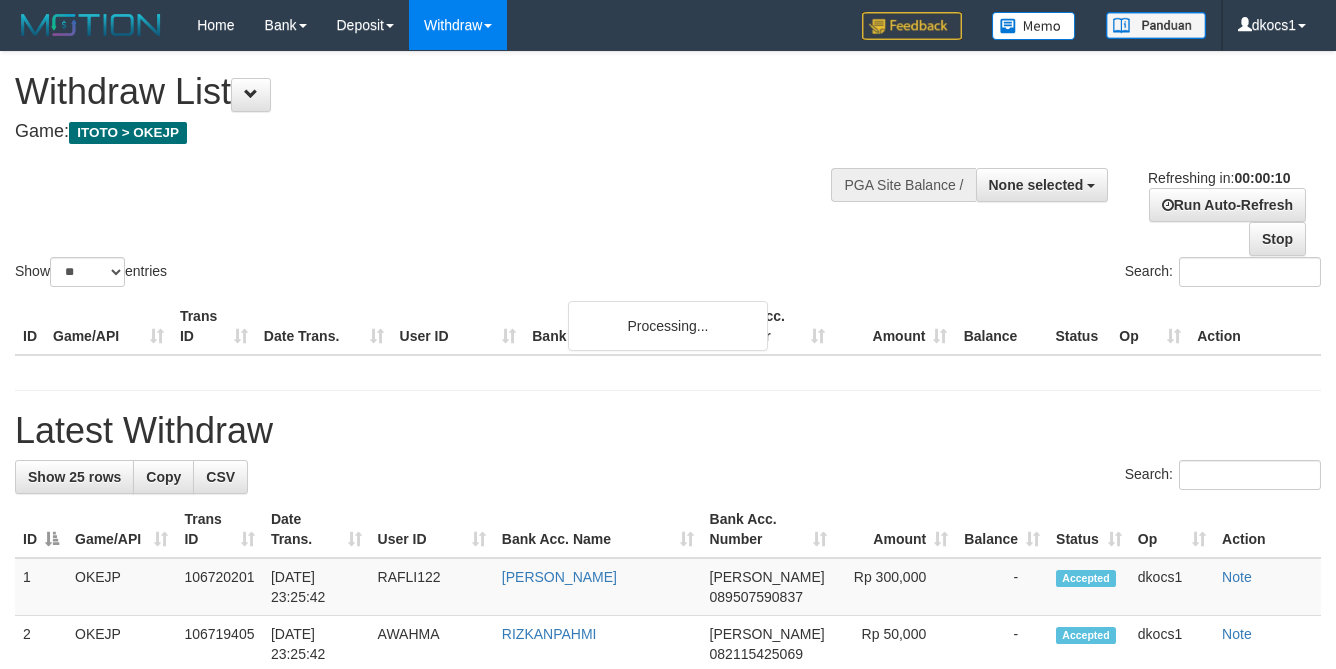 select 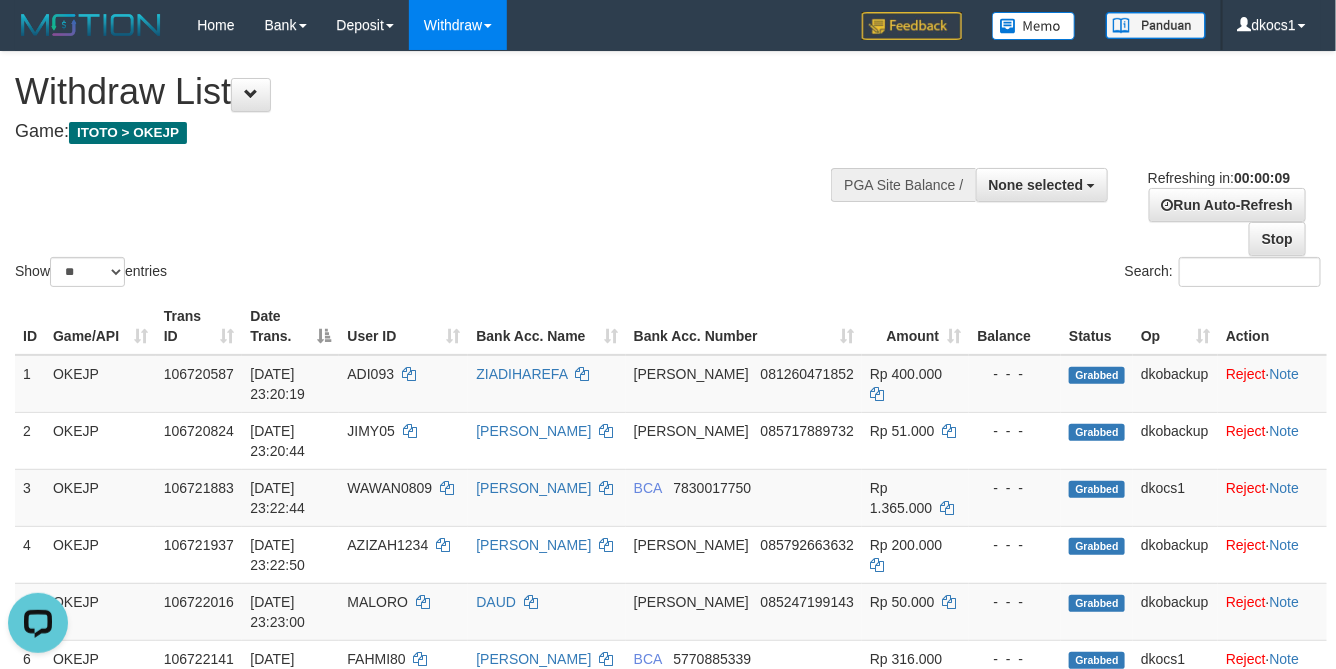 scroll, scrollTop: 0, scrollLeft: 0, axis: both 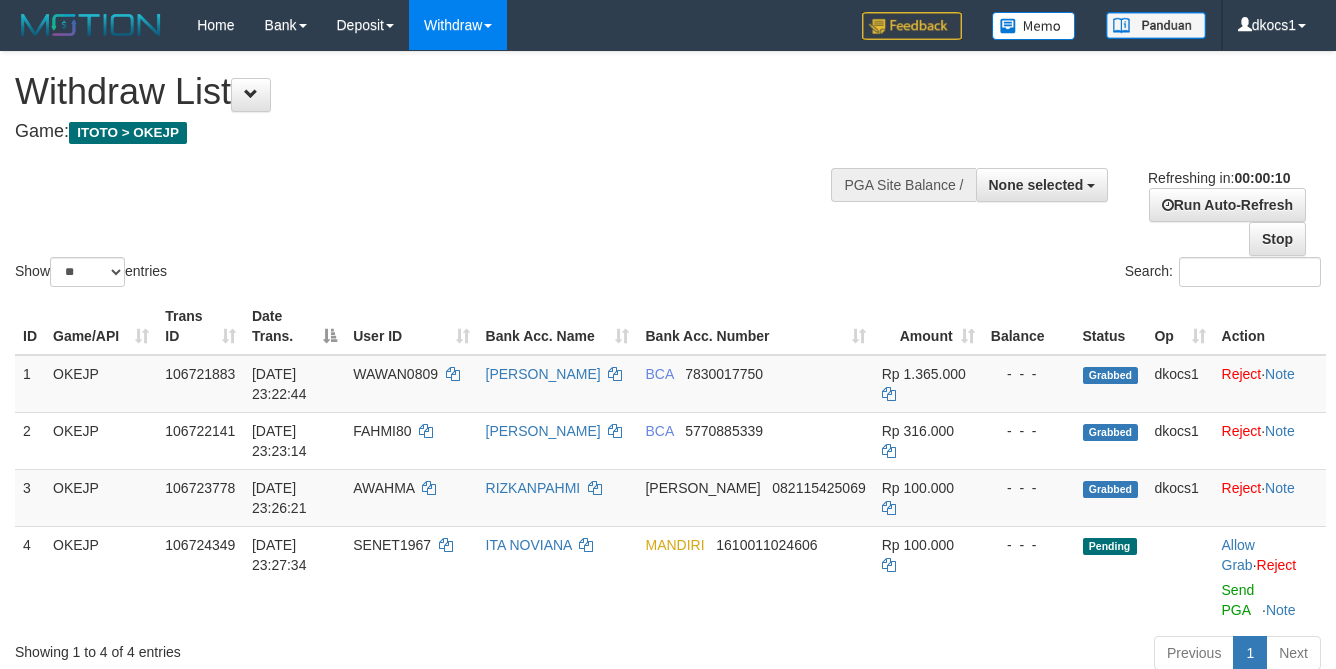 select 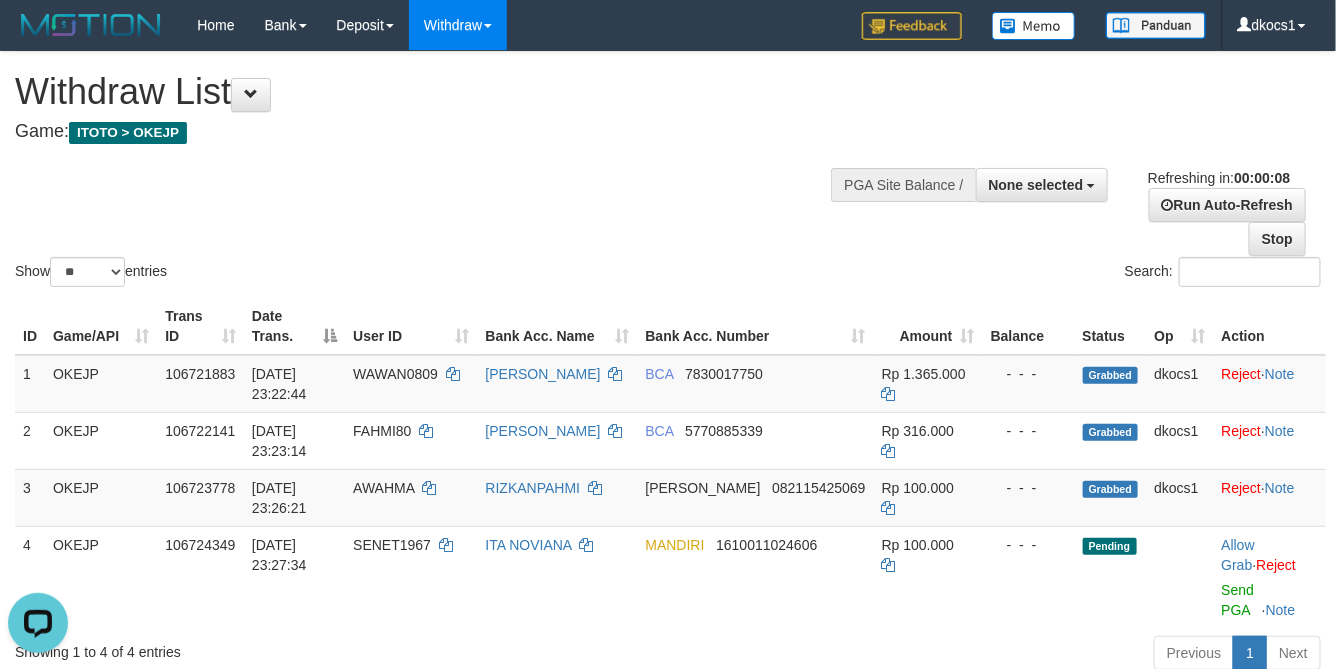 scroll, scrollTop: 0, scrollLeft: 0, axis: both 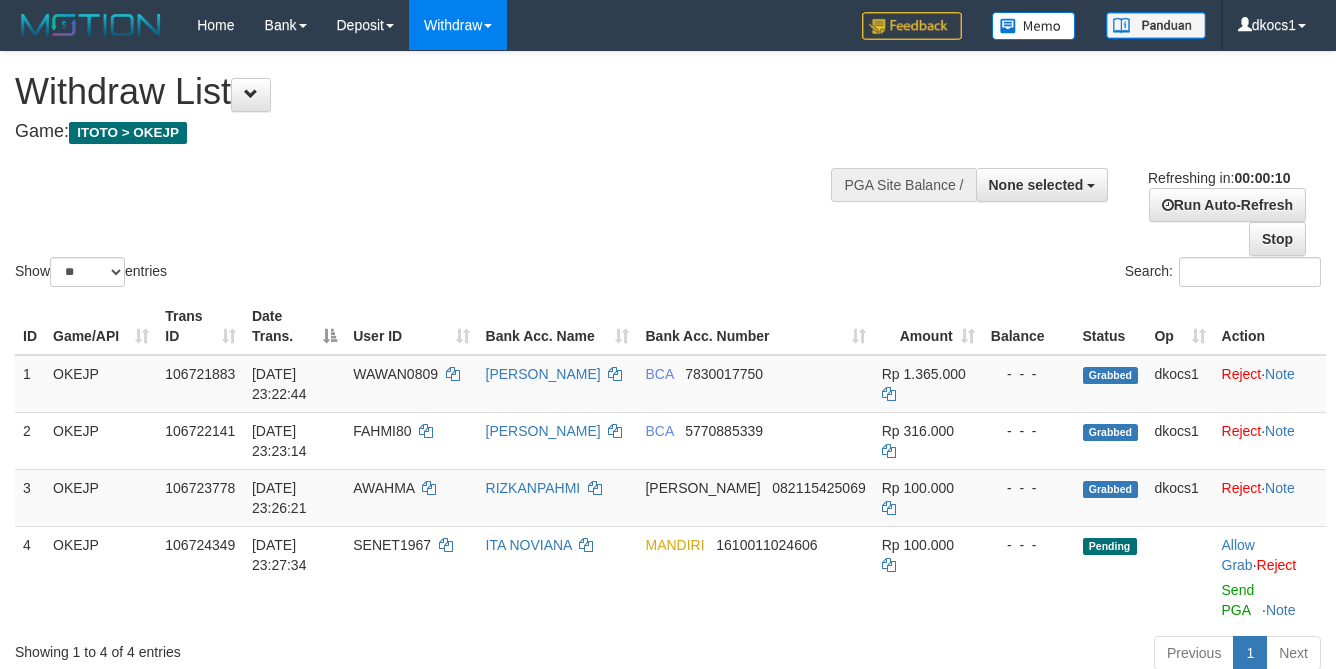 select 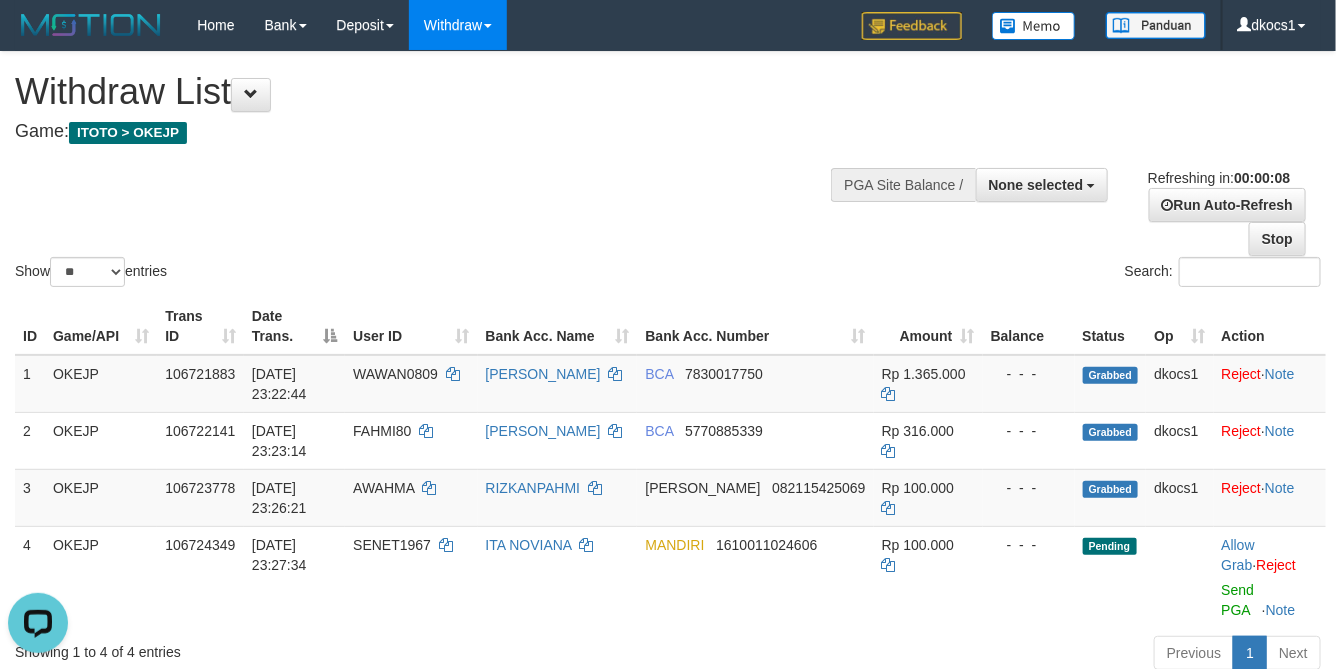 scroll, scrollTop: 0, scrollLeft: 0, axis: both 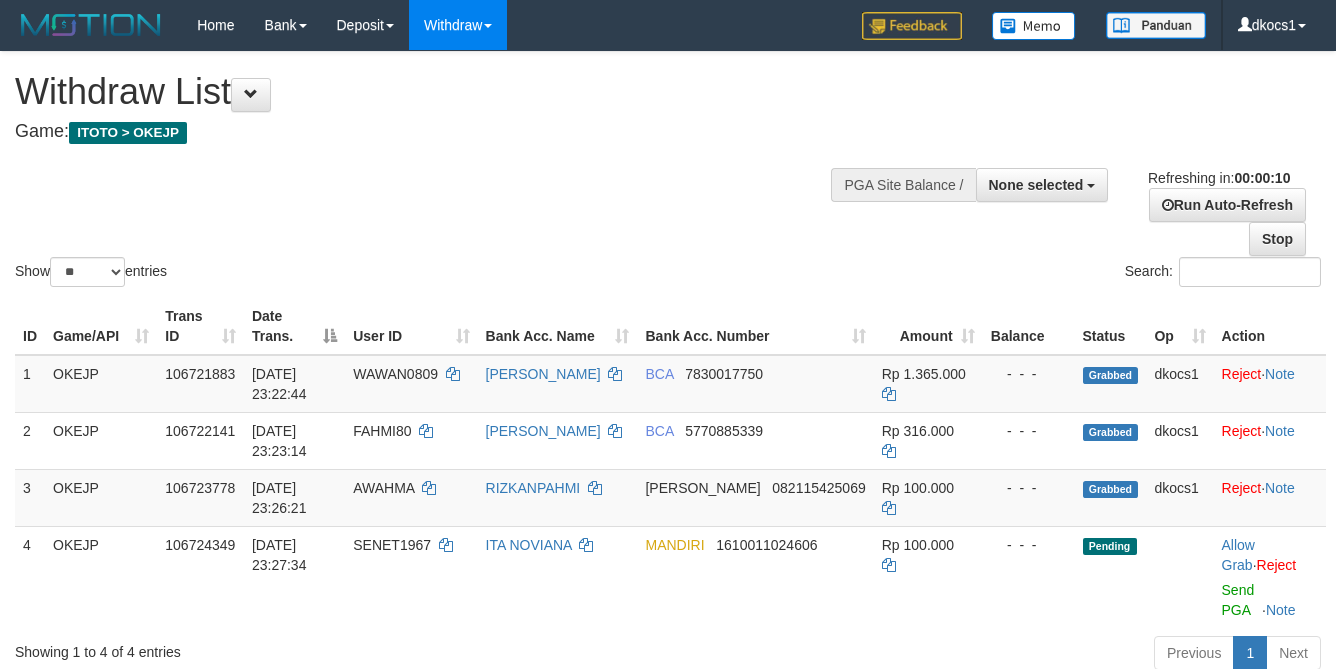 select 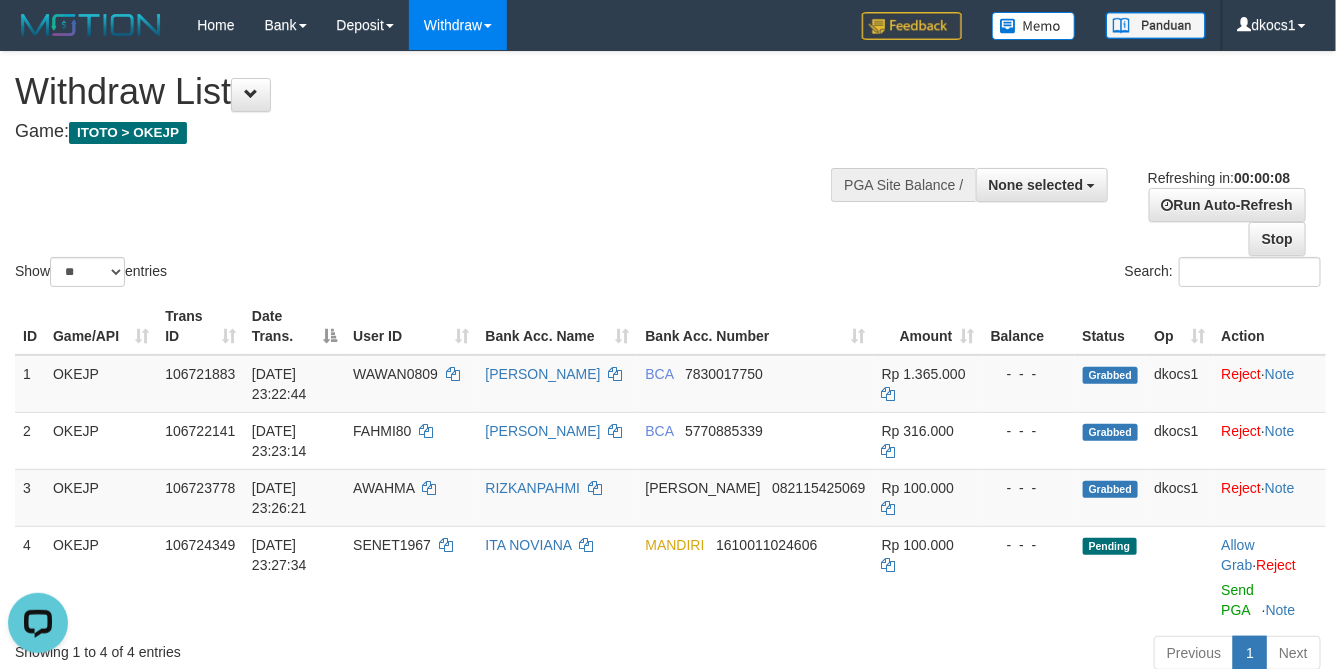 scroll, scrollTop: 0, scrollLeft: 0, axis: both 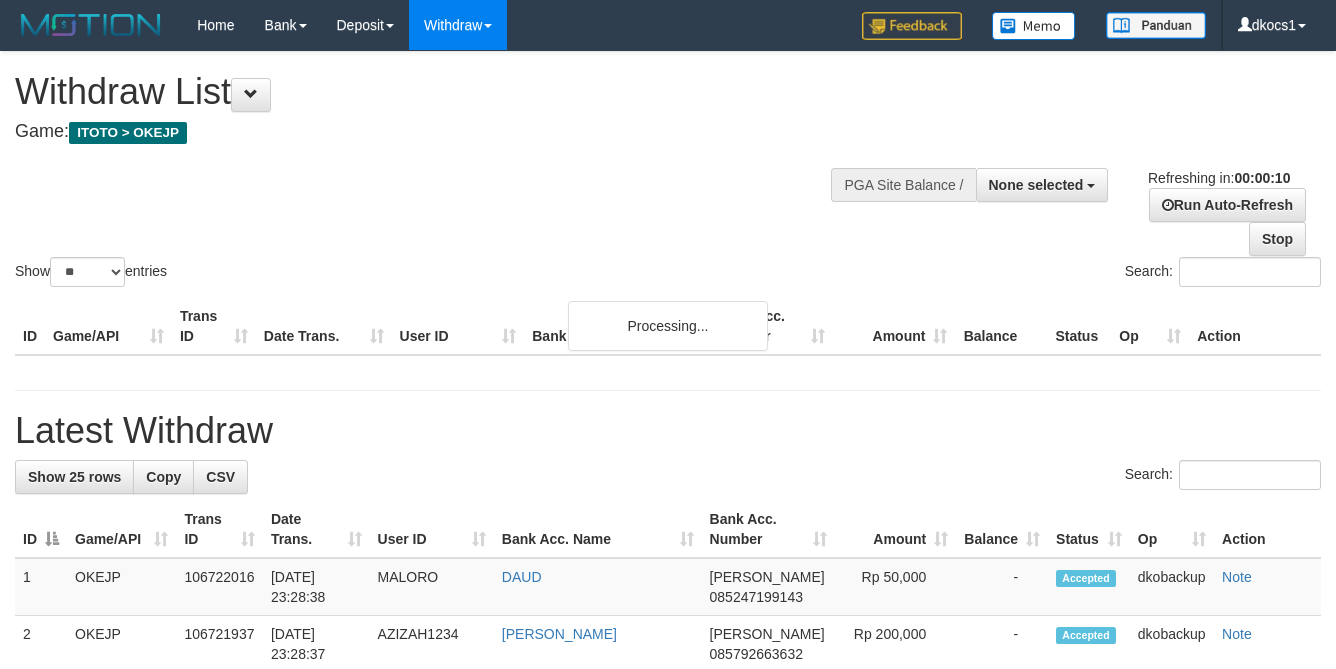select 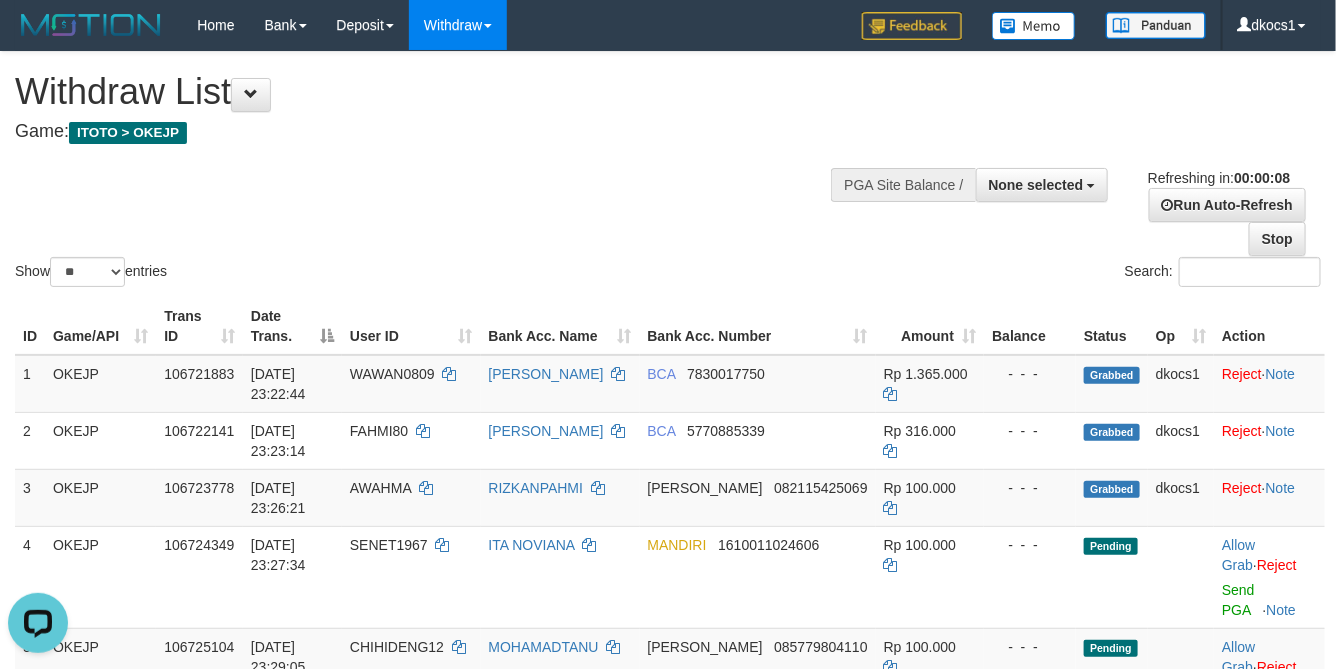 scroll, scrollTop: 0, scrollLeft: 0, axis: both 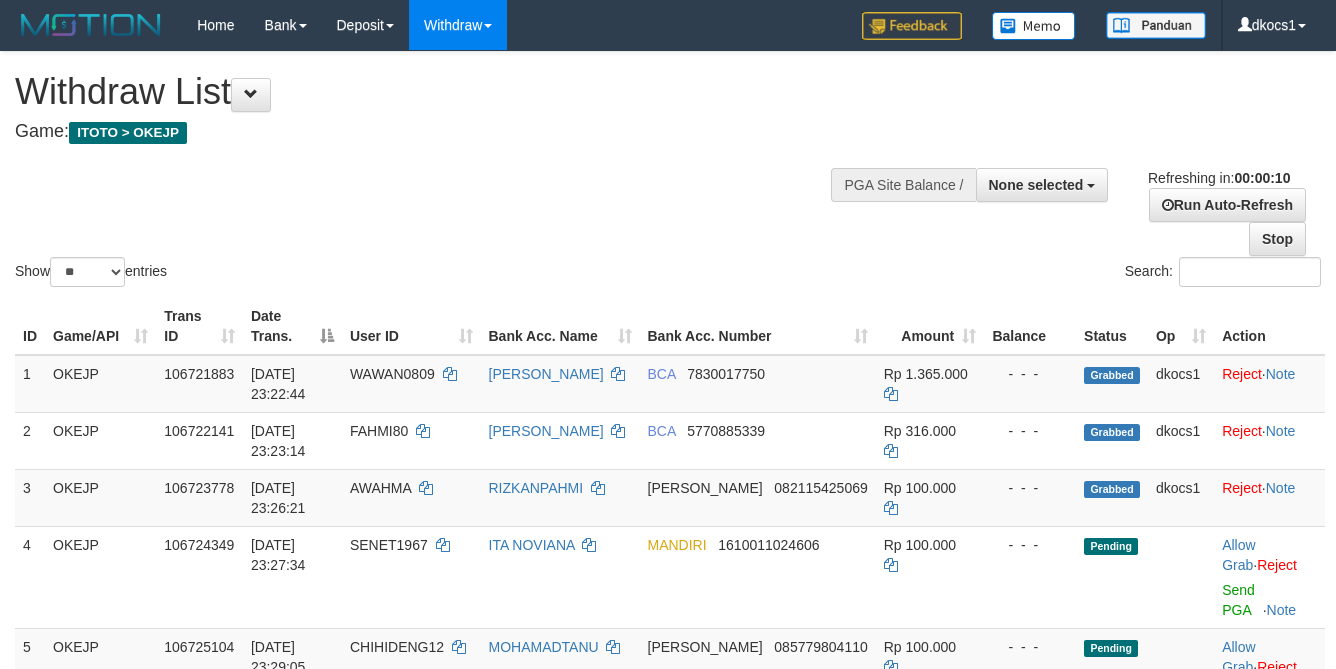 select 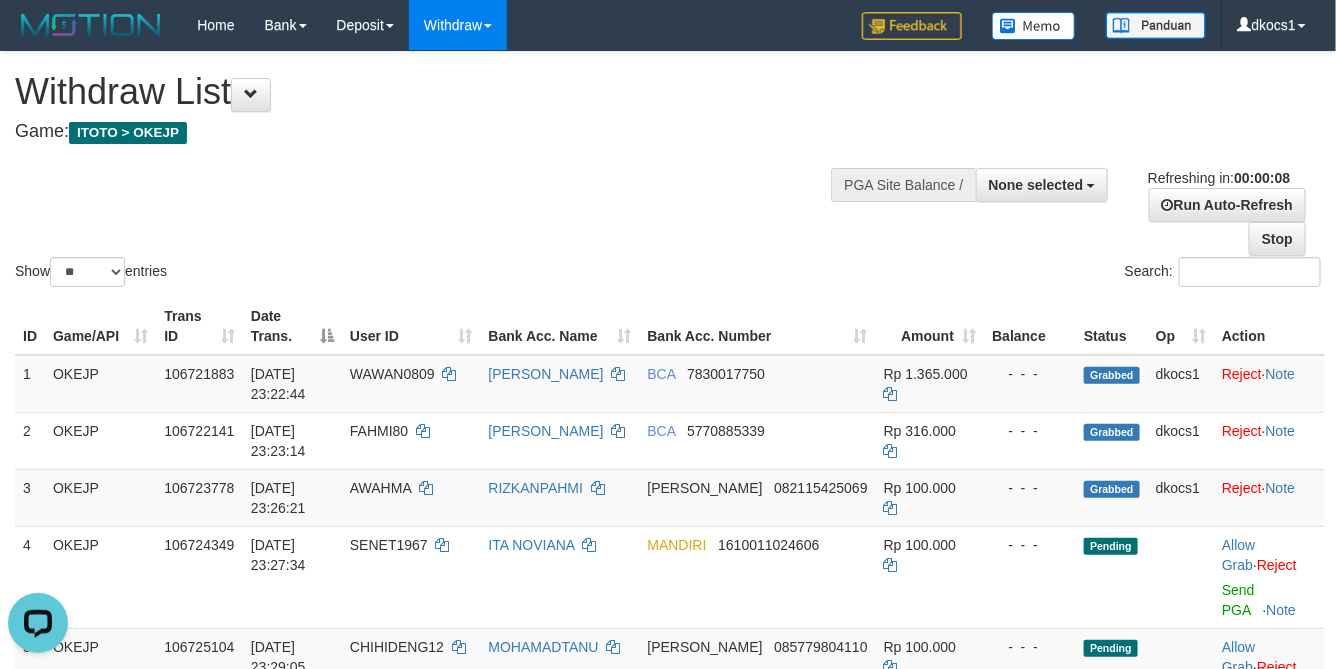 scroll, scrollTop: 0, scrollLeft: 0, axis: both 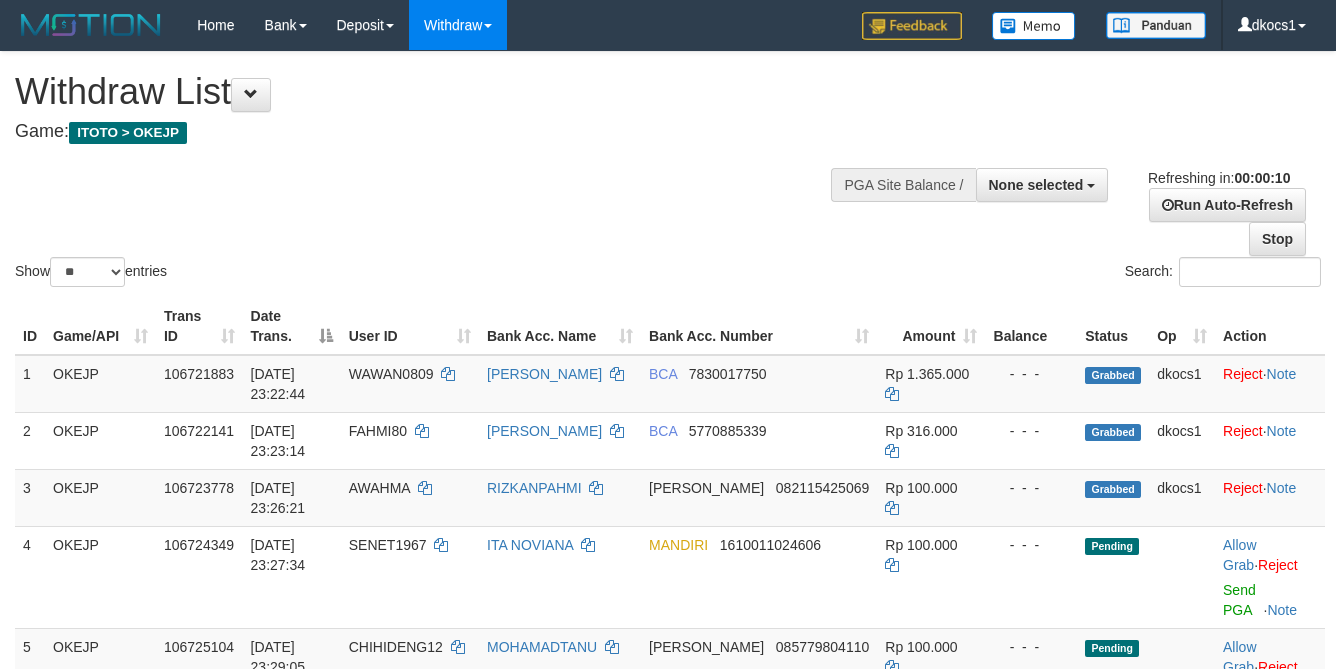 select 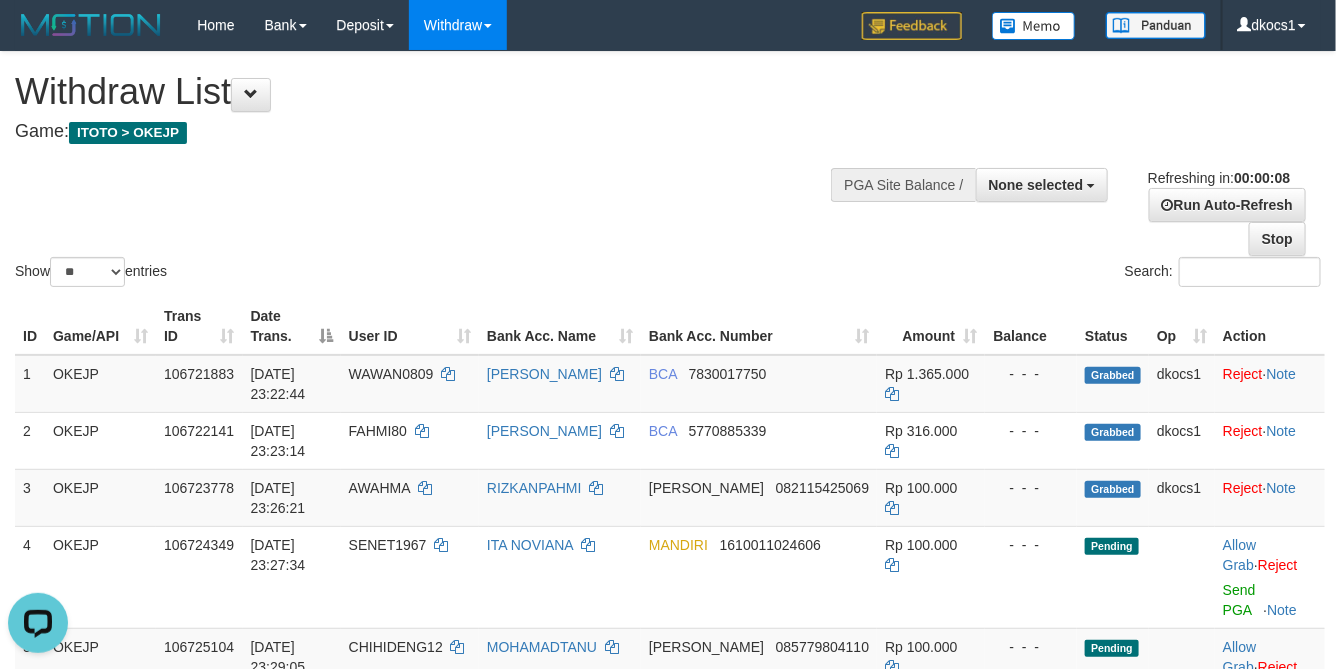 scroll, scrollTop: 0, scrollLeft: 0, axis: both 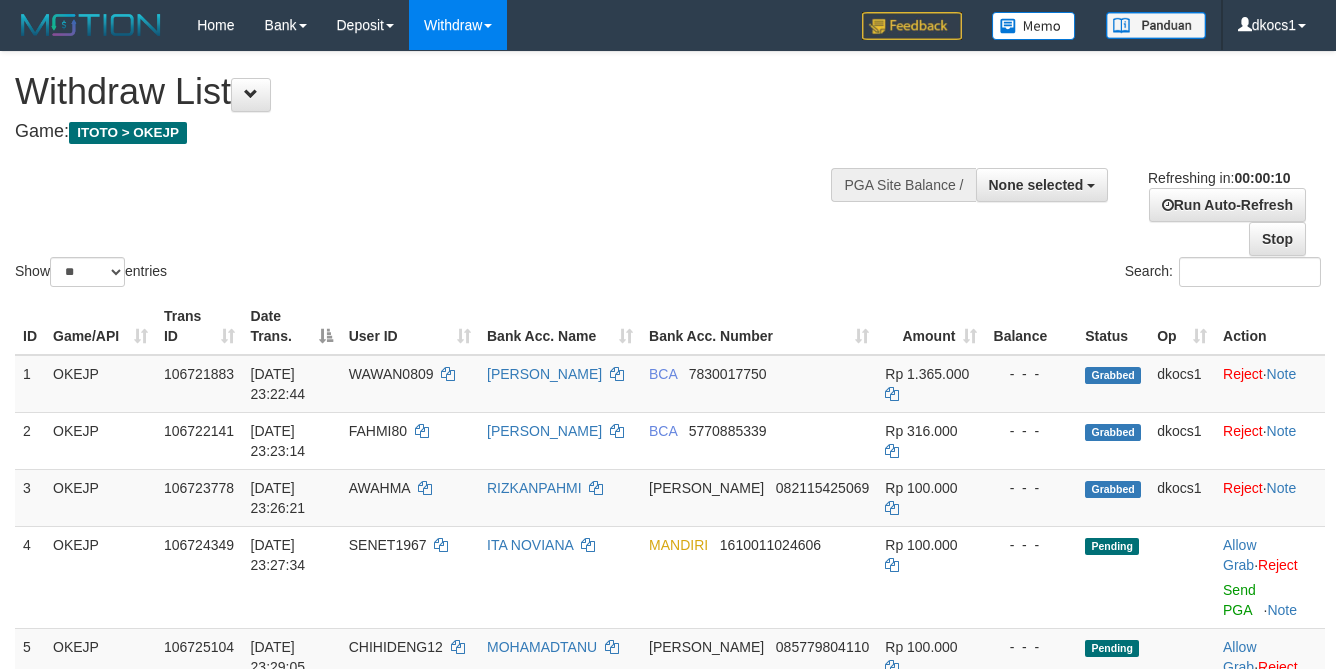 select 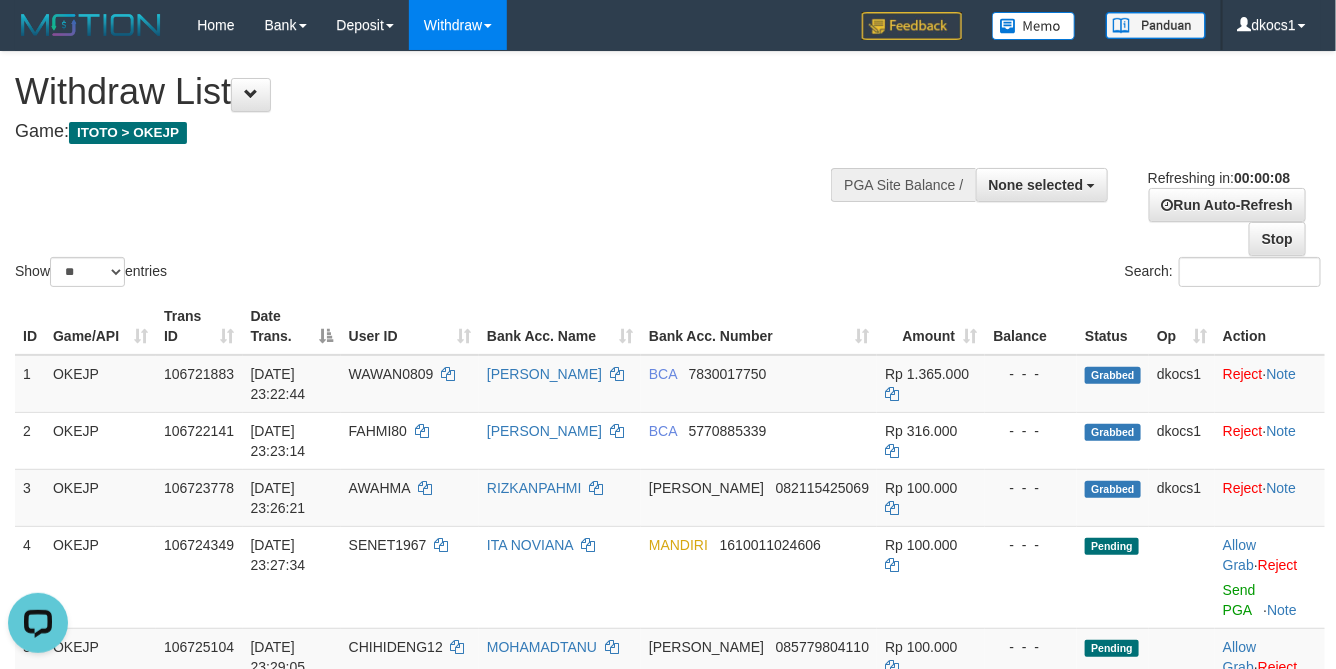 scroll, scrollTop: 0, scrollLeft: 0, axis: both 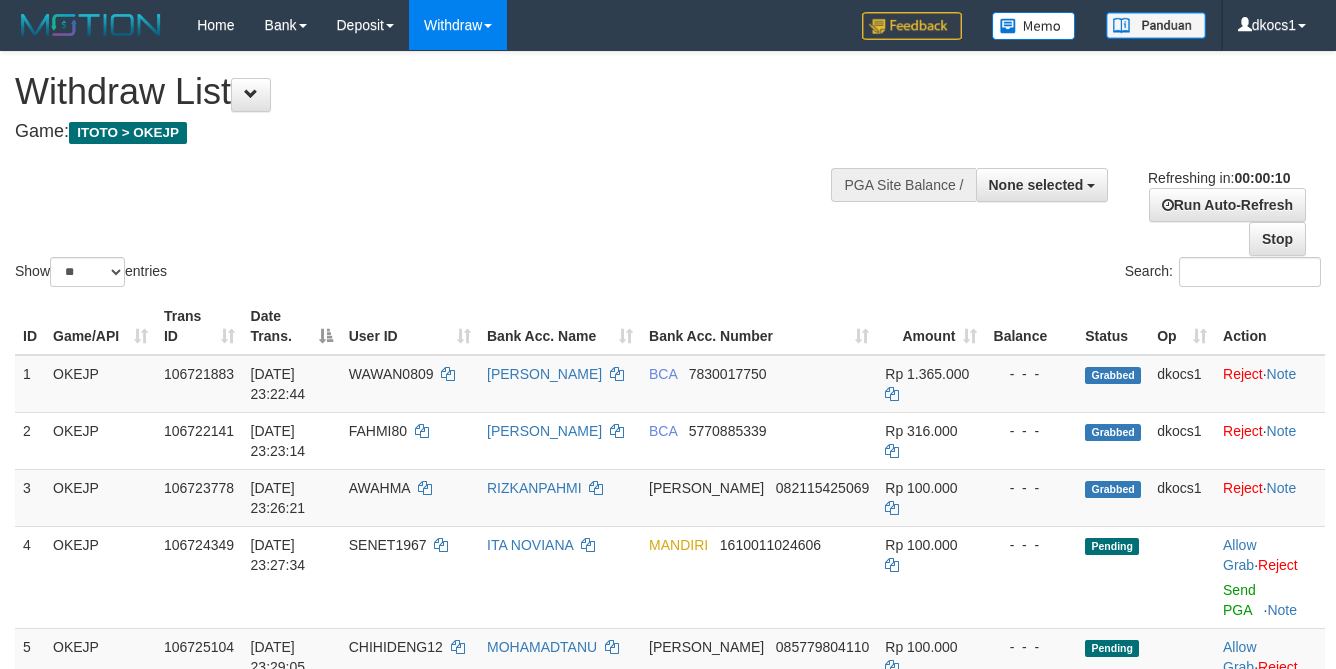 select 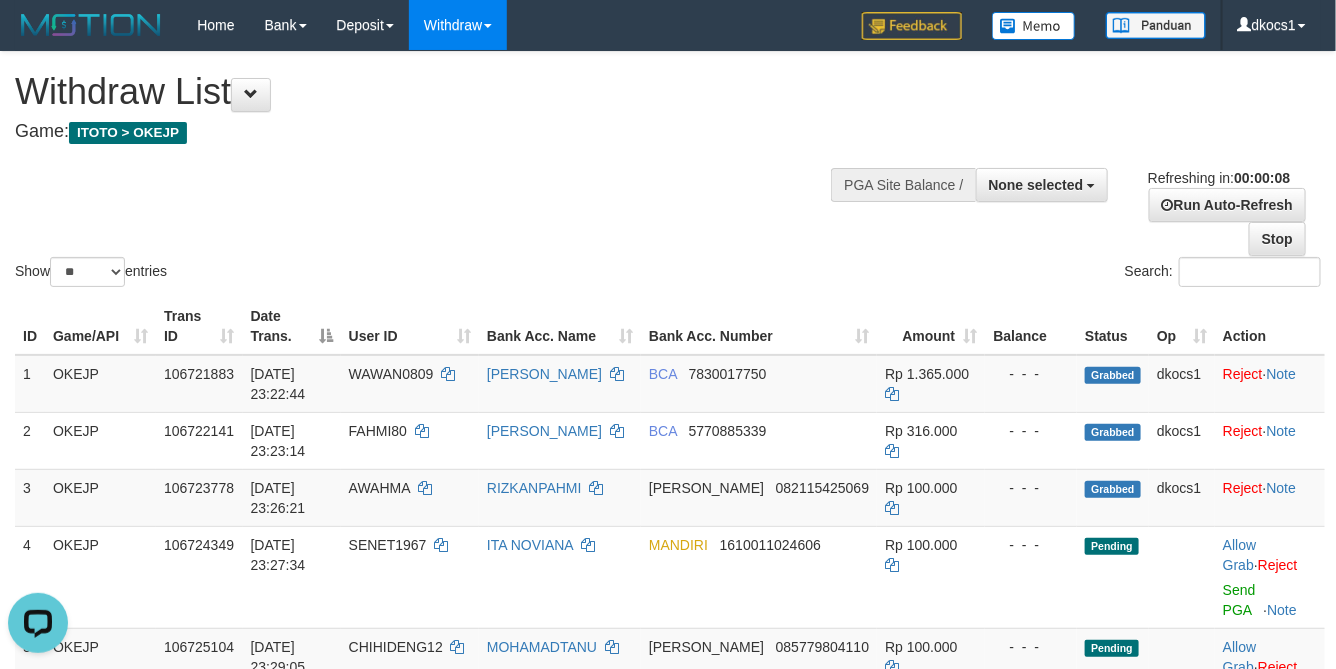 scroll, scrollTop: 0, scrollLeft: 0, axis: both 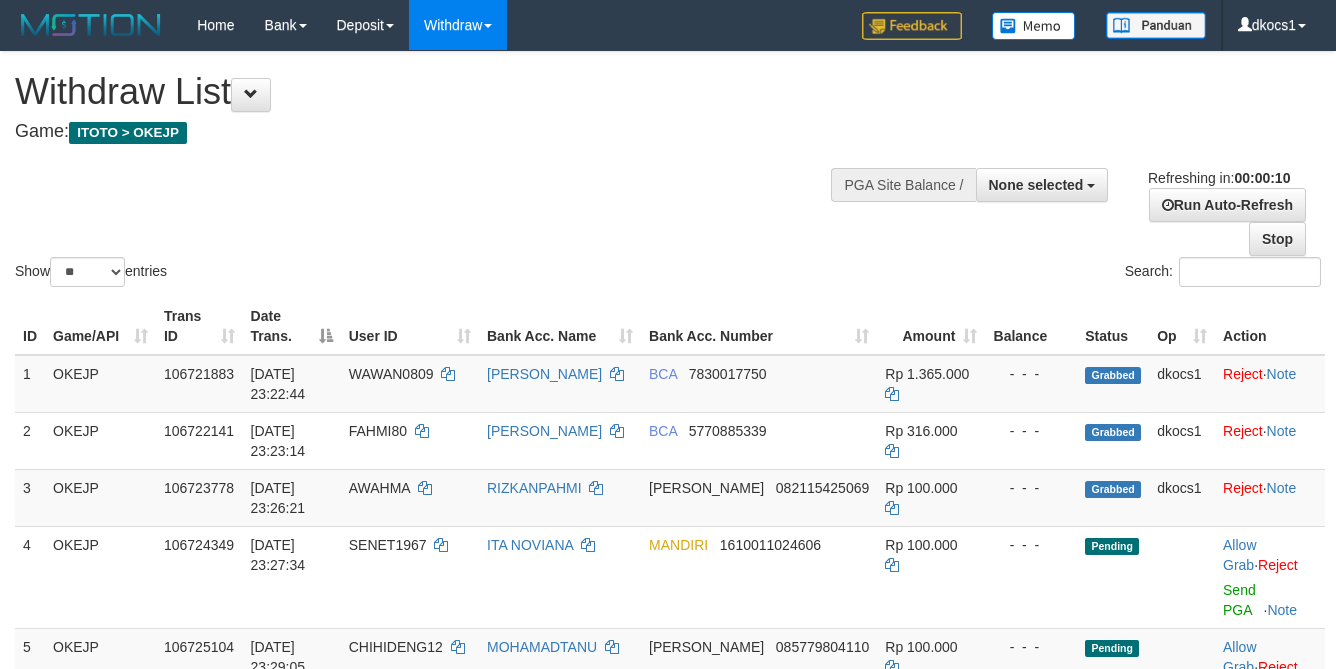 select 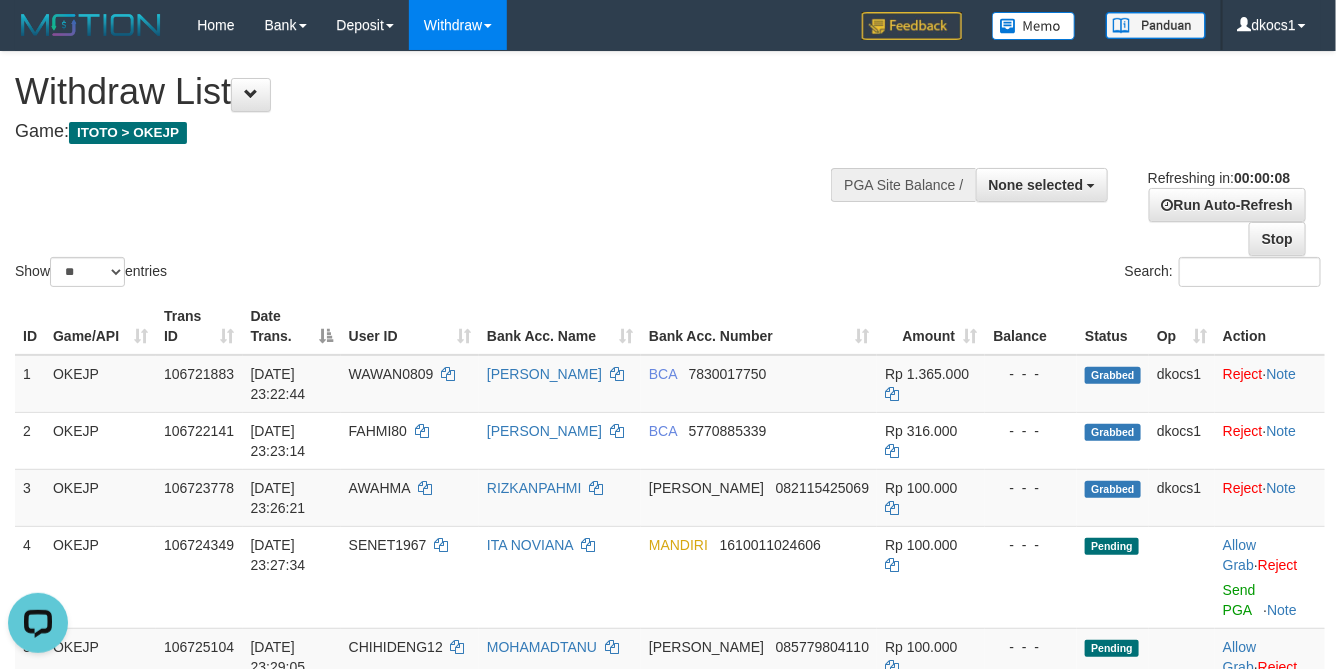 scroll, scrollTop: 0, scrollLeft: 0, axis: both 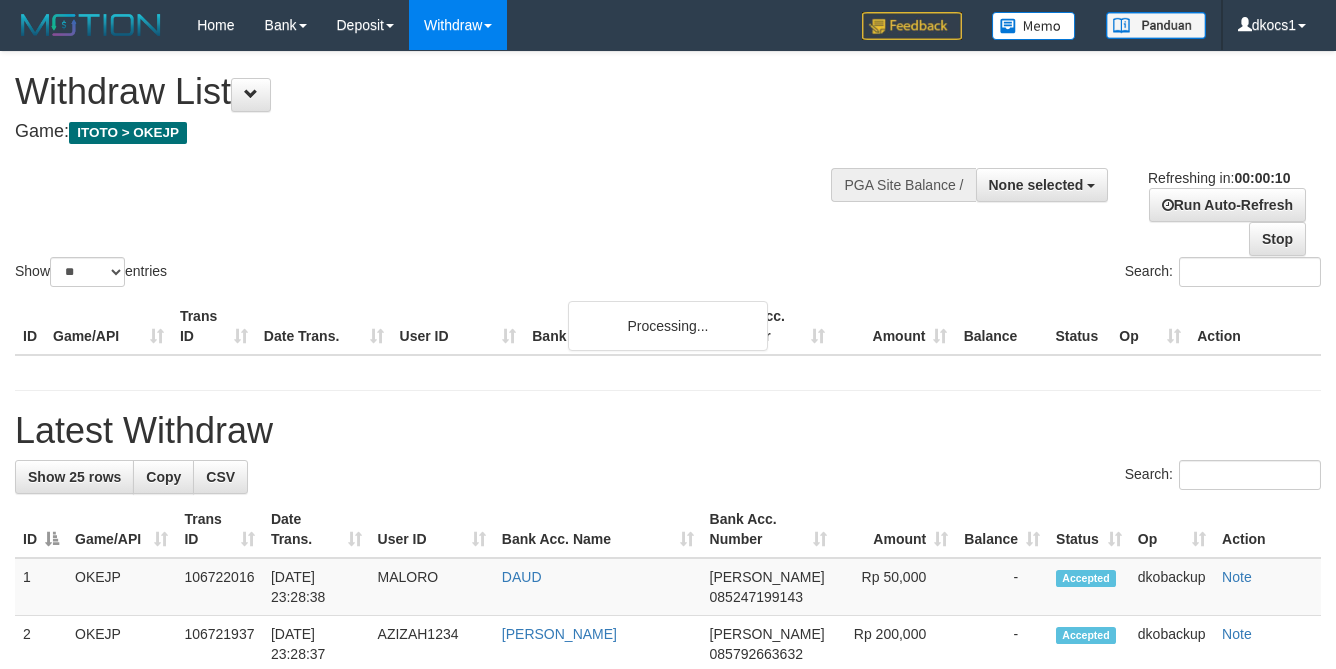 select 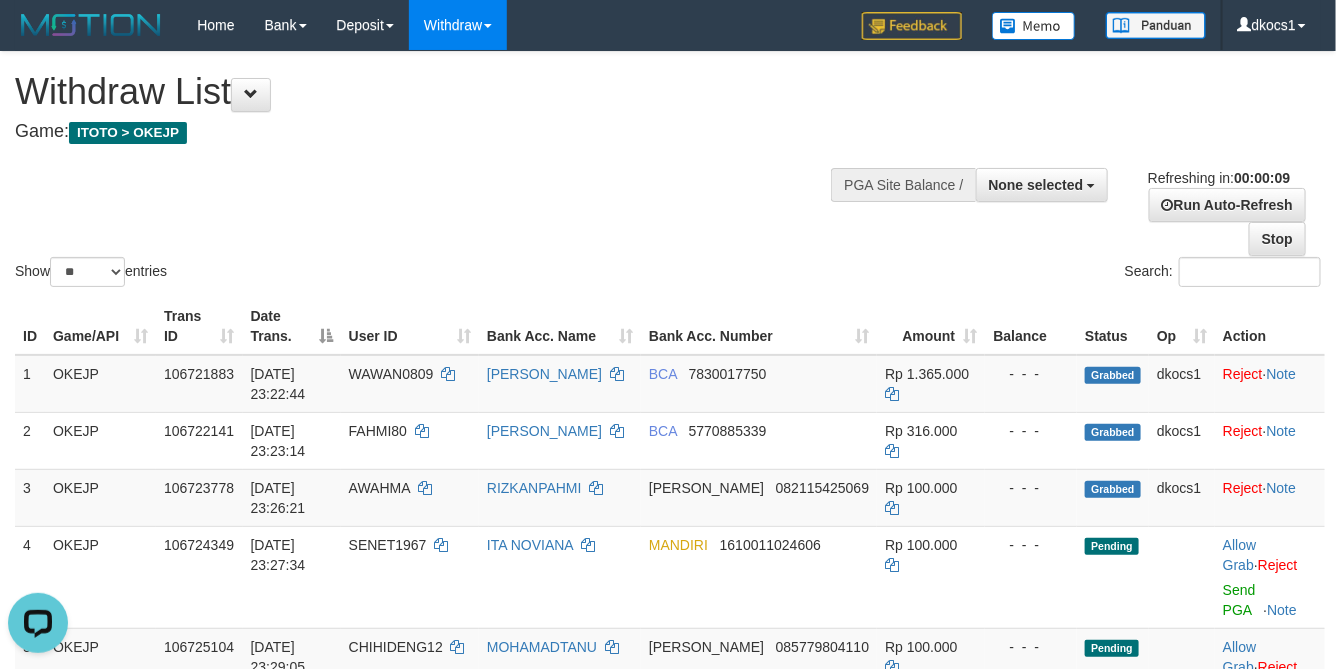 scroll, scrollTop: 0, scrollLeft: 0, axis: both 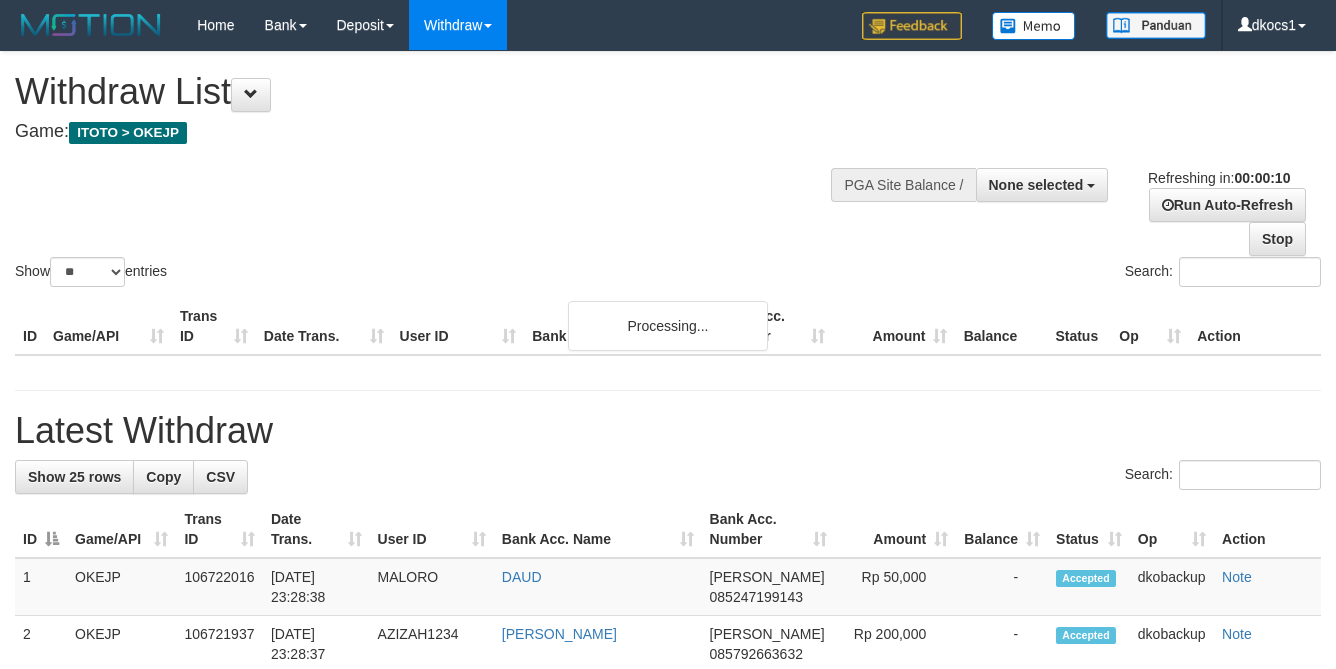 select 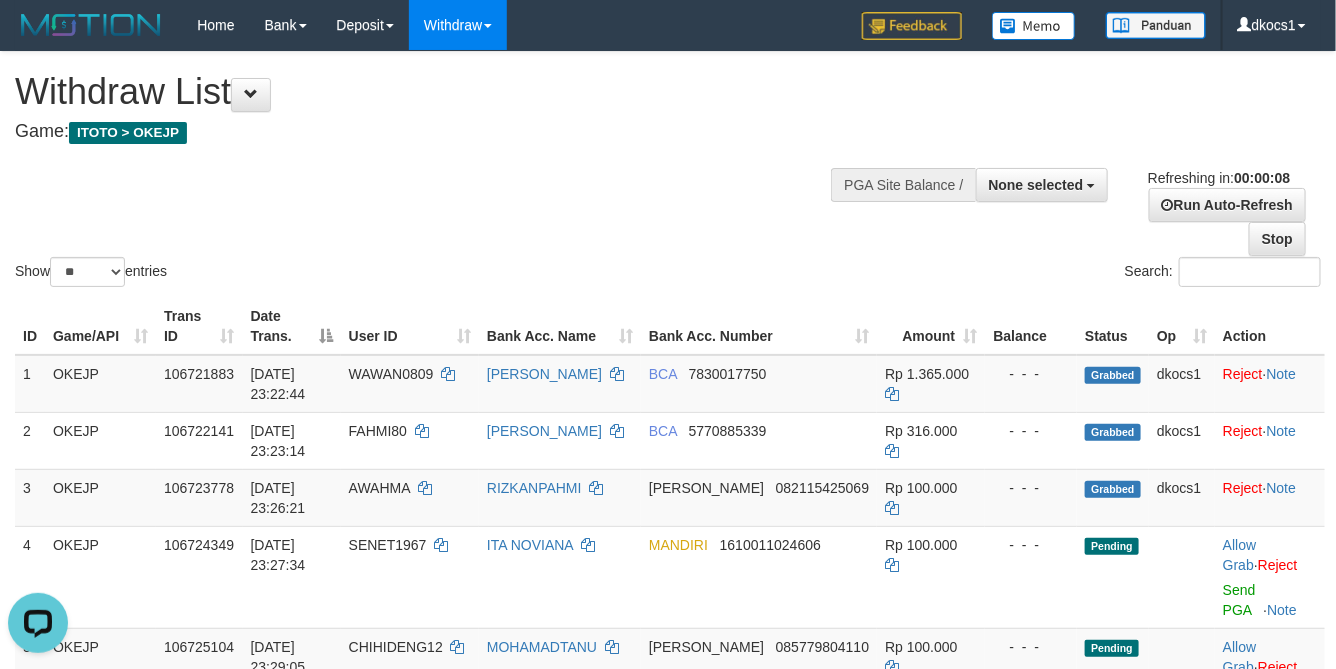 scroll, scrollTop: 0, scrollLeft: 0, axis: both 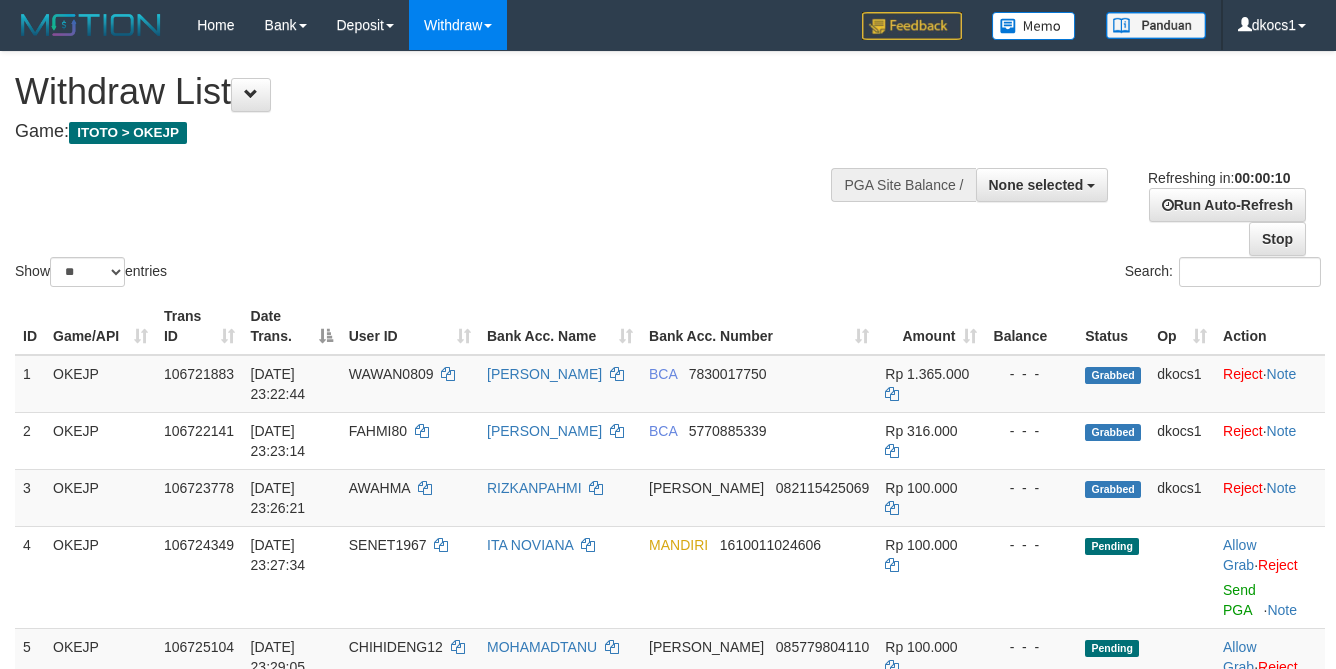 select 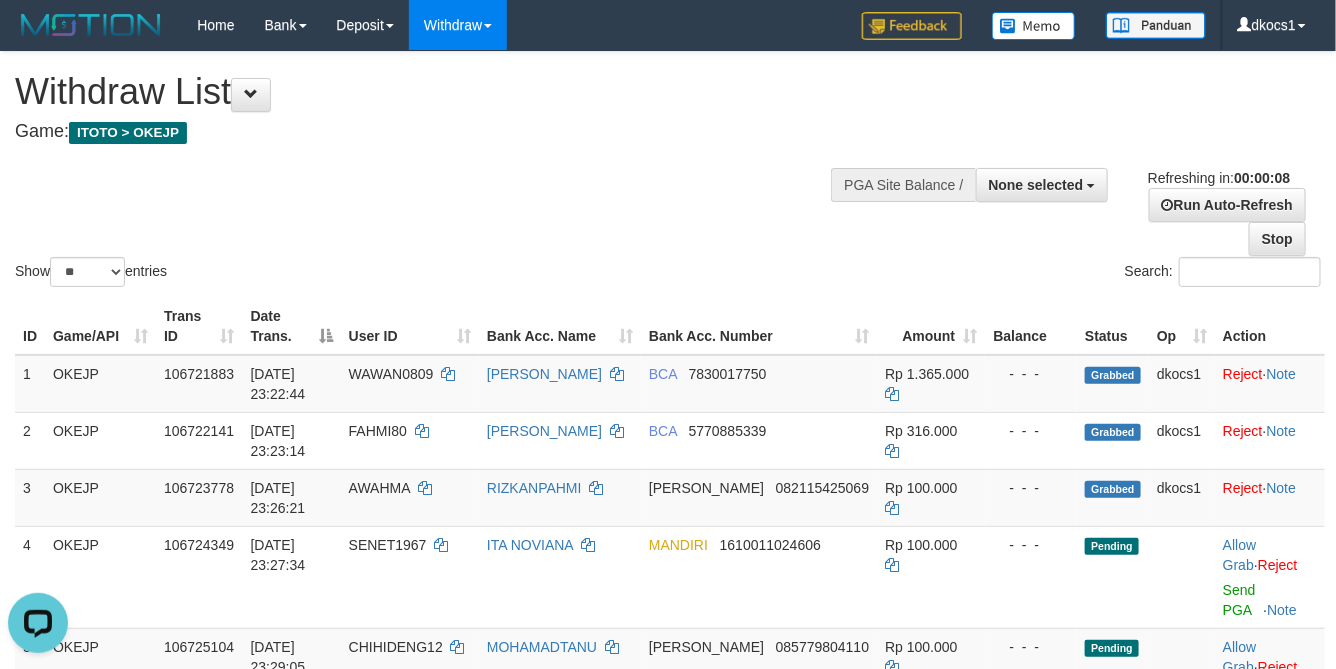scroll, scrollTop: 0, scrollLeft: 0, axis: both 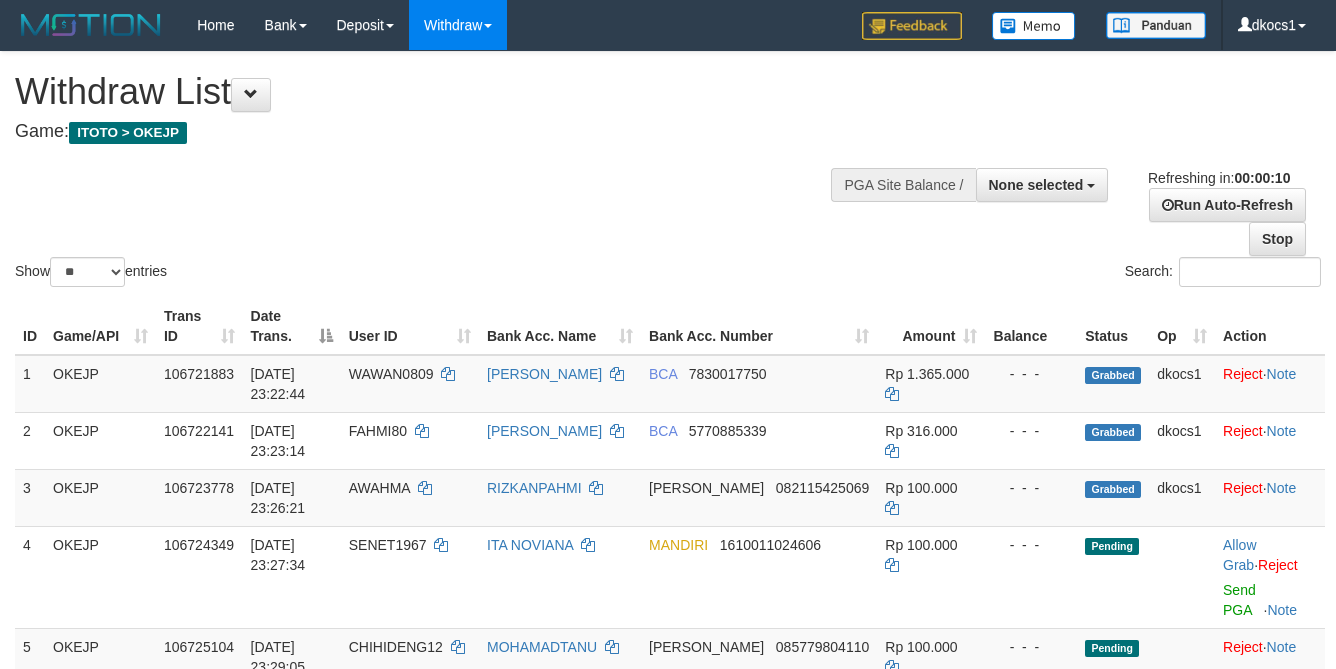select 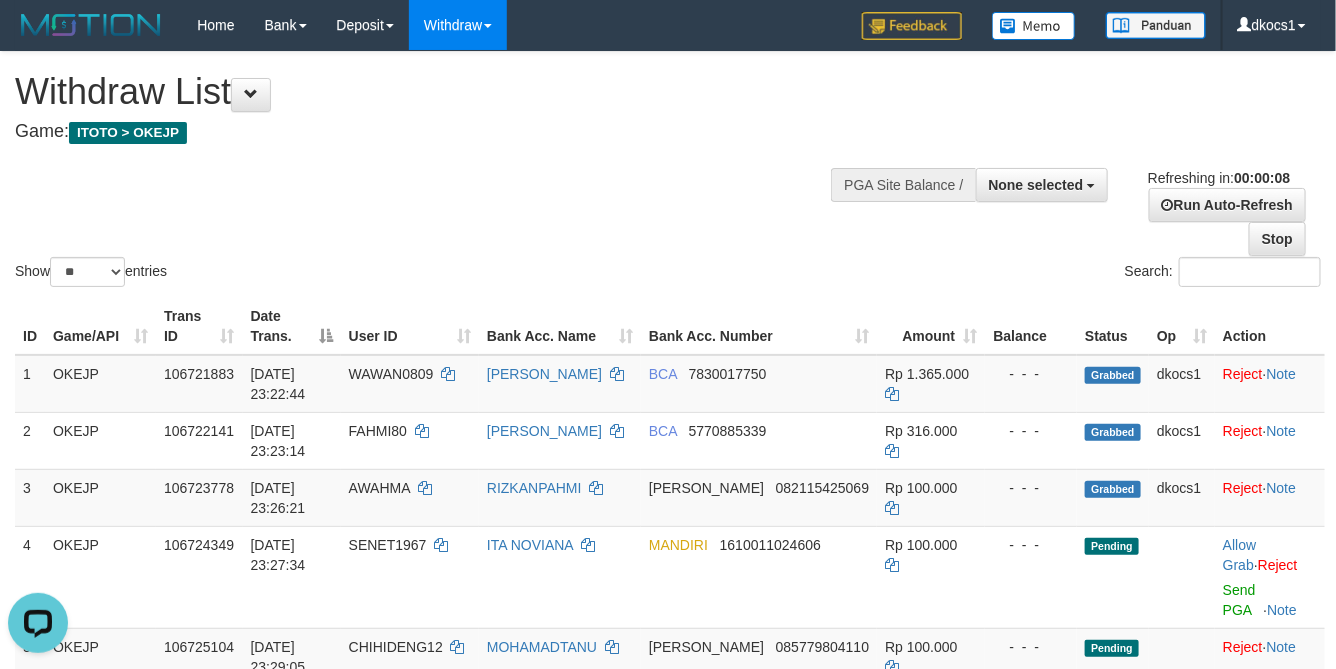 scroll, scrollTop: 0, scrollLeft: 0, axis: both 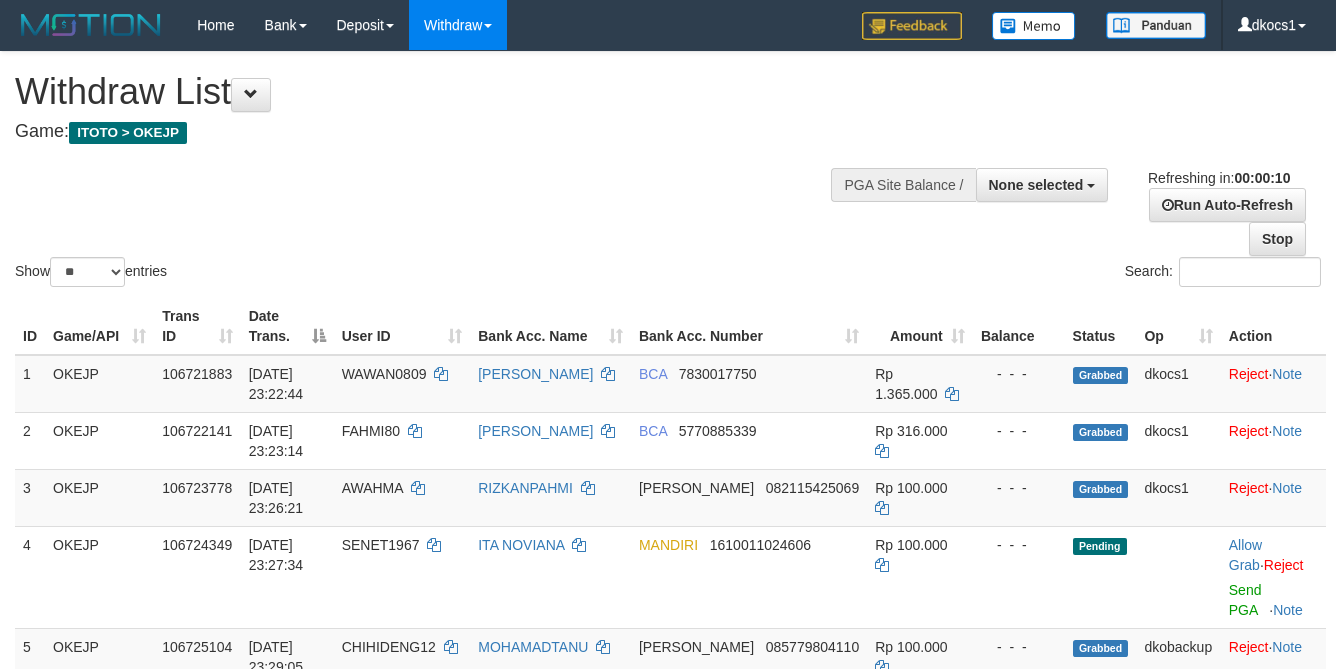 select 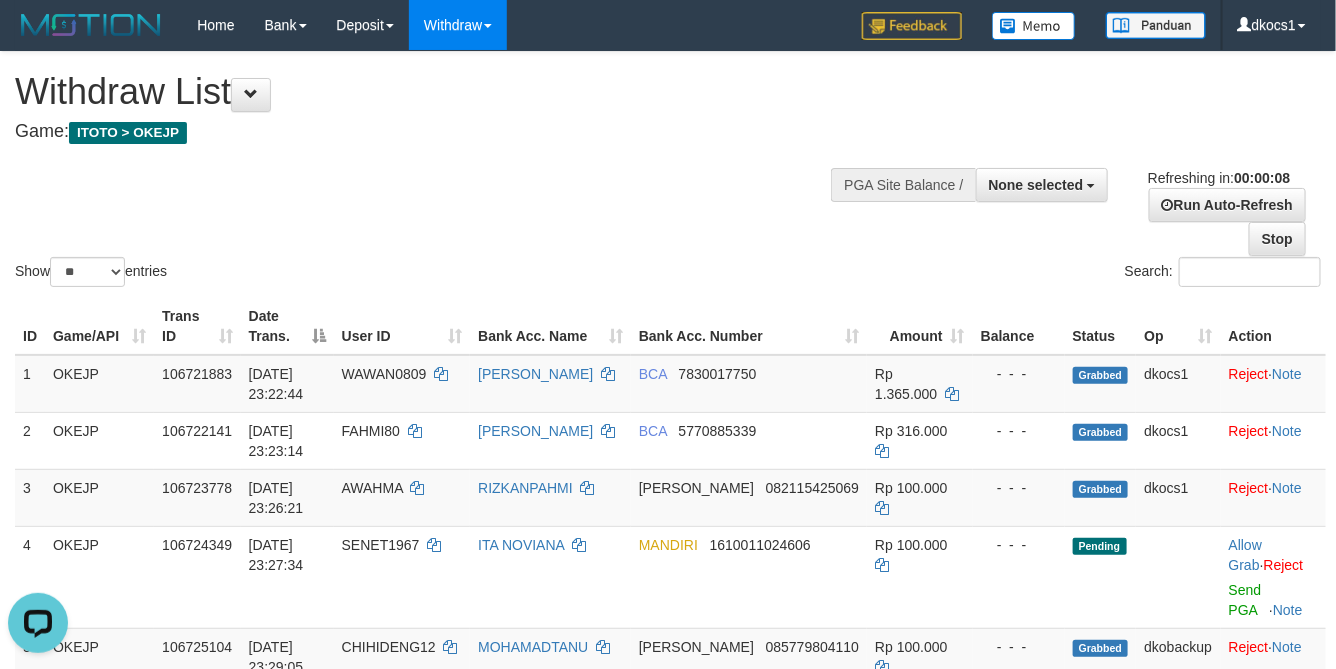 scroll, scrollTop: 0, scrollLeft: 0, axis: both 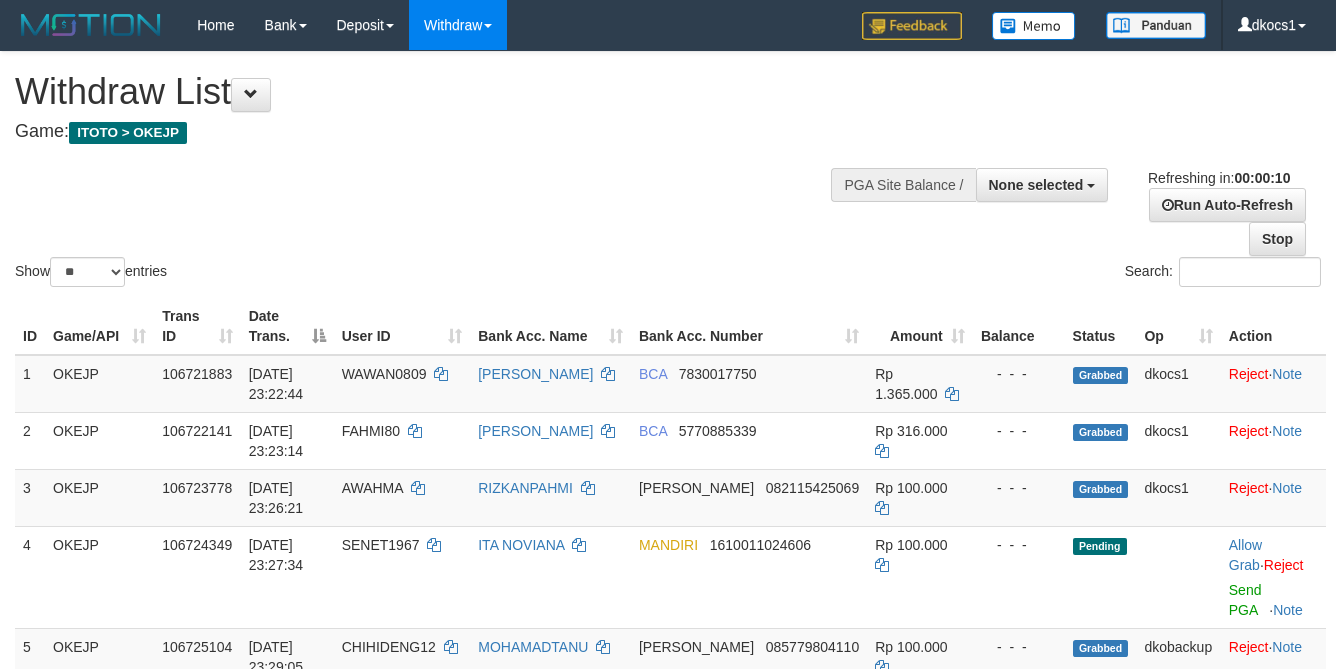 select 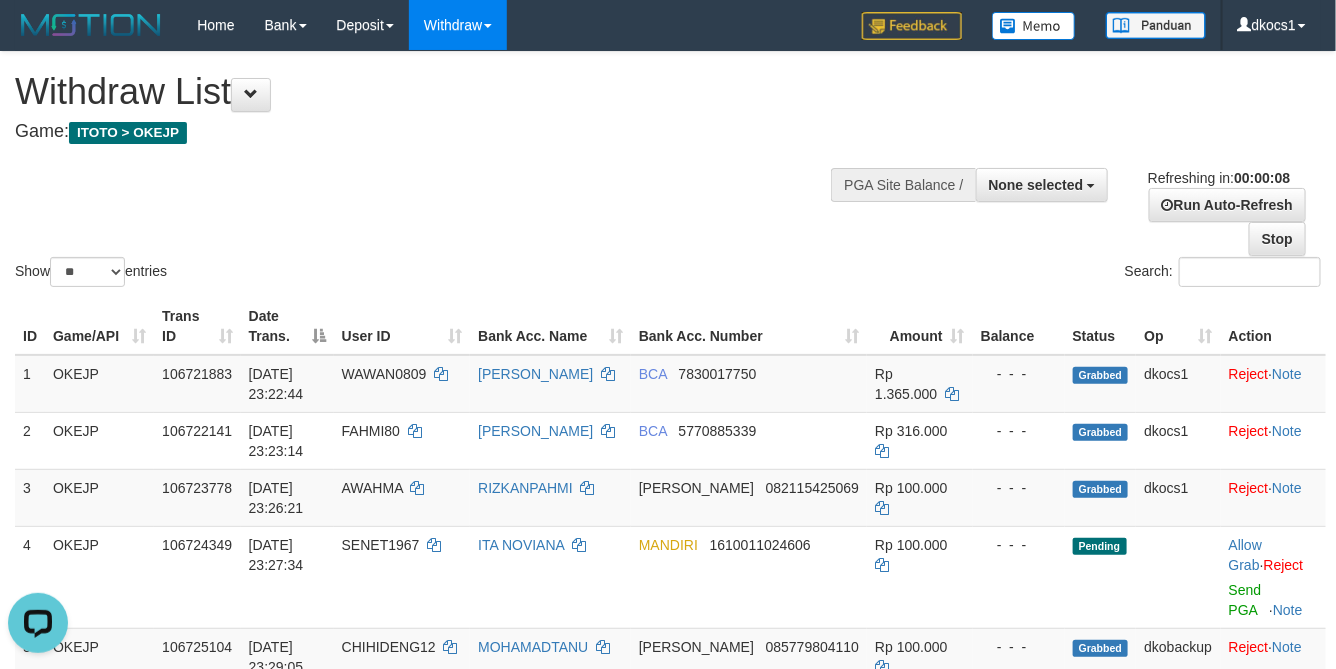 scroll, scrollTop: 0, scrollLeft: 0, axis: both 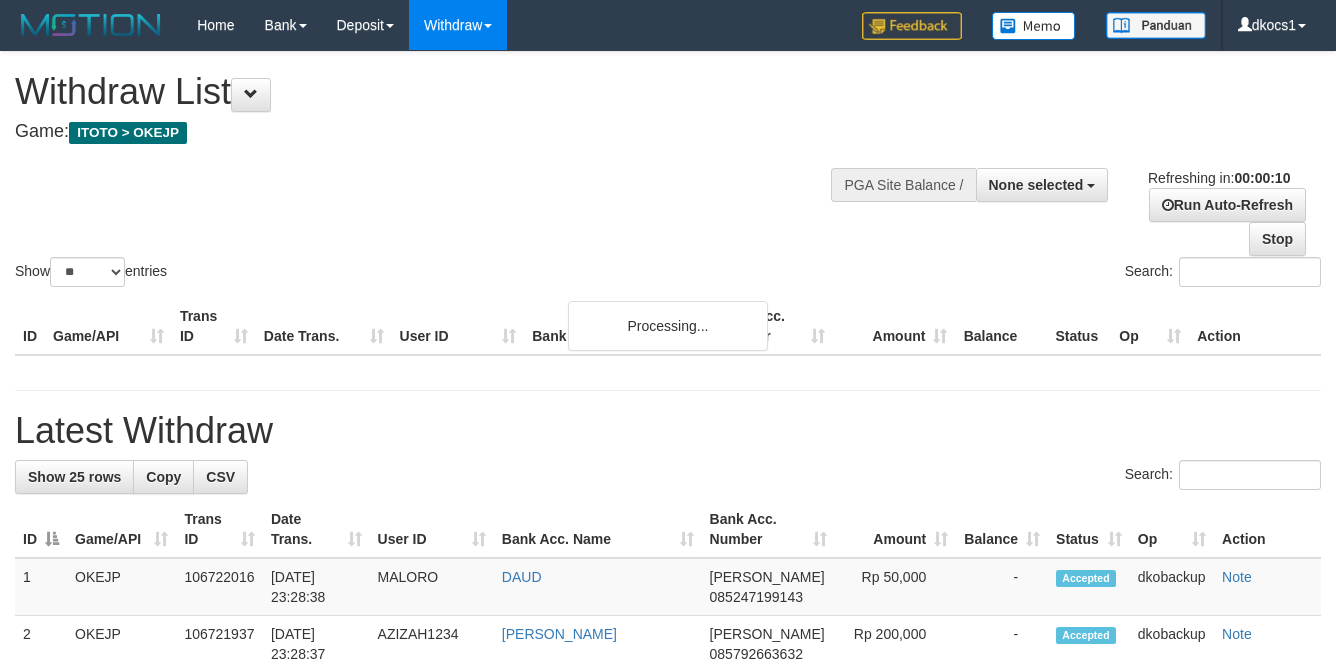 select 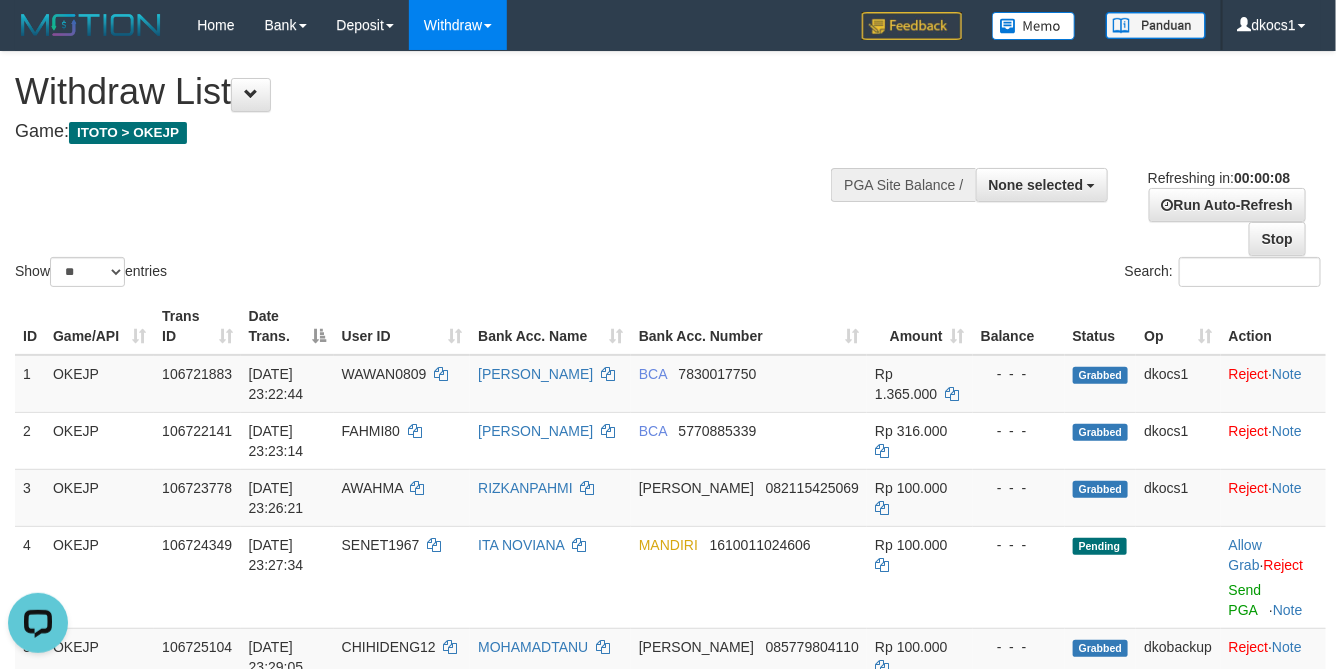 scroll, scrollTop: 0, scrollLeft: 0, axis: both 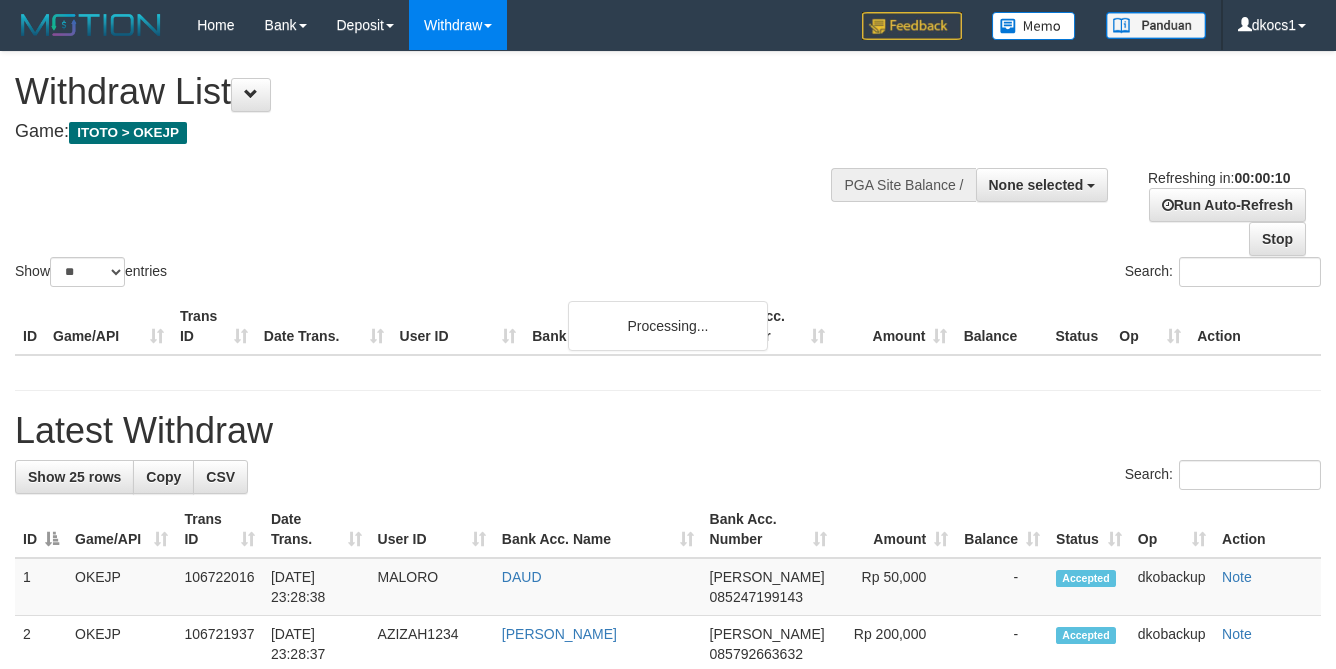 select 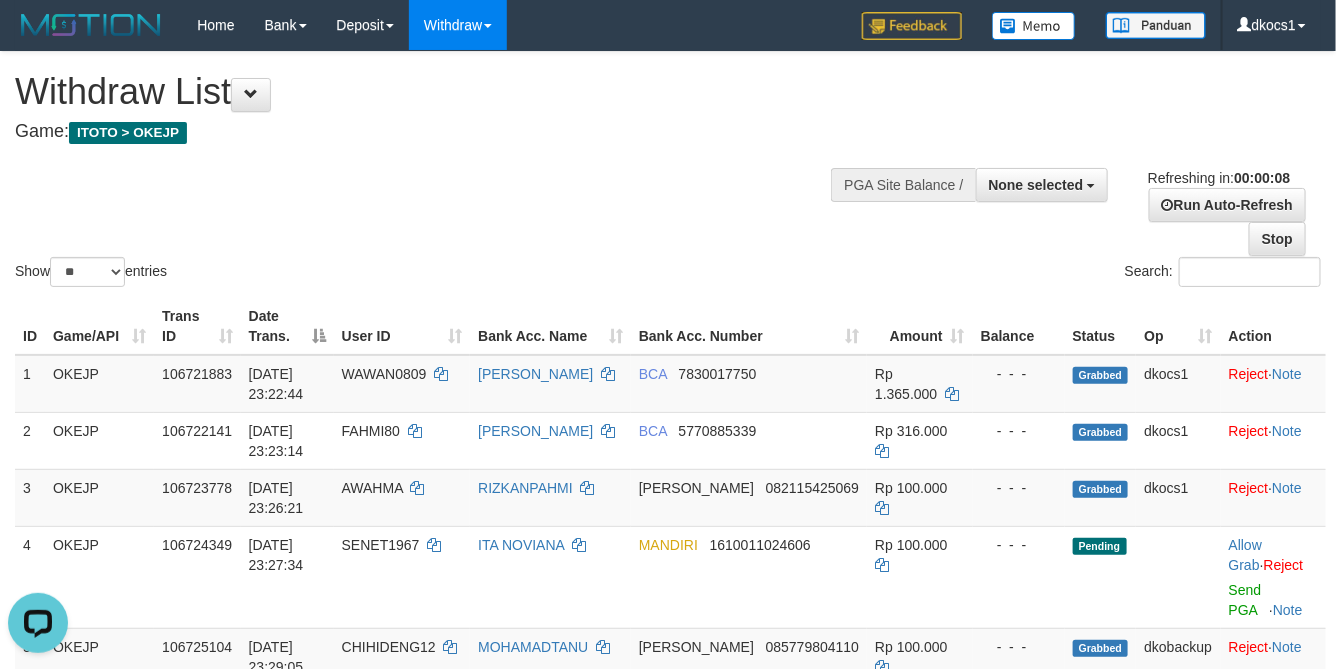 scroll, scrollTop: 0, scrollLeft: 0, axis: both 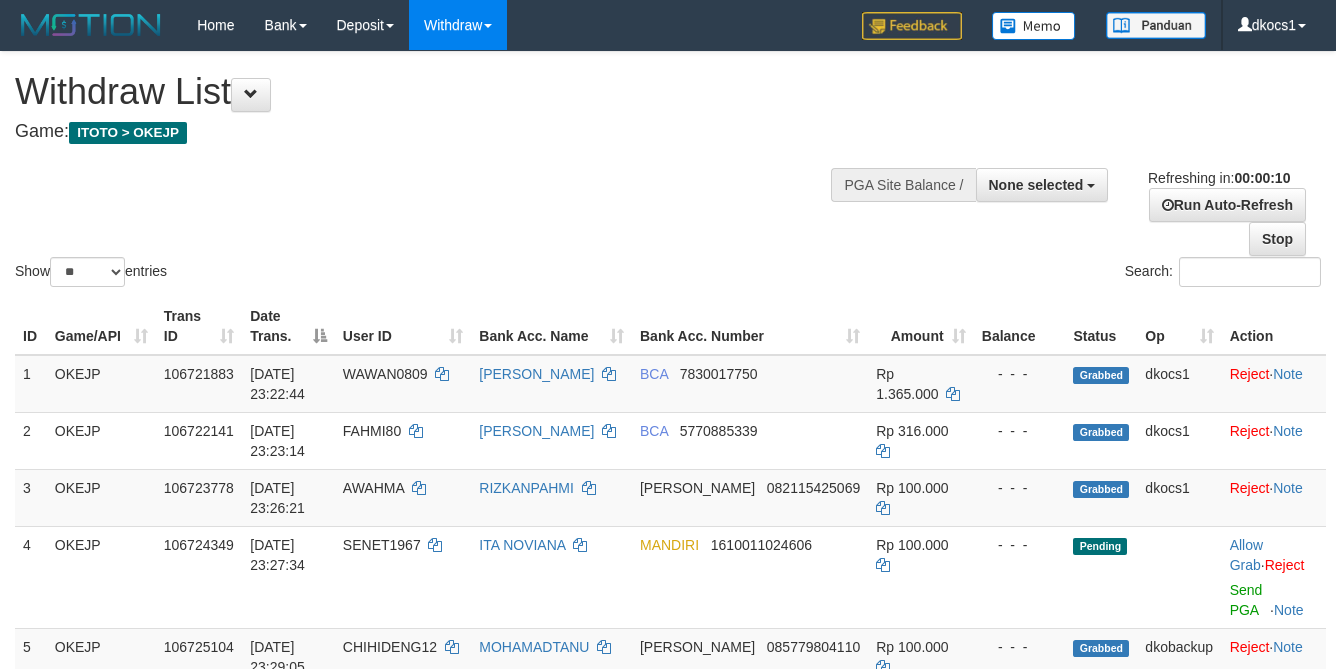 select 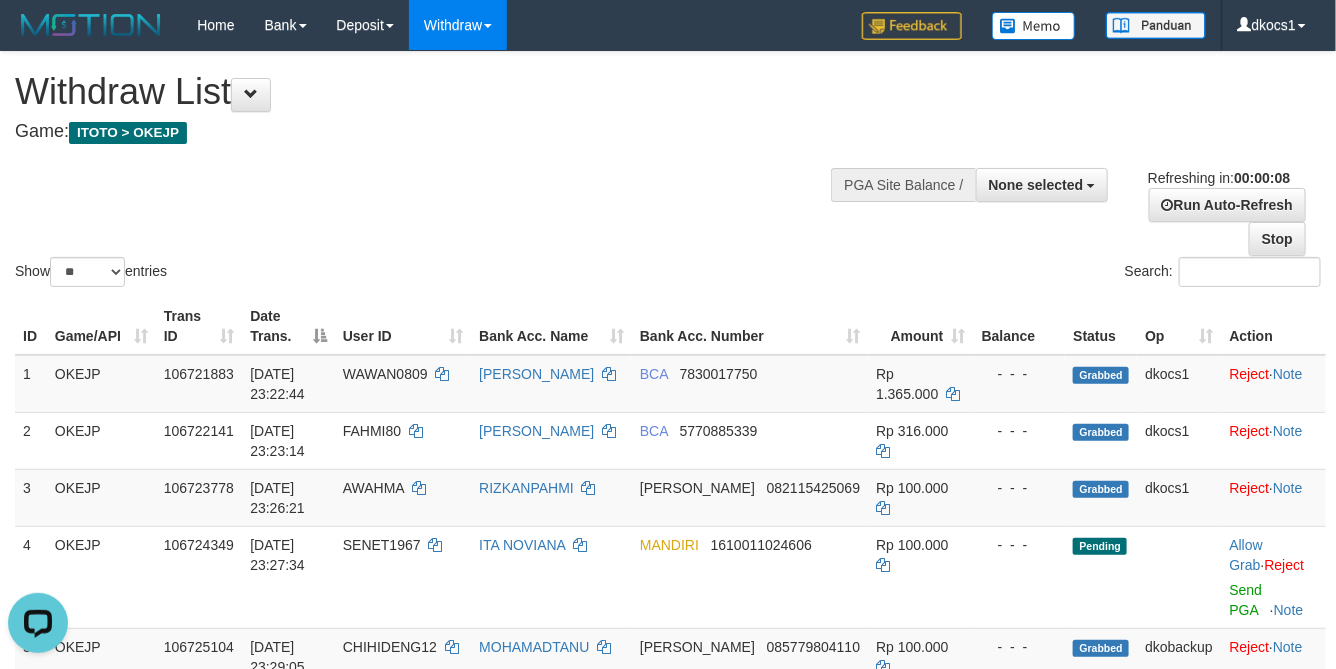 scroll, scrollTop: 0, scrollLeft: 0, axis: both 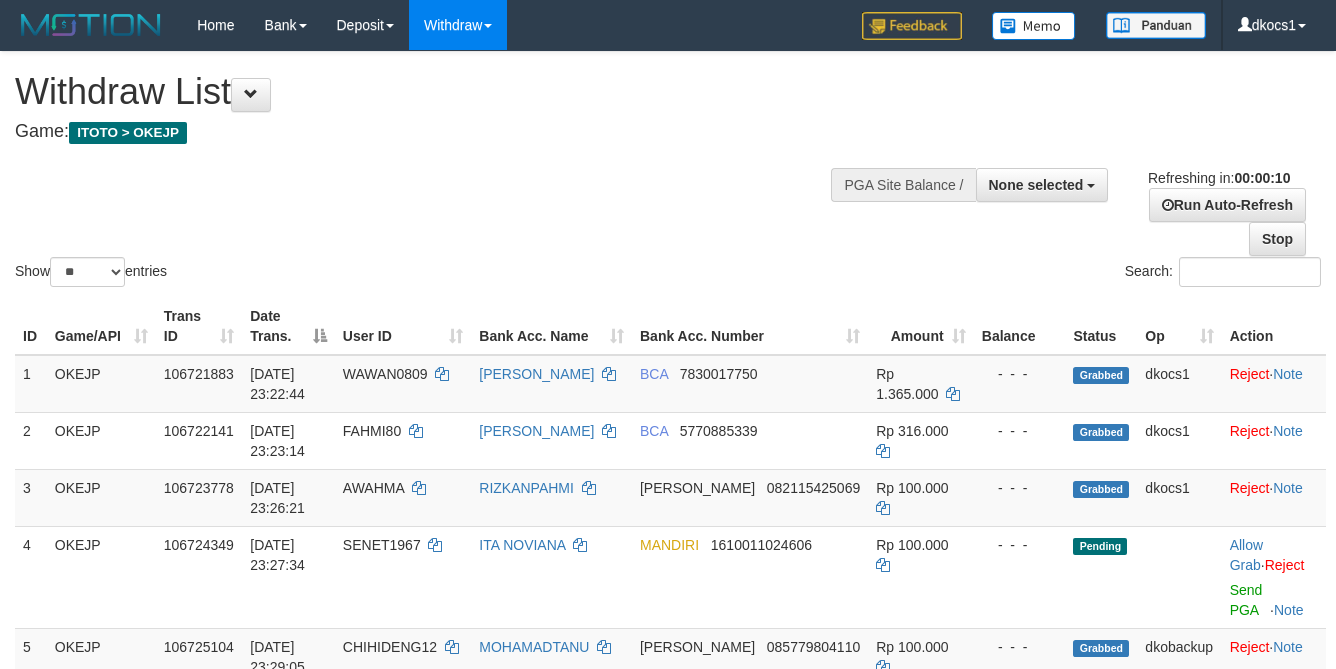 select 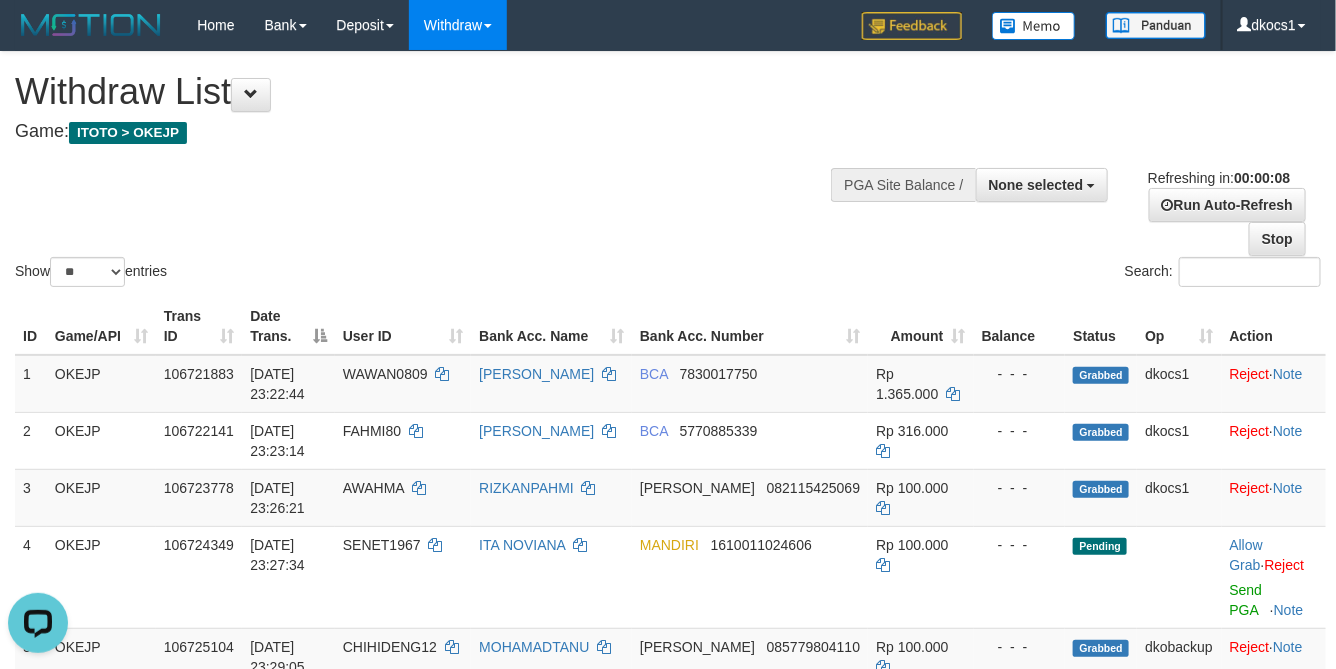 scroll, scrollTop: 0, scrollLeft: 0, axis: both 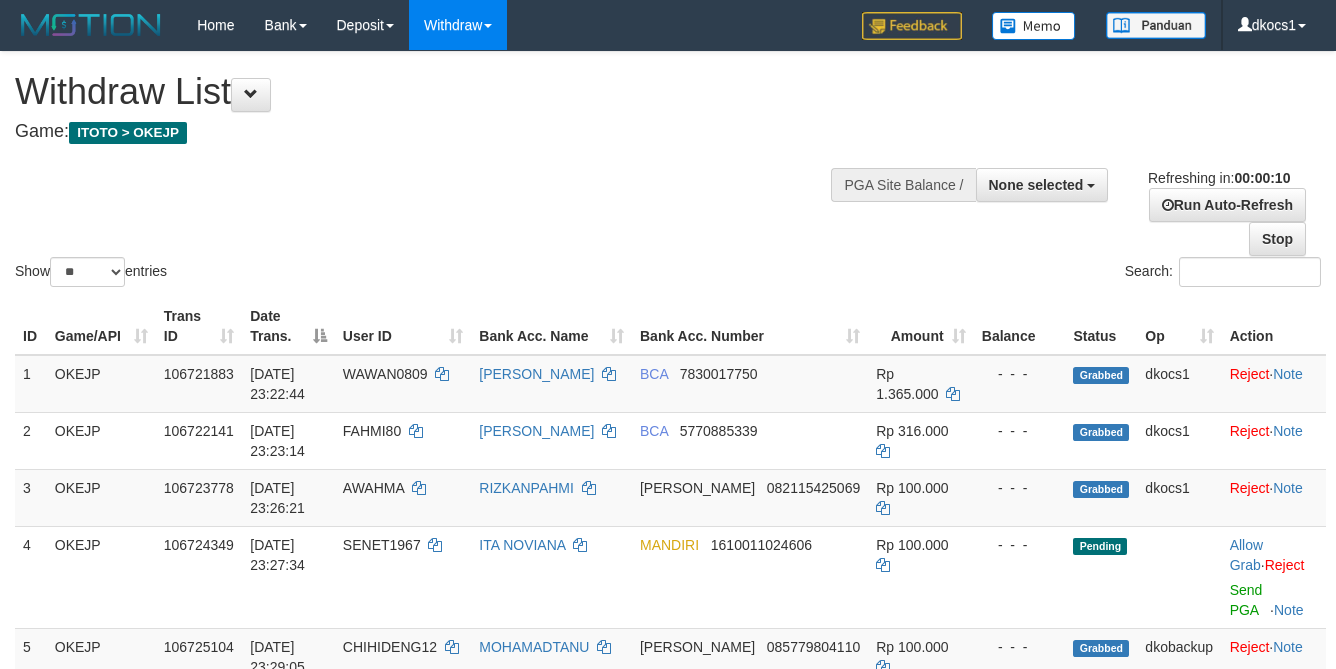 select 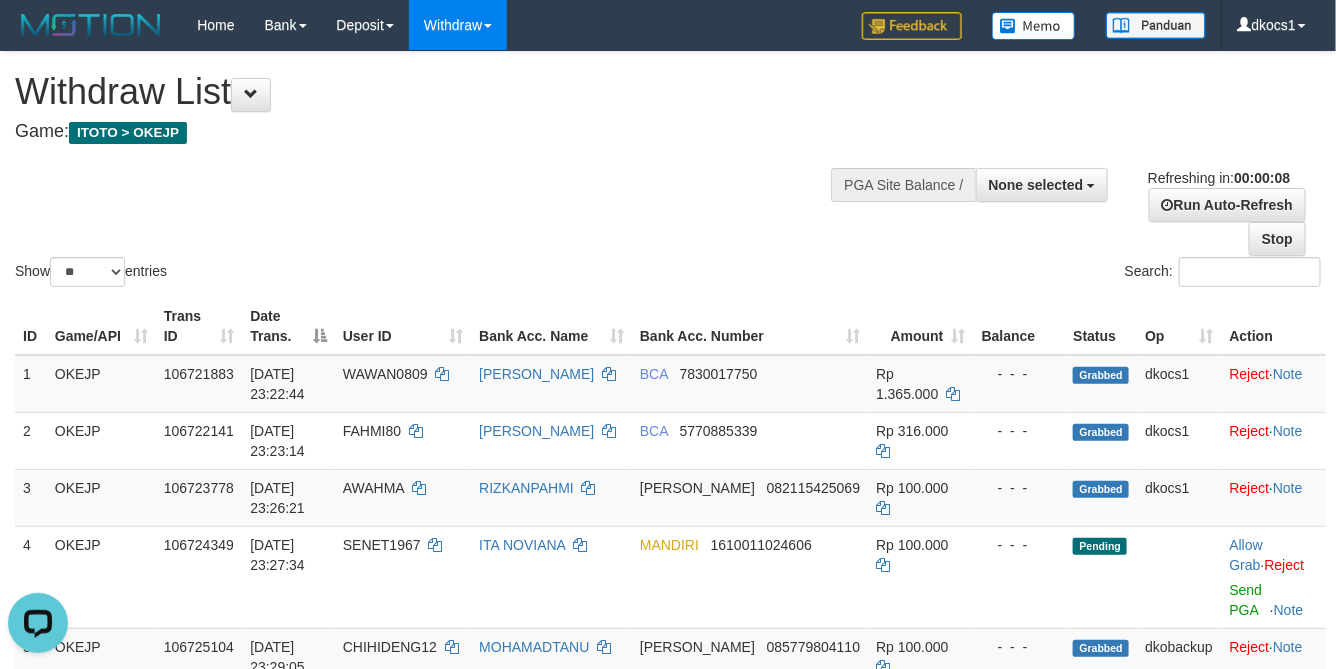 scroll, scrollTop: 0, scrollLeft: 0, axis: both 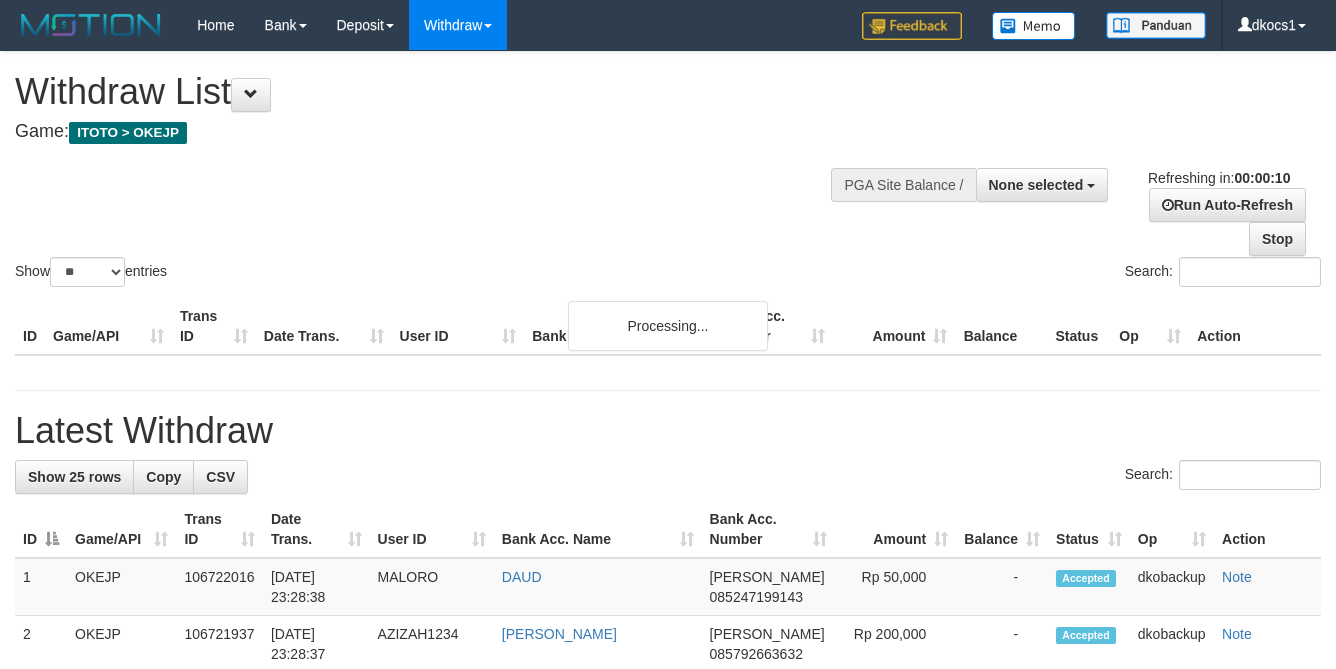 select 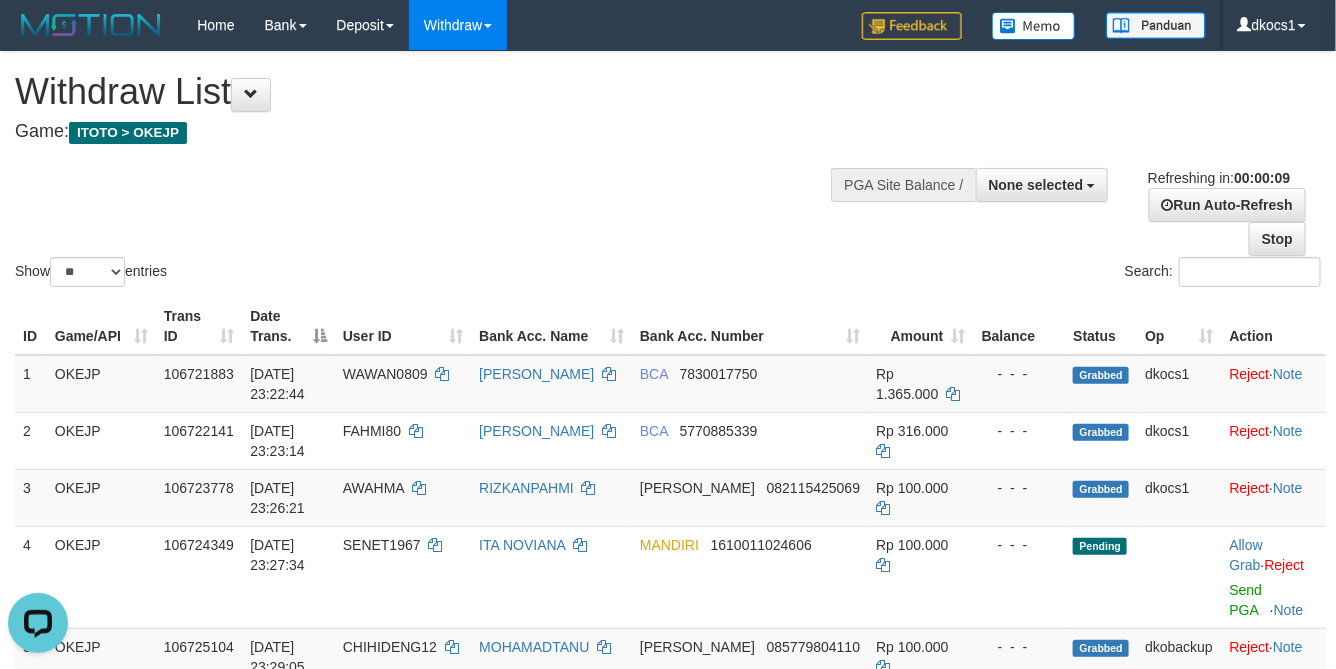 scroll, scrollTop: 0, scrollLeft: 0, axis: both 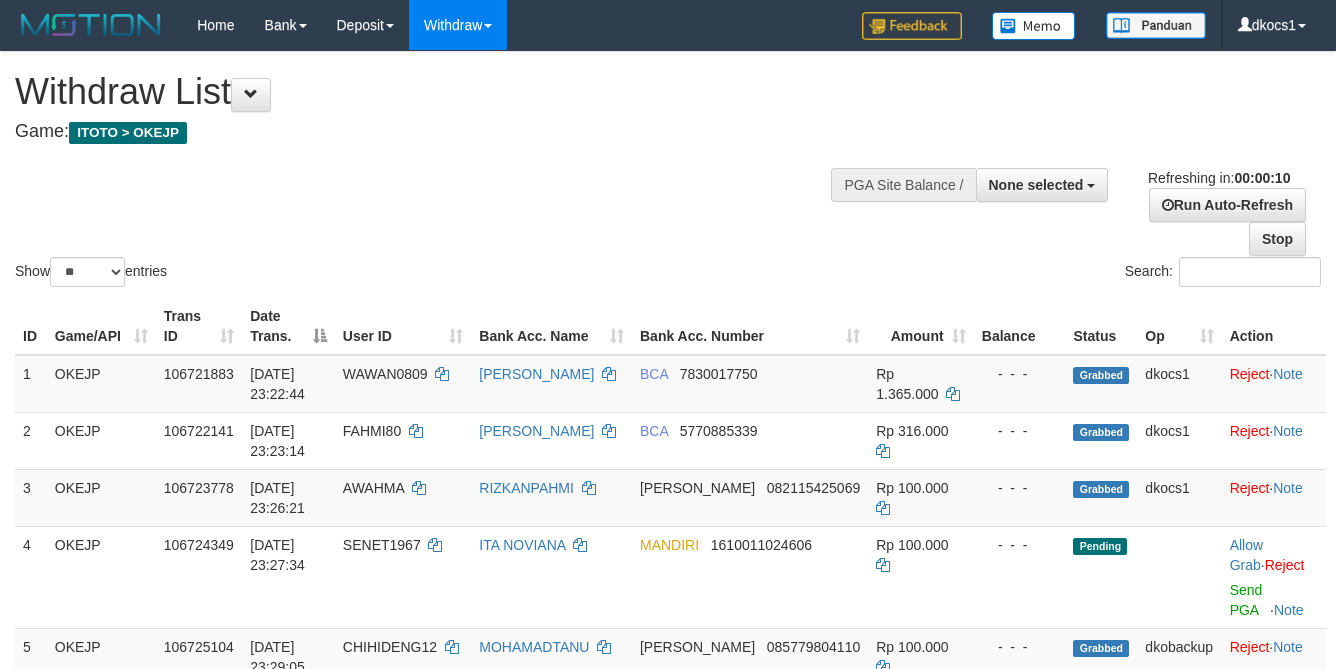 select 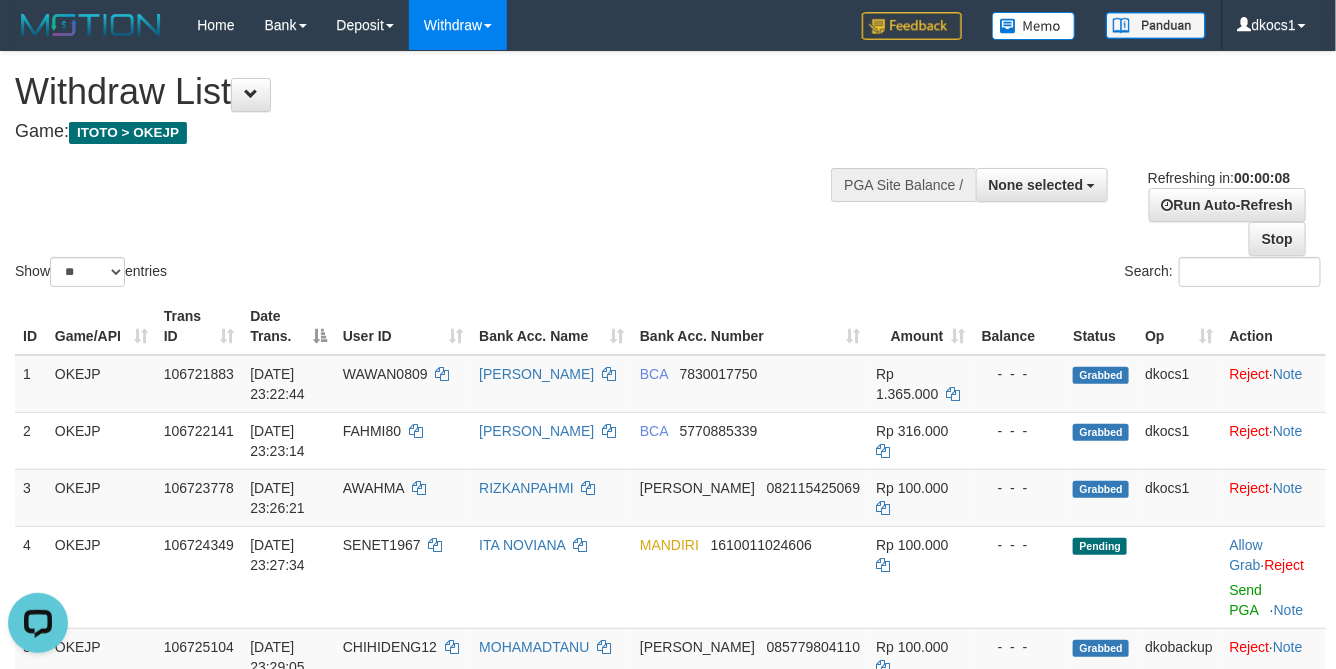 scroll, scrollTop: 0, scrollLeft: 0, axis: both 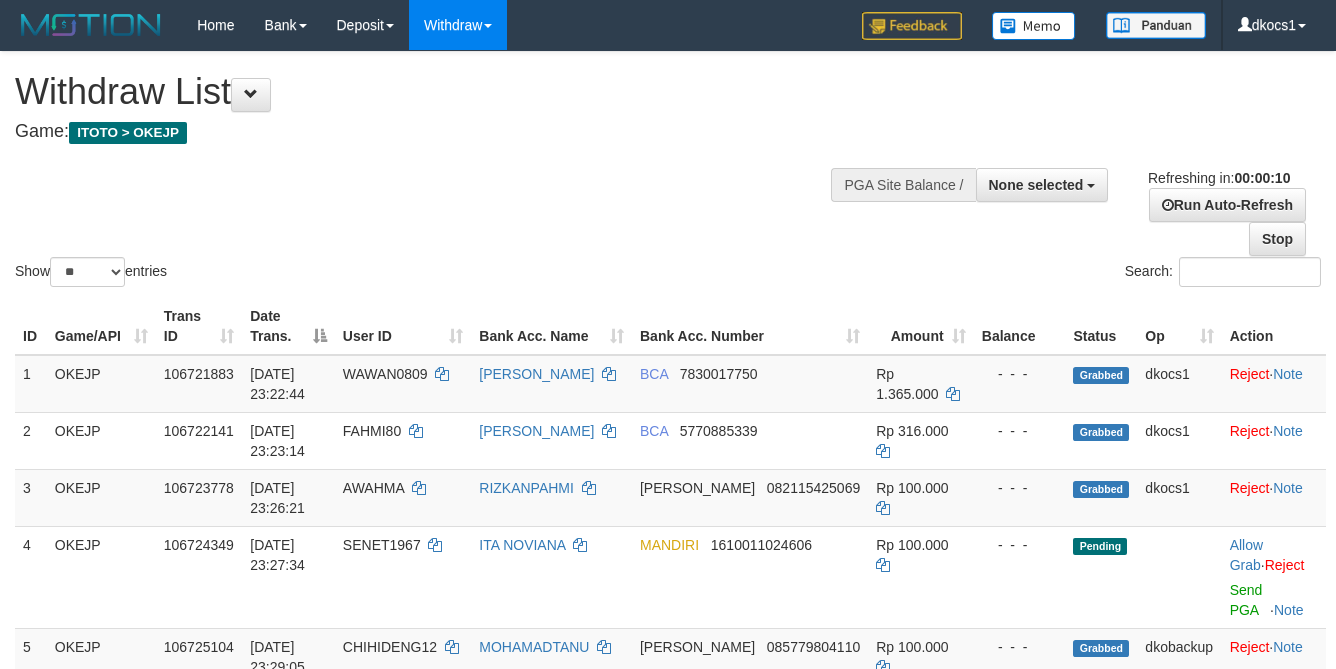 select 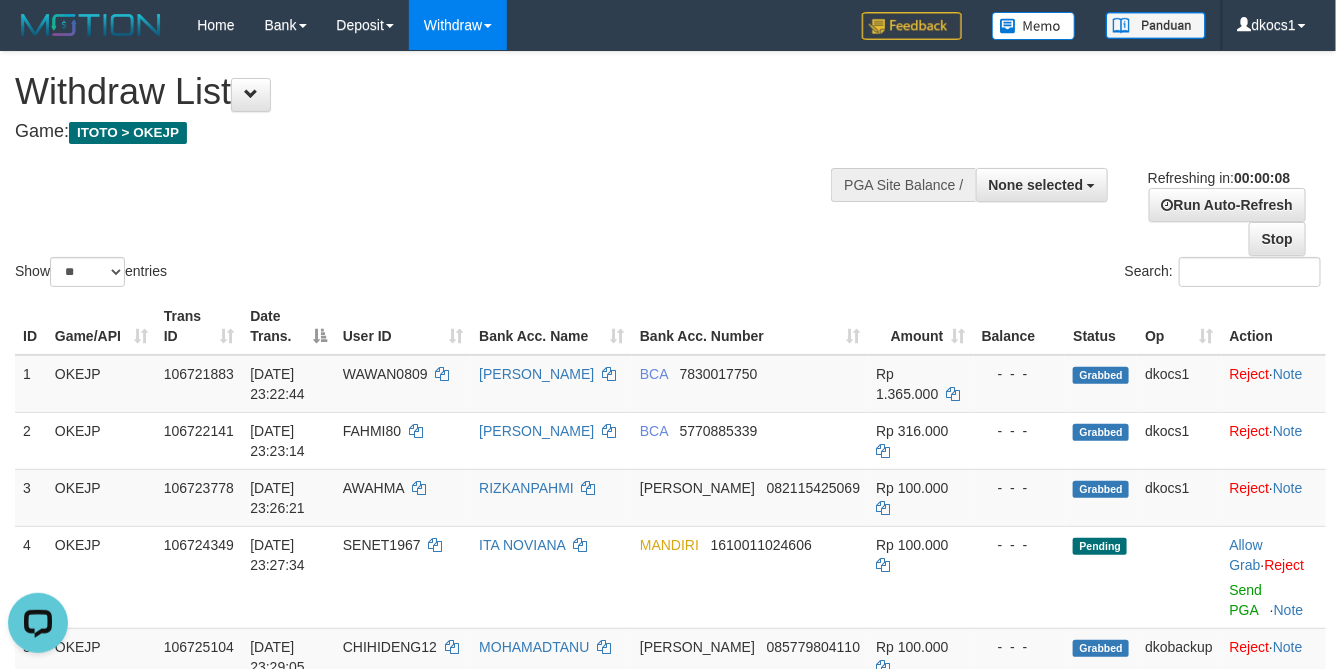 scroll, scrollTop: 0, scrollLeft: 0, axis: both 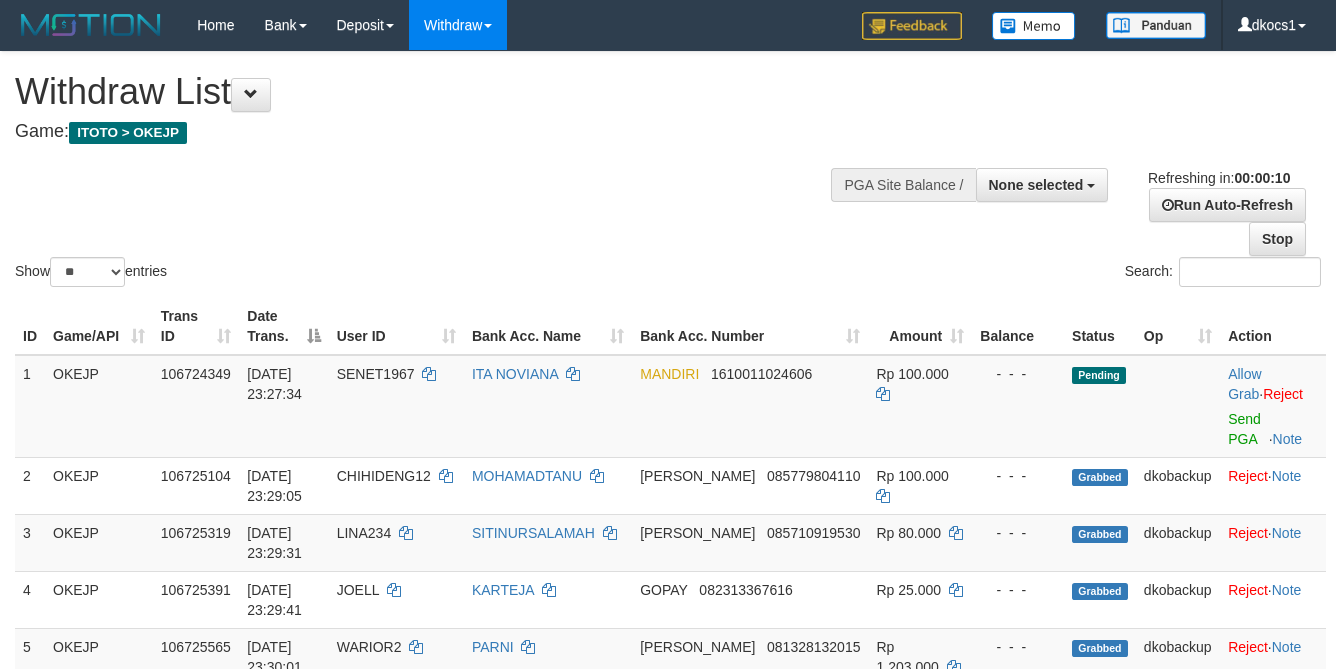 select 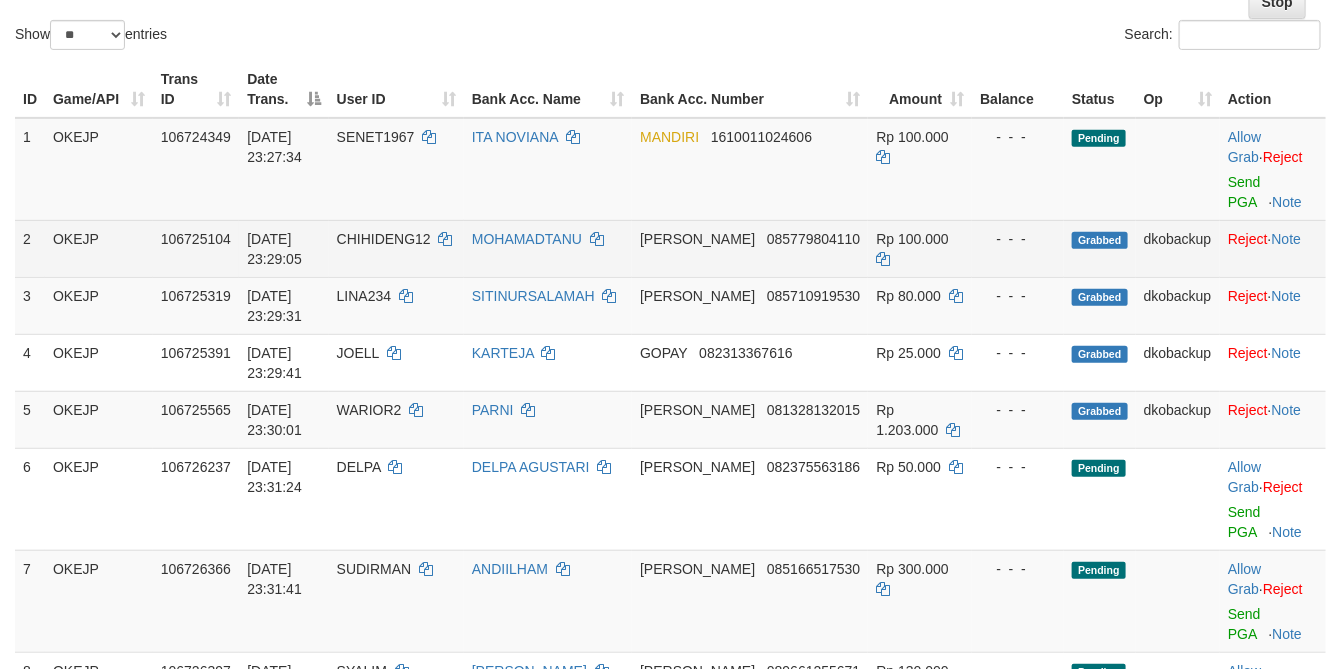 scroll, scrollTop: 150, scrollLeft: 0, axis: vertical 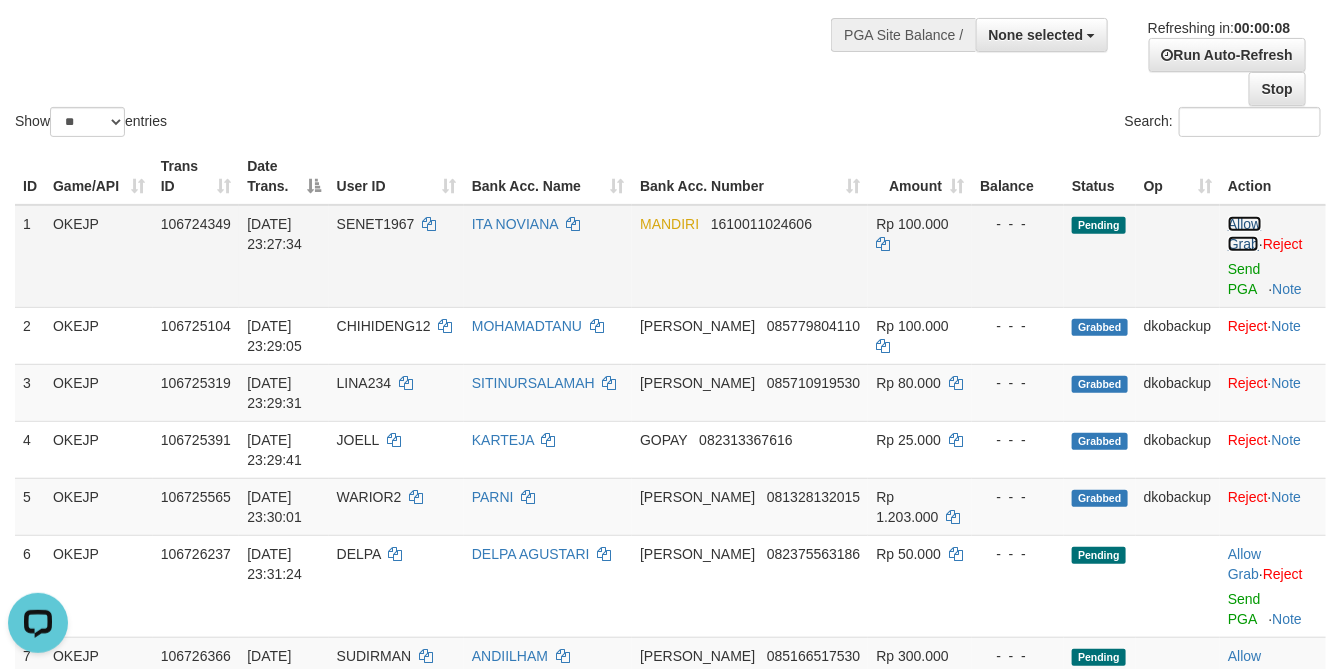 drag, startPoint x: 1213, startPoint y: 244, endPoint x: 1143, endPoint y: 289, distance: 83.21658 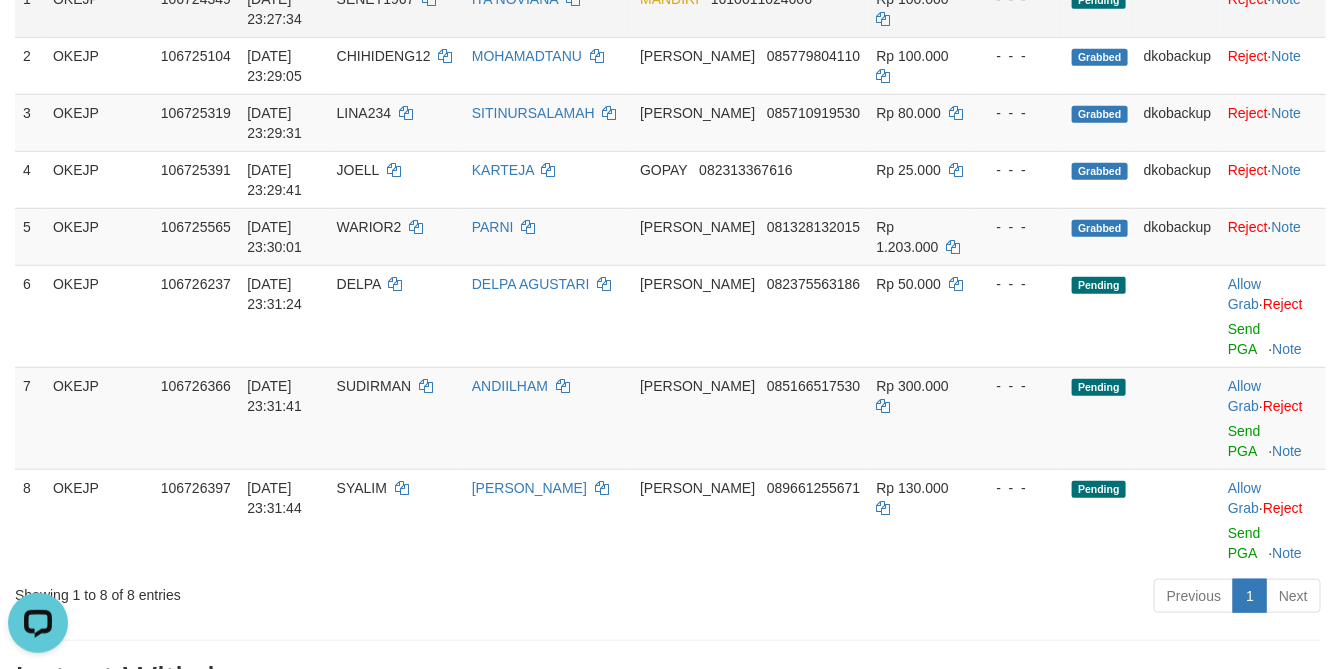 scroll, scrollTop: 450, scrollLeft: 0, axis: vertical 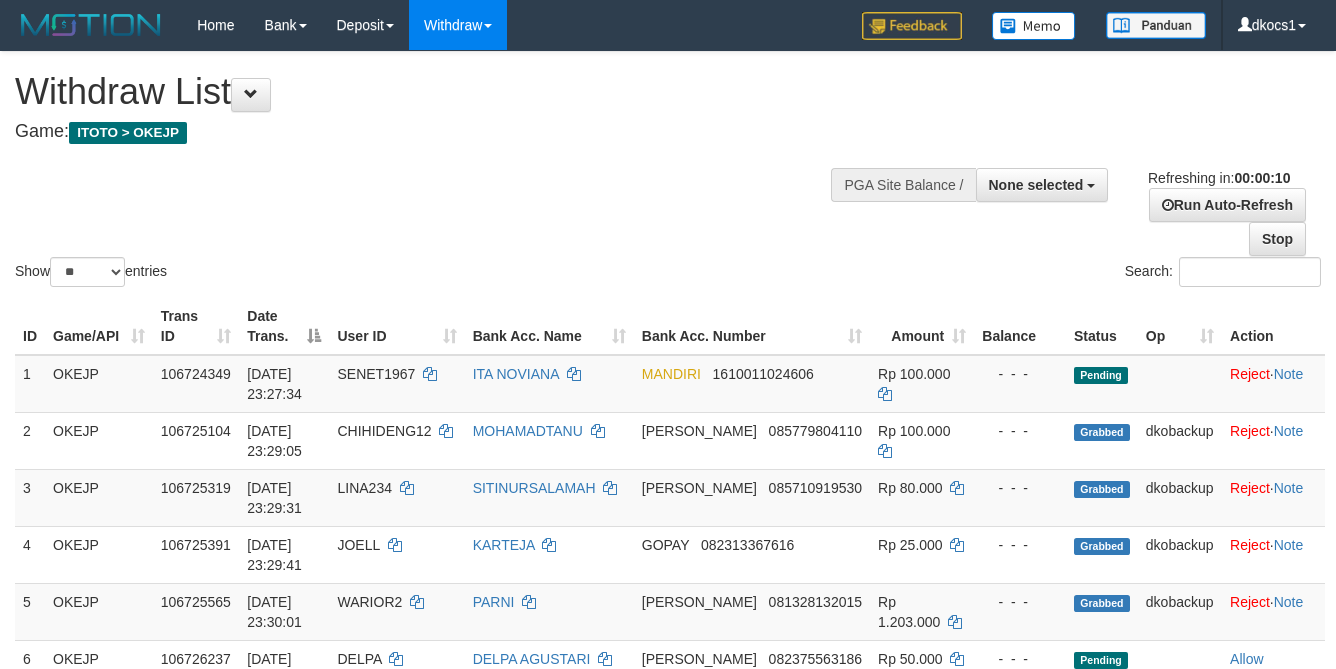 select 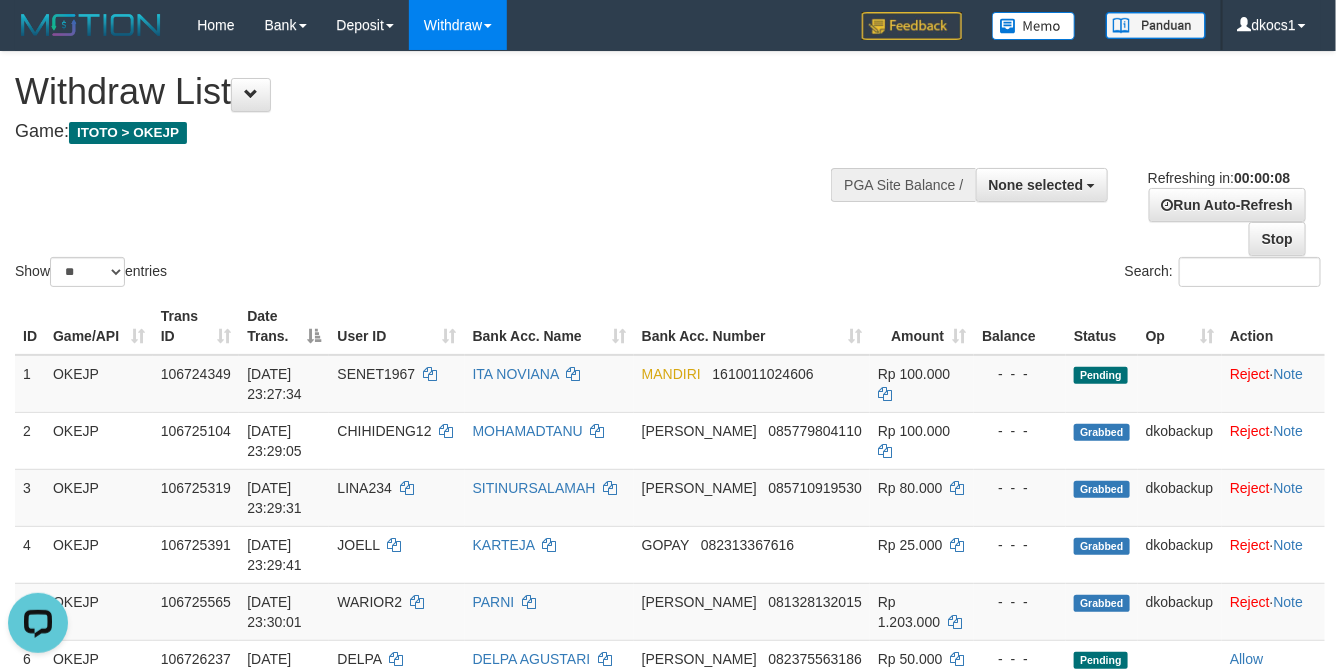 scroll, scrollTop: 0, scrollLeft: 0, axis: both 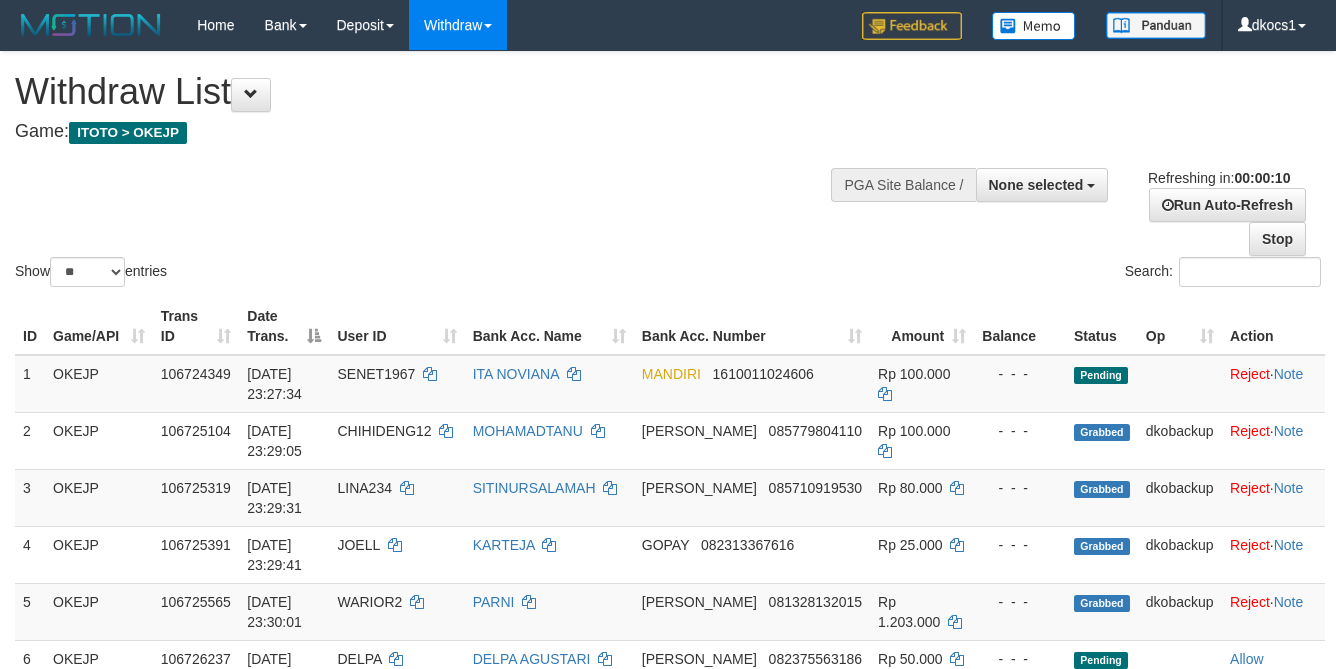select 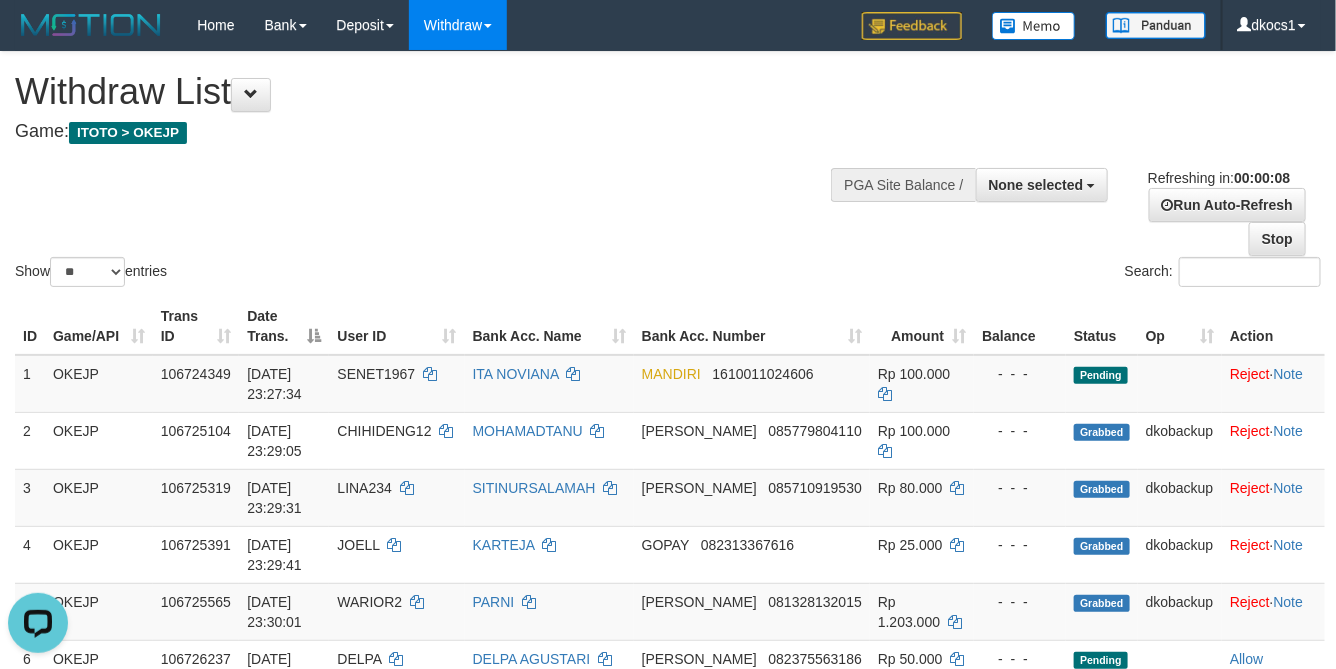scroll, scrollTop: 0, scrollLeft: 0, axis: both 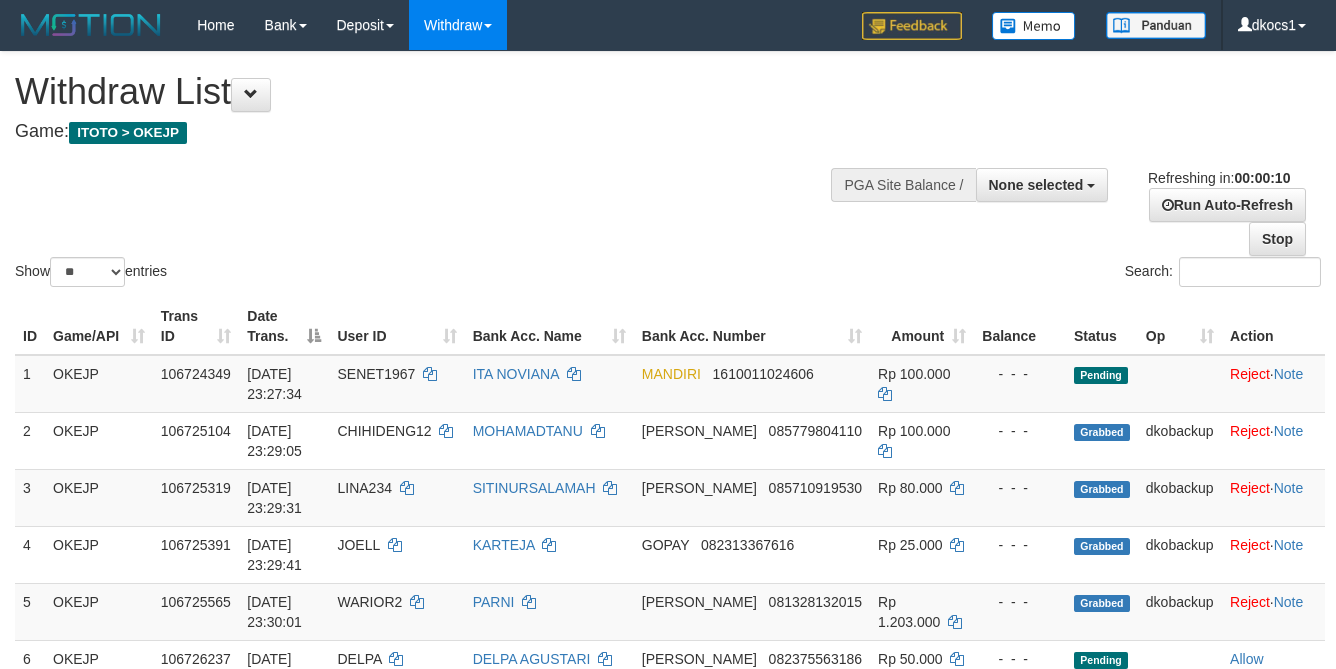 select 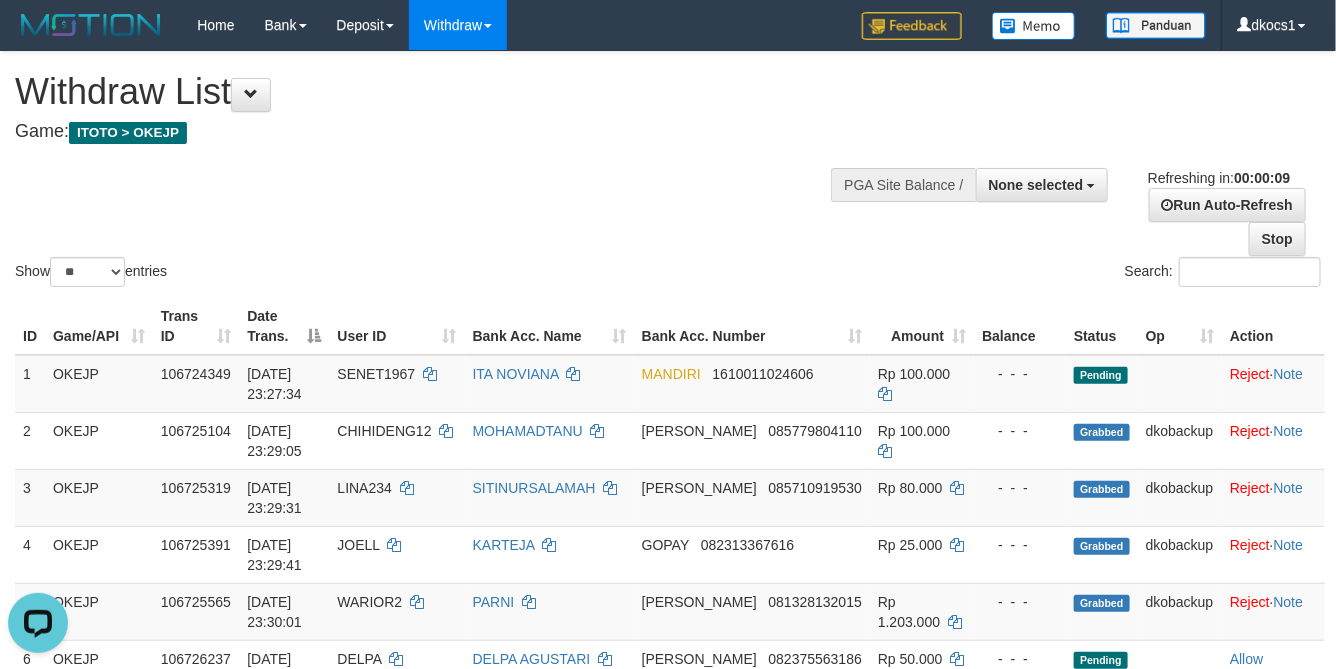scroll, scrollTop: 0, scrollLeft: 0, axis: both 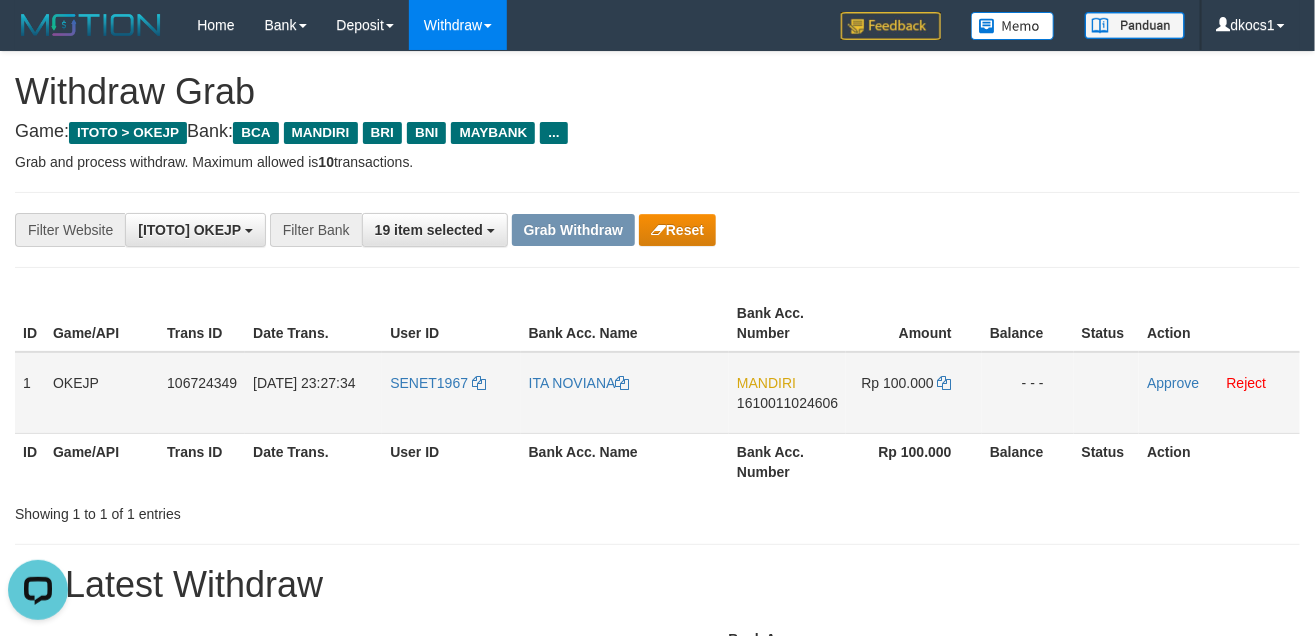 click on "SENET1967" at bounding box center [451, 393] 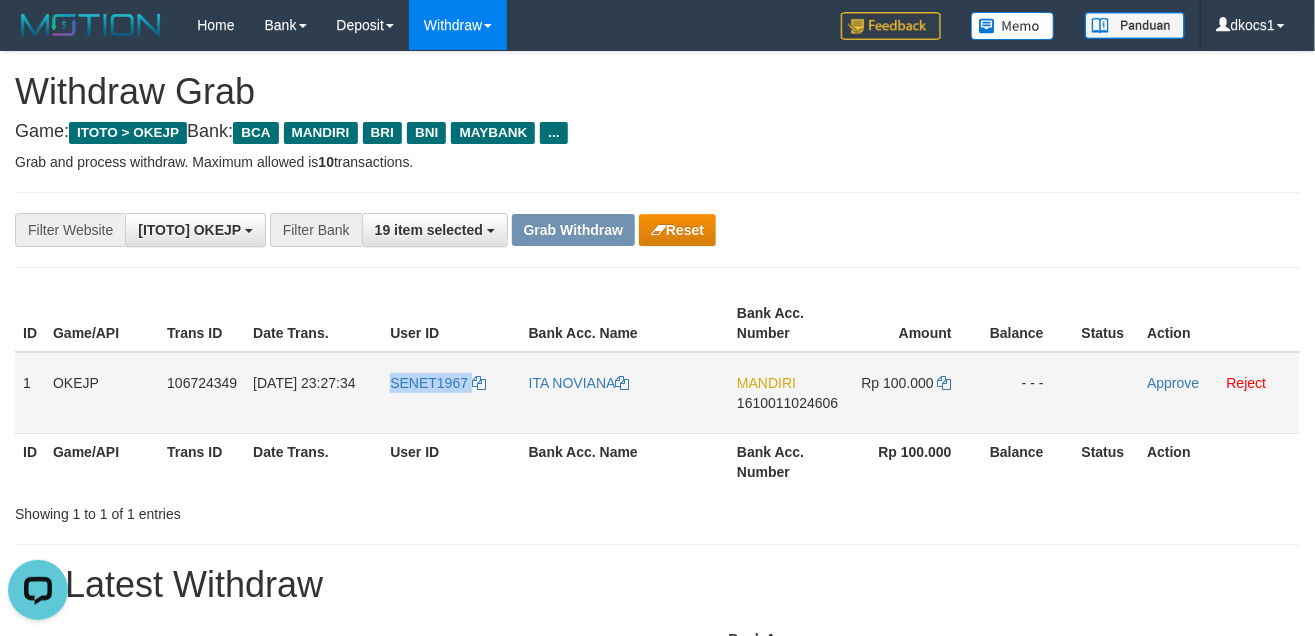 click on "SENET1967" at bounding box center [451, 393] 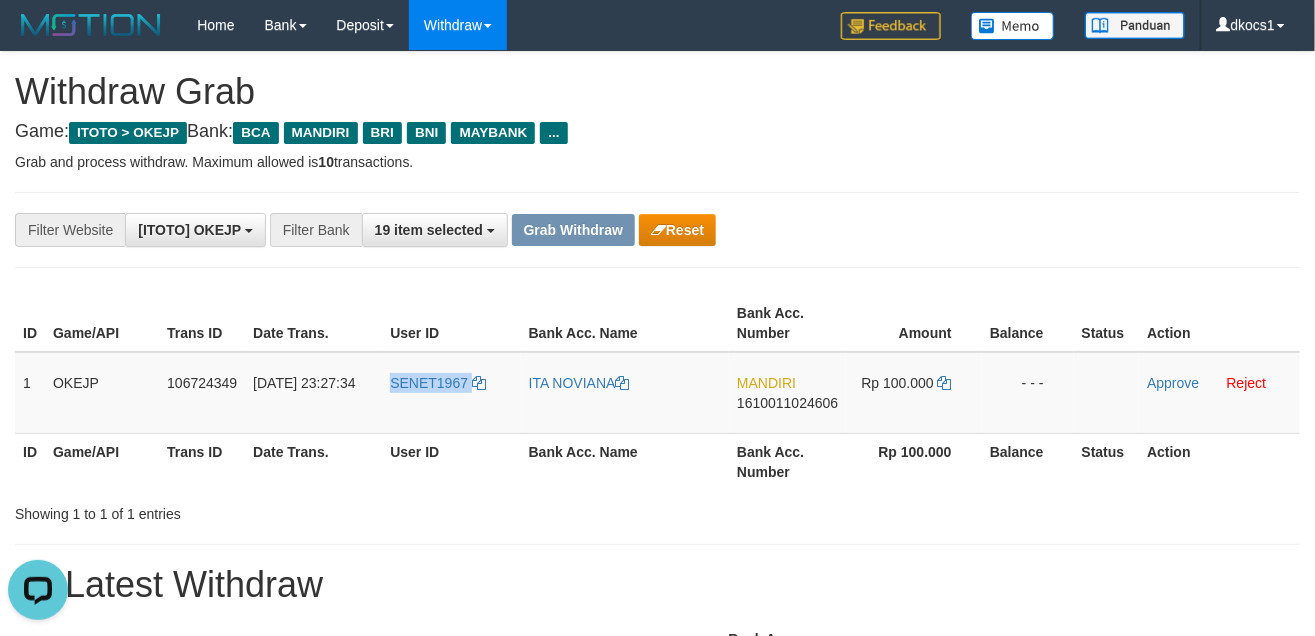 copy on "SENET1967" 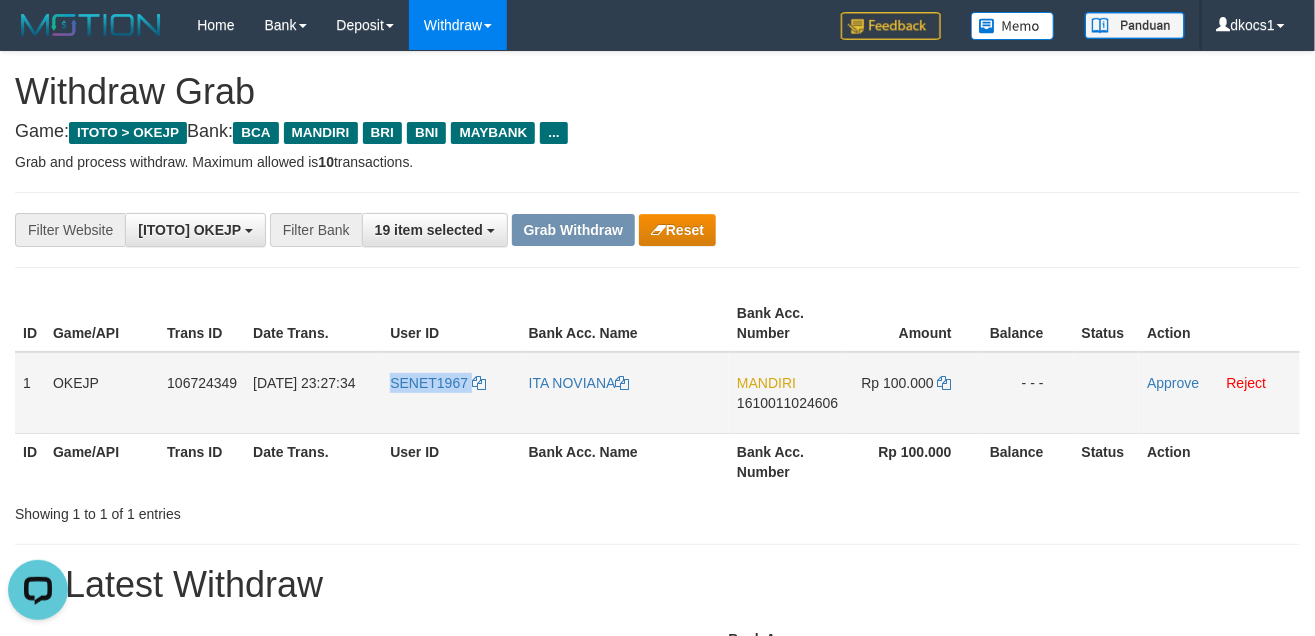 click on "SENET1967" at bounding box center [451, 393] 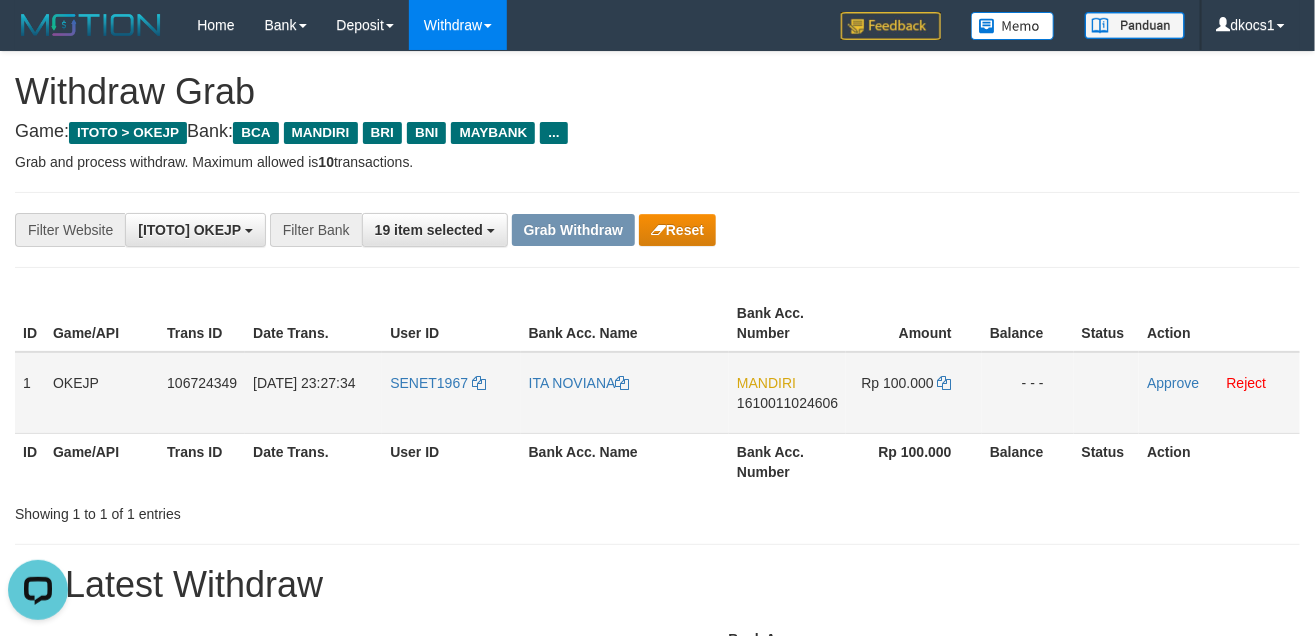 click on "ITA NOVIANA" at bounding box center [625, 393] 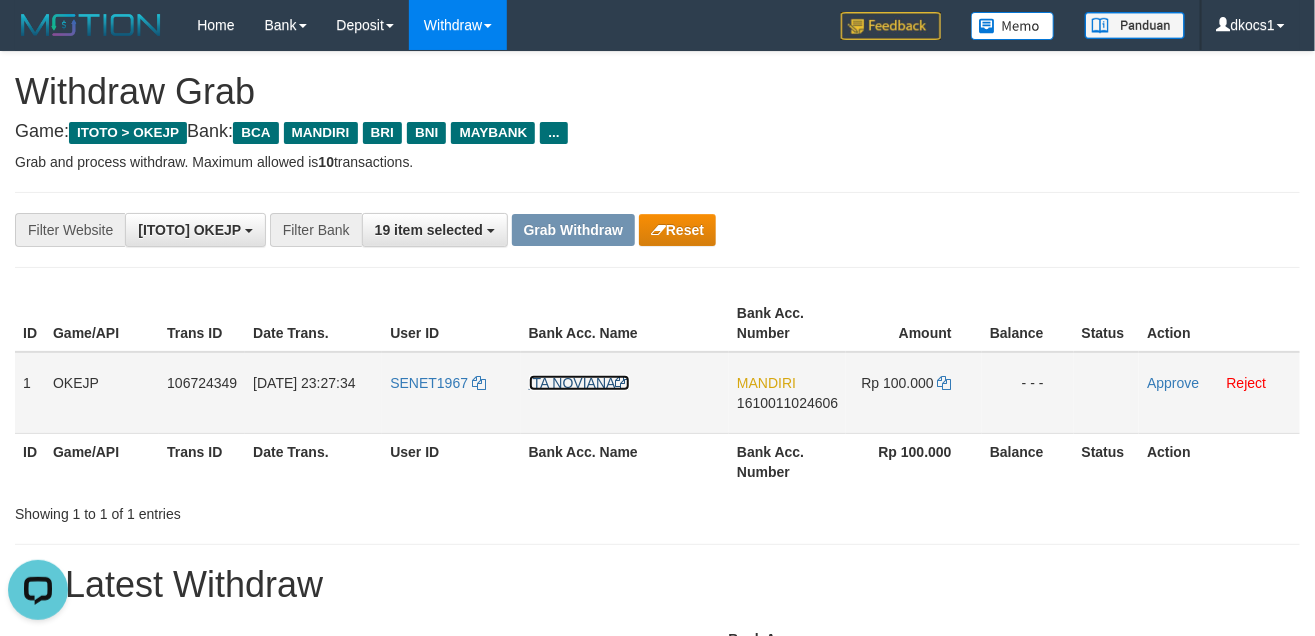 click on "ITA NOVIANA" at bounding box center [579, 383] 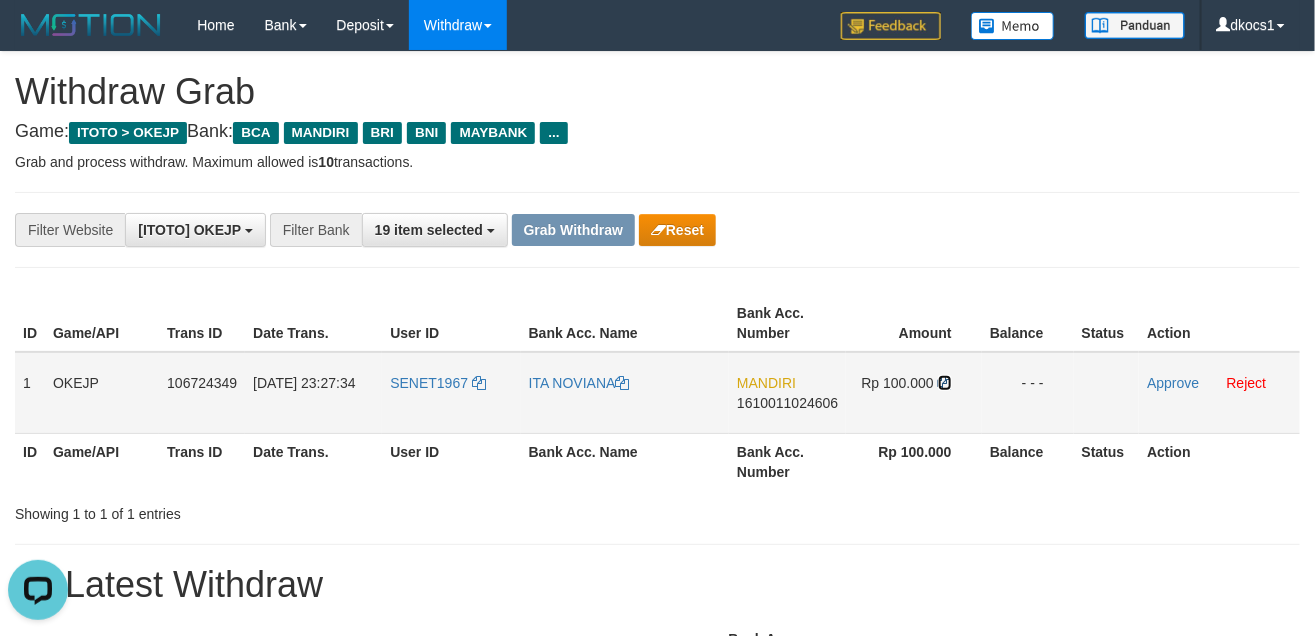 click at bounding box center (945, 383) 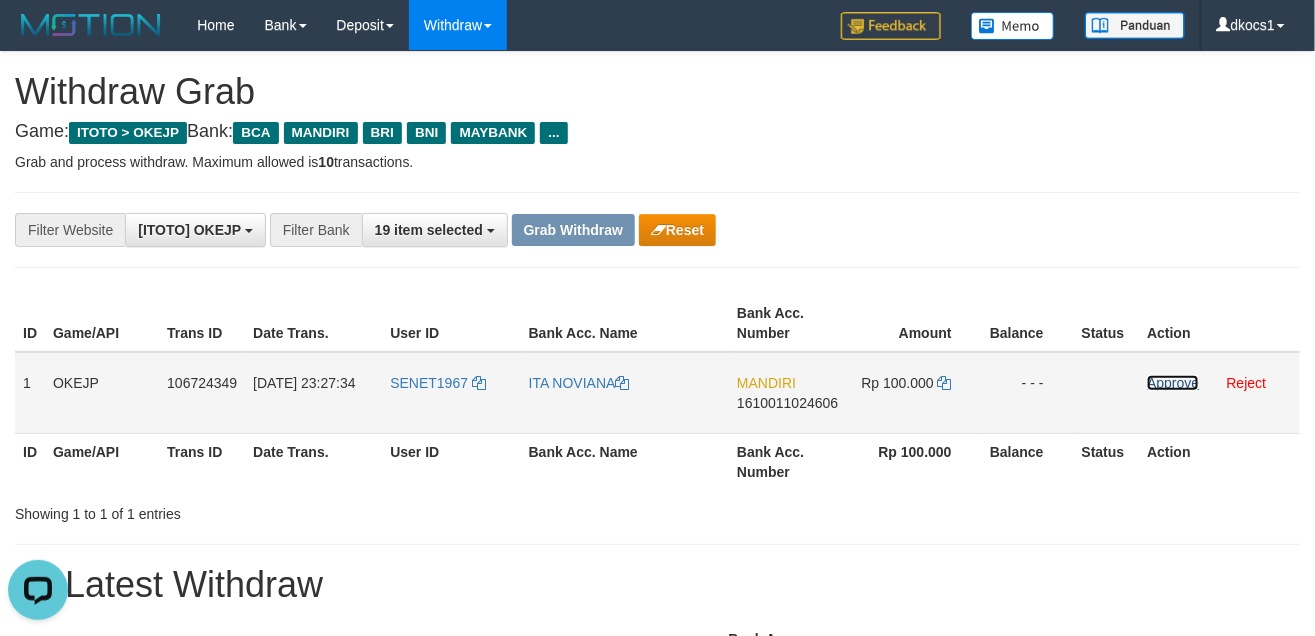 click on "Approve" at bounding box center [1173, 383] 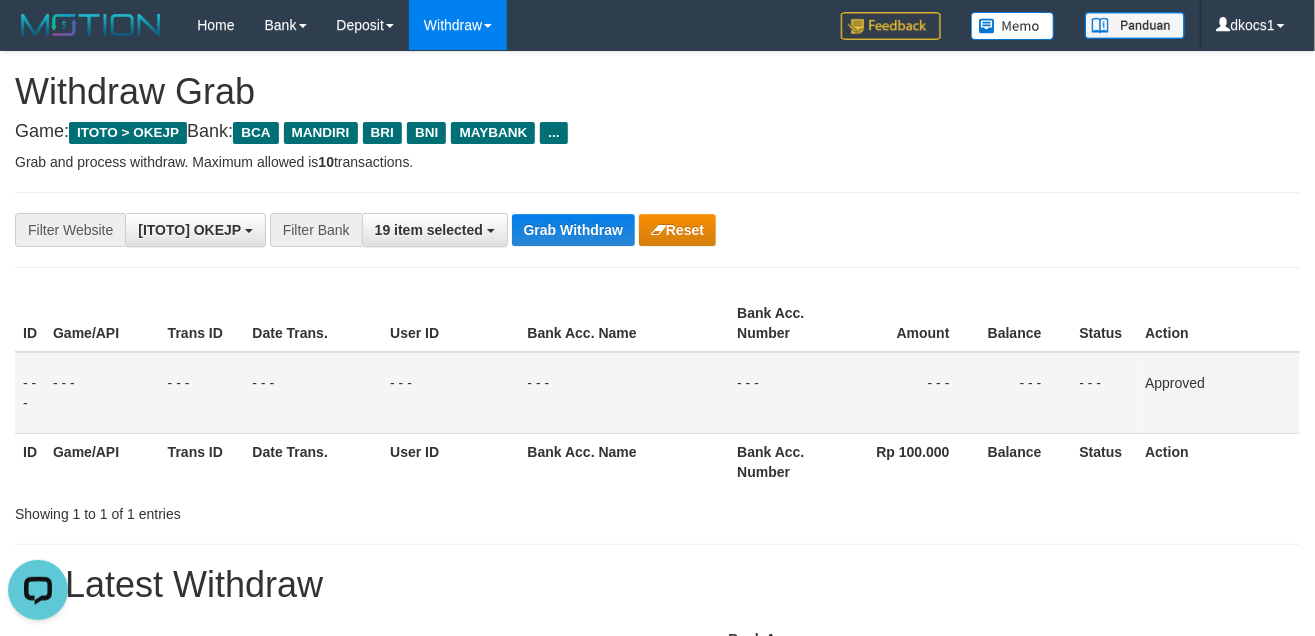 click on "**********" at bounding box center [657, 1083] 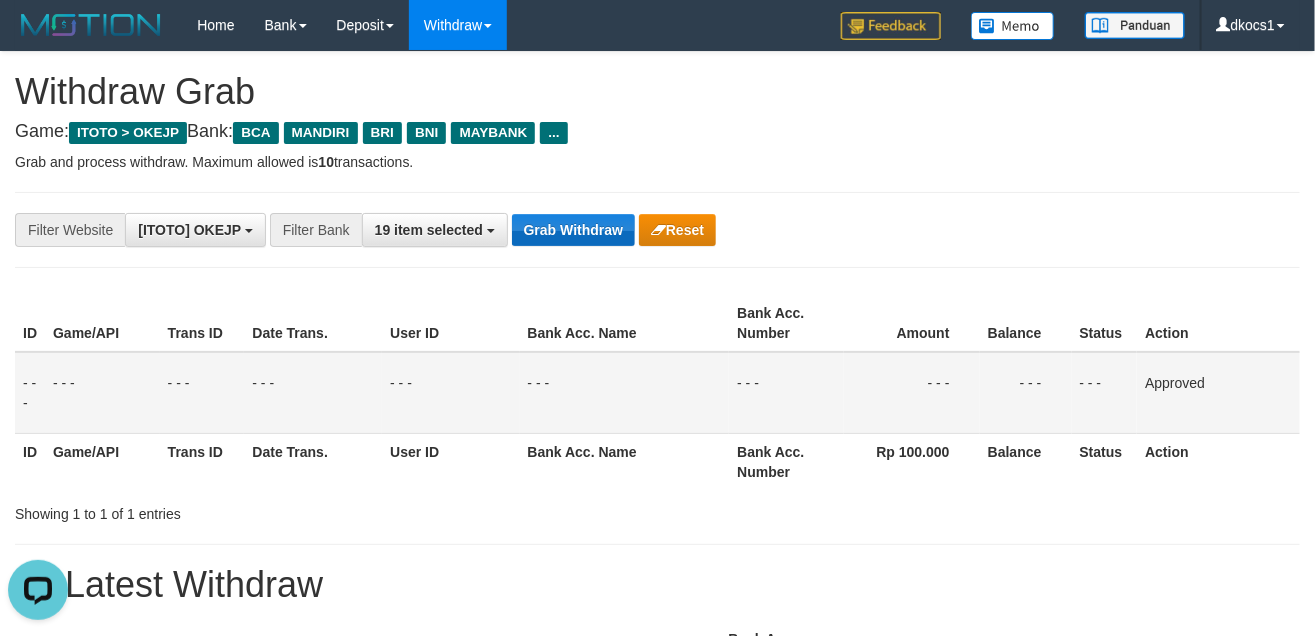drag, startPoint x: 588, startPoint y: 214, endPoint x: 595, endPoint y: 223, distance: 11.401754 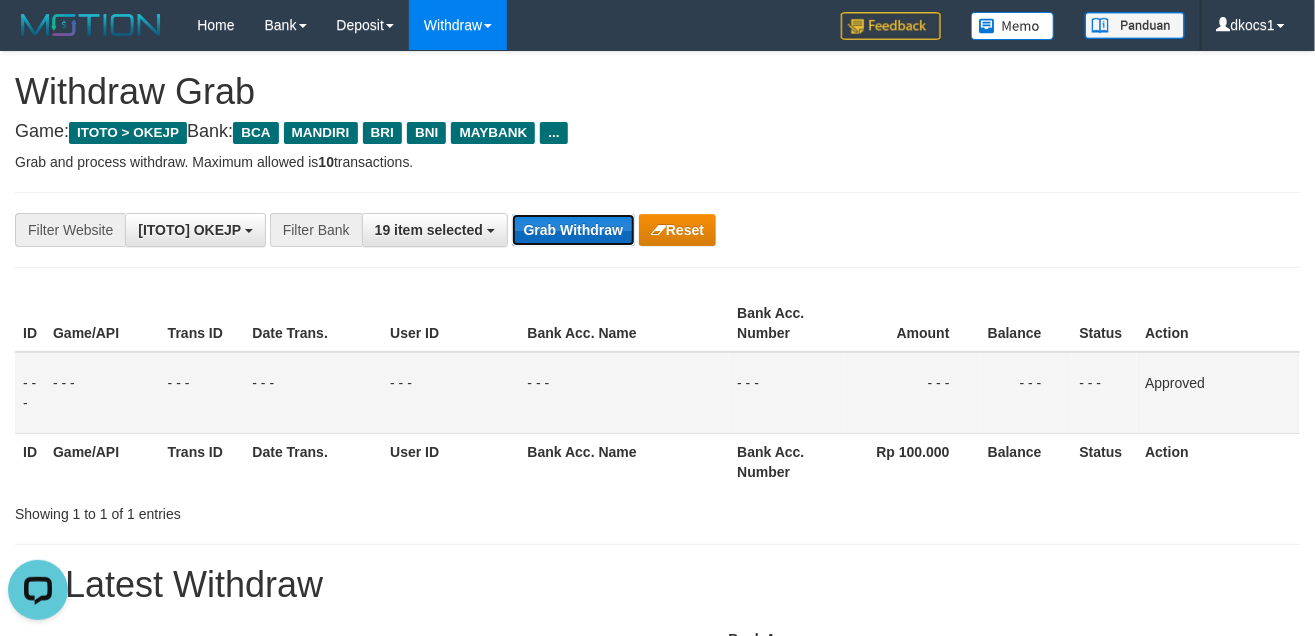 click on "Grab Withdraw" at bounding box center [573, 230] 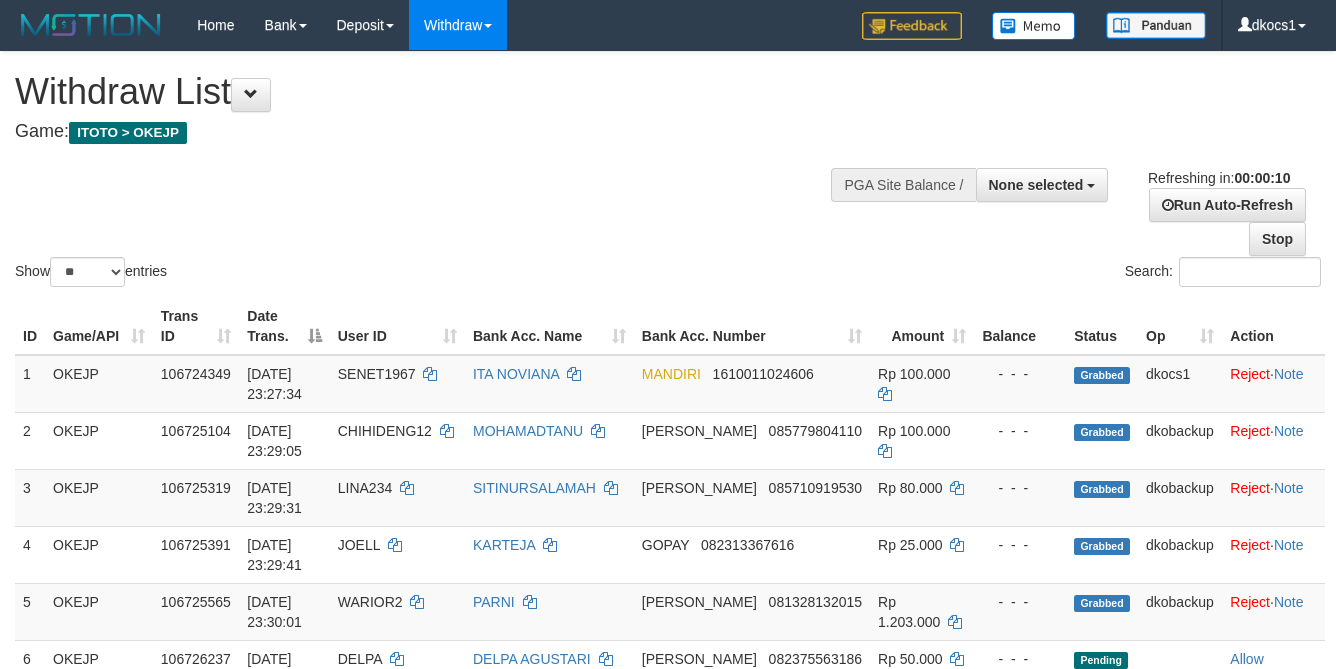 select 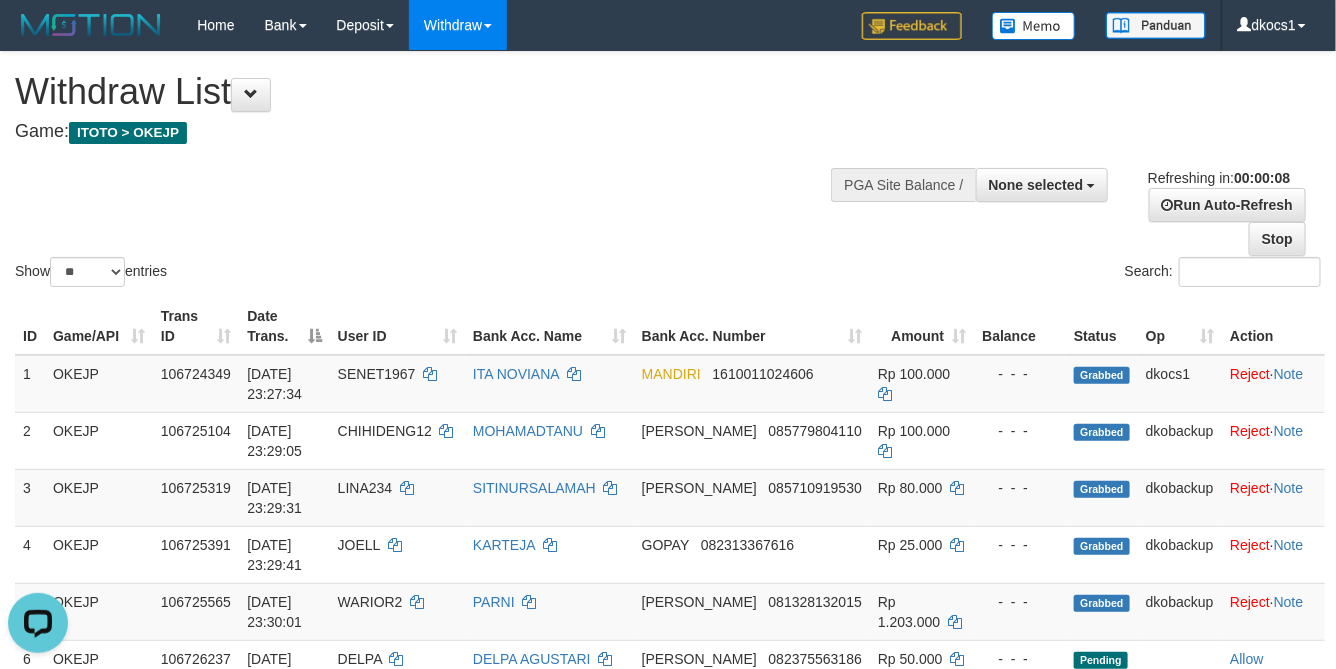 scroll, scrollTop: 0, scrollLeft: 0, axis: both 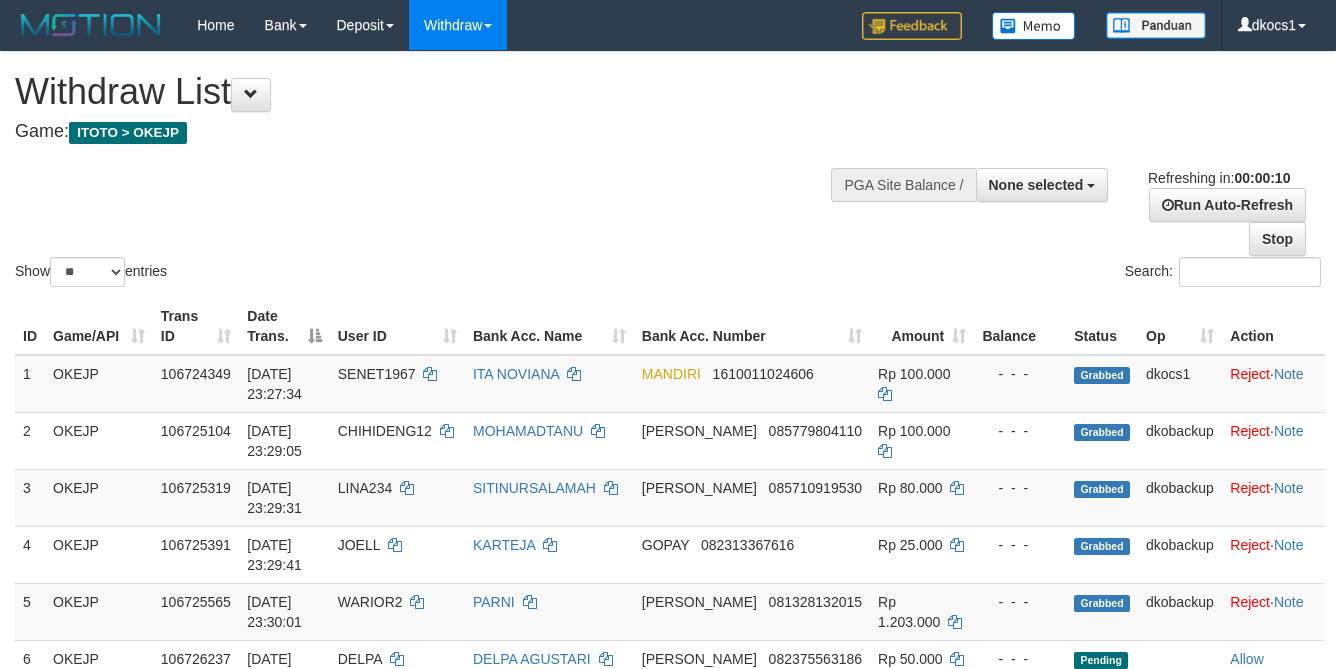 select 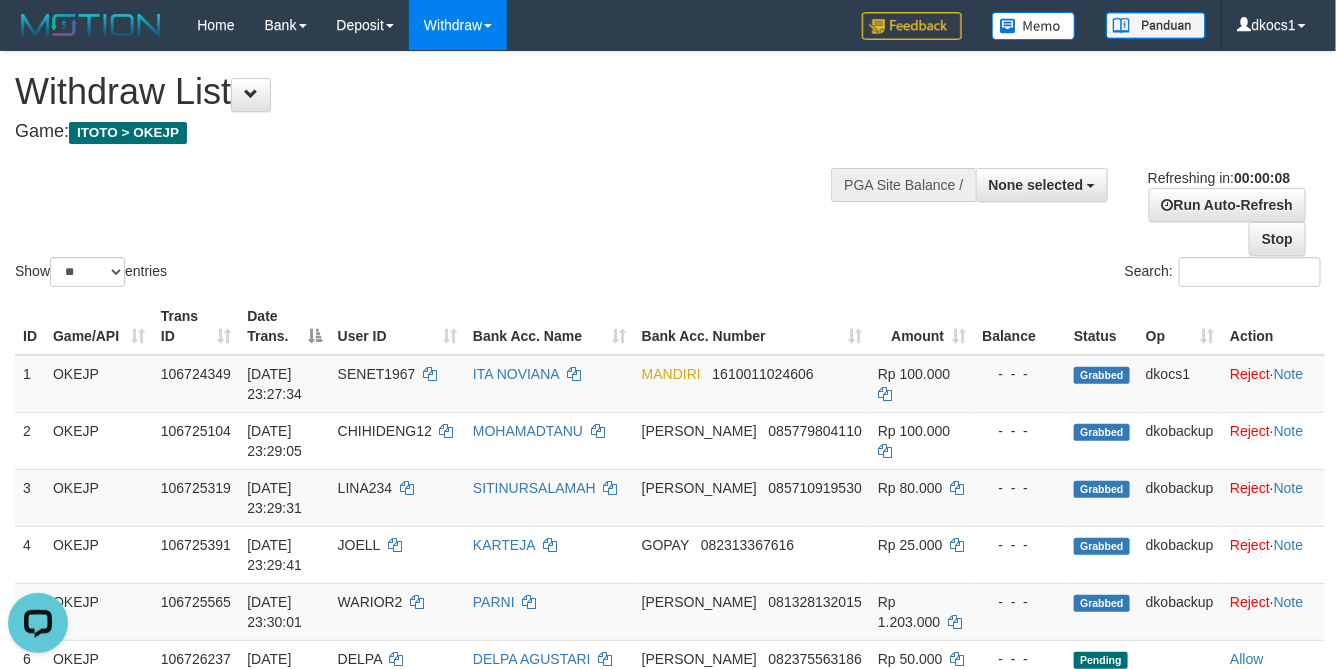 scroll, scrollTop: 0, scrollLeft: 0, axis: both 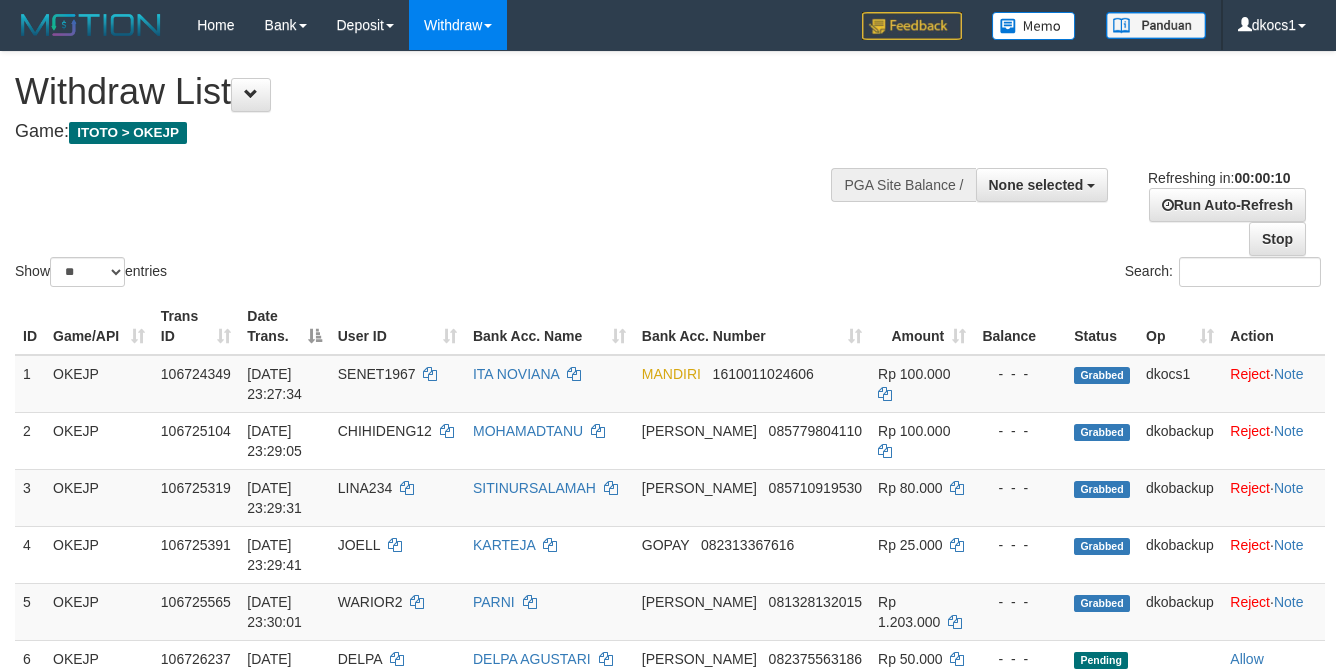 select 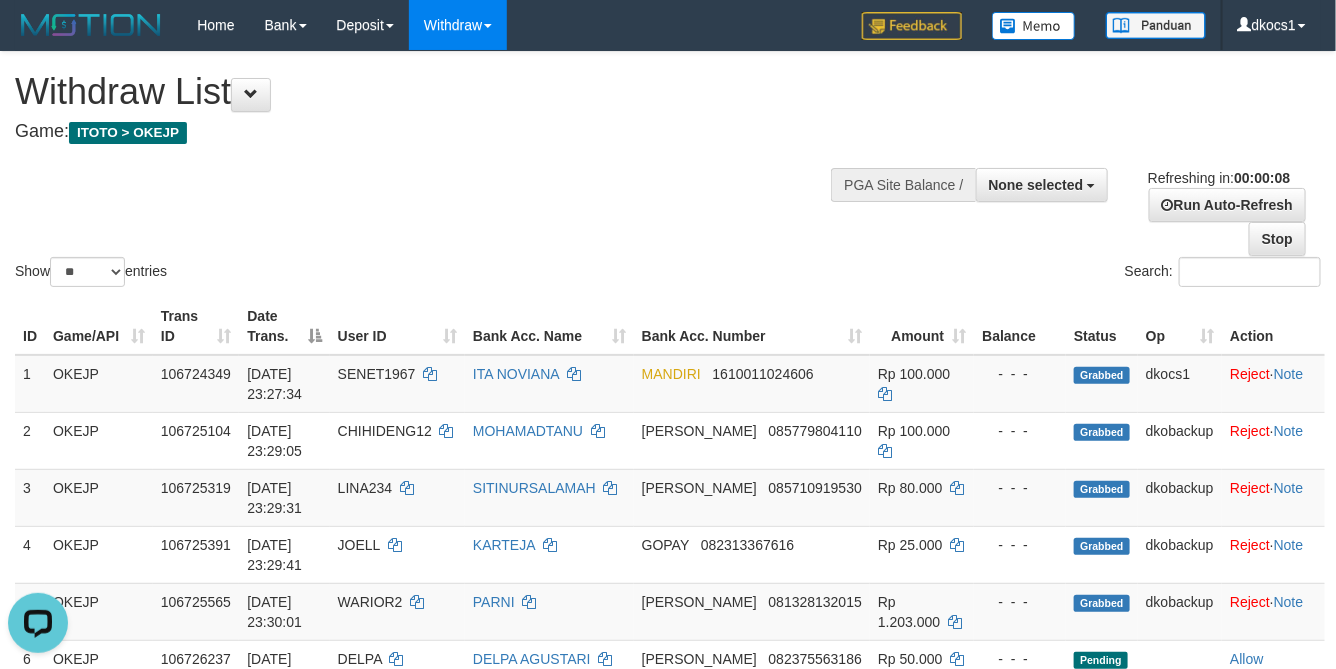 scroll, scrollTop: 0, scrollLeft: 0, axis: both 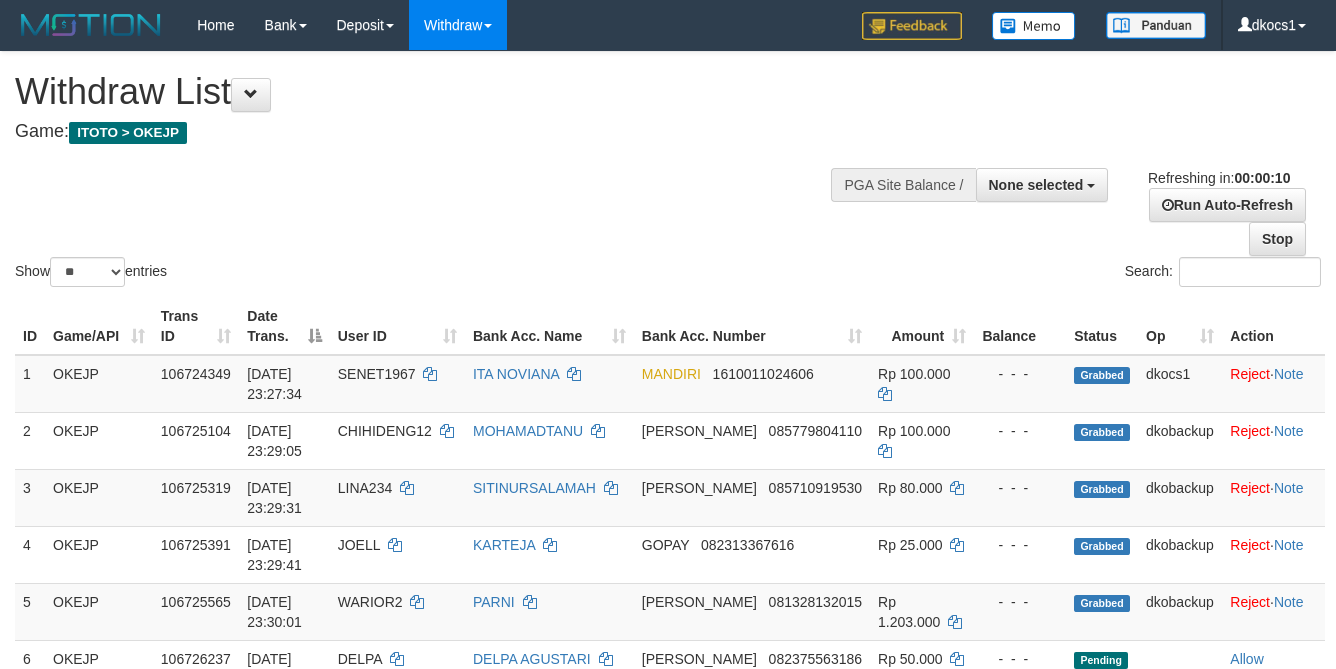 select 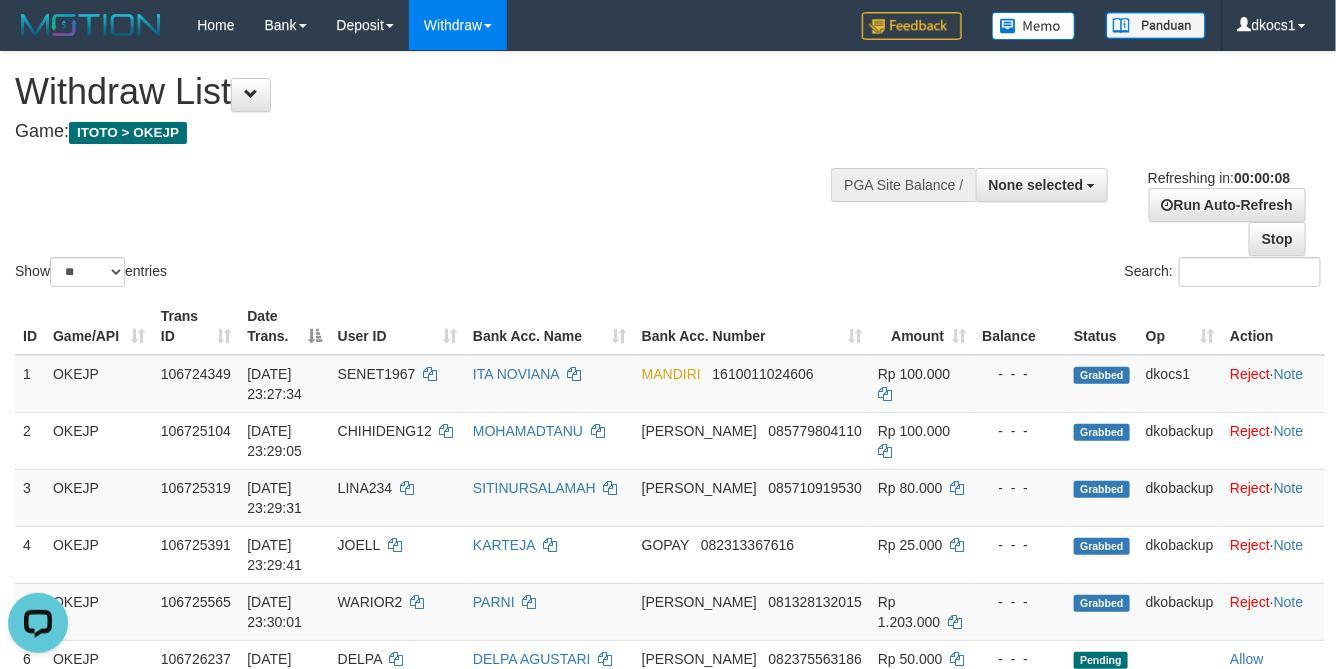 scroll, scrollTop: 0, scrollLeft: 0, axis: both 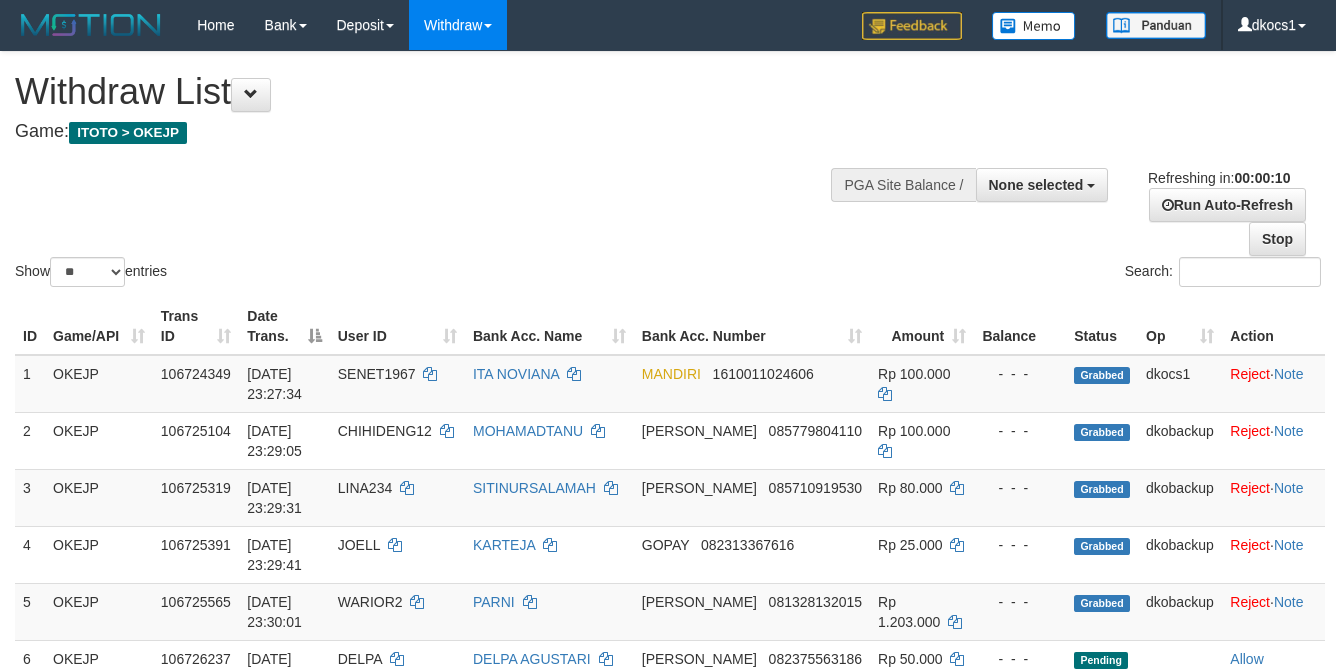 select 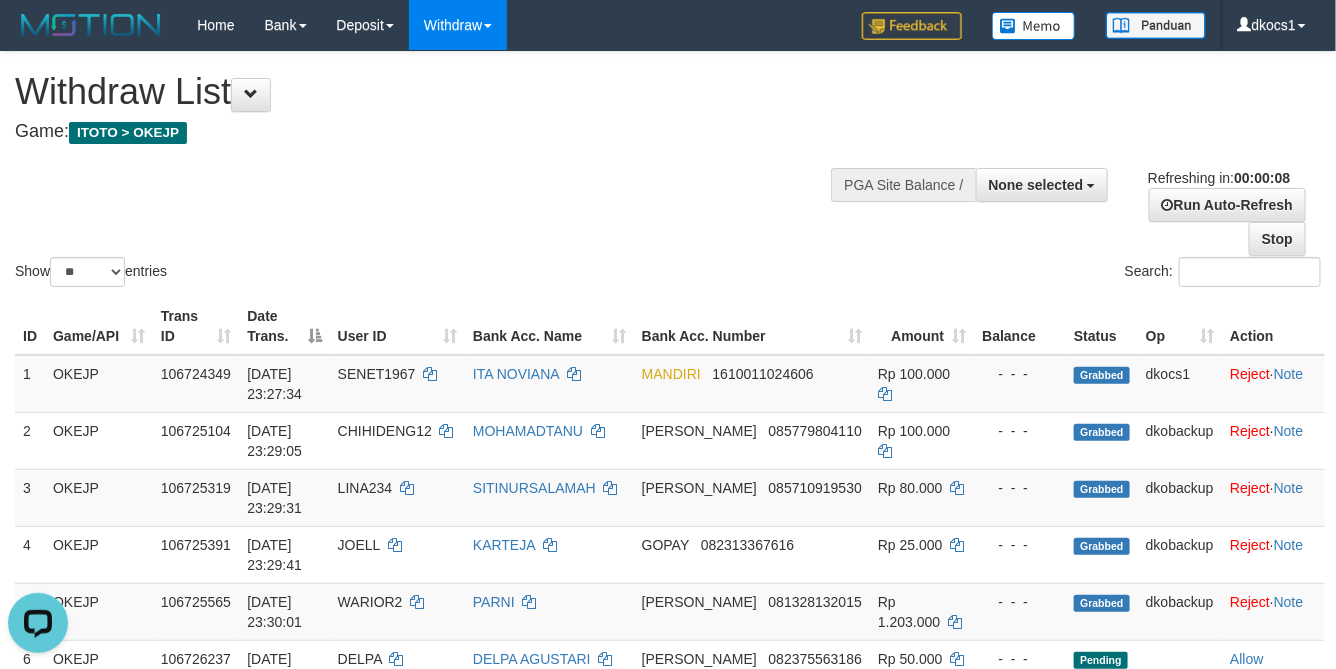 scroll, scrollTop: 0, scrollLeft: 0, axis: both 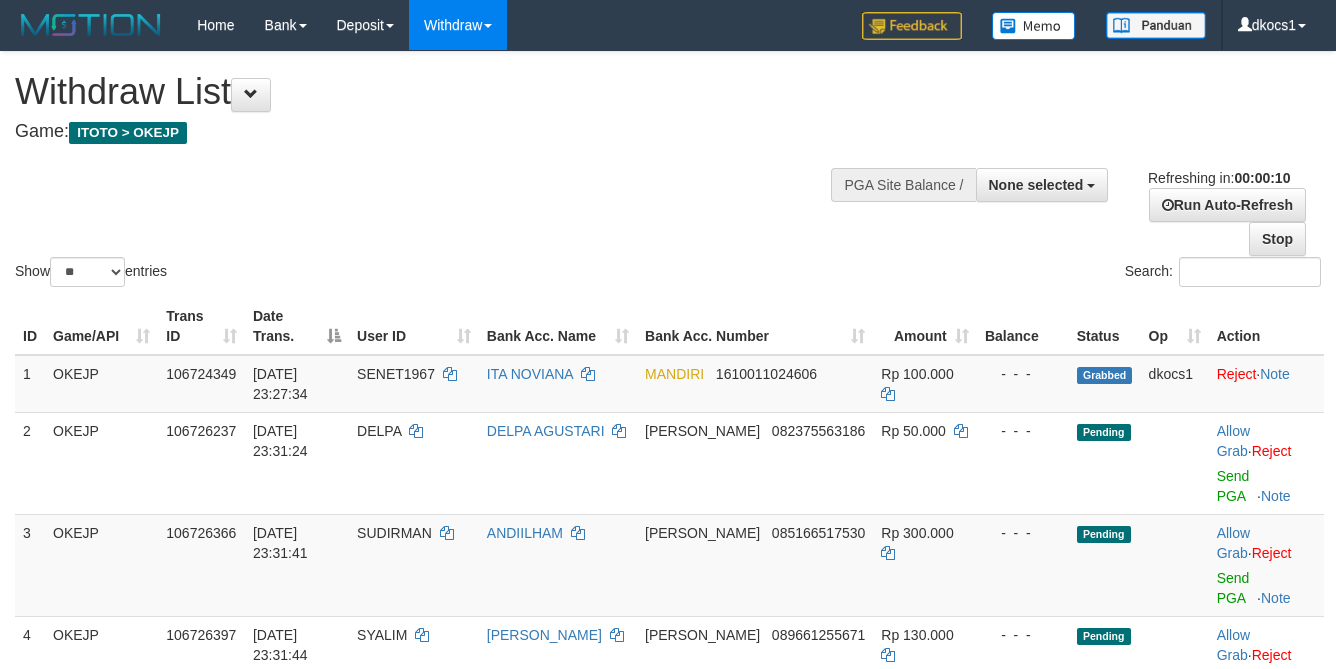 select 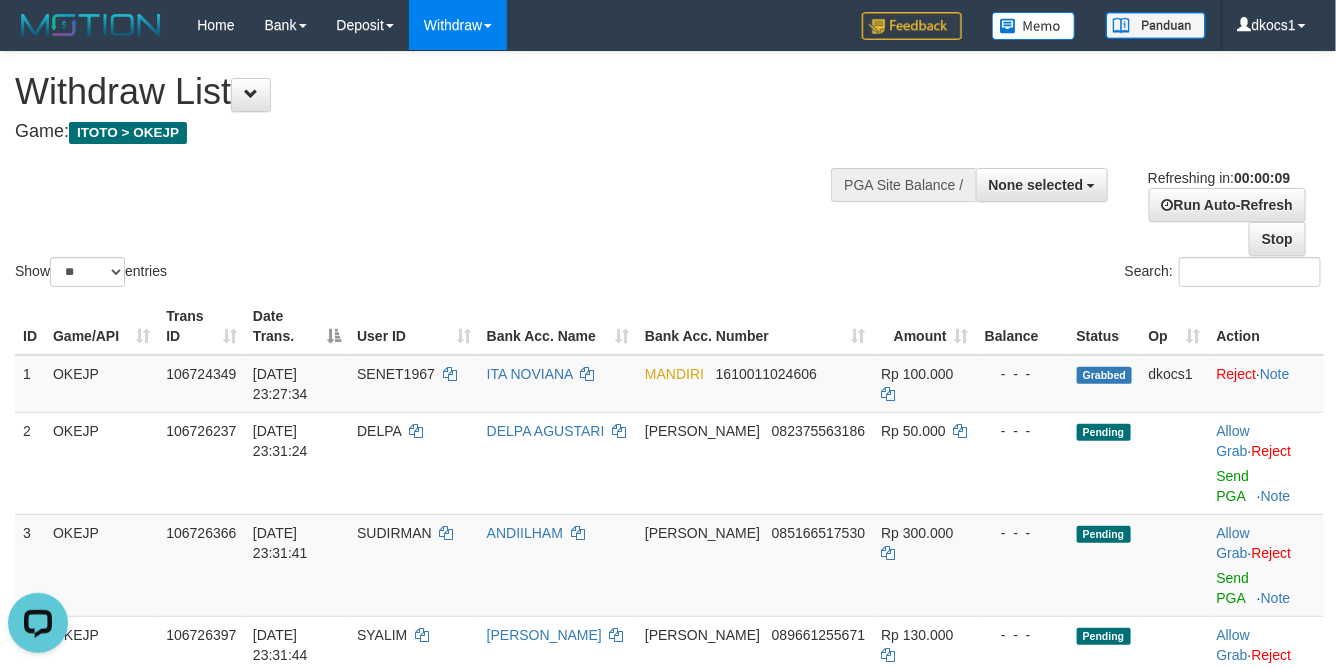 scroll, scrollTop: 0, scrollLeft: 0, axis: both 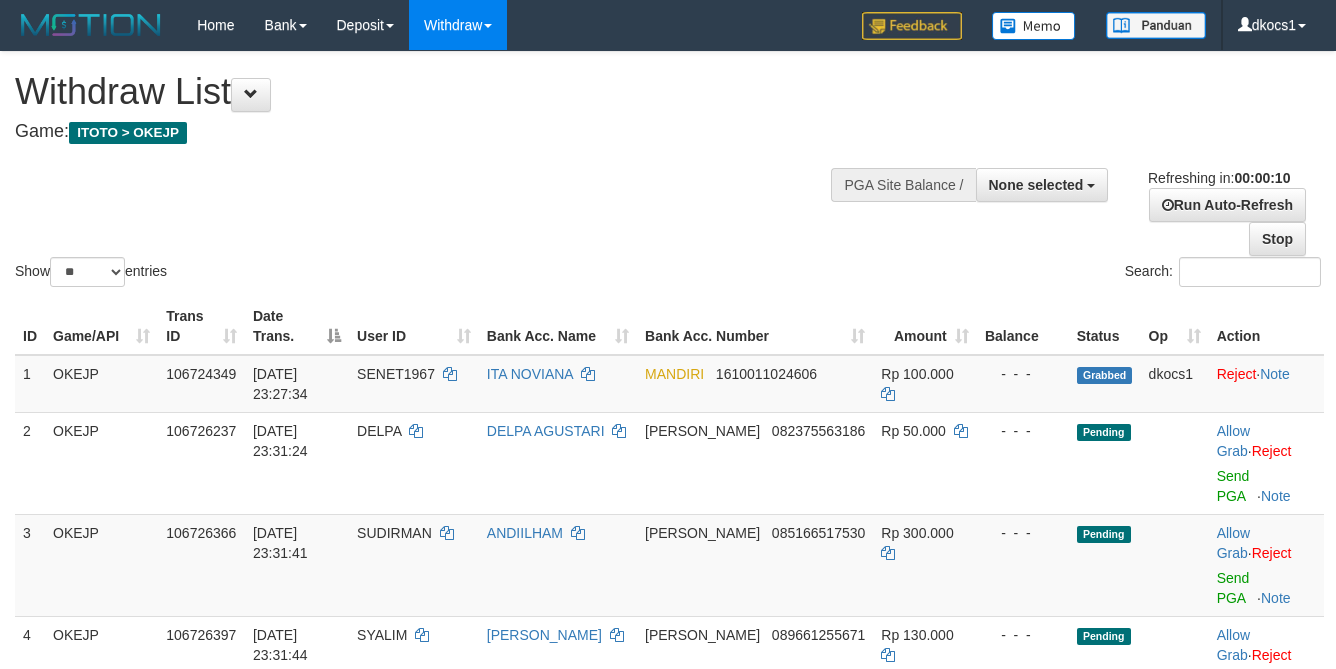 select 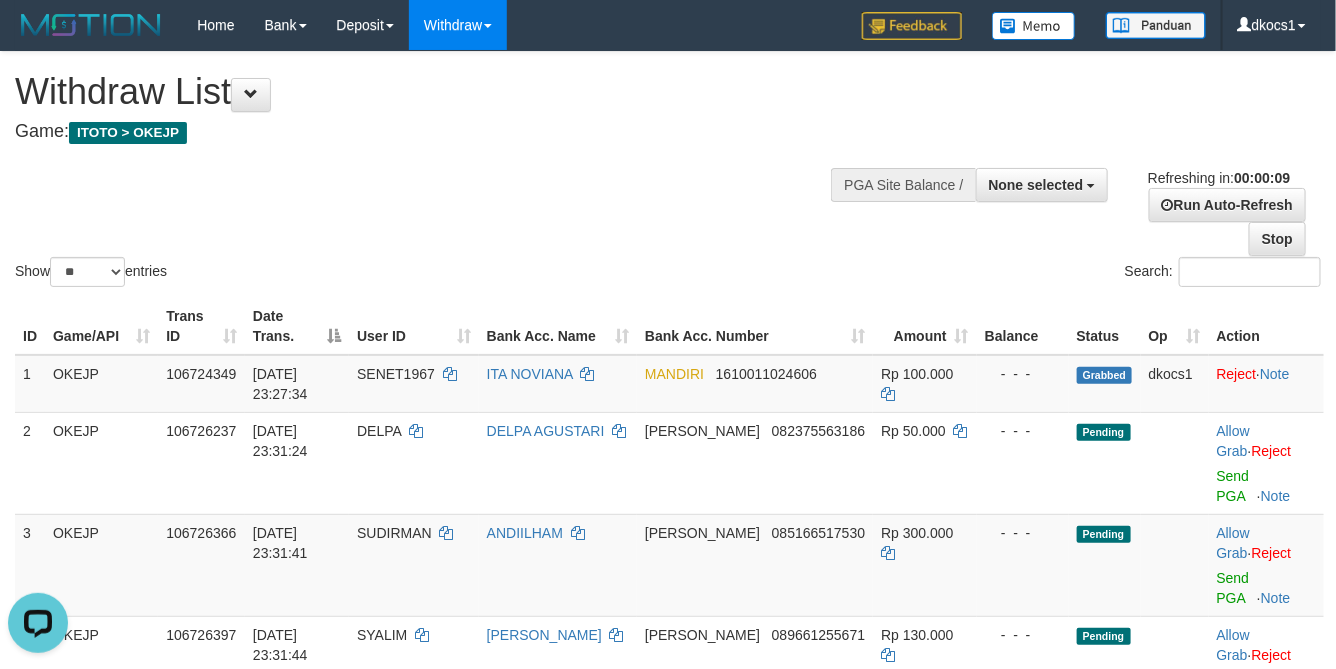 scroll, scrollTop: 0, scrollLeft: 0, axis: both 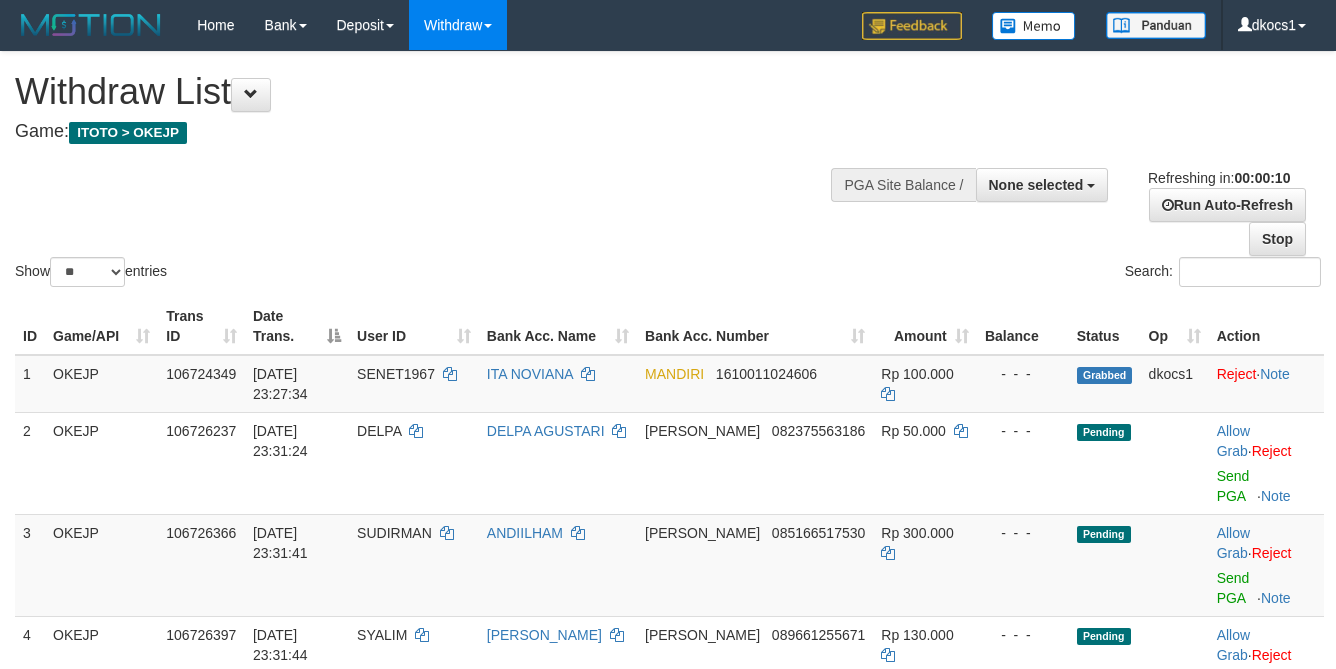 select 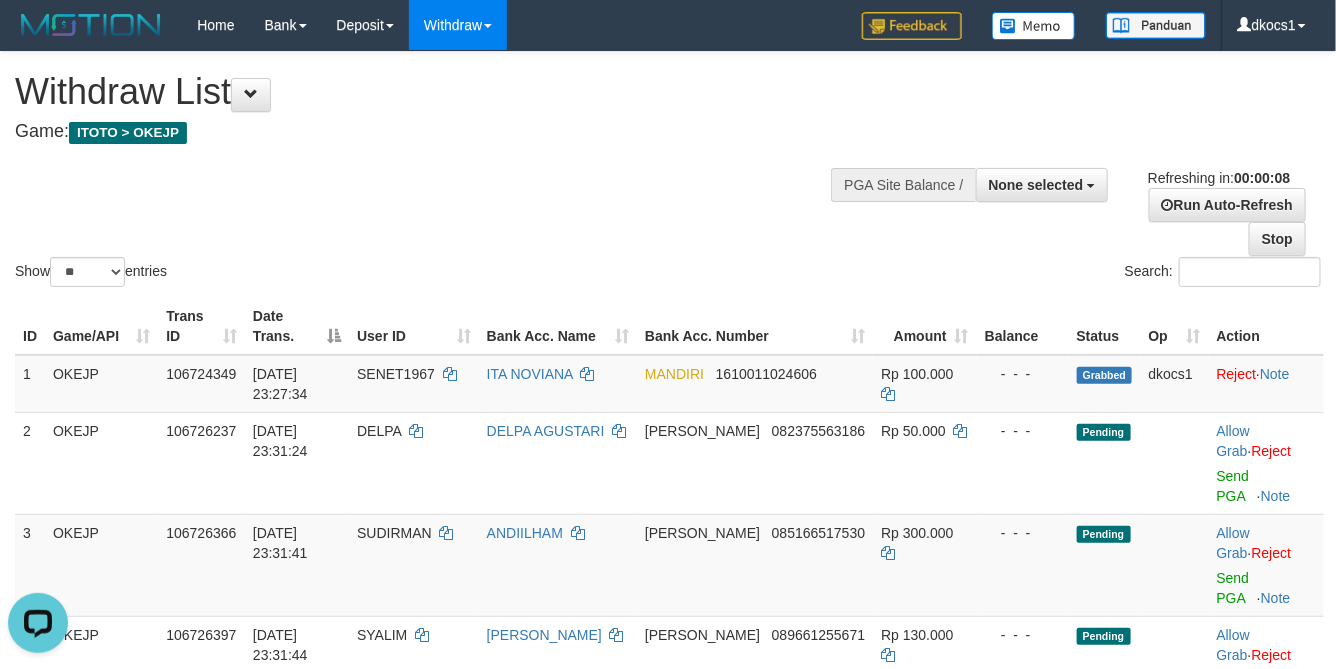 scroll, scrollTop: 0, scrollLeft: 0, axis: both 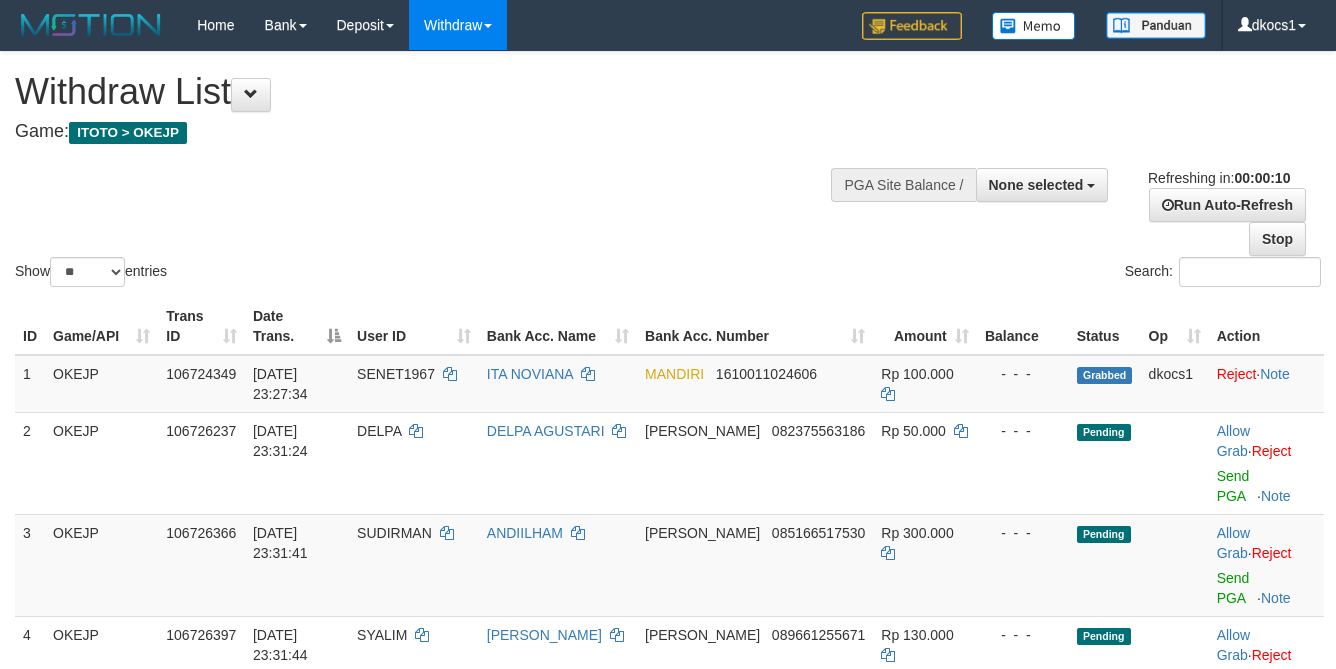 select 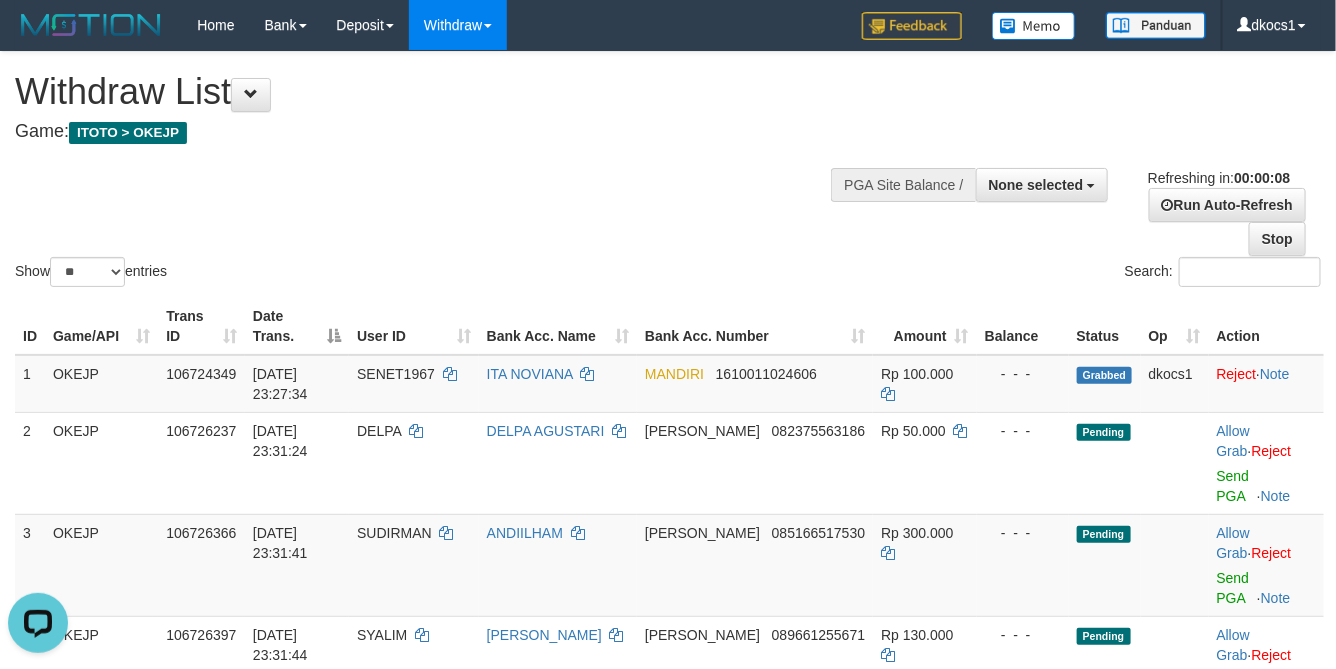 scroll, scrollTop: 0, scrollLeft: 0, axis: both 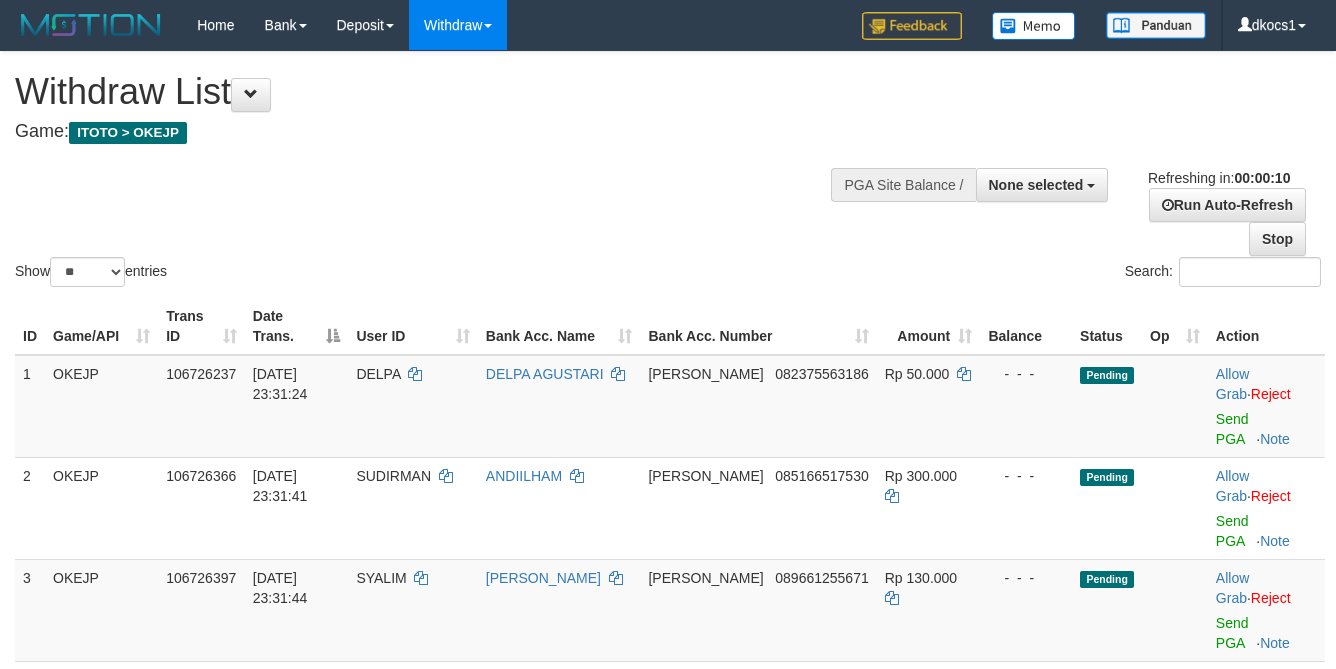 select 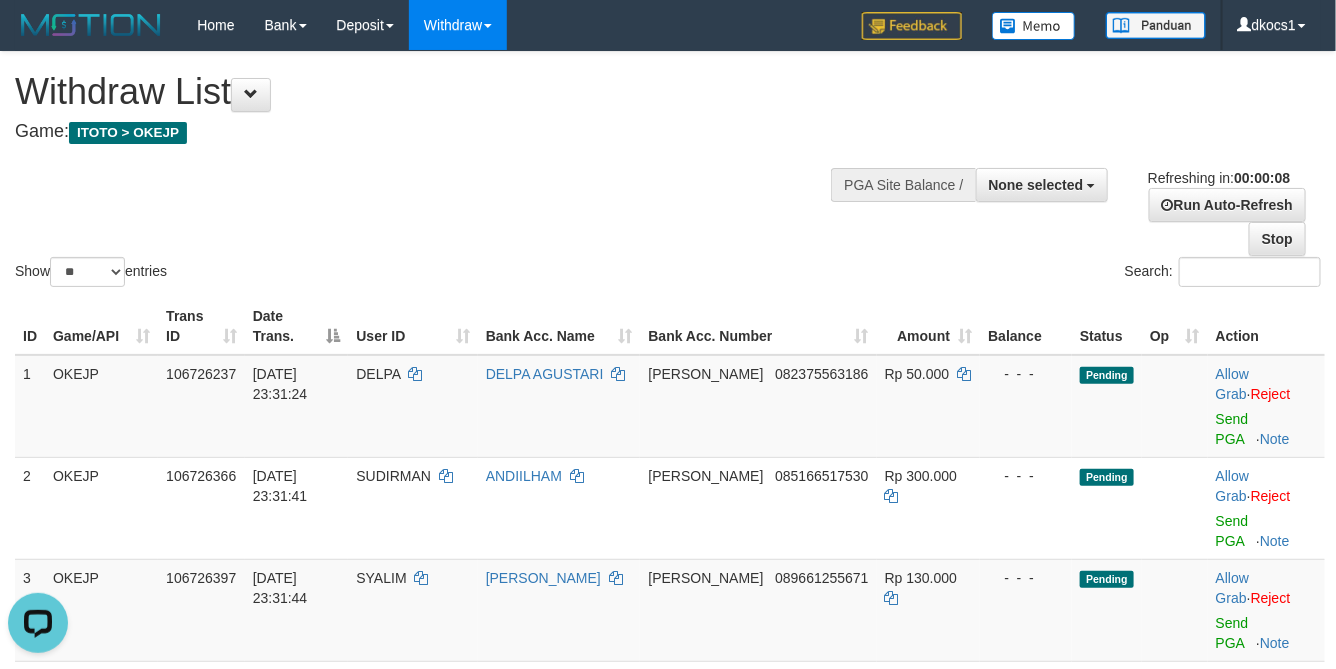 scroll, scrollTop: 0, scrollLeft: 0, axis: both 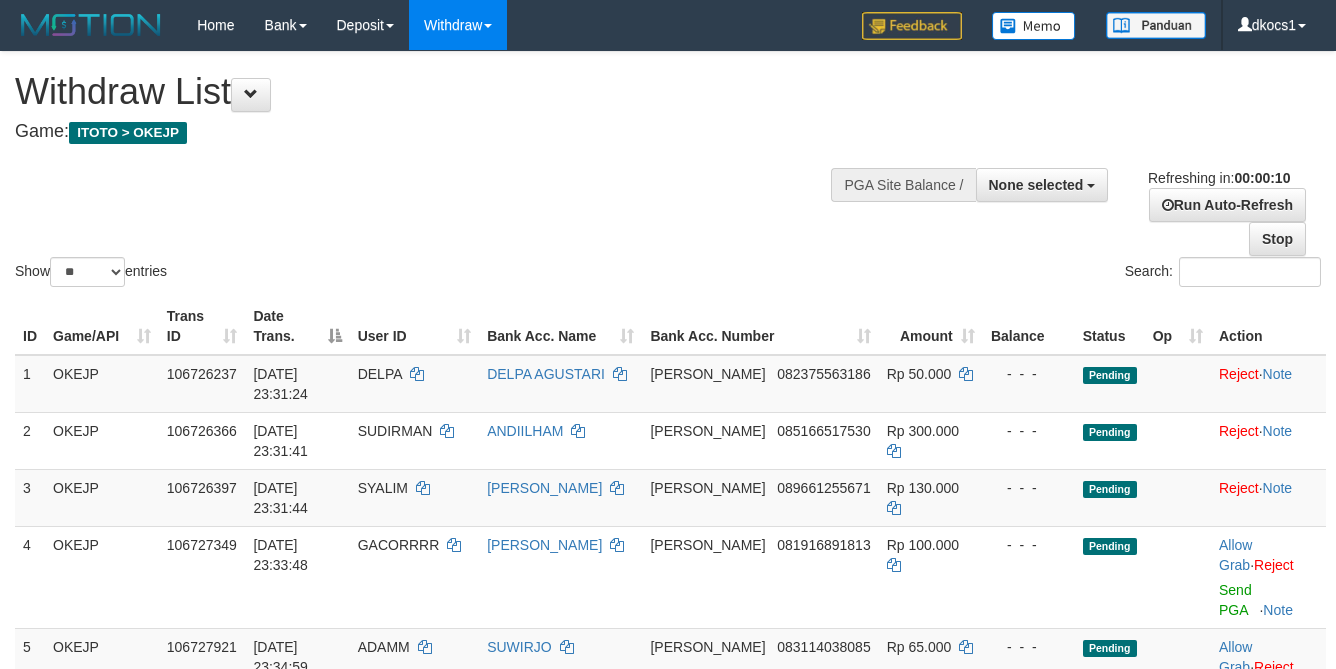 select 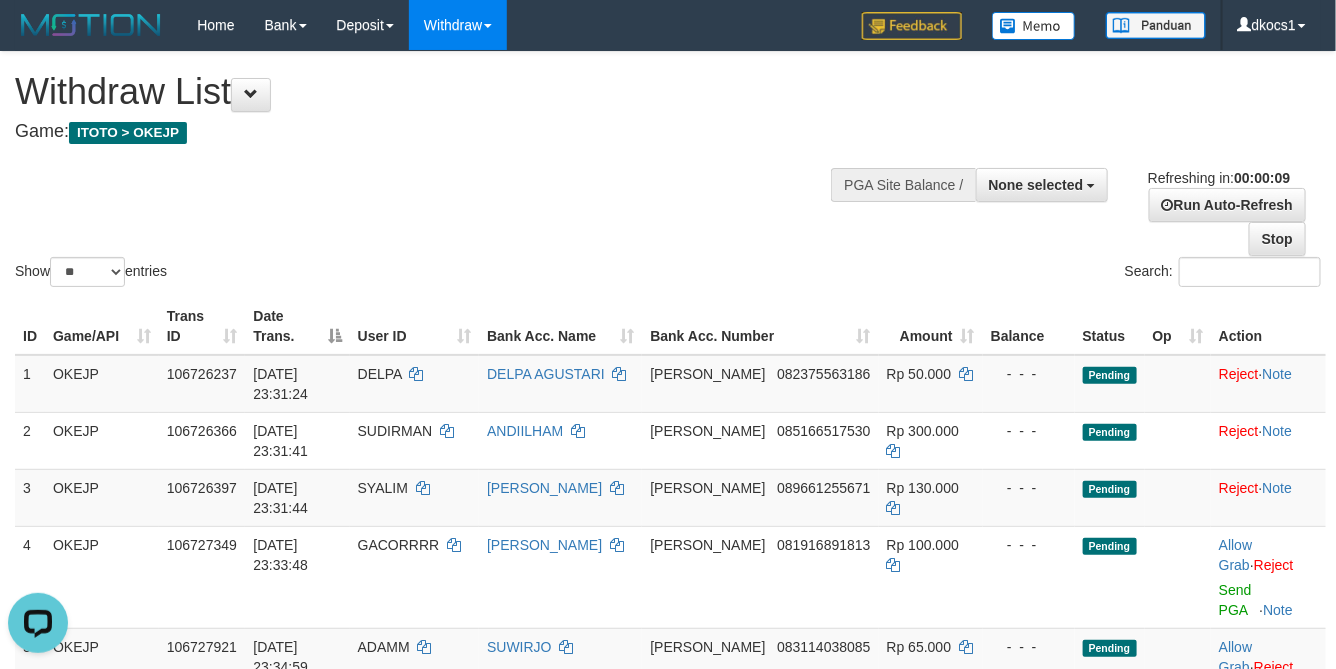 scroll, scrollTop: 0, scrollLeft: 0, axis: both 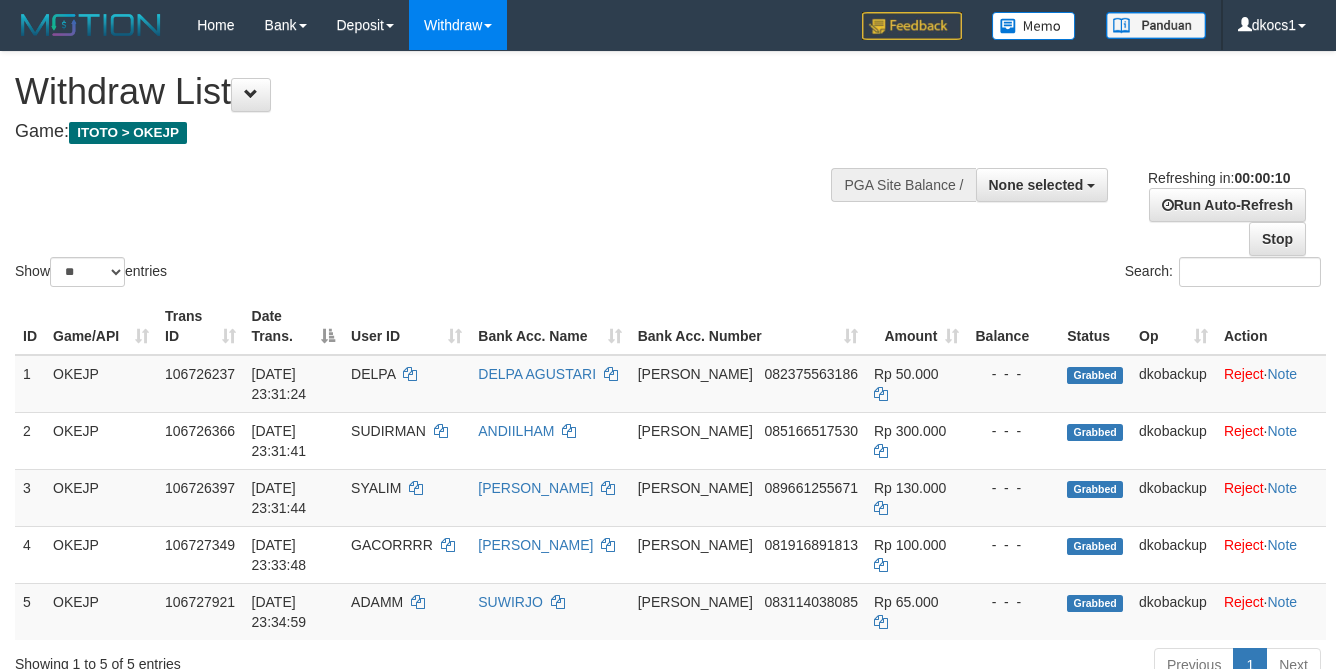 select 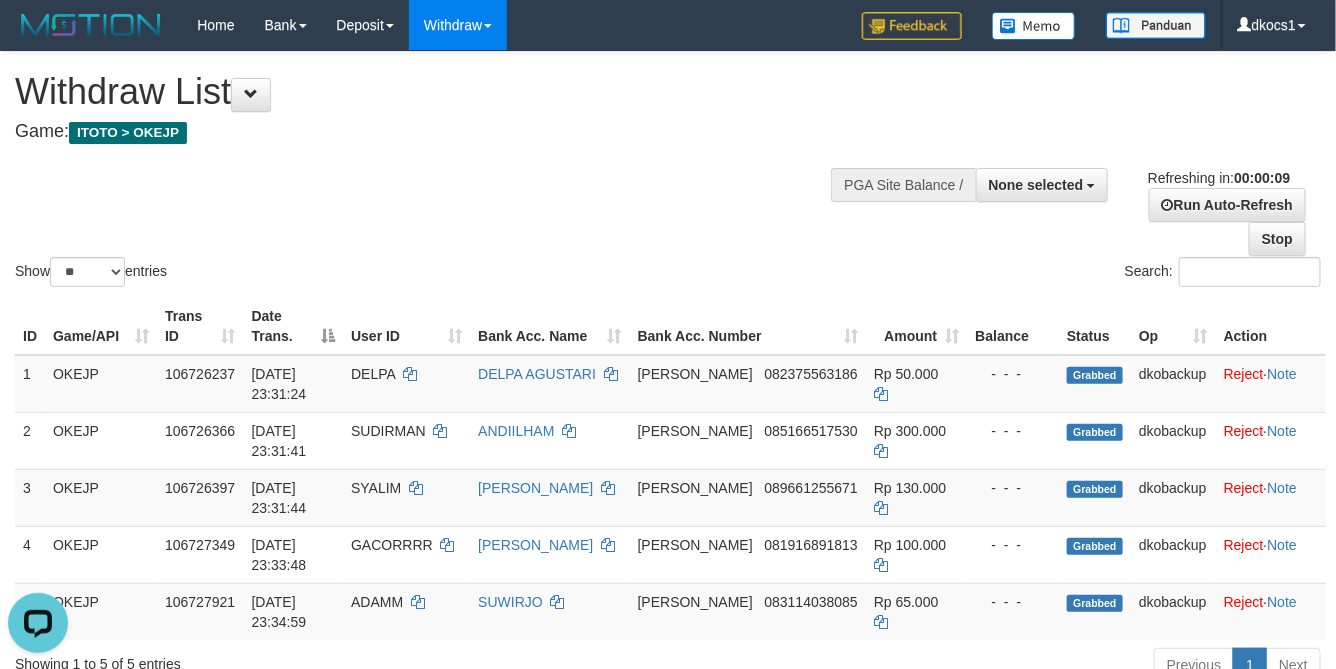scroll, scrollTop: 0, scrollLeft: 0, axis: both 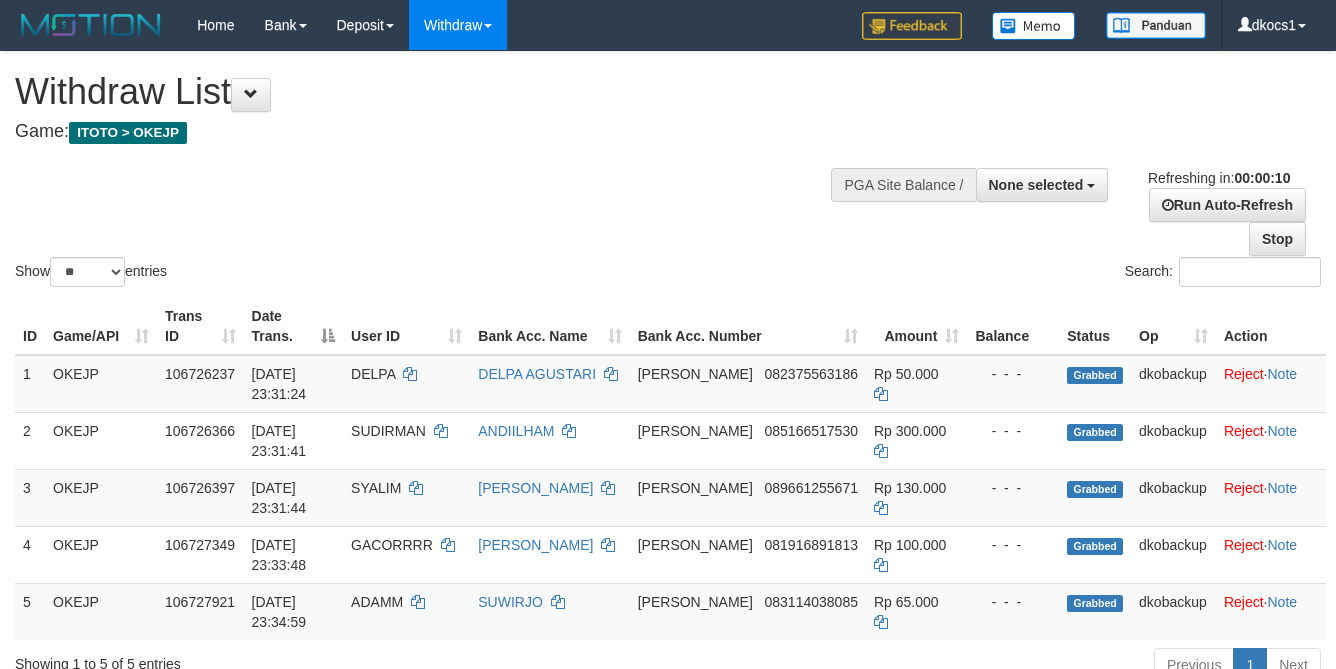 select 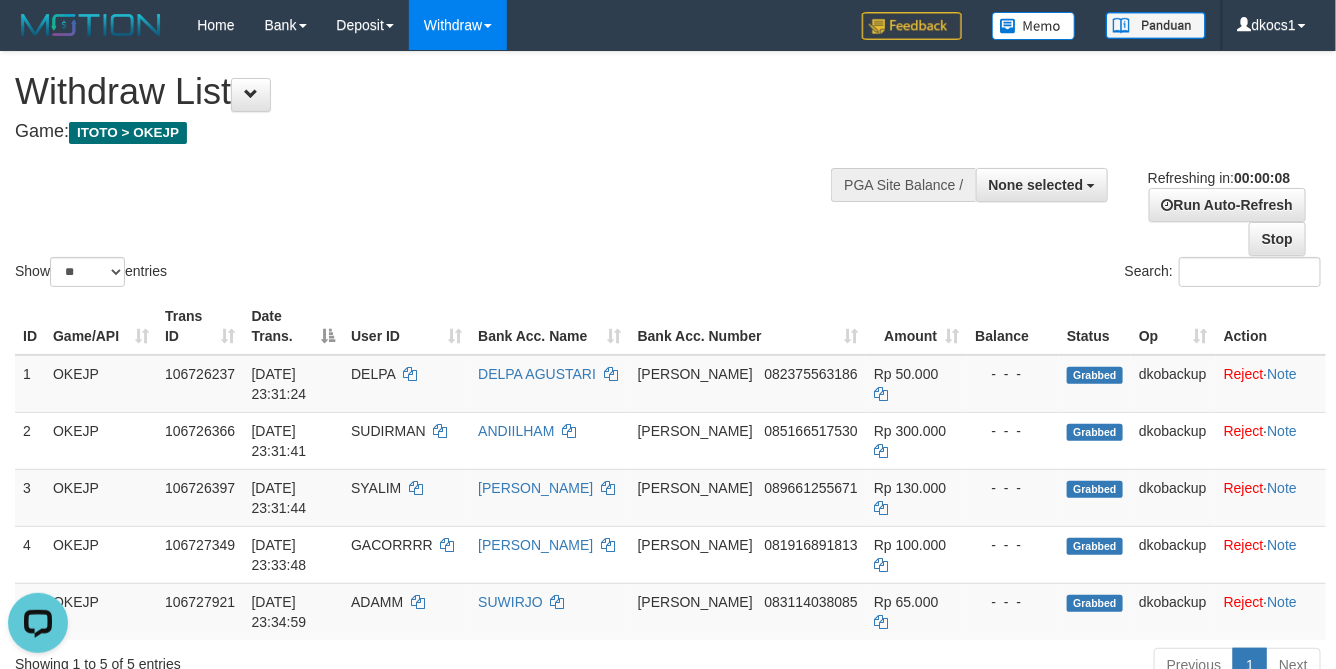 scroll, scrollTop: 0, scrollLeft: 0, axis: both 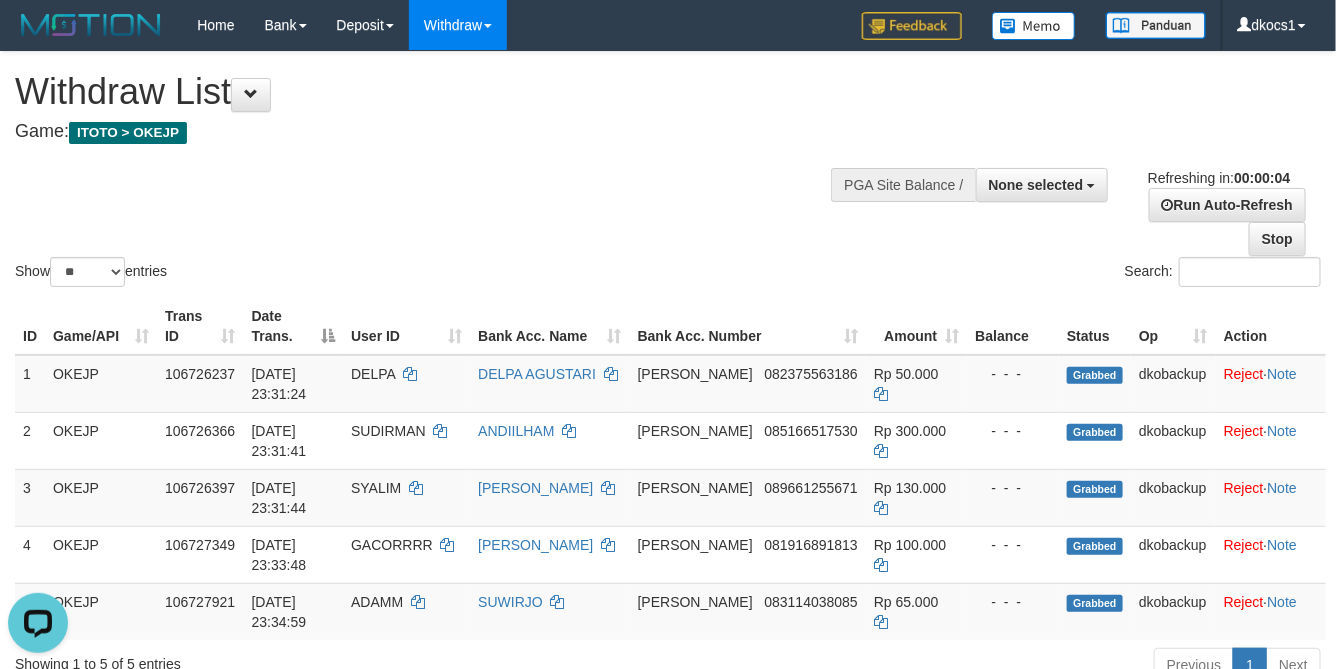 click on "Game:   ITOTO > OKEJP" at bounding box center [443, 132] 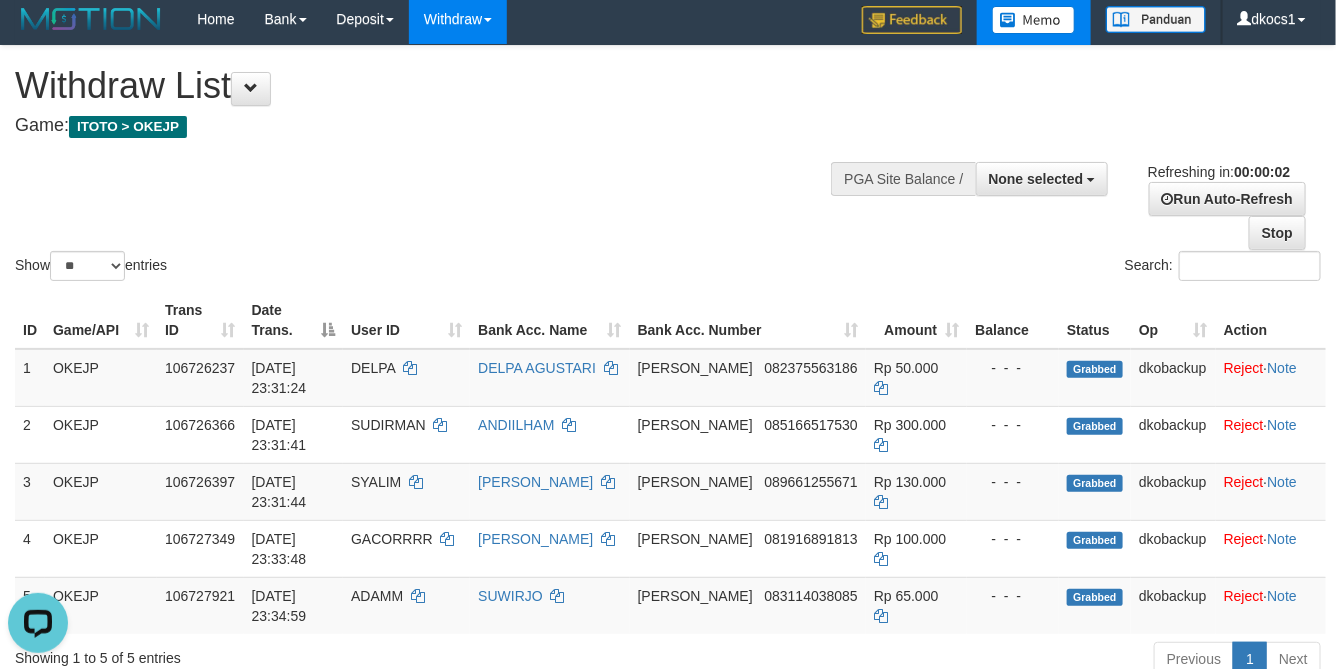scroll, scrollTop: 0, scrollLeft: 0, axis: both 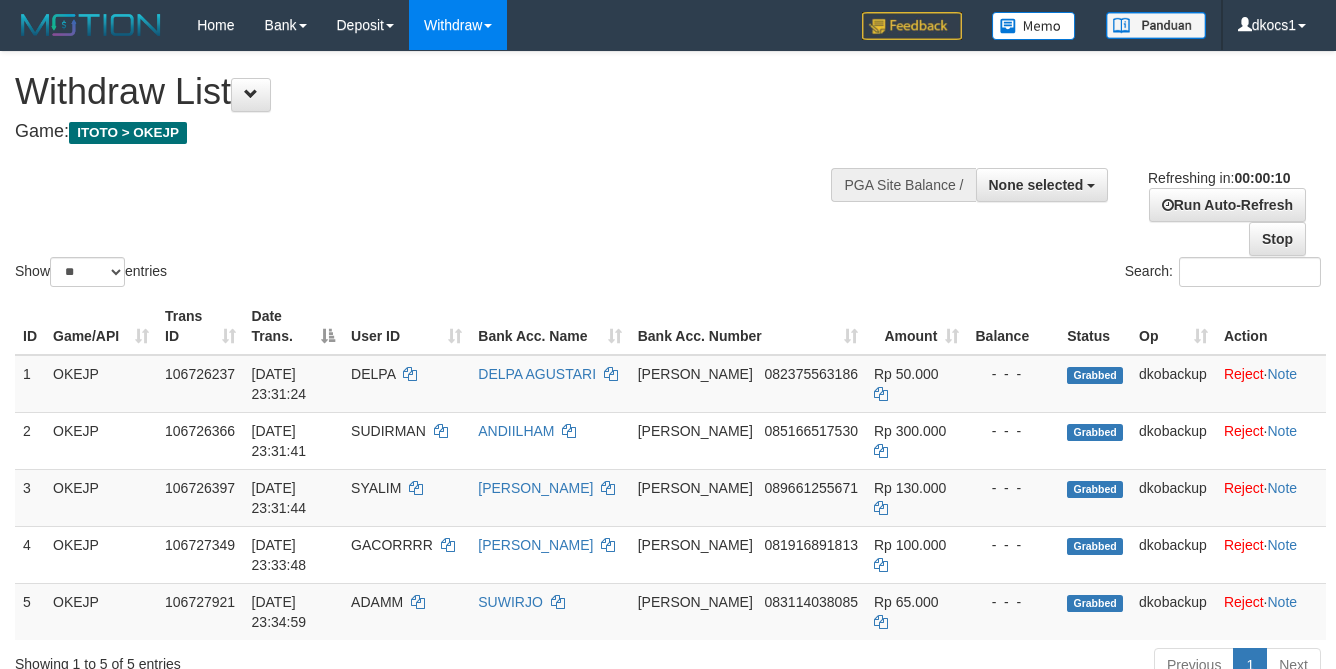 select 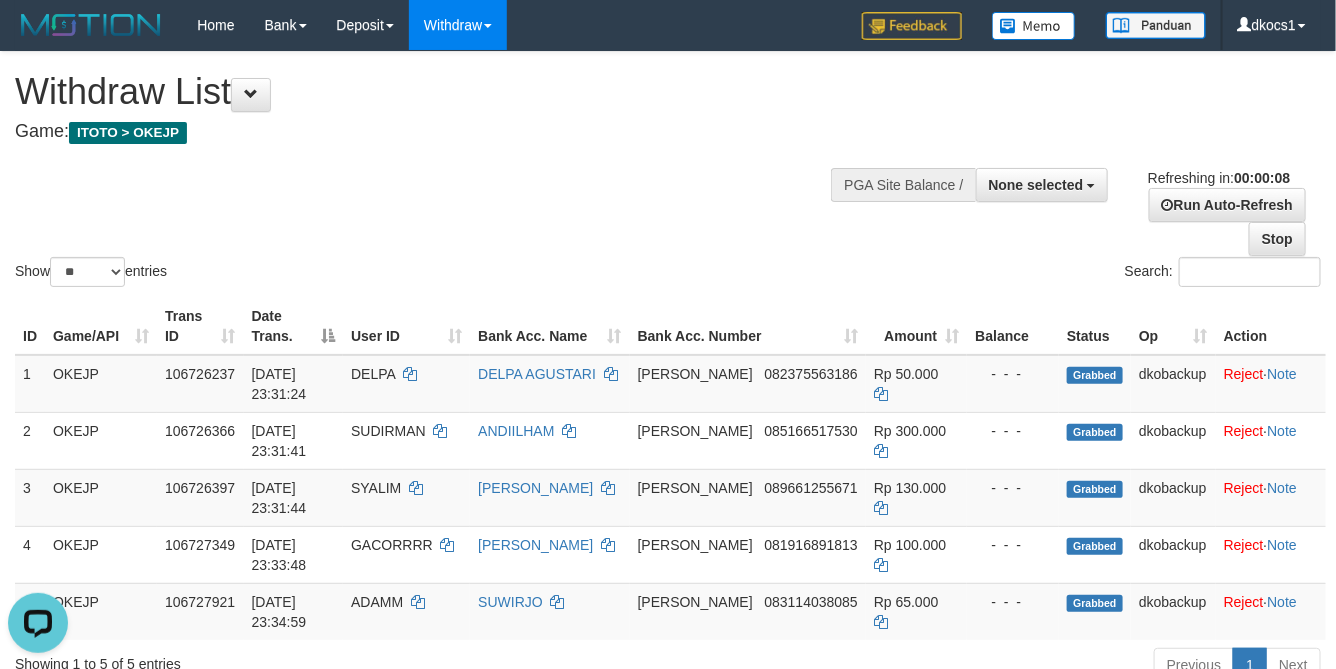 scroll, scrollTop: 0, scrollLeft: 0, axis: both 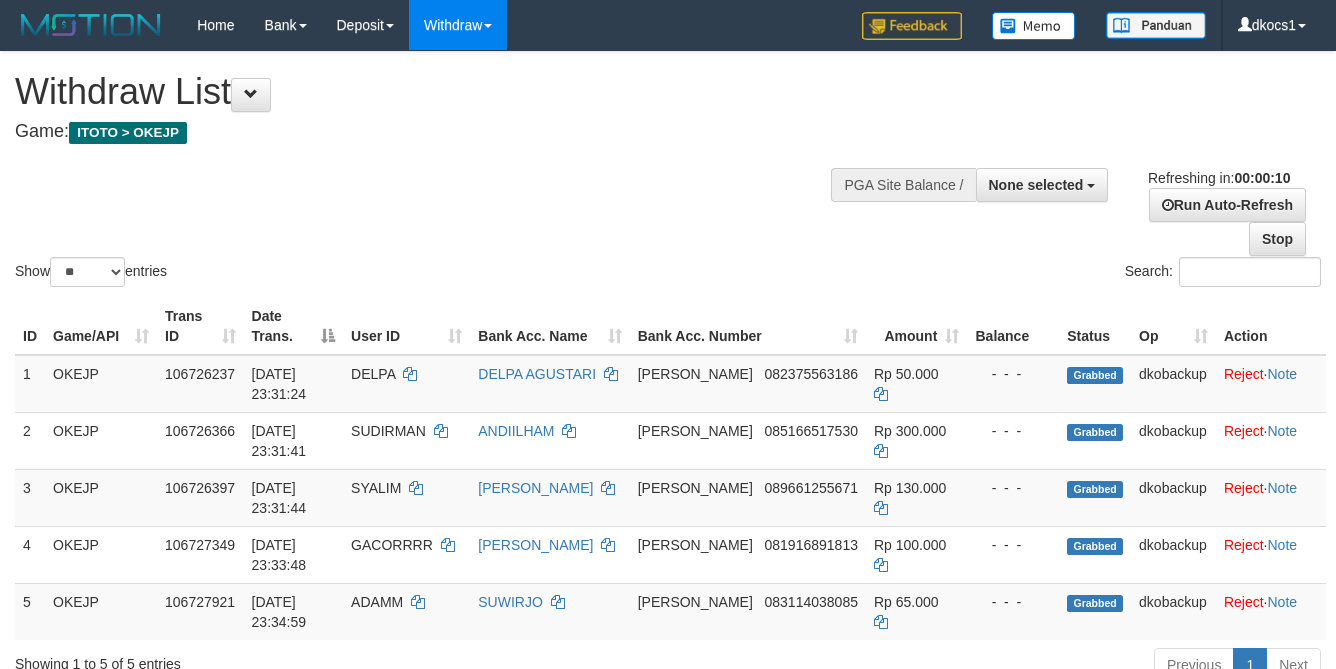 select 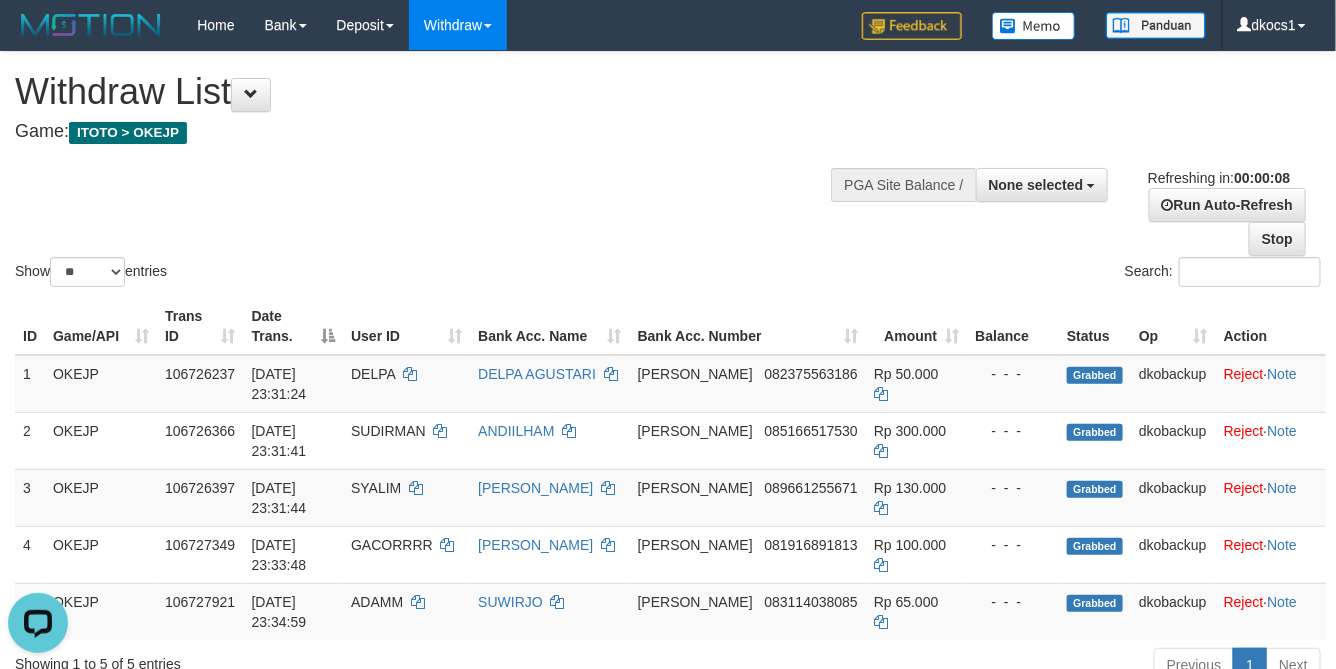 scroll, scrollTop: 0, scrollLeft: 0, axis: both 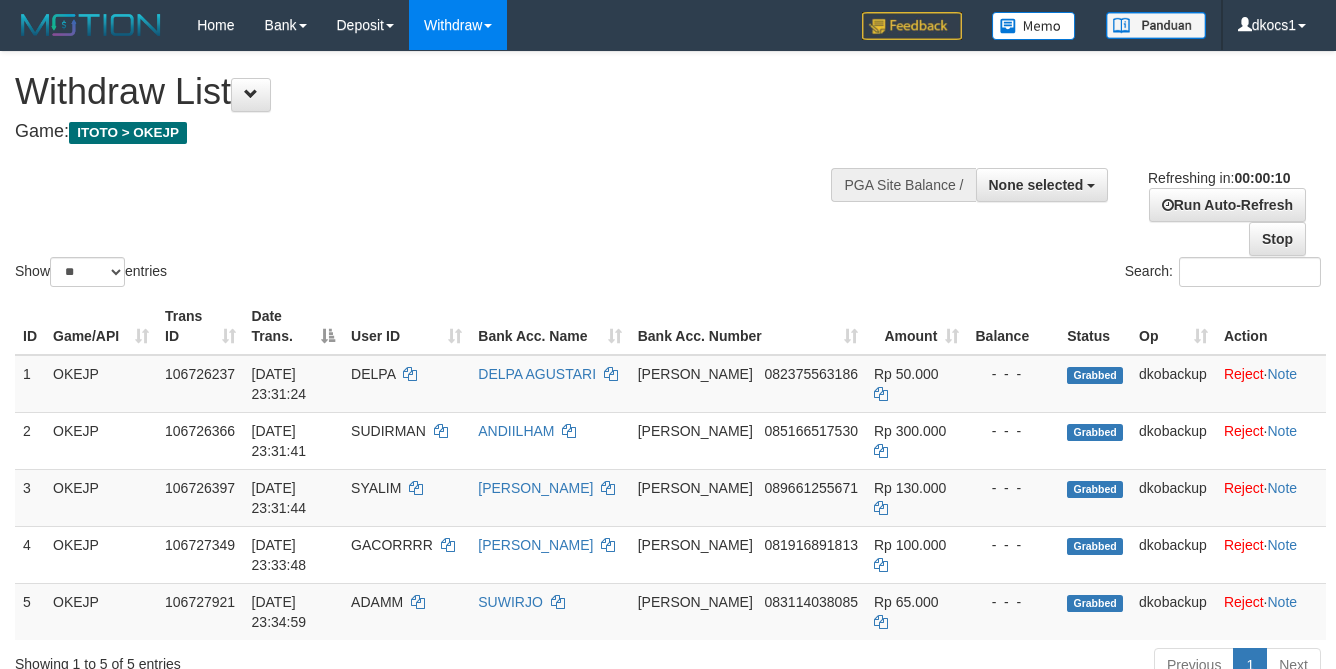 select 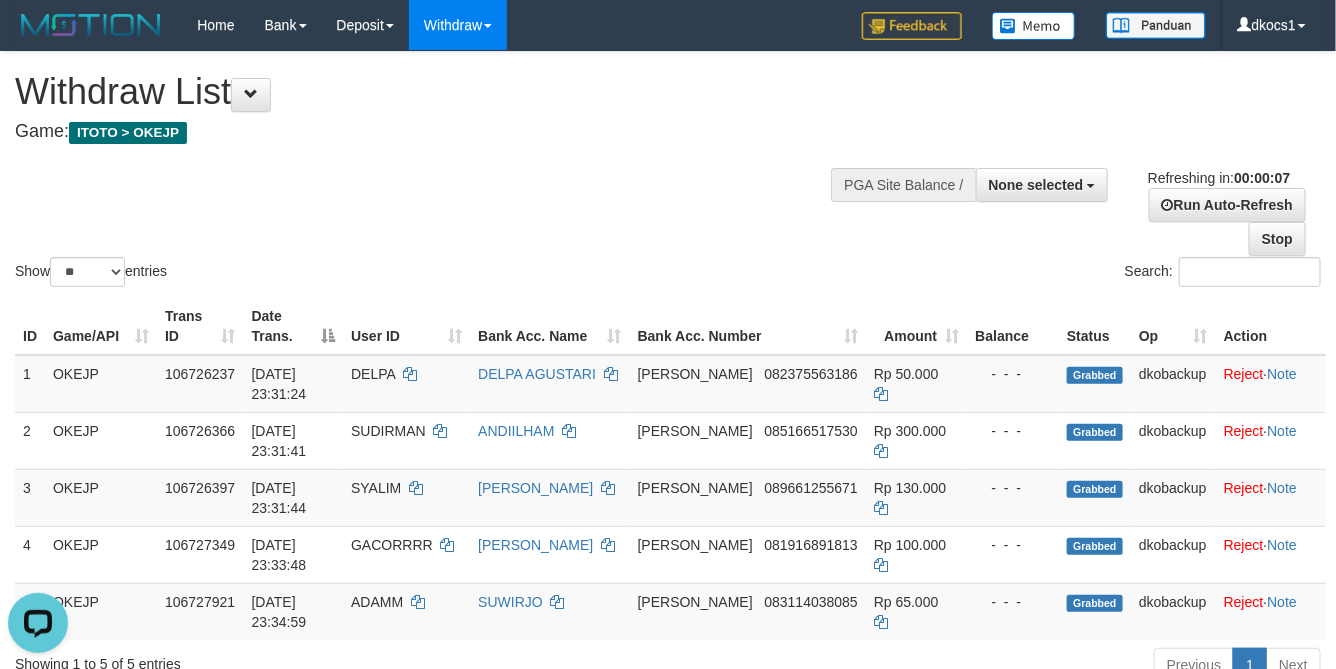 scroll, scrollTop: 0, scrollLeft: 0, axis: both 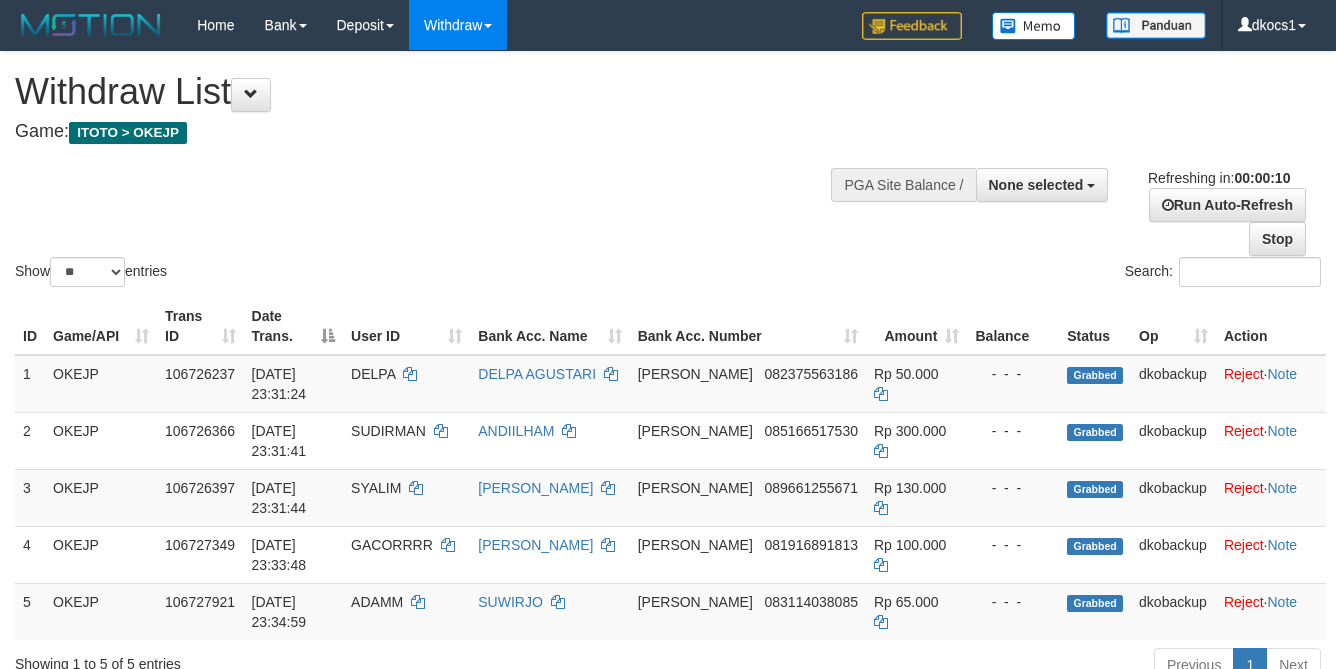 select 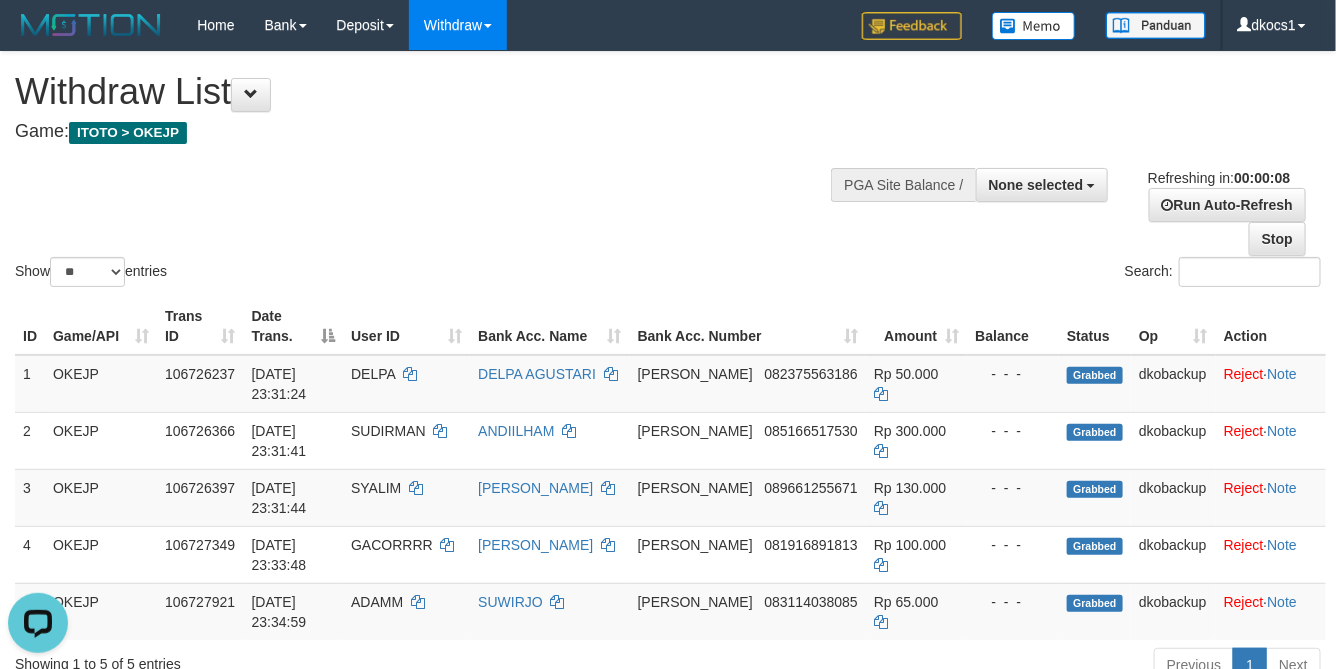 scroll, scrollTop: 0, scrollLeft: 0, axis: both 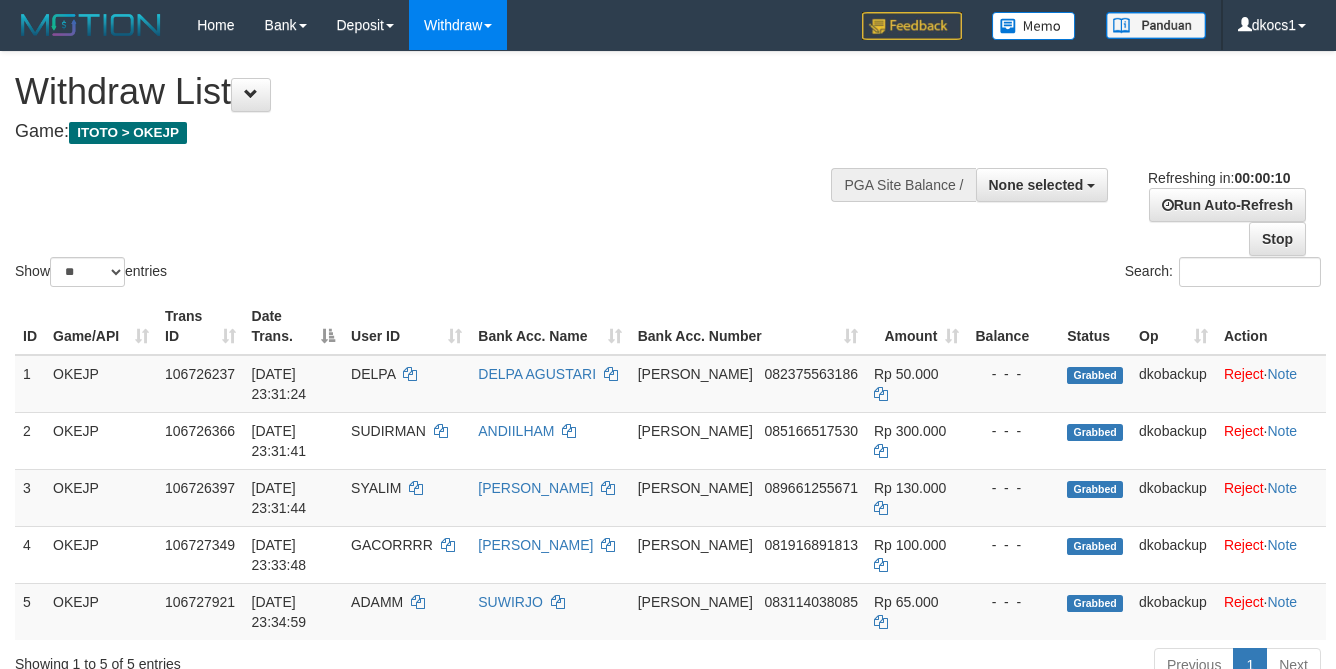 select 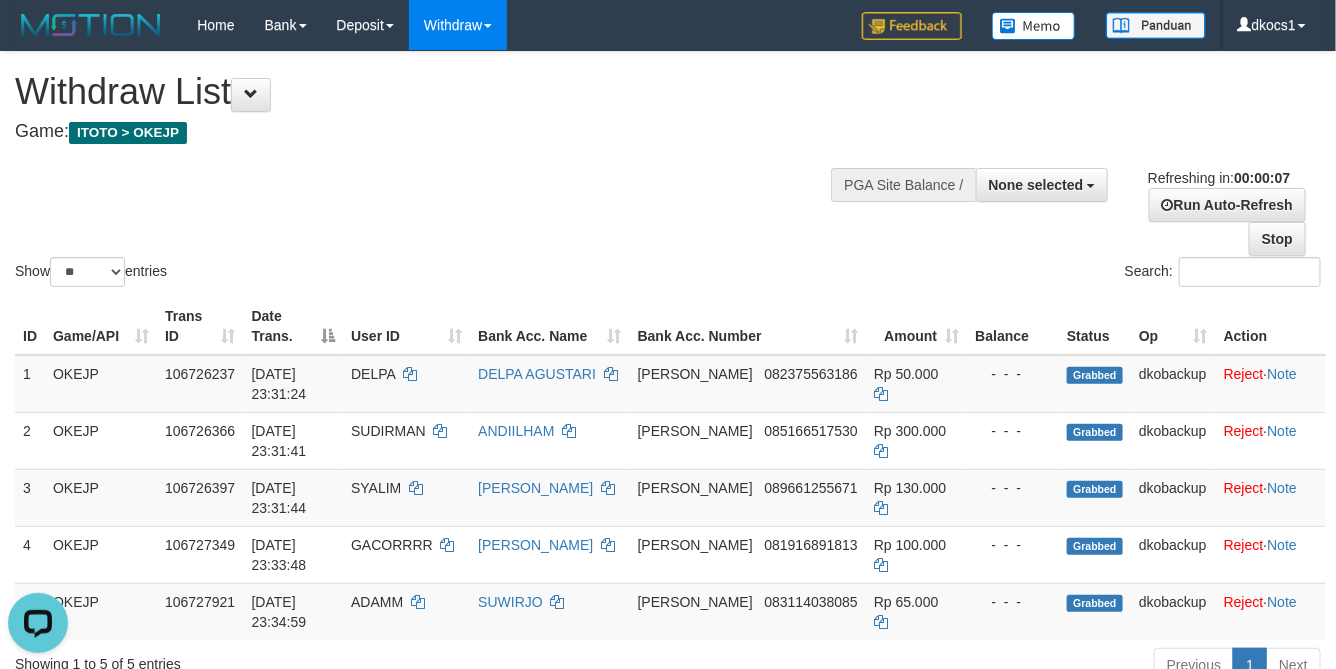 scroll, scrollTop: 0, scrollLeft: 0, axis: both 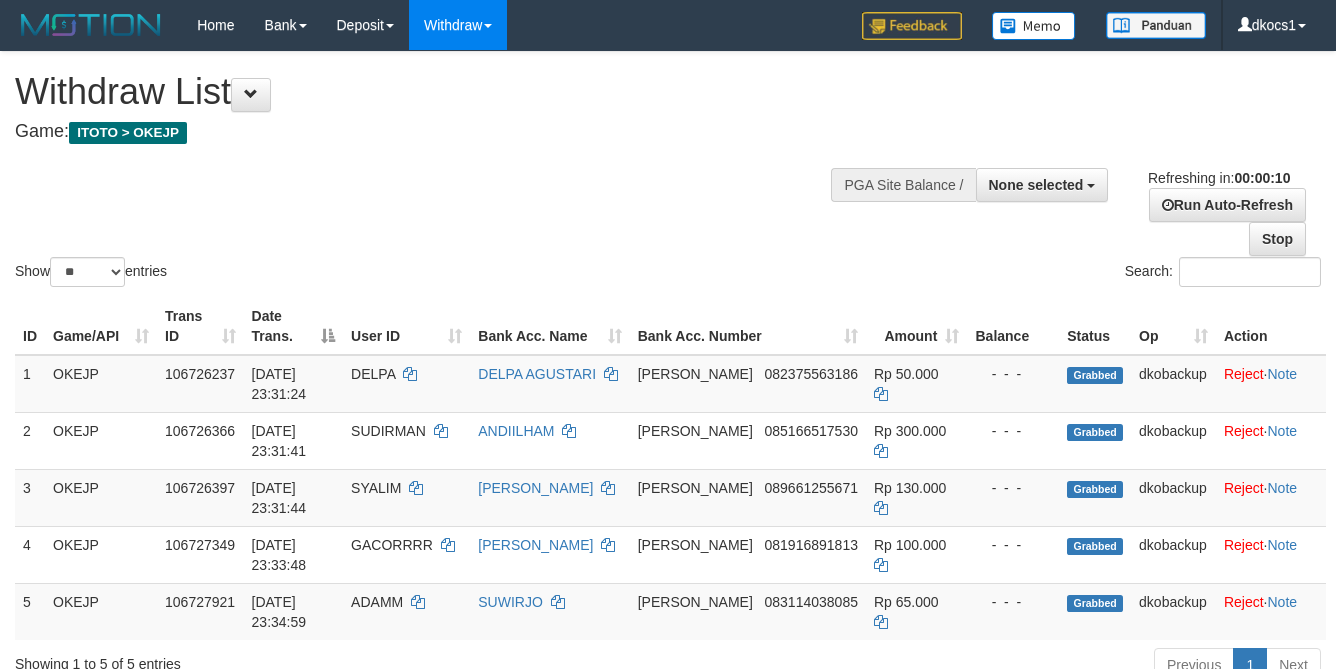 select 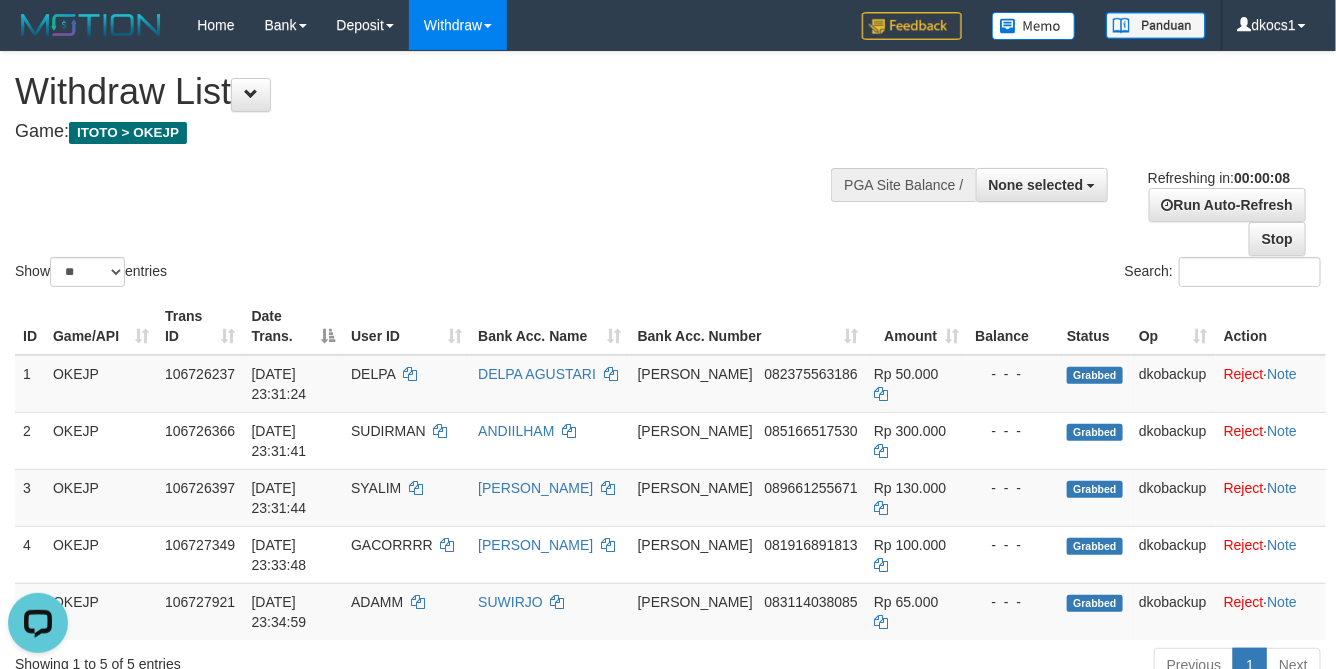 scroll, scrollTop: 0, scrollLeft: 0, axis: both 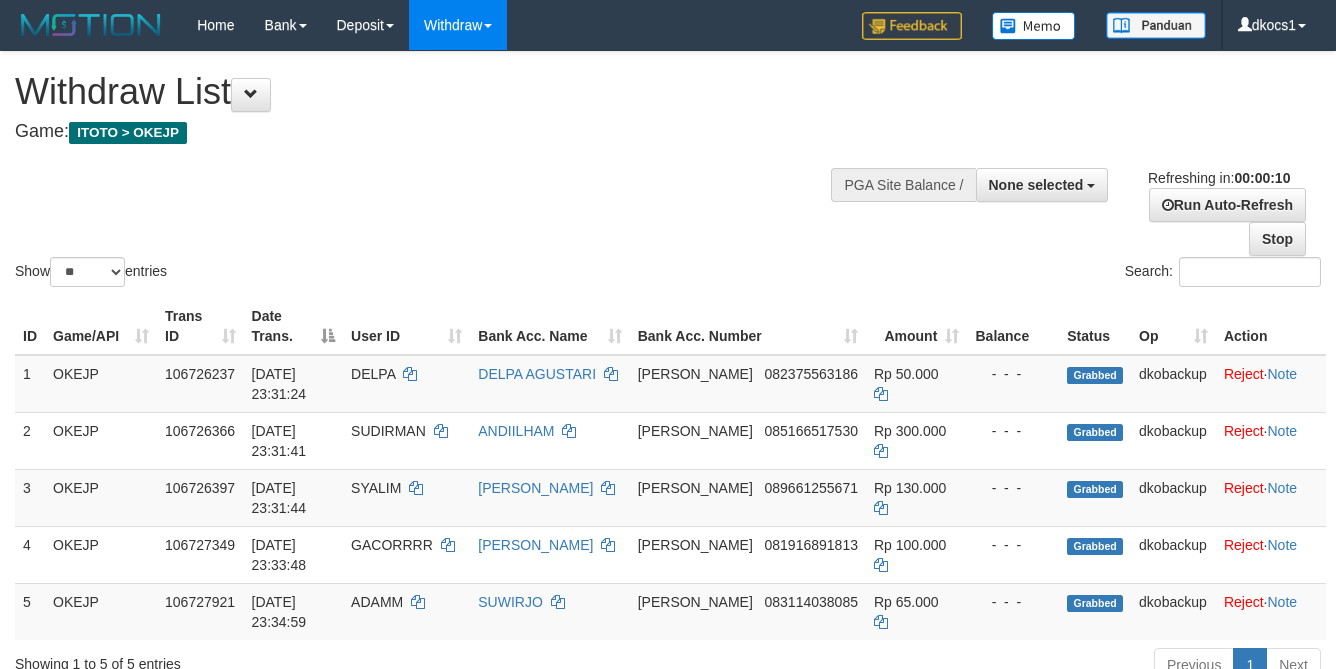 select 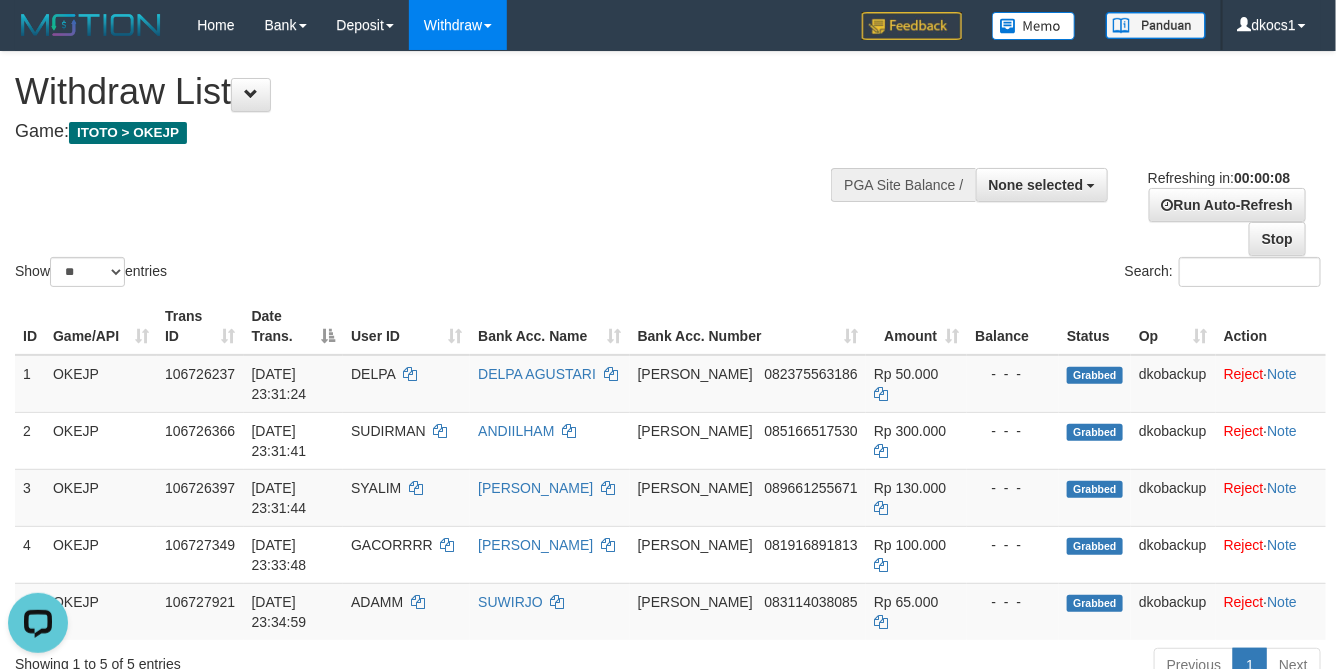 scroll, scrollTop: 0, scrollLeft: 0, axis: both 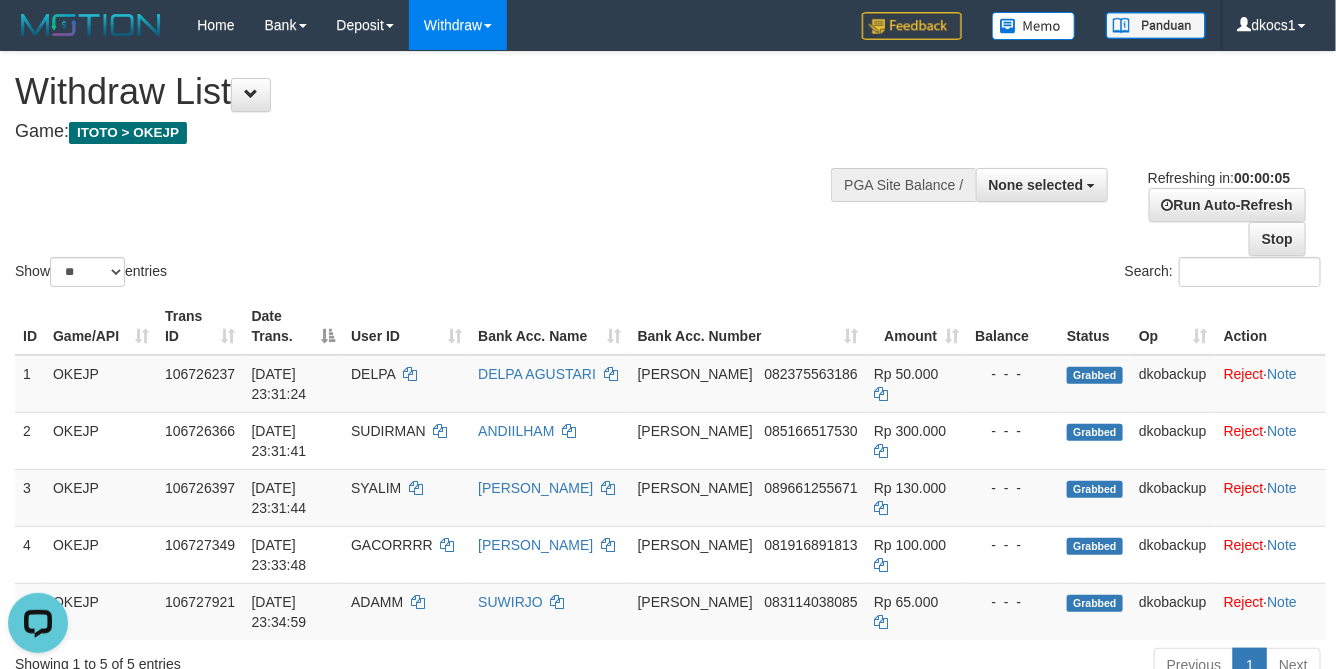 click on "Search:" at bounding box center (1002, 274) 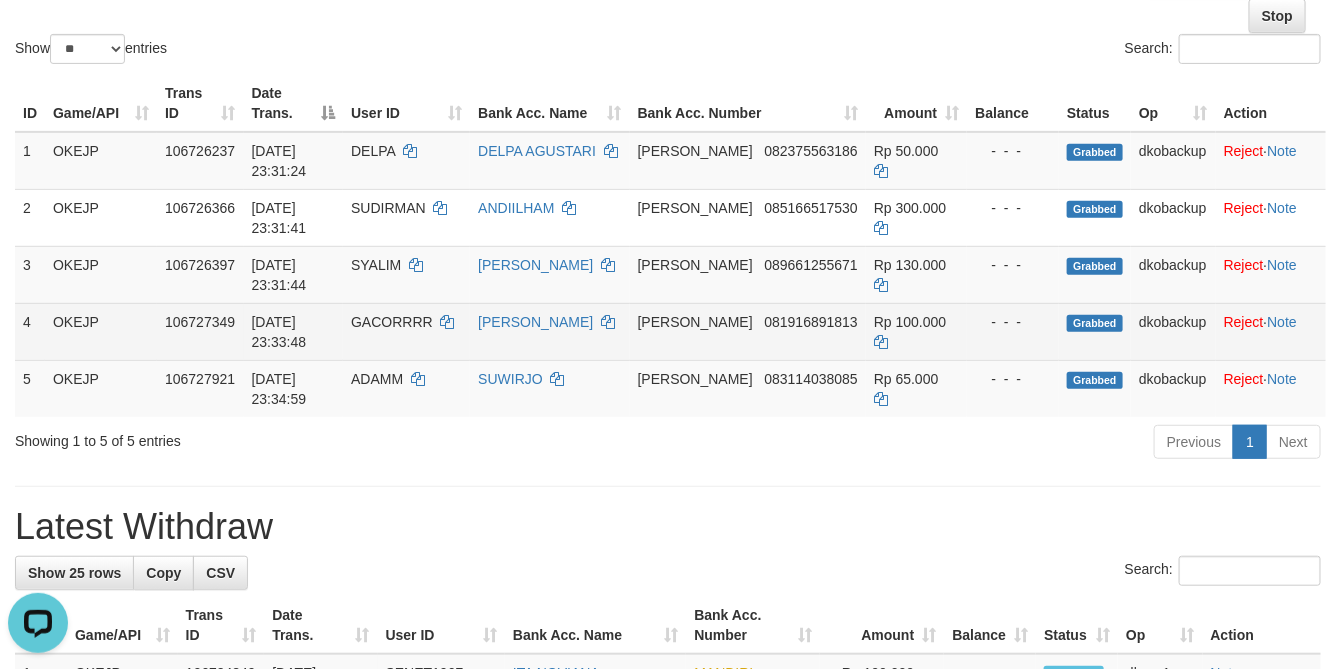 scroll, scrollTop: 150, scrollLeft: 0, axis: vertical 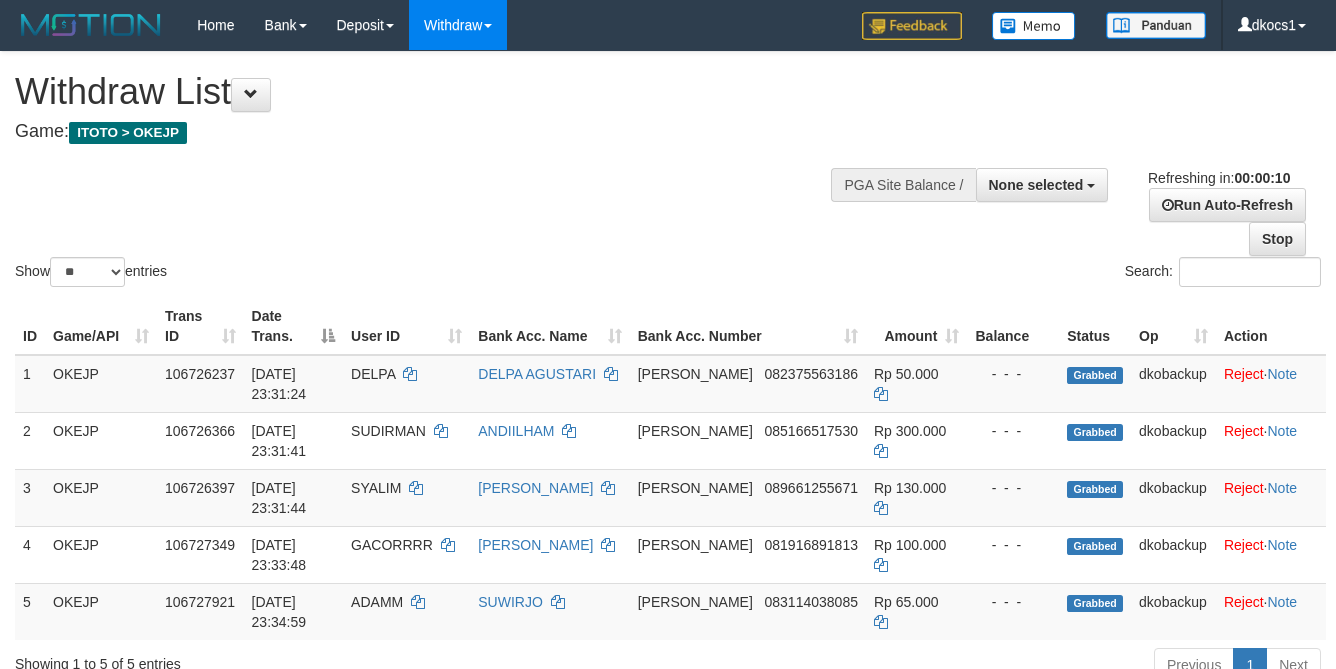 select 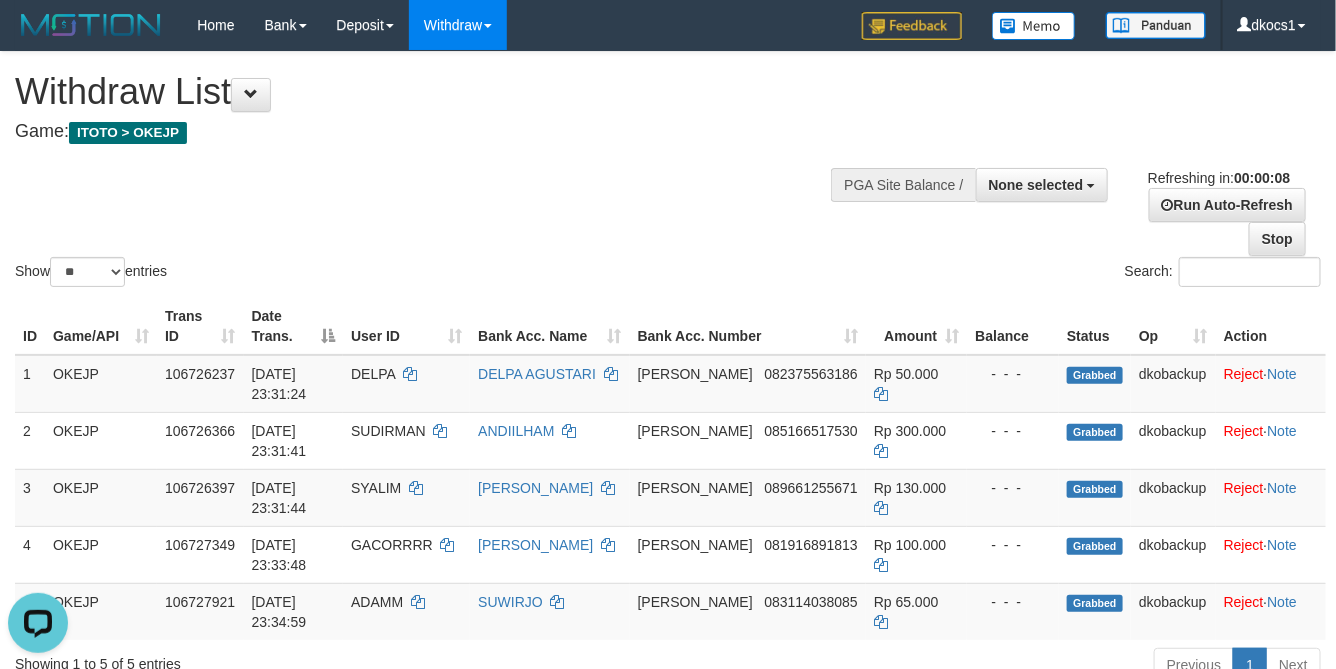 scroll, scrollTop: 0, scrollLeft: 0, axis: both 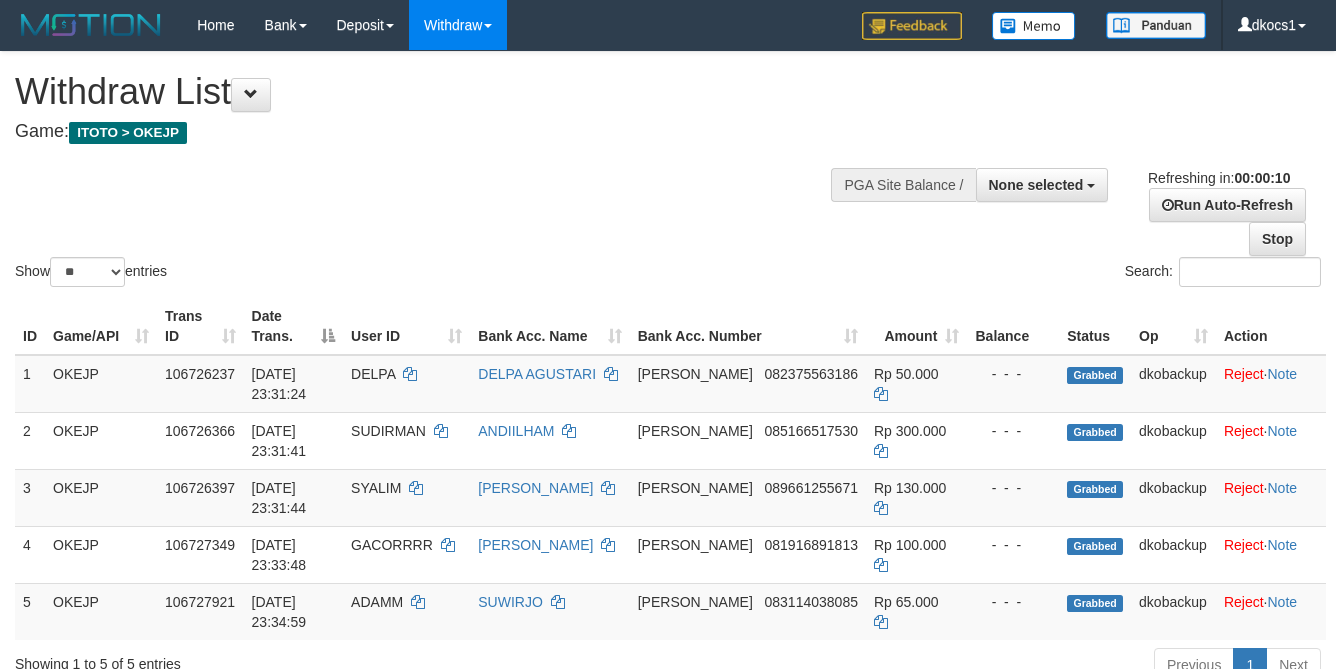 select 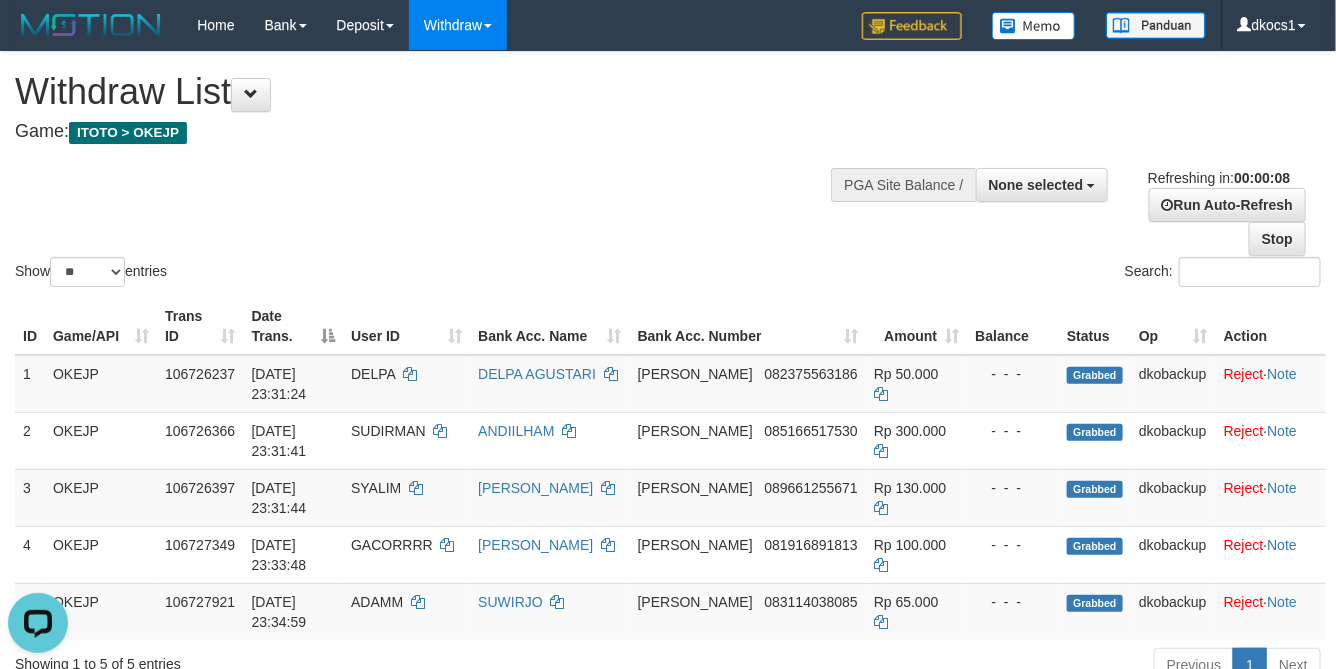 scroll, scrollTop: 0, scrollLeft: 0, axis: both 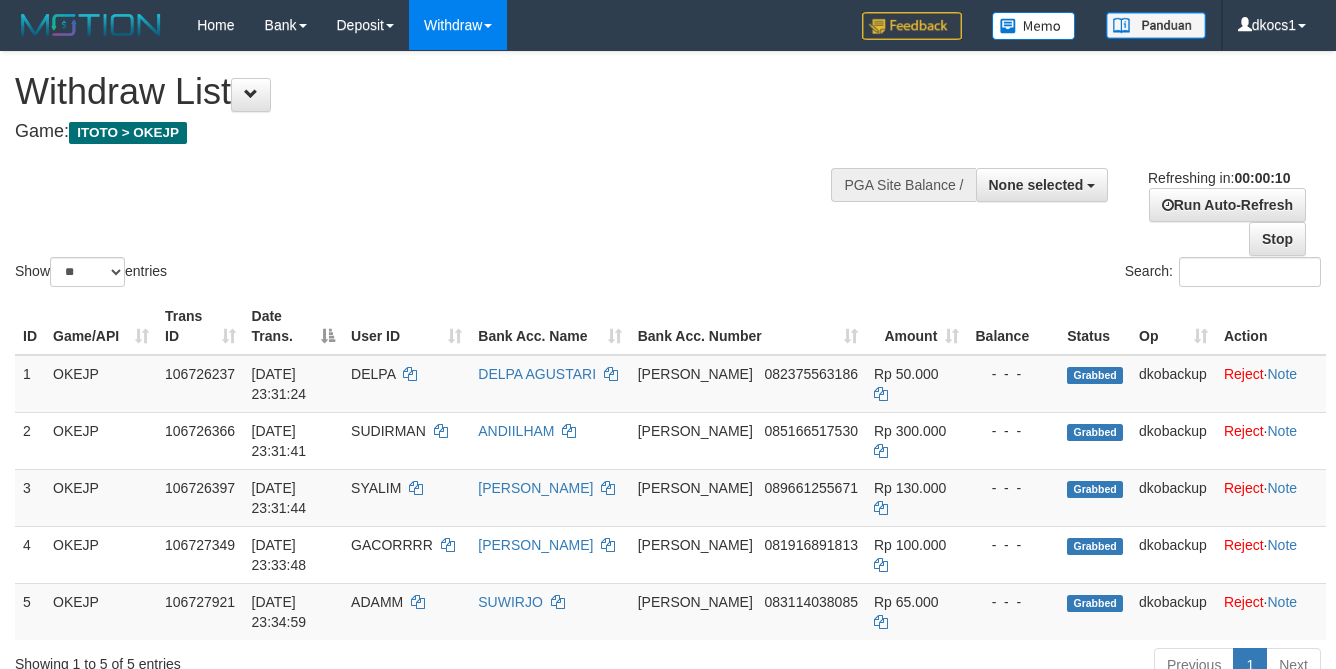 select 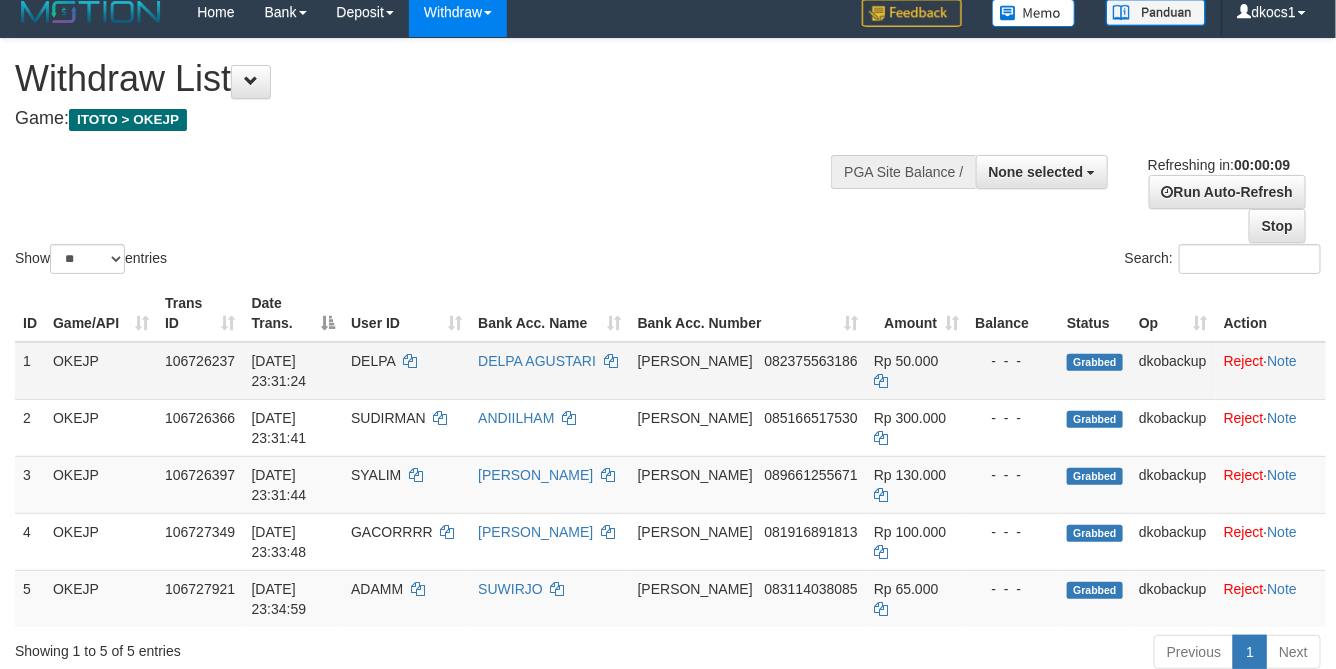 scroll, scrollTop: 0, scrollLeft: 0, axis: both 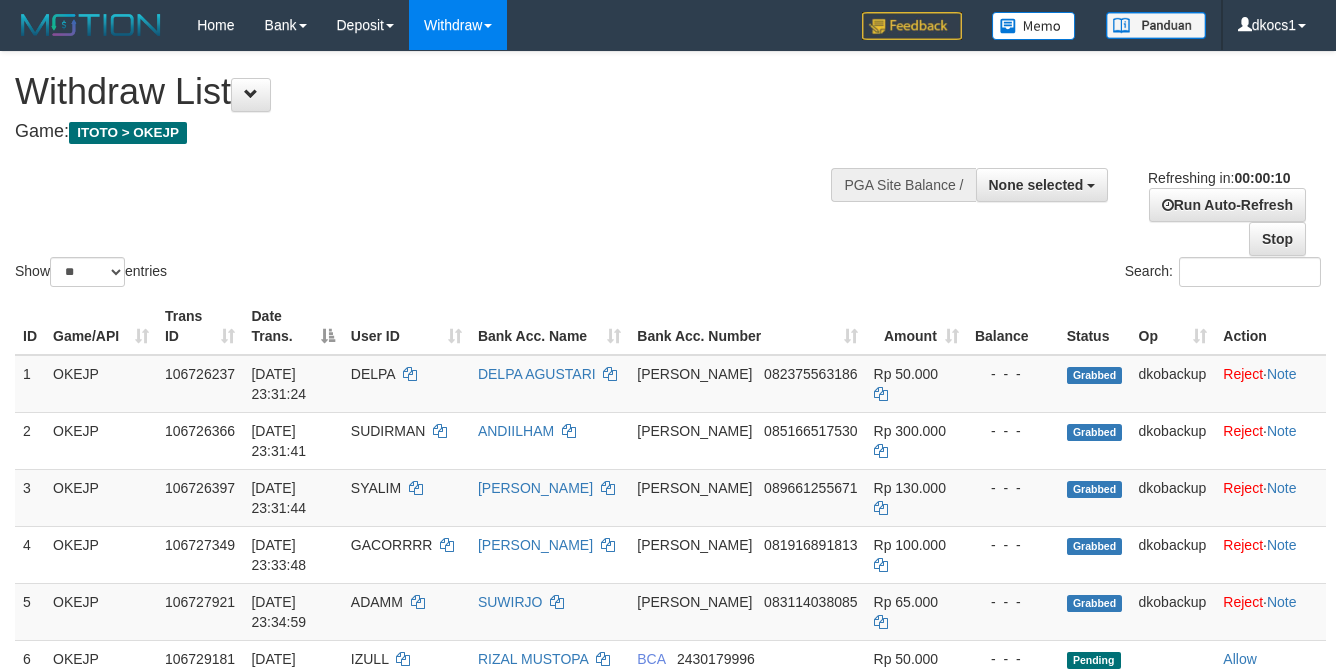 select 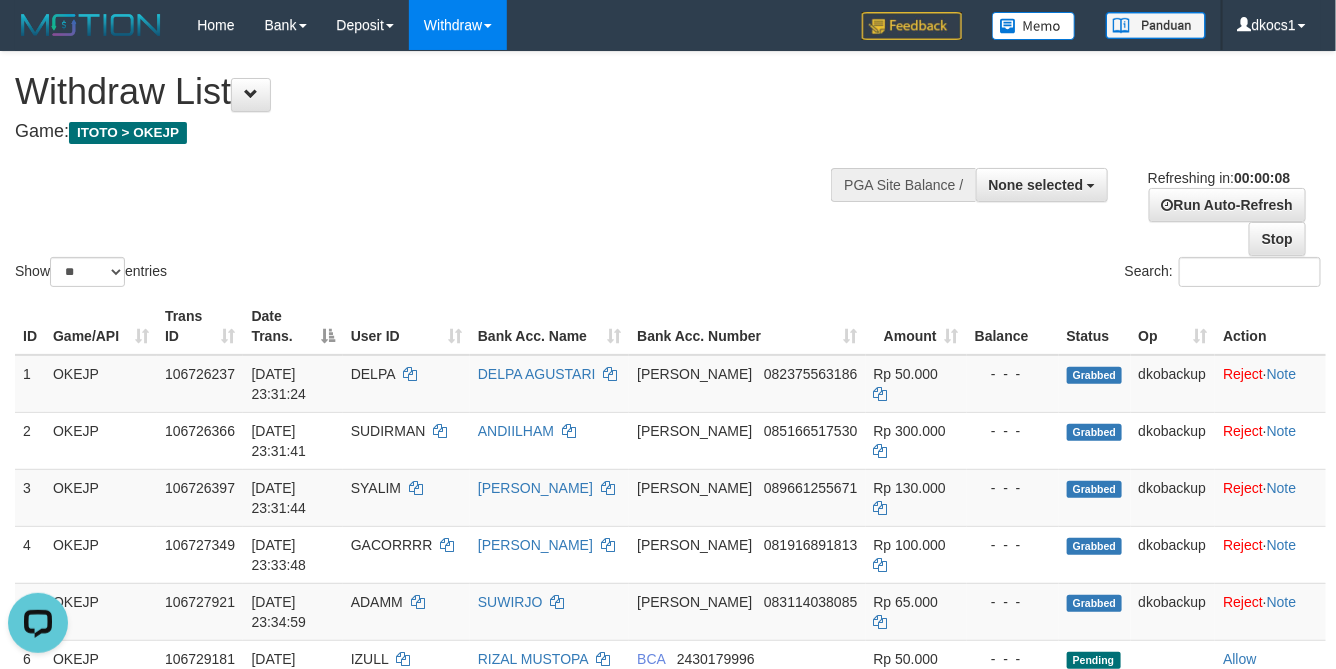 scroll, scrollTop: 0, scrollLeft: 0, axis: both 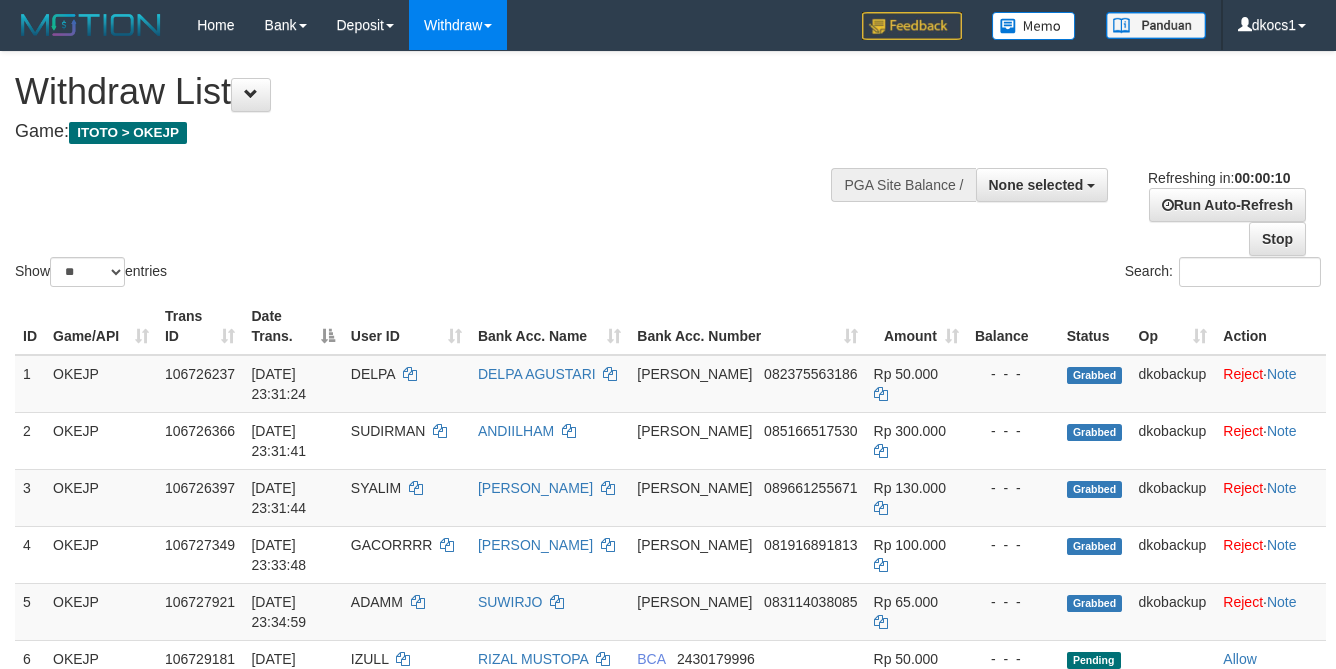 select 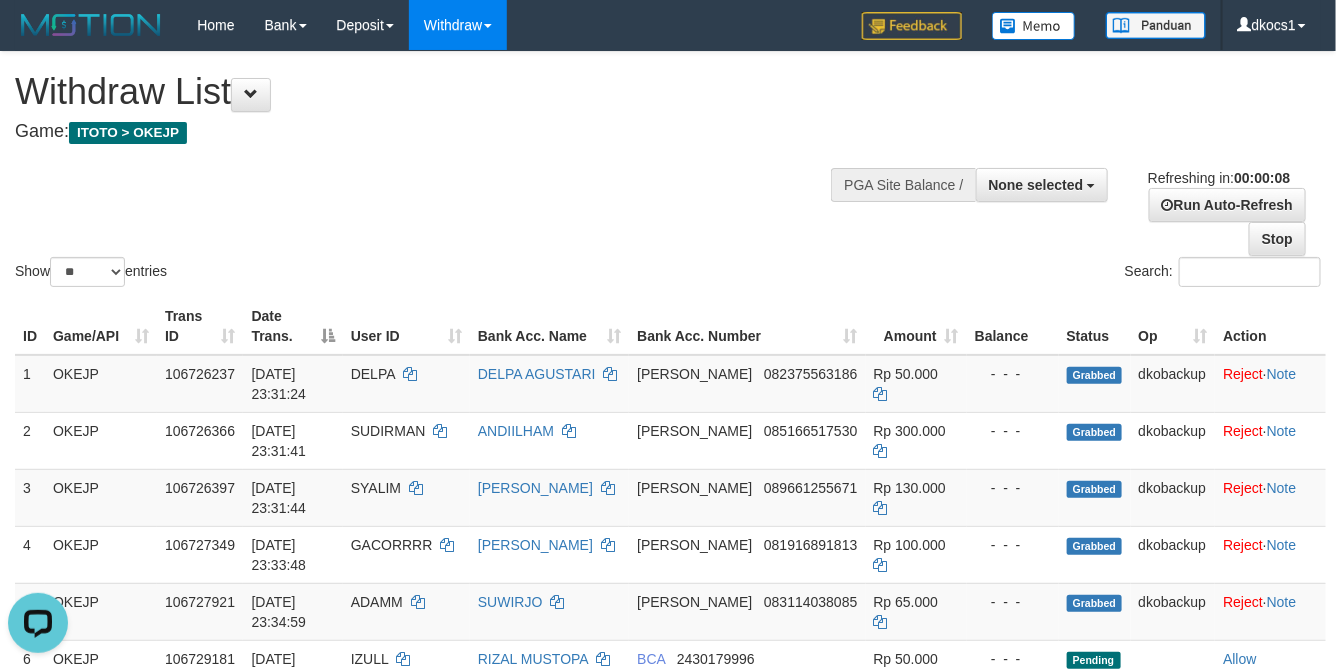 scroll, scrollTop: 0, scrollLeft: 0, axis: both 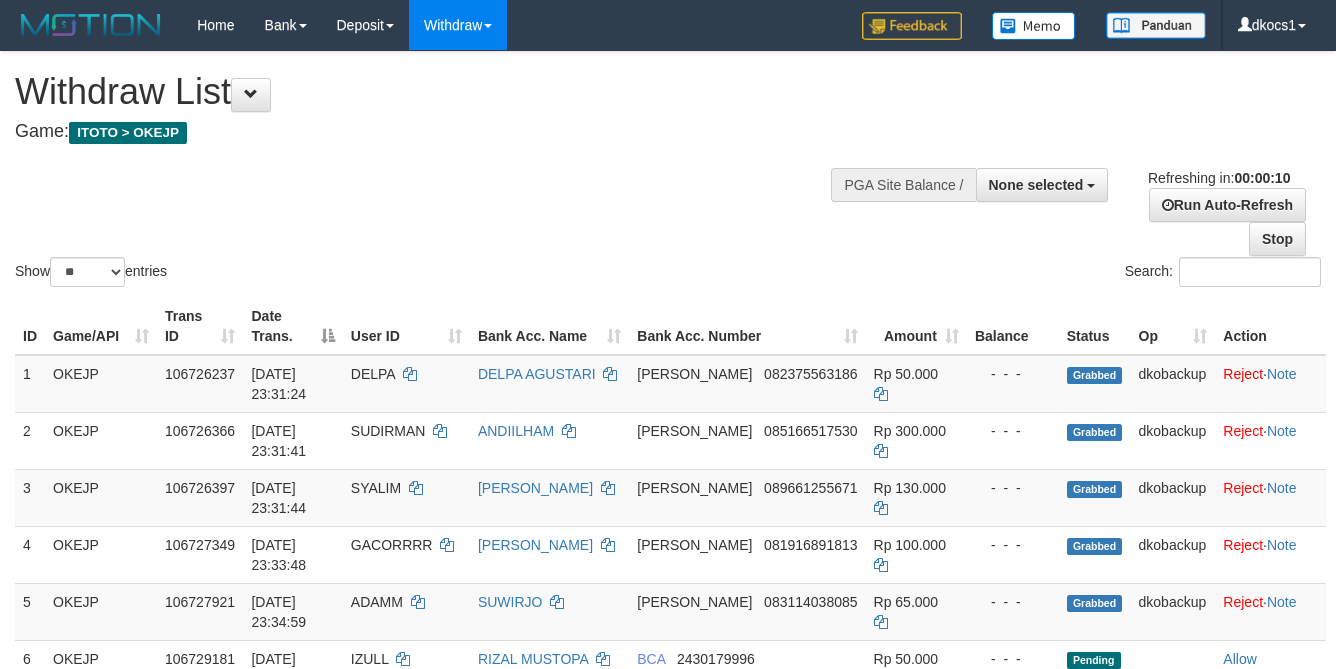 select 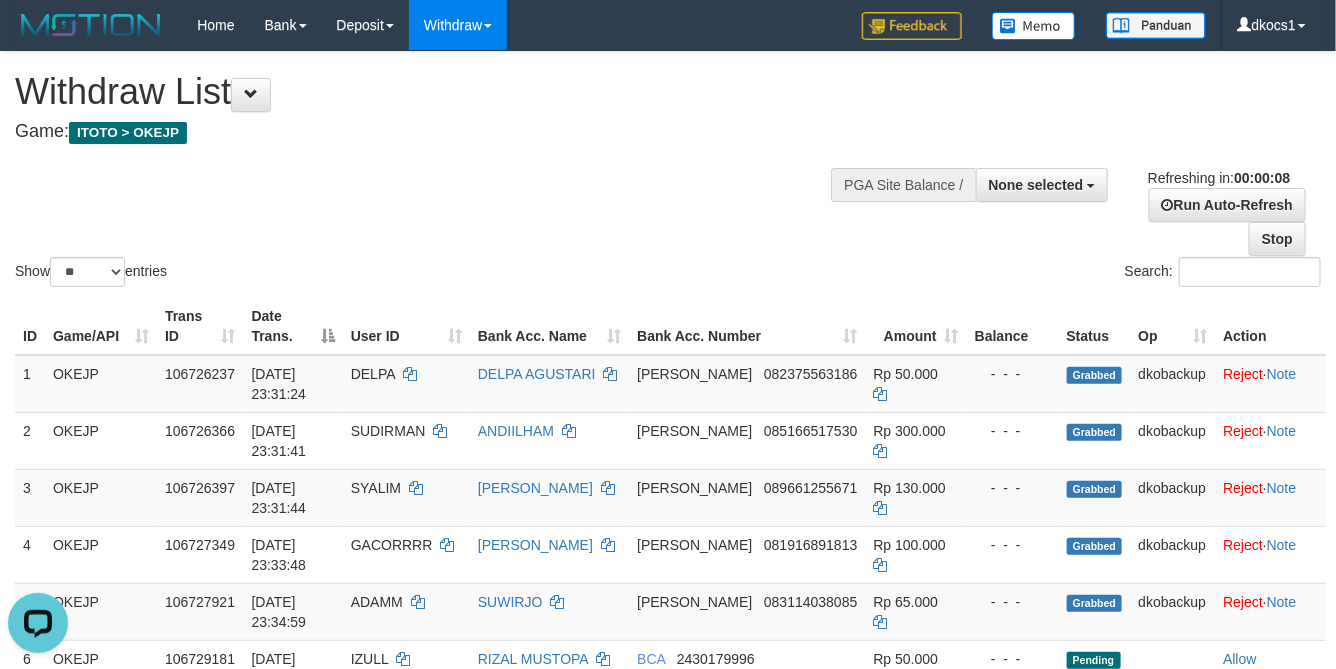 scroll, scrollTop: 0, scrollLeft: 0, axis: both 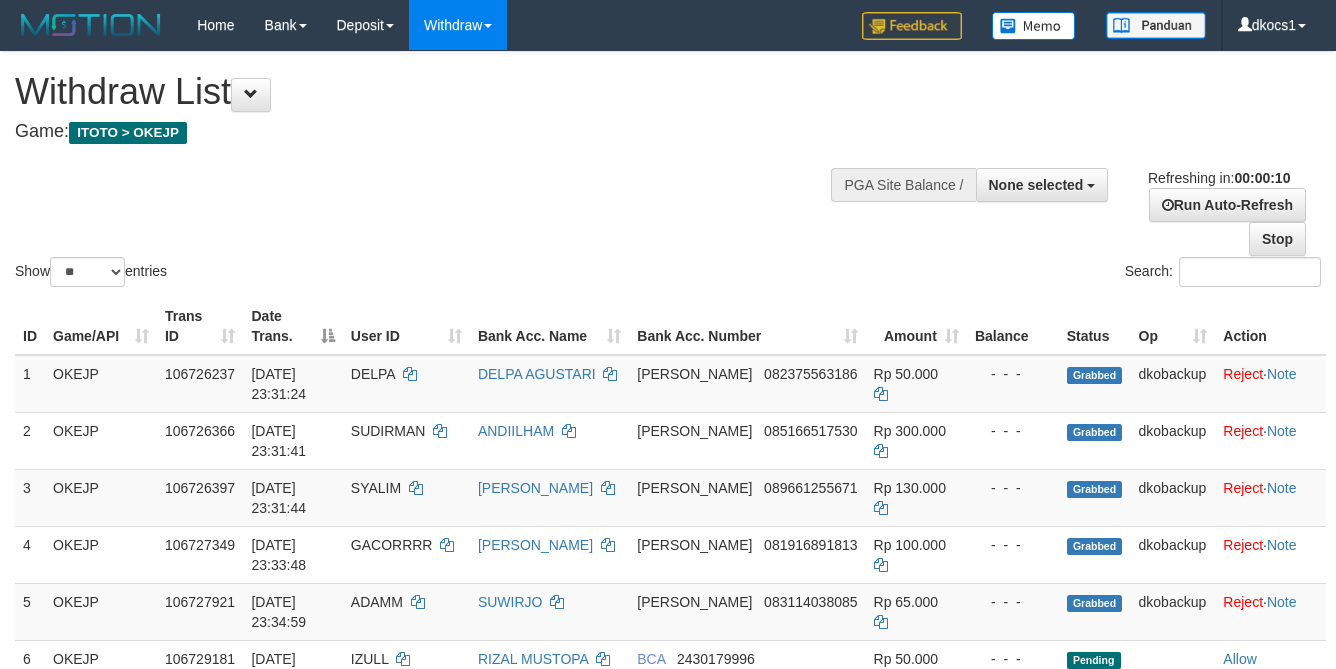 select 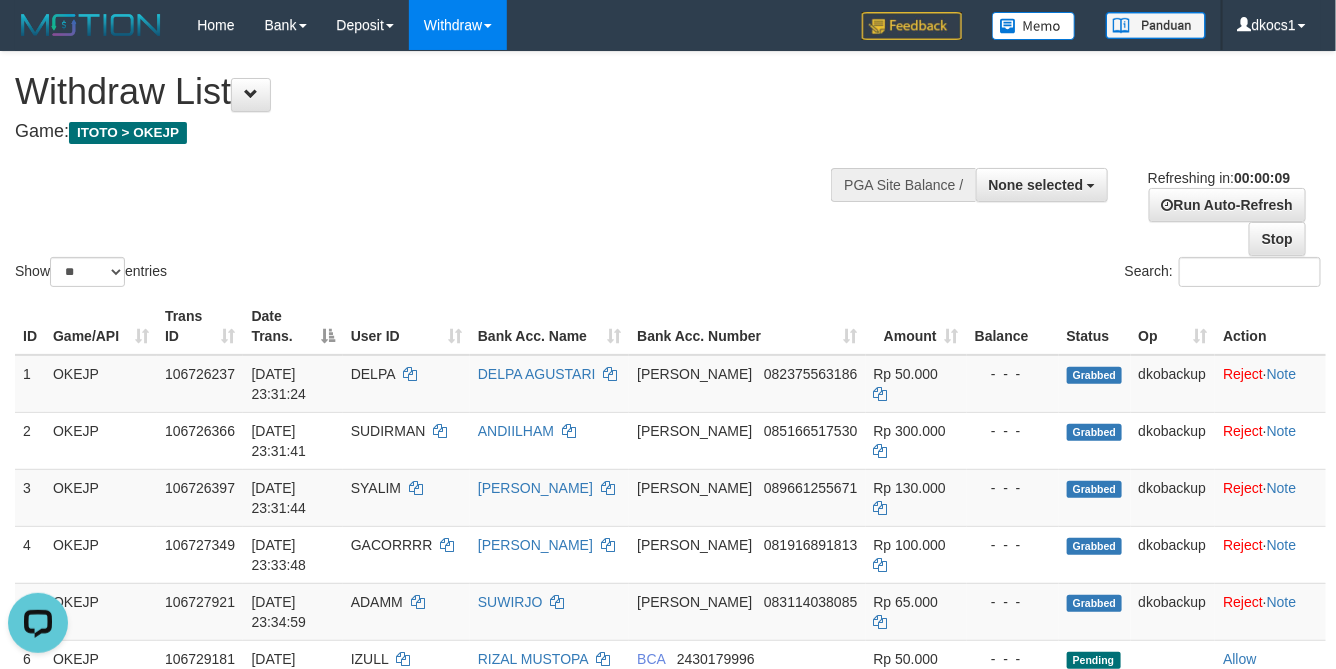 scroll, scrollTop: 0, scrollLeft: 0, axis: both 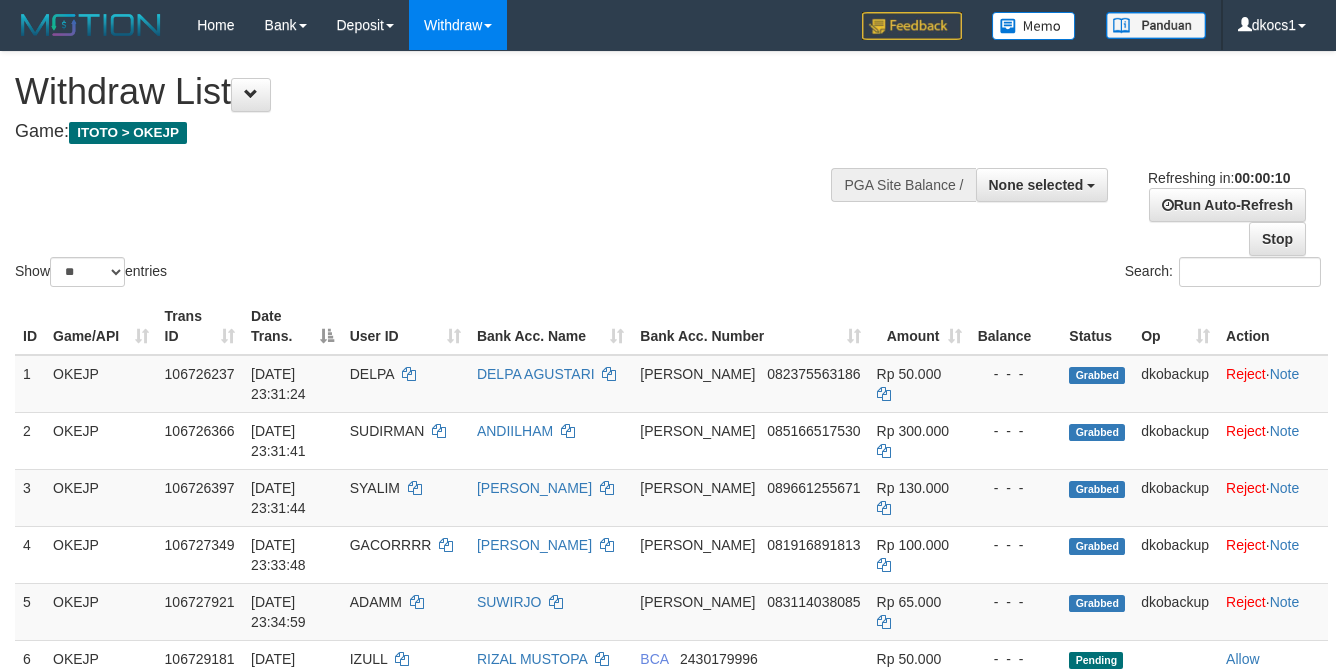 select 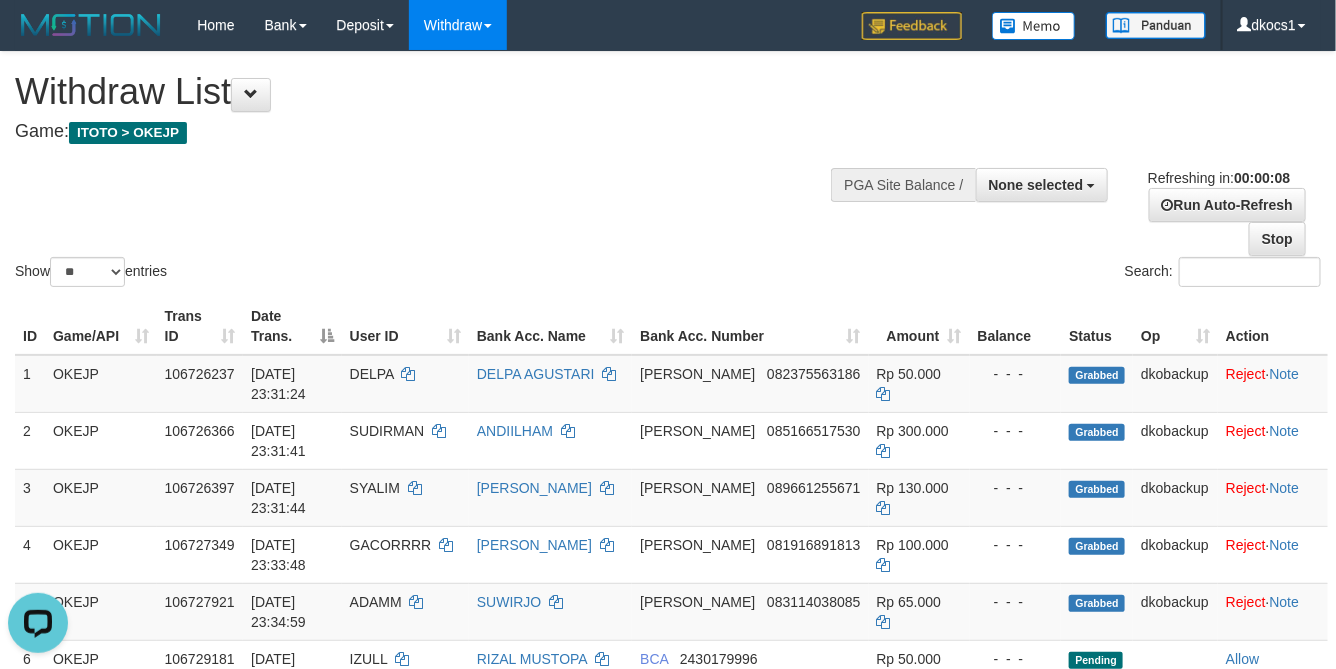 scroll, scrollTop: 0, scrollLeft: 0, axis: both 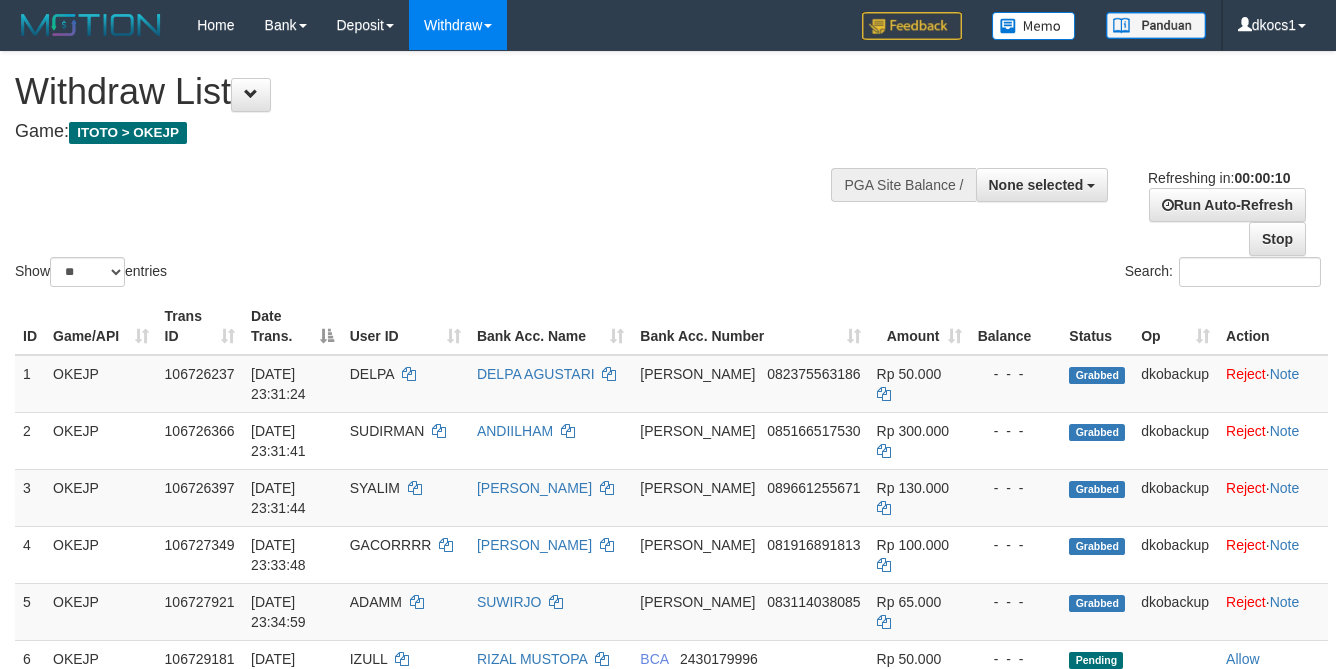 select 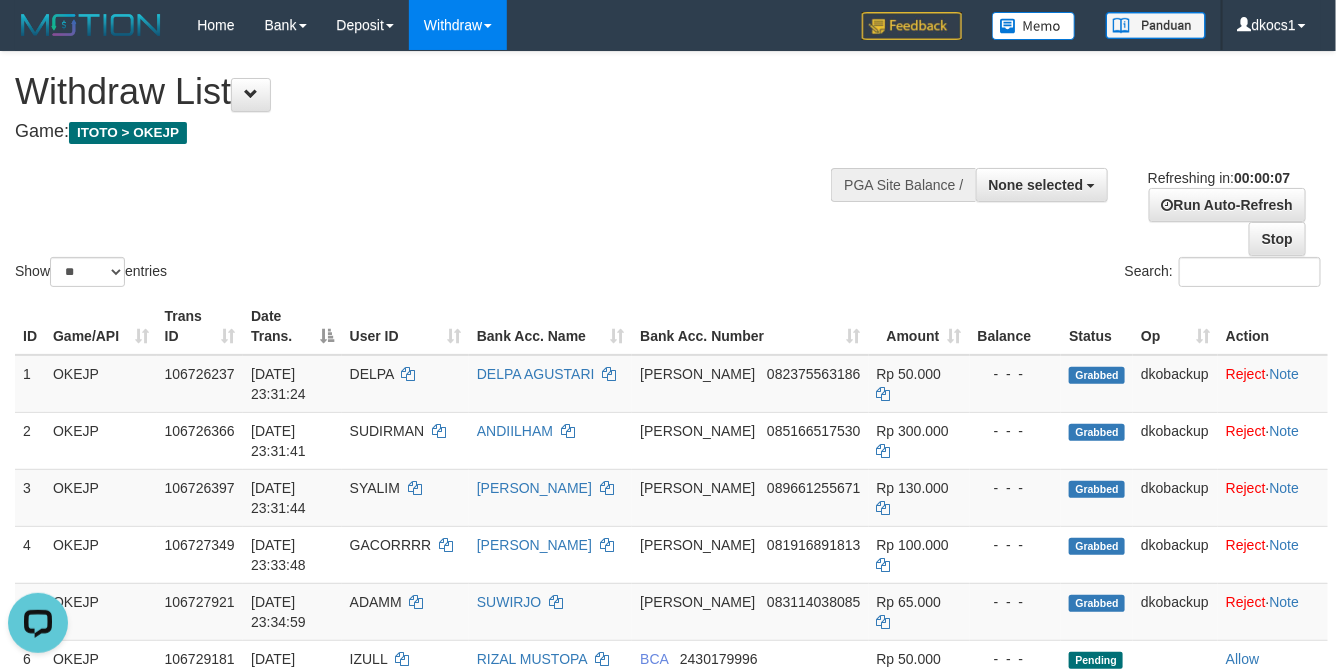 scroll, scrollTop: 0, scrollLeft: 0, axis: both 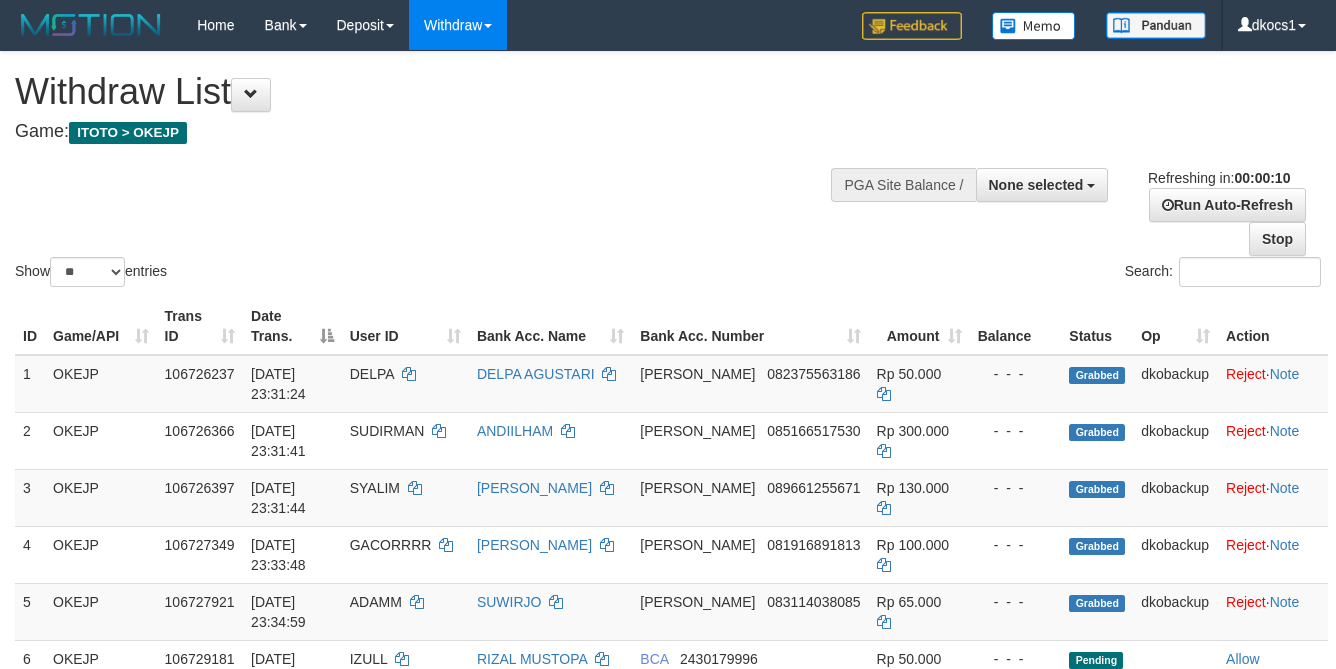 select 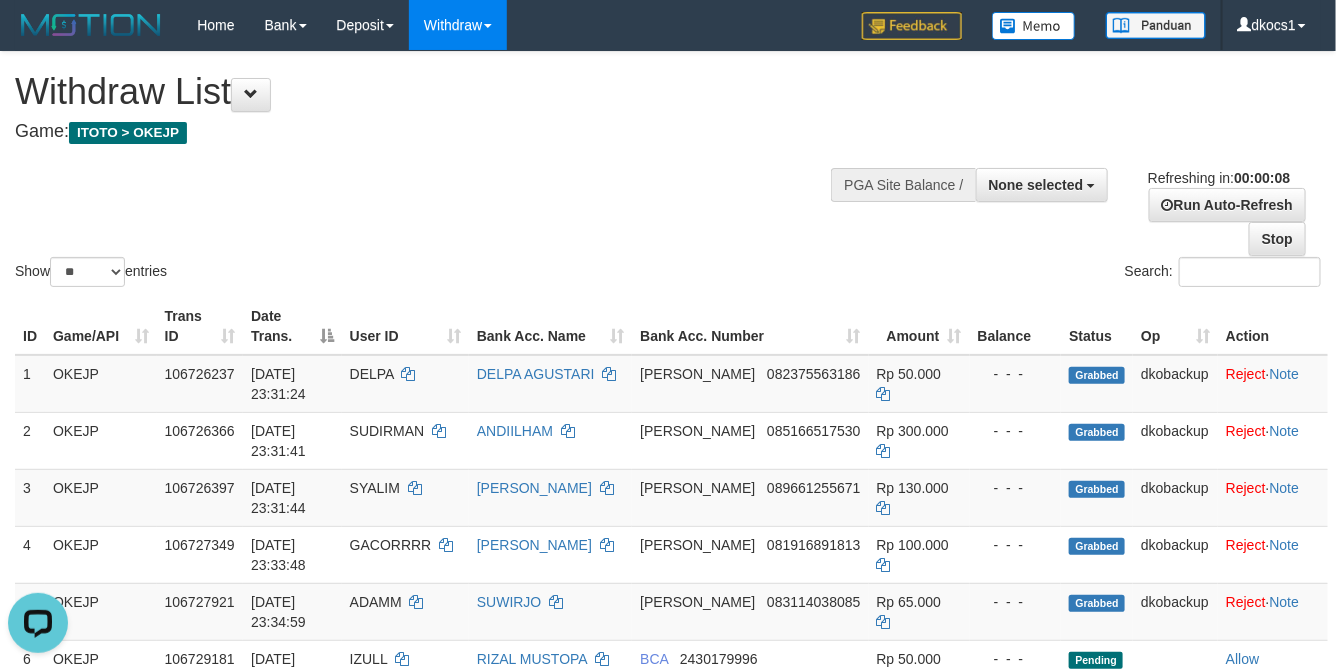 scroll, scrollTop: 0, scrollLeft: 0, axis: both 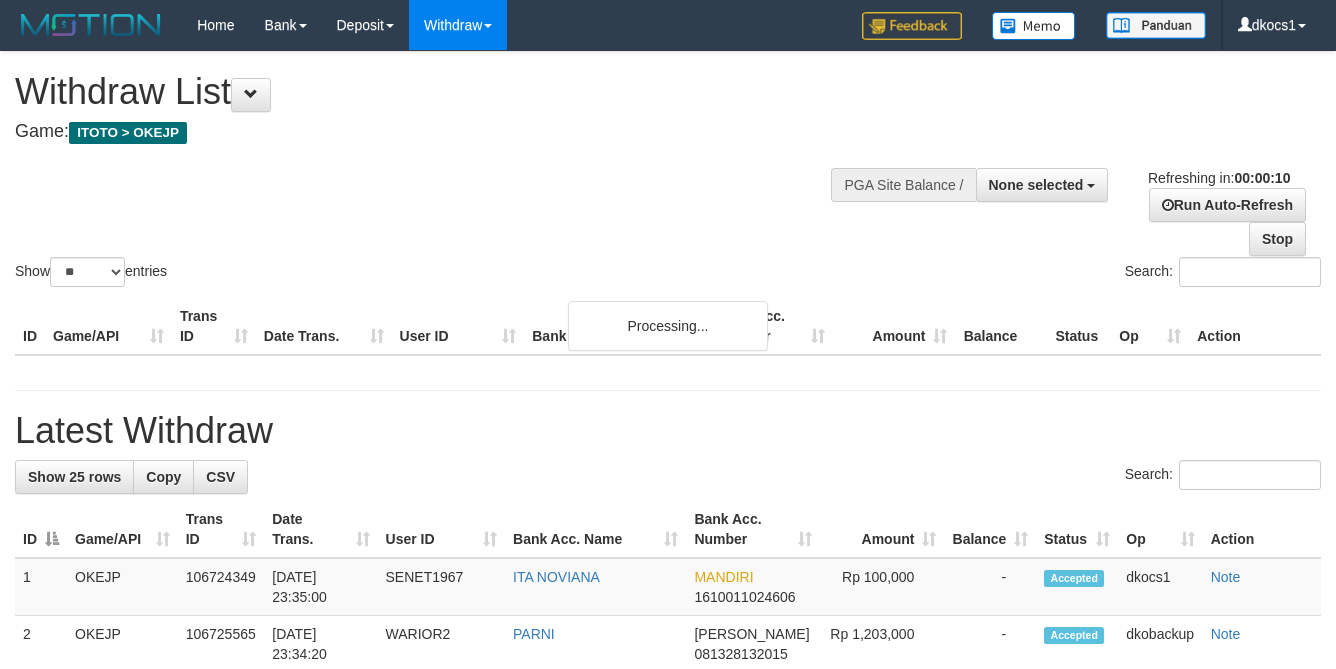 select 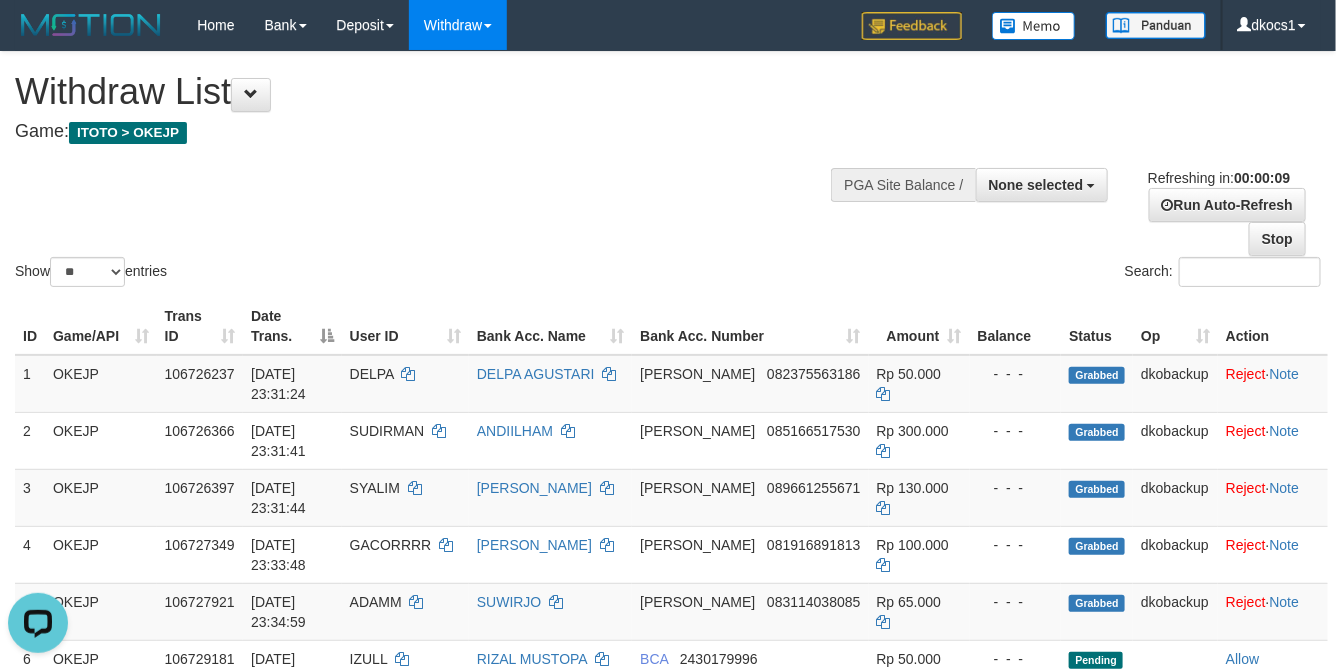 scroll, scrollTop: 0, scrollLeft: 0, axis: both 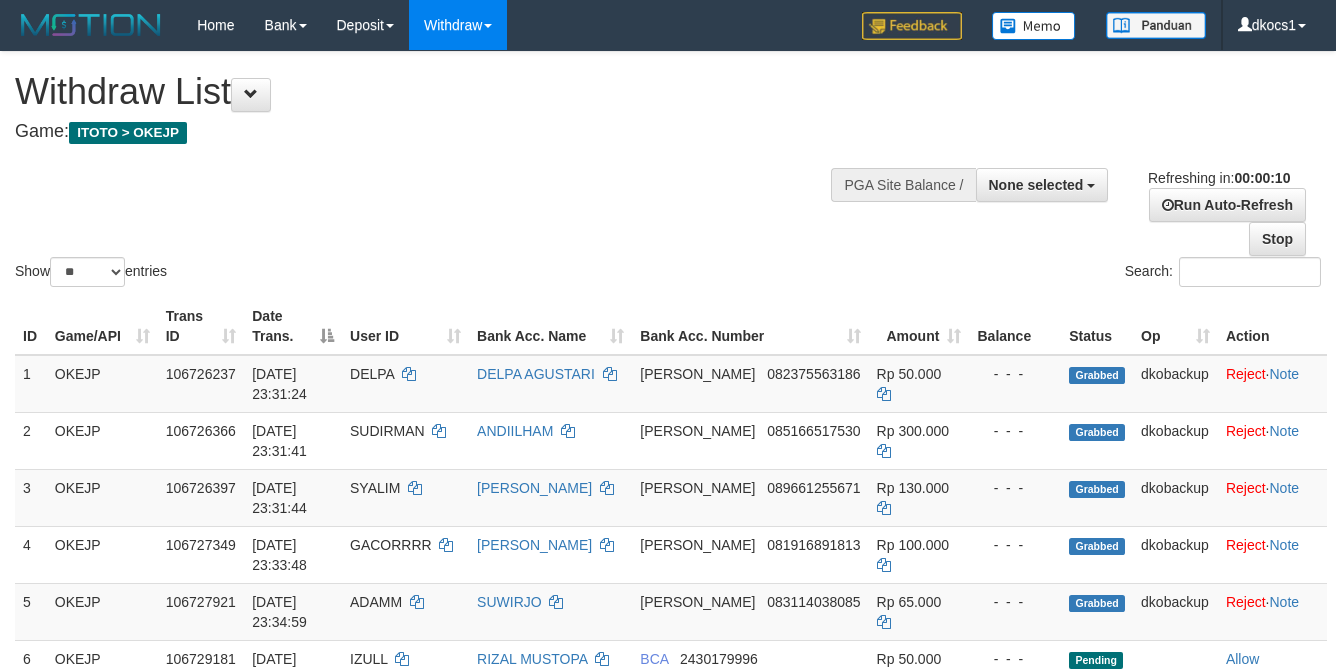 select 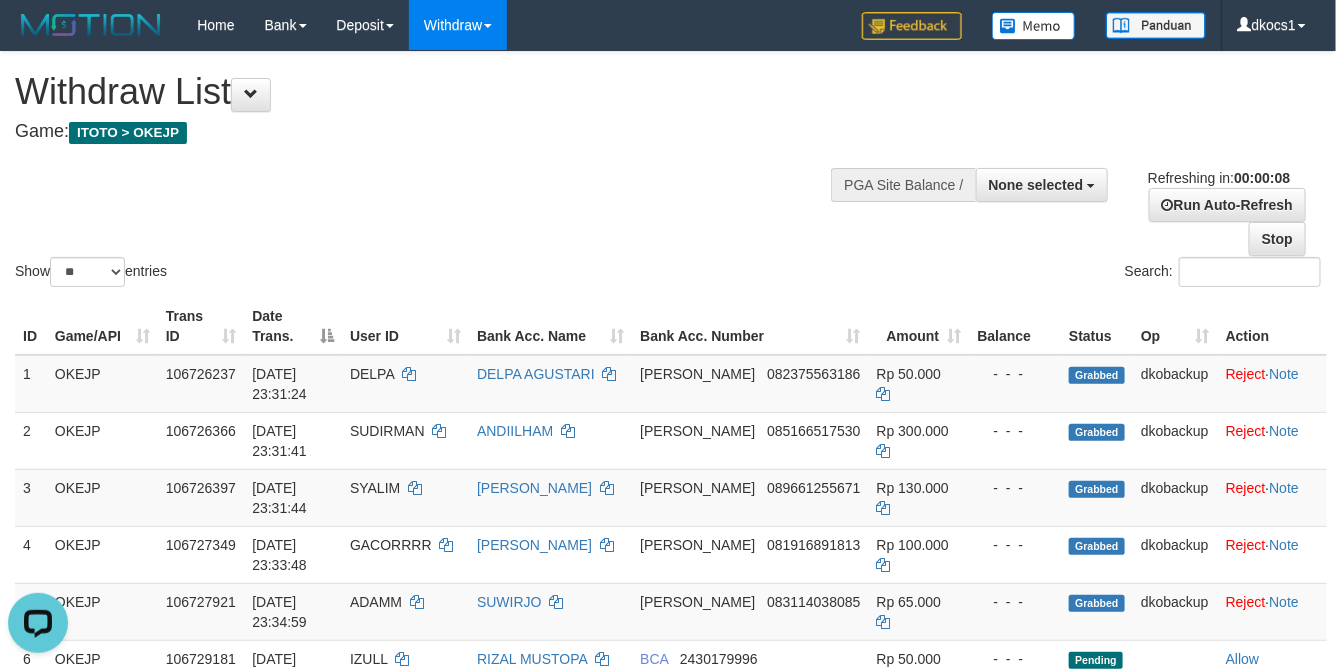 scroll, scrollTop: 0, scrollLeft: 0, axis: both 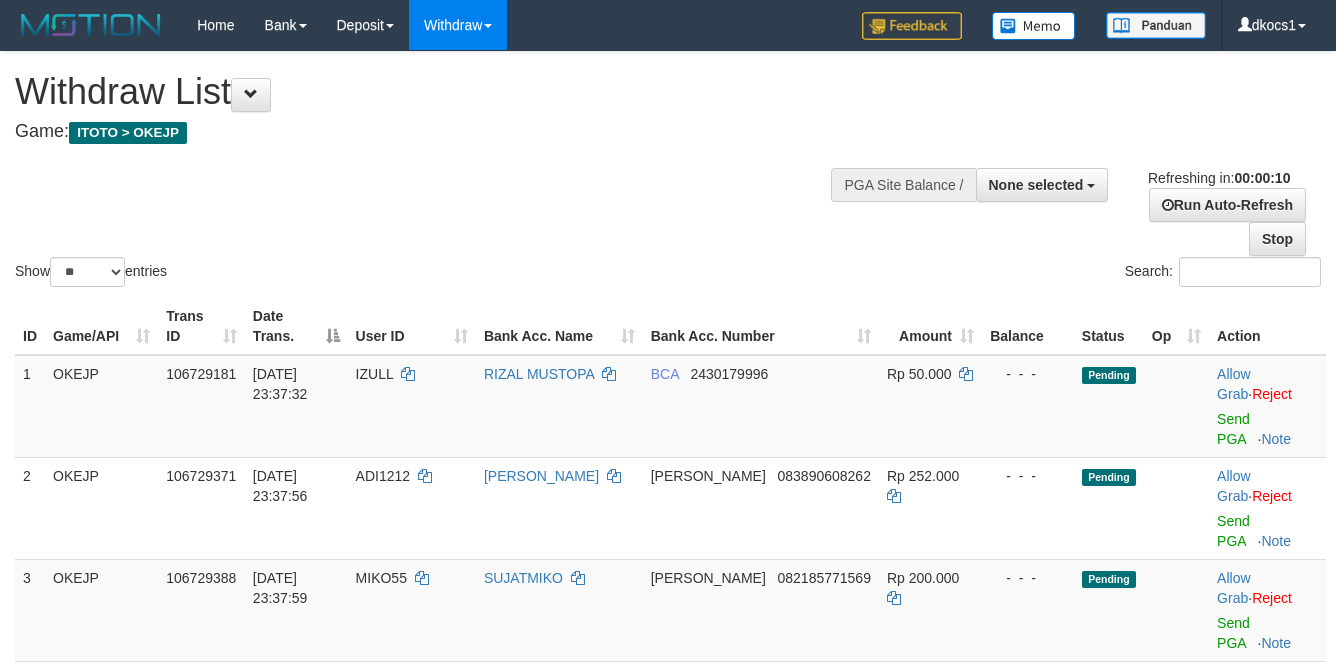 select 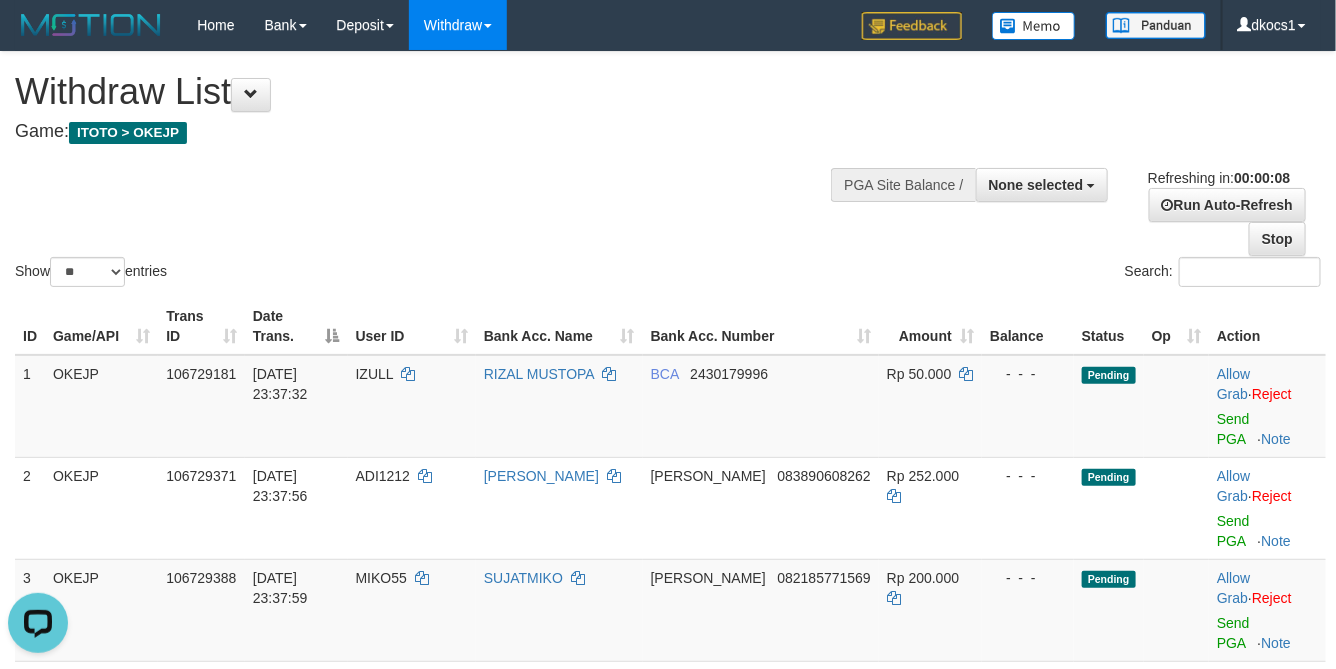 scroll, scrollTop: 0, scrollLeft: 0, axis: both 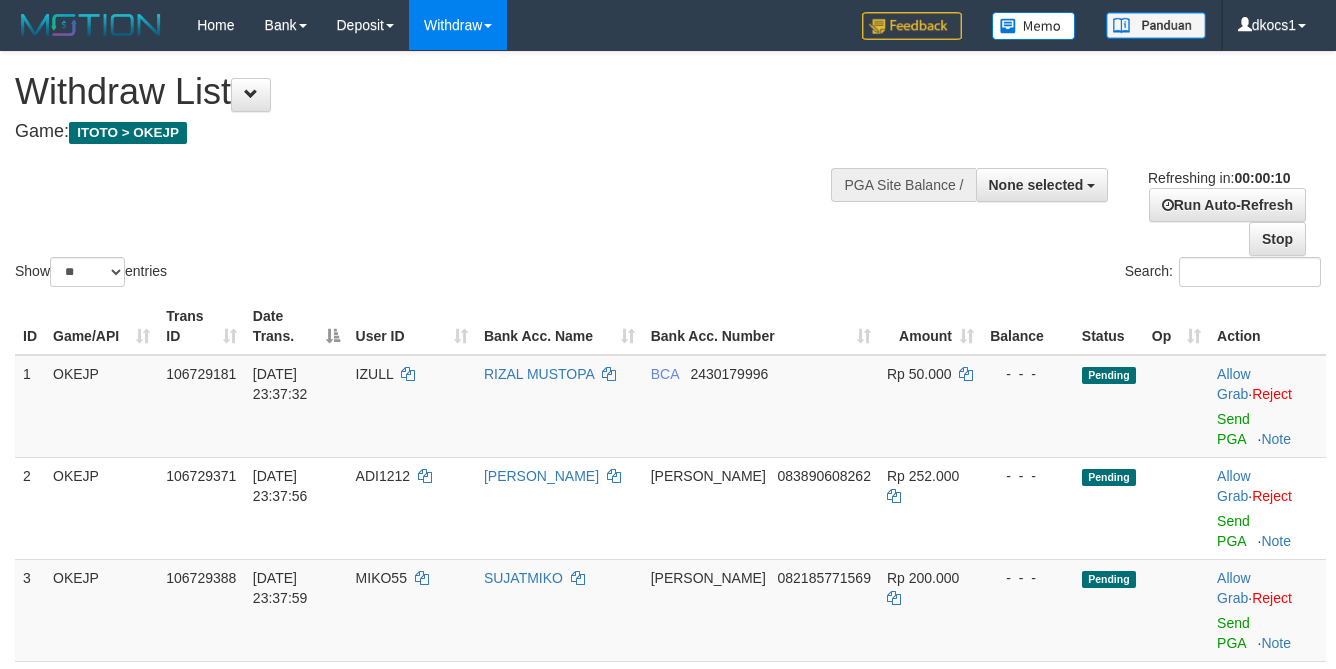 select 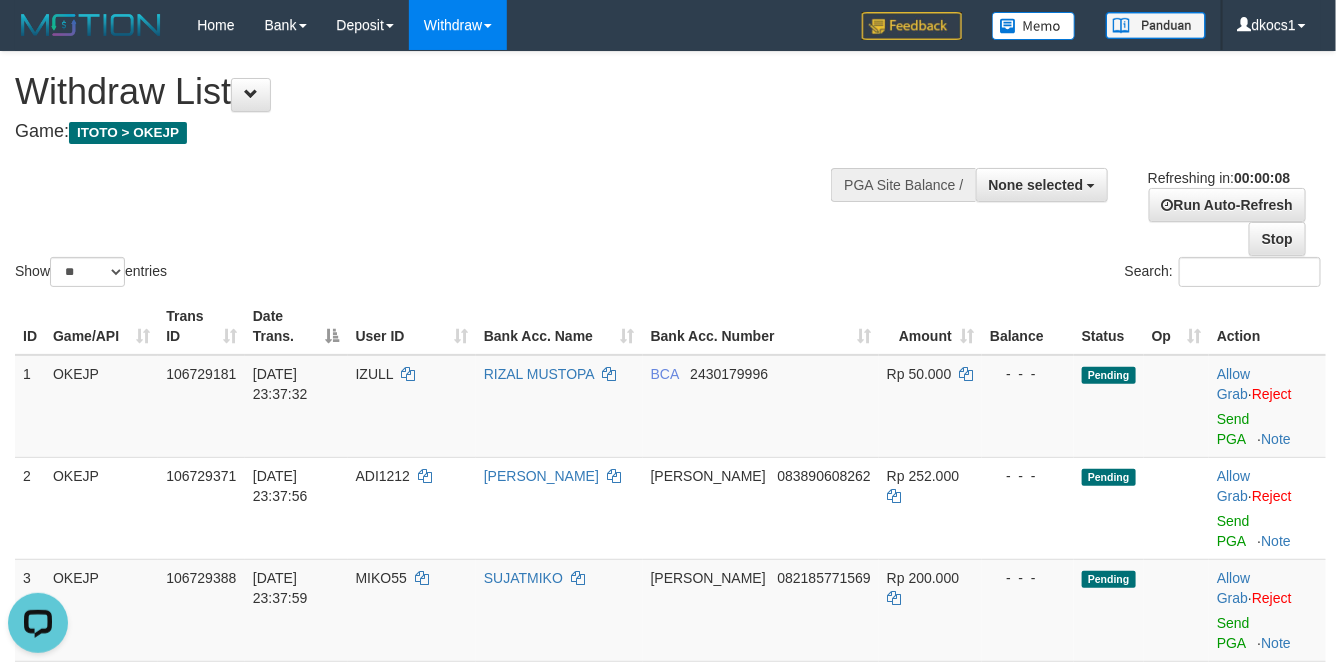scroll, scrollTop: 0, scrollLeft: 0, axis: both 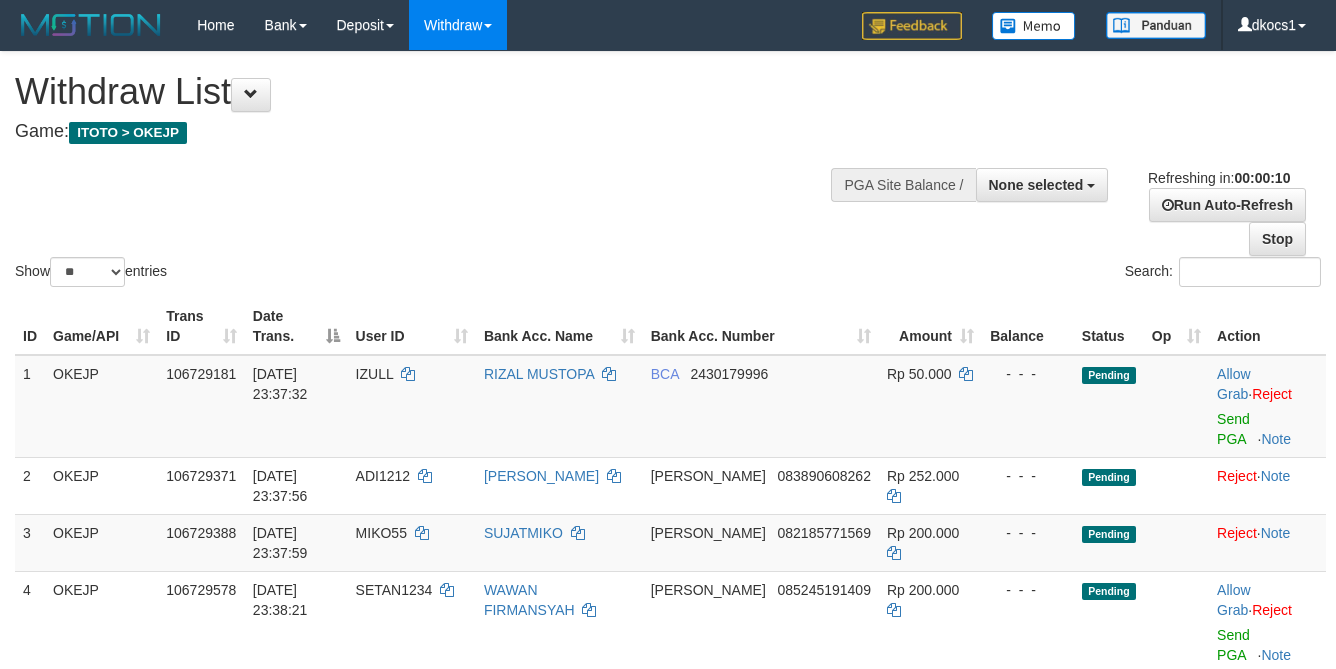 select 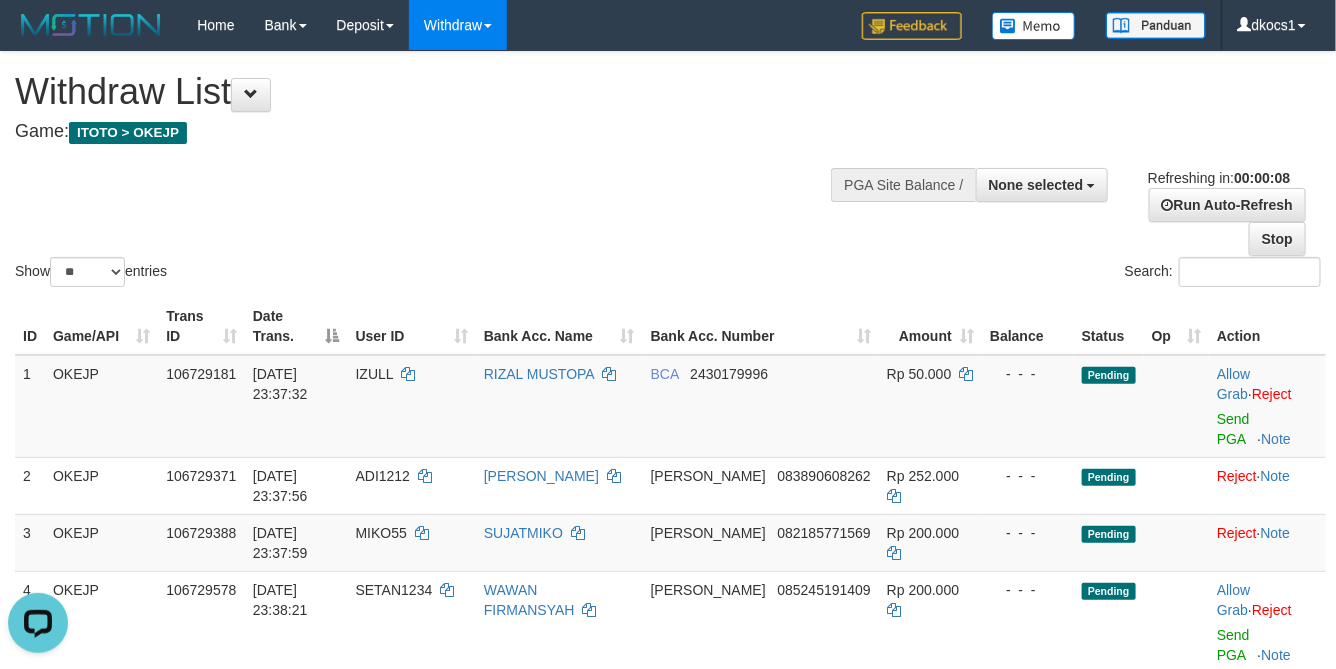 scroll, scrollTop: 0, scrollLeft: 0, axis: both 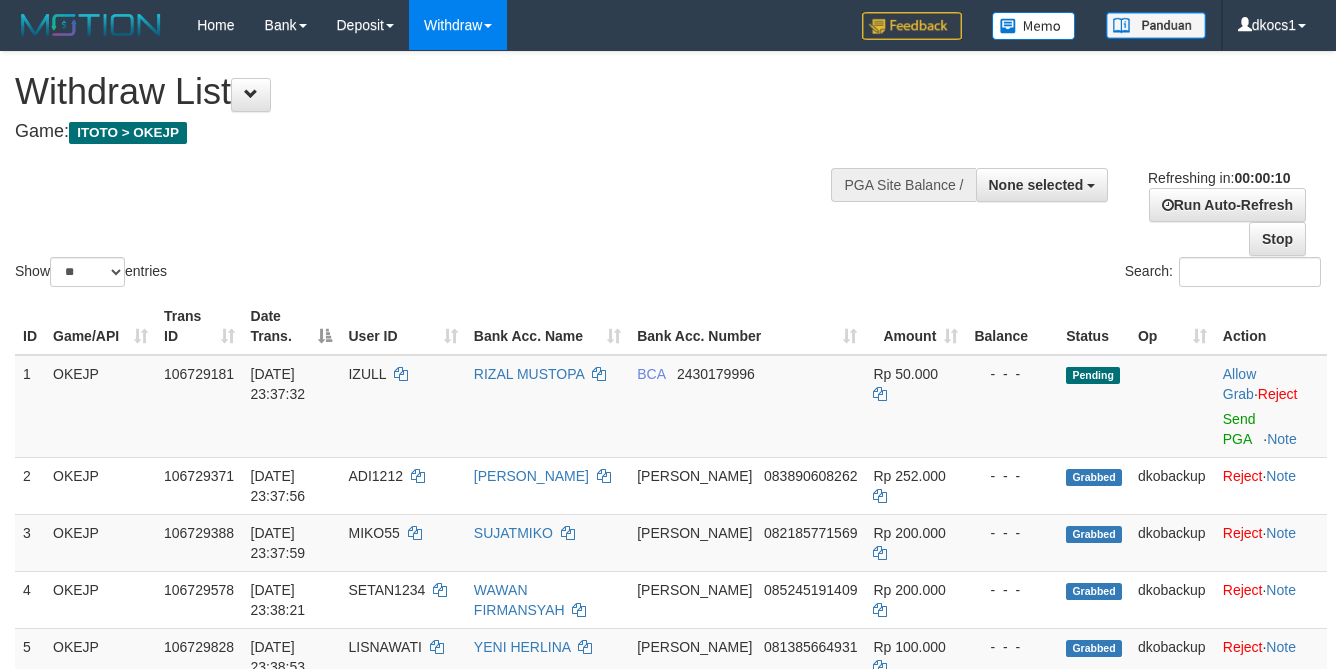 select 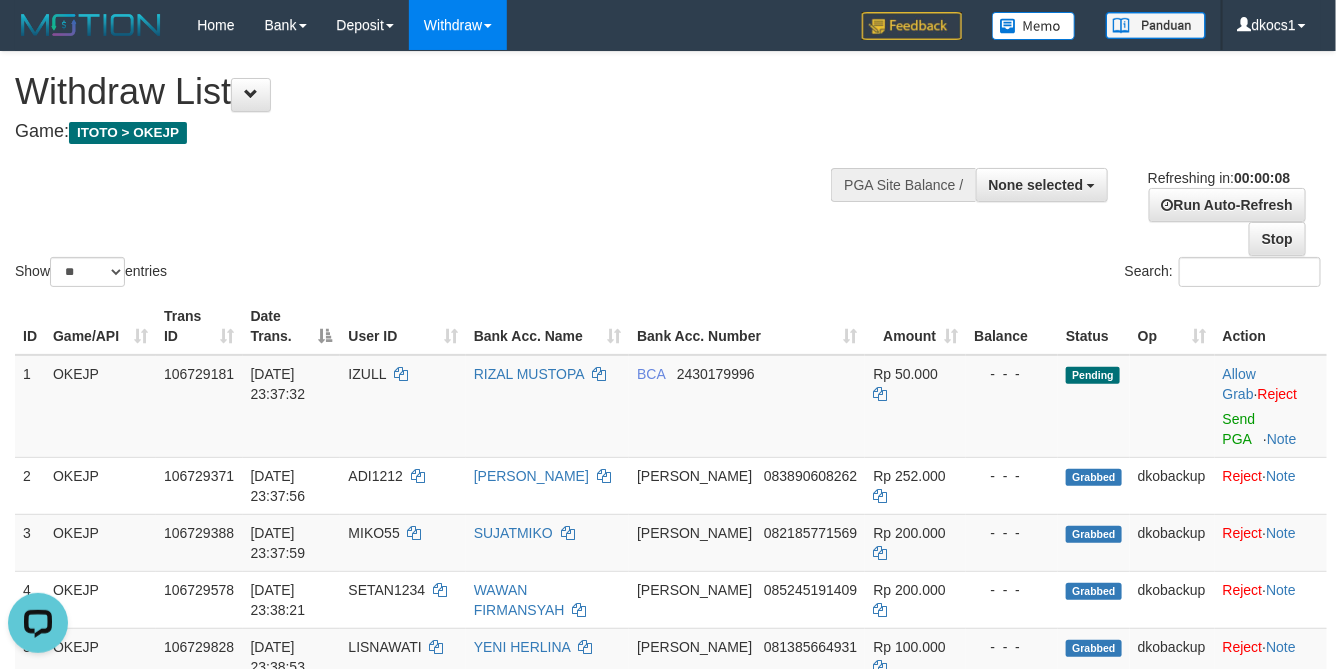 scroll, scrollTop: 0, scrollLeft: 0, axis: both 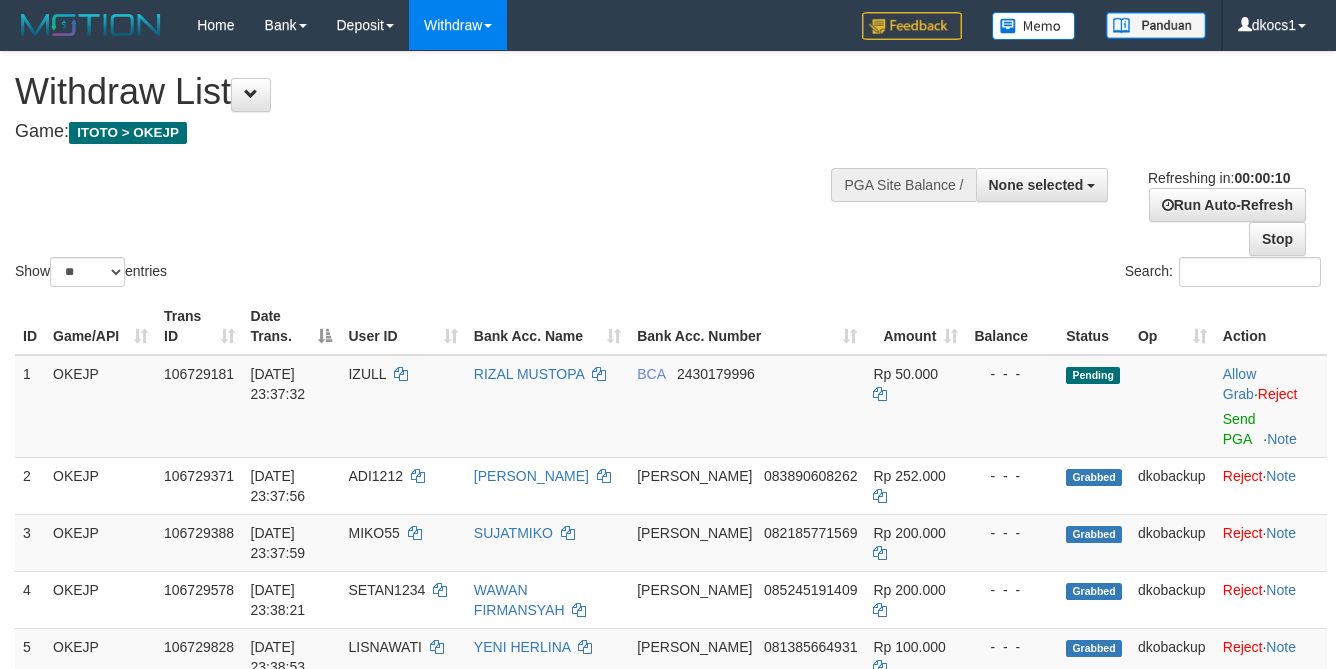 select 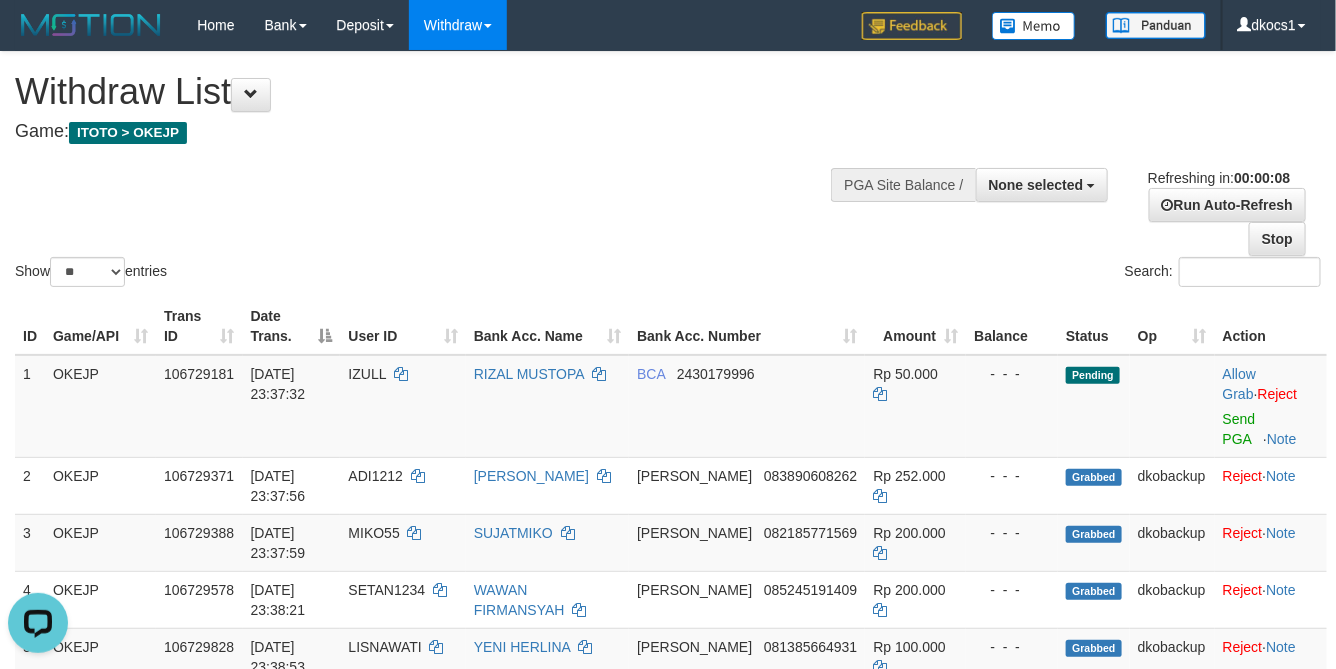 scroll, scrollTop: 0, scrollLeft: 0, axis: both 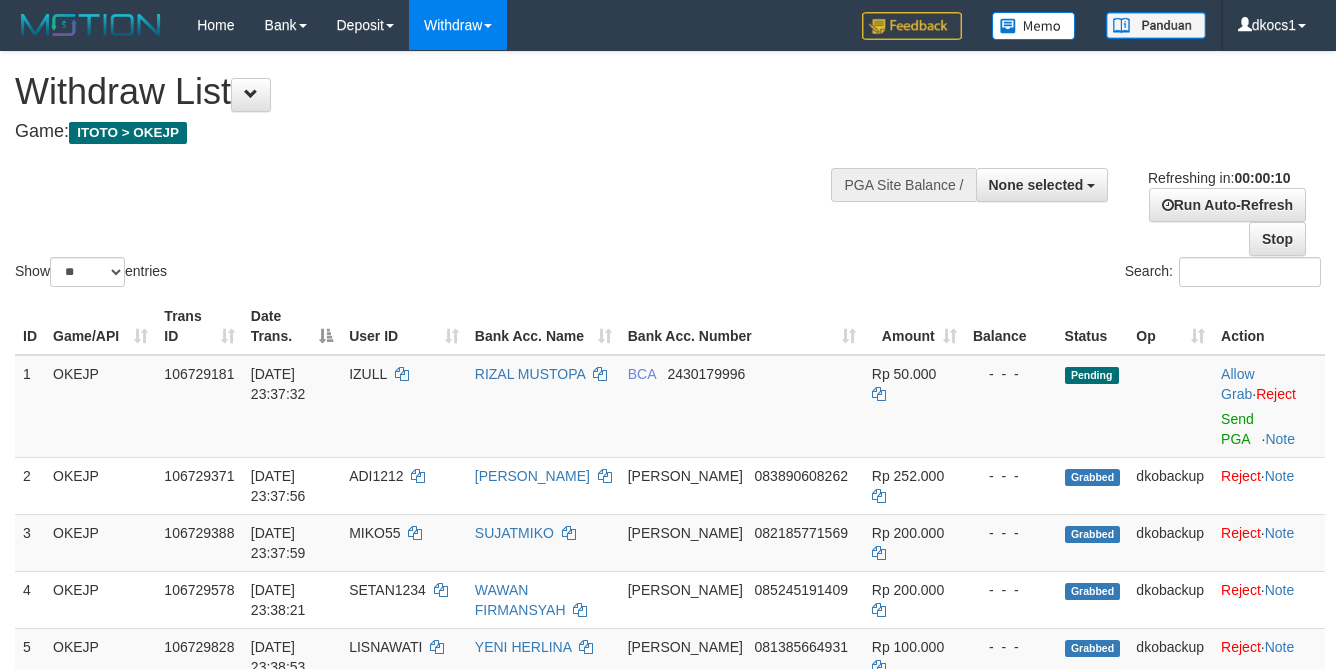 select 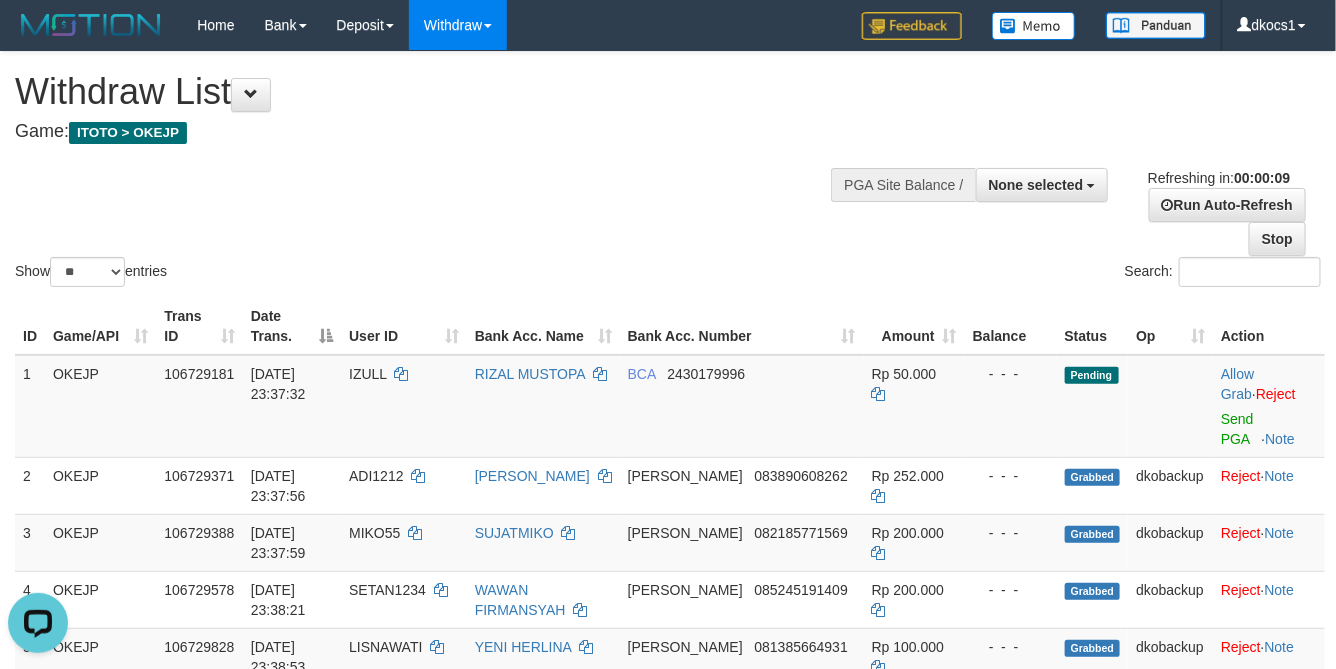 scroll, scrollTop: 0, scrollLeft: 0, axis: both 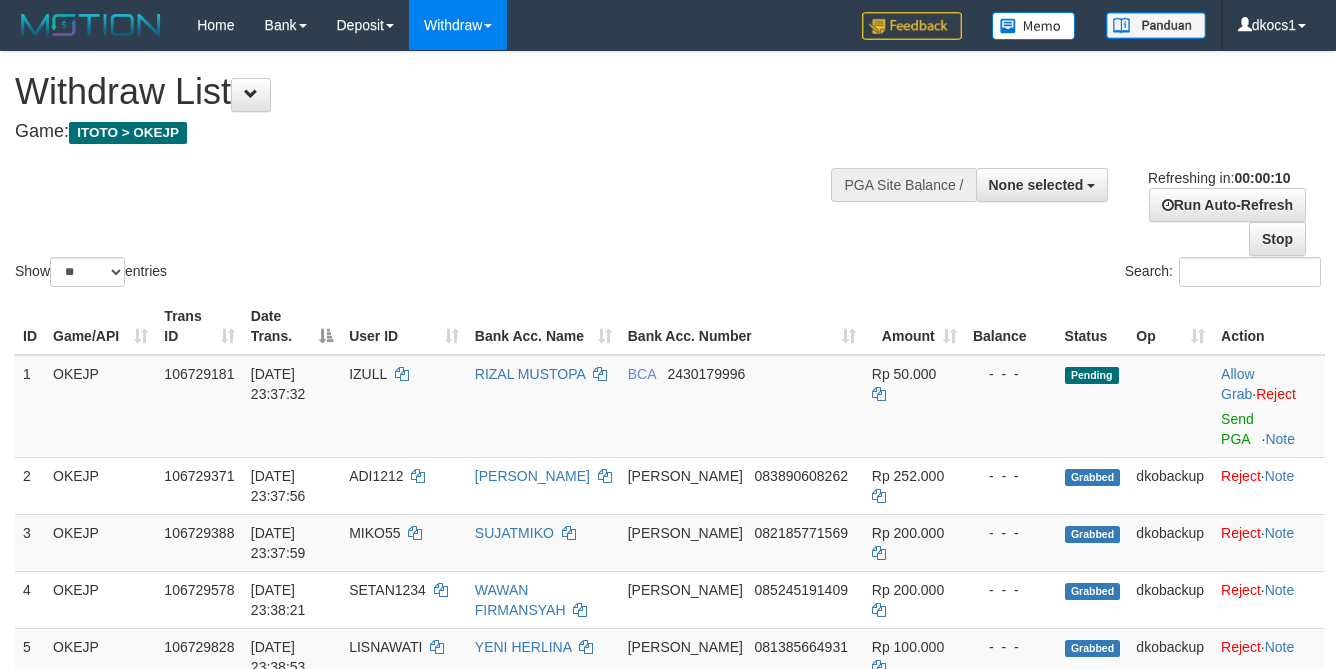 select 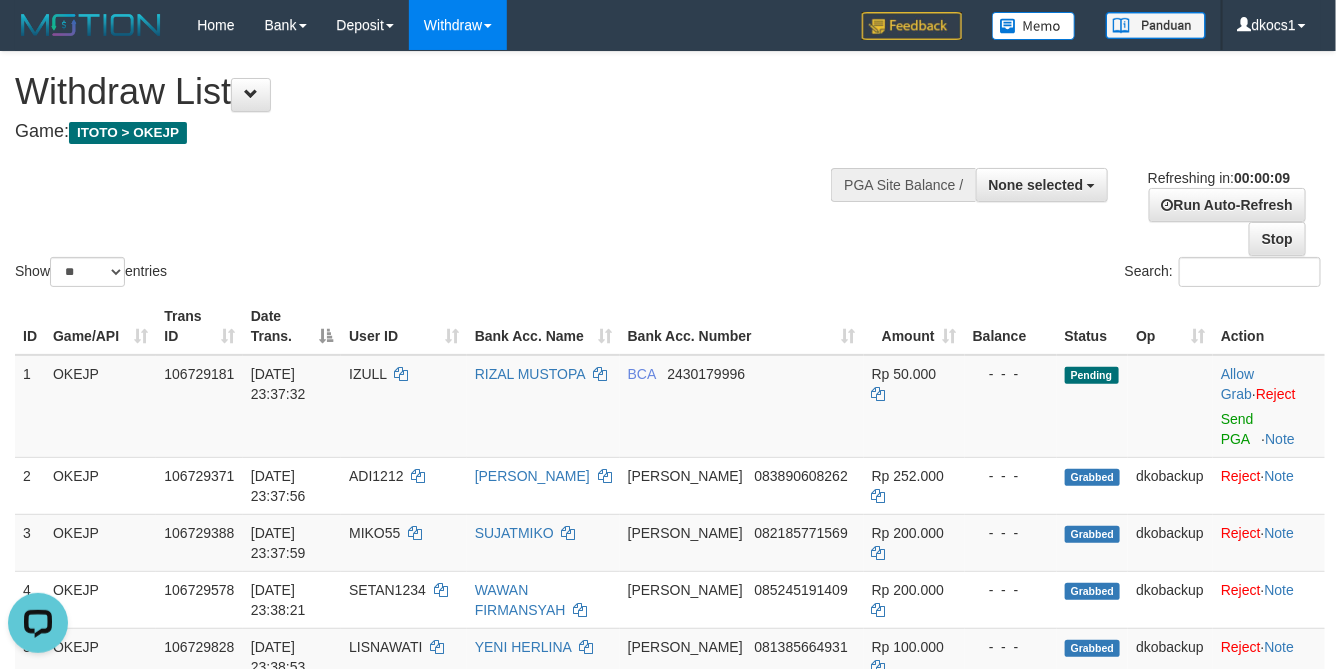 scroll, scrollTop: 0, scrollLeft: 0, axis: both 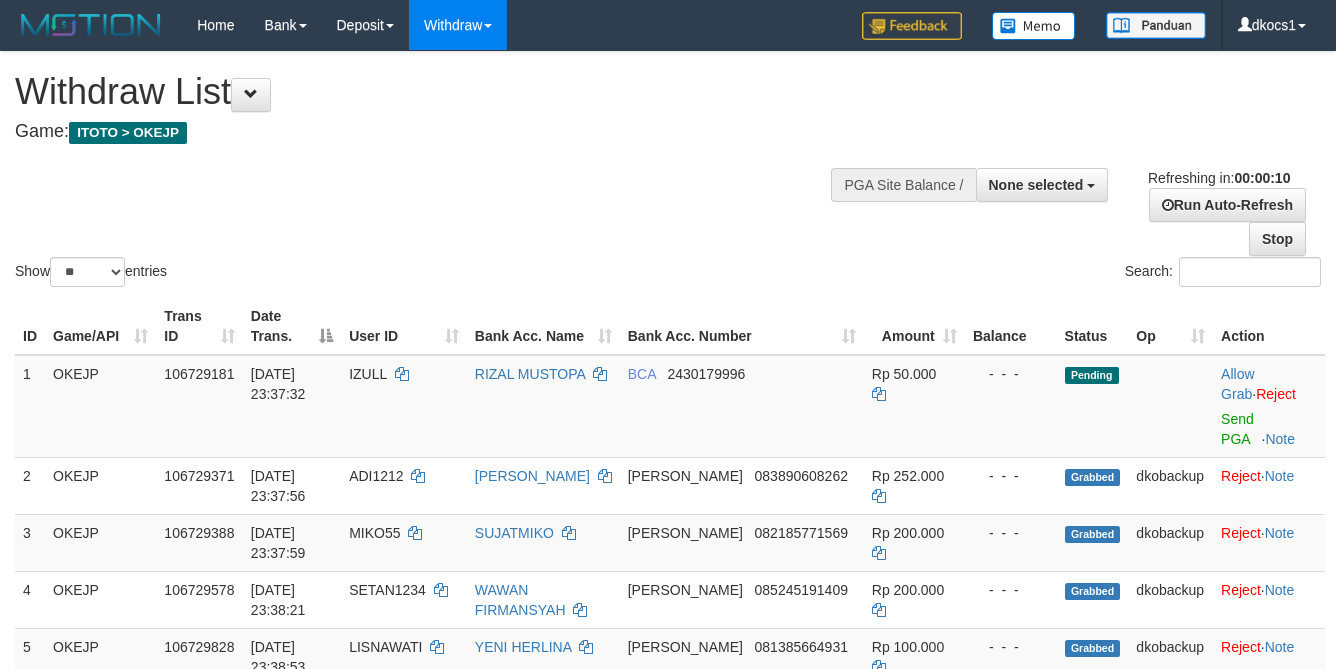 select 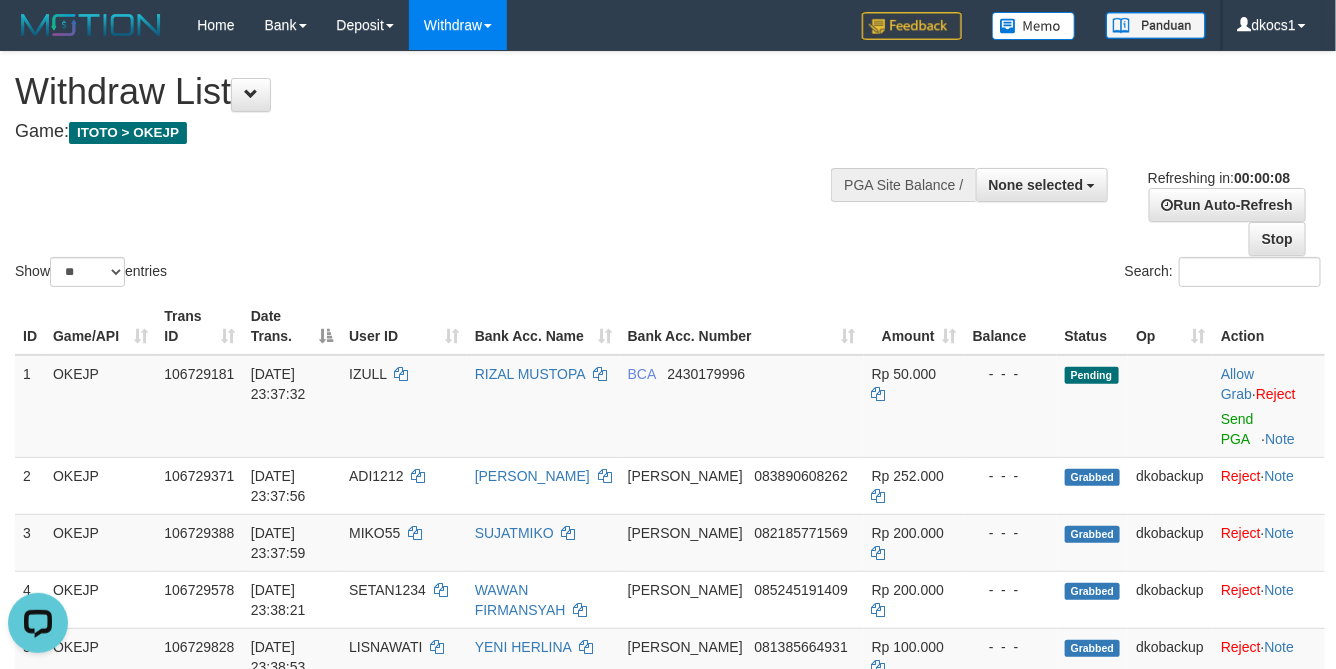 scroll, scrollTop: 0, scrollLeft: 0, axis: both 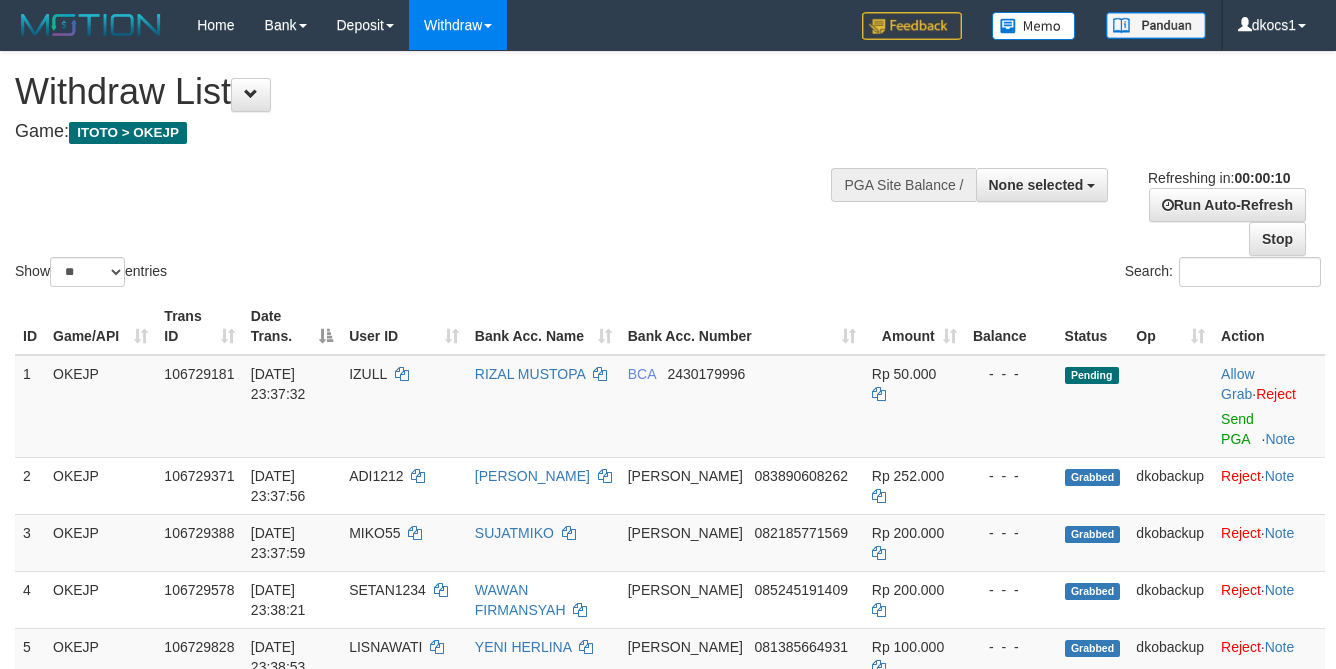 select 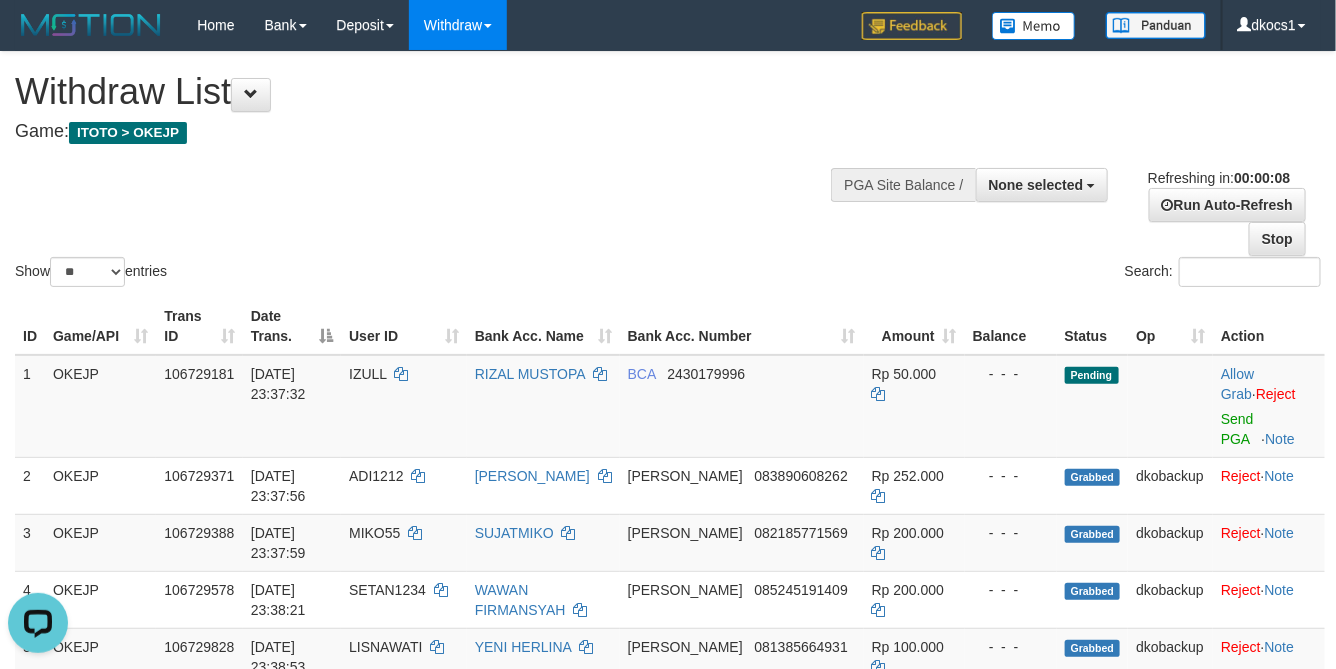 scroll, scrollTop: 0, scrollLeft: 0, axis: both 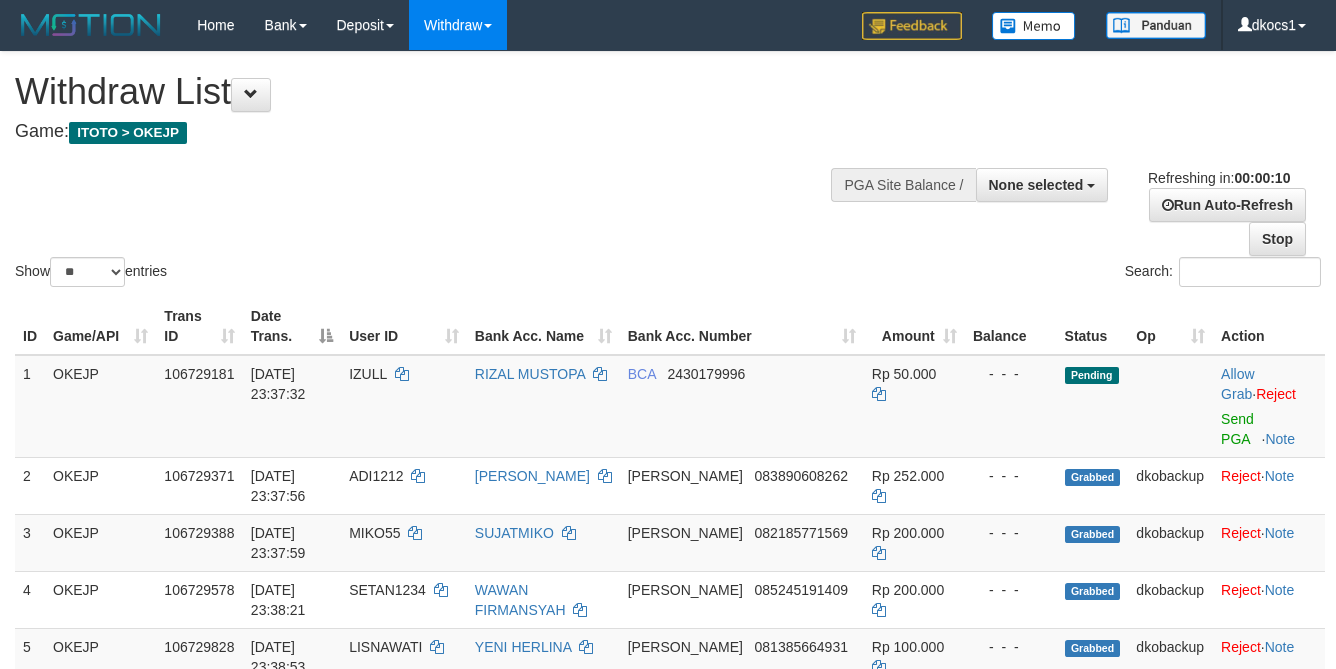 select 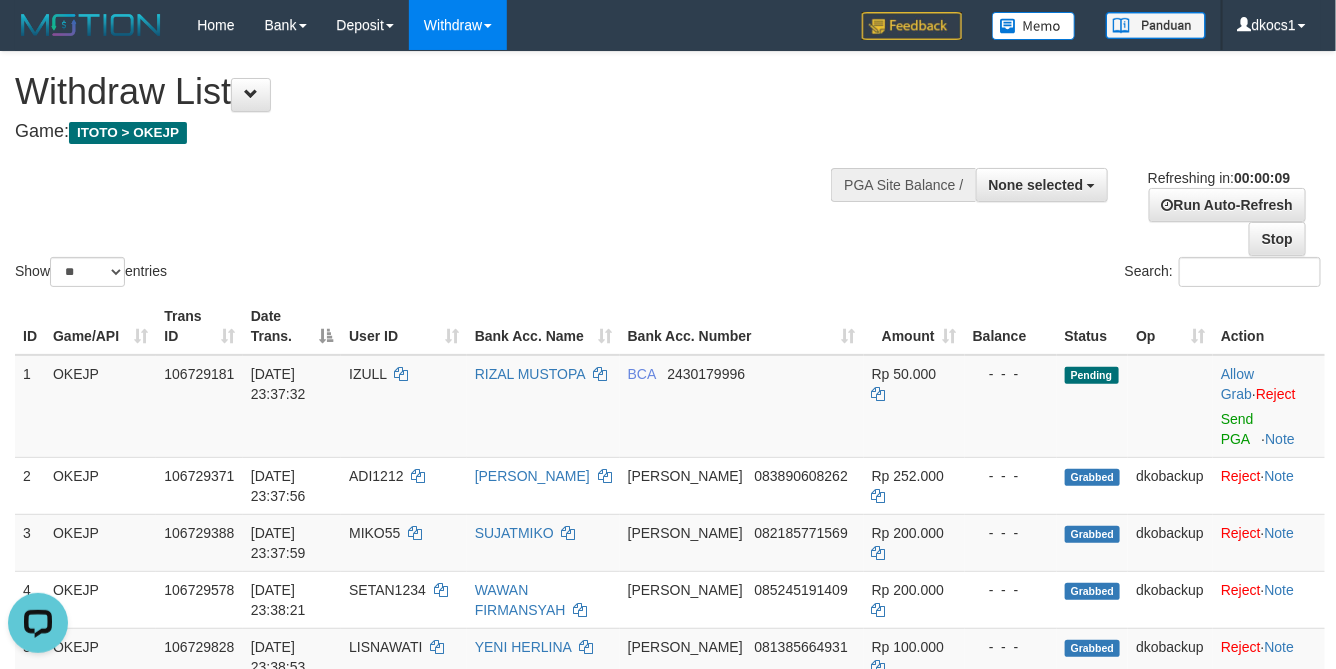 scroll, scrollTop: 0, scrollLeft: 0, axis: both 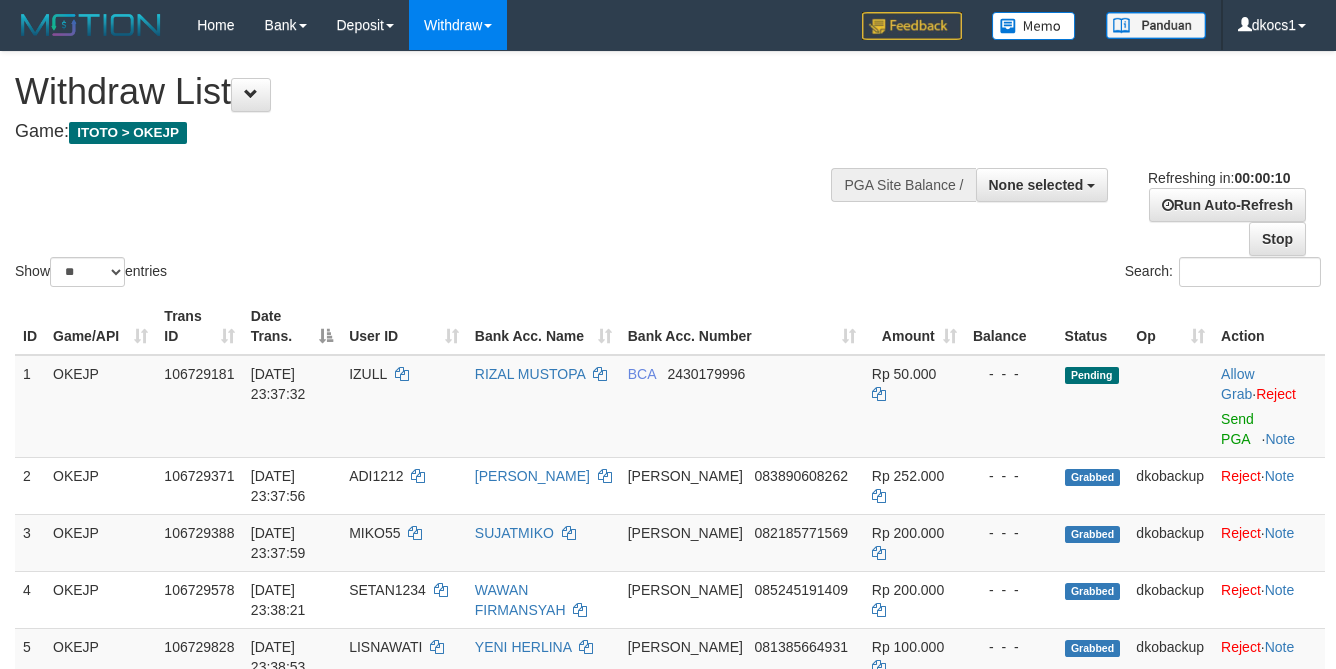 select 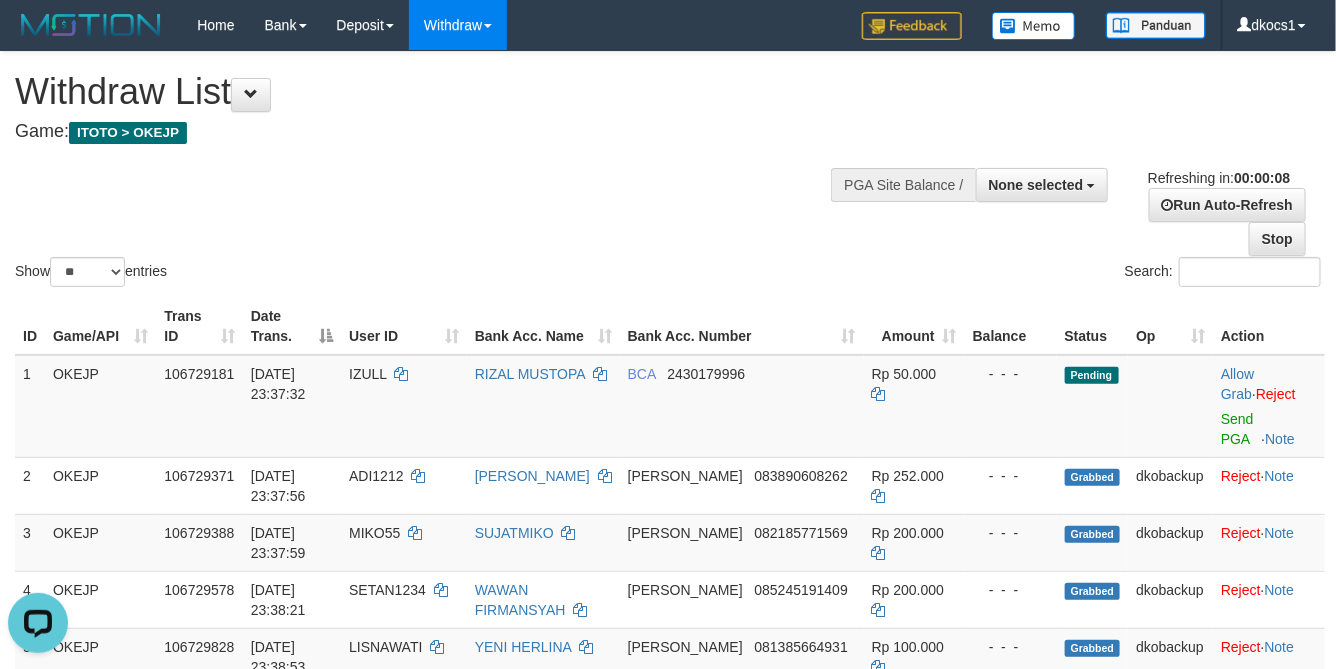 scroll, scrollTop: 0, scrollLeft: 0, axis: both 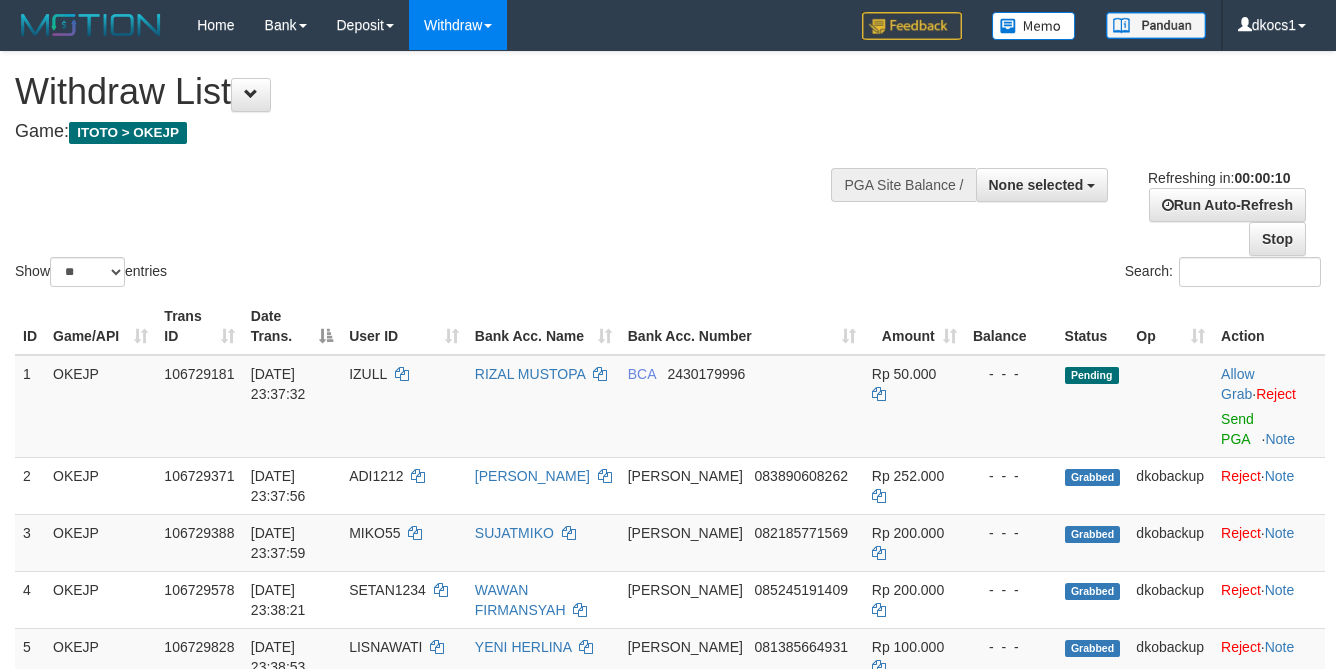 select 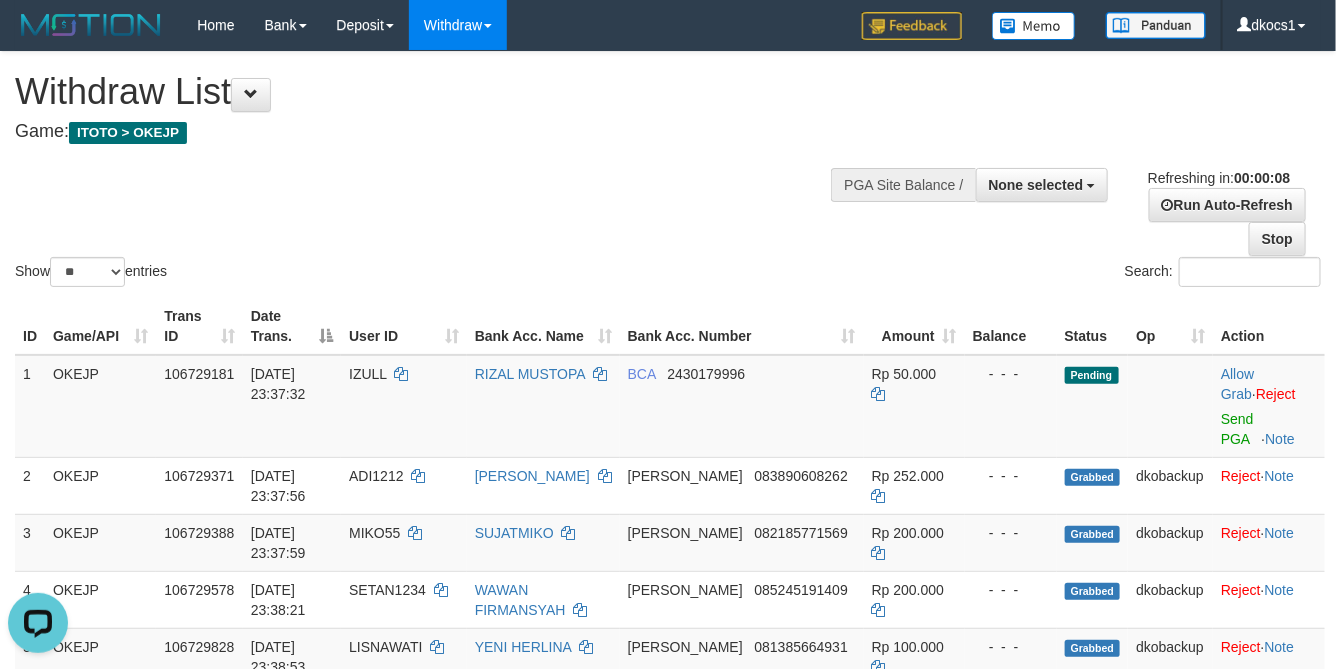 scroll, scrollTop: 0, scrollLeft: 0, axis: both 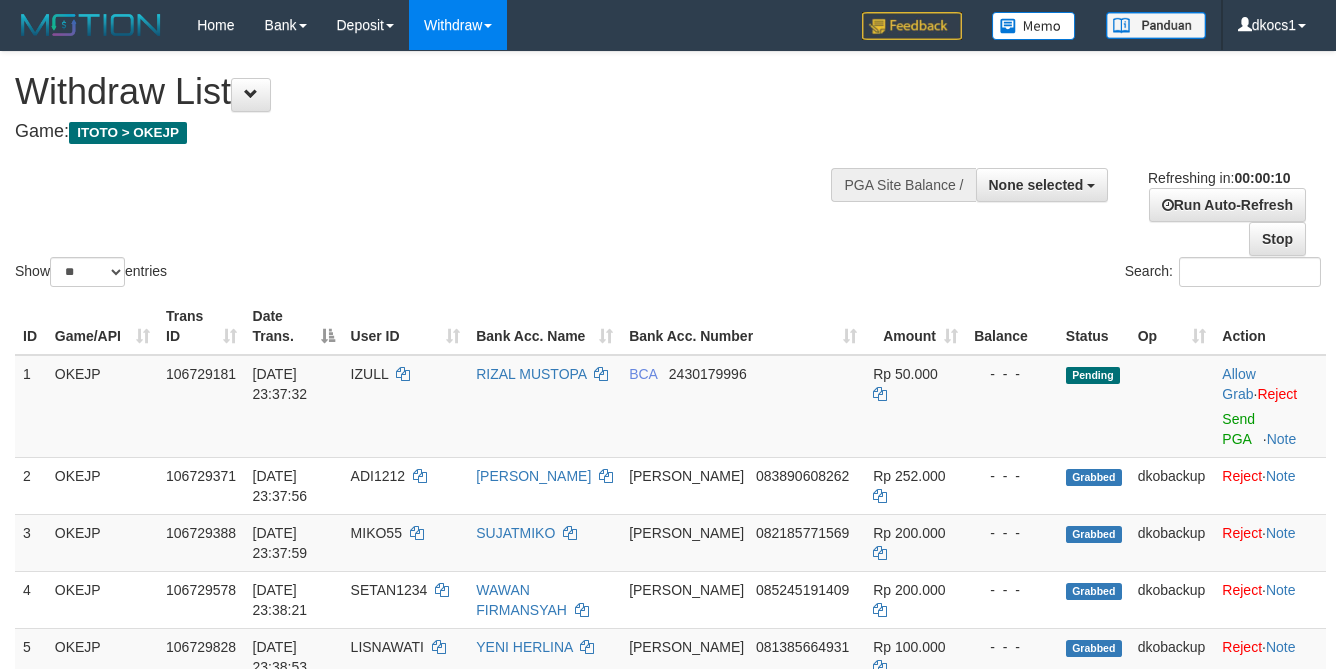 select 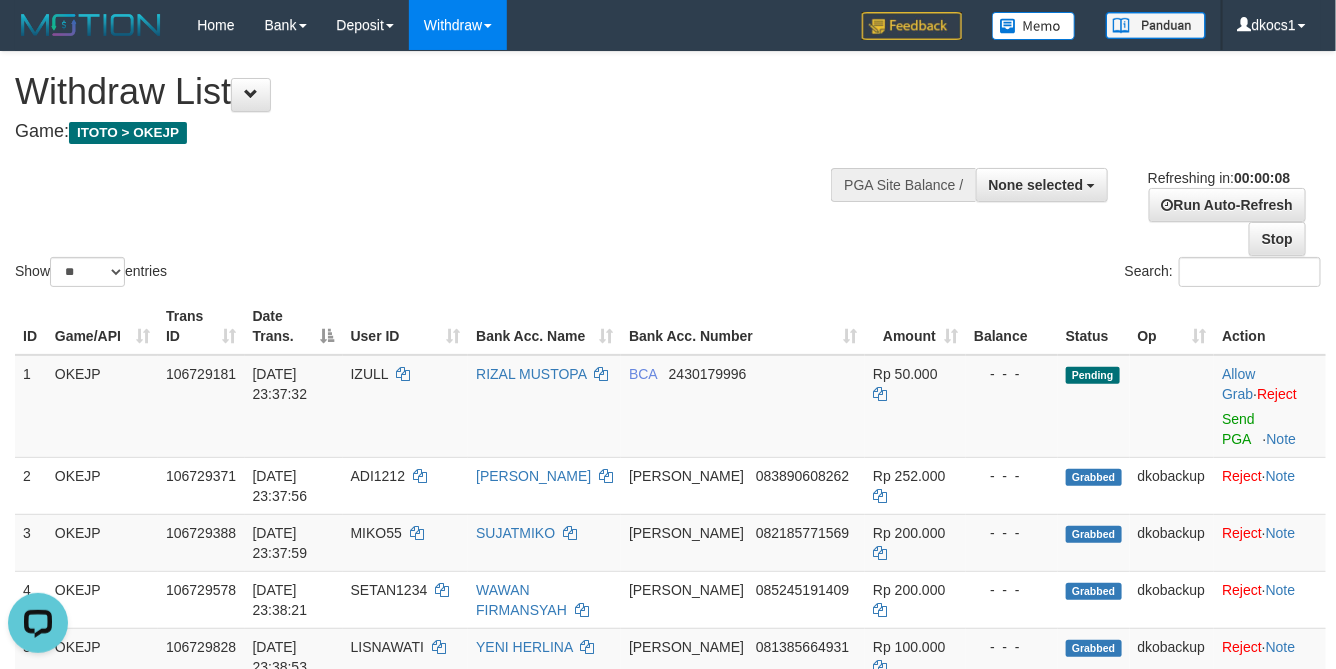 scroll, scrollTop: 0, scrollLeft: 0, axis: both 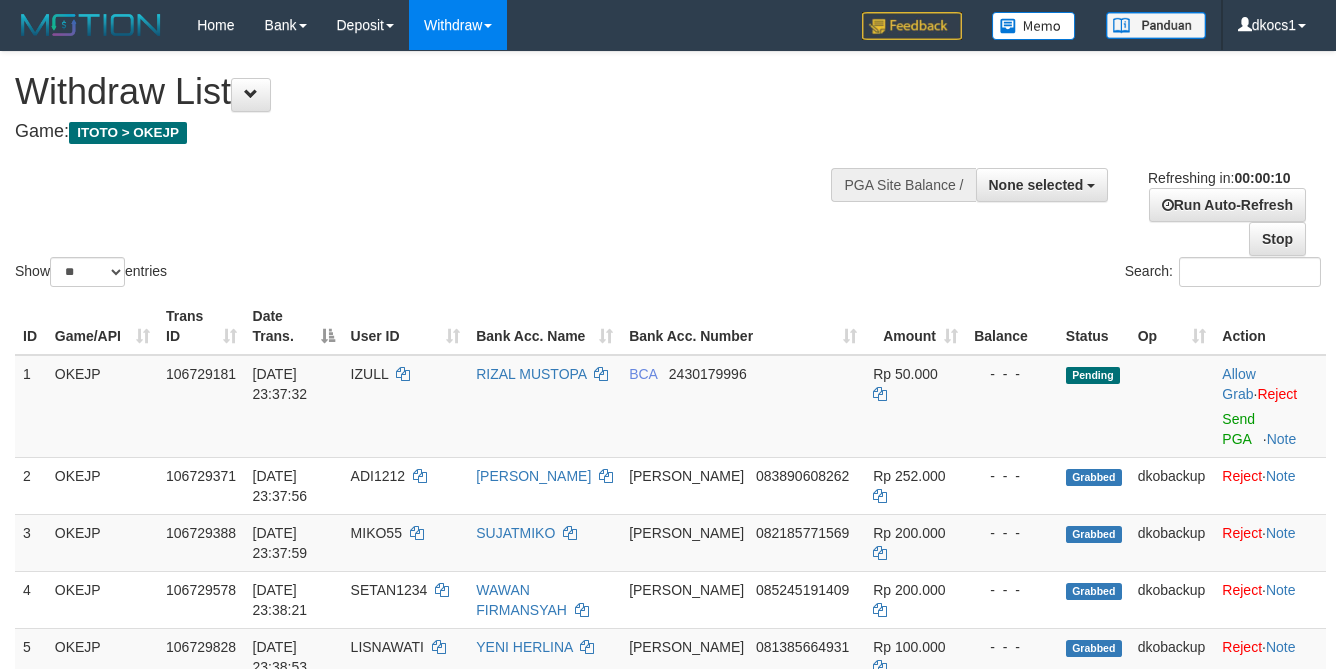 select 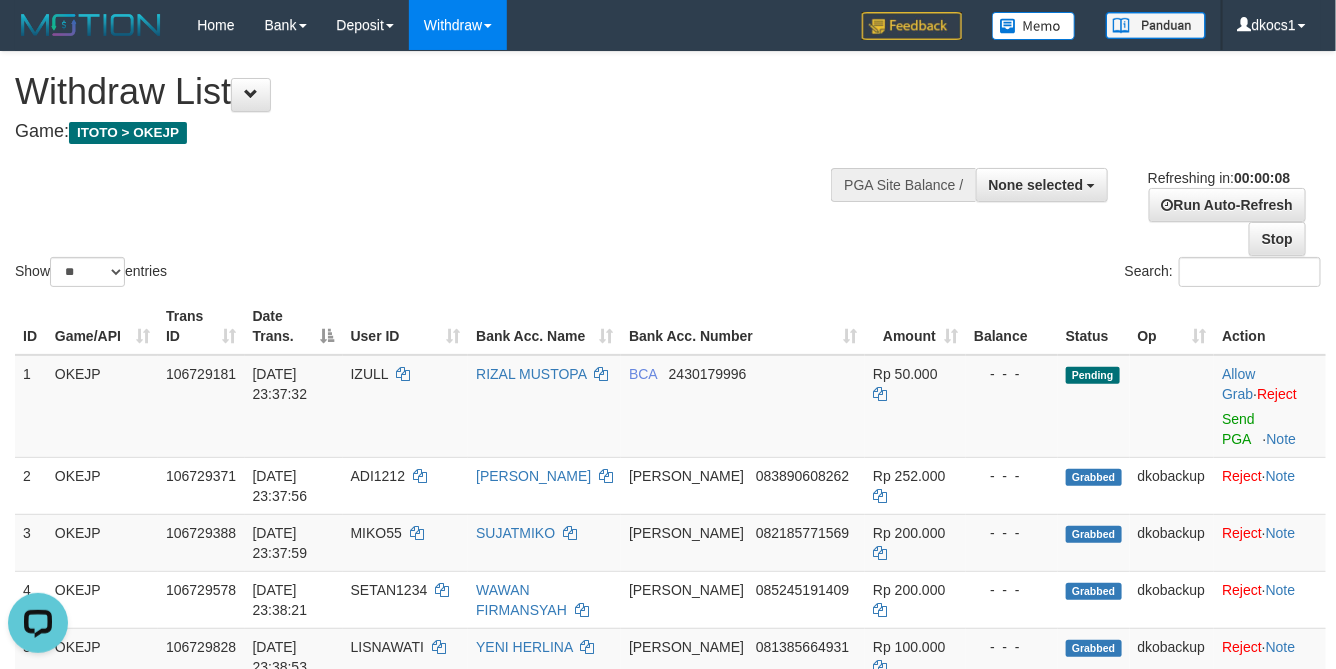 scroll, scrollTop: 0, scrollLeft: 0, axis: both 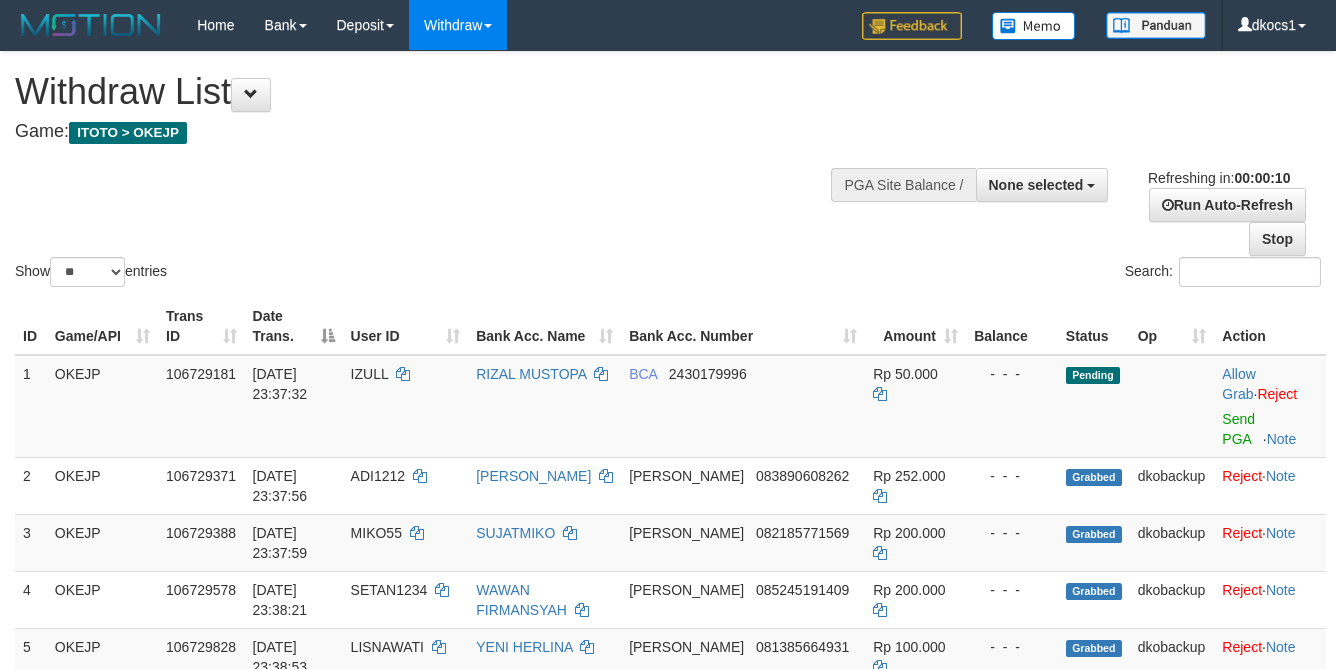 select 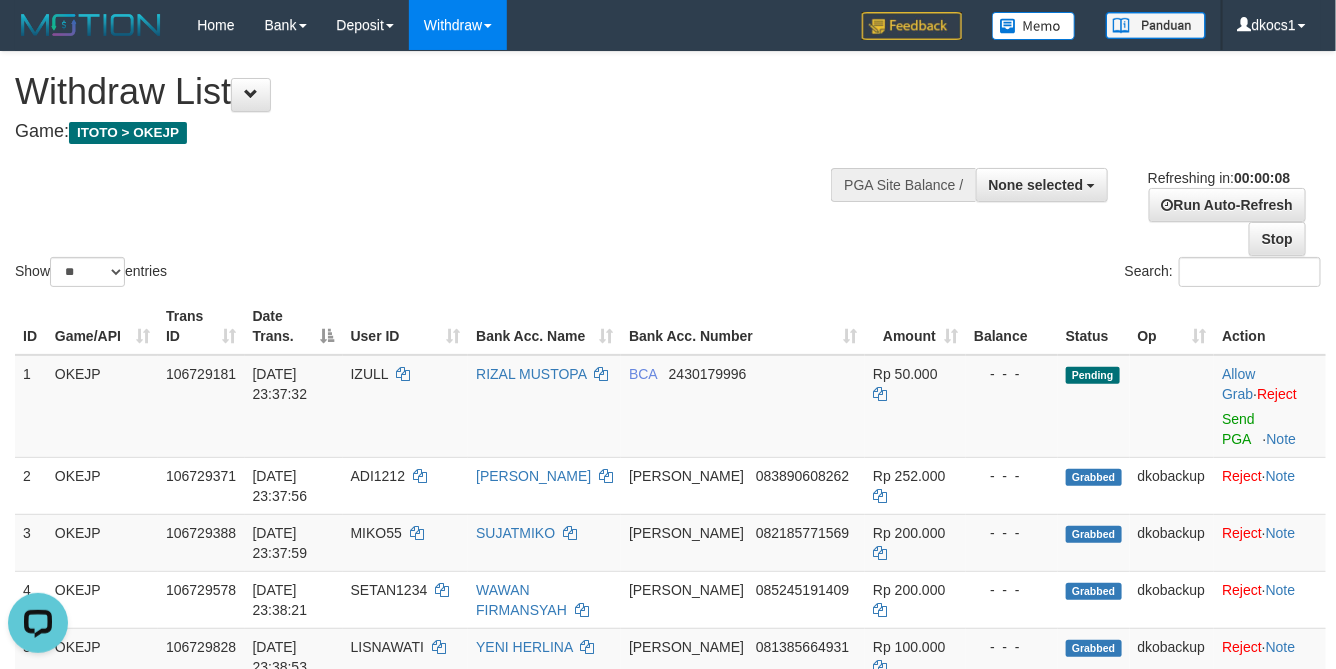 scroll, scrollTop: 0, scrollLeft: 0, axis: both 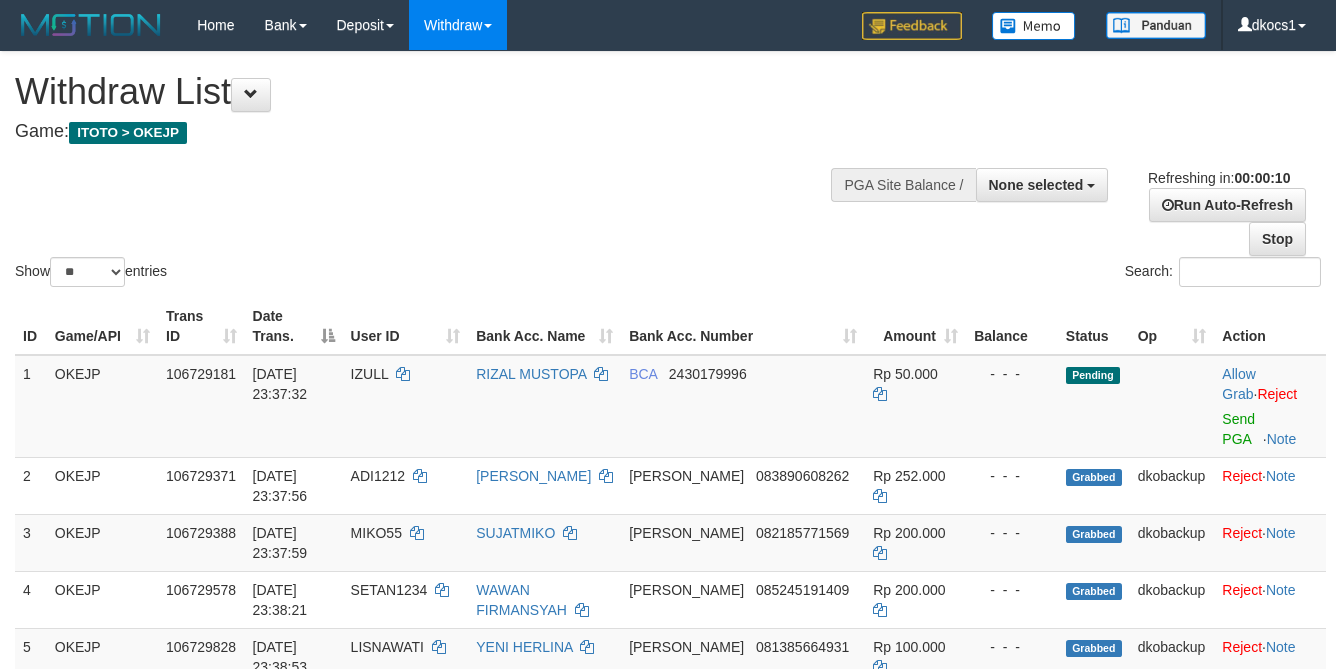 select 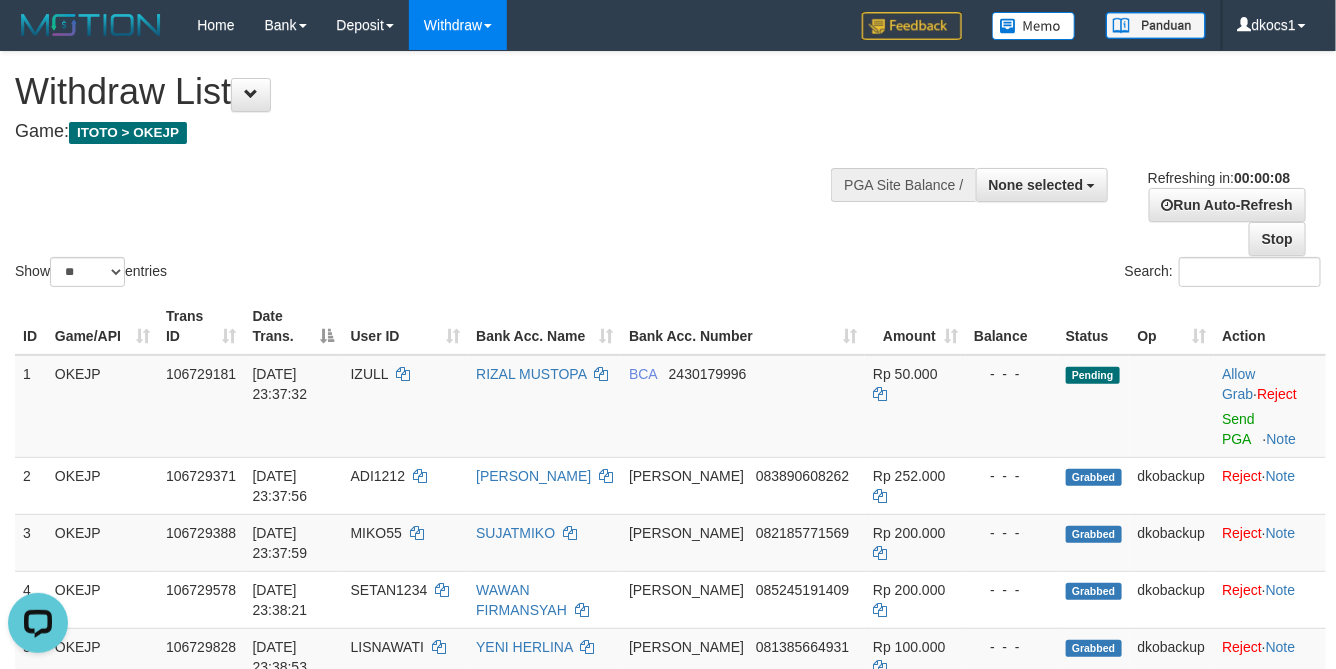 scroll, scrollTop: 0, scrollLeft: 0, axis: both 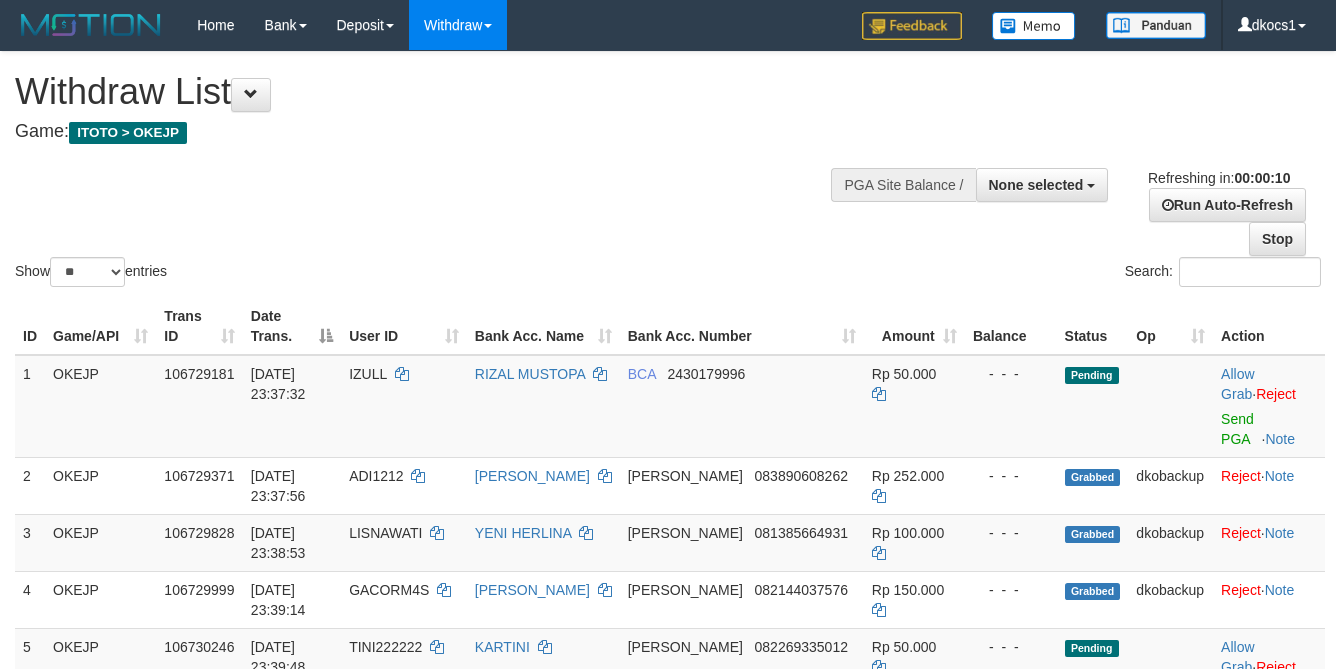 select 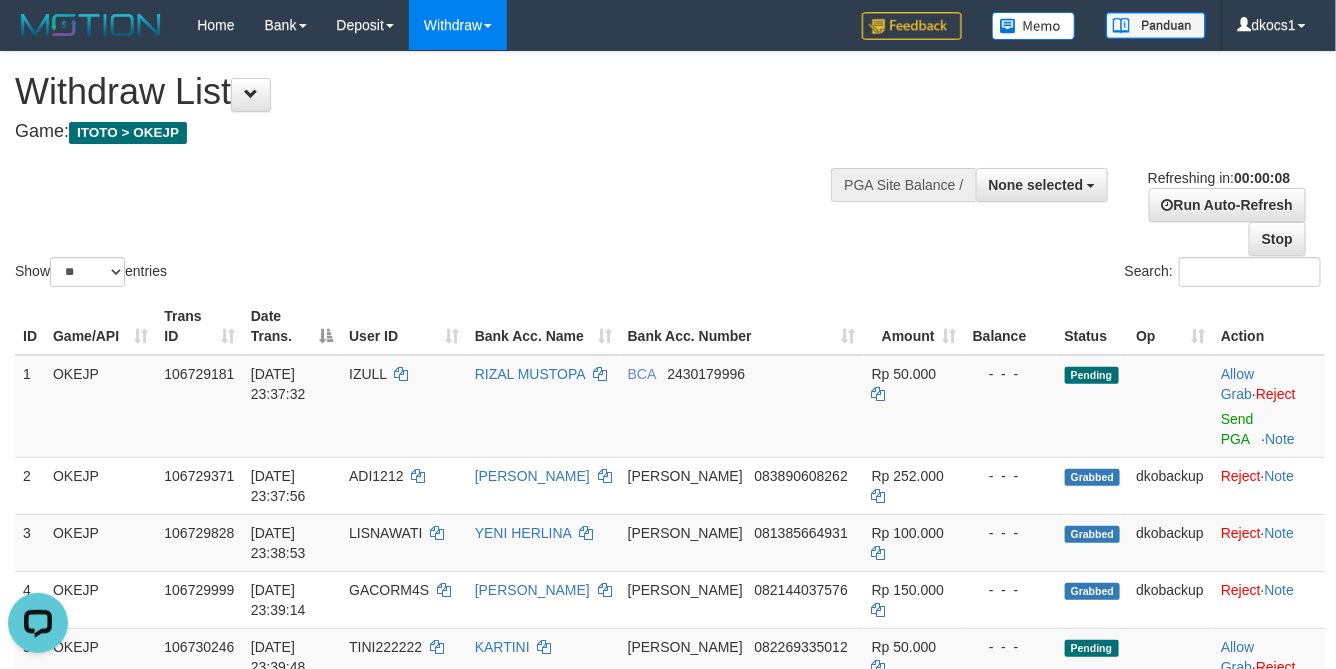 scroll, scrollTop: 0, scrollLeft: 0, axis: both 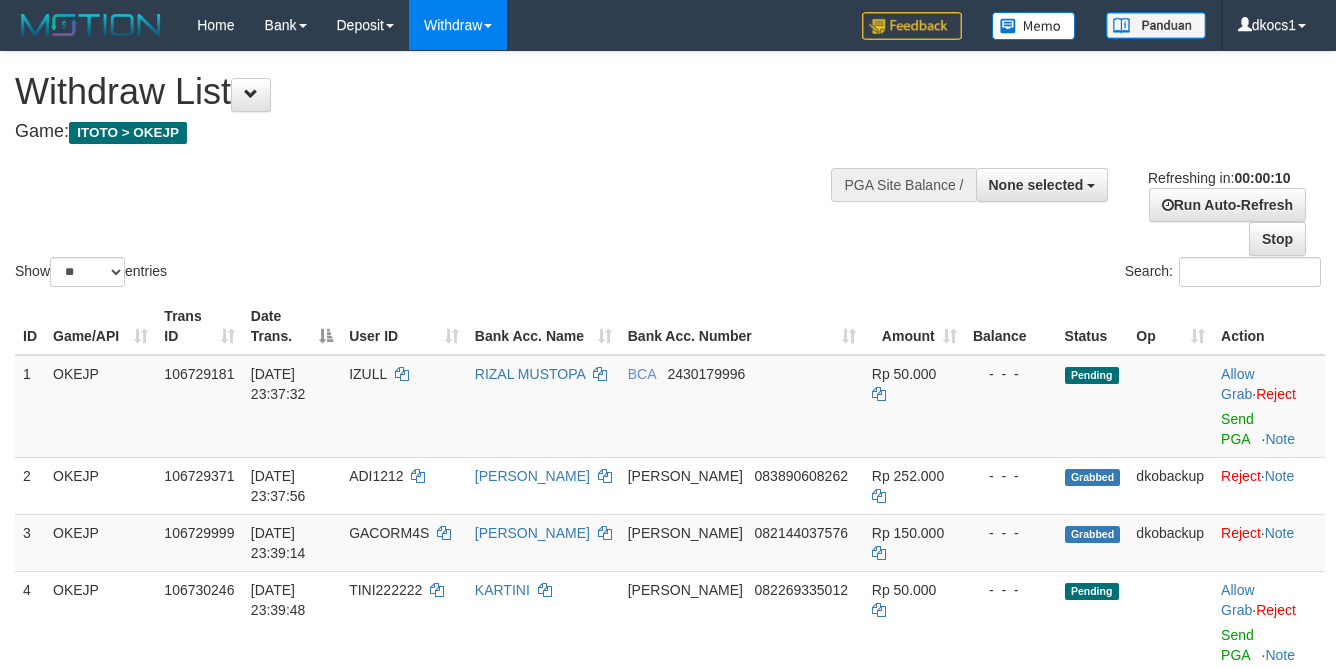 select 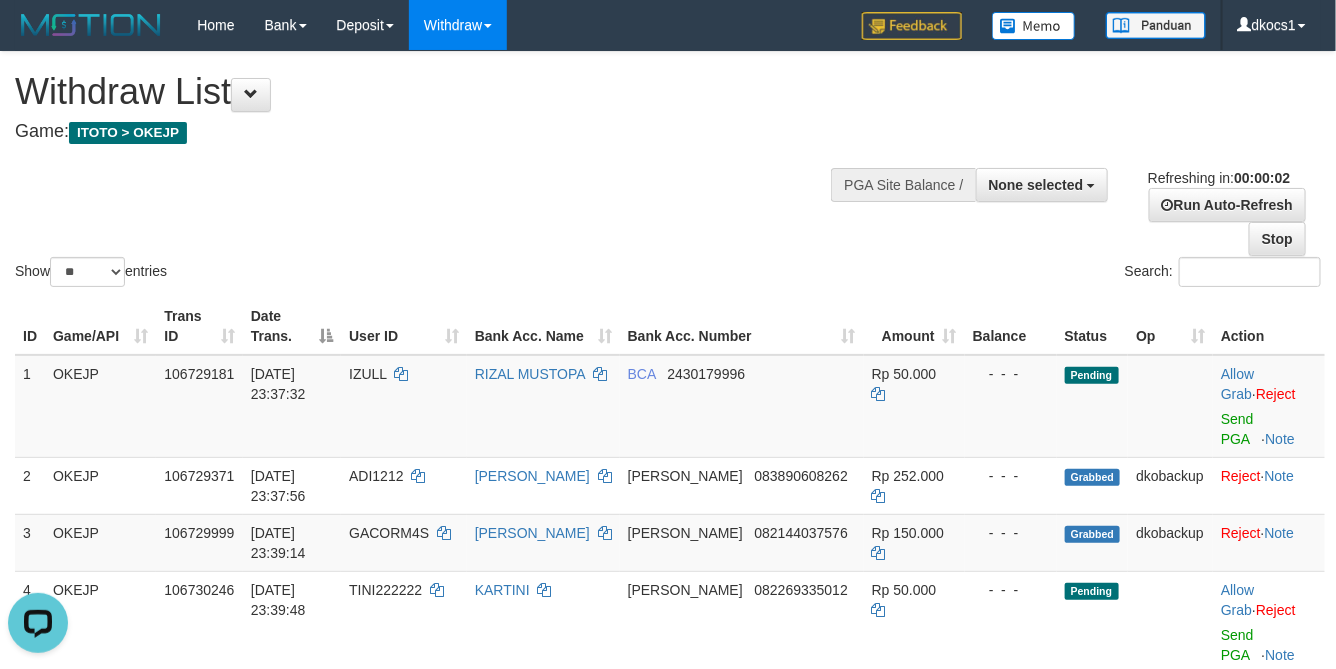 scroll, scrollTop: 0, scrollLeft: 0, axis: both 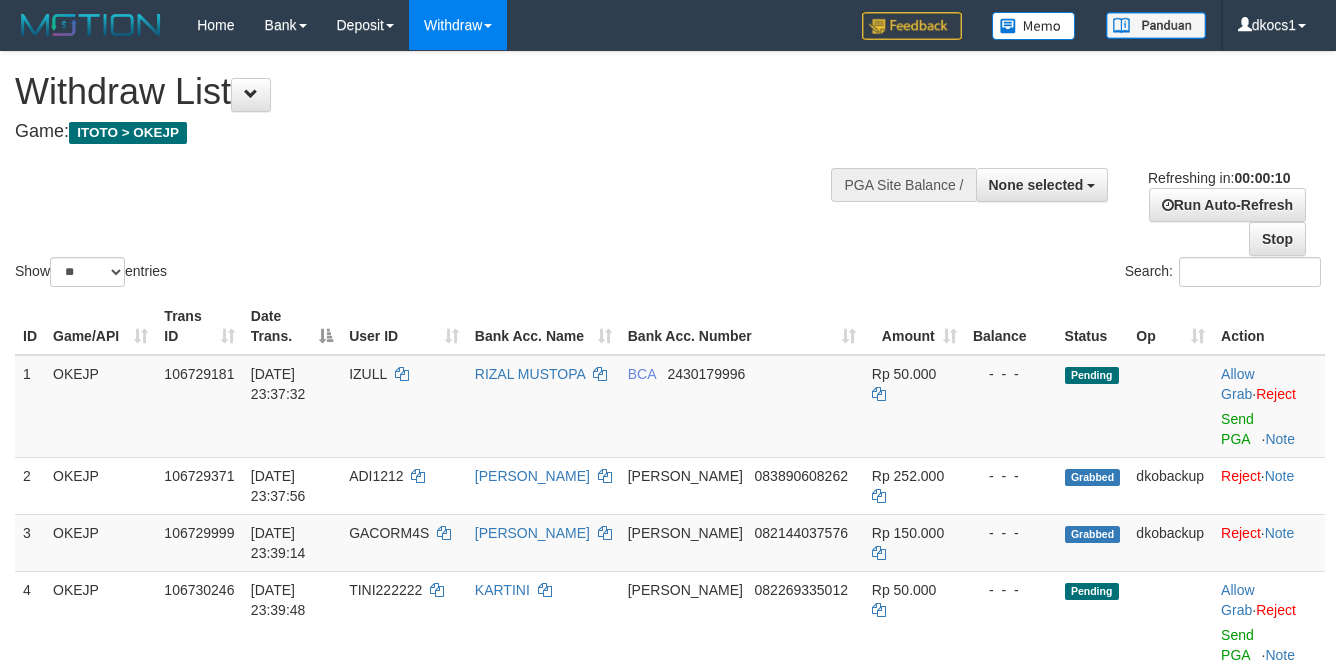 select 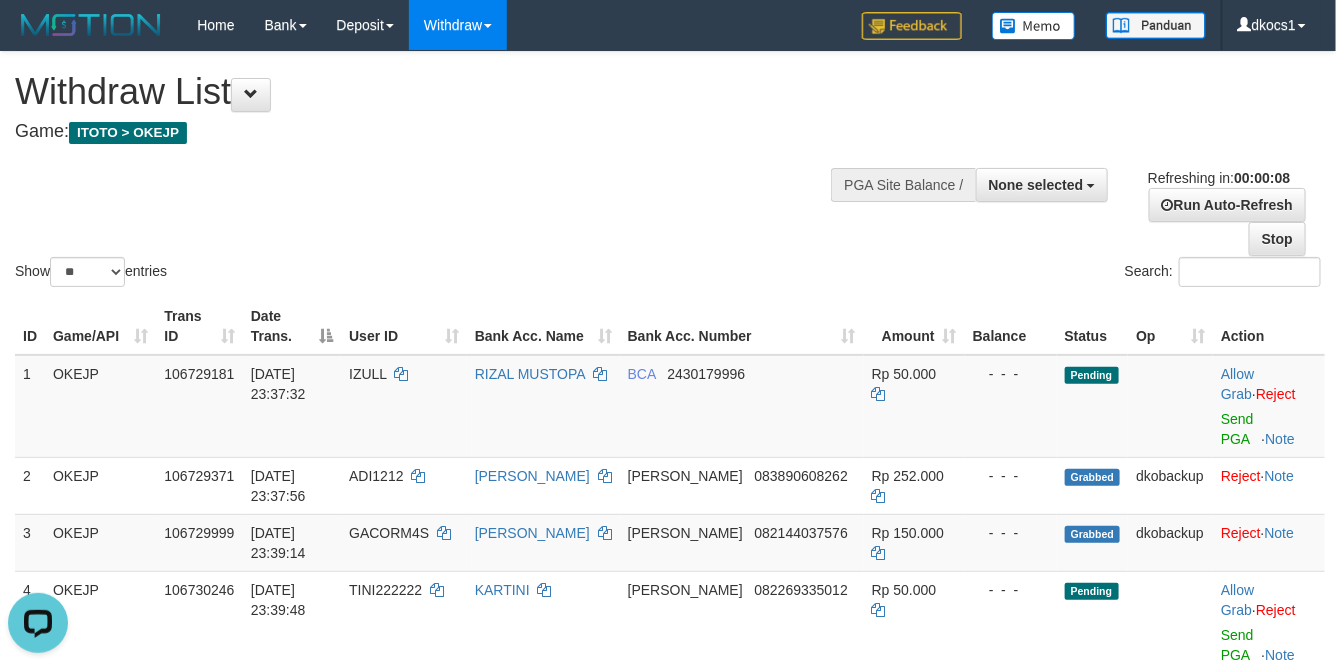 scroll, scrollTop: 0, scrollLeft: 0, axis: both 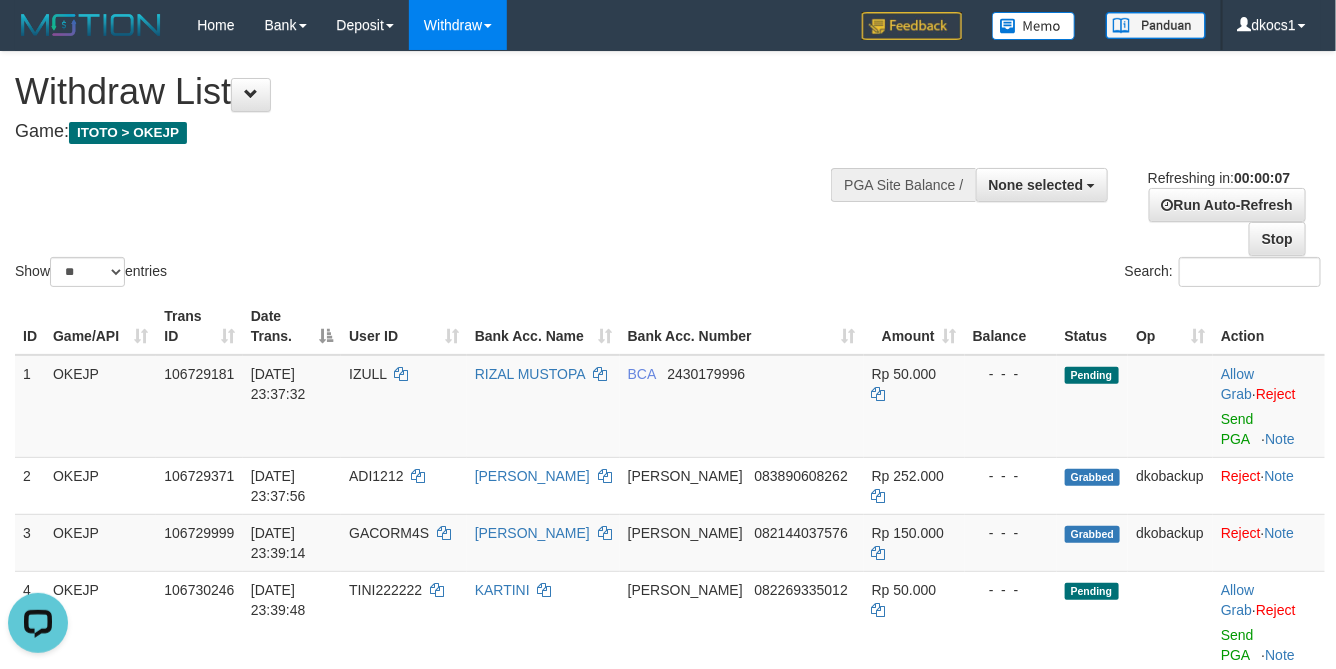 click on "Show  ** ** ** ***  entries Search:" at bounding box center [668, 171] 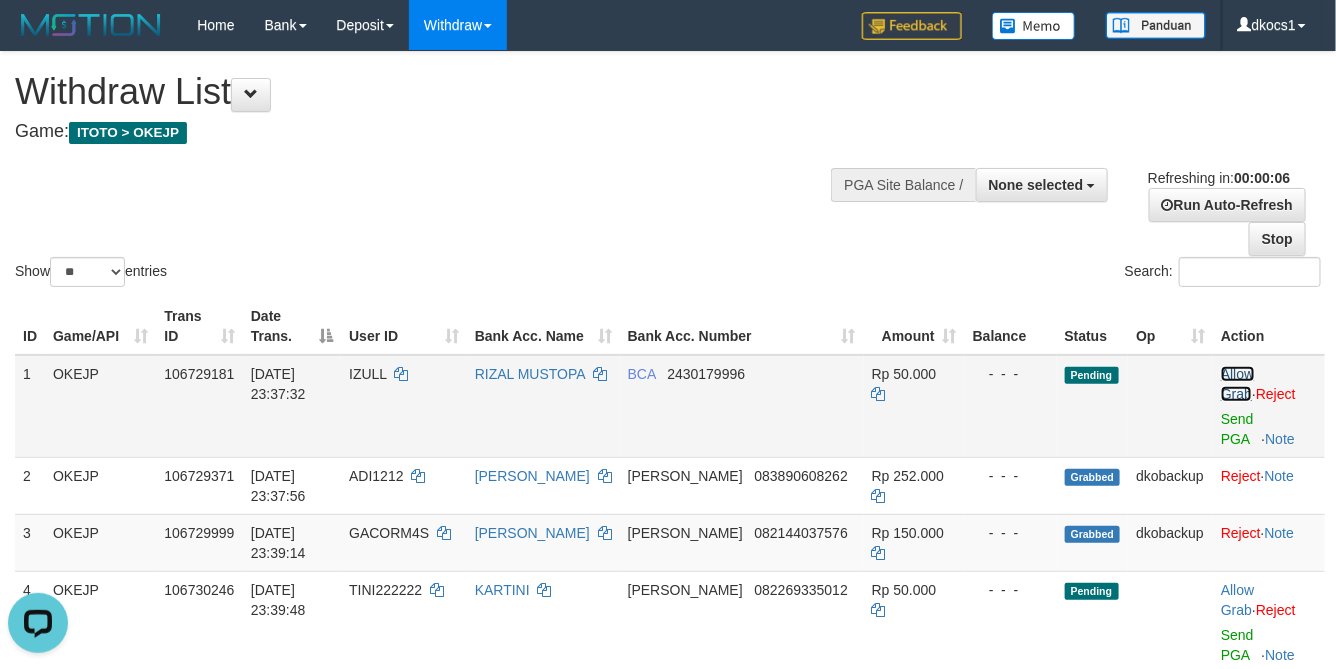 click on "Allow Grab" at bounding box center (1237, 384) 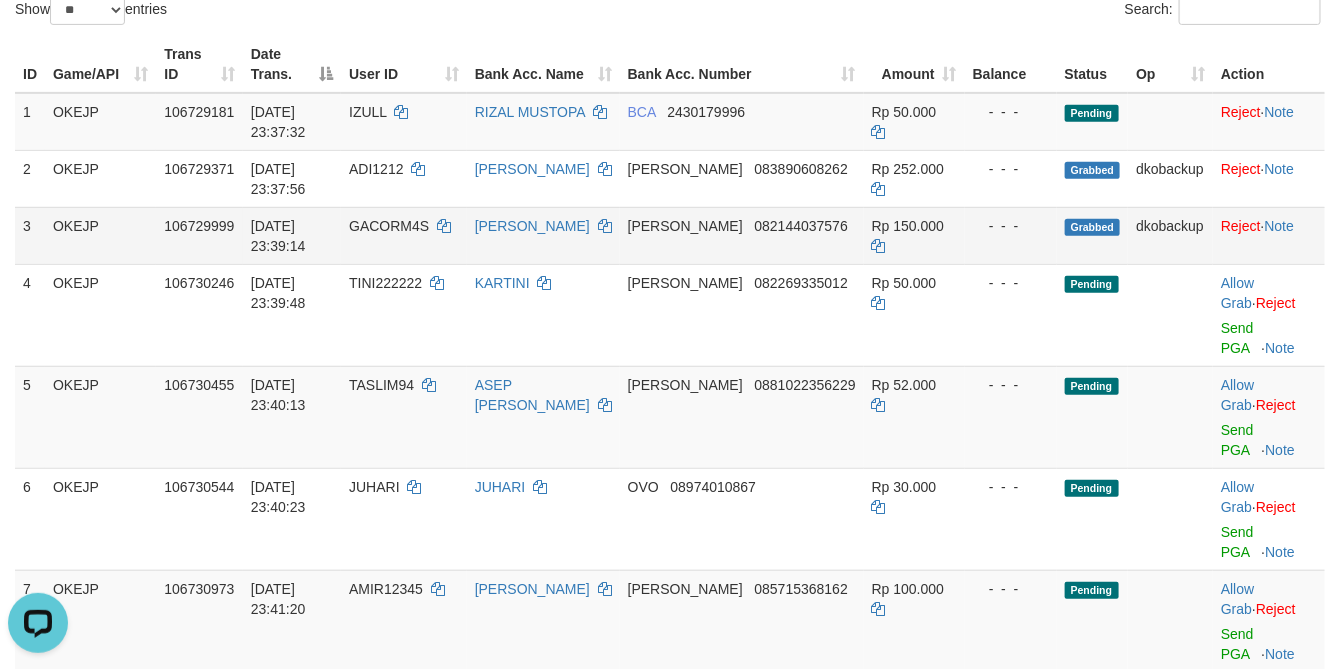 scroll, scrollTop: 255, scrollLeft: 0, axis: vertical 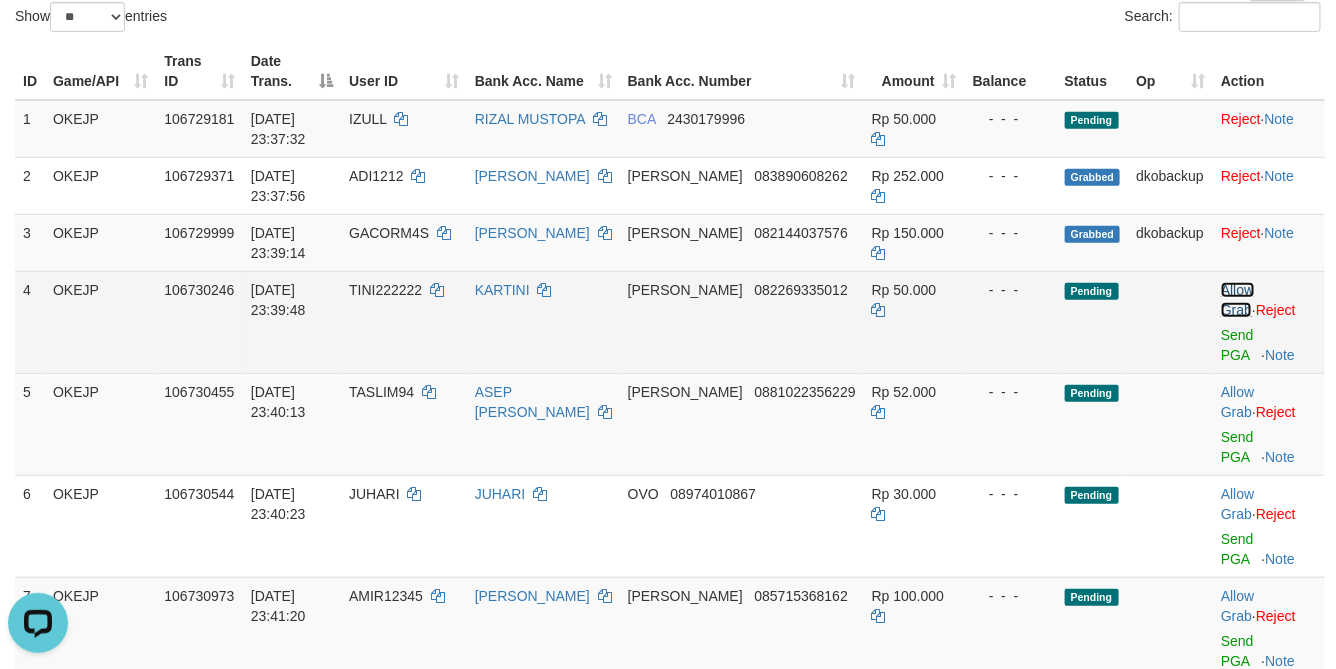 click on "Allow Grab" at bounding box center (1237, 300) 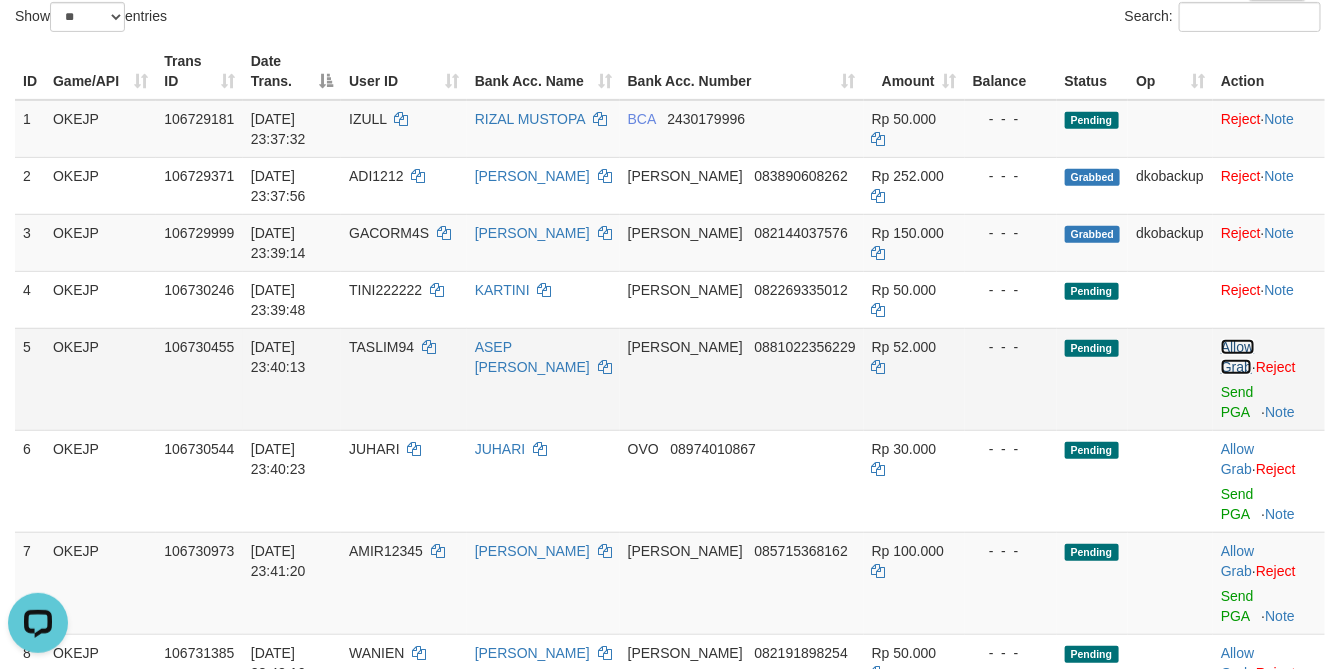 click on "Allow Grab" at bounding box center [1237, 357] 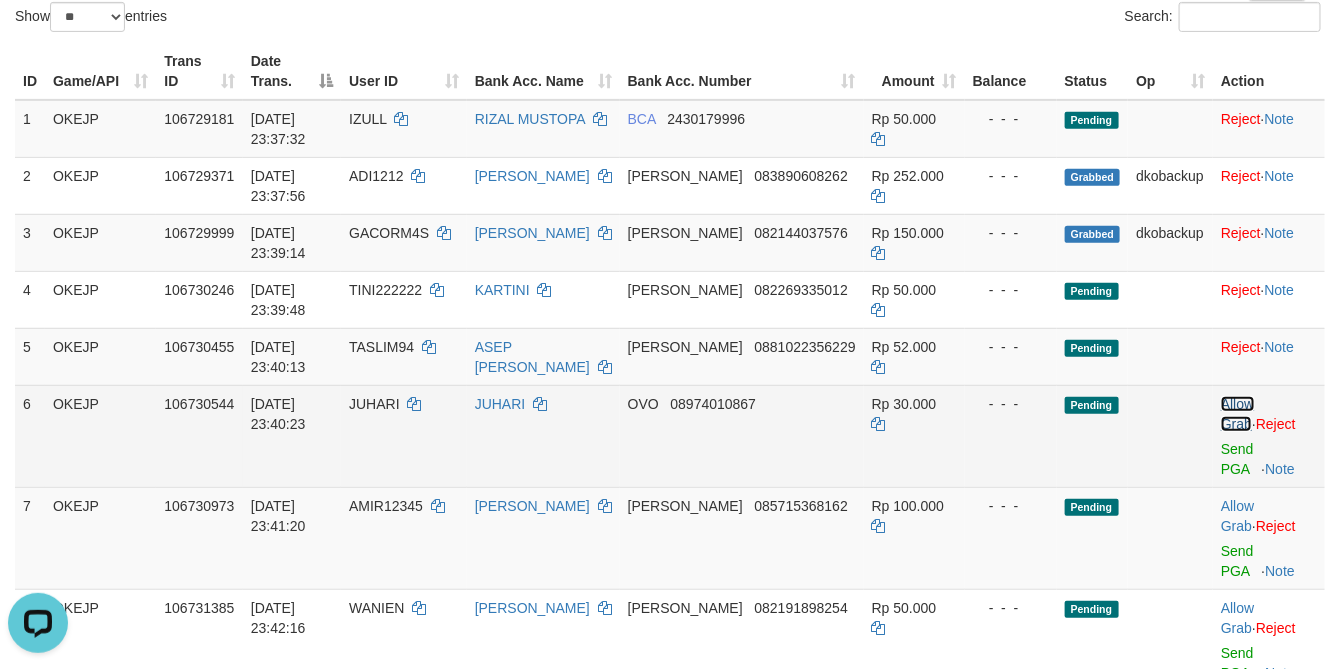 click on "Allow Grab" at bounding box center [1237, 414] 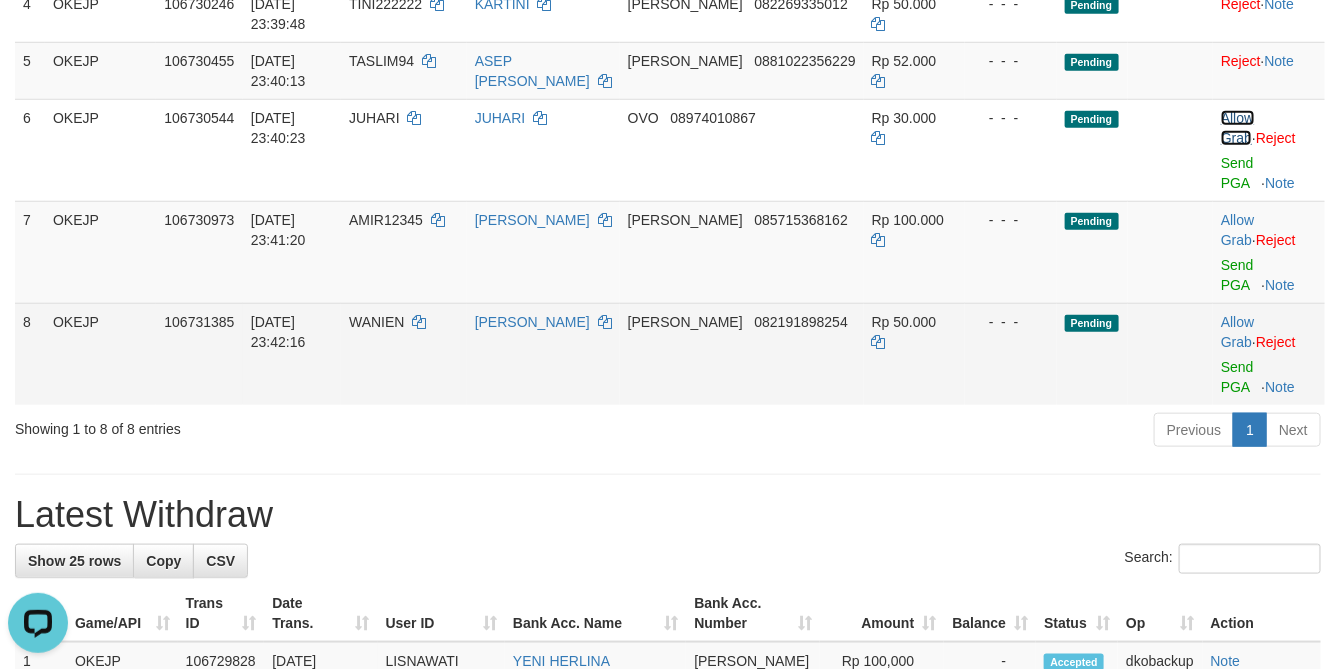 scroll, scrollTop: 555, scrollLeft: 0, axis: vertical 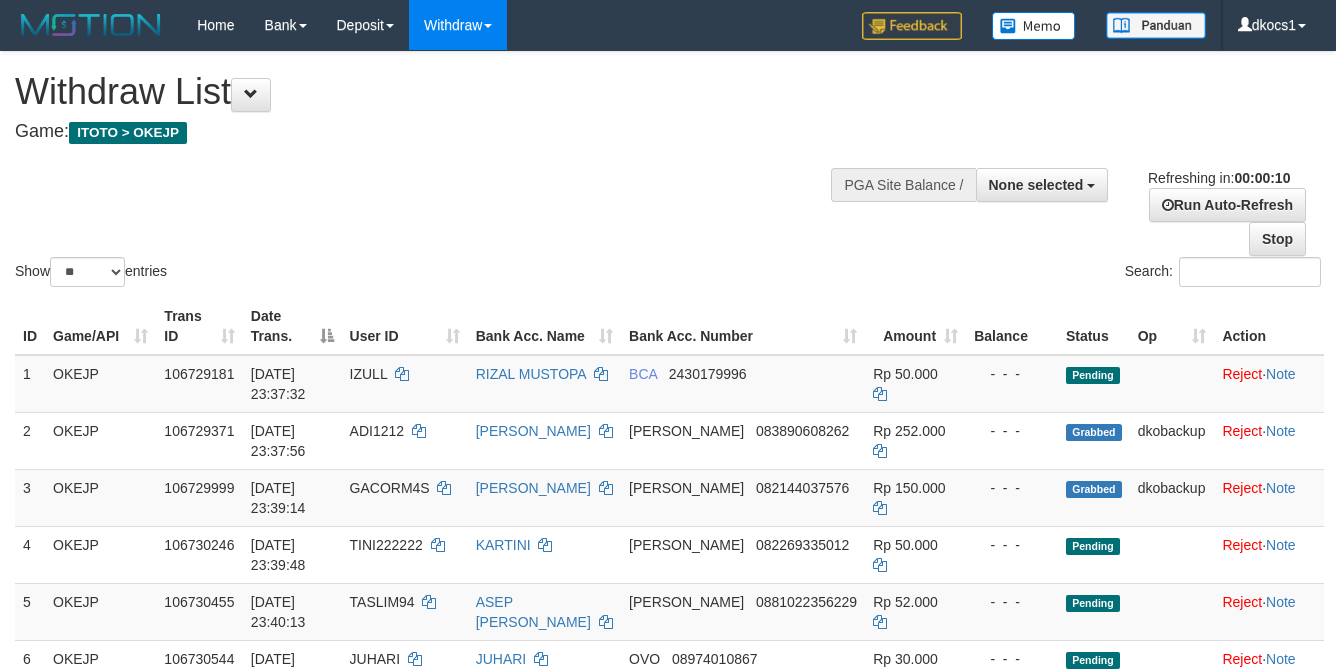 select 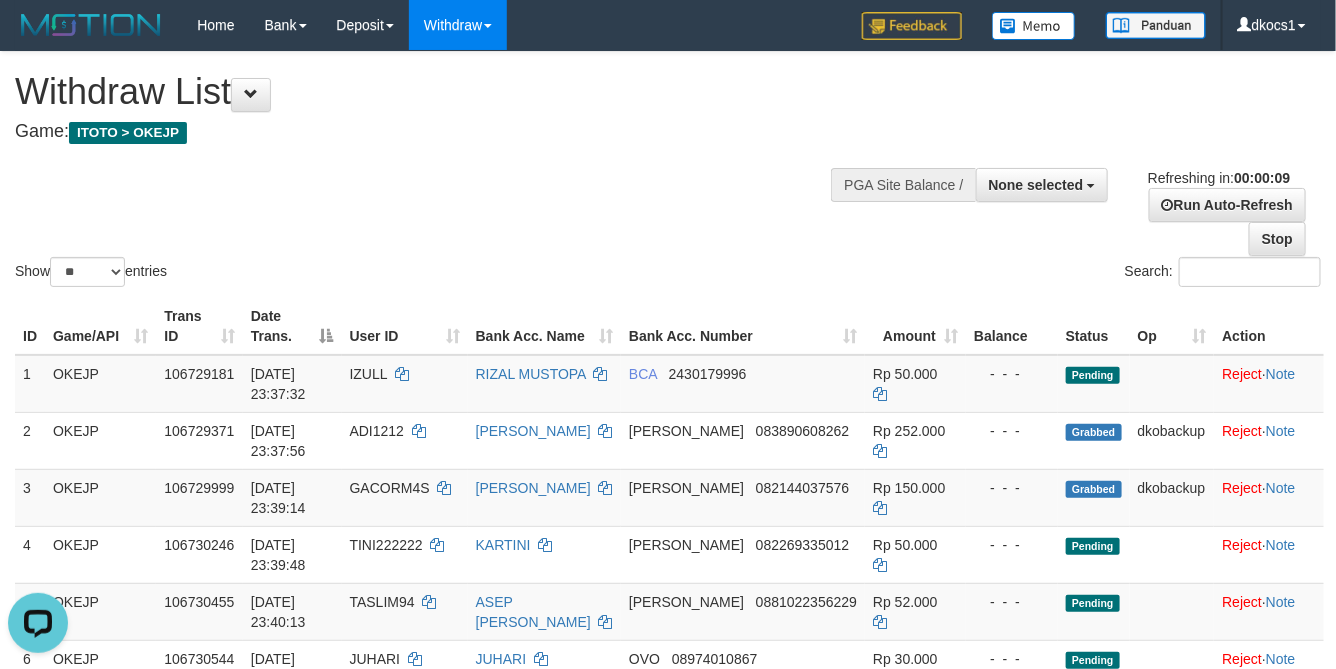 scroll, scrollTop: 0, scrollLeft: 0, axis: both 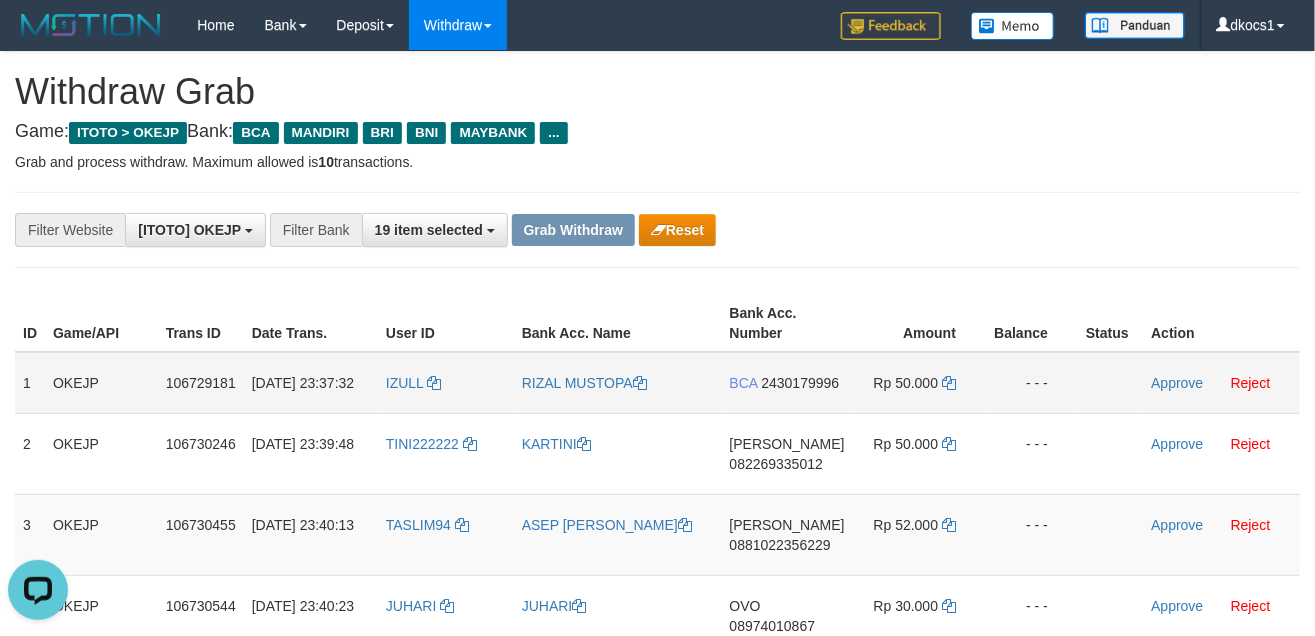 click on "BCA
2430179996" at bounding box center [787, 383] 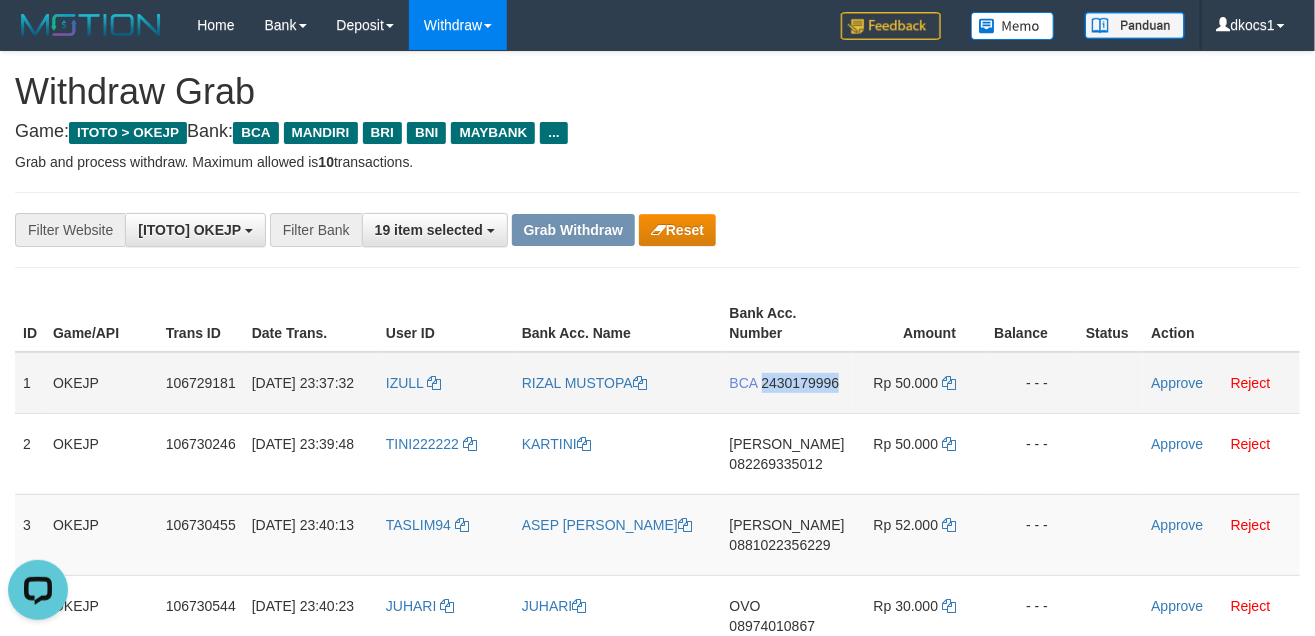 click on "BCA
2430179996" at bounding box center (787, 383) 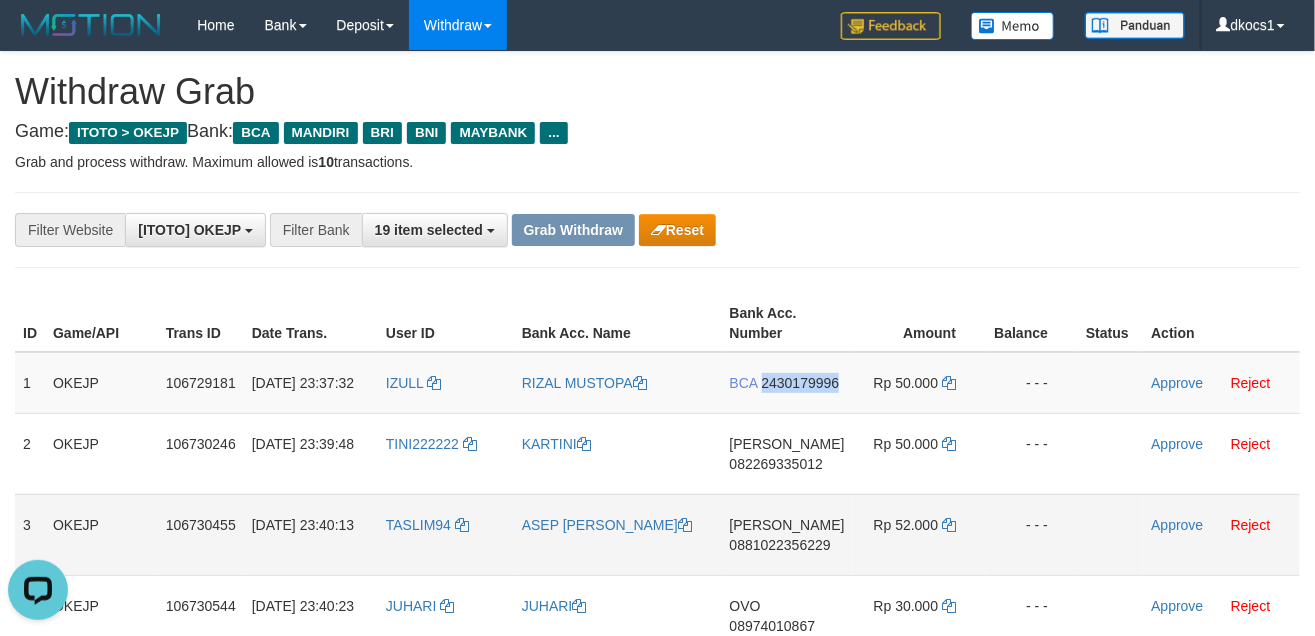 copy on "2430179996" 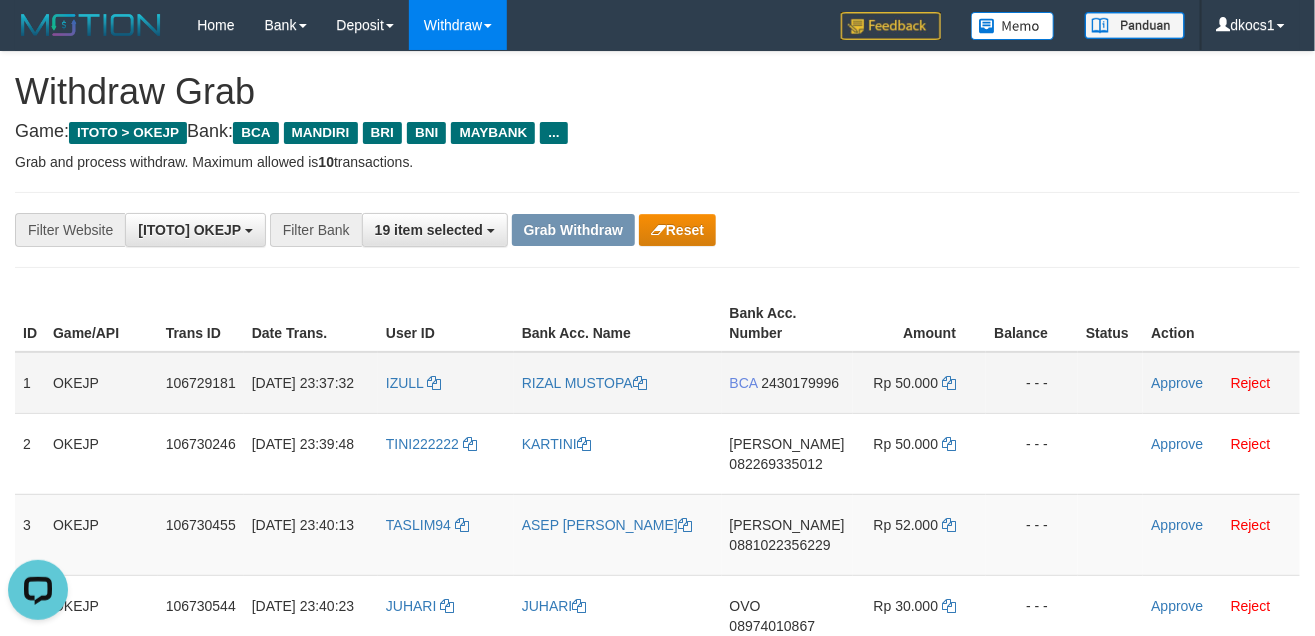 click on "IZULL" at bounding box center [446, 383] 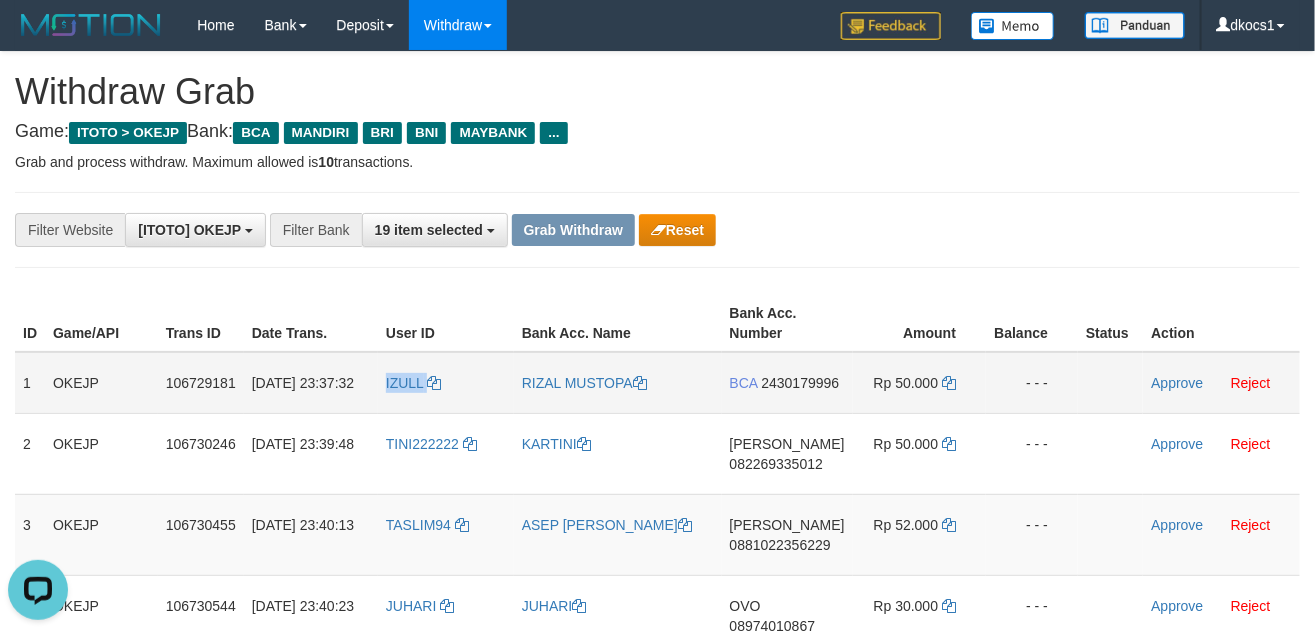 click on "IZULL" at bounding box center [446, 383] 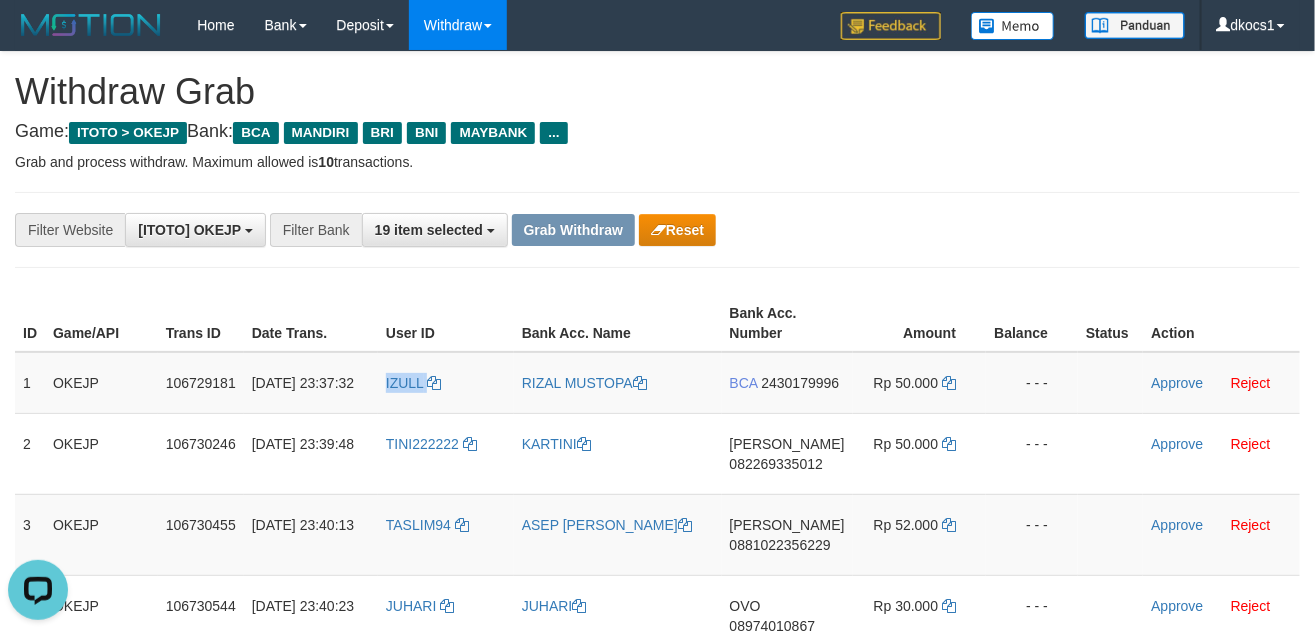 copy on "IZULL" 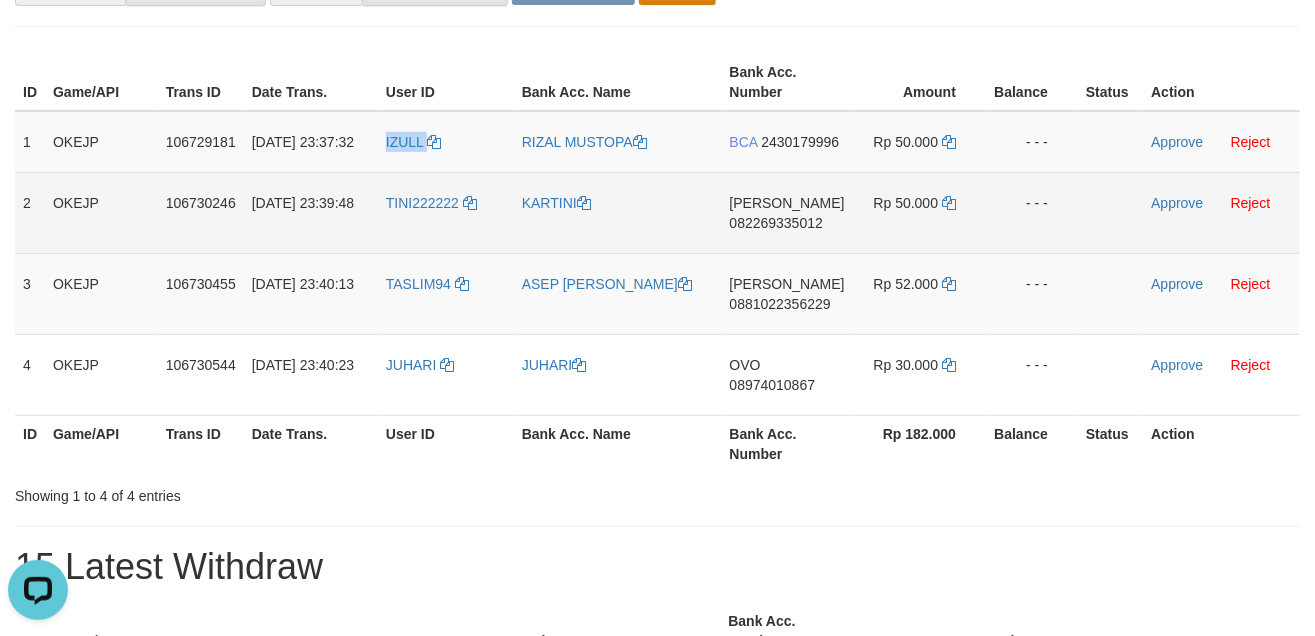 scroll, scrollTop: 300, scrollLeft: 0, axis: vertical 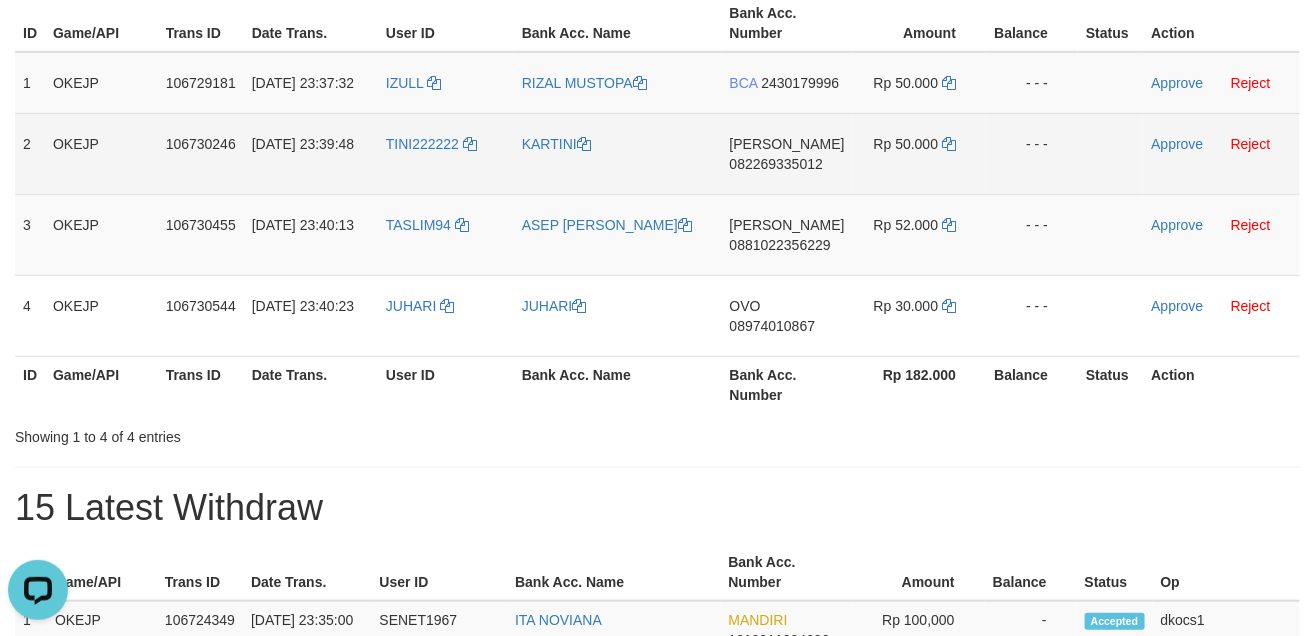 click on "TINI222222" at bounding box center [446, 153] 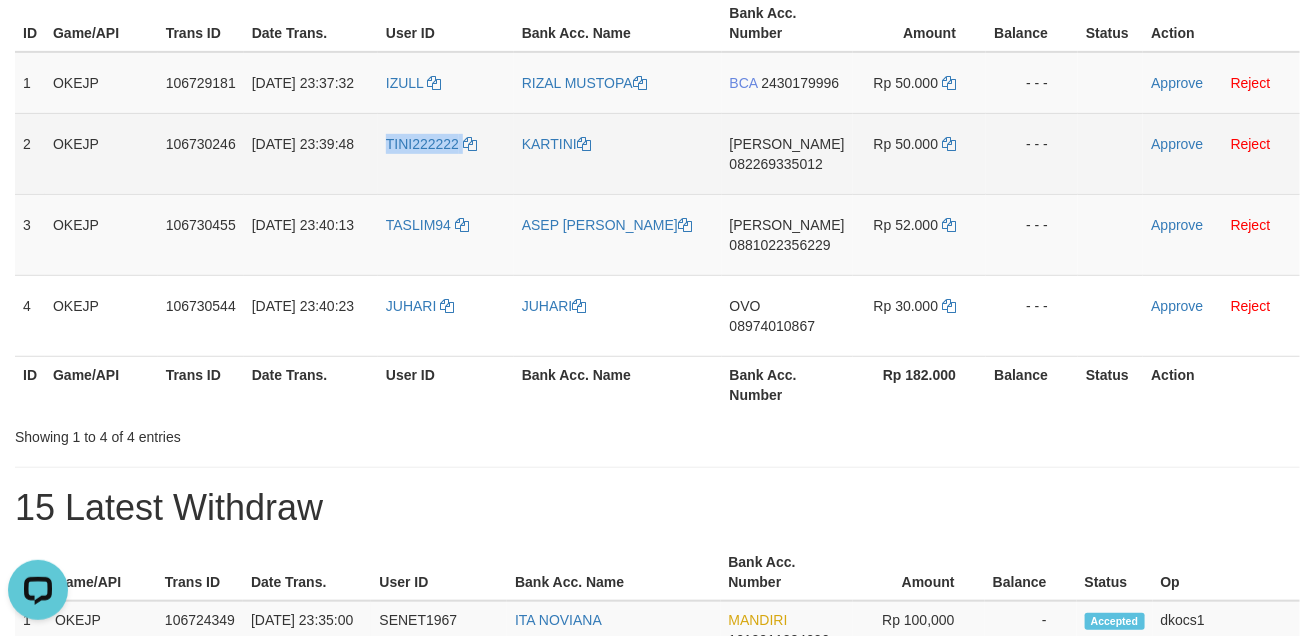 click on "TINI222222" at bounding box center [446, 153] 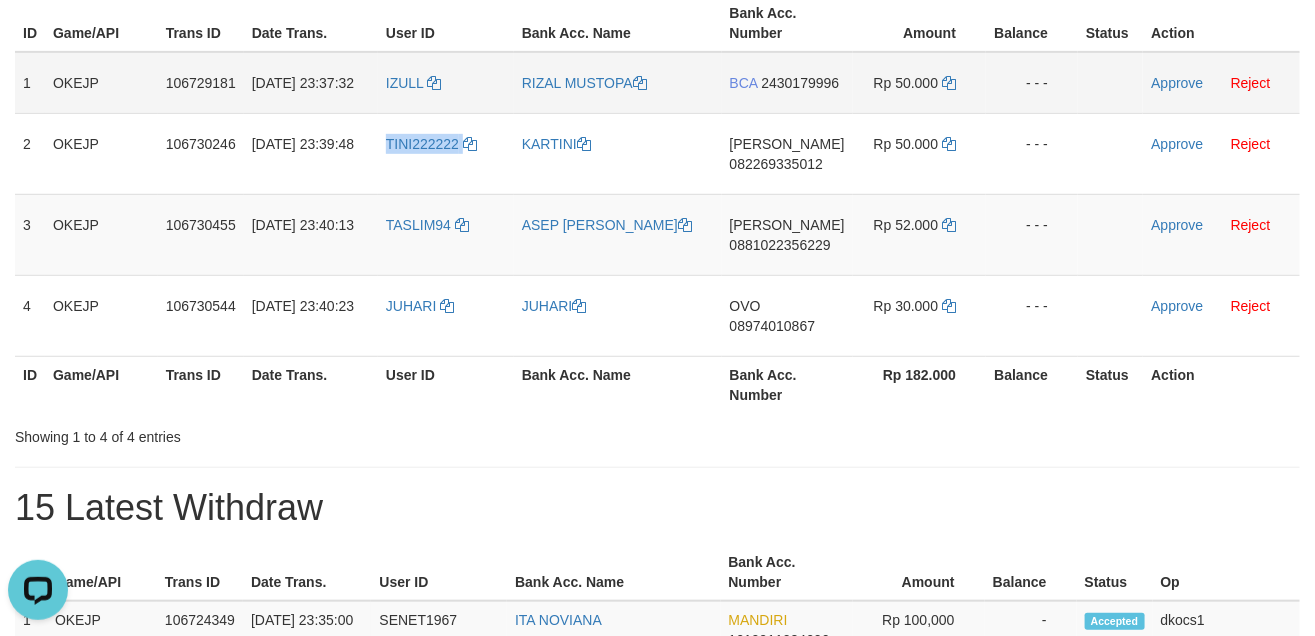 copy on "TINI222222" 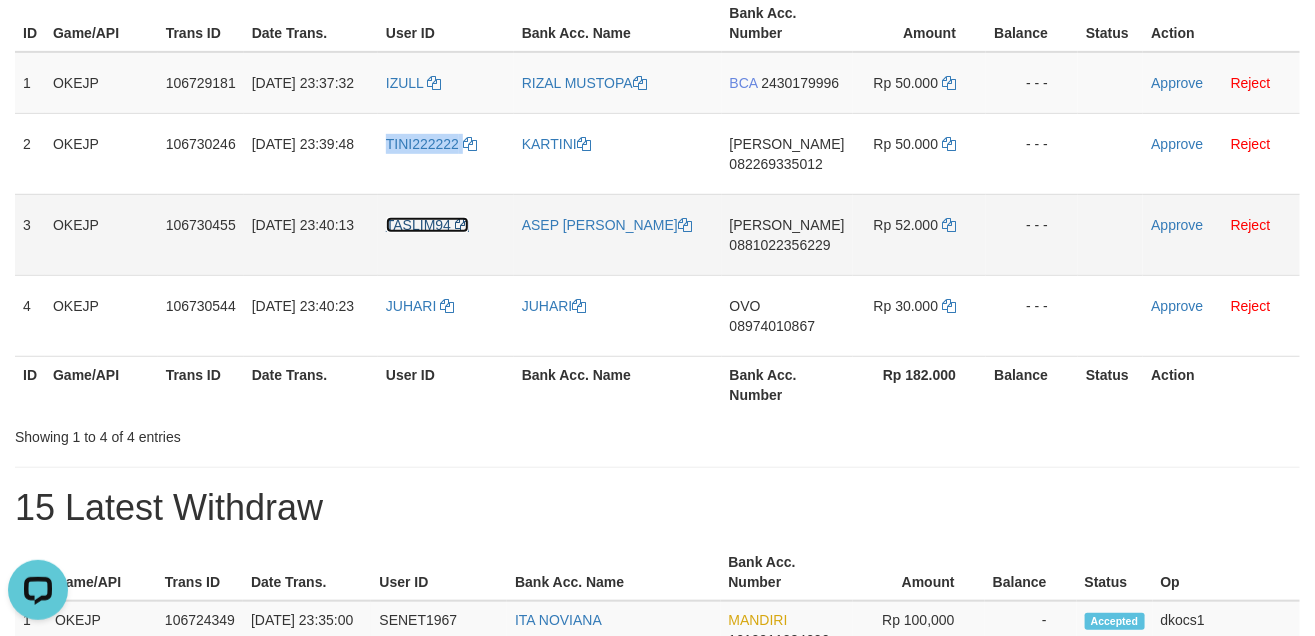 click on "TASLIM94" at bounding box center (418, 225) 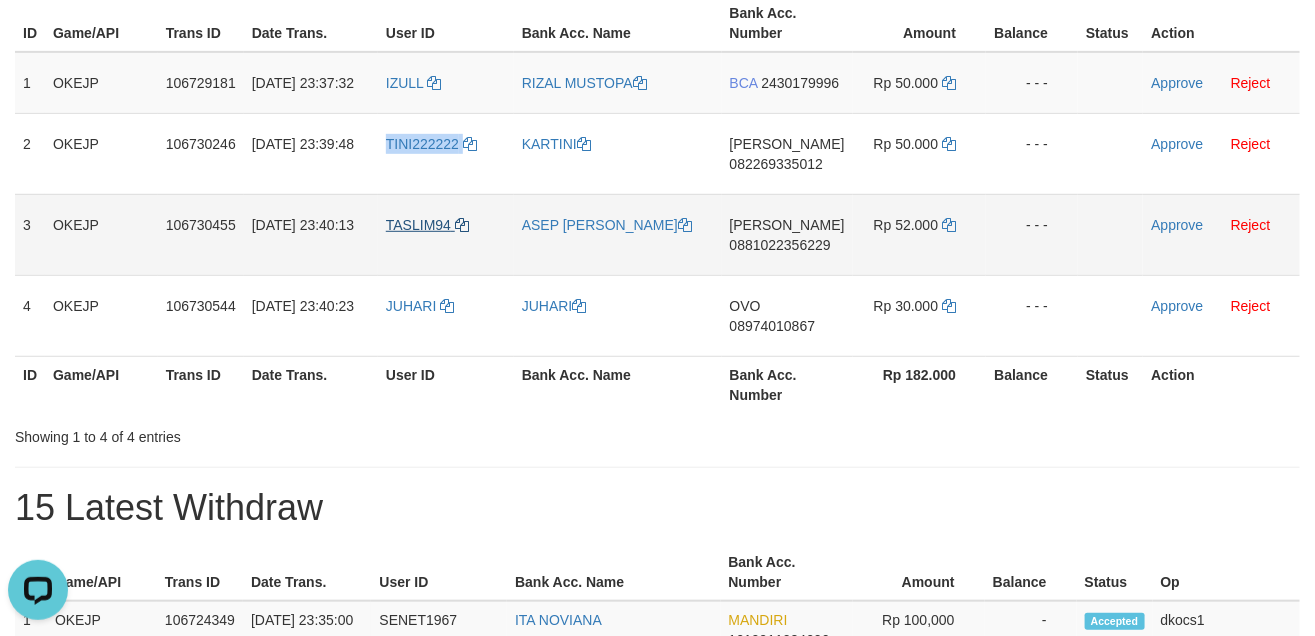 copy on "TINI222222" 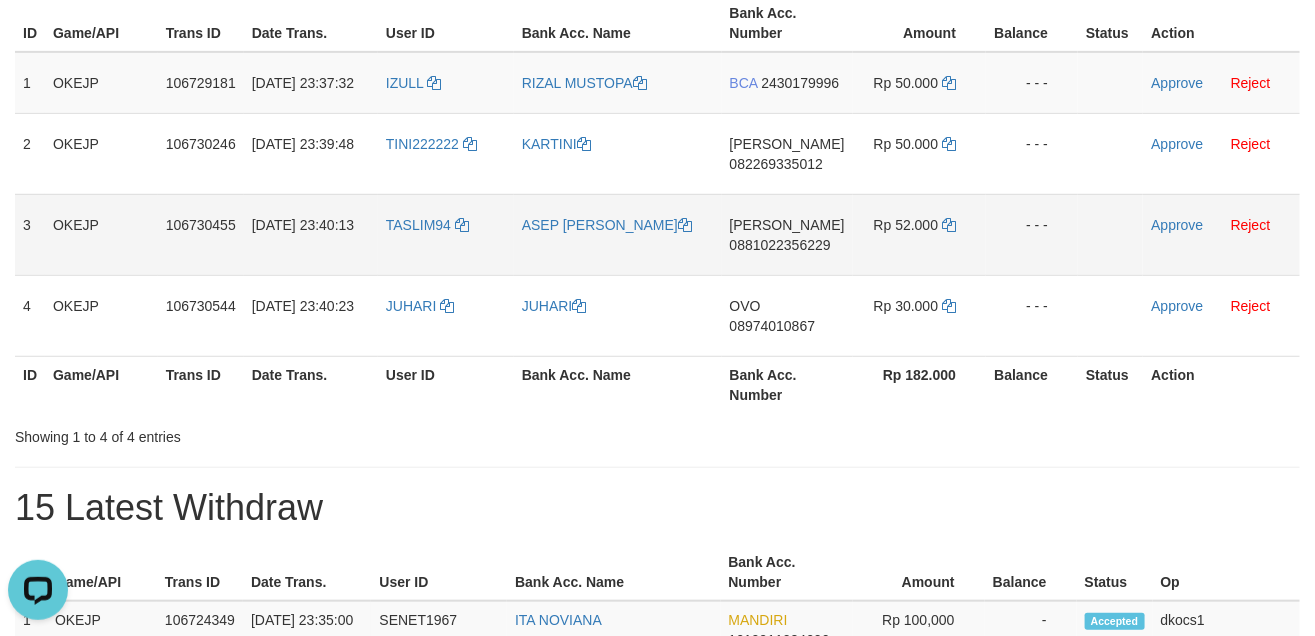 click on "TASLIM94" at bounding box center (446, 234) 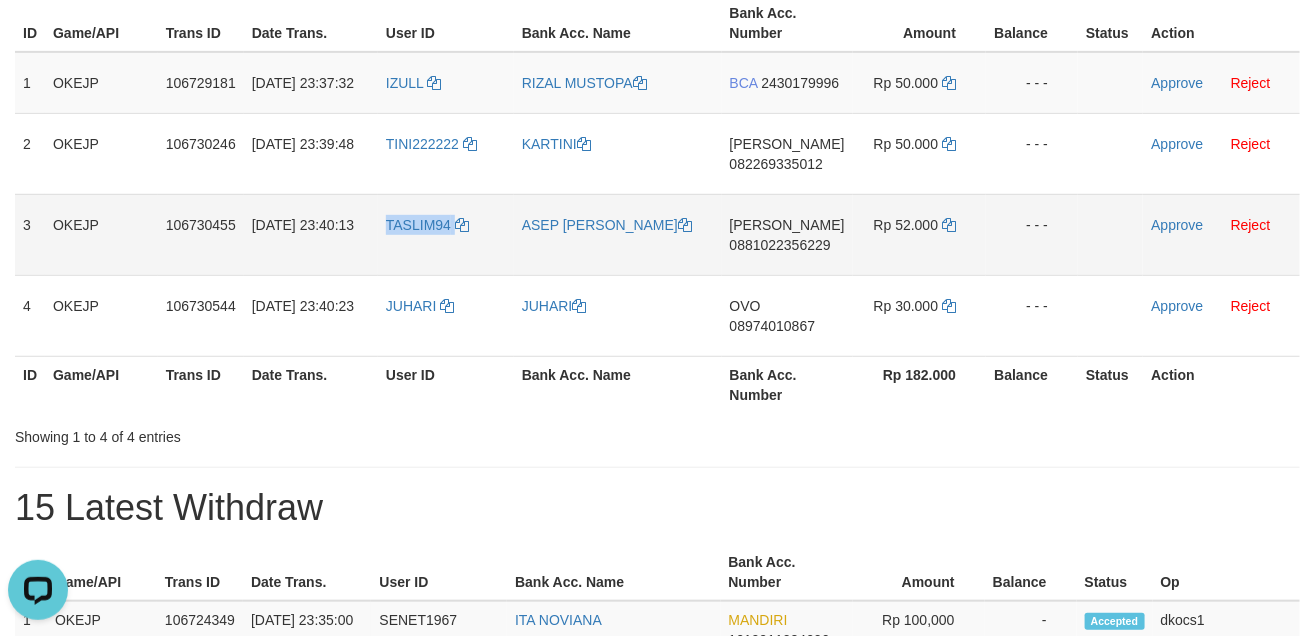 click on "TASLIM94" at bounding box center [446, 234] 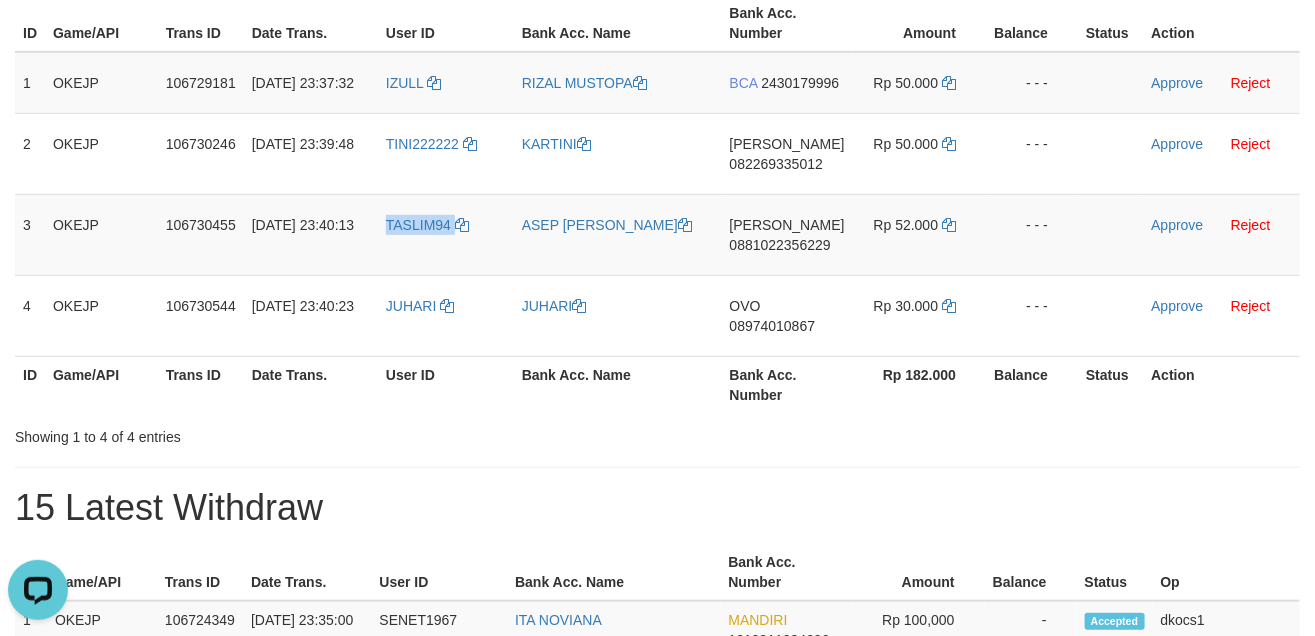 copy on "TASLIM94" 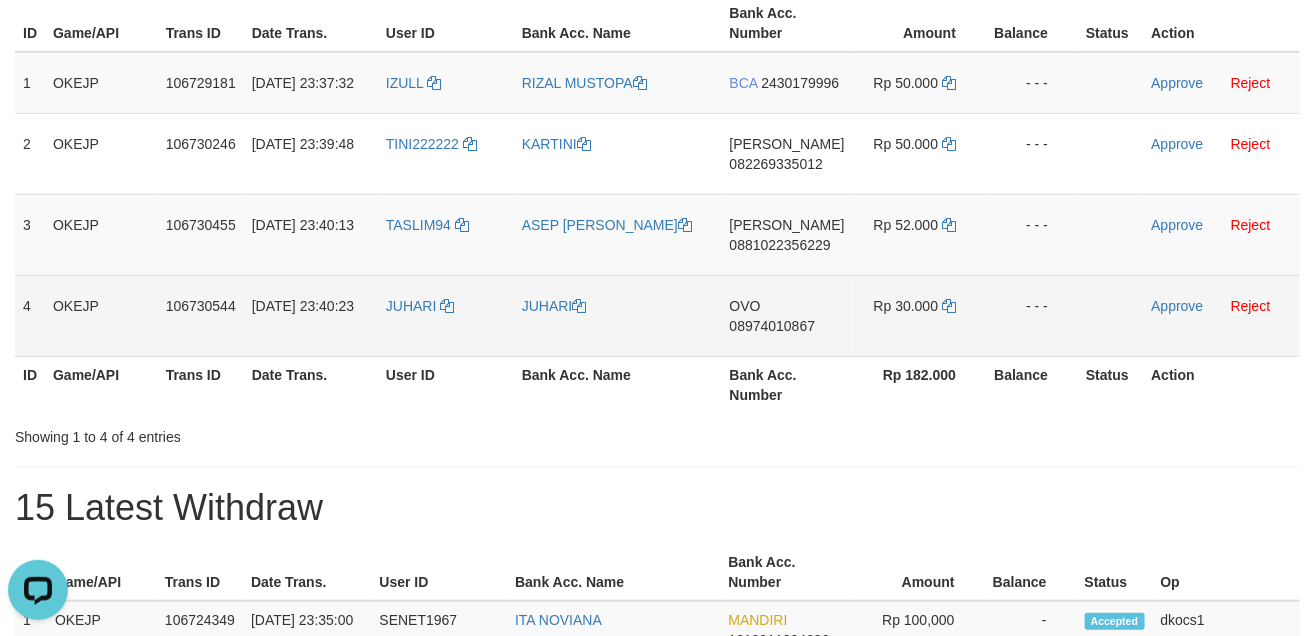 click on "JUHARI" at bounding box center (446, 315) 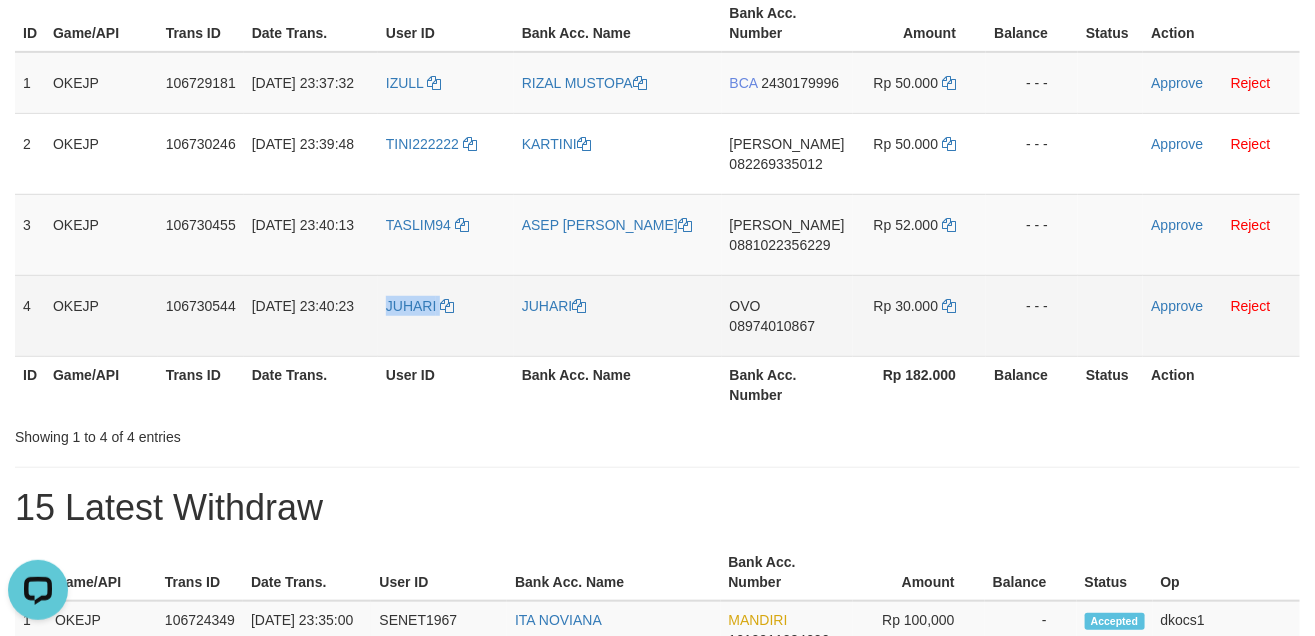 drag, startPoint x: 414, startPoint y: 360, endPoint x: 442, endPoint y: 343, distance: 32.75668 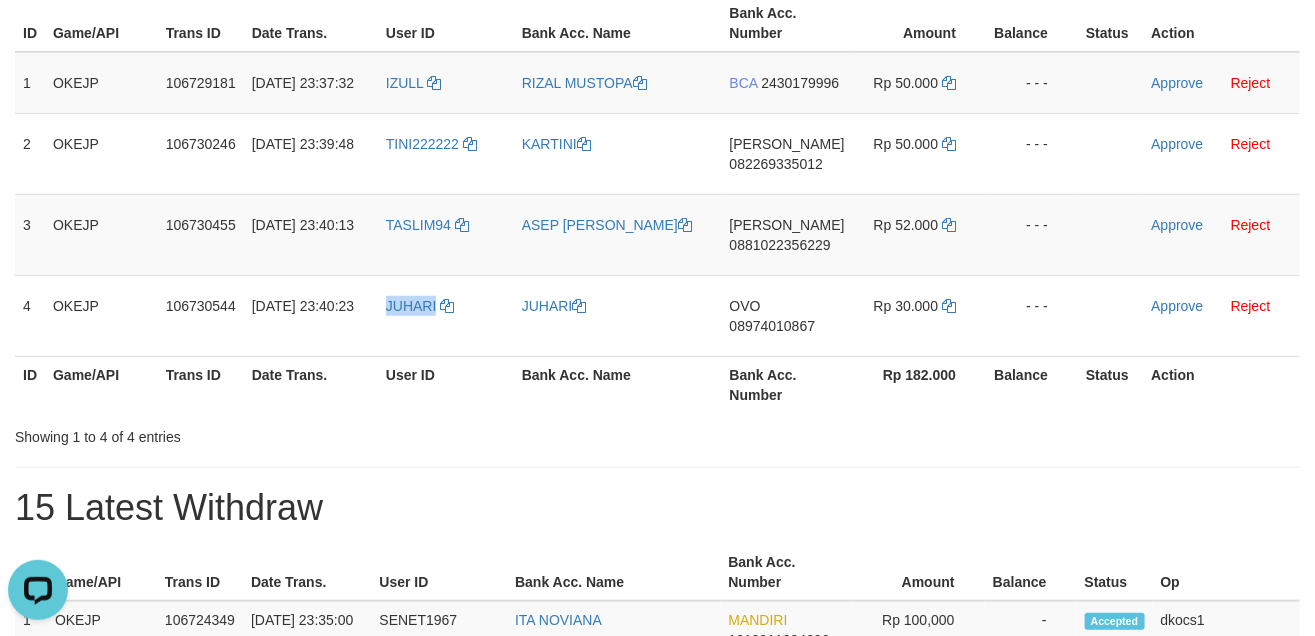 copy on "JUHARI" 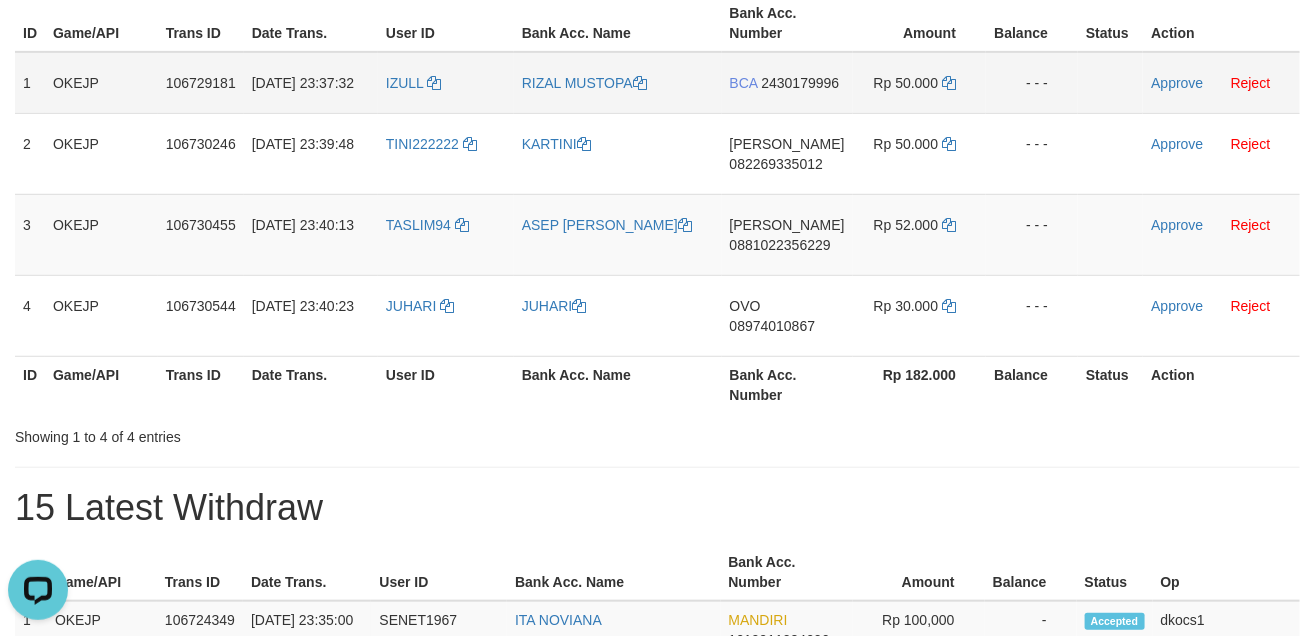 click on "IZULL" at bounding box center [446, 83] 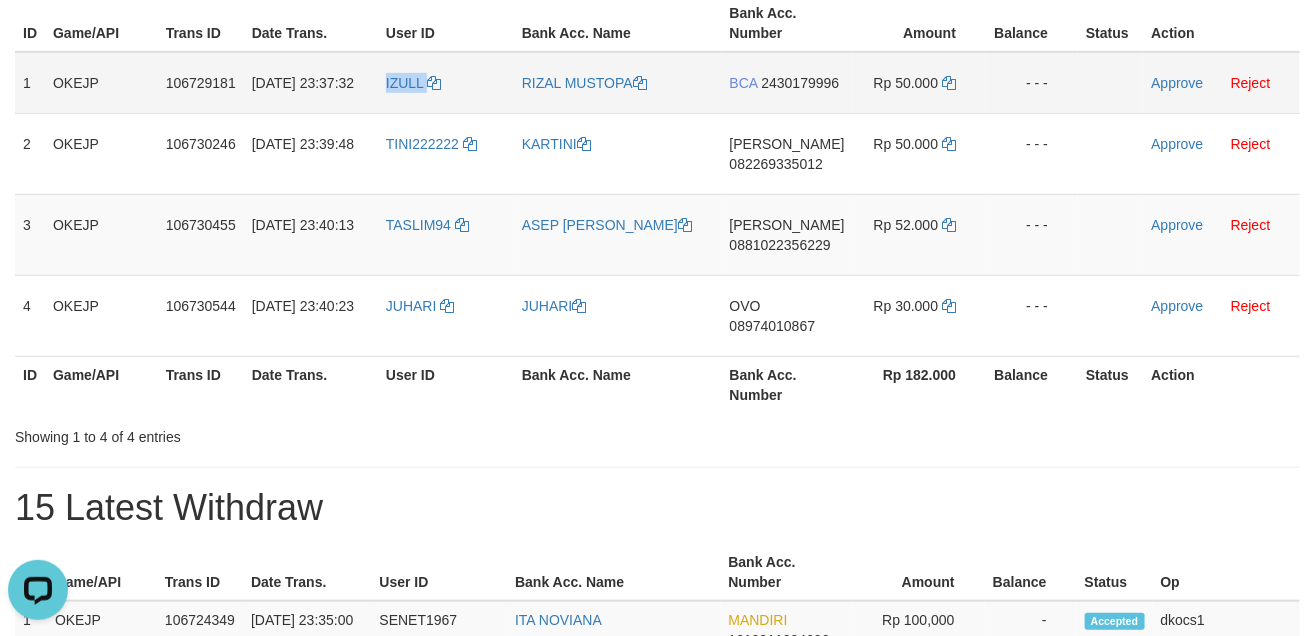 click on "IZULL" at bounding box center (446, 83) 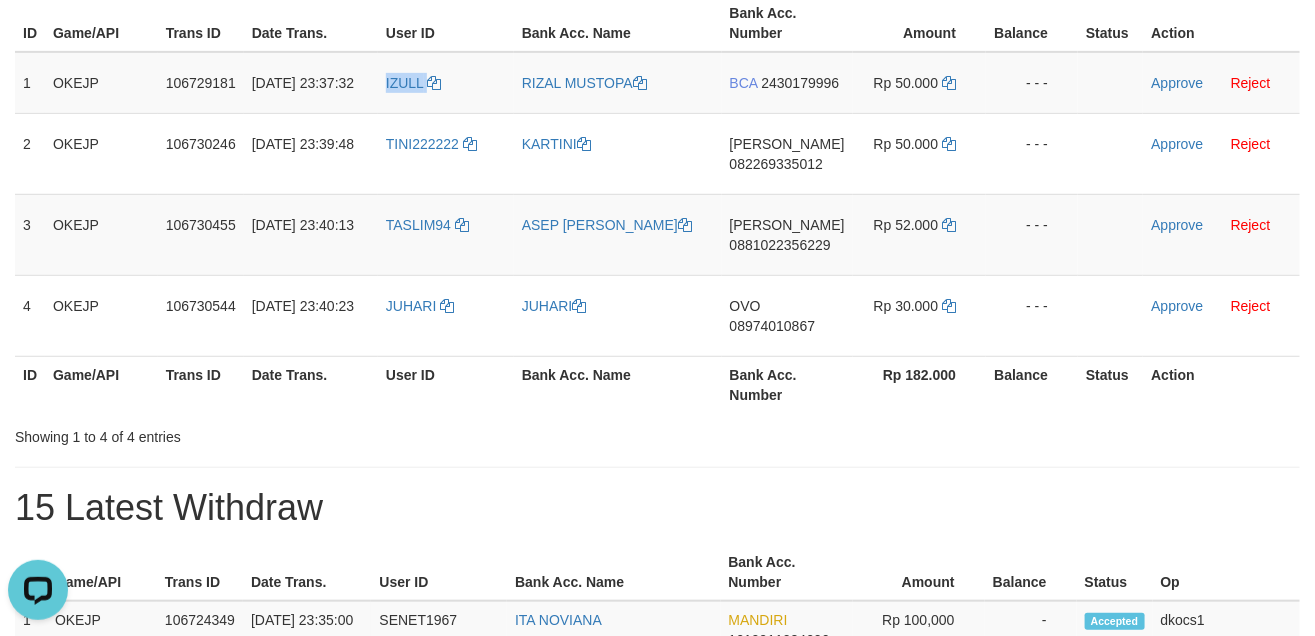 copy on "IZULL" 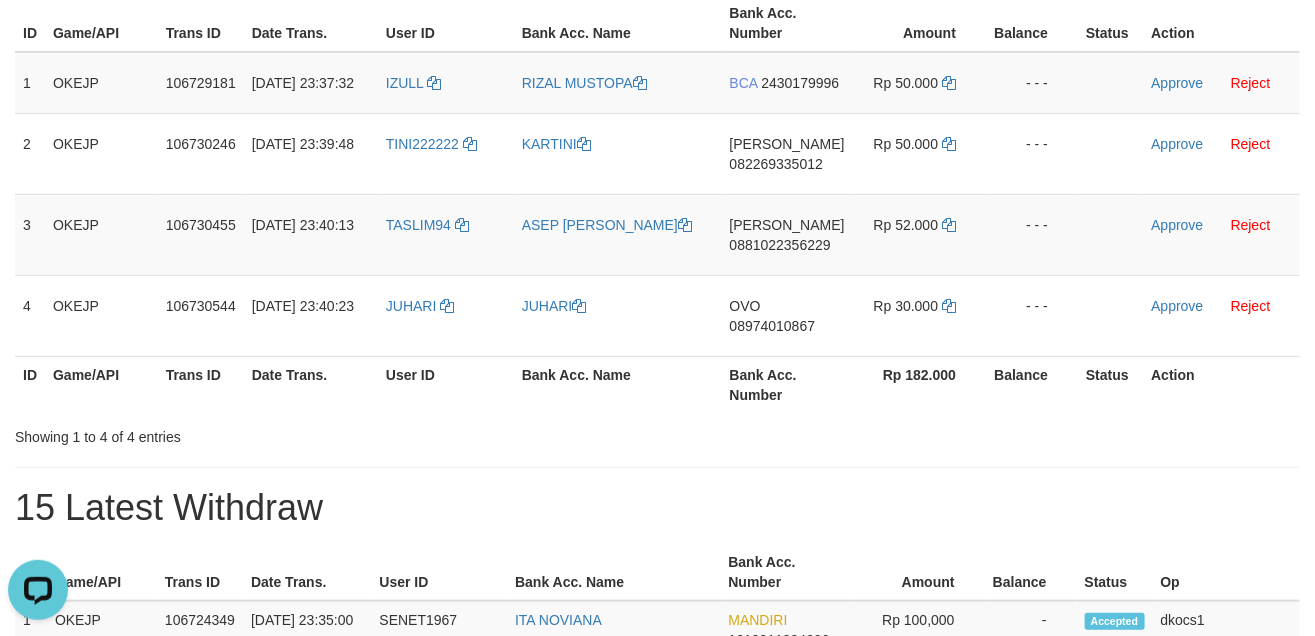 click on "Showing 1 to 4 of 4 entries" at bounding box center [657, 433] 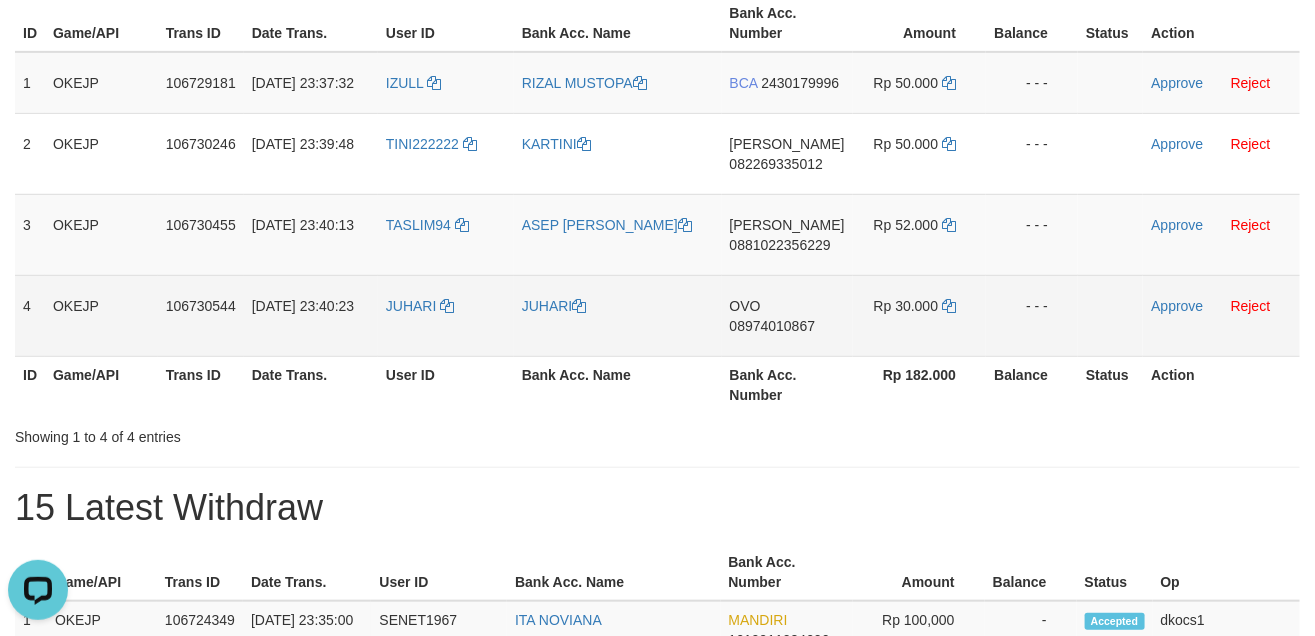 click on "JUHARI" at bounding box center (446, 315) 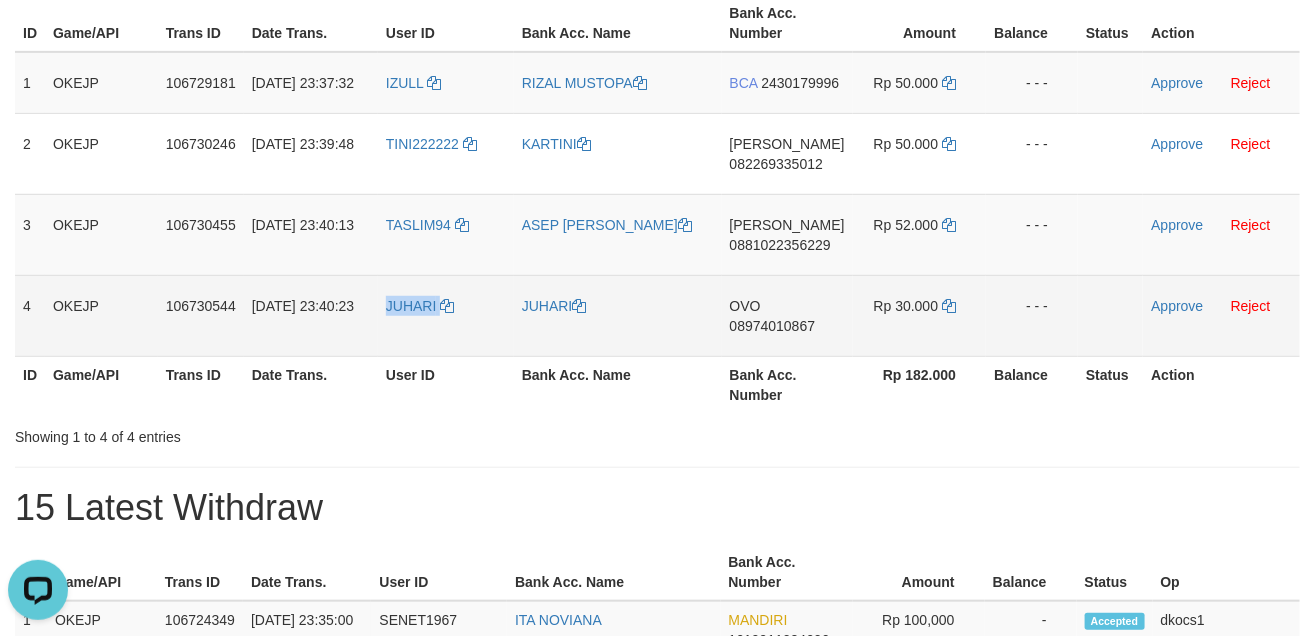 click on "JUHARI" at bounding box center (446, 315) 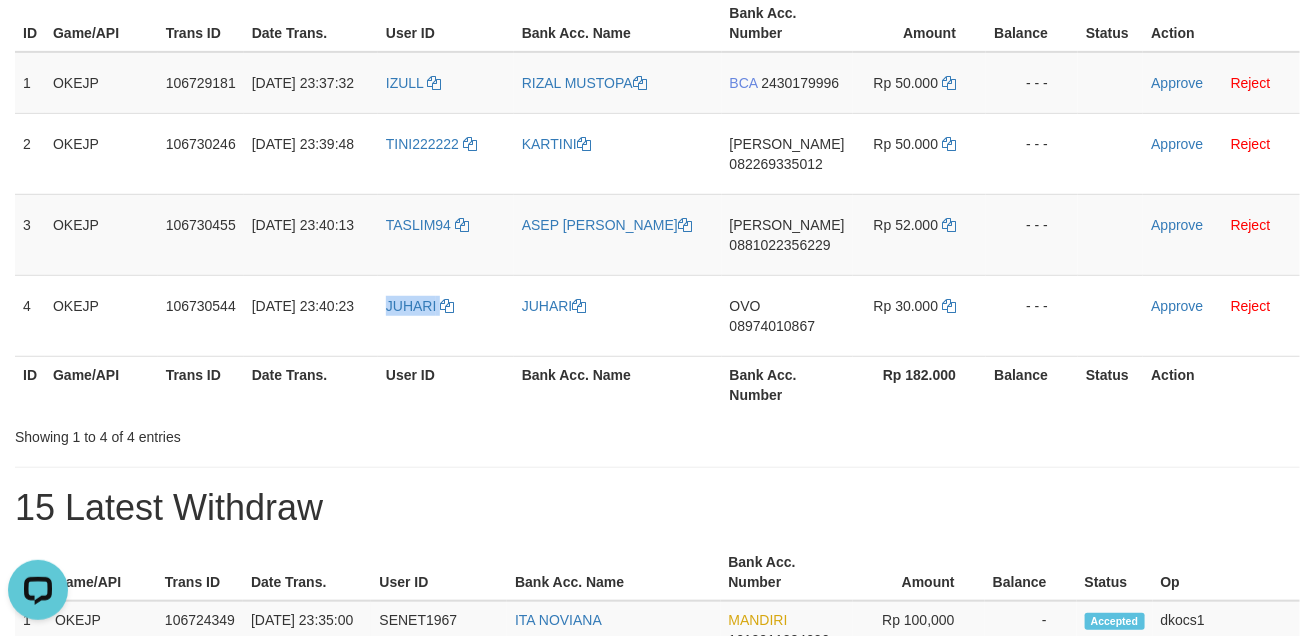 copy on "JUHARI" 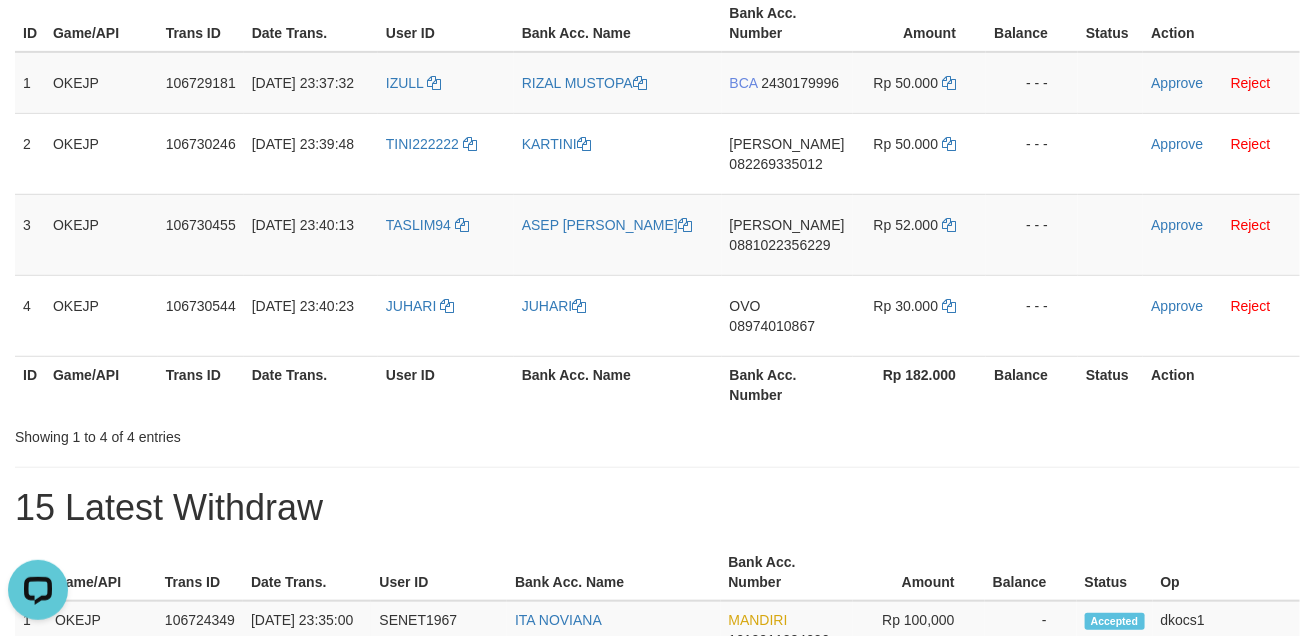 click on "**********" at bounding box center [657, 894] 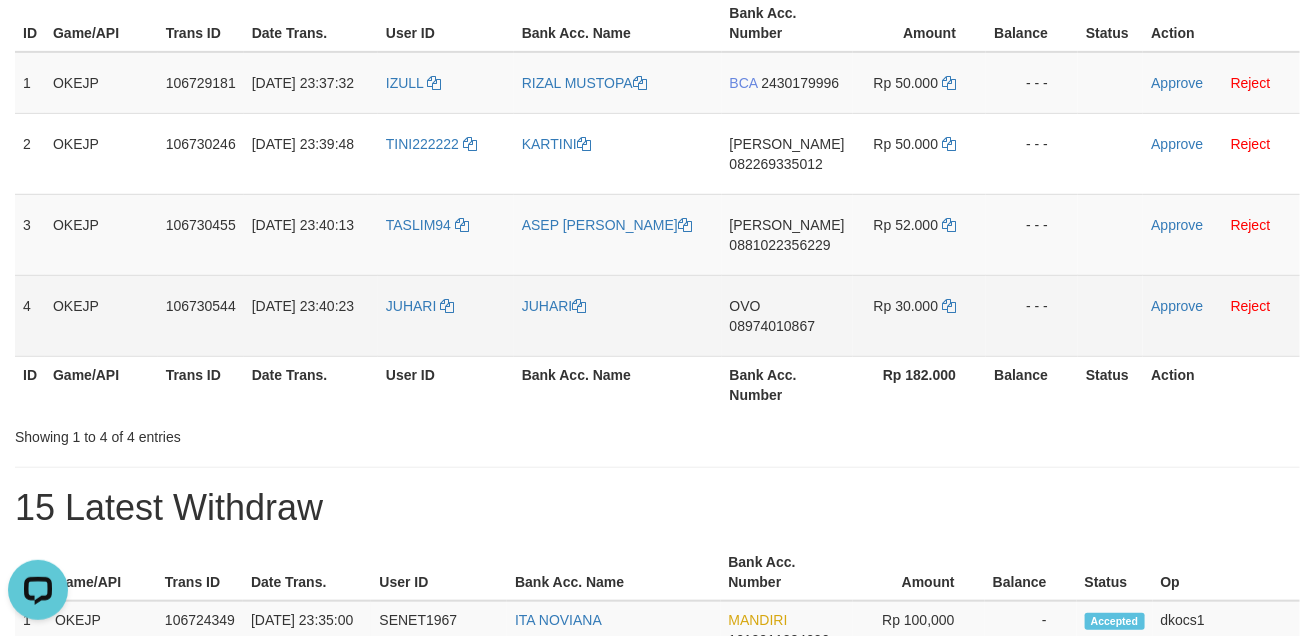 click on "Bank Acc. Number" at bounding box center [787, 384] 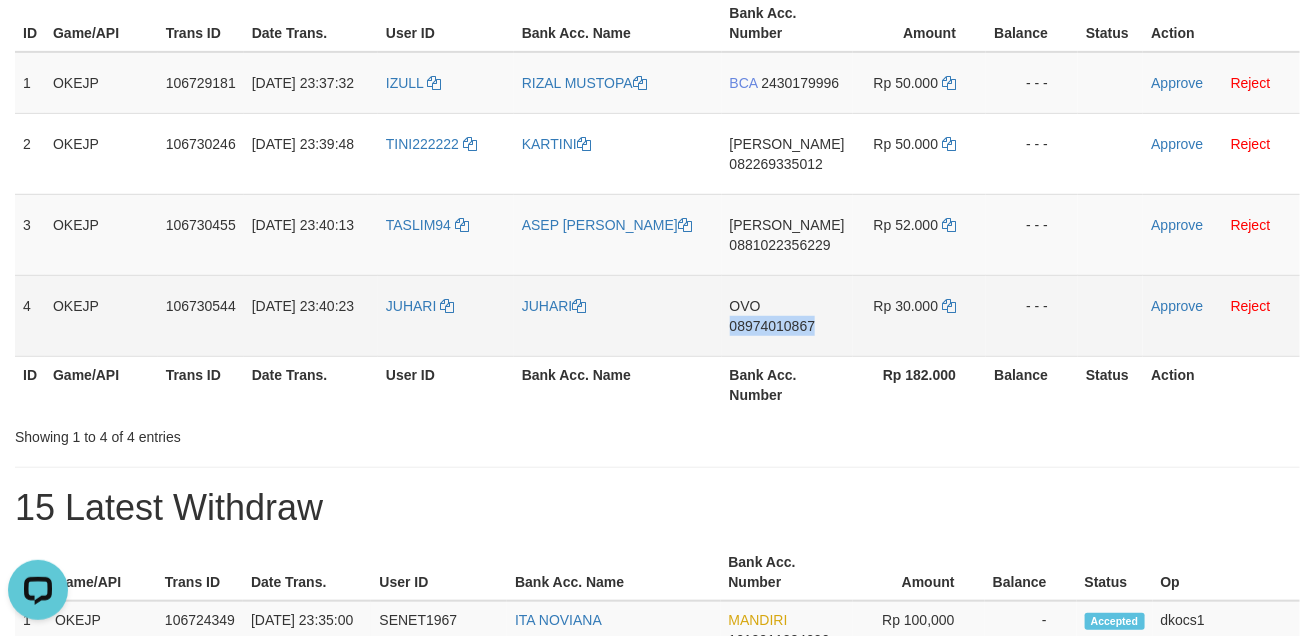 click on "OVO
08974010867" at bounding box center [787, 315] 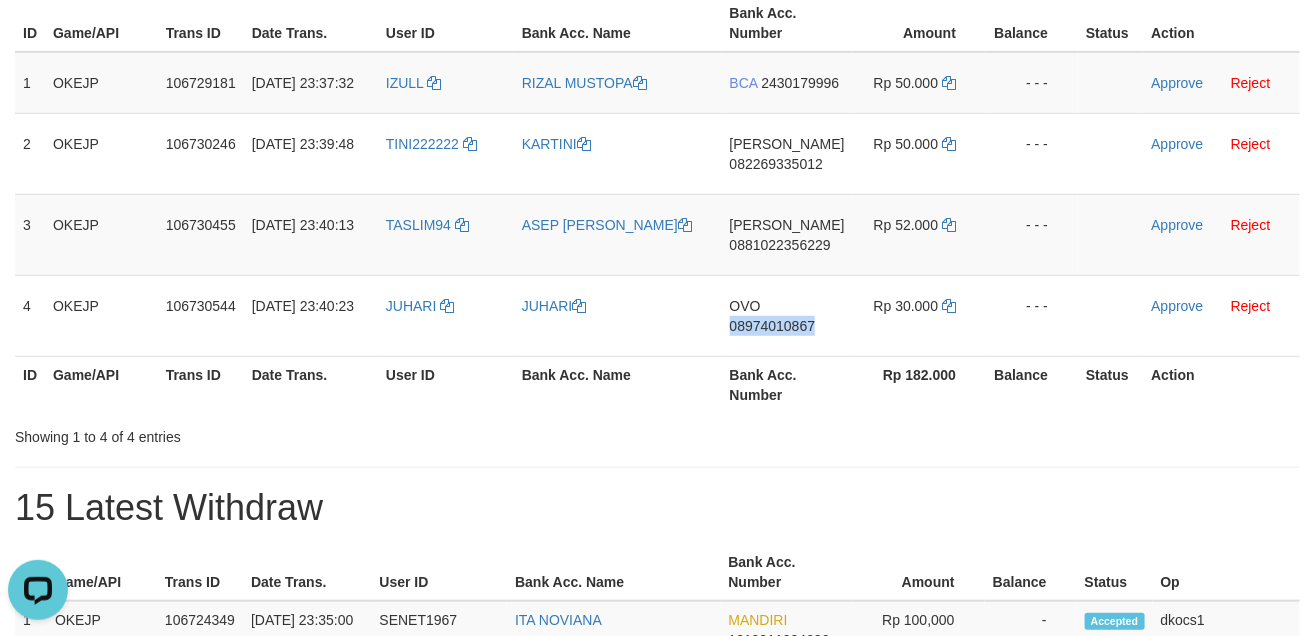 copy on "08974010867" 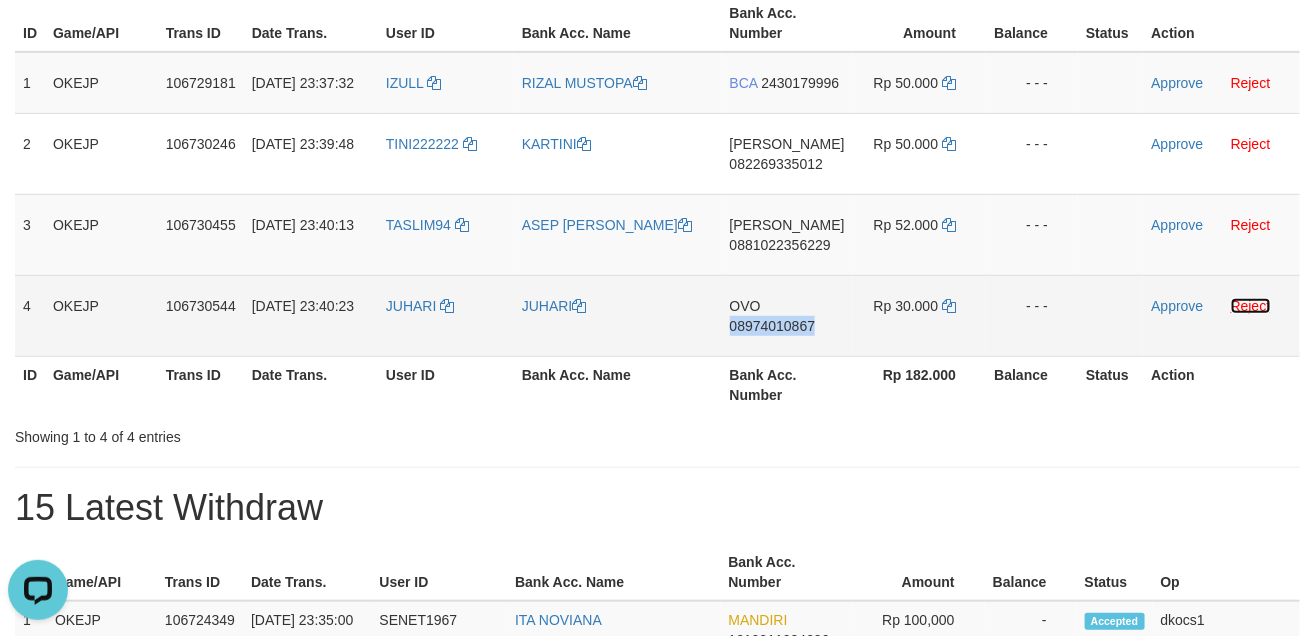drag, startPoint x: 1252, startPoint y: 328, endPoint x: 909, endPoint y: 364, distance: 344.88403 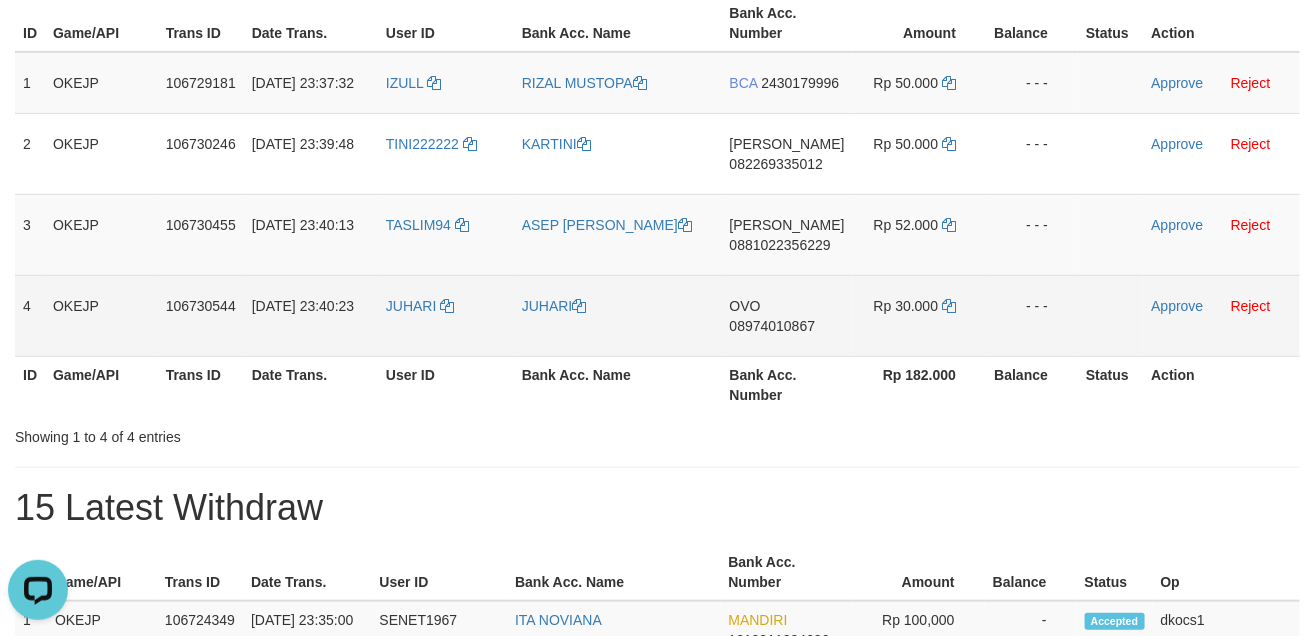 click on "JUHARI" at bounding box center (446, 315) 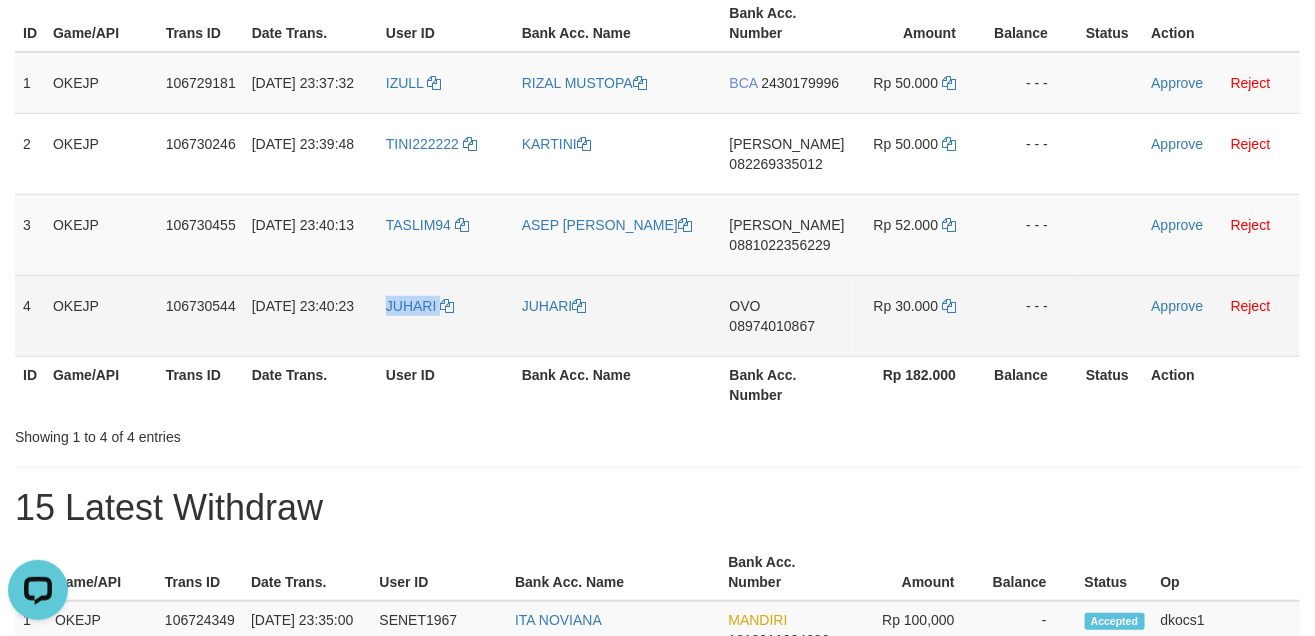 click on "JUHARI" at bounding box center (446, 315) 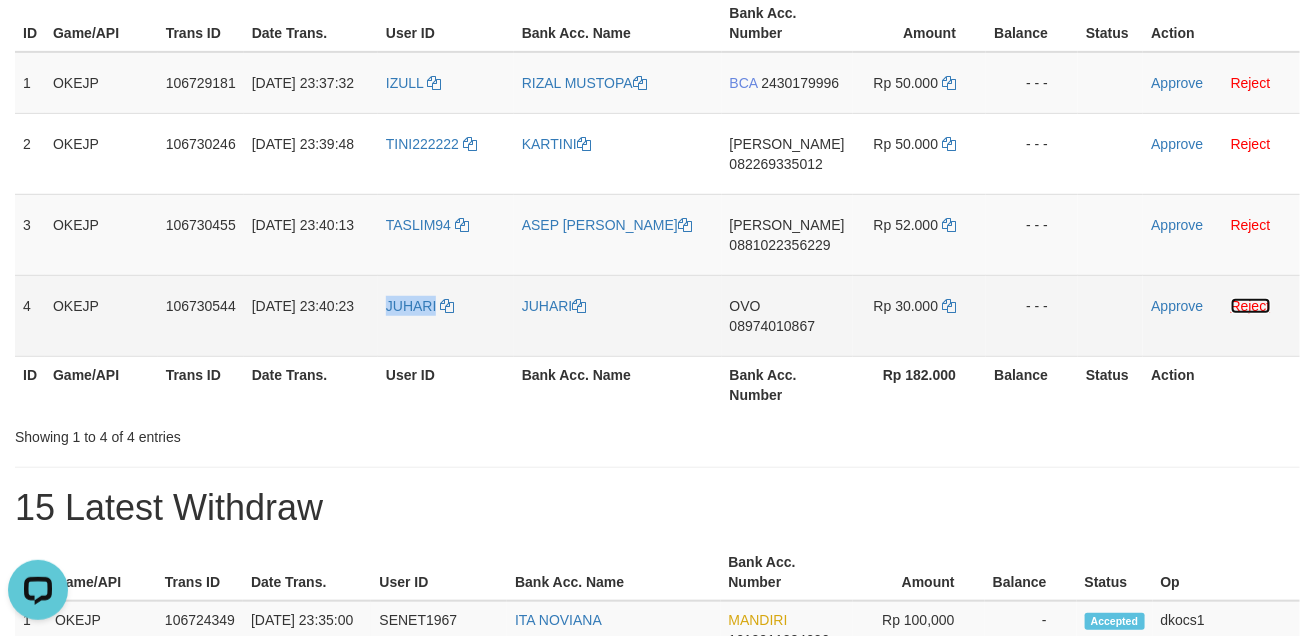 click on "Reject" at bounding box center [1251, 306] 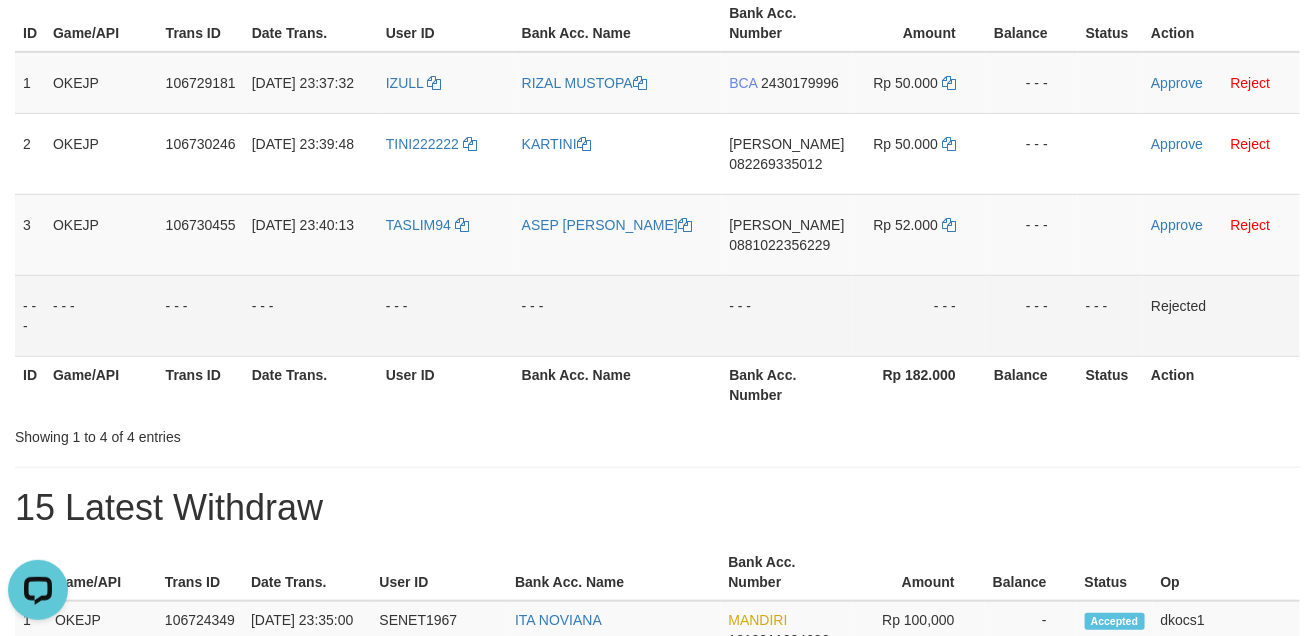 click on "- - -" at bounding box center (618, 315) 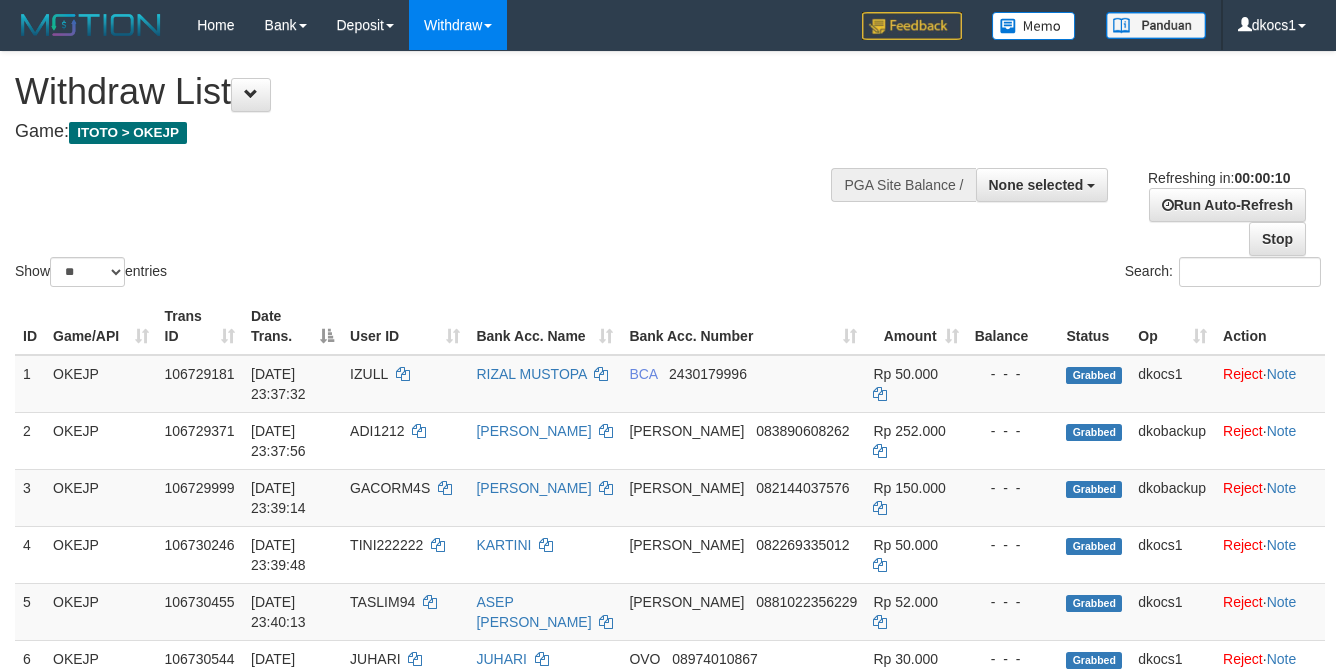 select 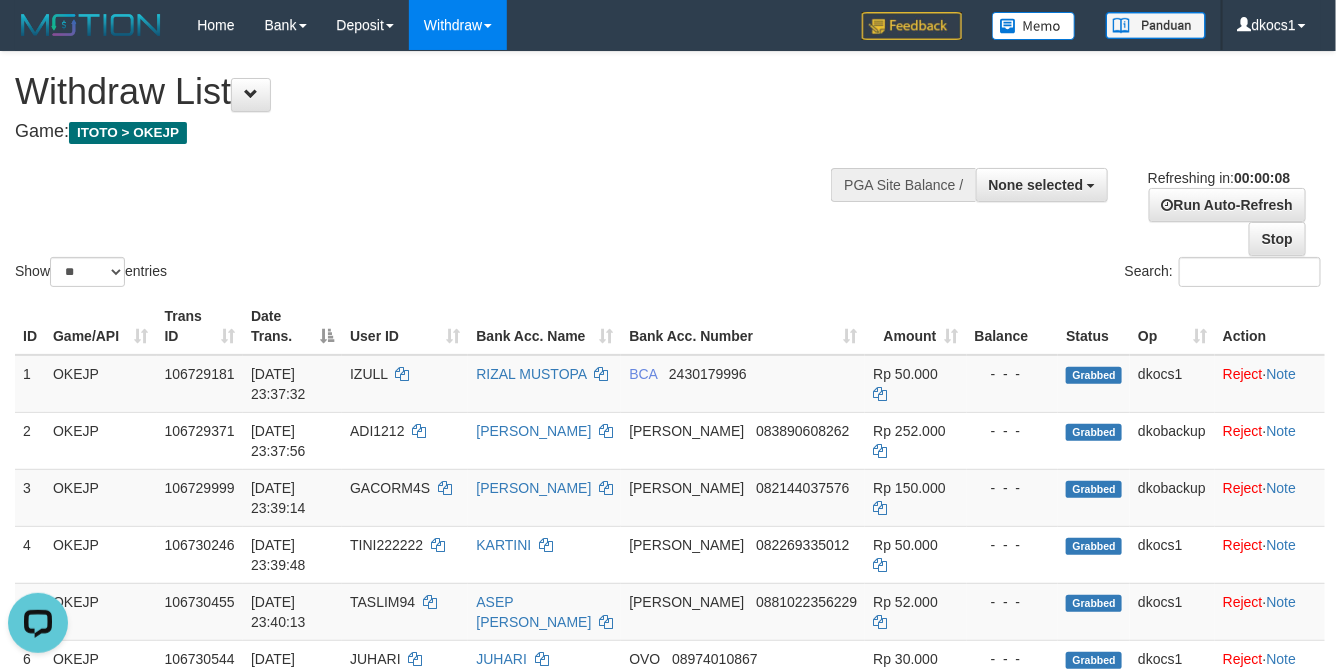 scroll, scrollTop: 0, scrollLeft: 0, axis: both 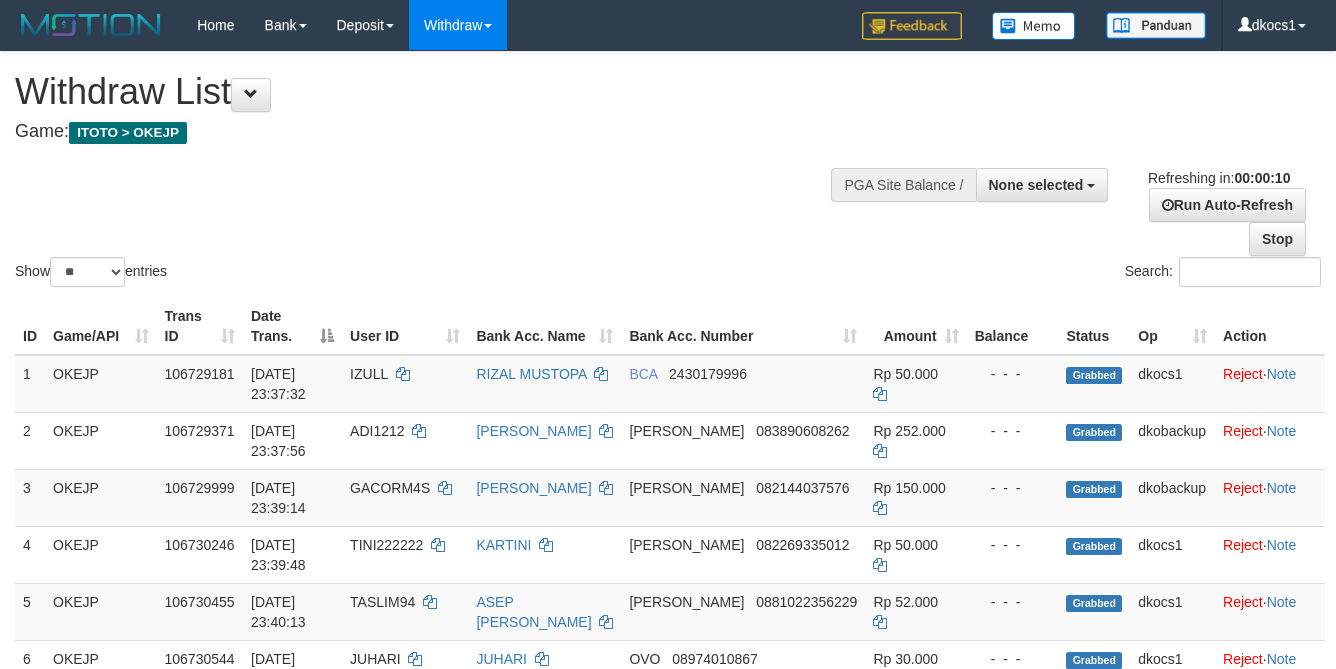 select 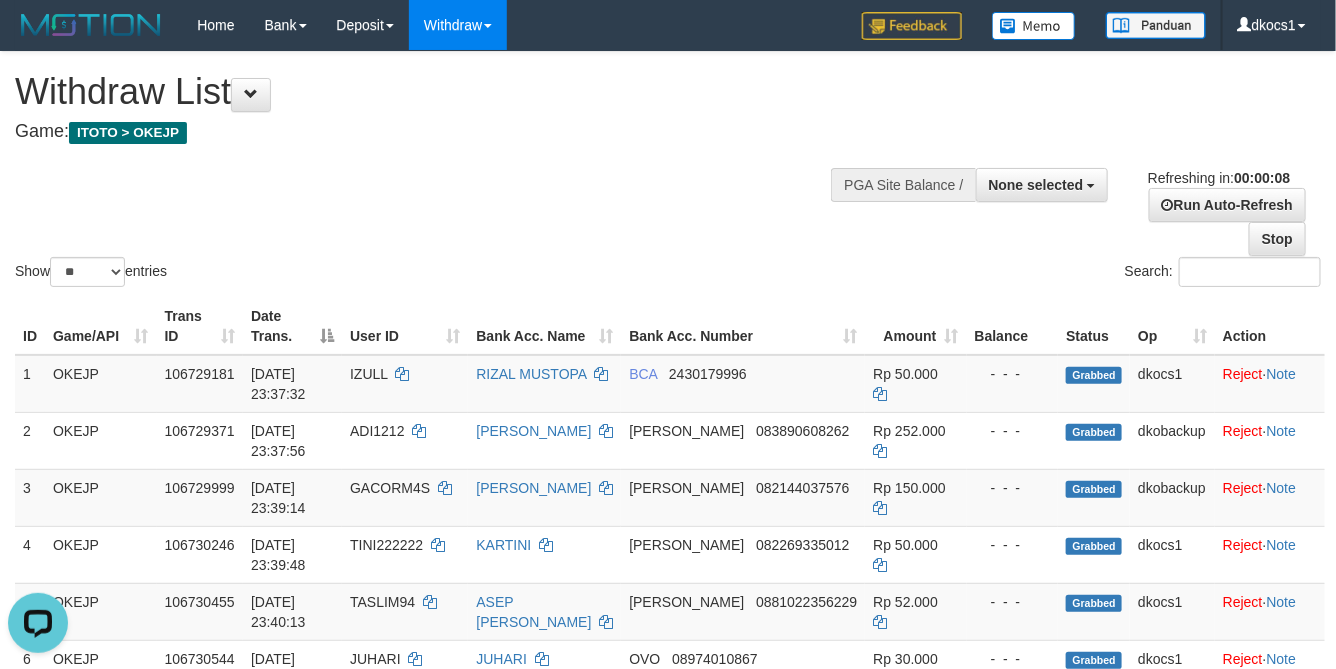 scroll, scrollTop: 0, scrollLeft: 0, axis: both 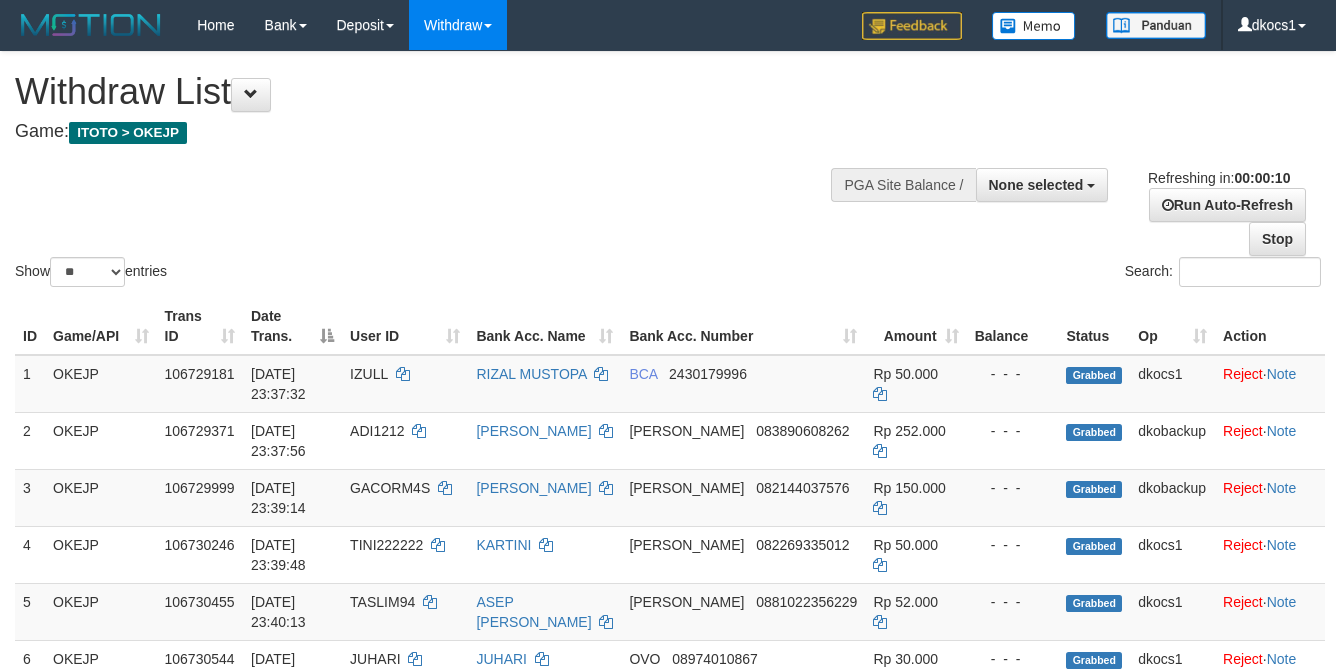 select 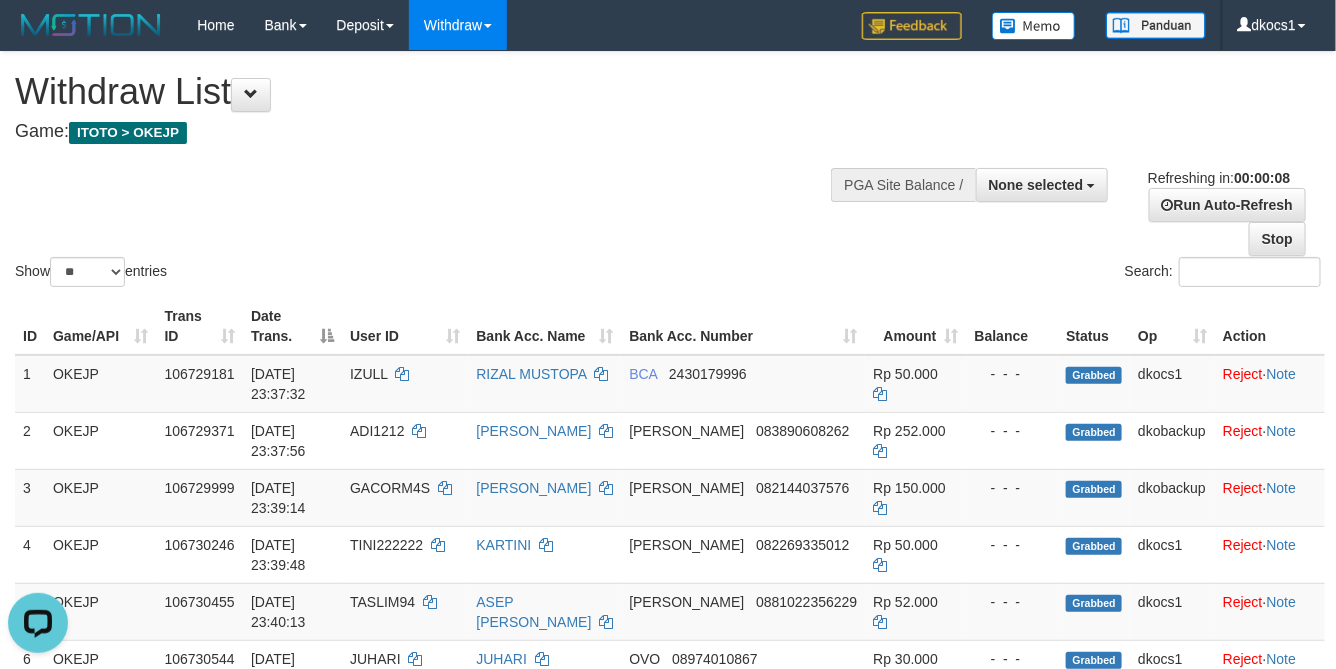 scroll, scrollTop: 0, scrollLeft: 0, axis: both 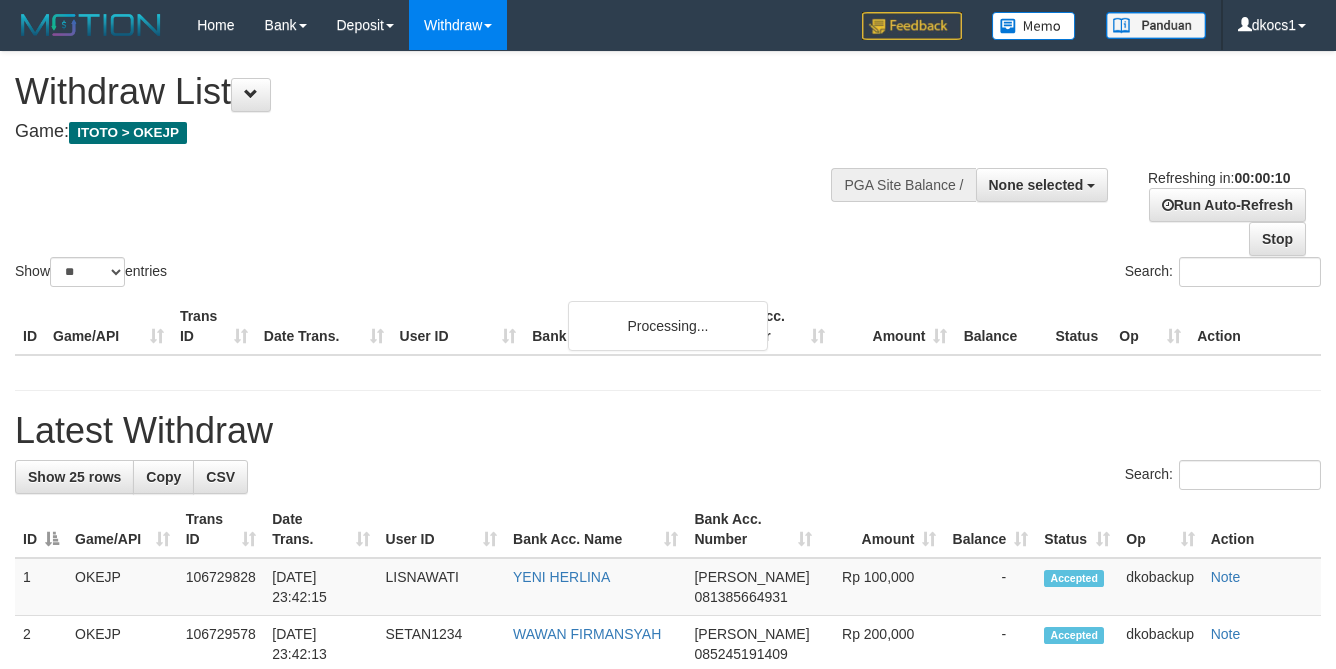 select 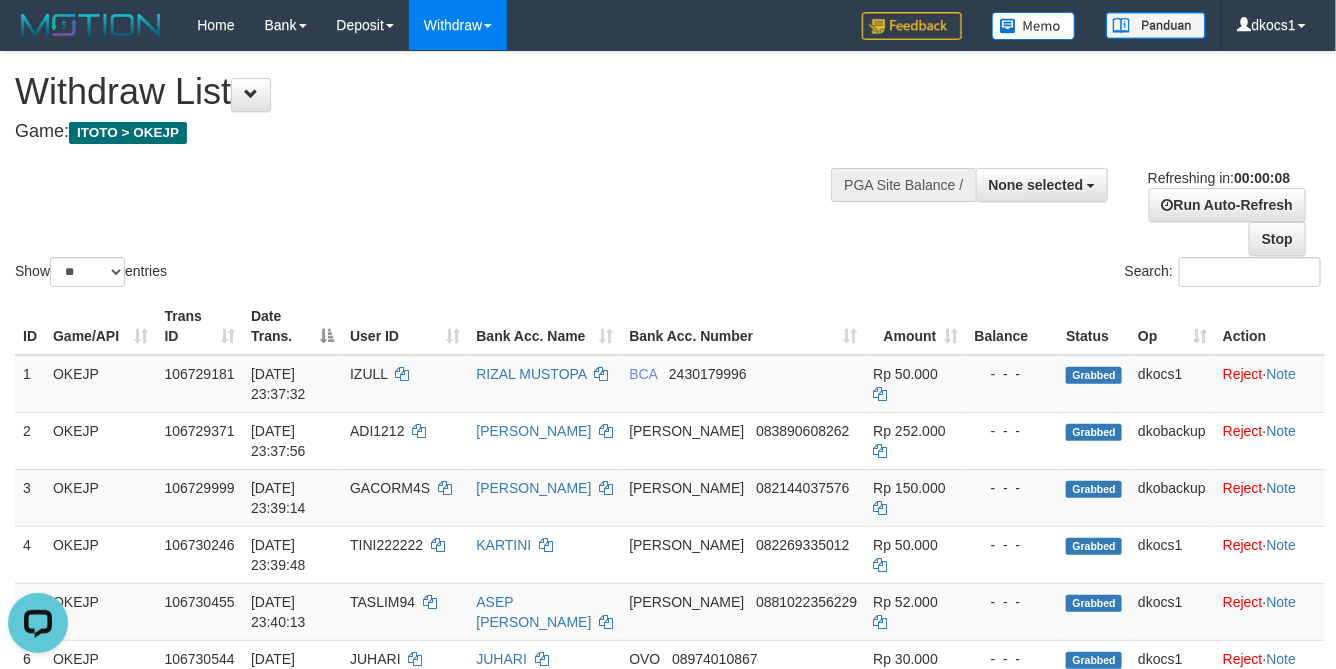 scroll, scrollTop: 0, scrollLeft: 0, axis: both 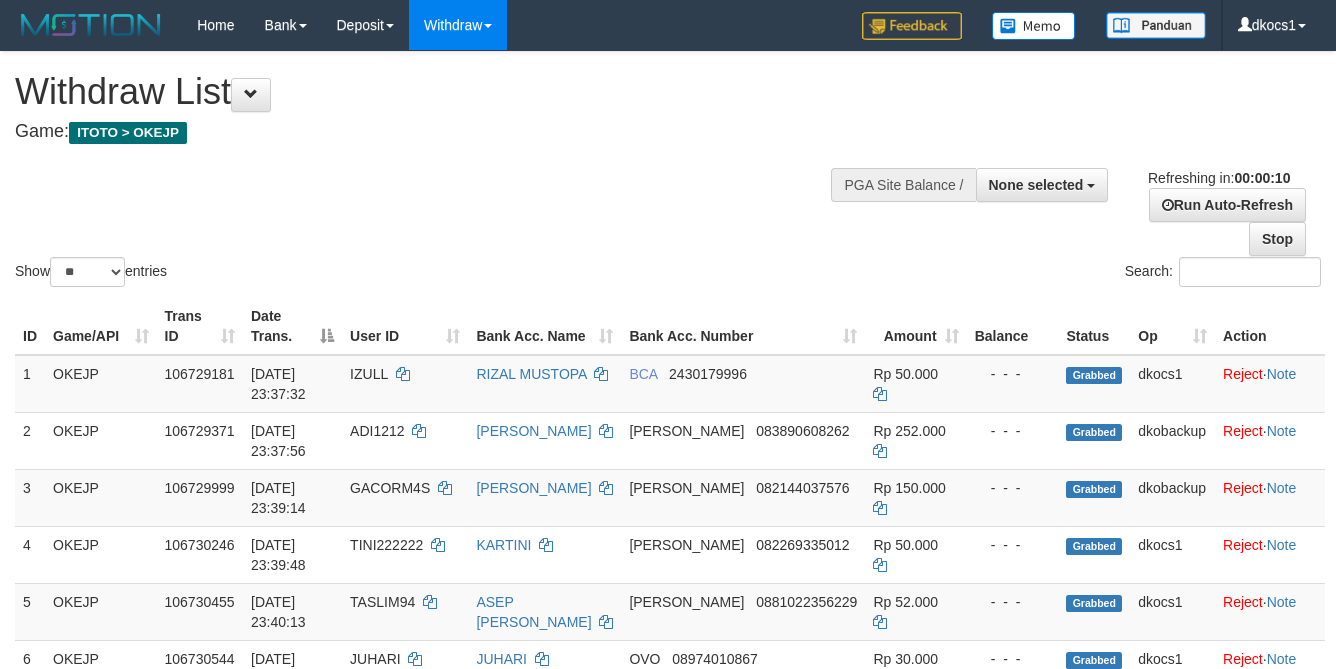 select 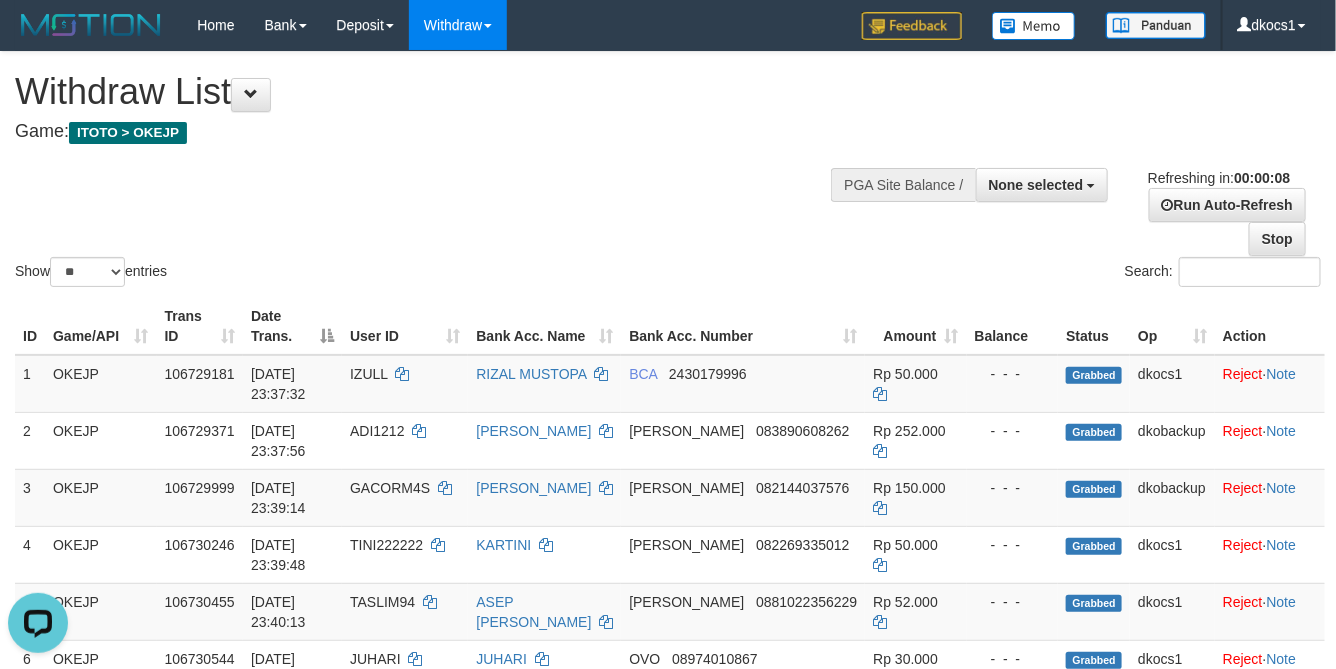 scroll, scrollTop: 0, scrollLeft: 0, axis: both 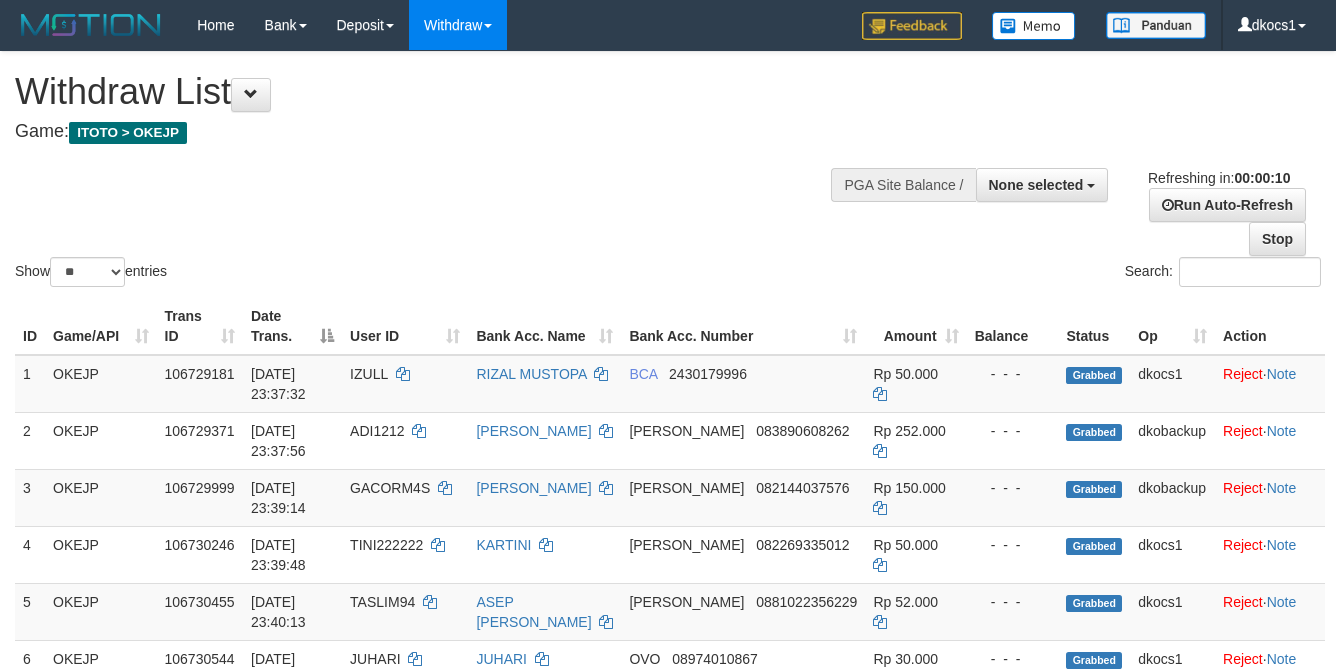 select 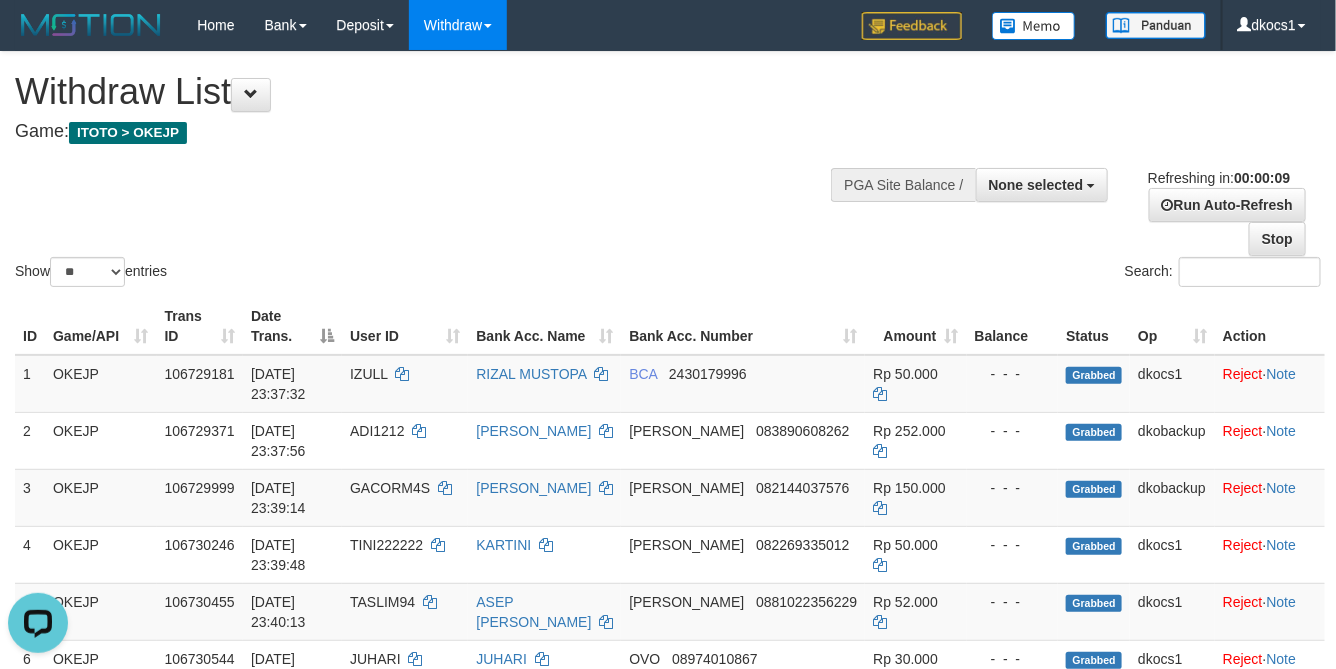 scroll, scrollTop: 0, scrollLeft: 0, axis: both 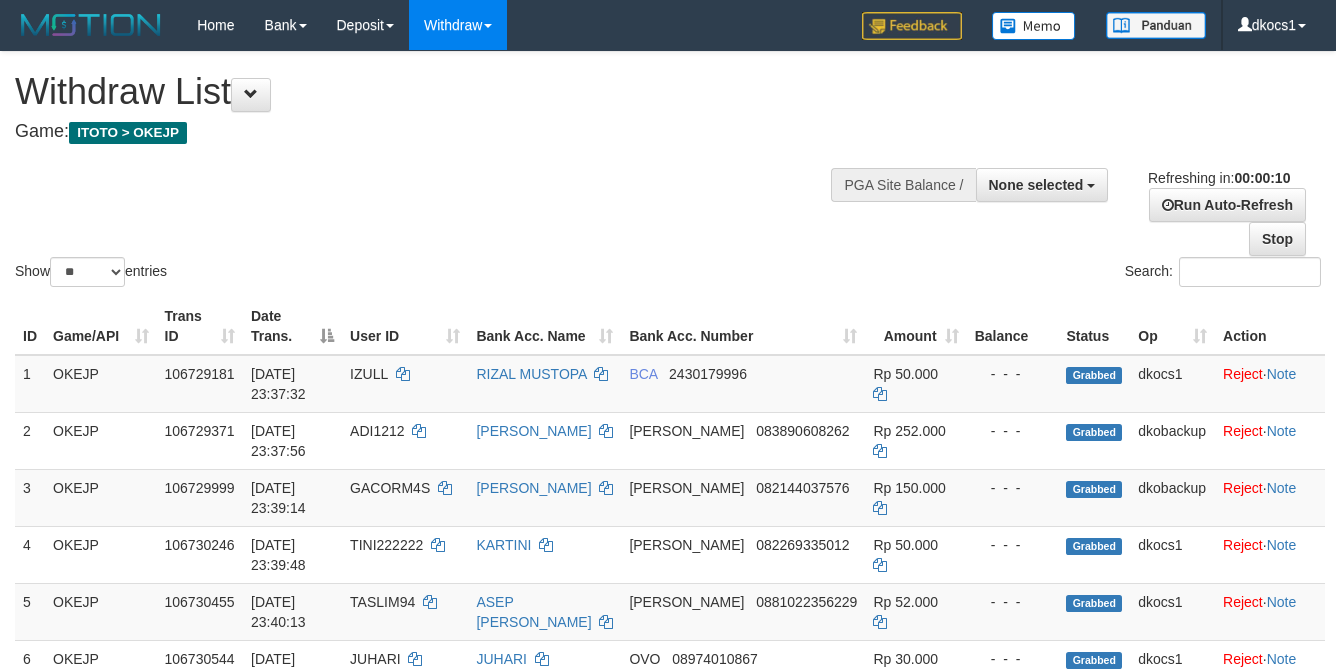 select 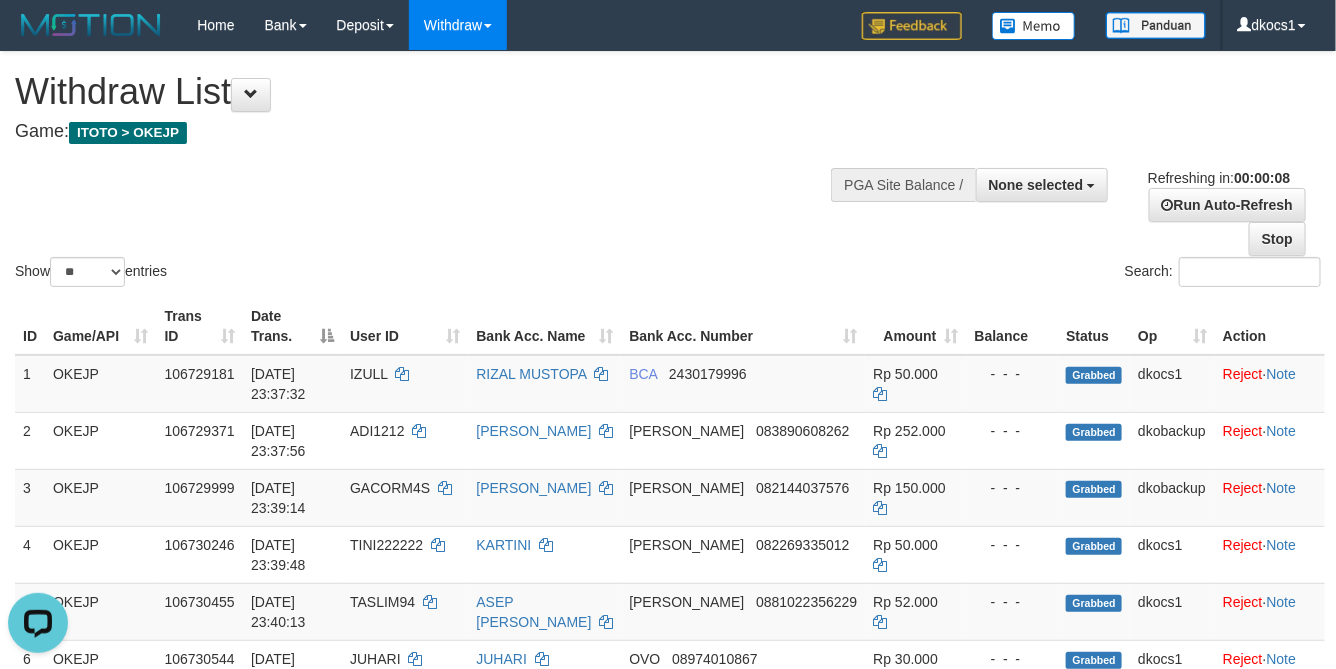 scroll, scrollTop: 0, scrollLeft: 0, axis: both 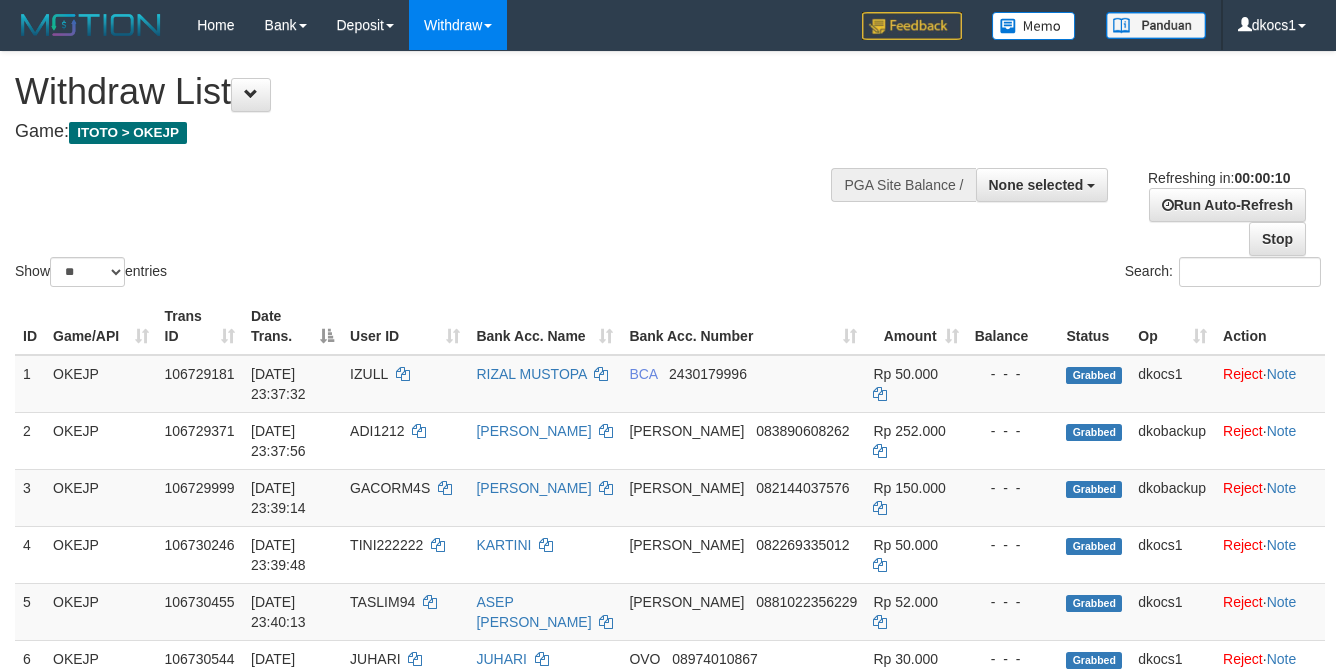 select 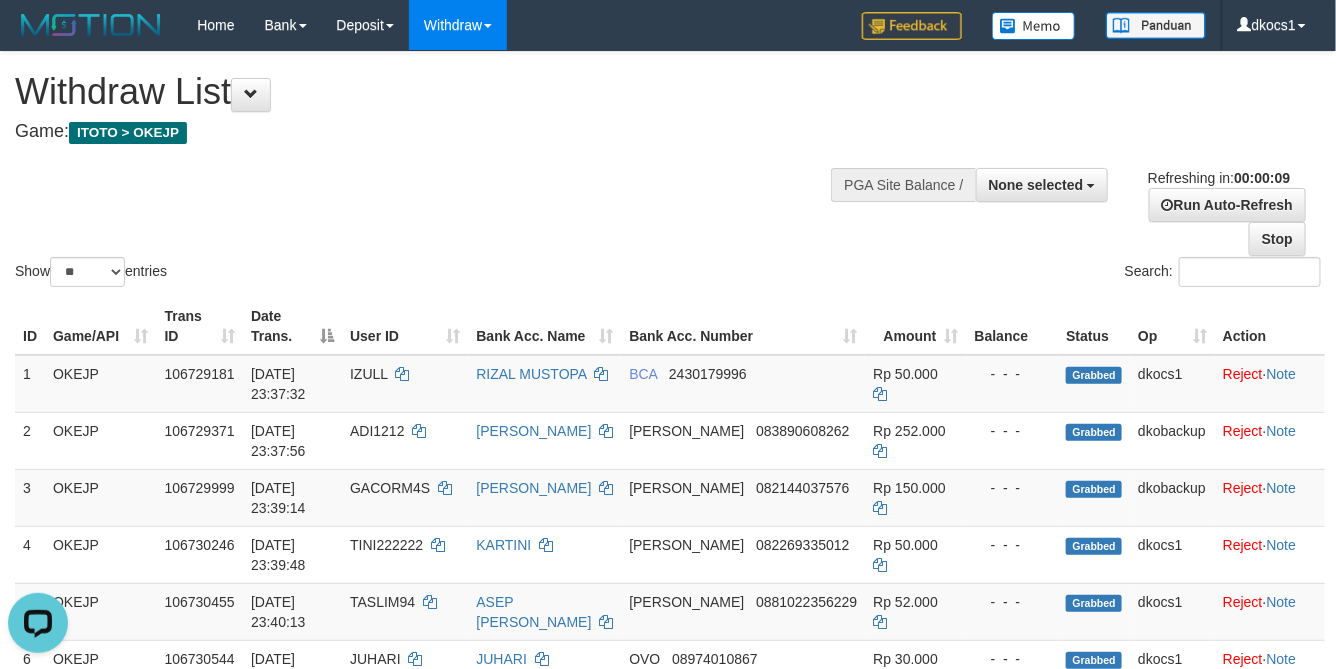 scroll, scrollTop: 0, scrollLeft: 0, axis: both 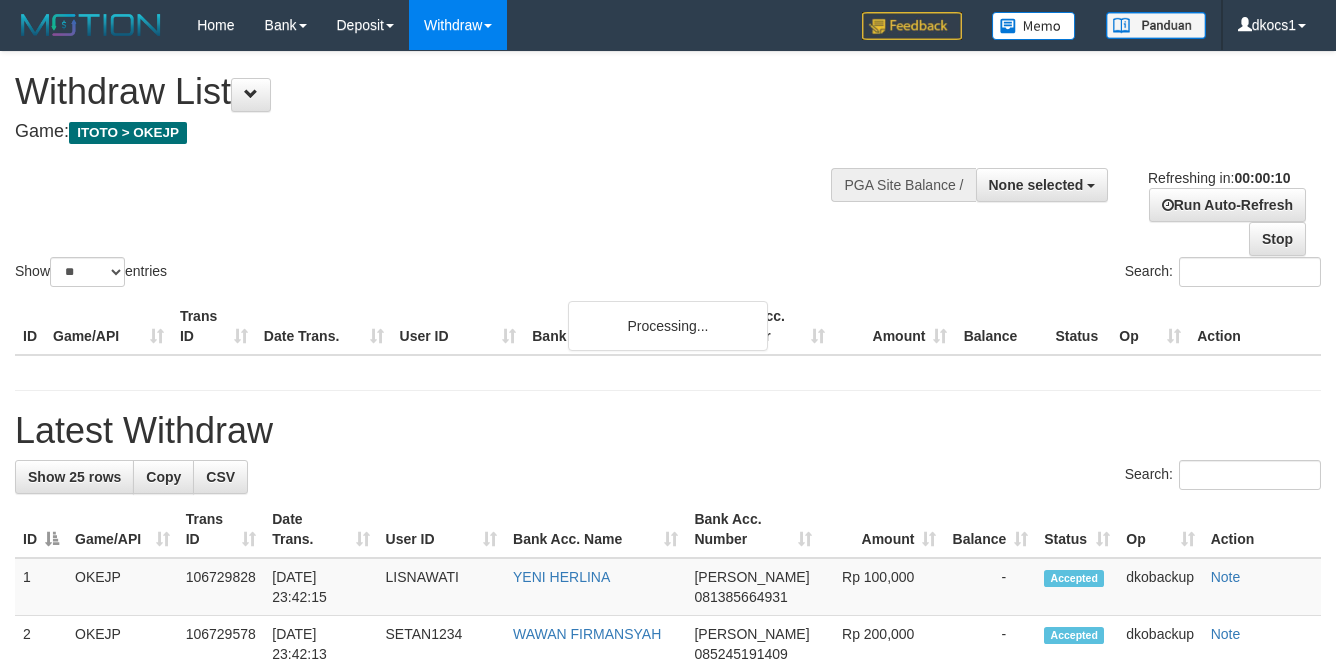 select 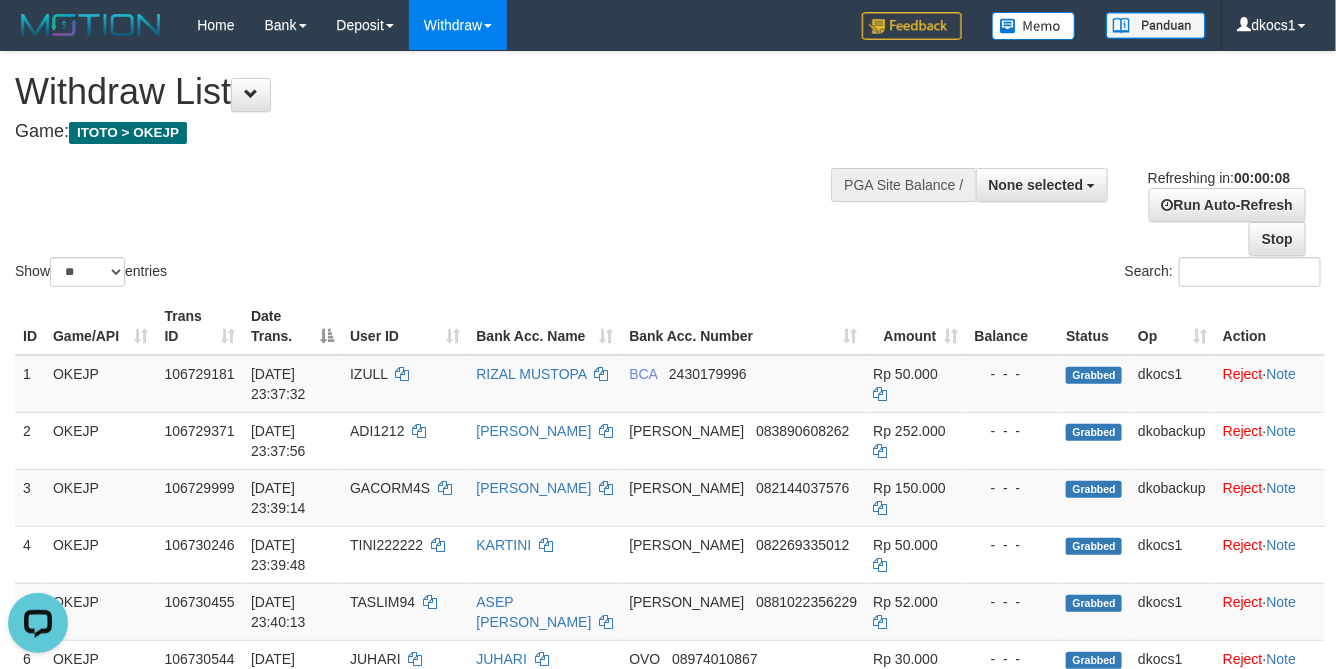 scroll, scrollTop: 0, scrollLeft: 0, axis: both 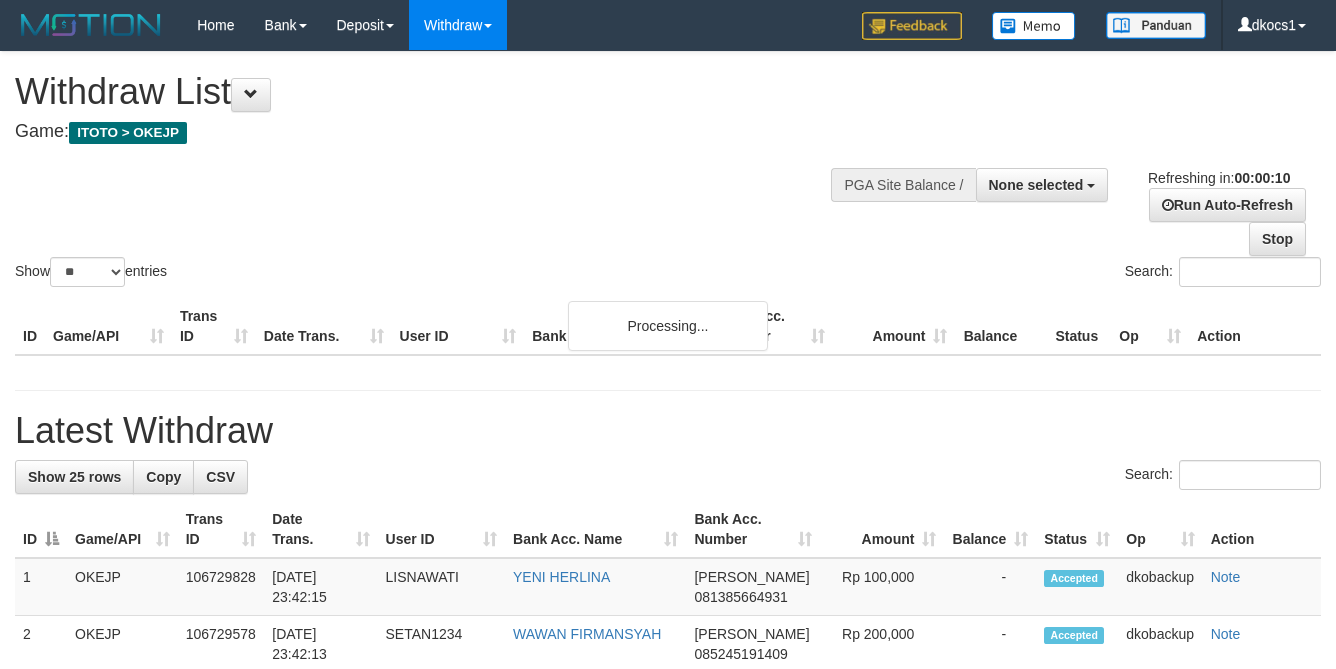 select 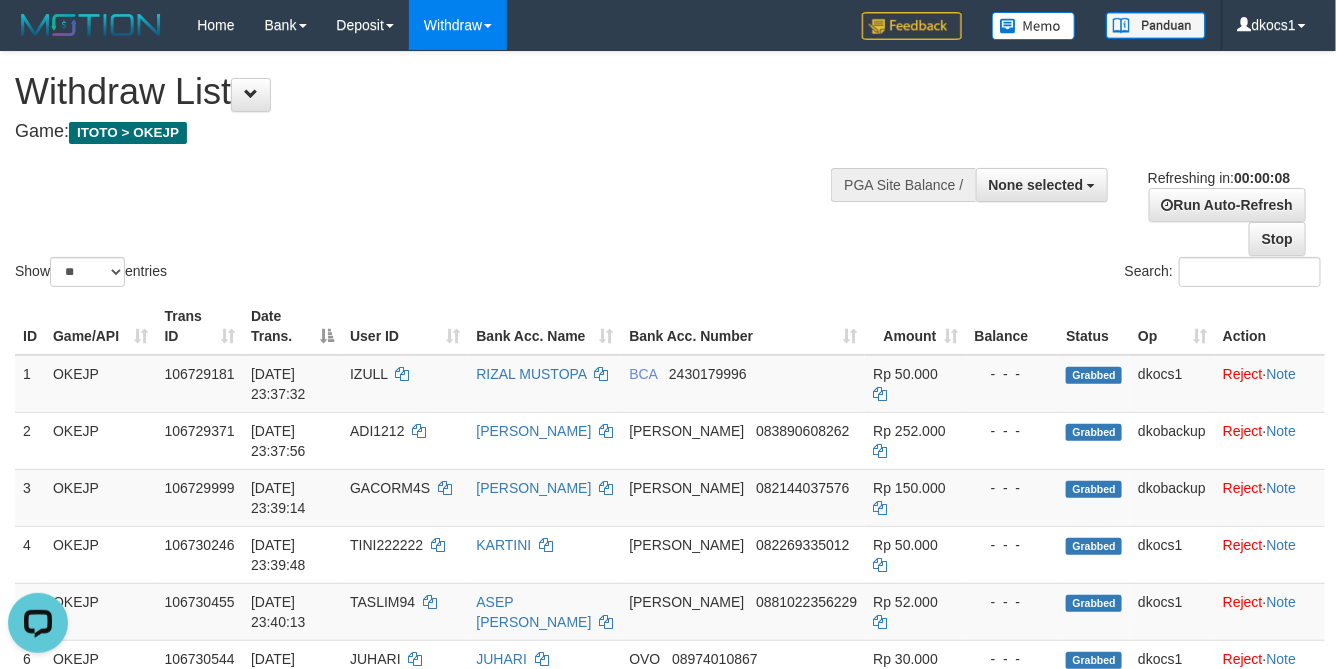 scroll, scrollTop: 0, scrollLeft: 0, axis: both 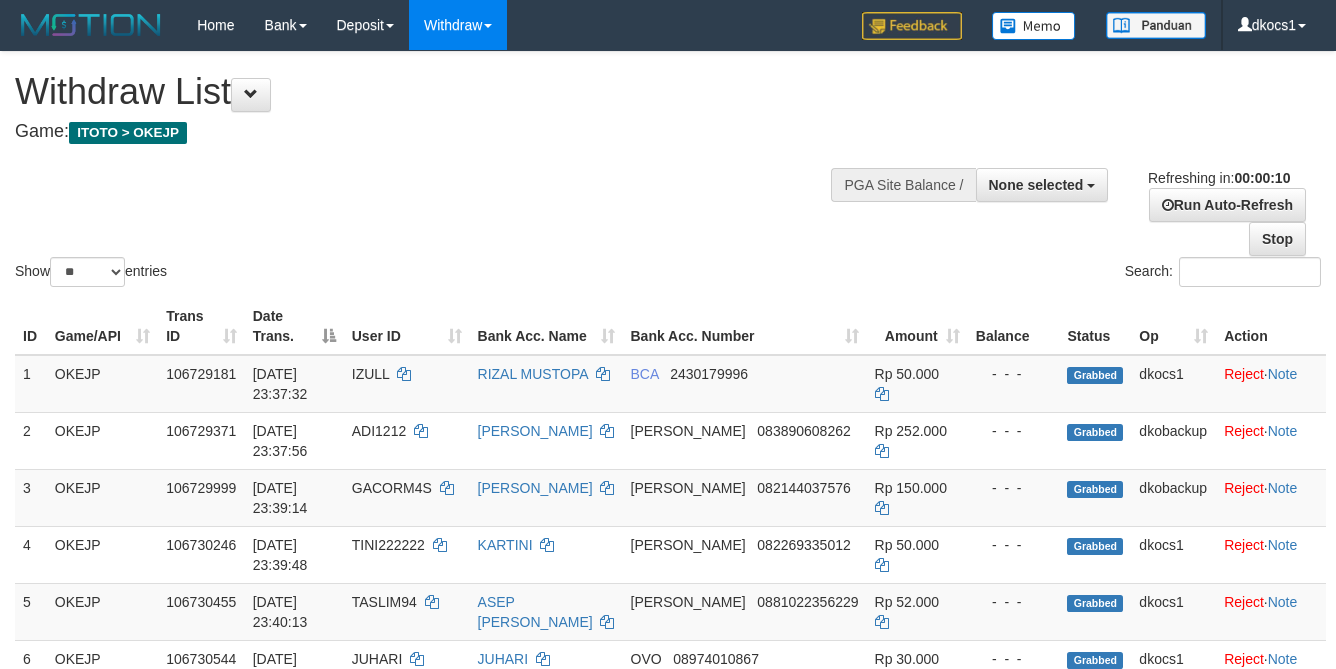 select 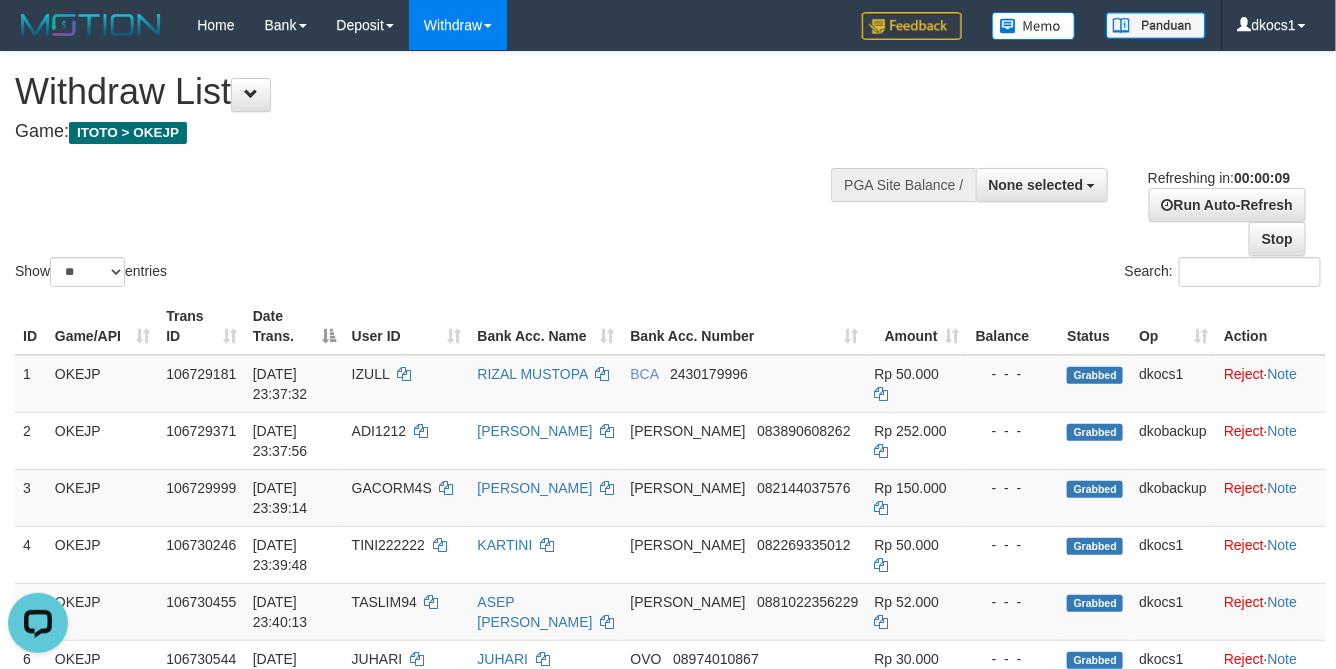 scroll, scrollTop: 0, scrollLeft: 0, axis: both 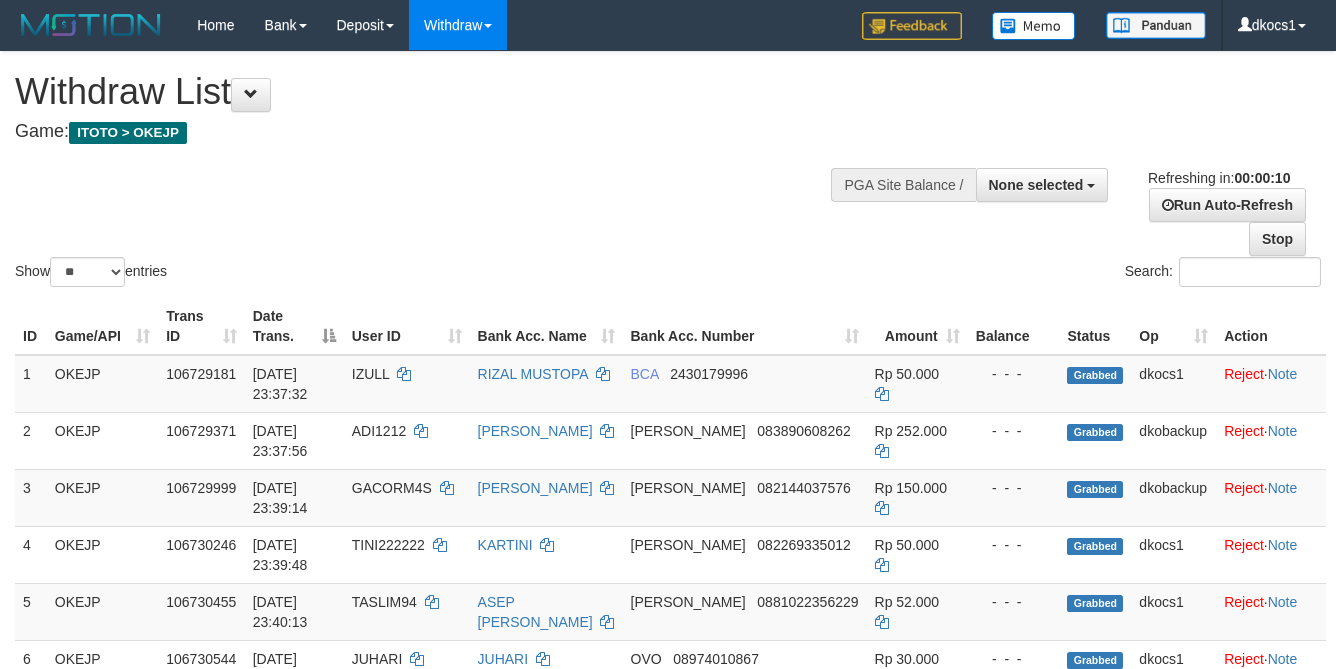 select 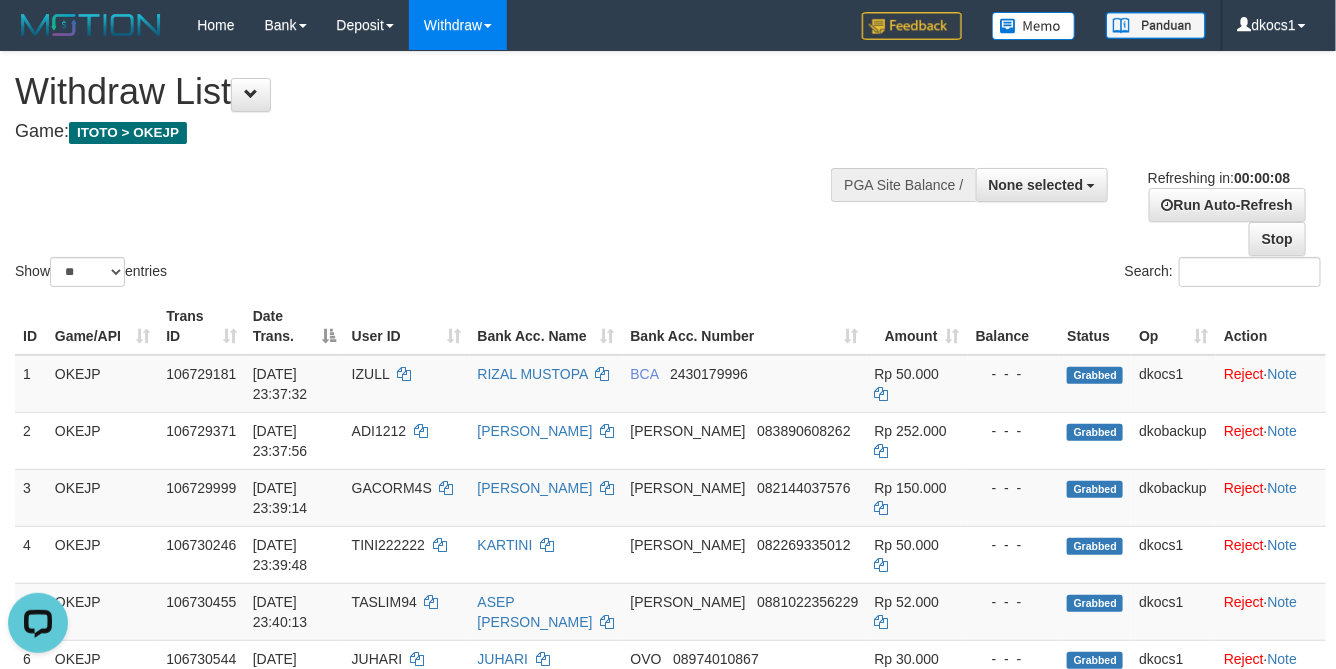 scroll, scrollTop: 0, scrollLeft: 0, axis: both 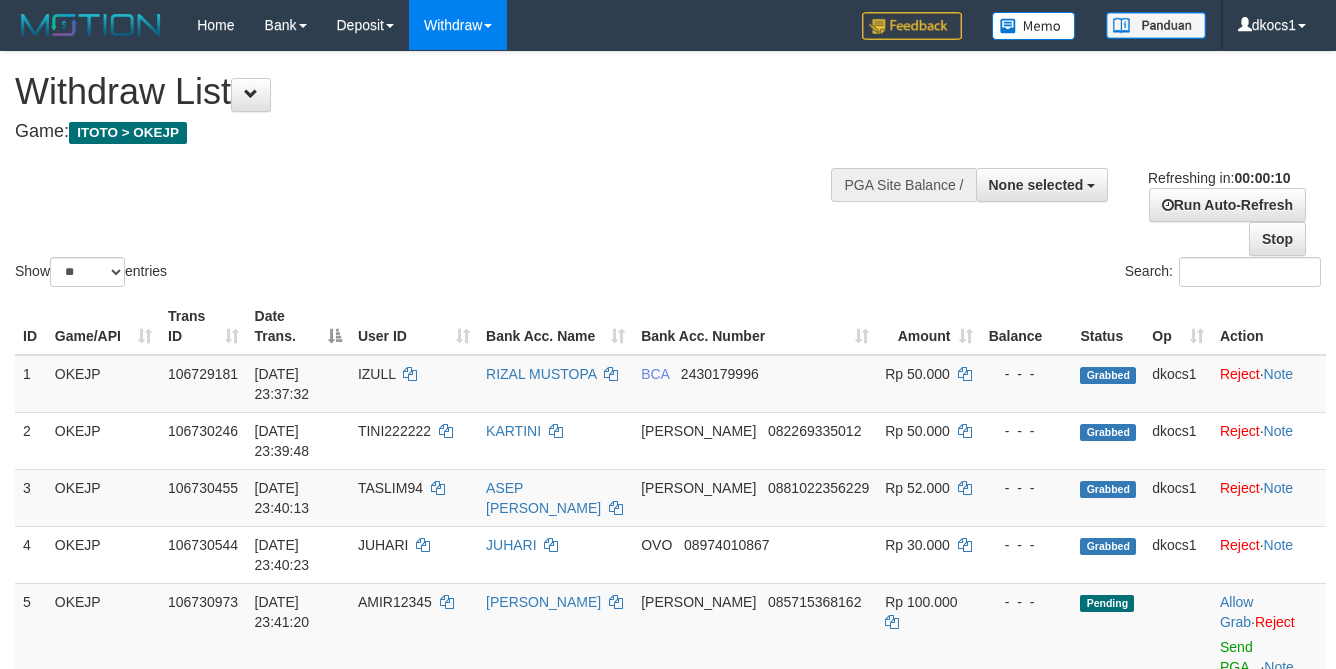 select 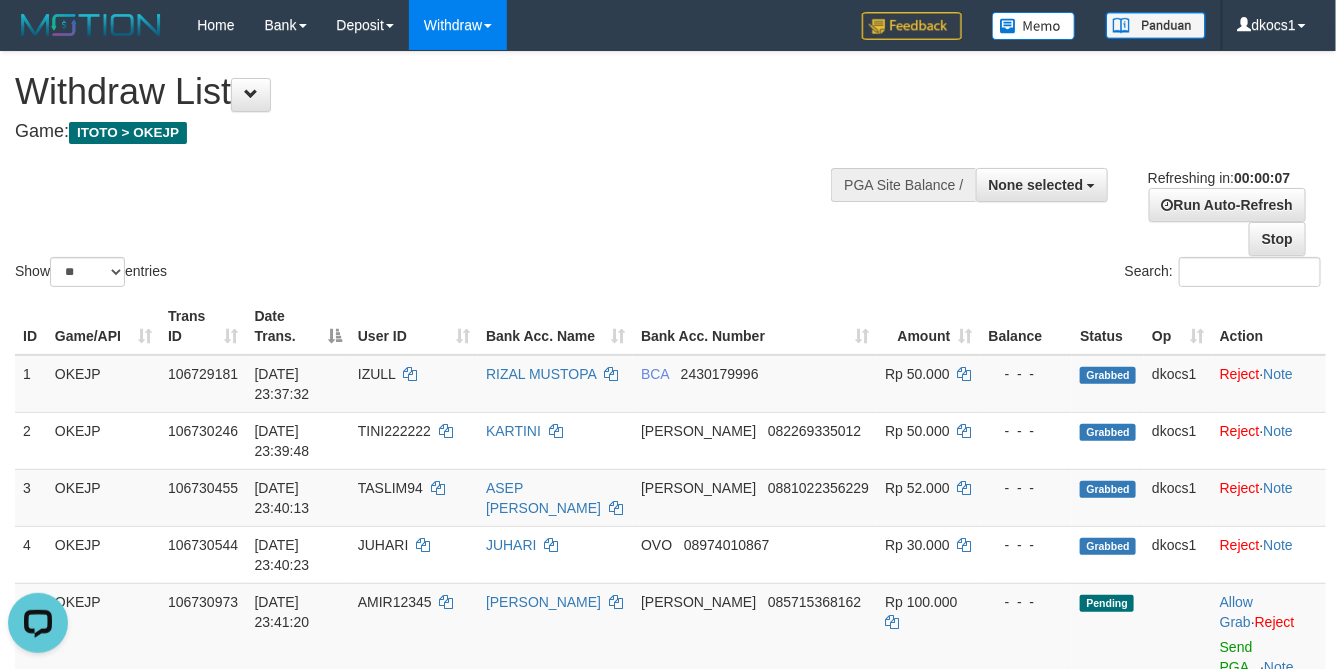 scroll, scrollTop: 0, scrollLeft: 0, axis: both 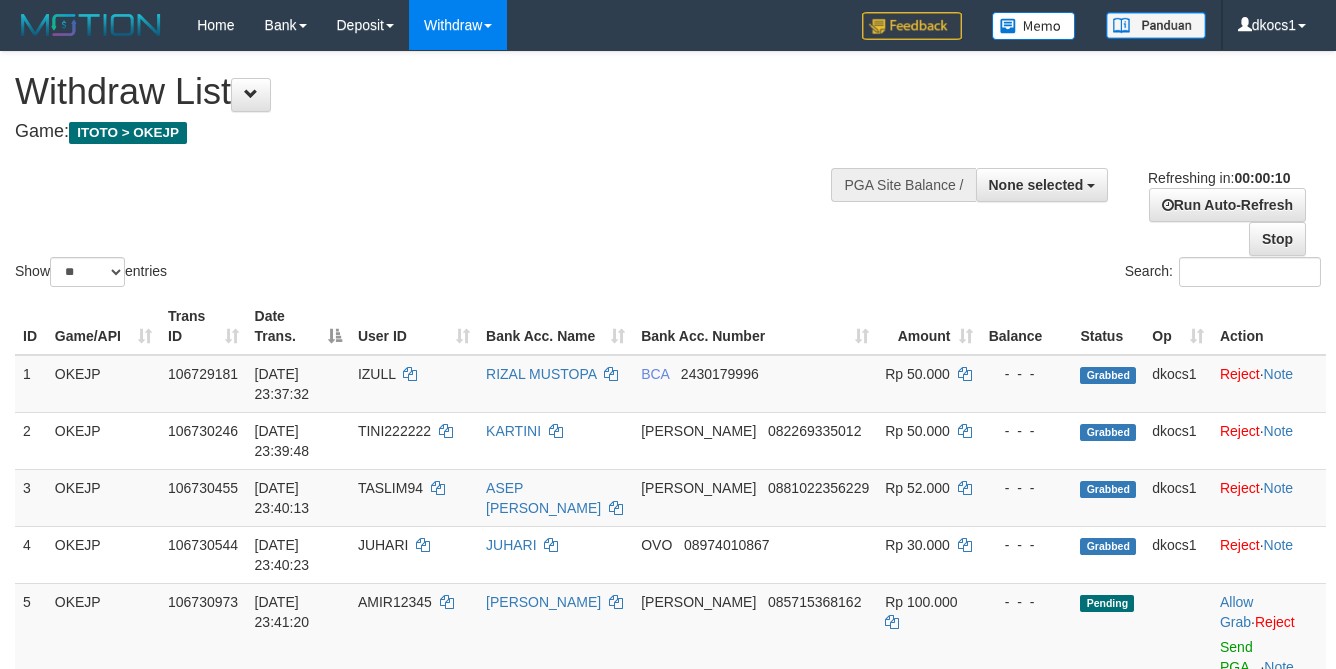 select 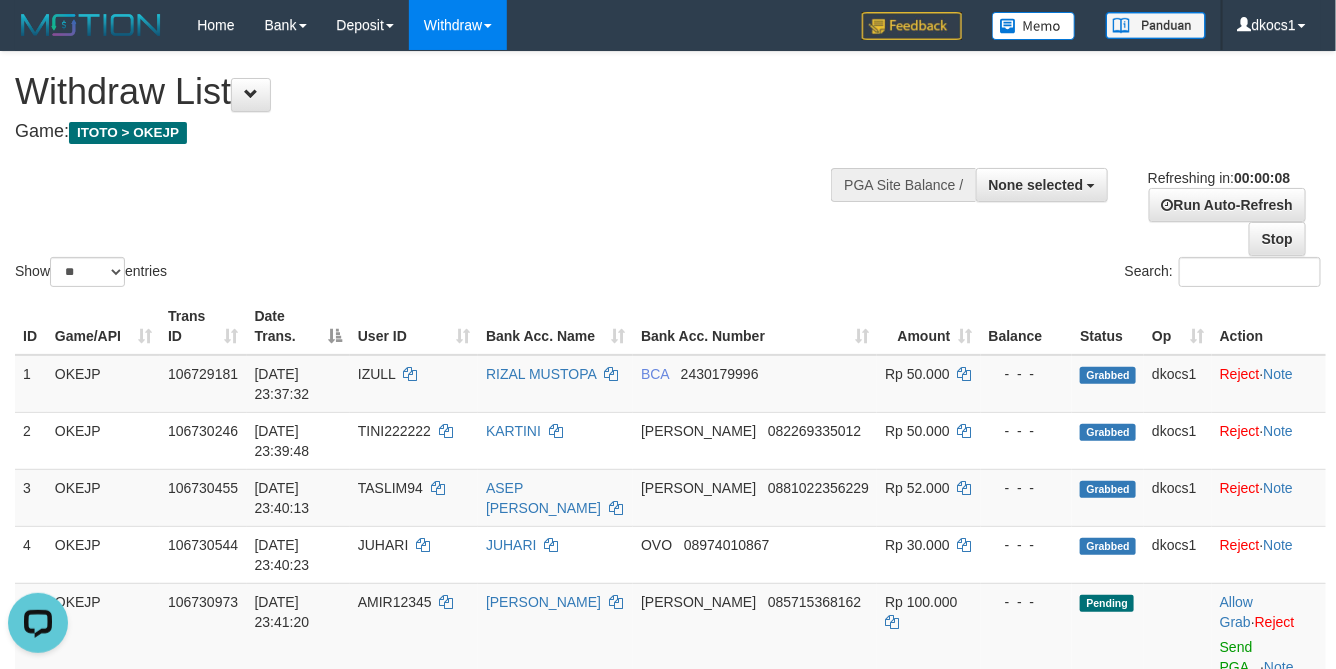 scroll, scrollTop: 0, scrollLeft: 0, axis: both 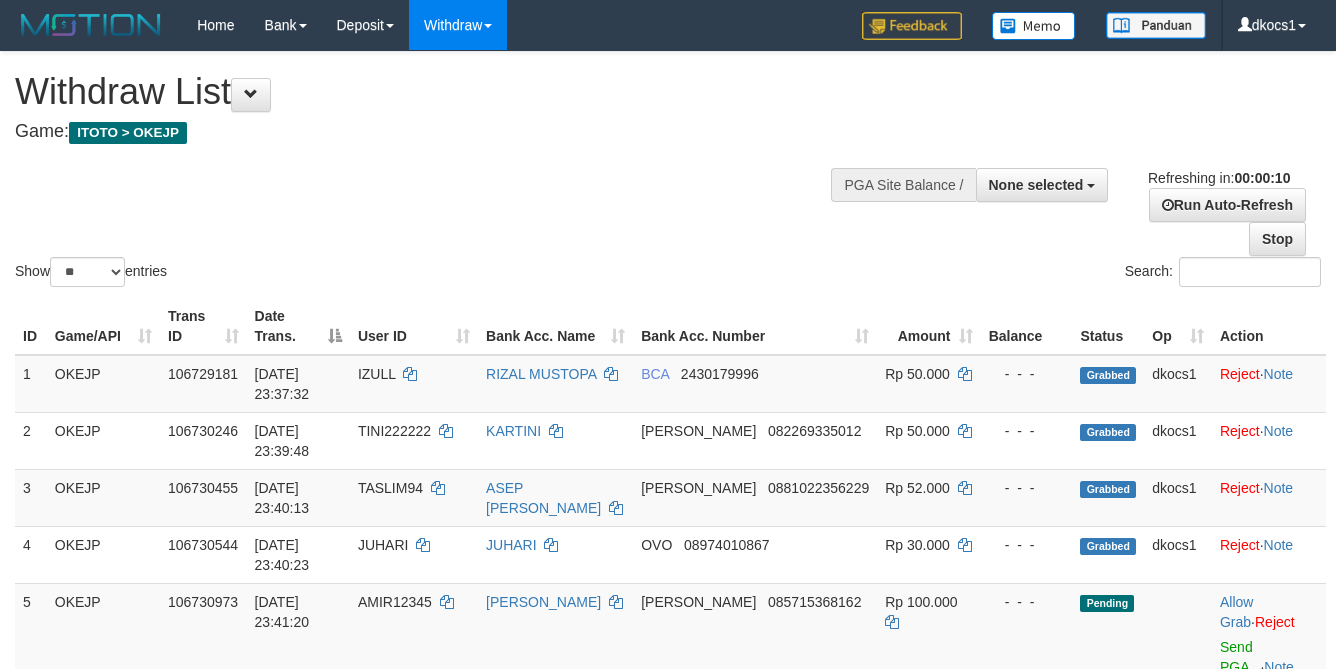 select 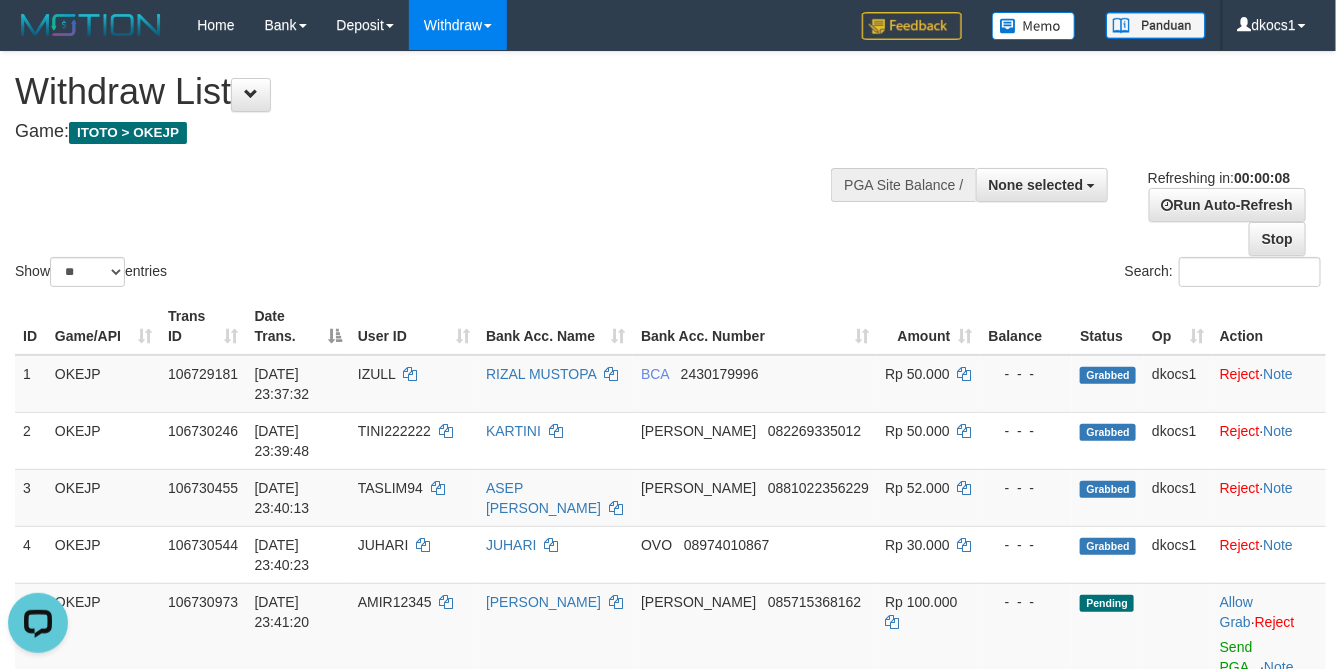 scroll, scrollTop: 0, scrollLeft: 0, axis: both 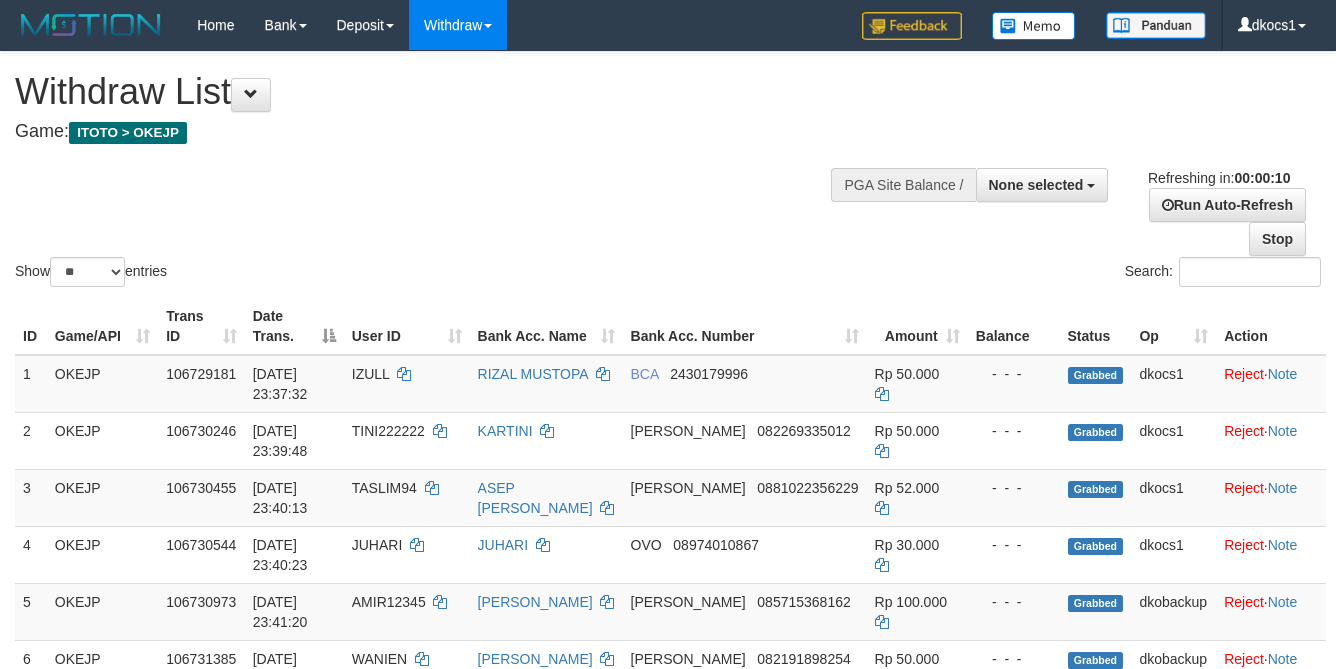 select 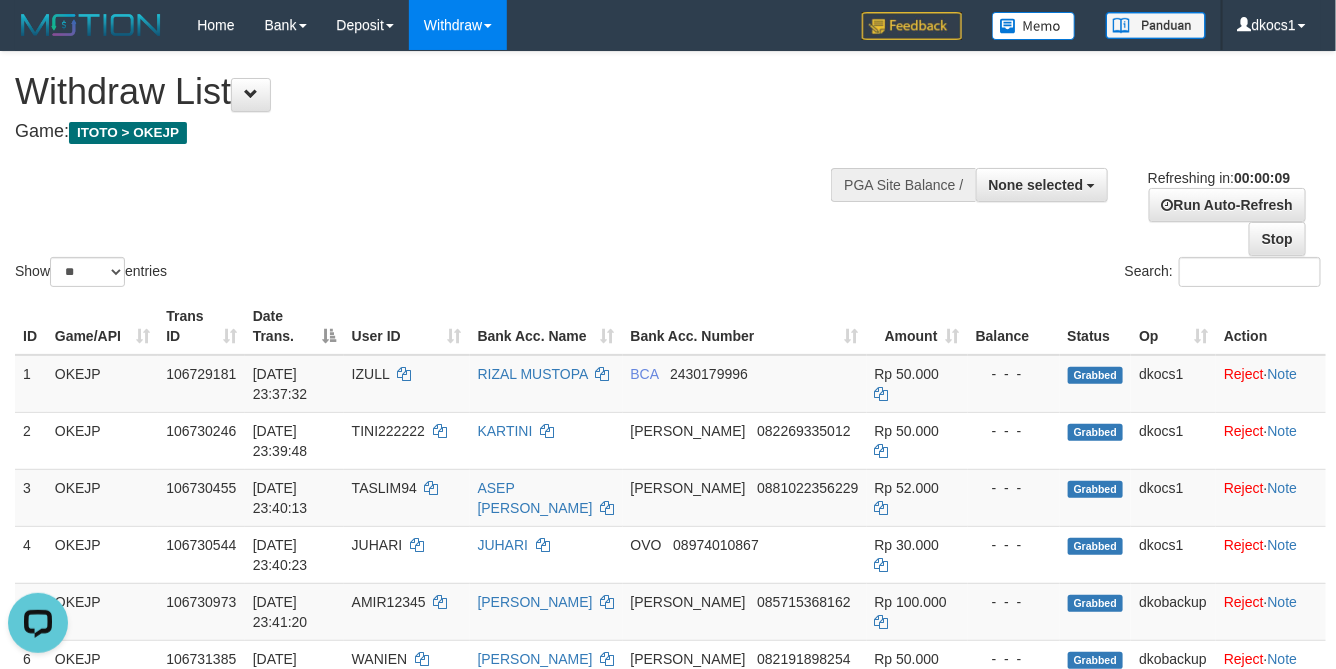 scroll, scrollTop: 0, scrollLeft: 0, axis: both 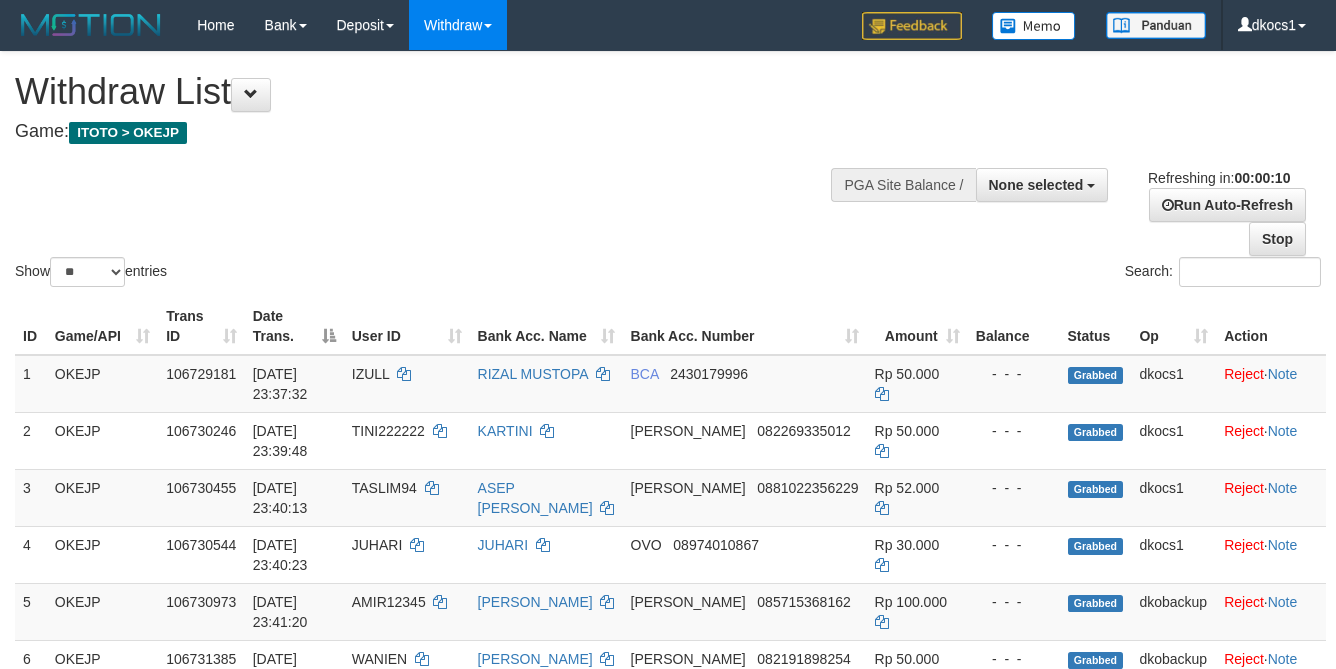 select 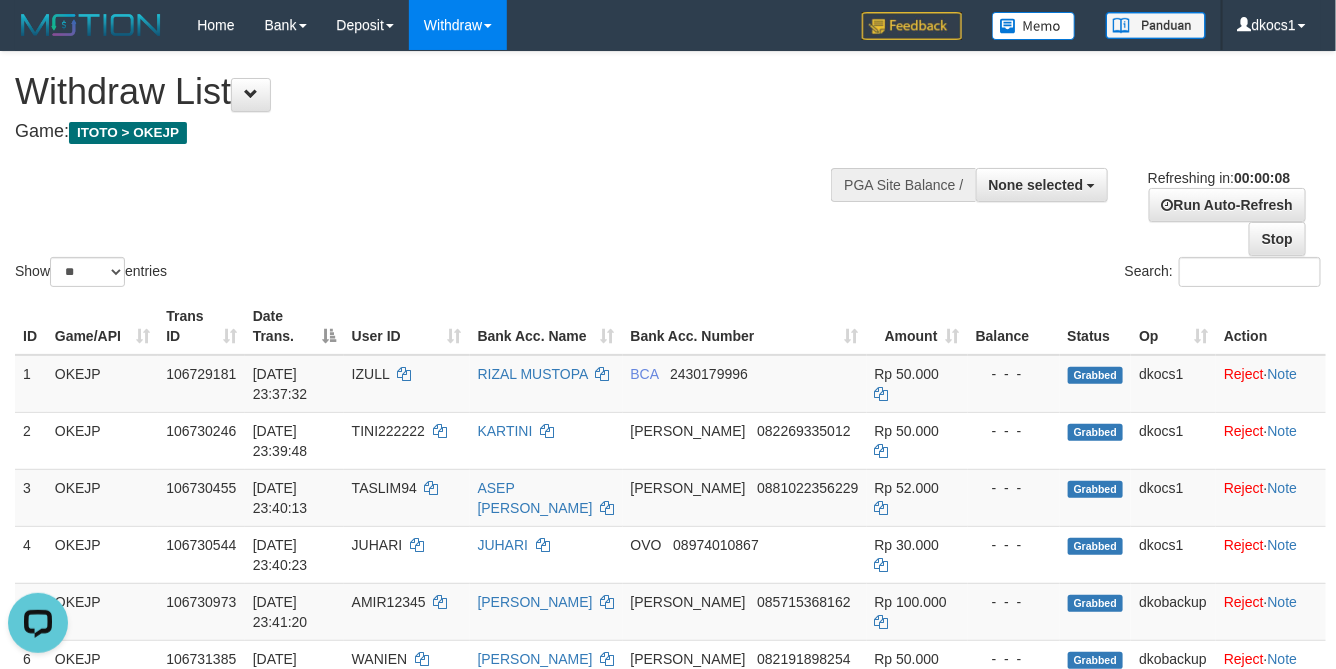 scroll, scrollTop: 0, scrollLeft: 0, axis: both 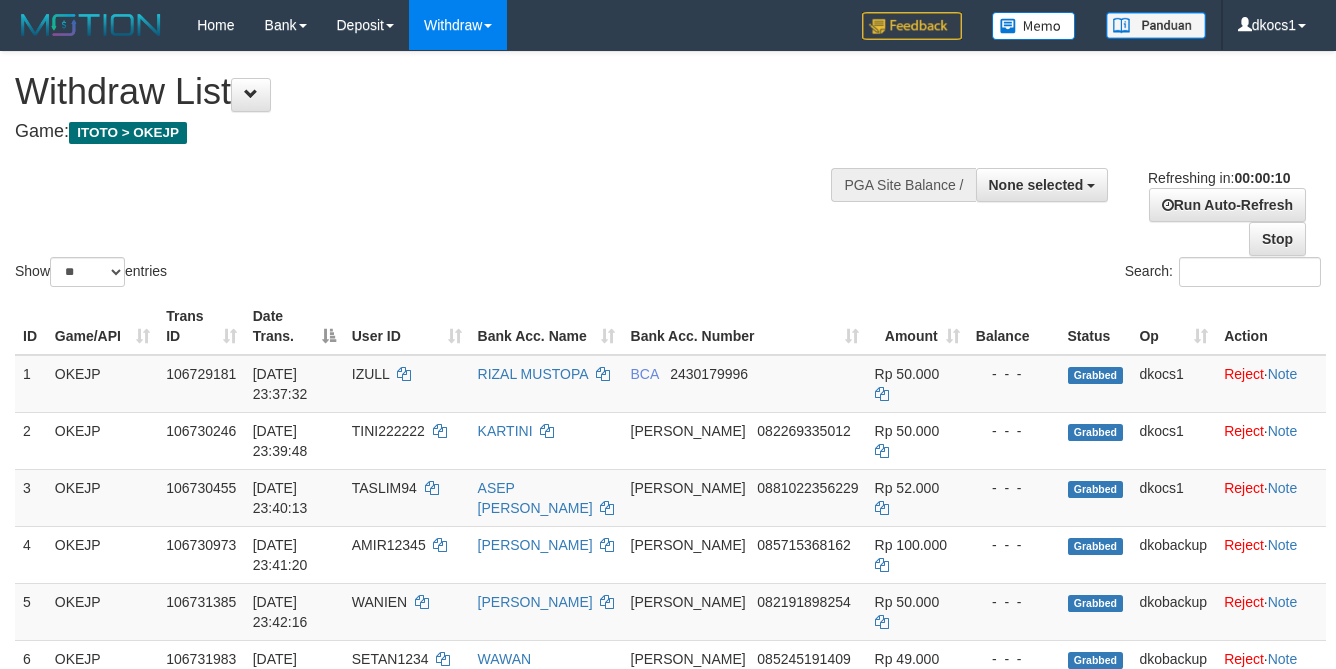 select 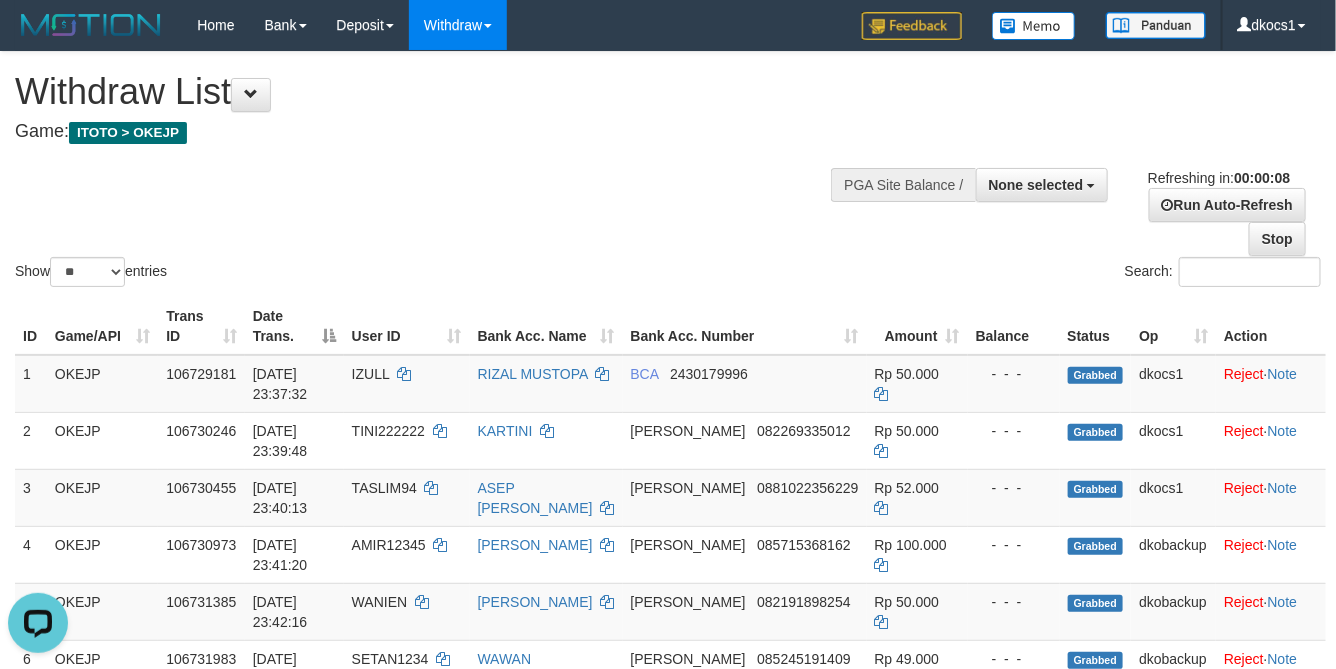 scroll, scrollTop: 0, scrollLeft: 0, axis: both 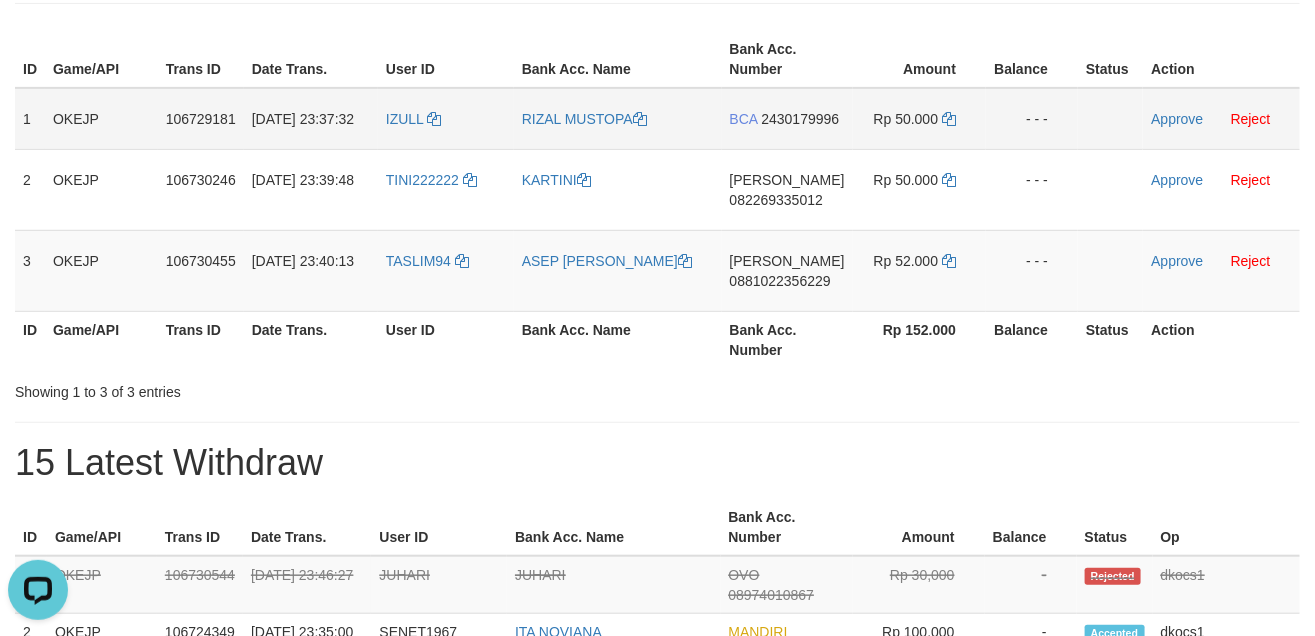 click on "2430179996" at bounding box center [801, 119] 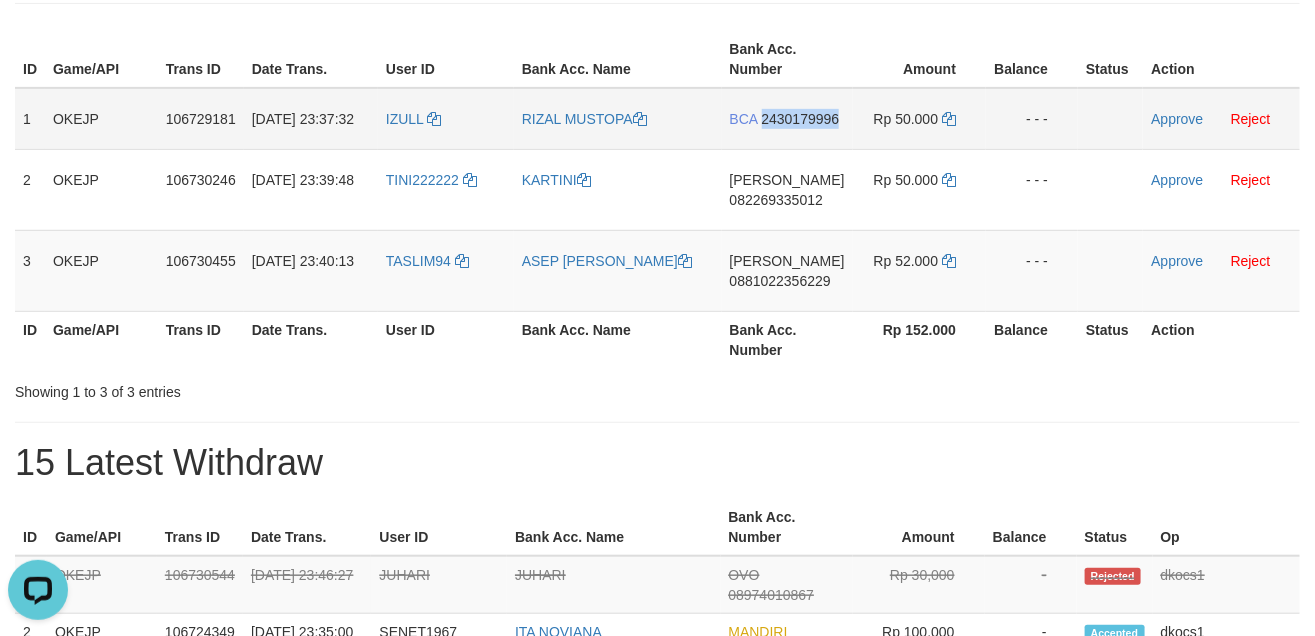 click on "BCA
2430179996" at bounding box center [787, 119] 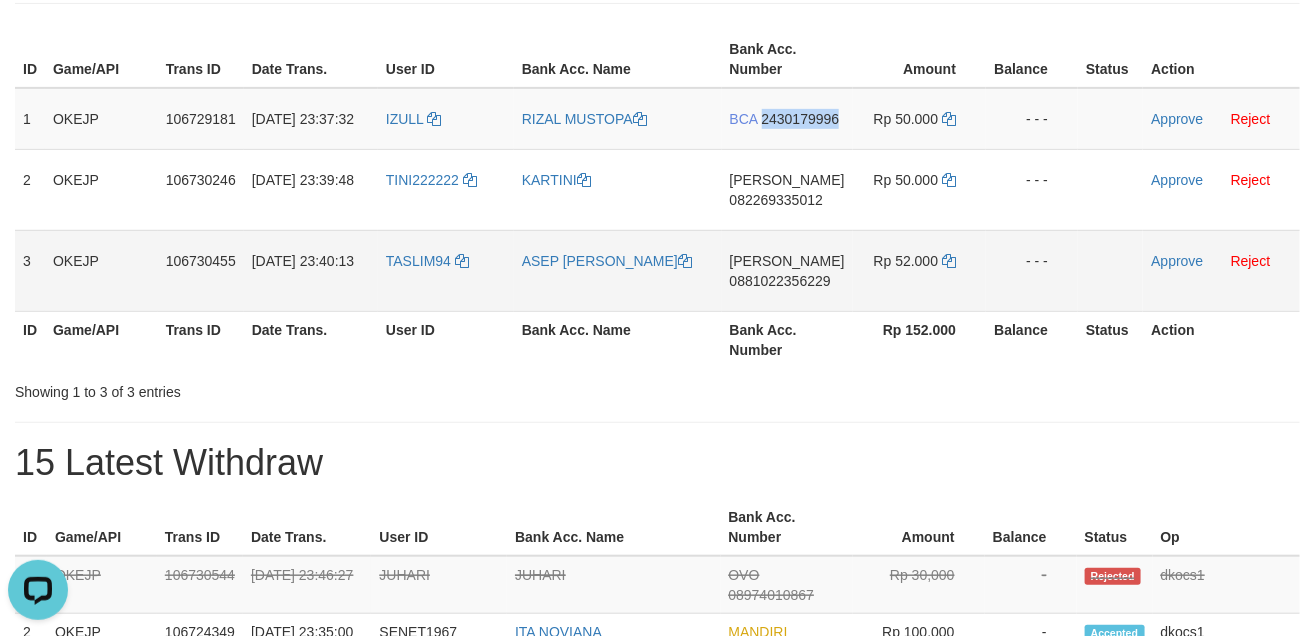 copy on "2430179996" 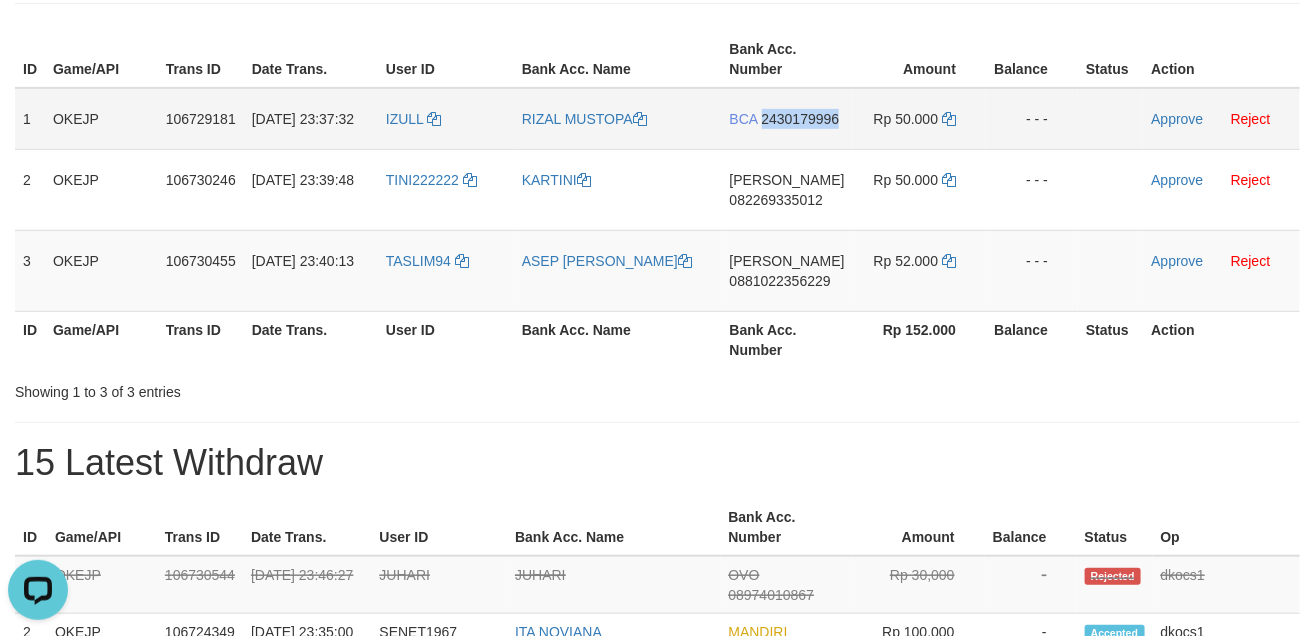 click on "BCA
2430179996" at bounding box center [787, 119] 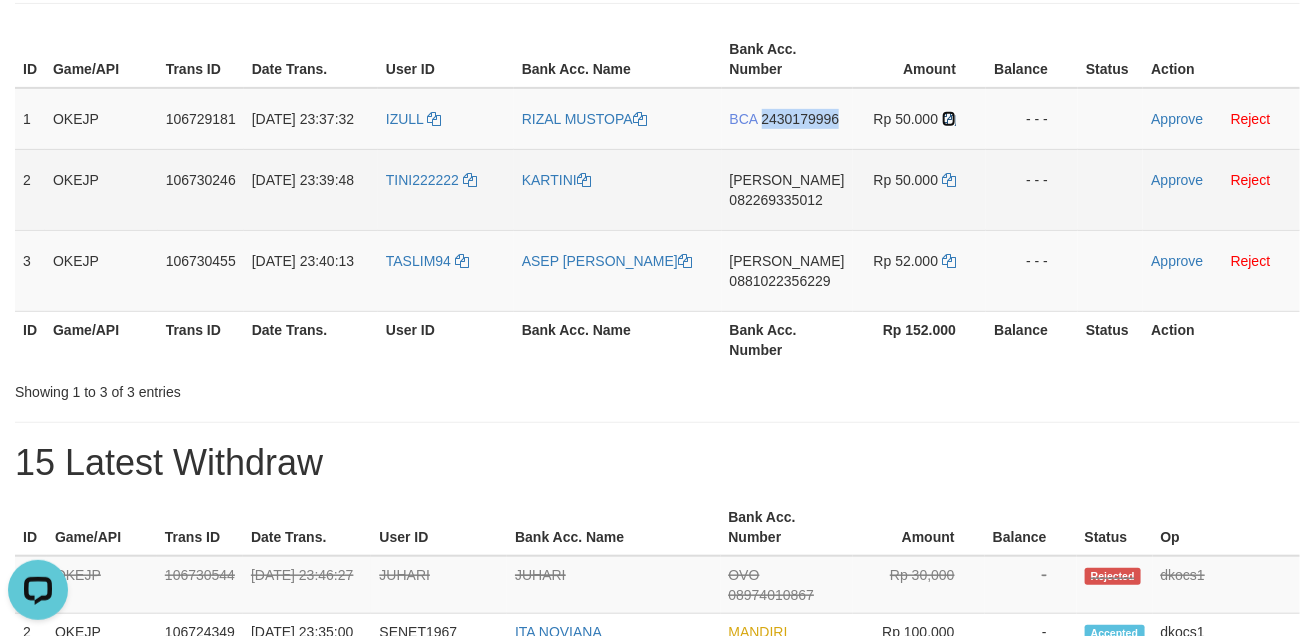 drag, startPoint x: 948, startPoint y: 117, endPoint x: 958, endPoint y: 199, distance: 82.607506 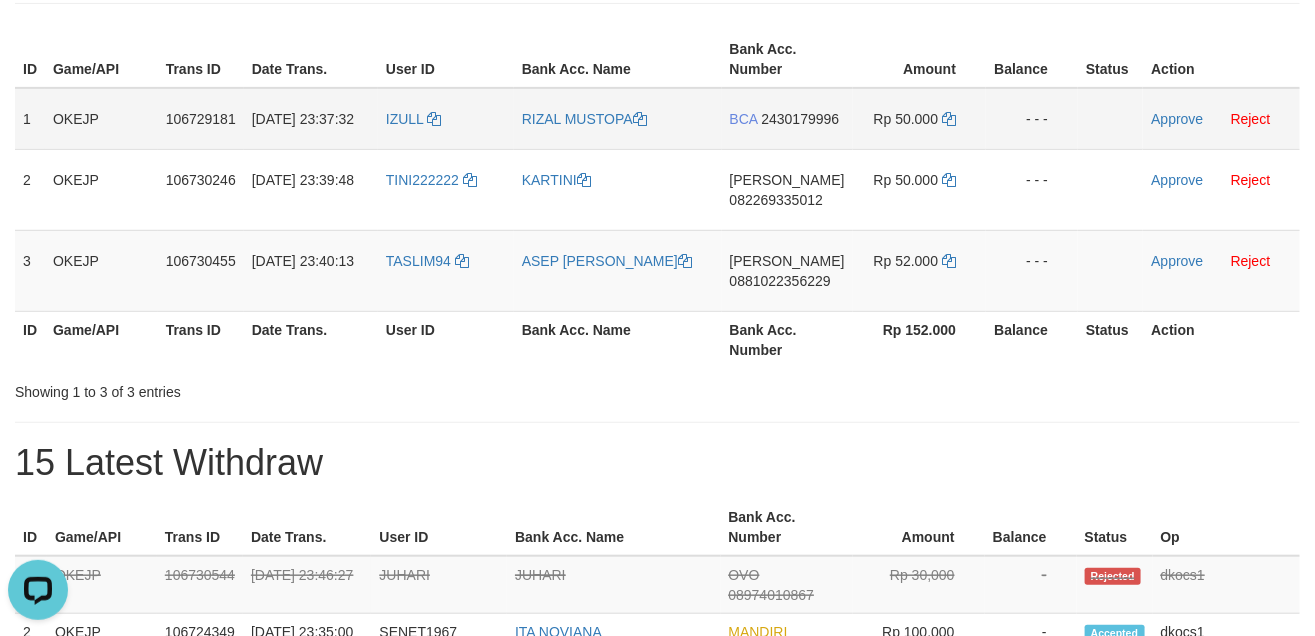 click on "IZULL" at bounding box center [446, 119] 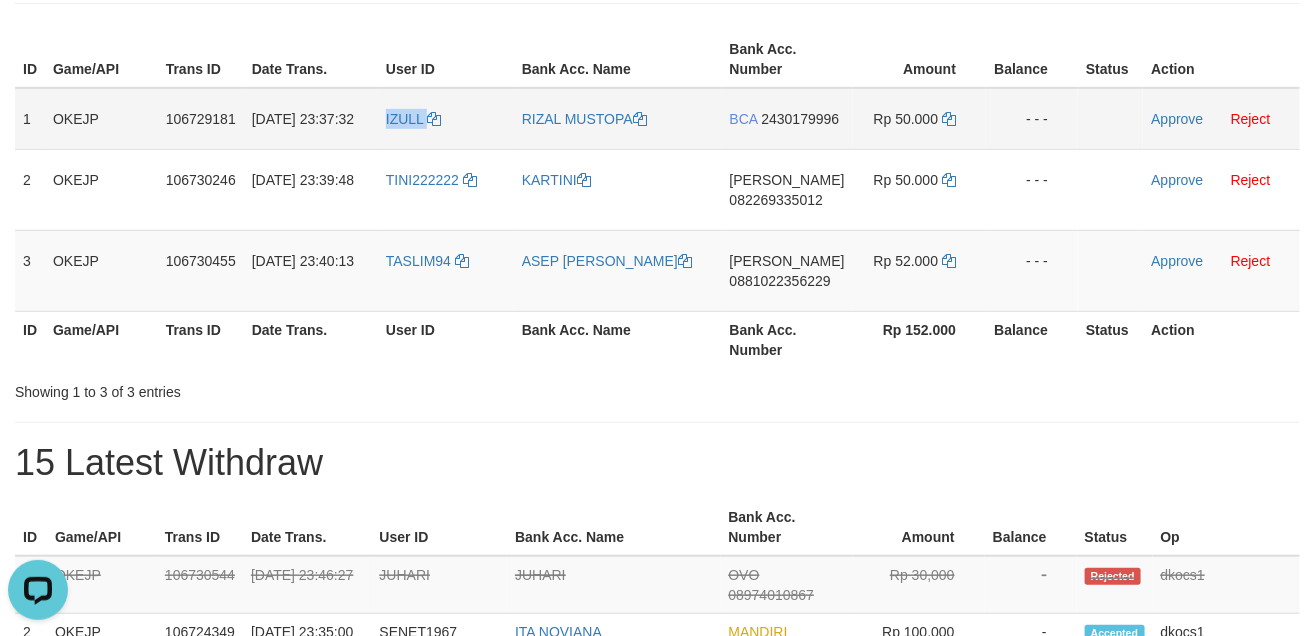 click on "IZULL" at bounding box center (446, 119) 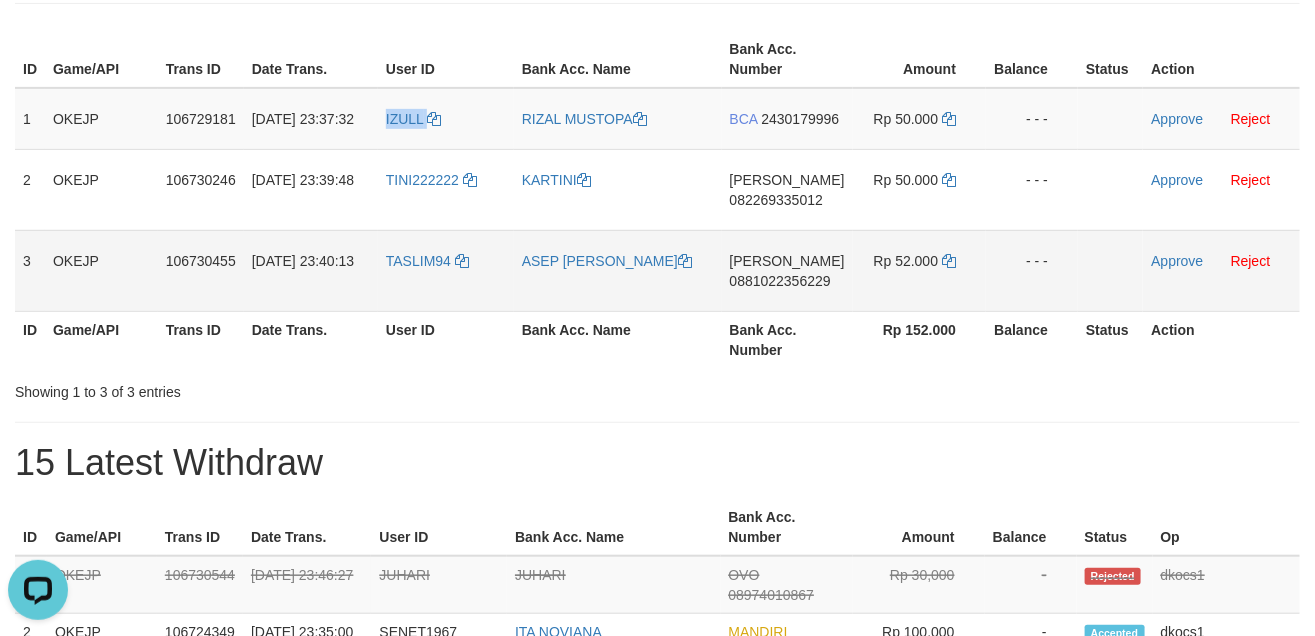 copy on "IZULL" 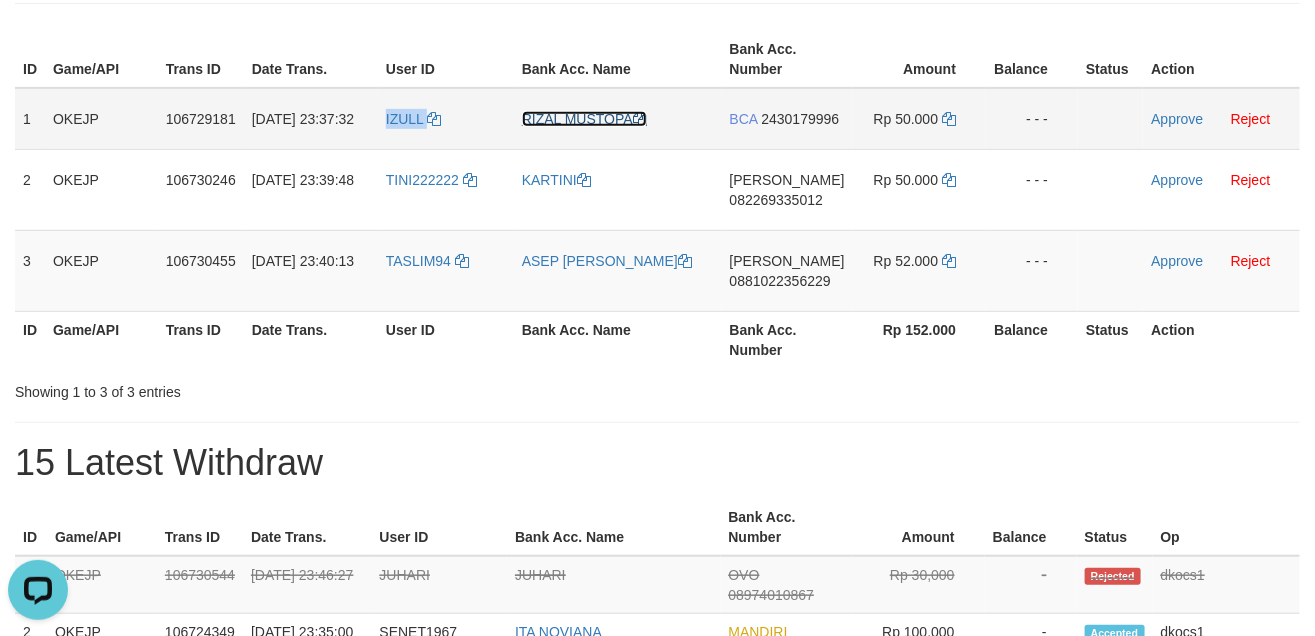 click on "RIZAL MUSTOPA" at bounding box center (584, 119) 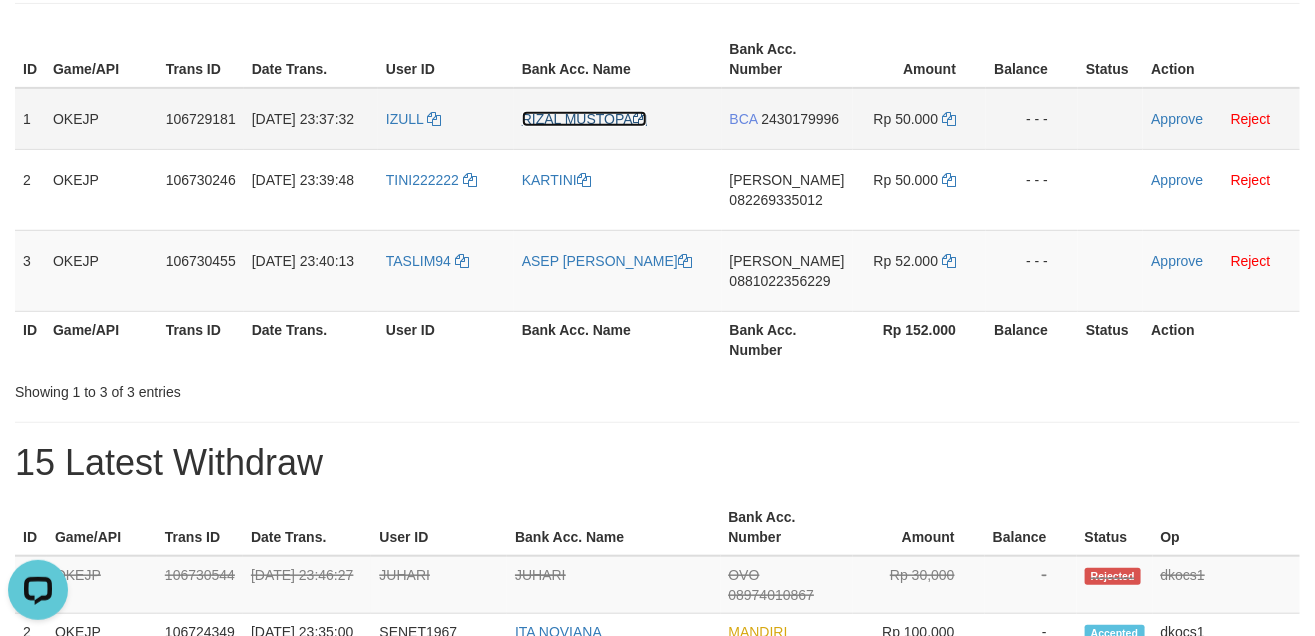 drag, startPoint x: 561, startPoint y: 120, endPoint x: 72, endPoint y: 247, distance: 505.22272 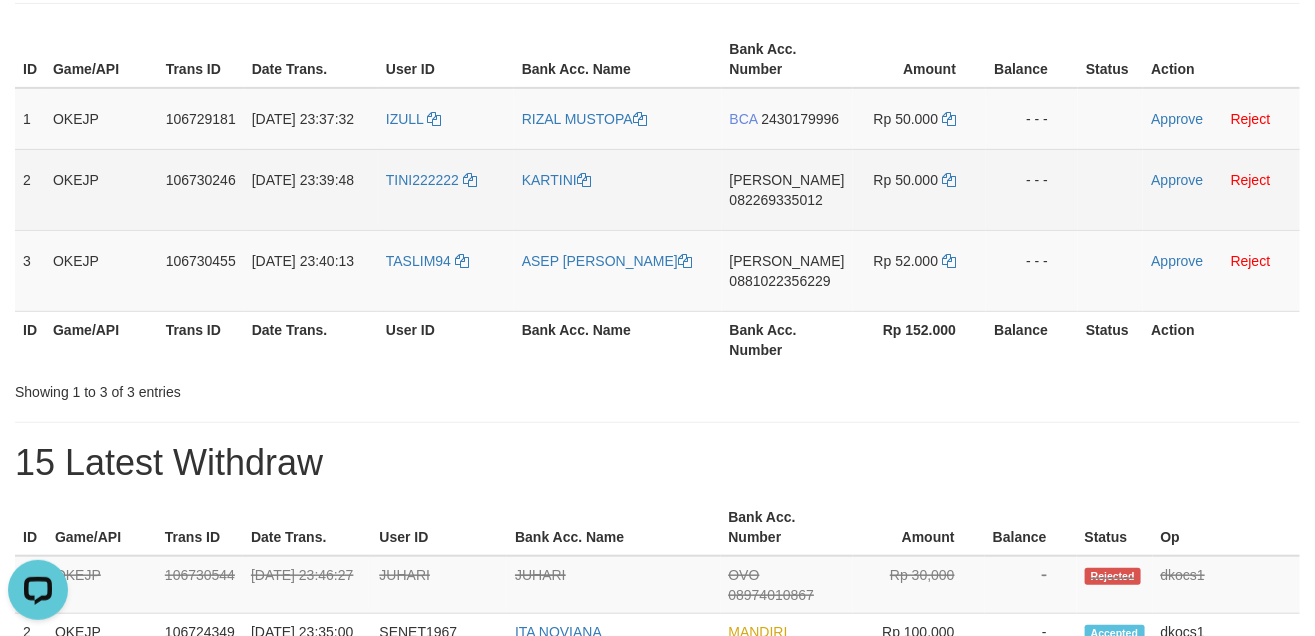 click on "DANA
082269335012" at bounding box center (787, 189) 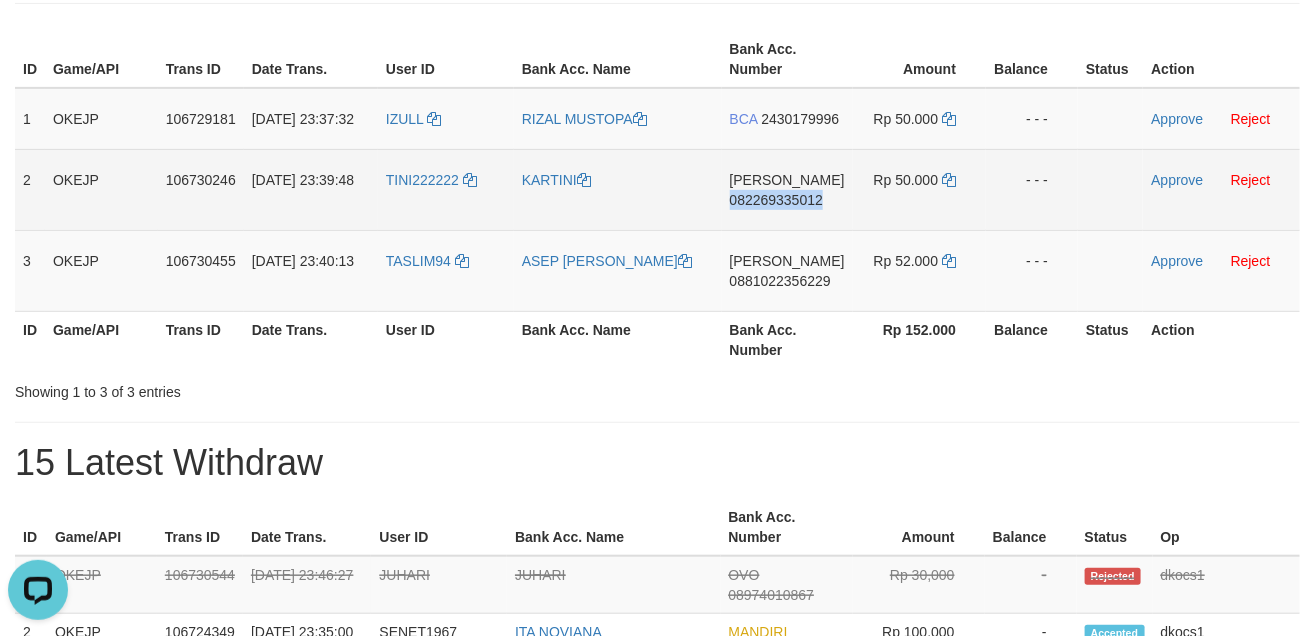 click on "DANA
082269335012" at bounding box center (787, 189) 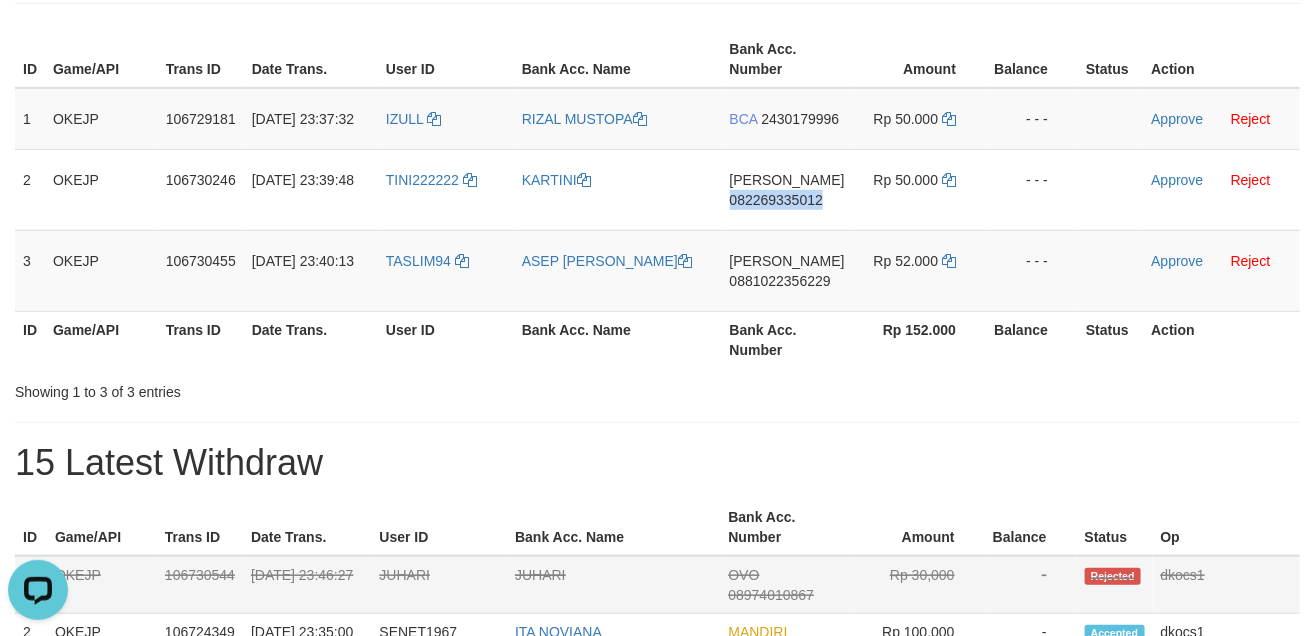 copy on "082269335012" 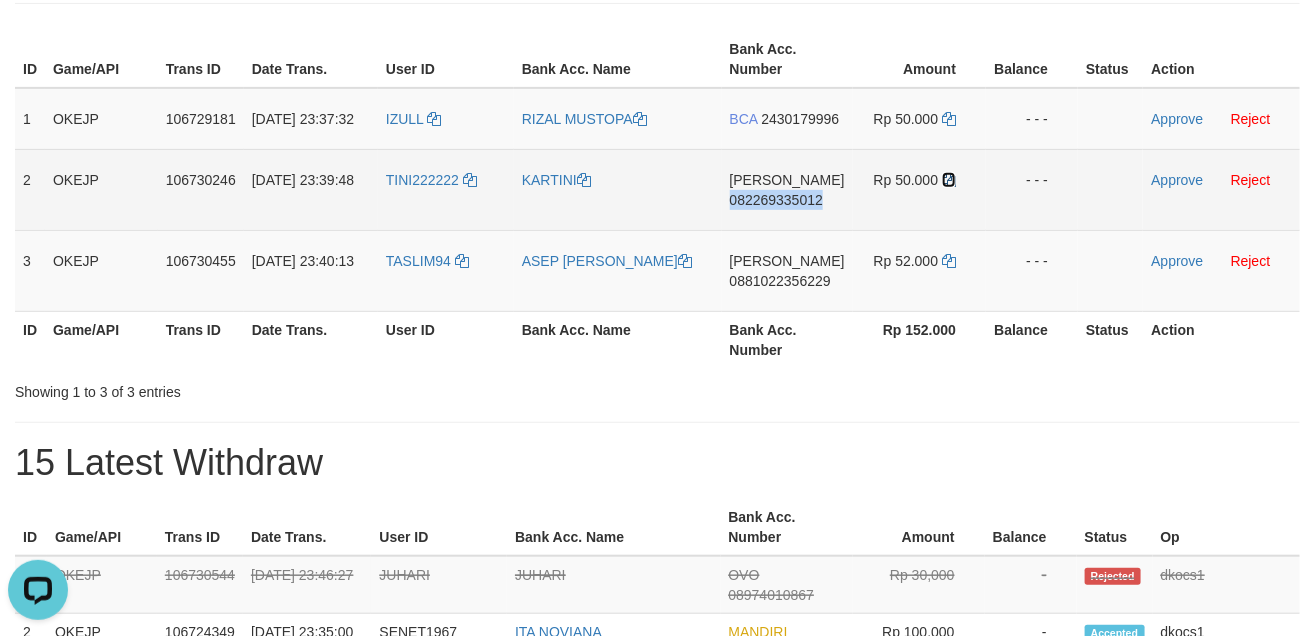 click at bounding box center [949, 180] 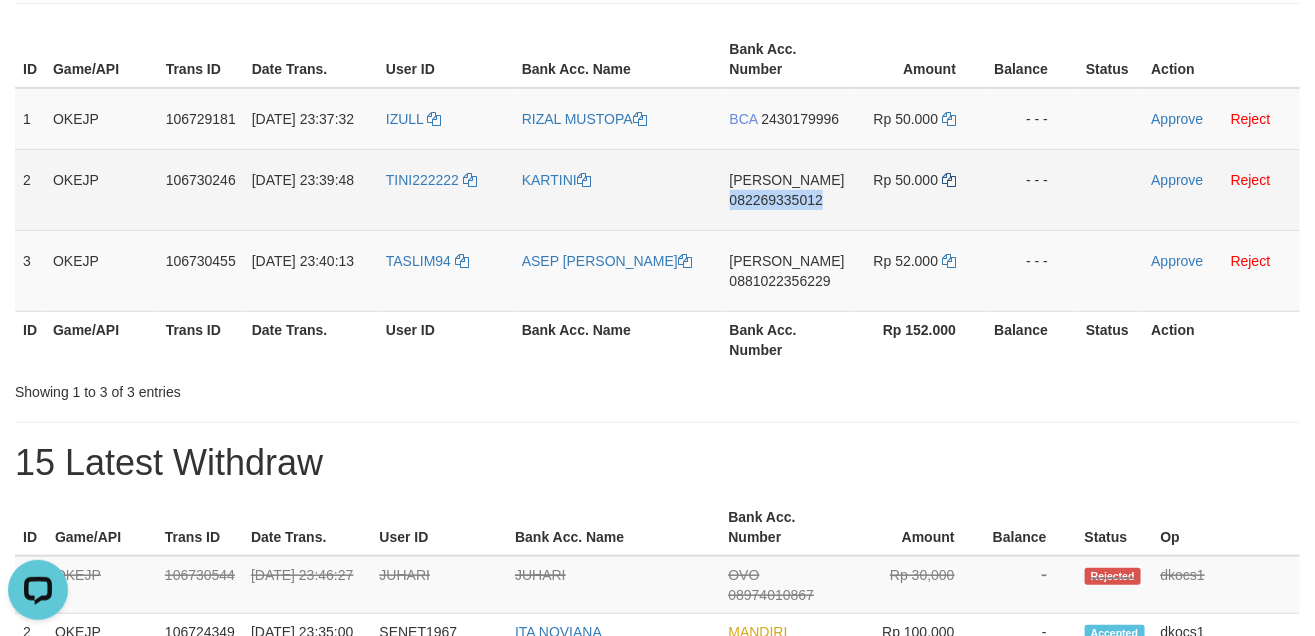 copy on "082269335012" 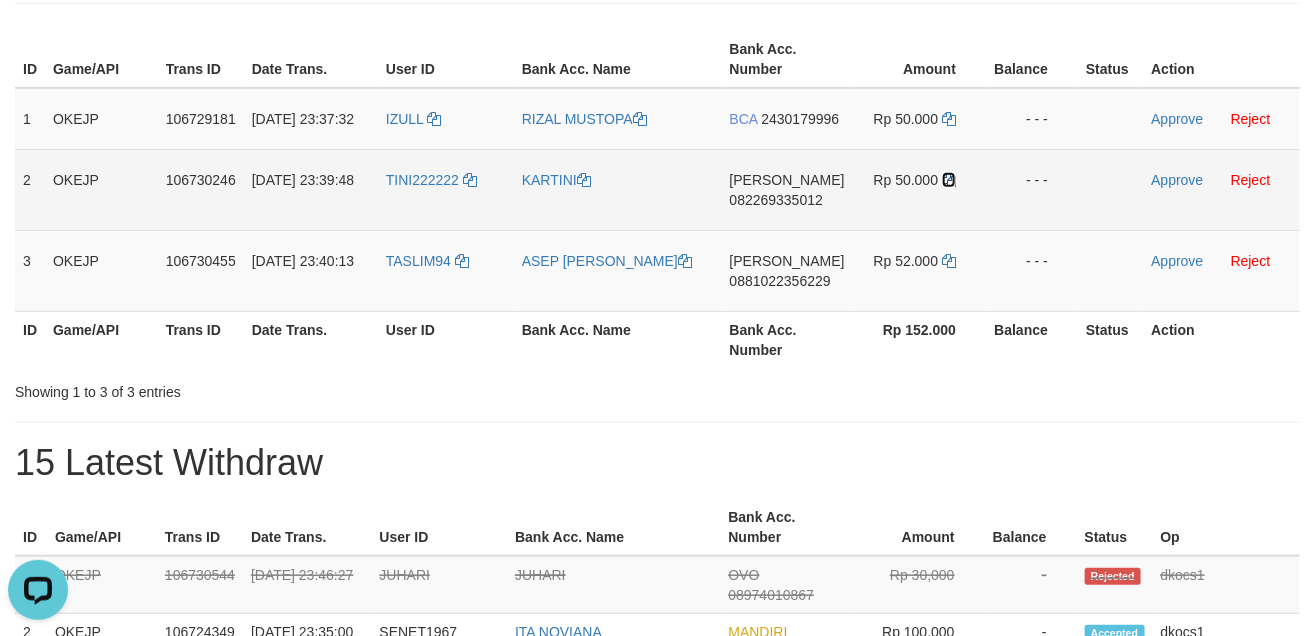 click at bounding box center [949, 180] 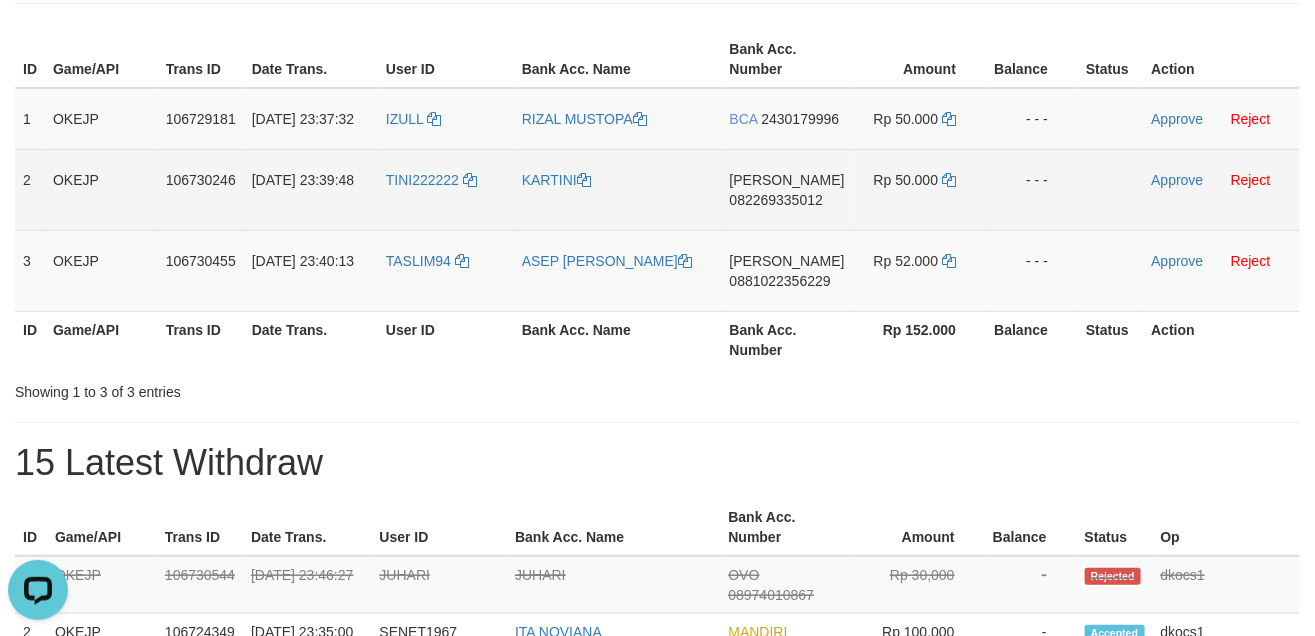 click on "TINI222222" at bounding box center (446, 189) 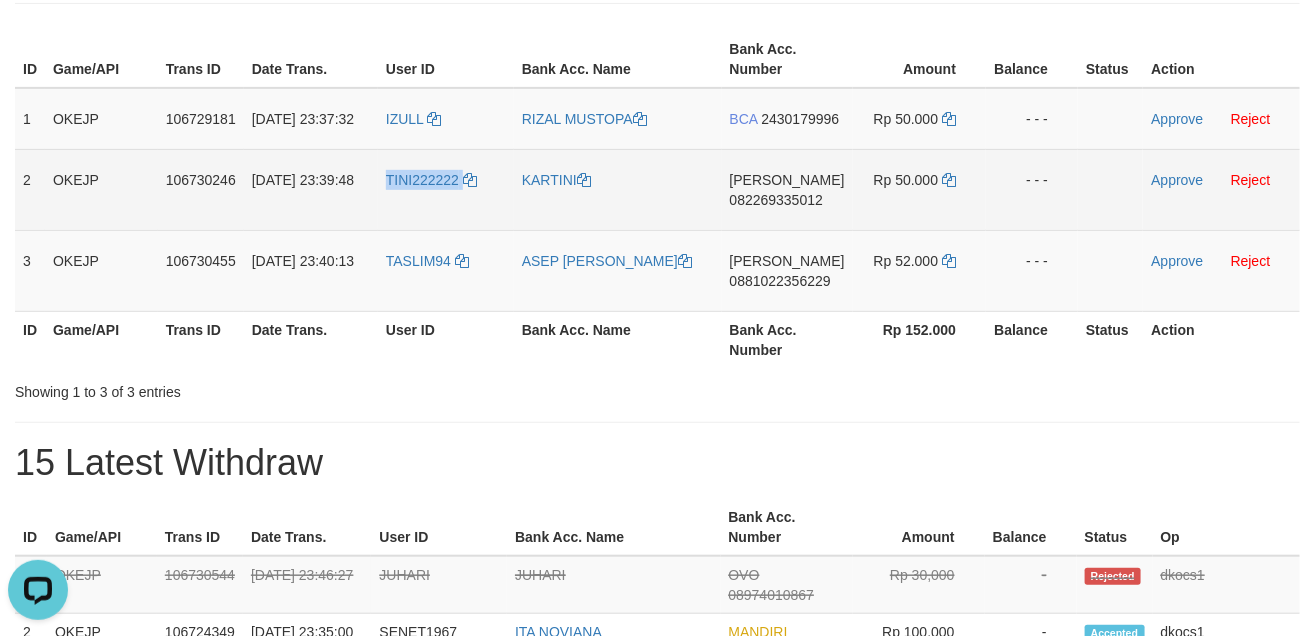 click on "TINI222222" at bounding box center (446, 189) 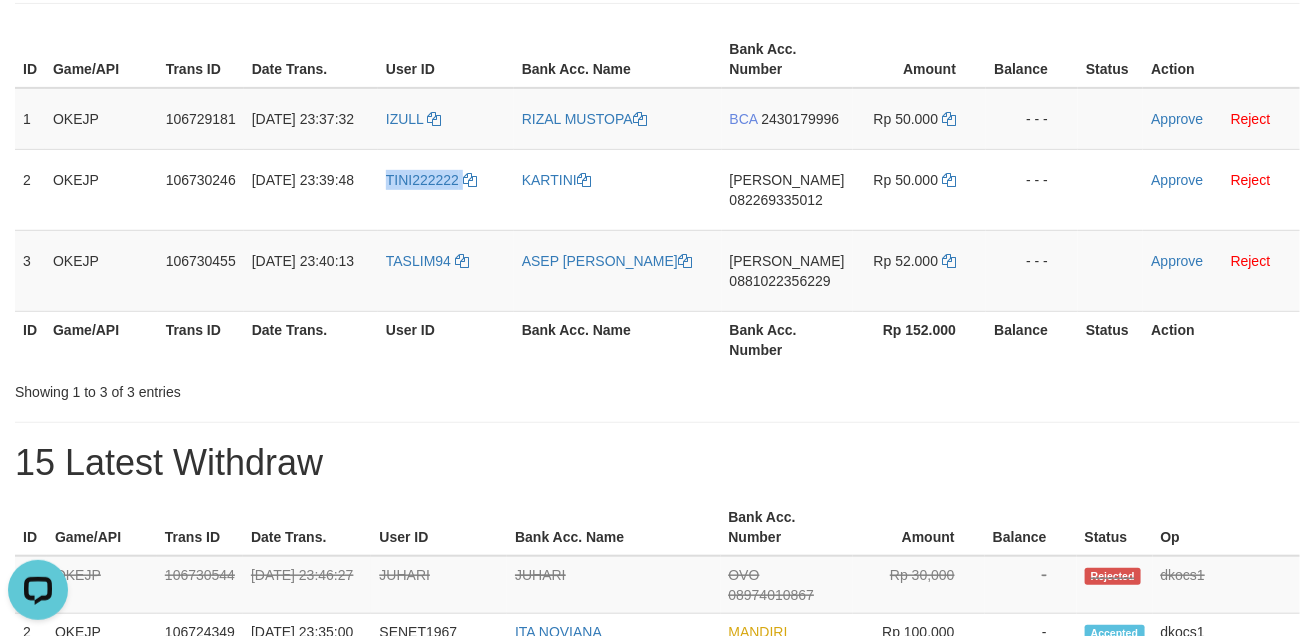 copy on "TINI222222" 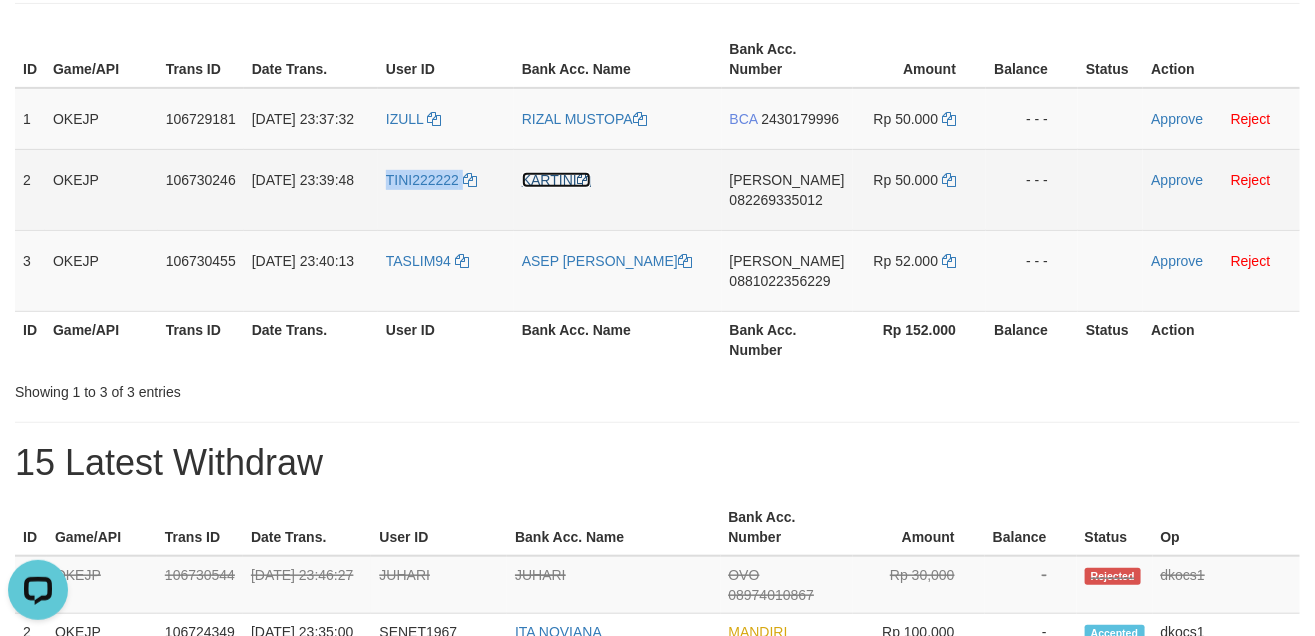 click on "KARTINI" at bounding box center (556, 180) 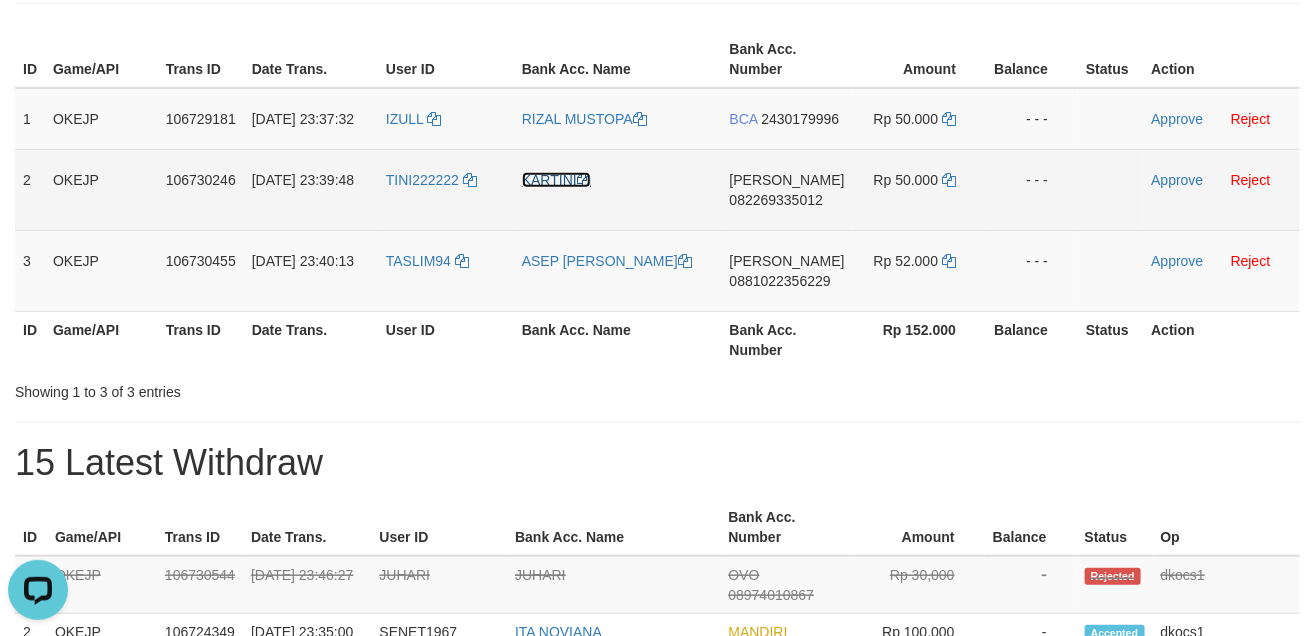 drag, startPoint x: 538, startPoint y: 198, endPoint x: 553, endPoint y: 193, distance: 15.811388 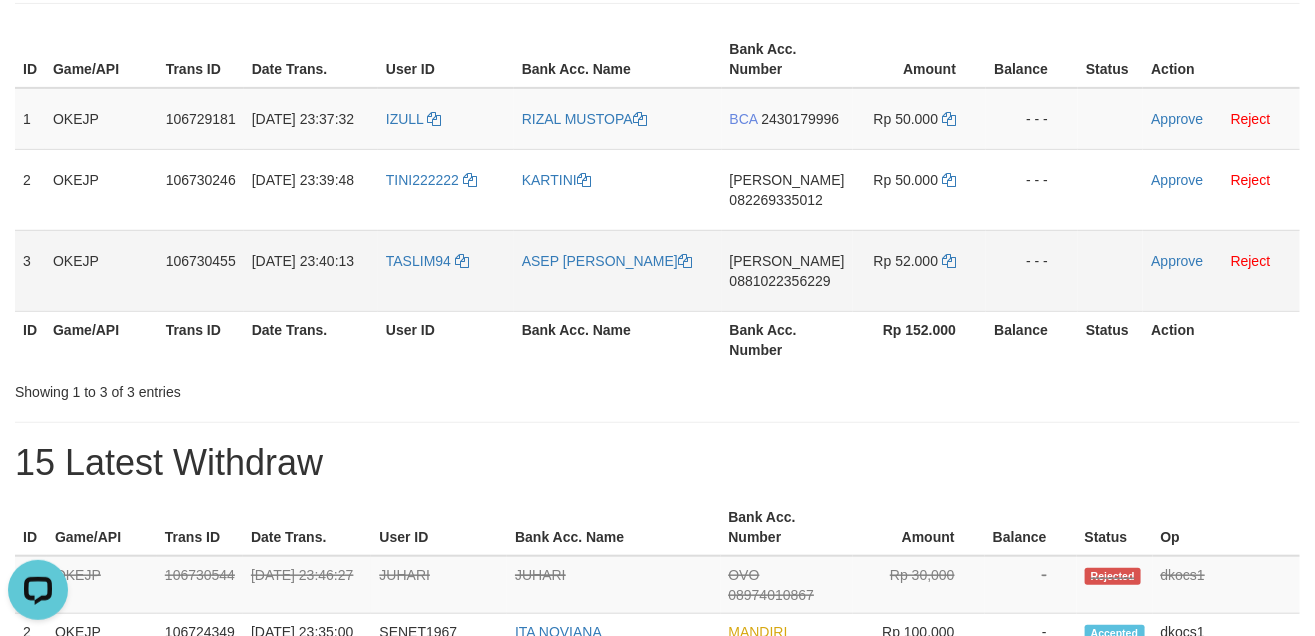 click on "DANA
0881022356229" at bounding box center [787, 270] 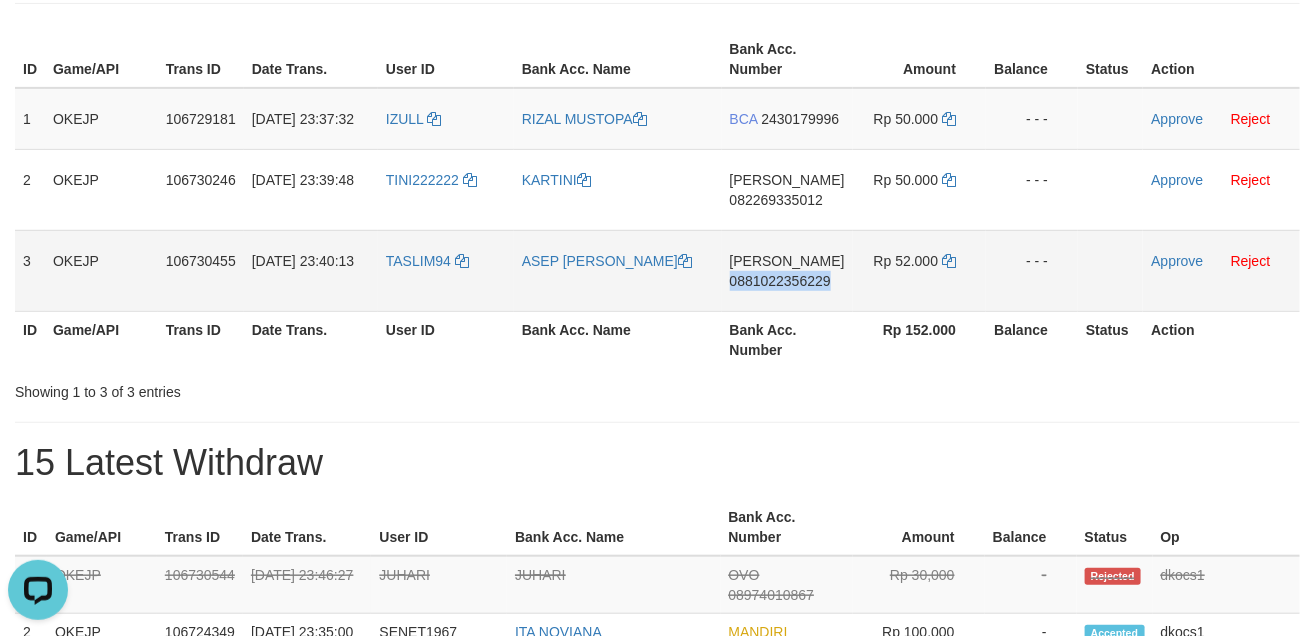 click on "DANA
0881022356229" at bounding box center (787, 270) 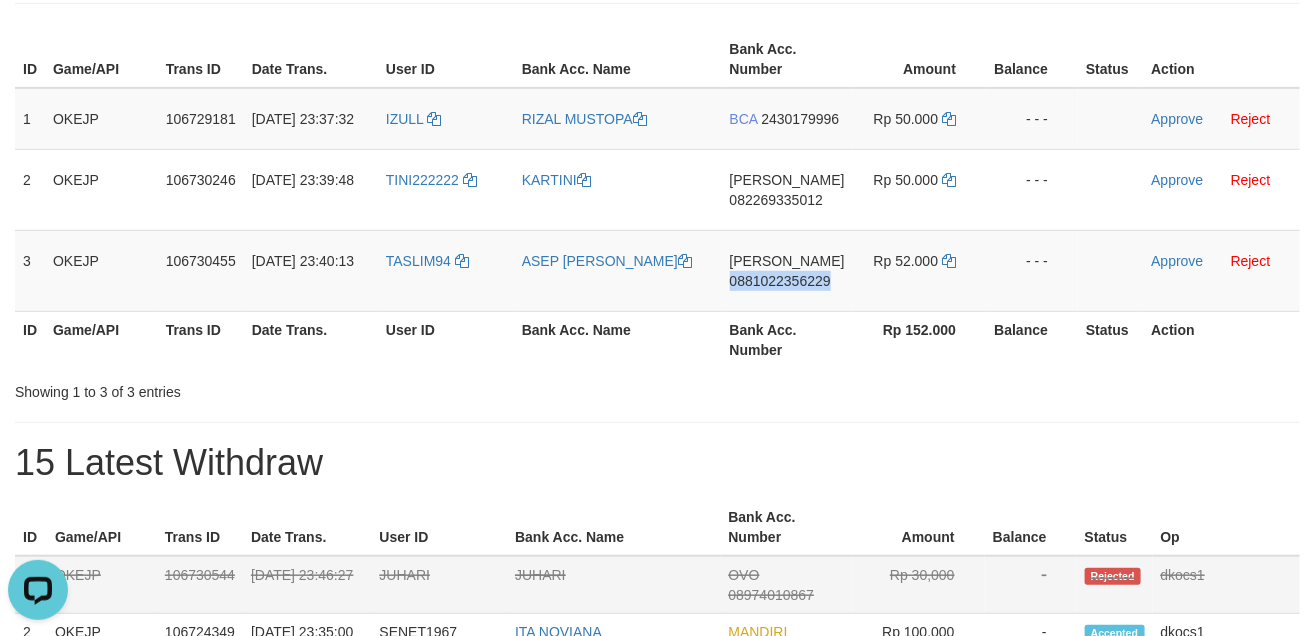 copy on "0881022356229" 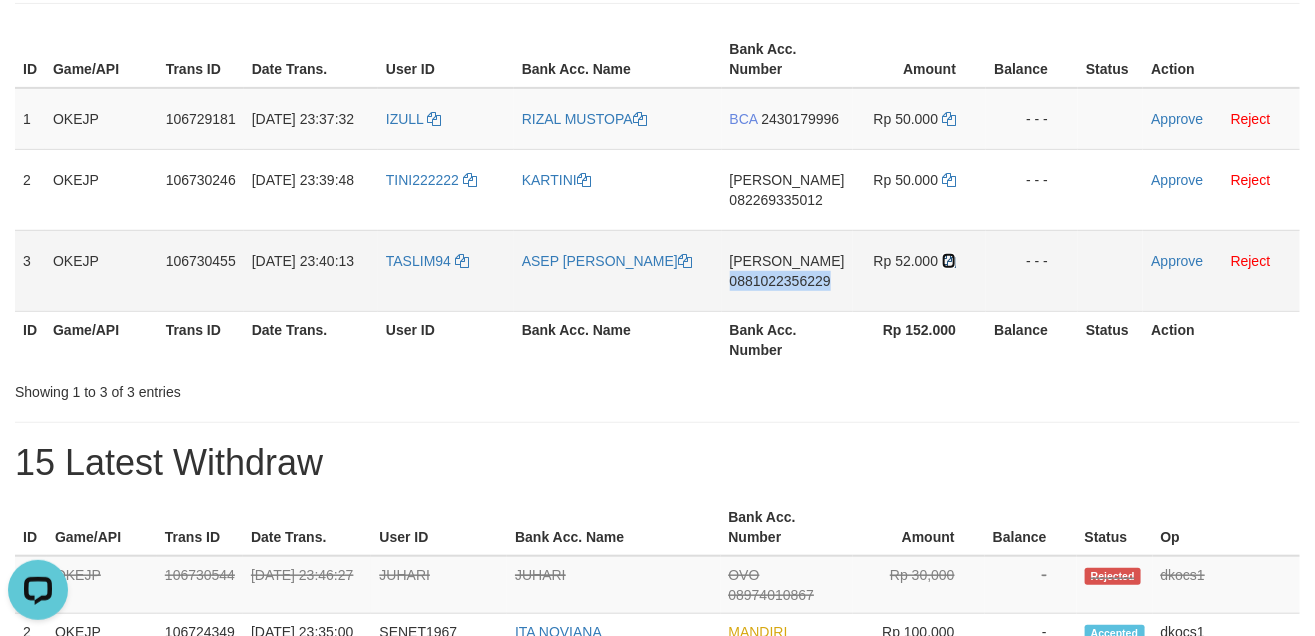 drag, startPoint x: 951, startPoint y: 276, endPoint x: 940, endPoint y: 280, distance: 11.7046995 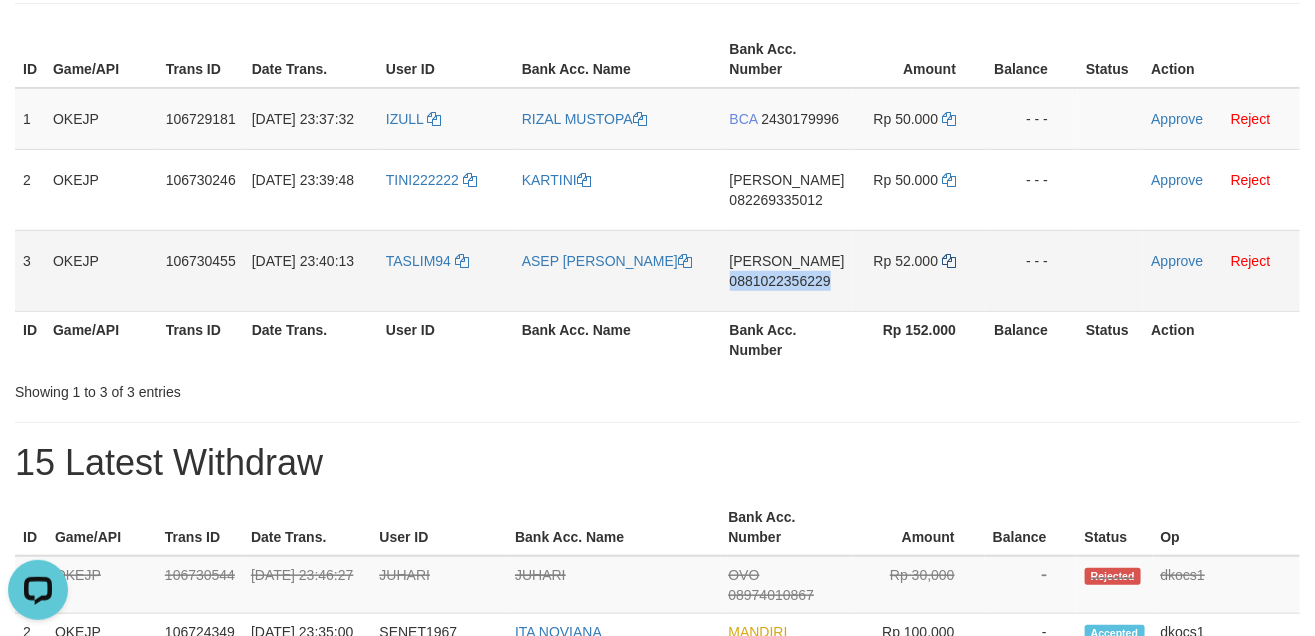 copy on "0881022356229" 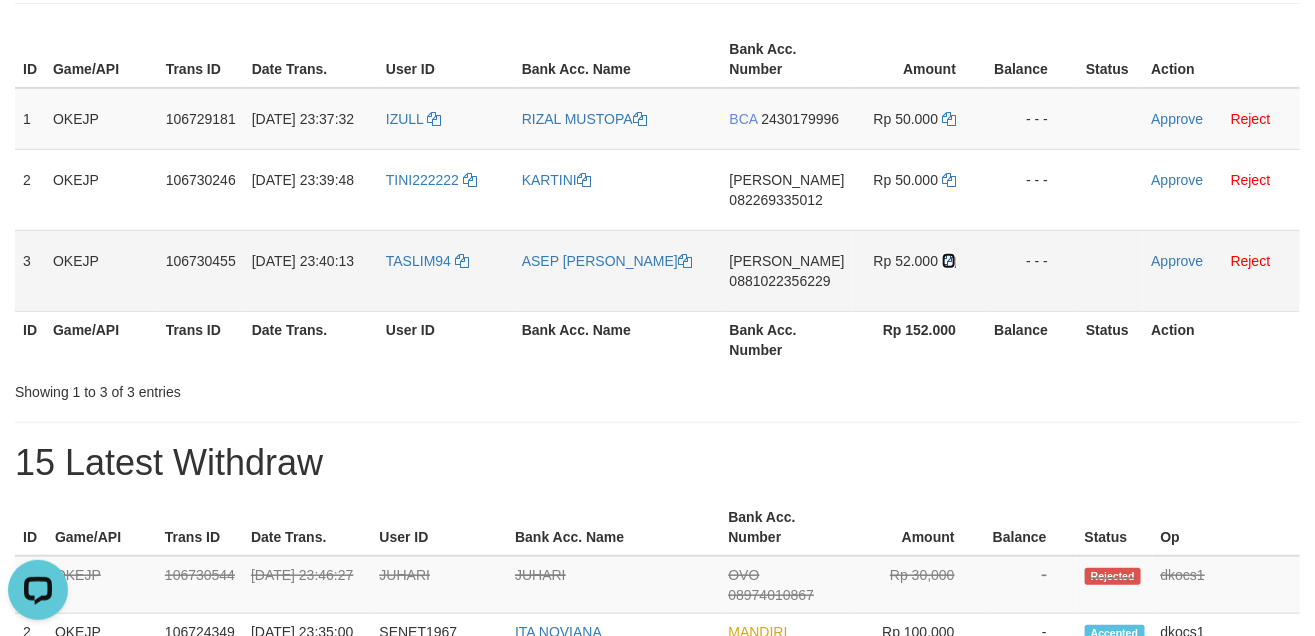 click at bounding box center [949, 261] 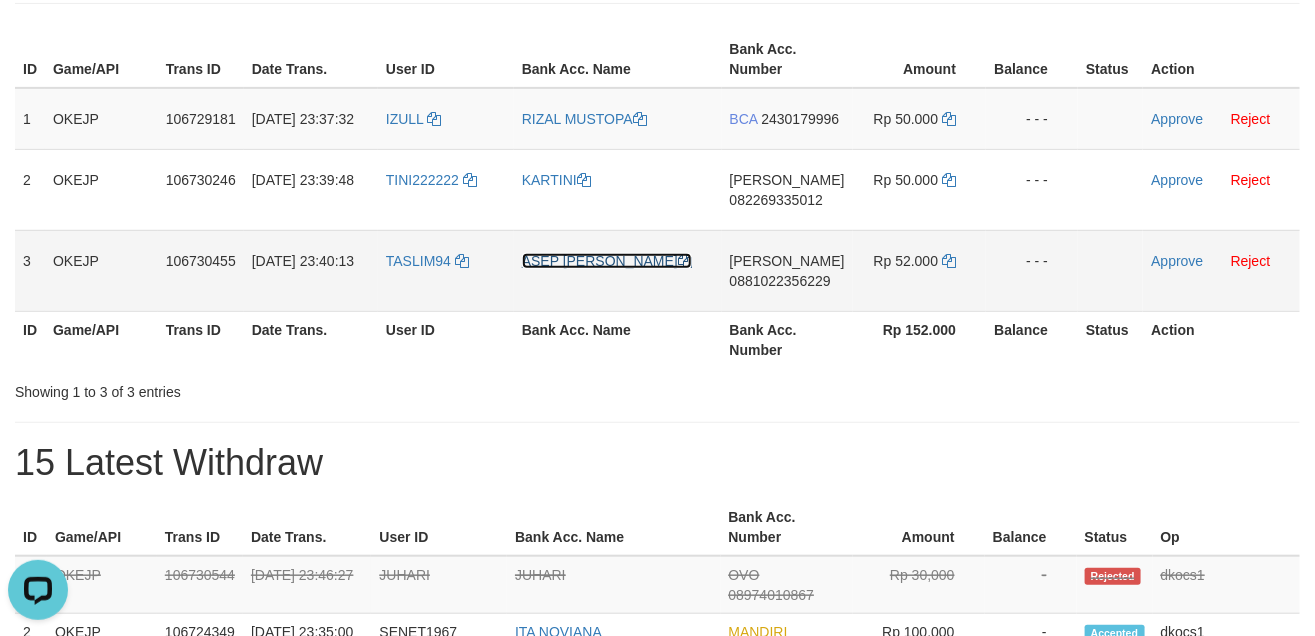 click on "ASEP [PERSON_NAME]" at bounding box center (607, 261) 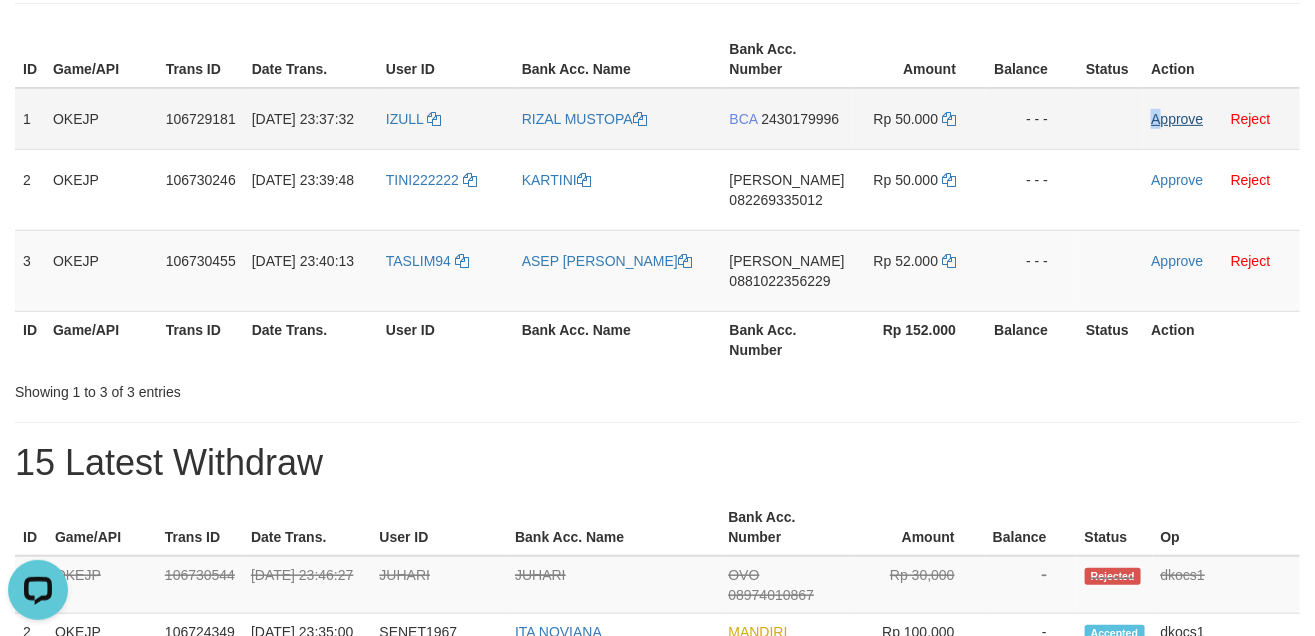 click on "Approve
Reject" at bounding box center (1221, 119) 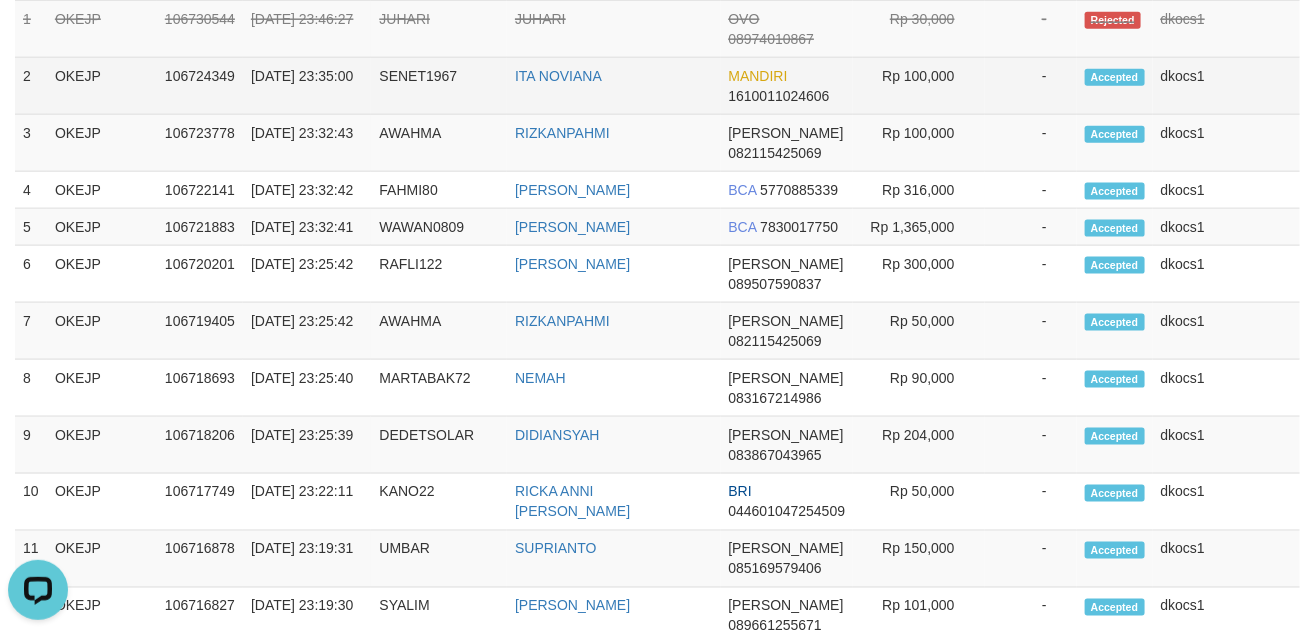 click on "**********" at bounding box center [657, 334] 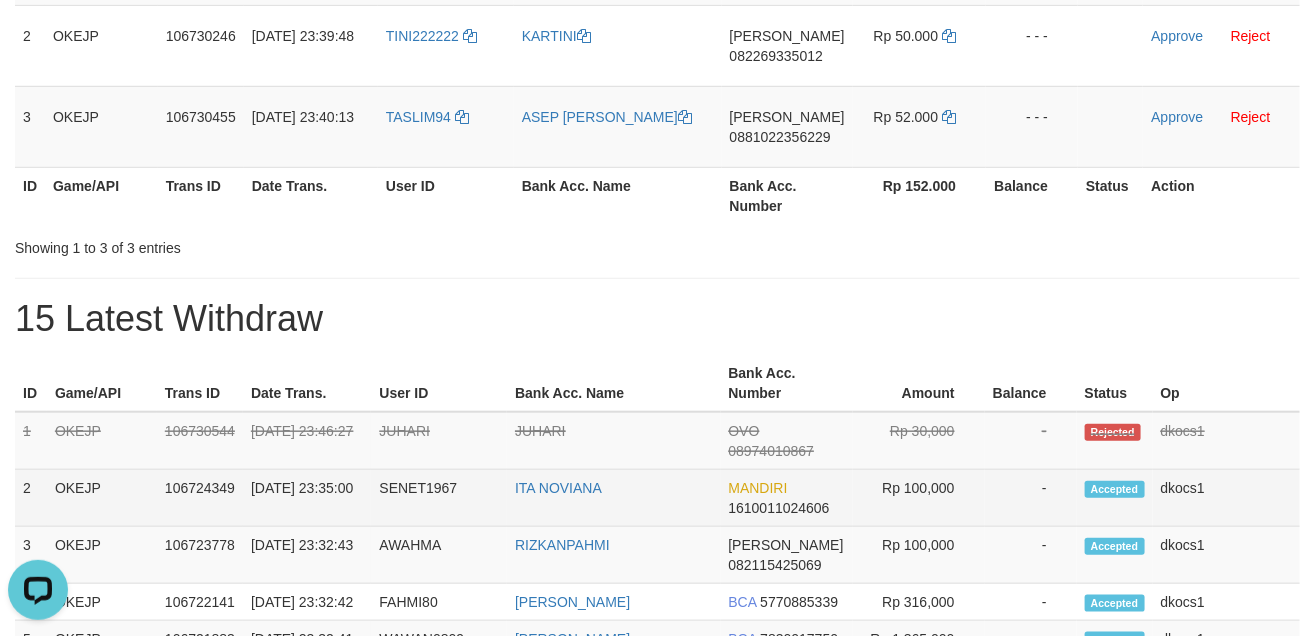scroll, scrollTop: 70, scrollLeft: 0, axis: vertical 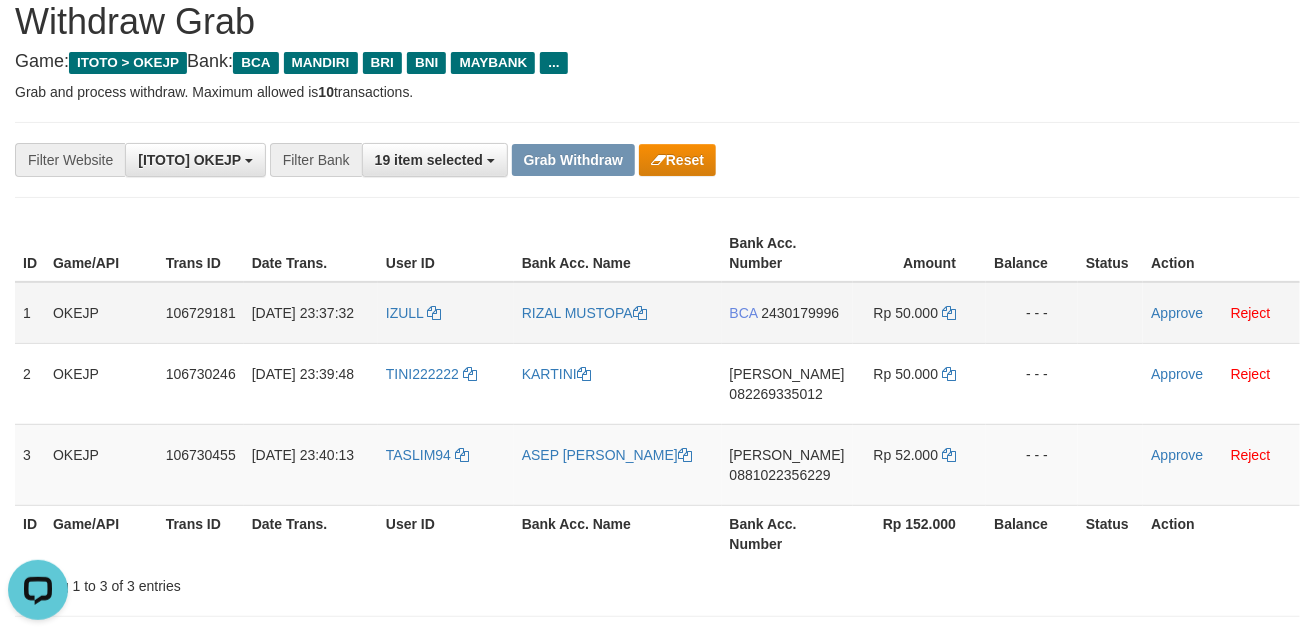 click on "Approve
Reject" at bounding box center (1221, 313) 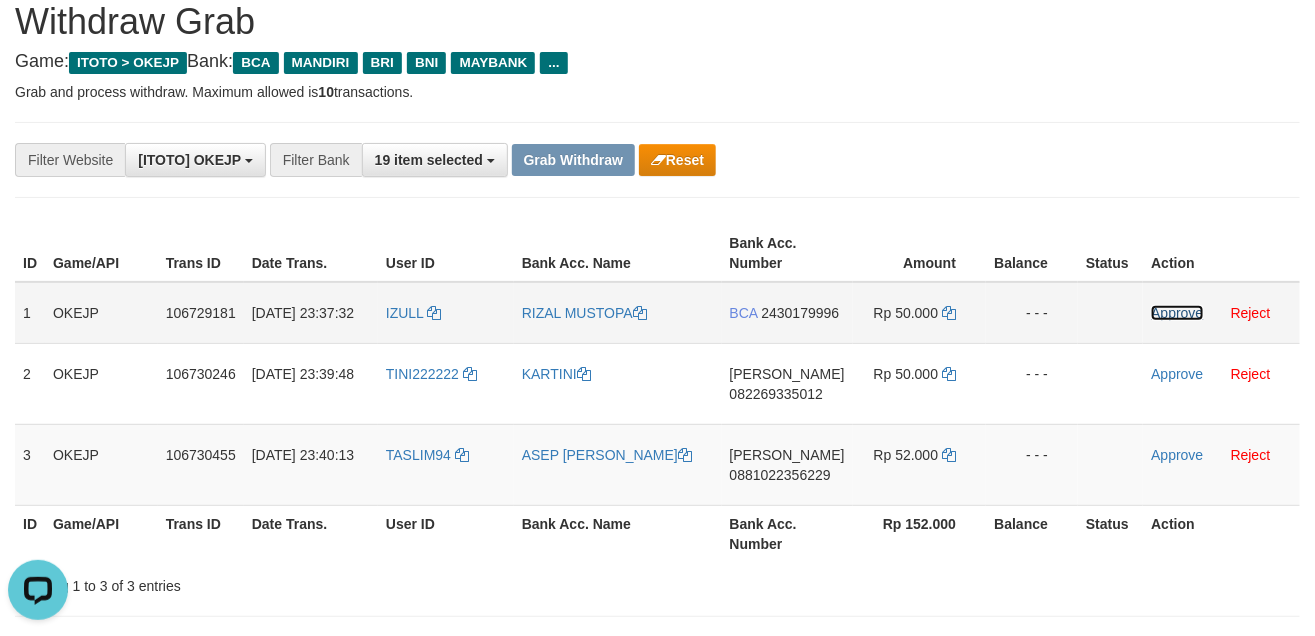 click on "Approve" at bounding box center (1177, 313) 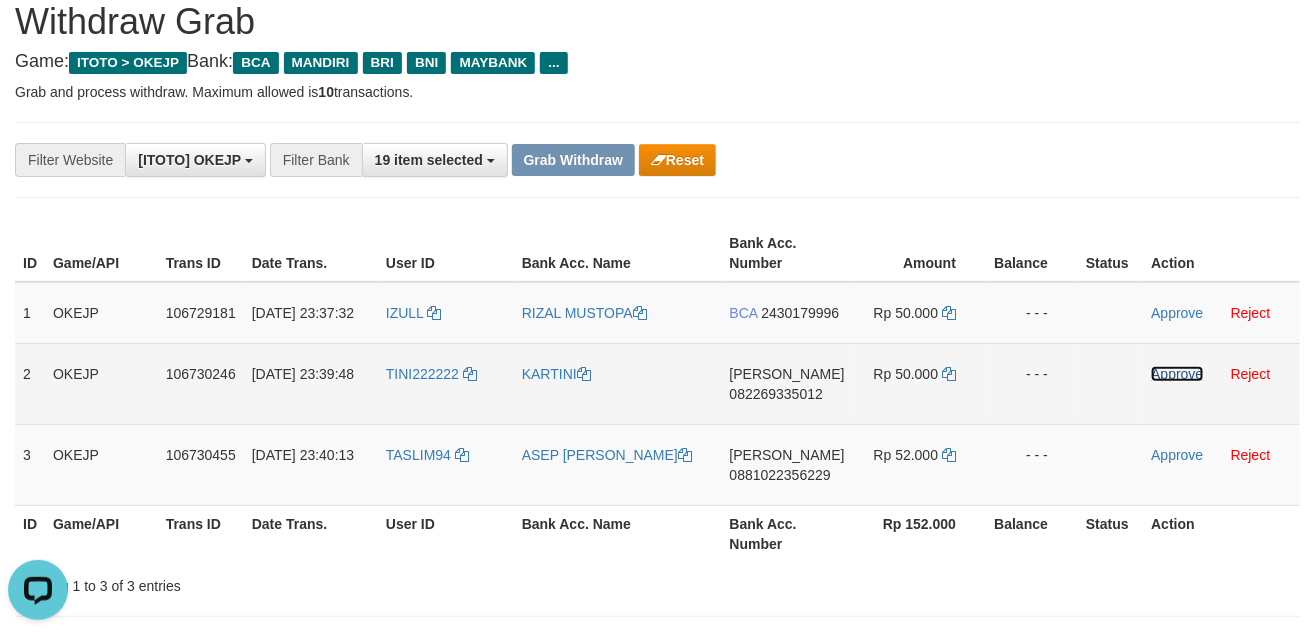 click on "Approve" at bounding box center (1177, 374) 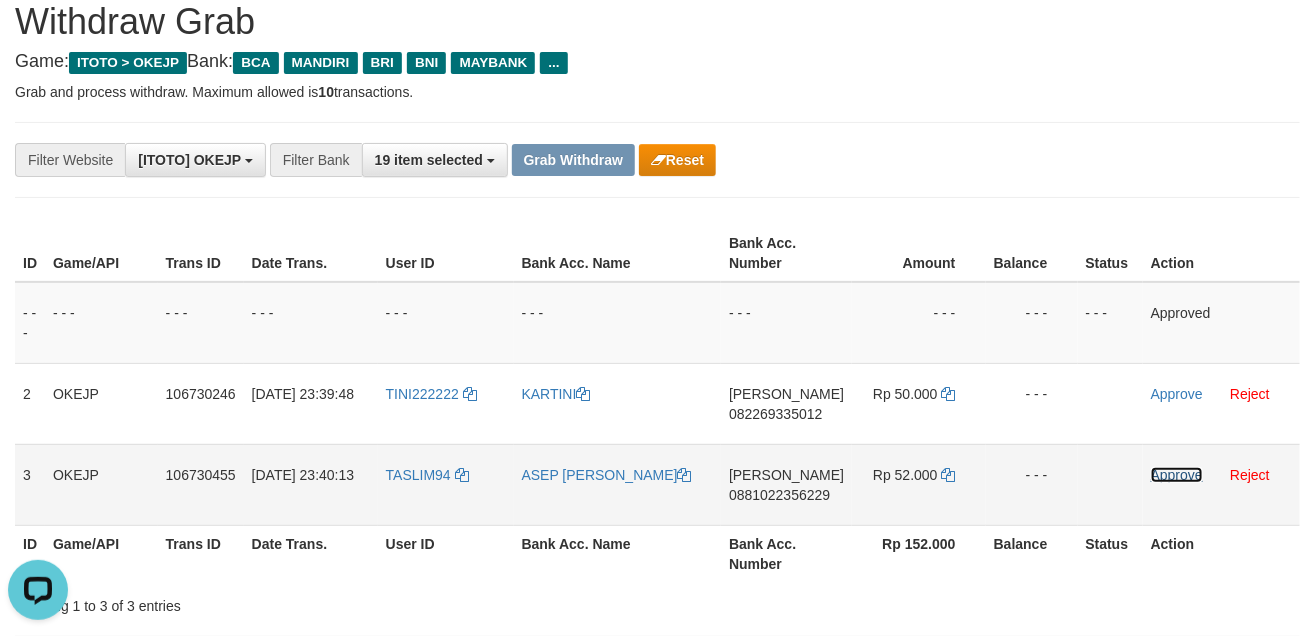 click on "Approve" at bounding box center (1177, 475) 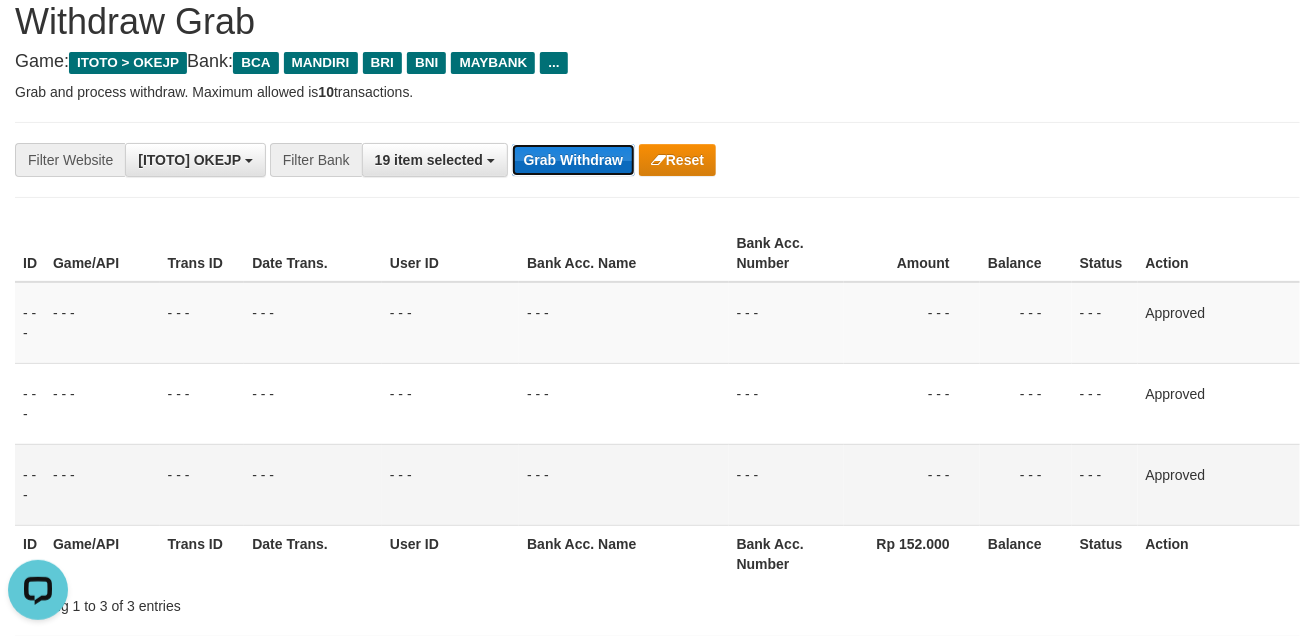 click on "Grab Withdraw" at bounding box center (573, 160) 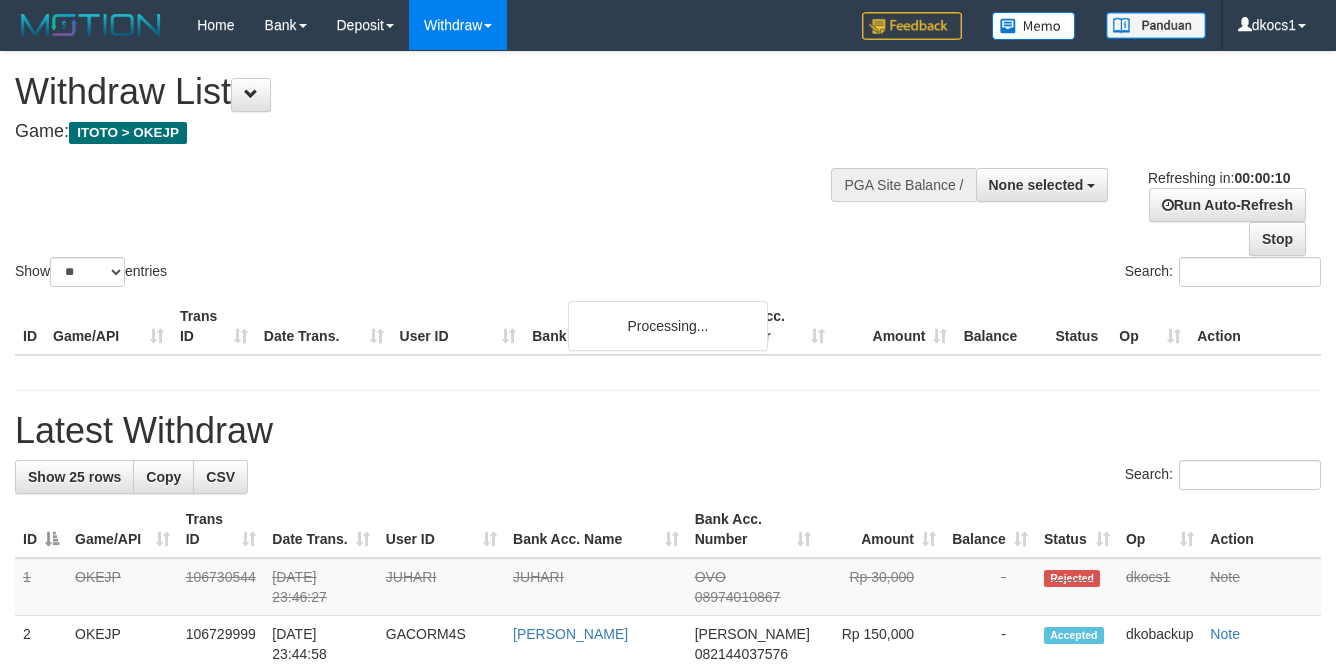select 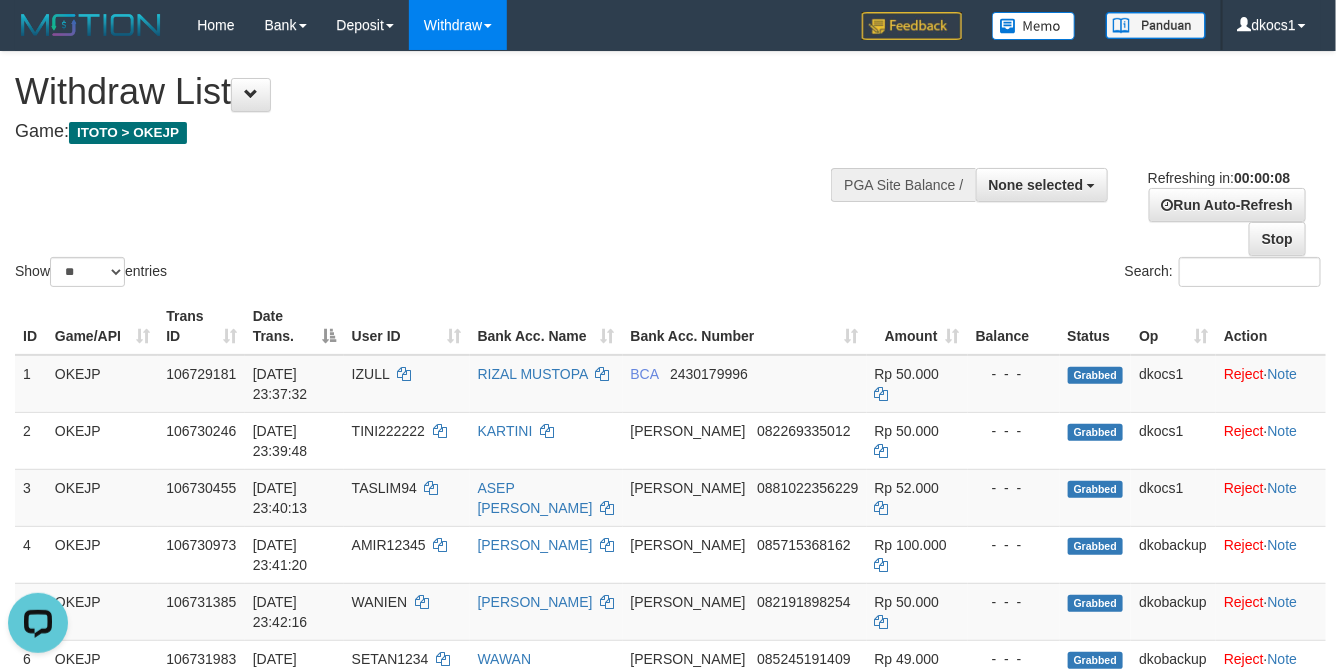 scroll, scrollTop: 0, scrollLeft: 0, axis: both 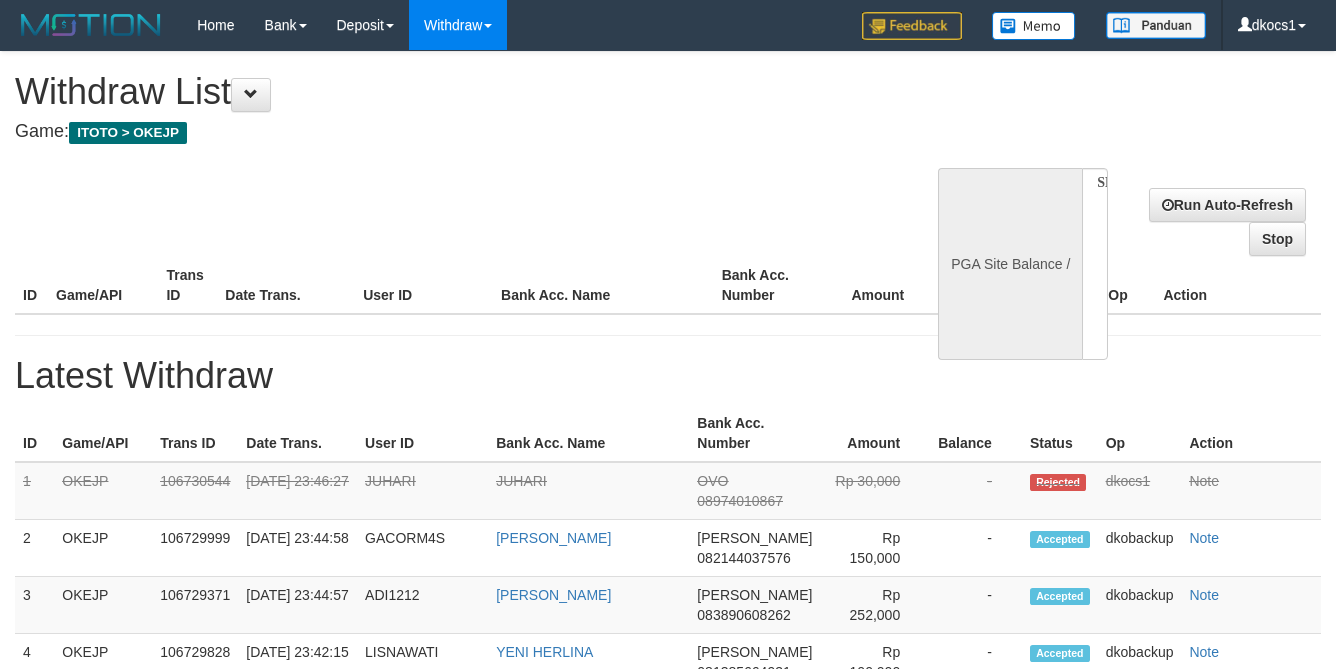select 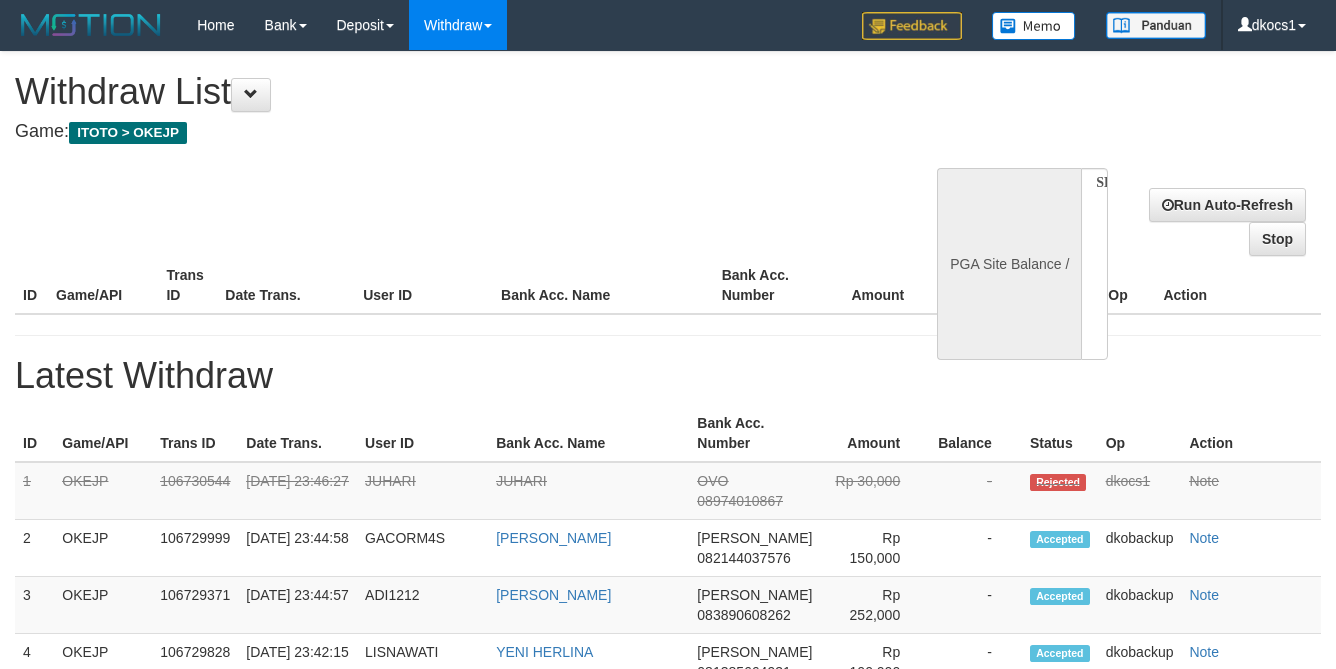 scroll, scrollTop: 0, scrollLeft: 0, axis: both 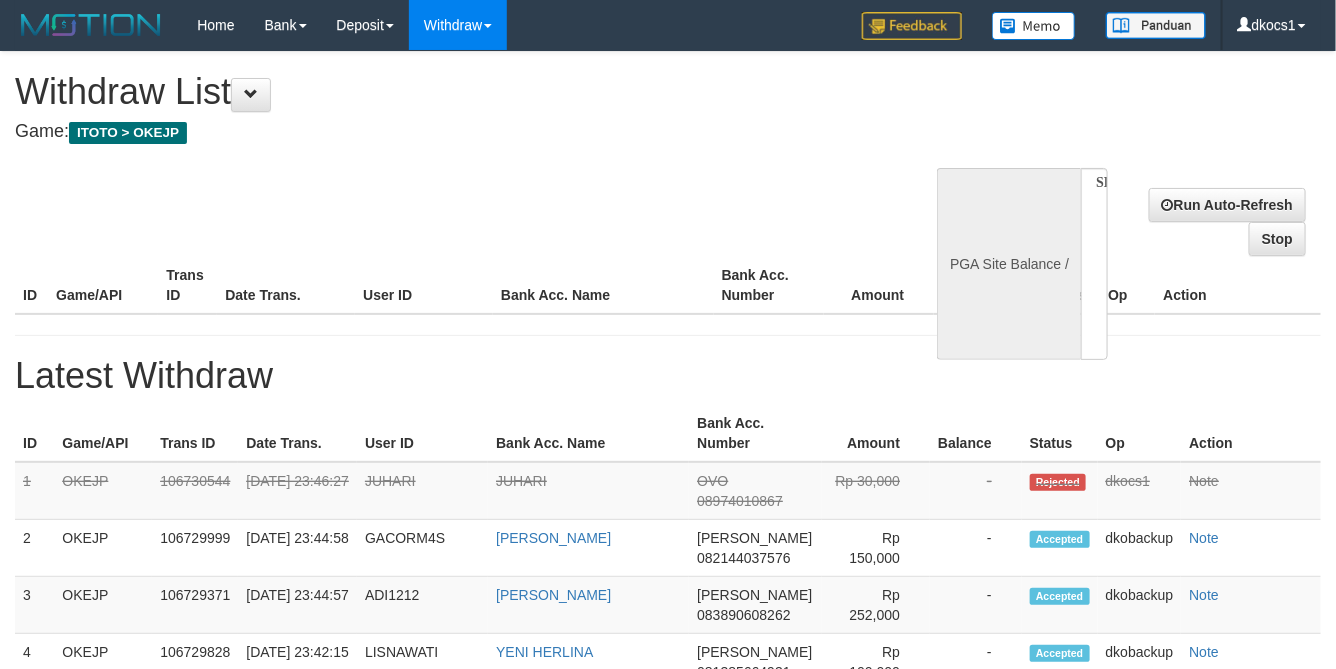 select on "**" 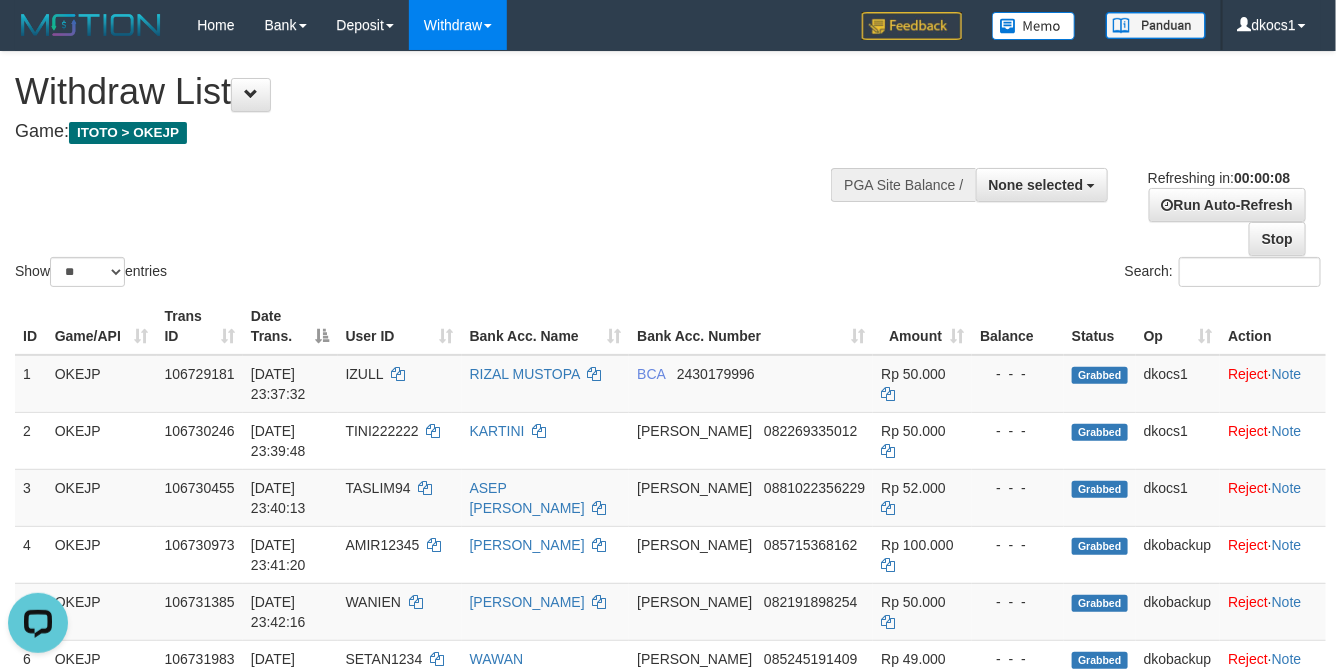 scroll, scrollTop: 0, scrollLeft: 0, axis: both 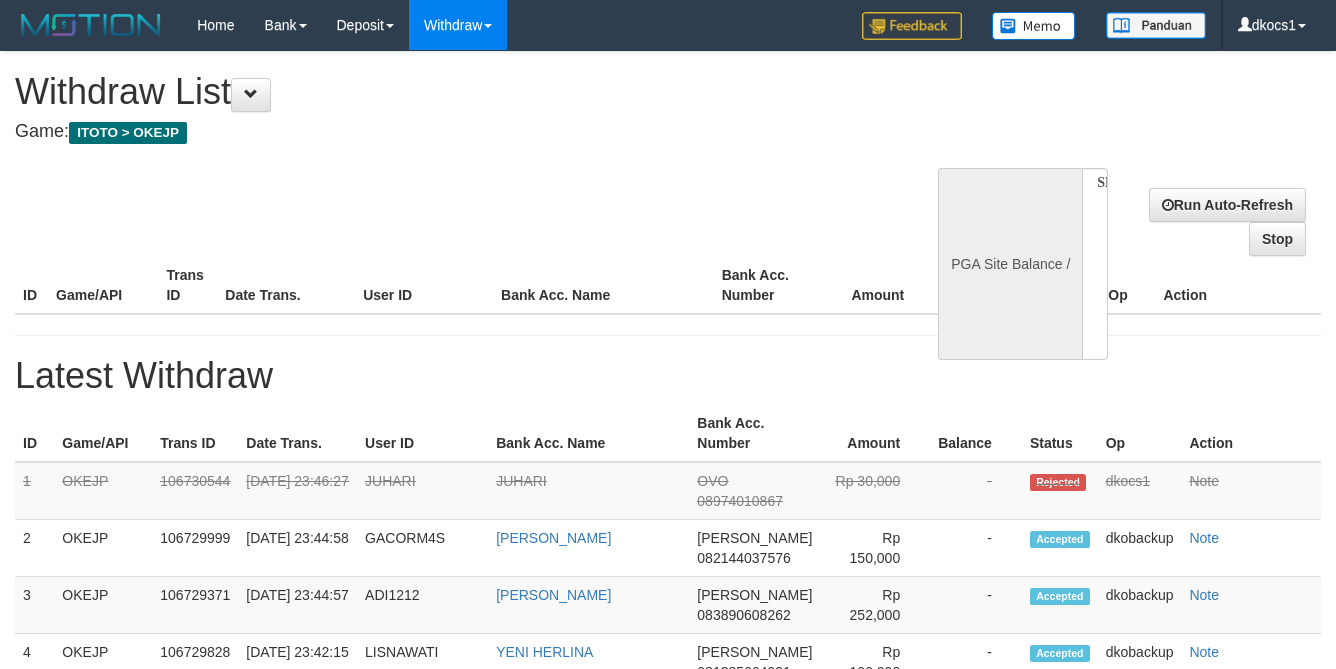 select 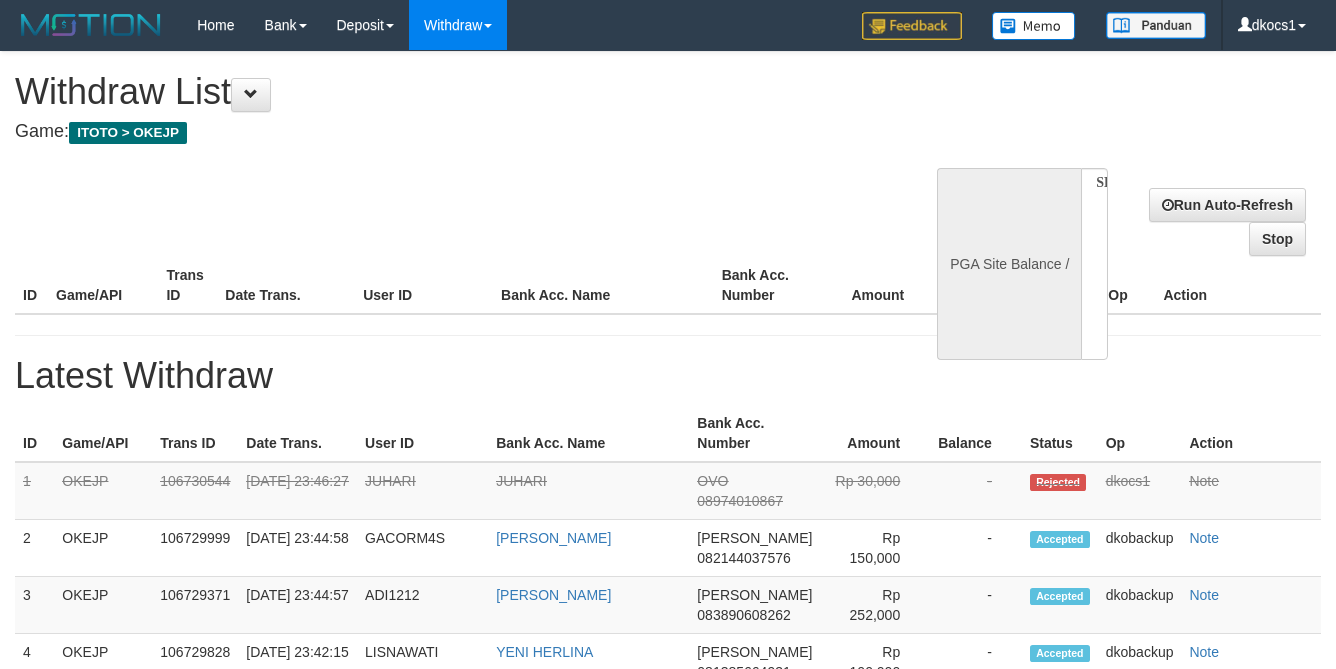 scroll, scrollTop: 0, scrollLeft: 0, axis: both 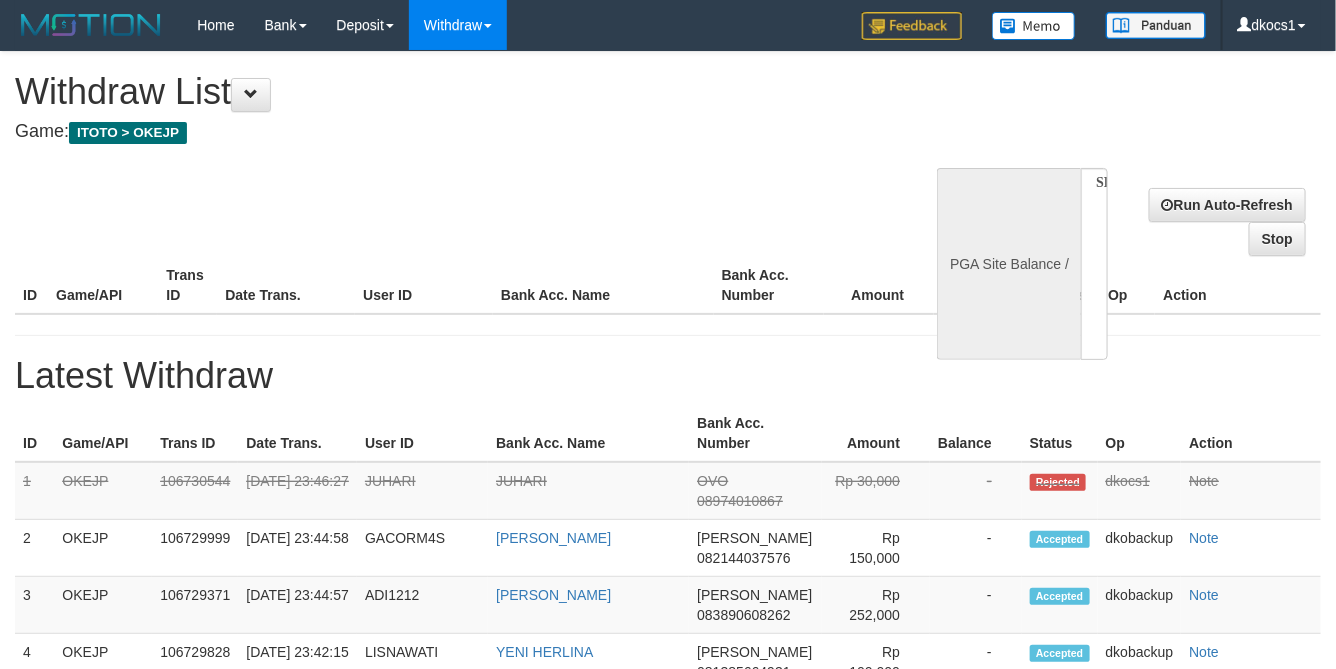 select on "**" 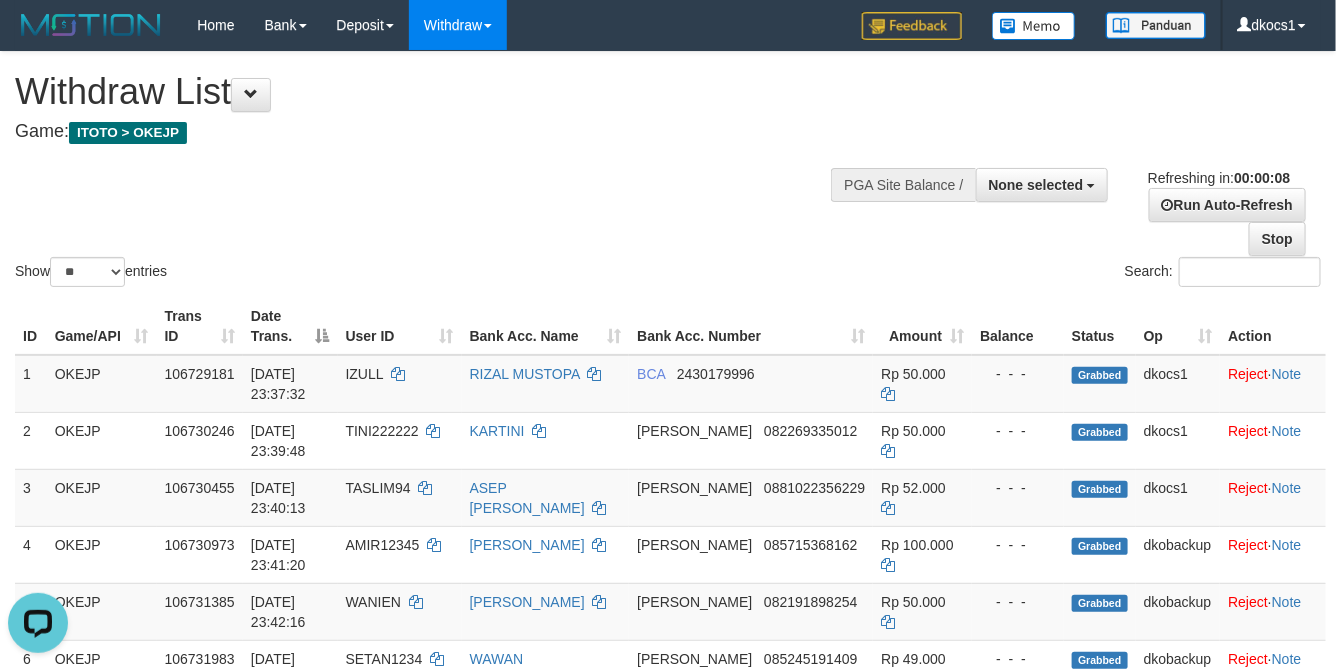 scroll, scrollTop: 0, scrollLeft: 0, axis: both 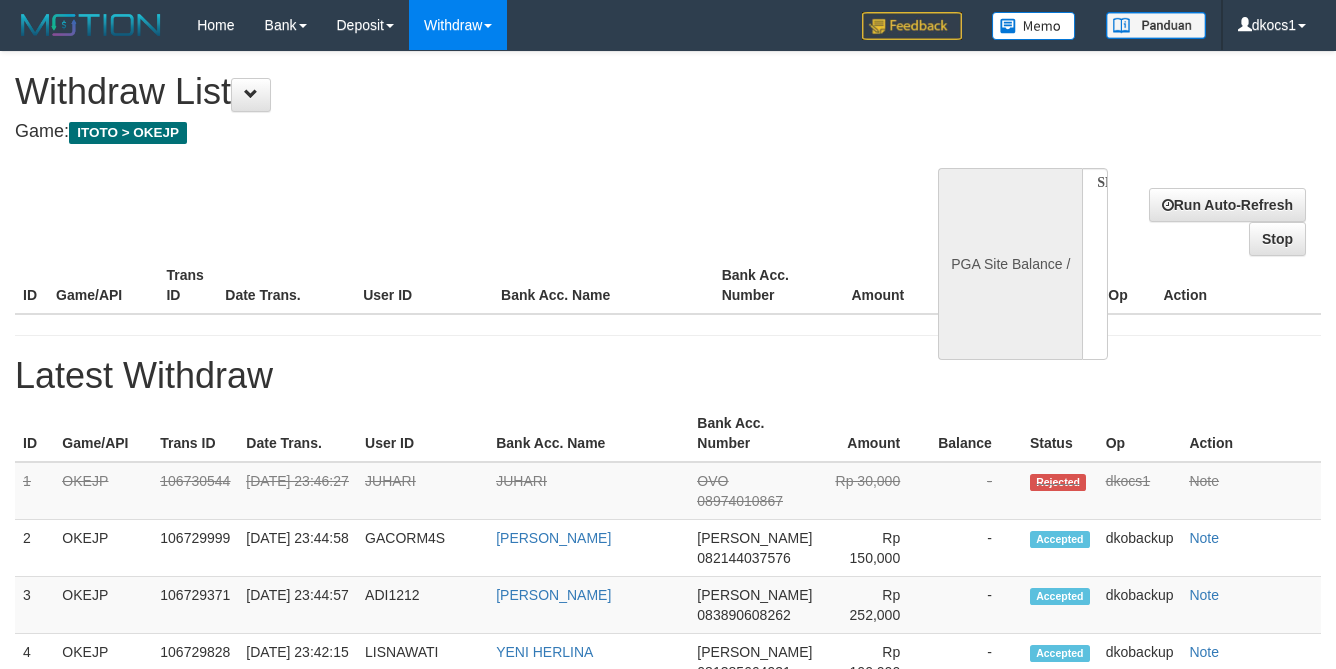 select 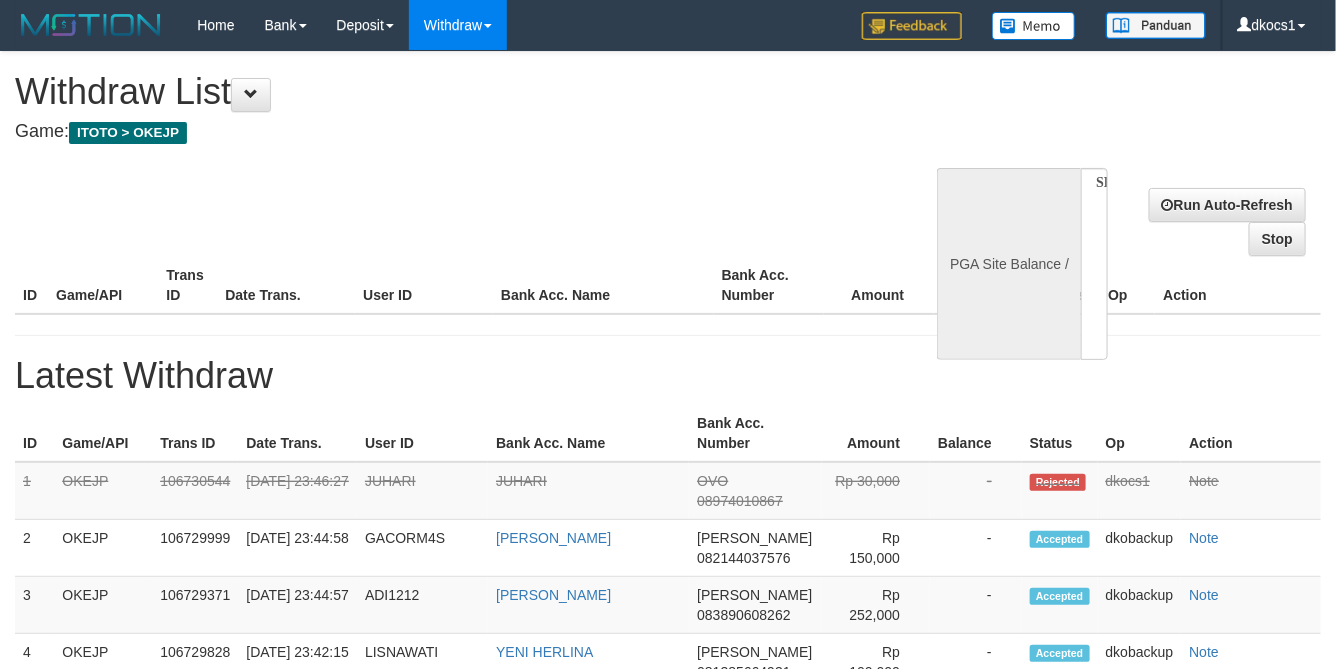 select on "**" 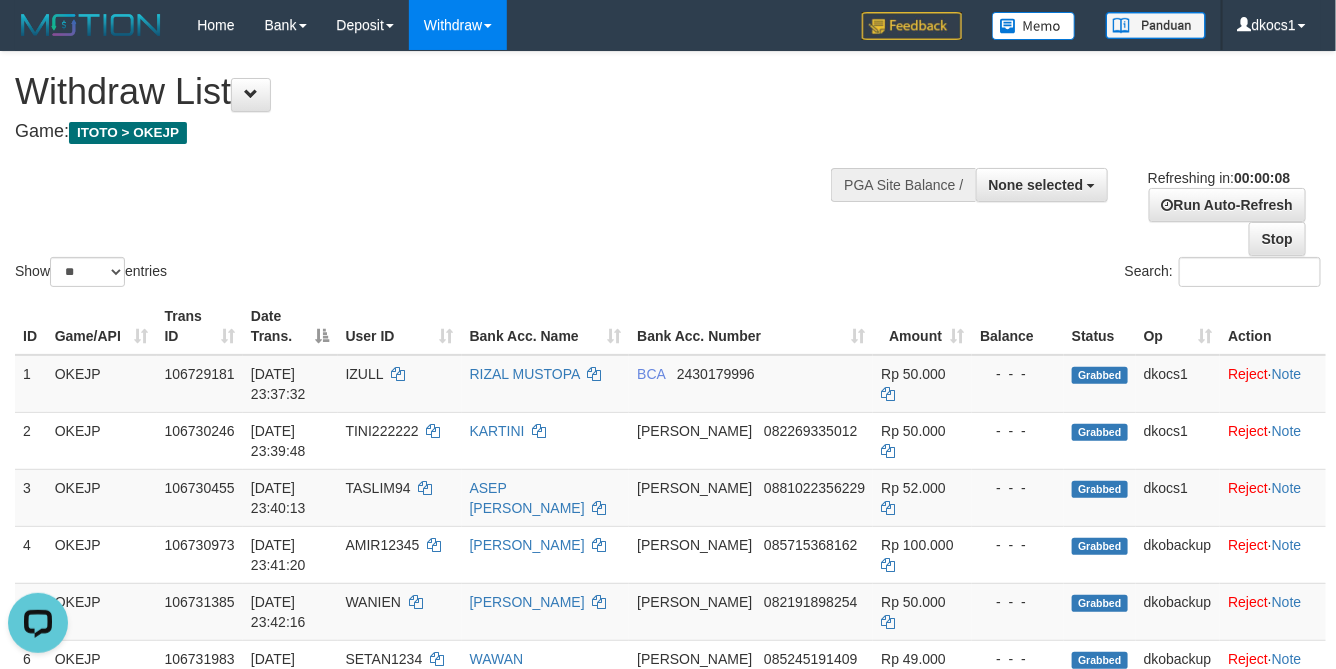 scroll, scrollTop: 0, scrollLeft: 0, axis: both 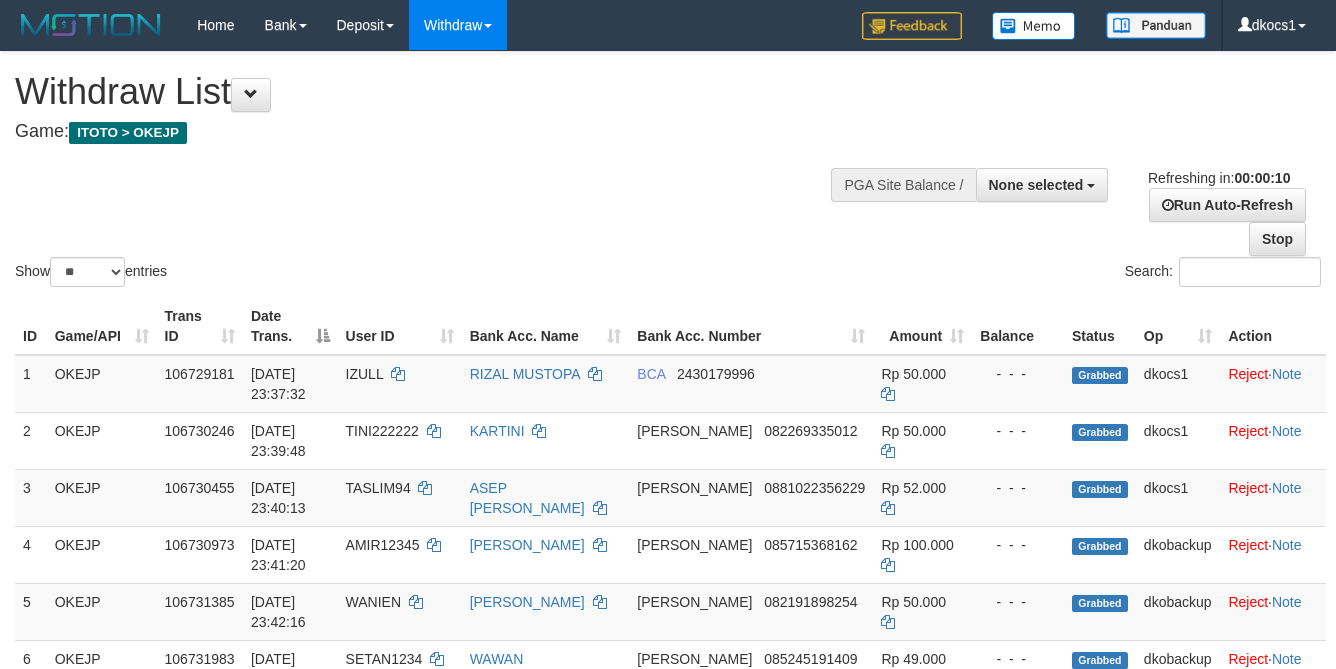 select 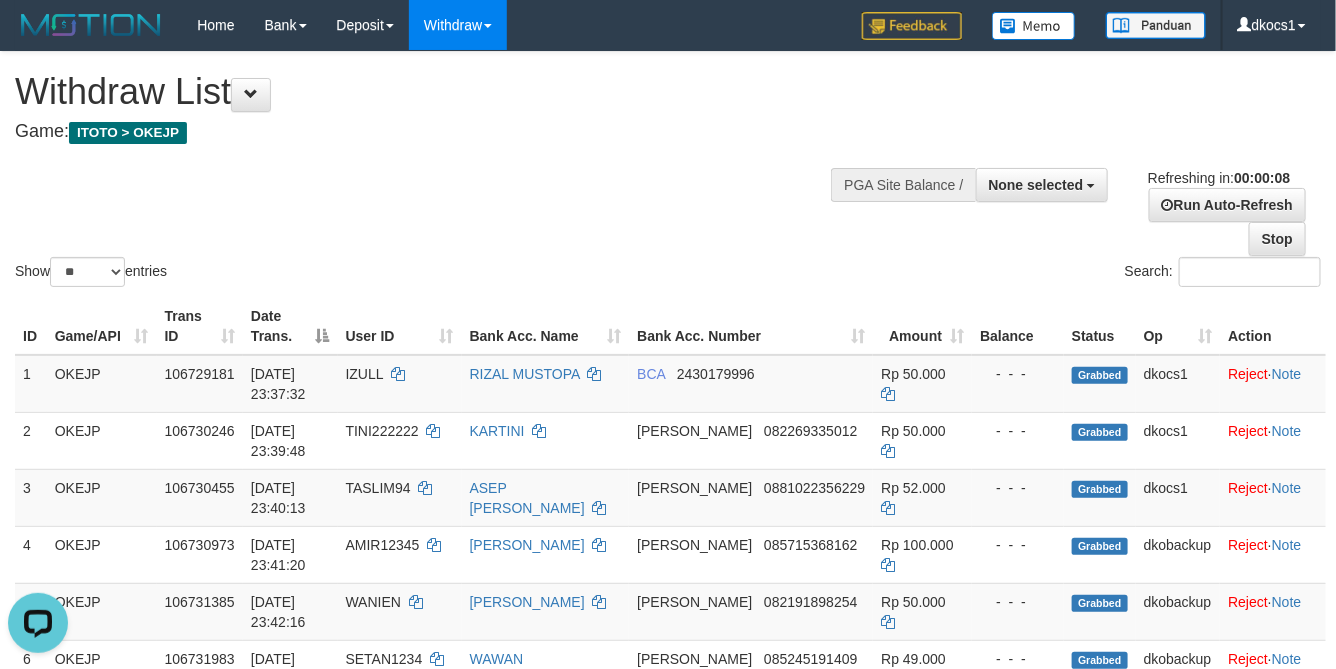 scroll, scrollTop: 0, scrollLeft: 0, axis: both 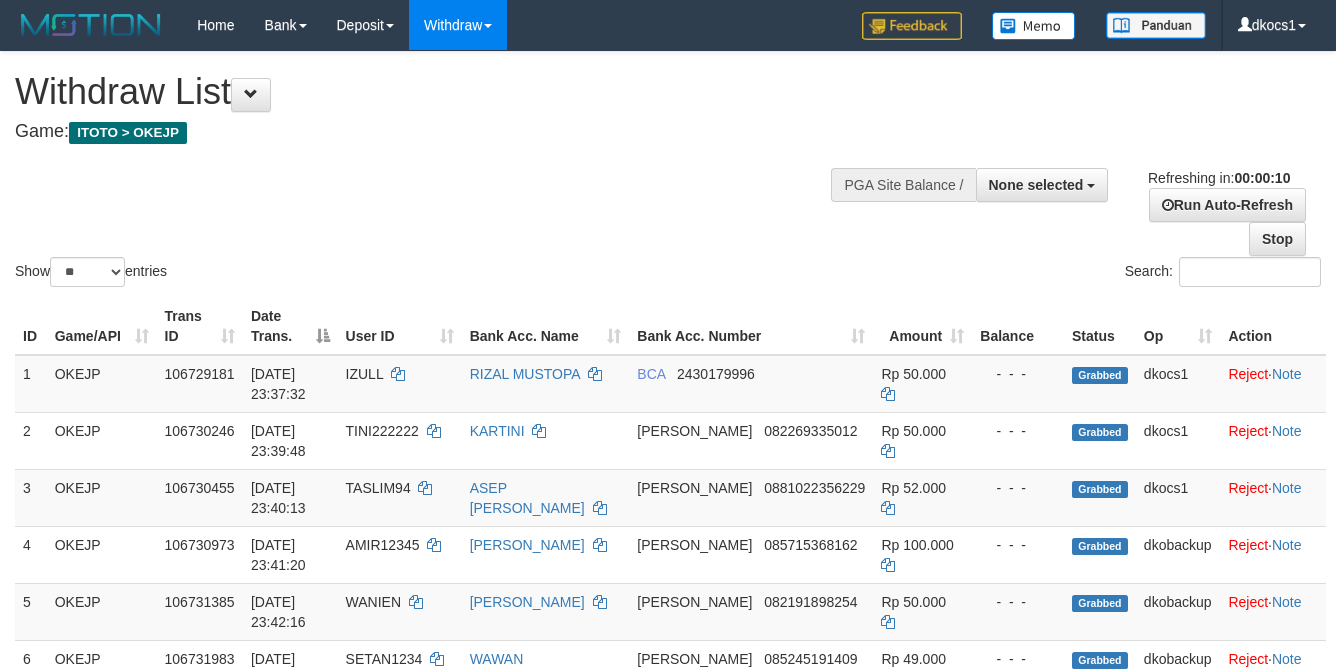 select 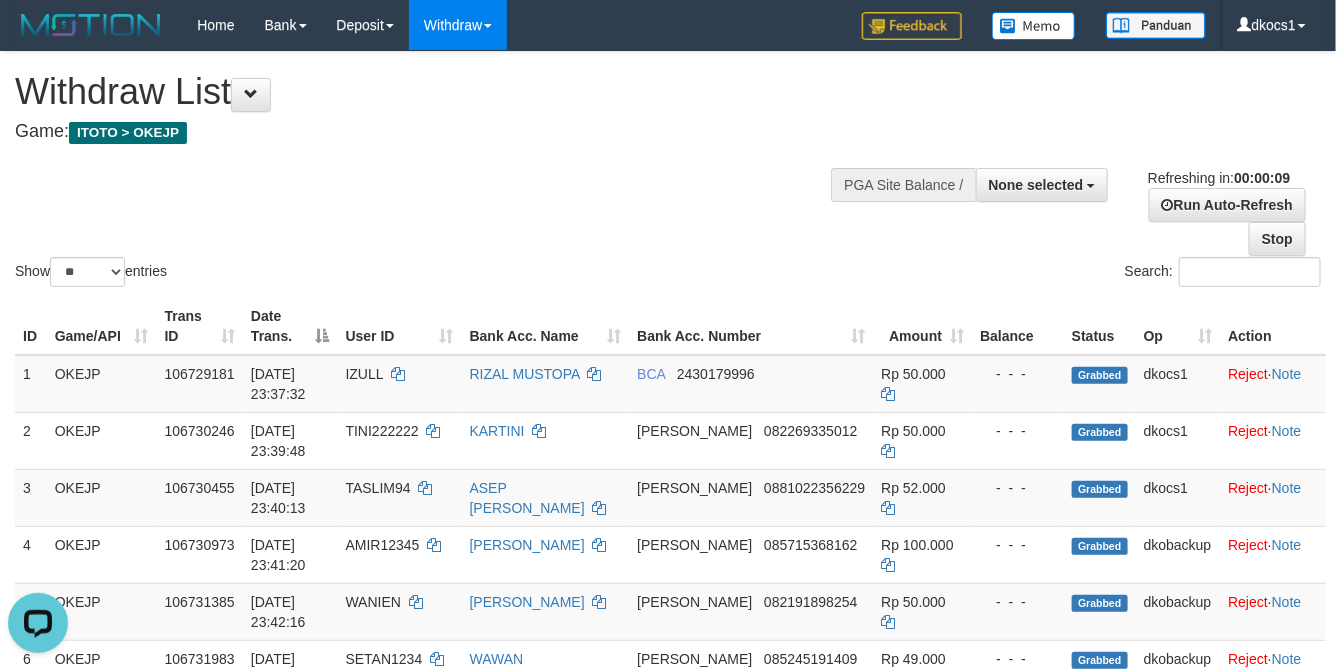 scroll, scrollTop: 0, scrollLeft: 0, axis: both 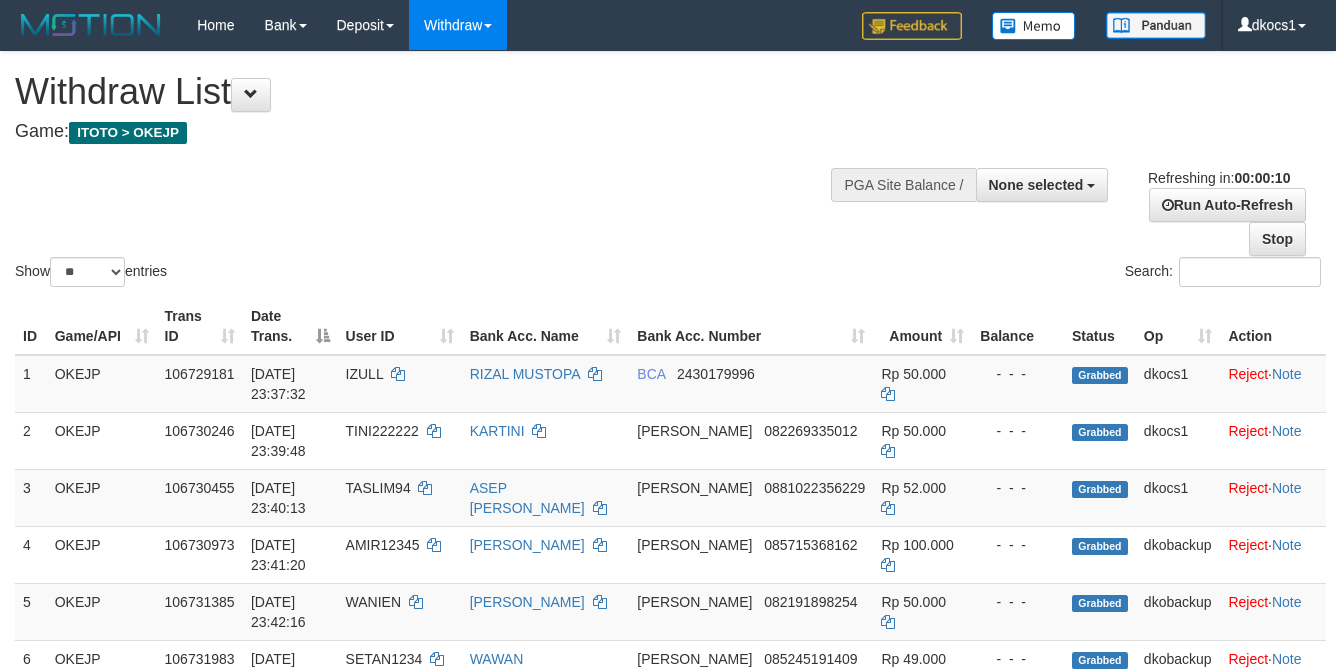select 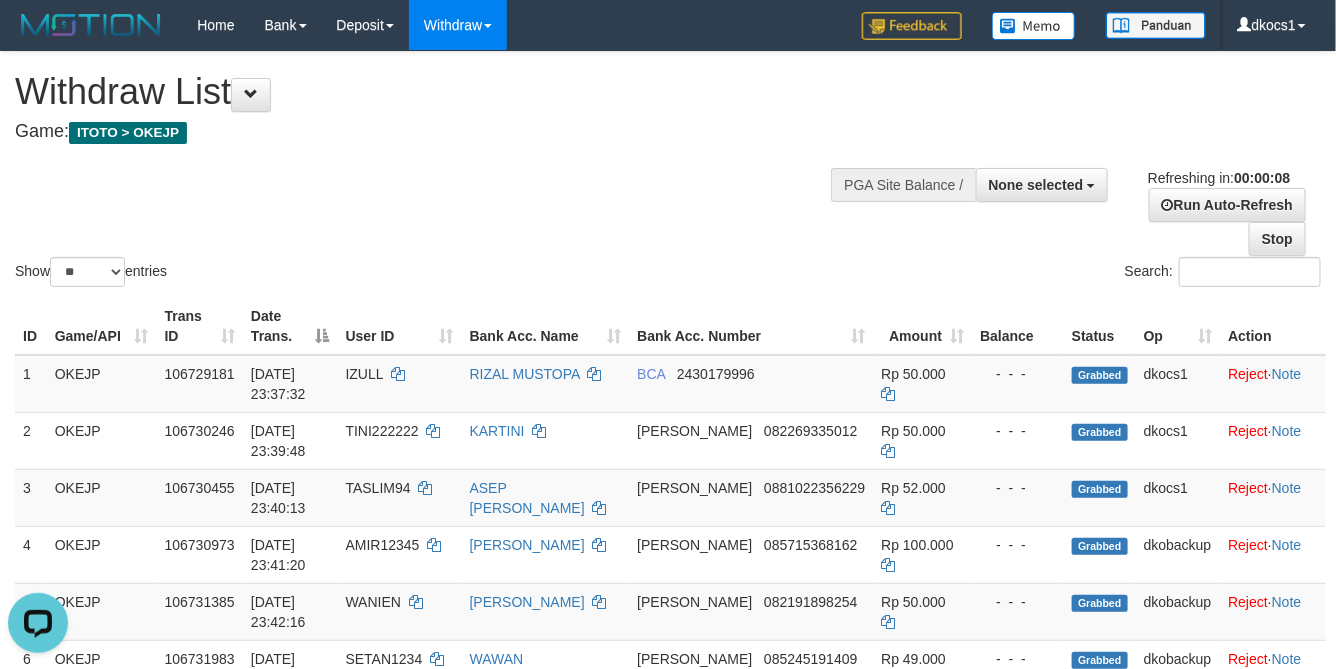 scroll, scrollTop: 0, scrollLeft: 0, axis: both 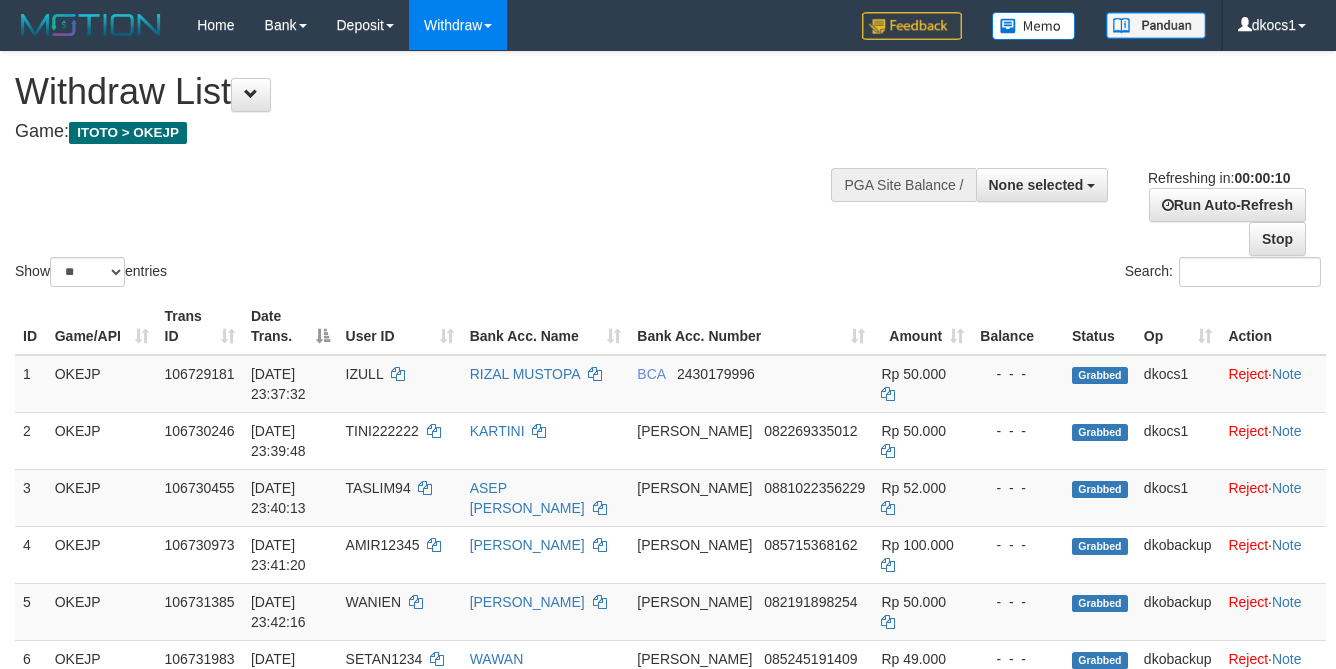 select 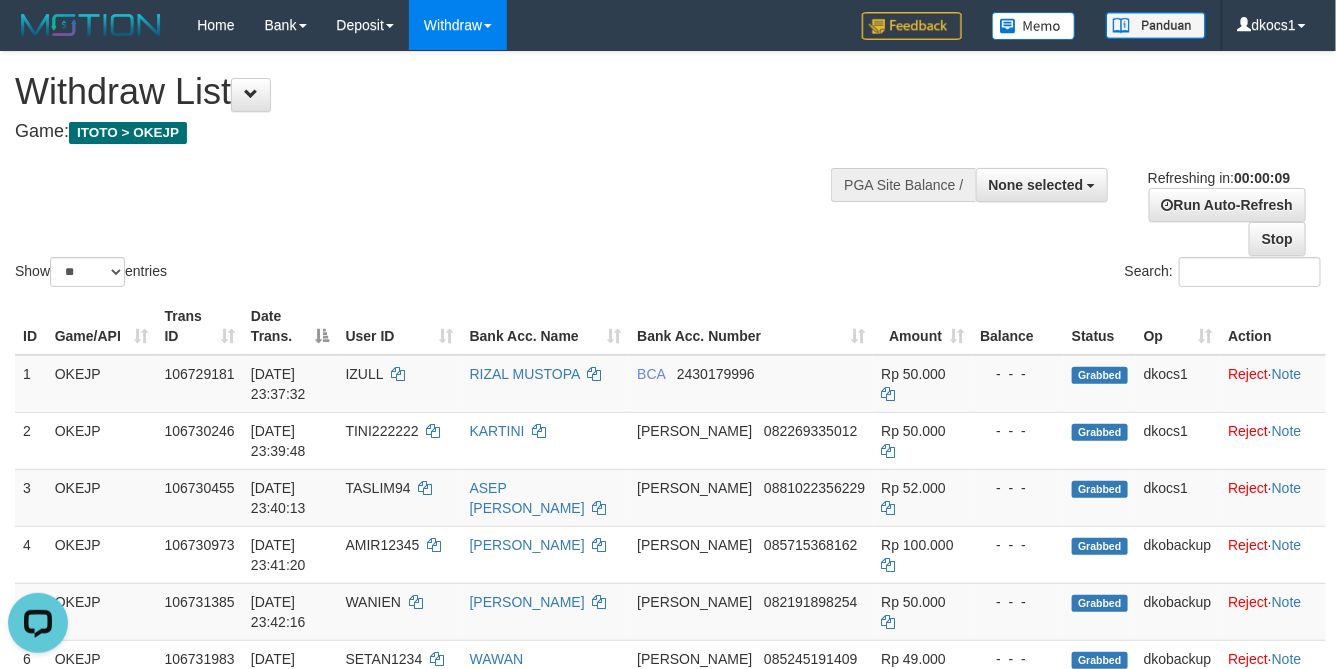 scroll, scrollTop: 0, scrollLeft: 0, axis: both 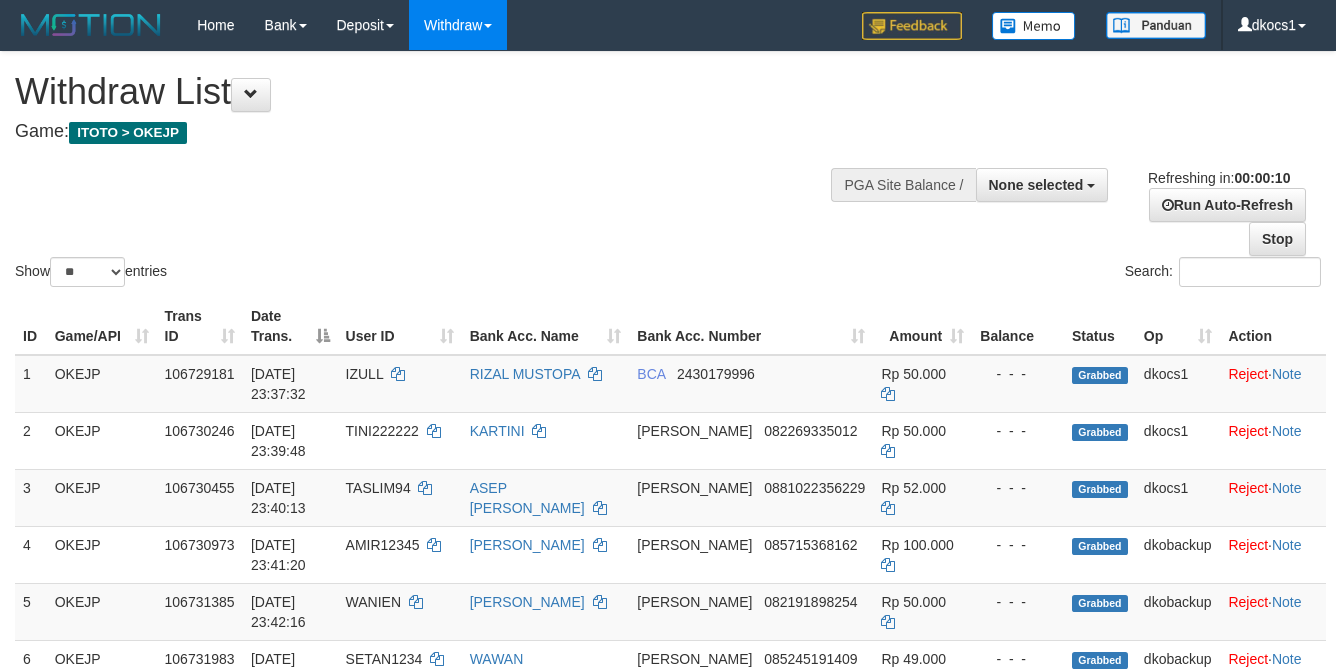 select 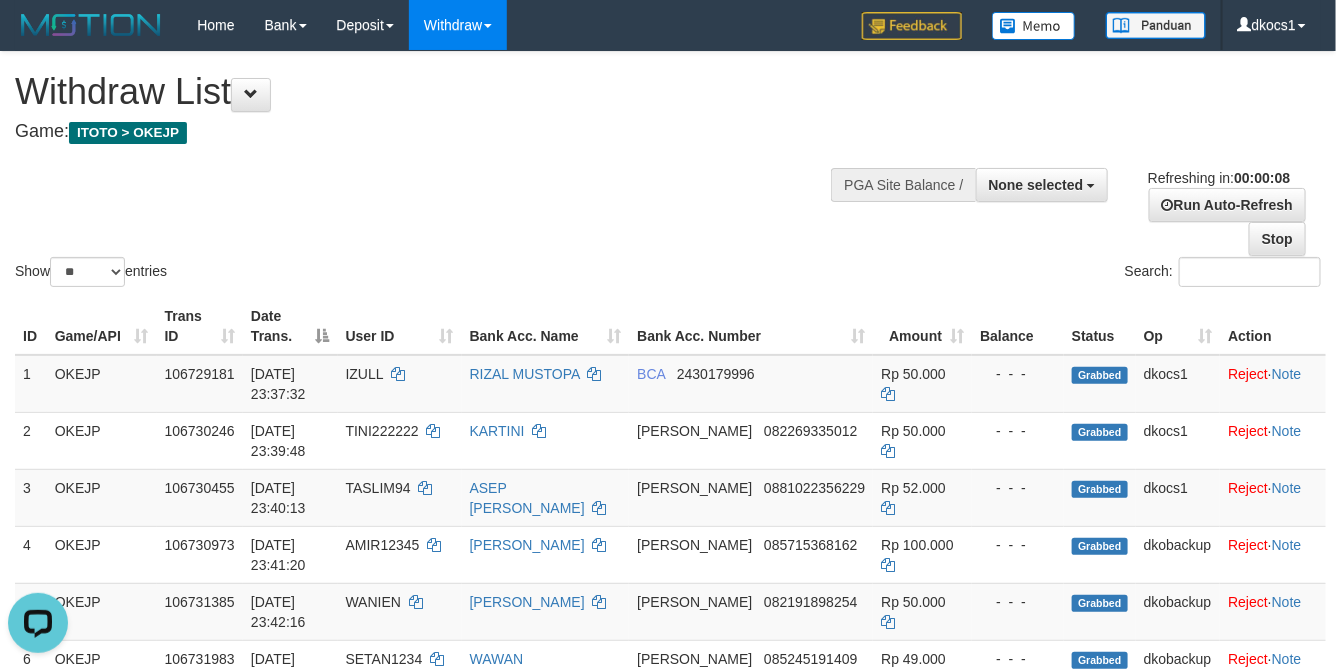 scroll, scrollTop: 0, scrollLeft: 0, axis: both 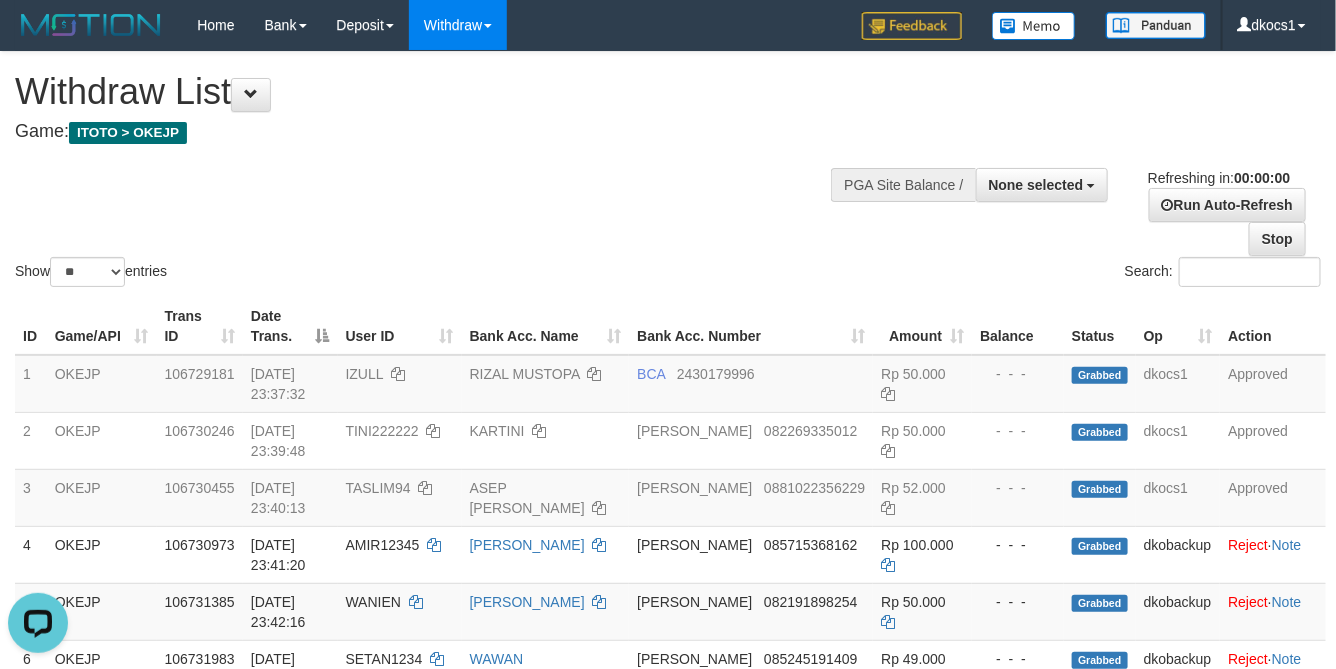 click on "Show  ** ** ** ***  entries Search:" at bounding box center [668, 171] 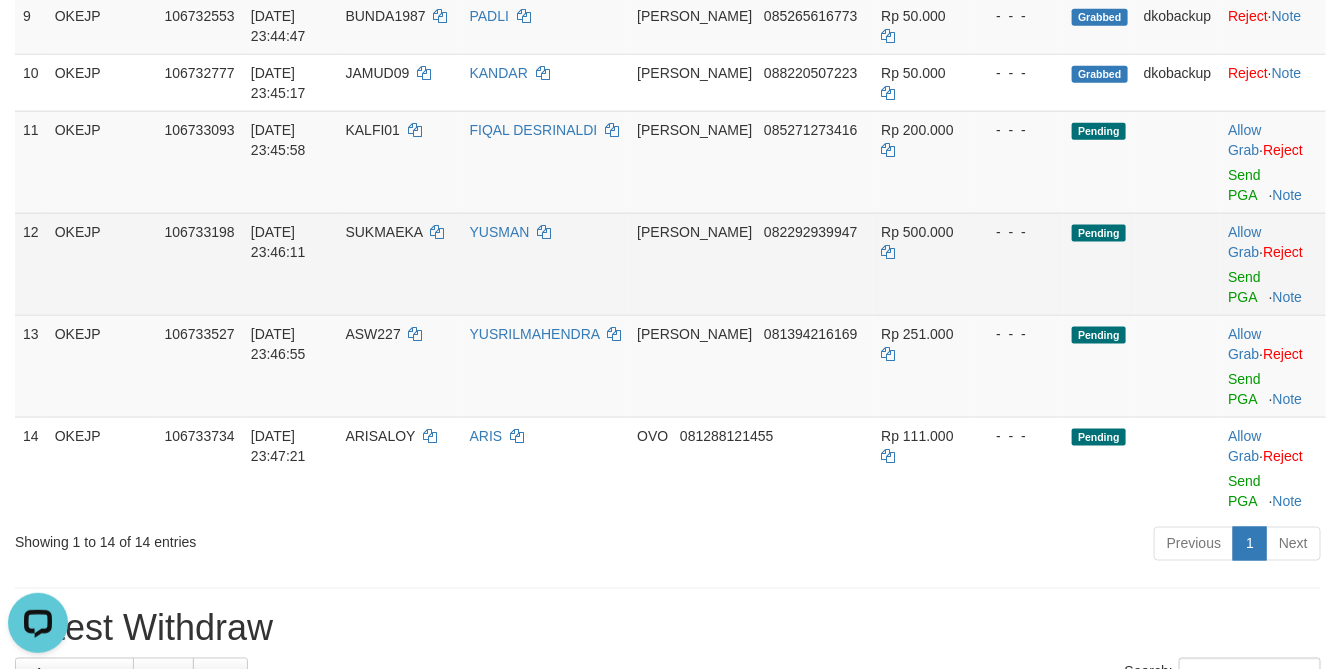 scroll, scrollTop: 900, scrollLeft: 0, axis: vertical 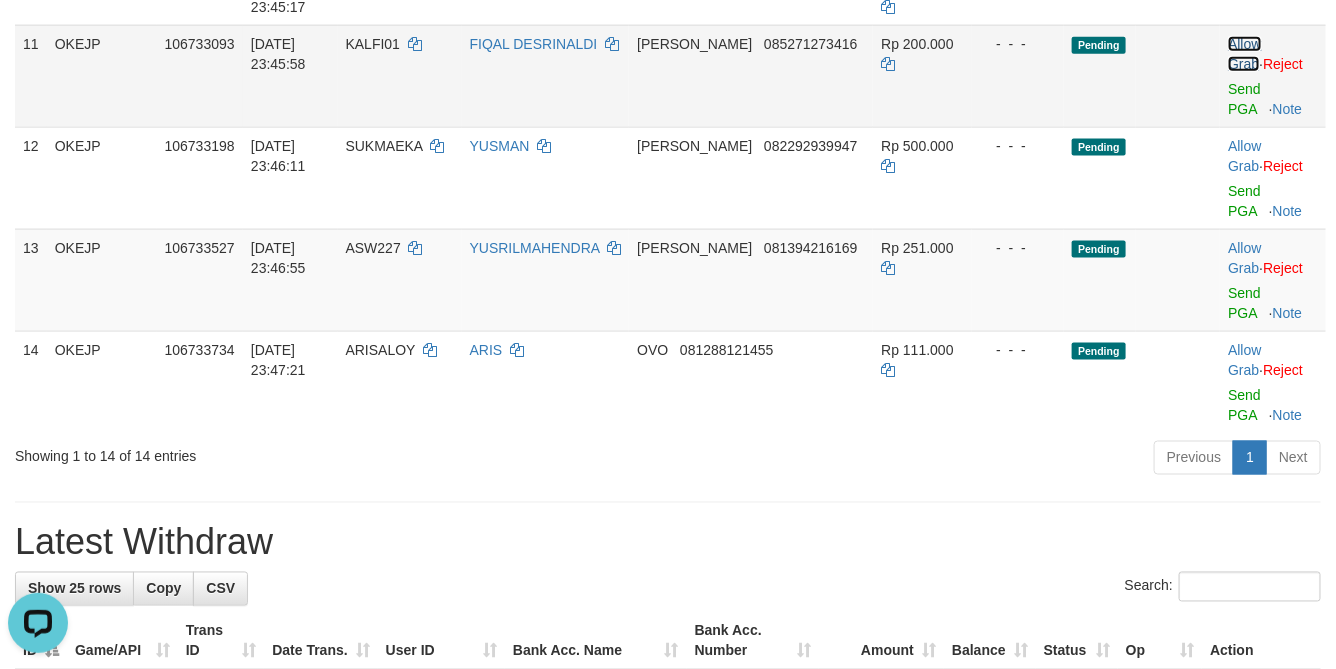click on "Allow Grab" at bounding box center [1244, 54] 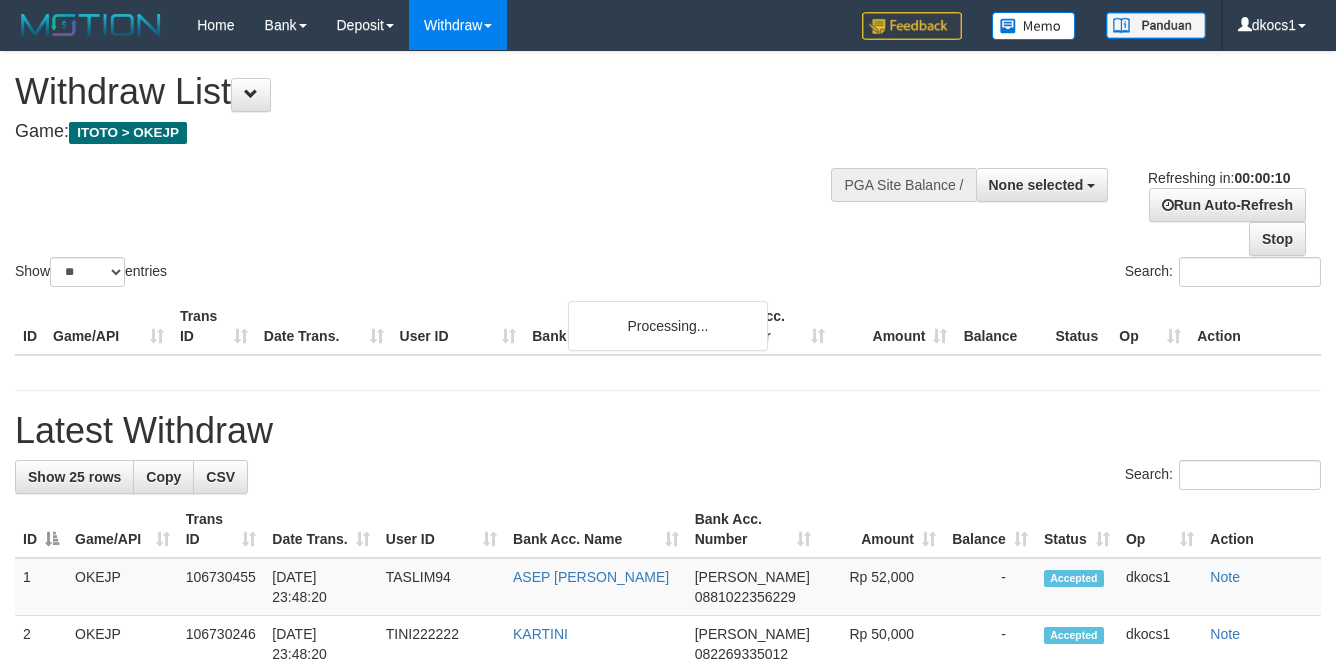 select 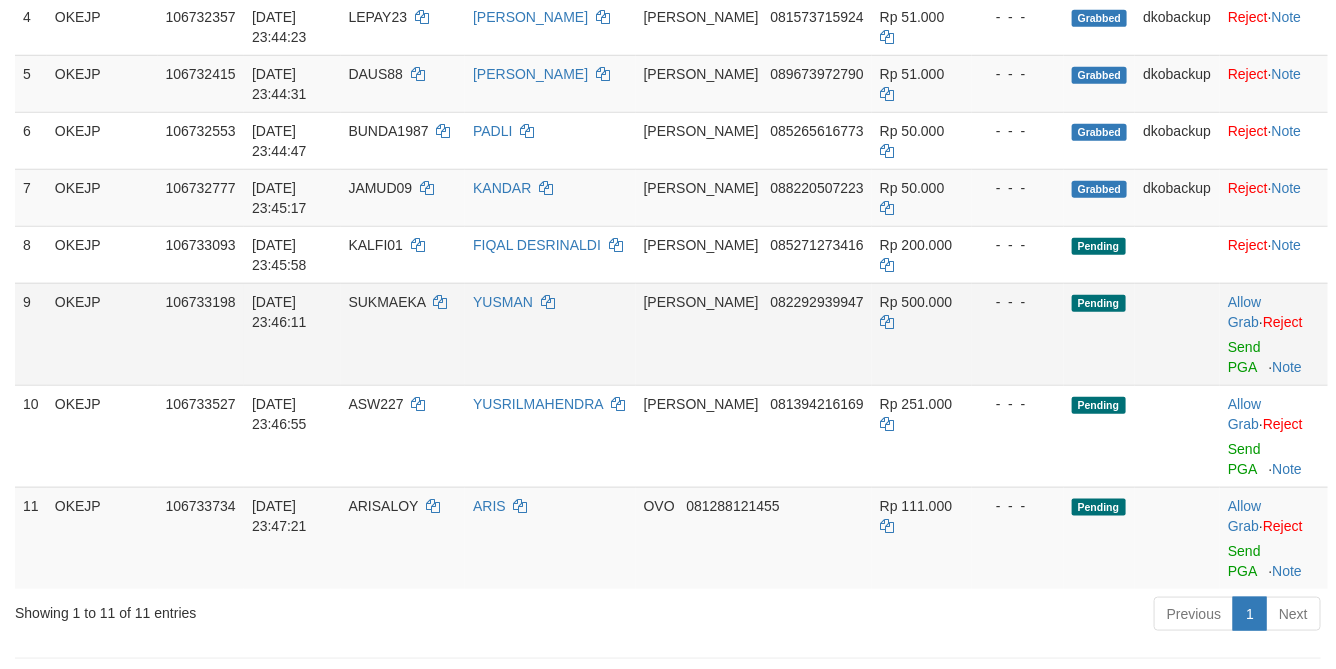 scroll, scrollTop: 600, scrollLeft: 0, axis: vertical 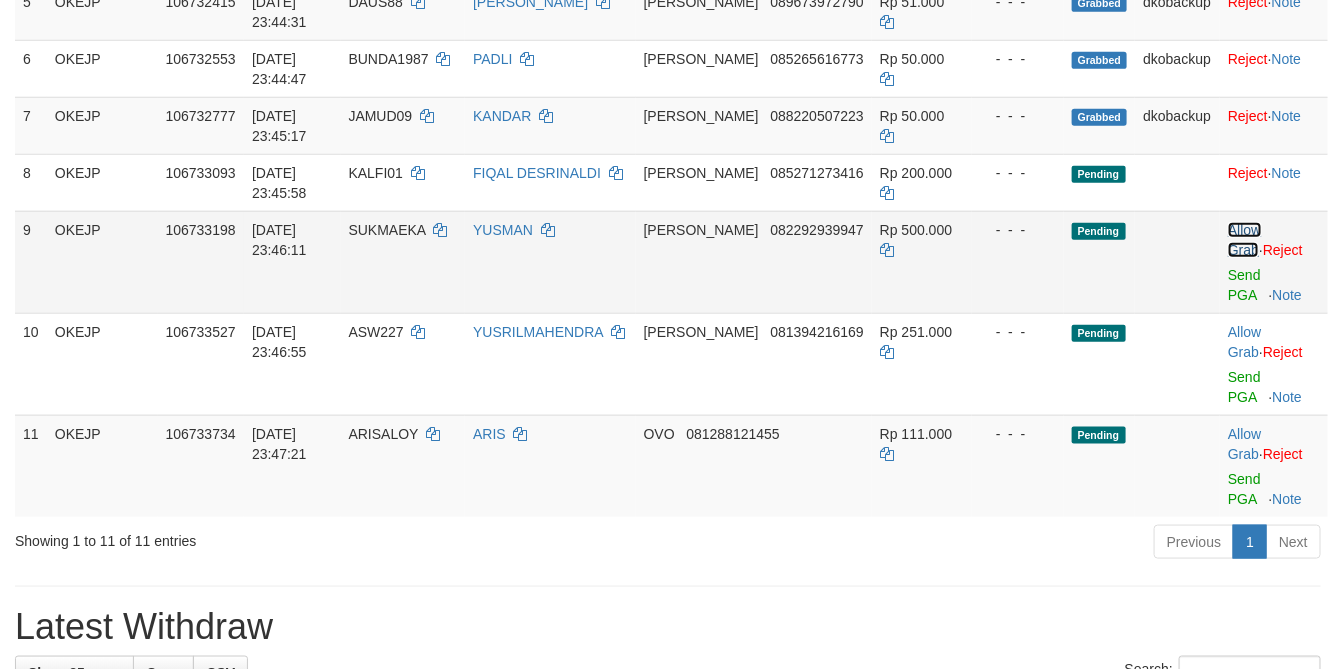click on "Allow Grab" at bounding box center [1244, 240] 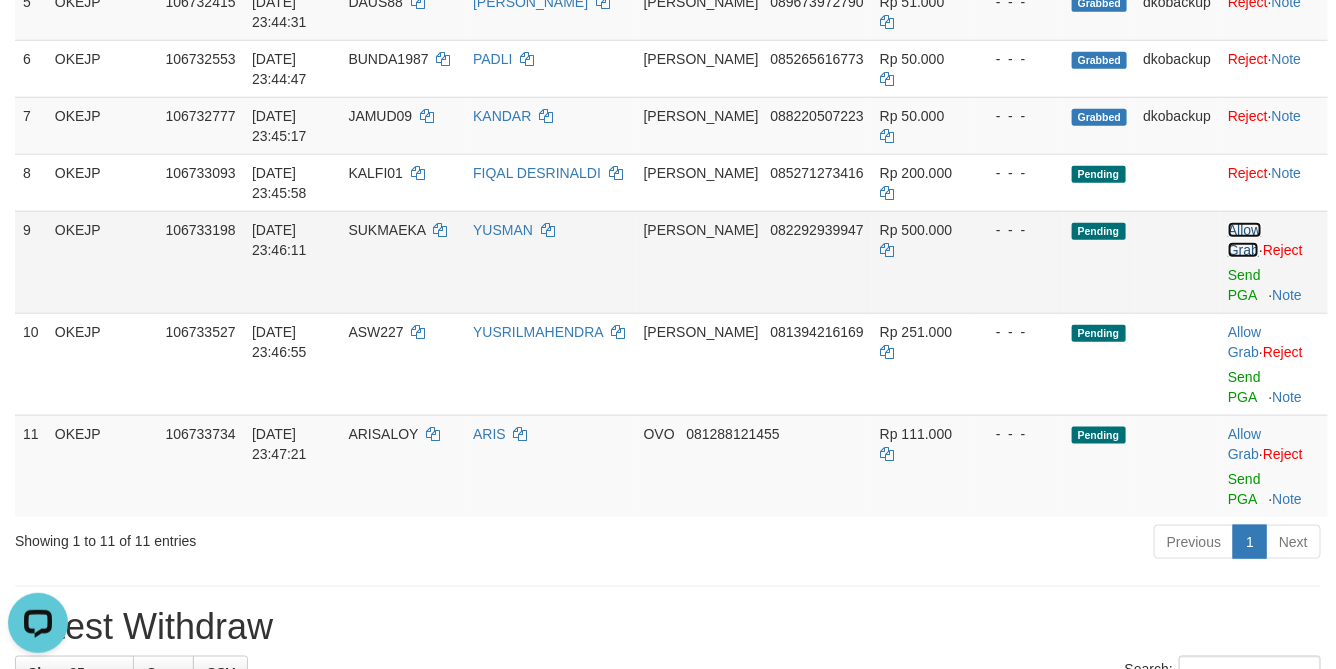 scroll, scrollTop: 0, scrollLeft: 0, axis: both 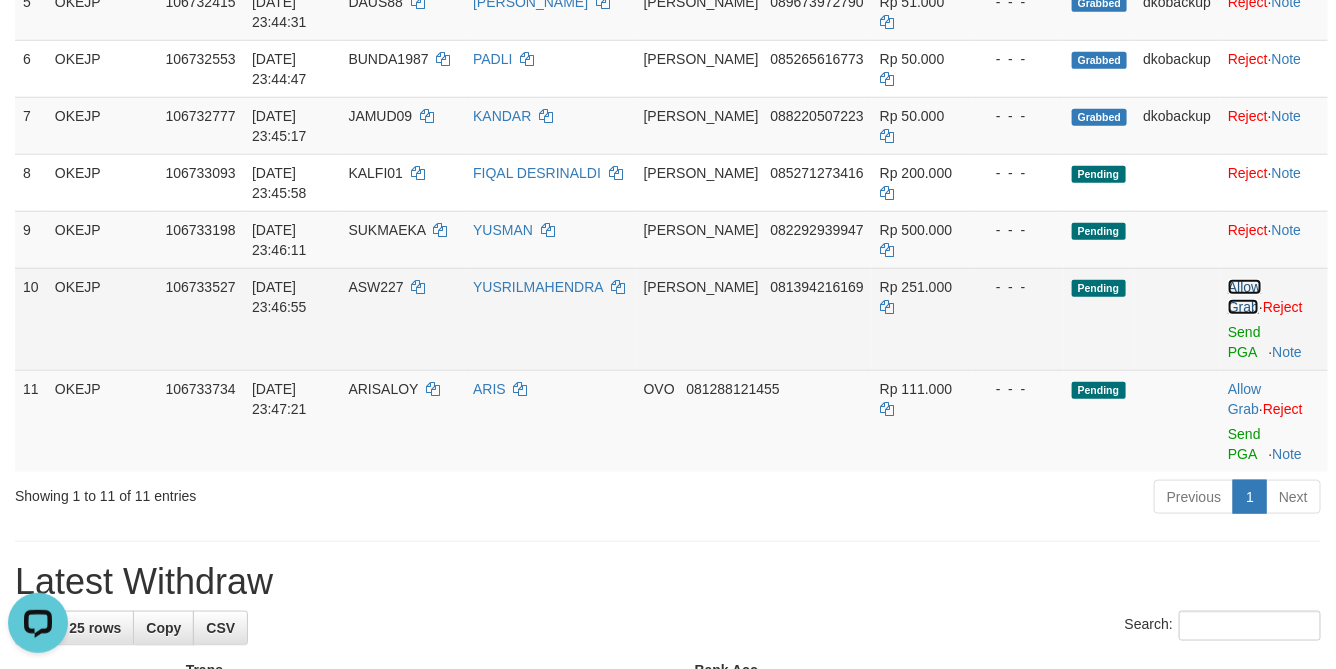 click on "Allow Grab" at bounding box center [1244, 297] 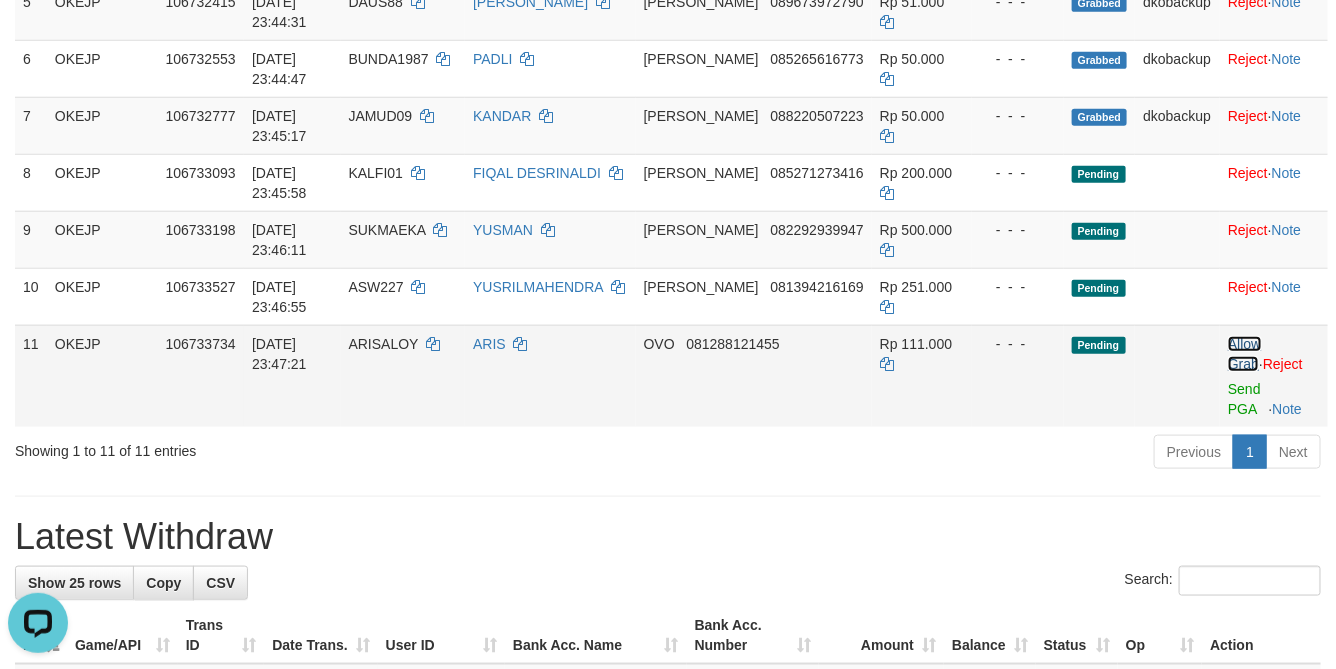 click on "Allow Grab" at bounding box center (1244, 354) 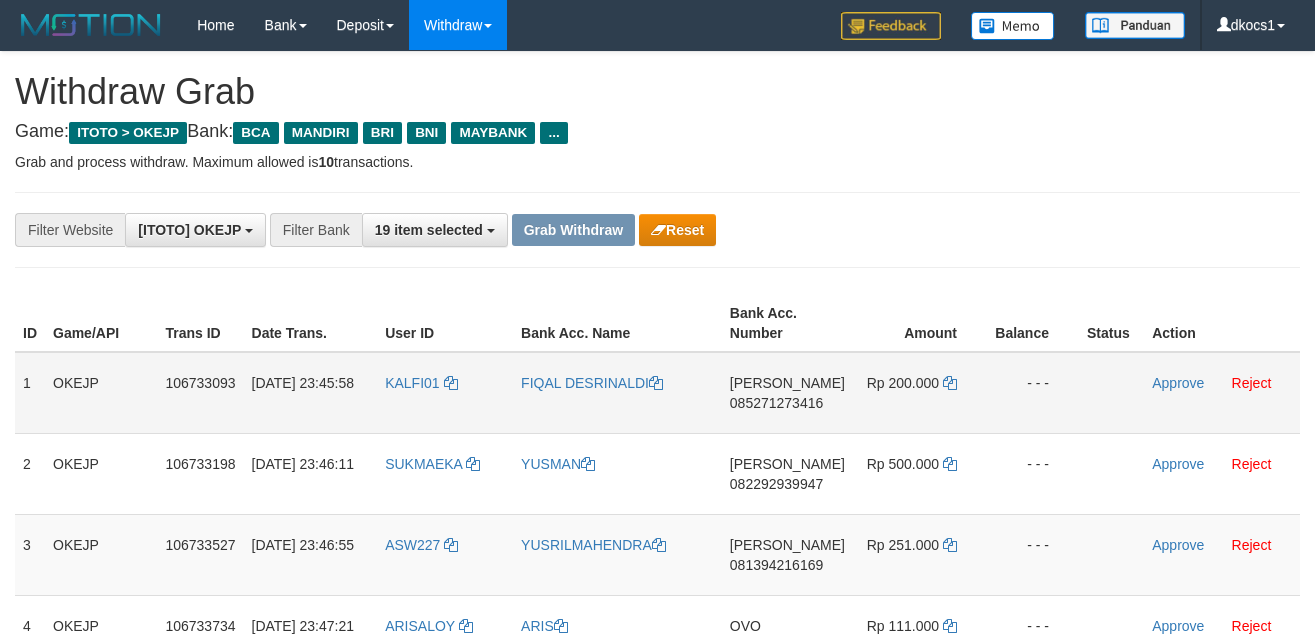 scroll, scrollTop: 0, scrollLeft: 0, axis: both 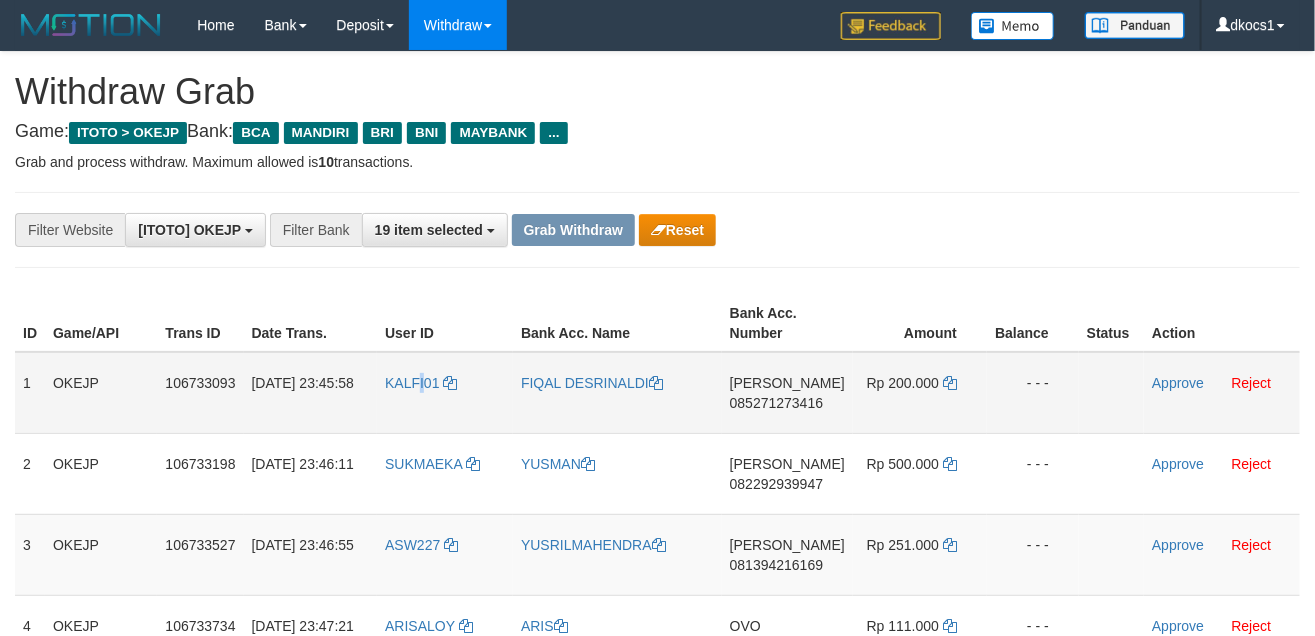 click on "KALFI01" at bounding box center [445, 393] 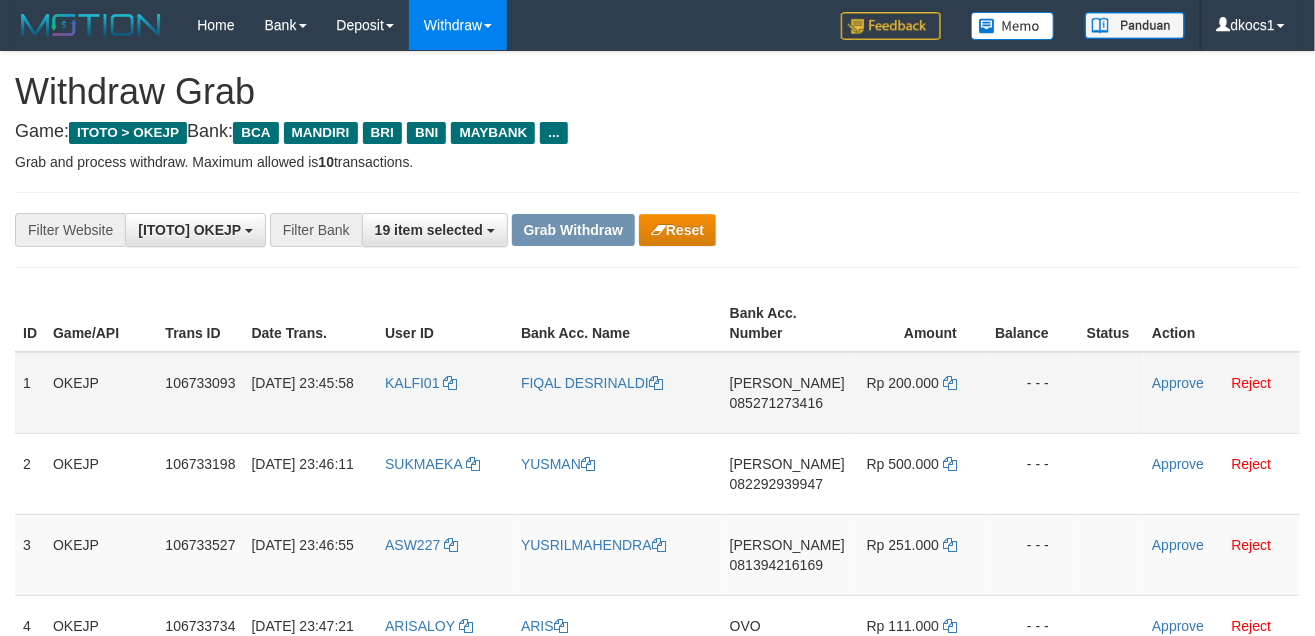 click on "[DATE] 23:45:58" at bounding box center (311, 393) 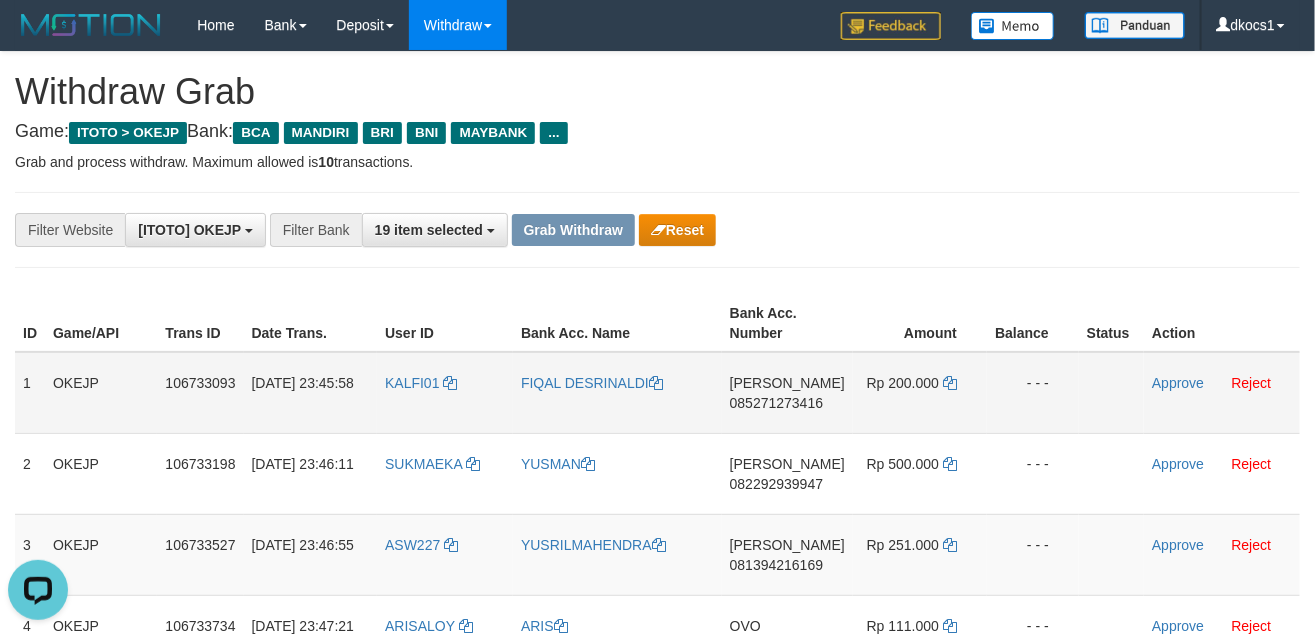 scroll, scrollTop: 0, scrollLeft: 0, axis: both 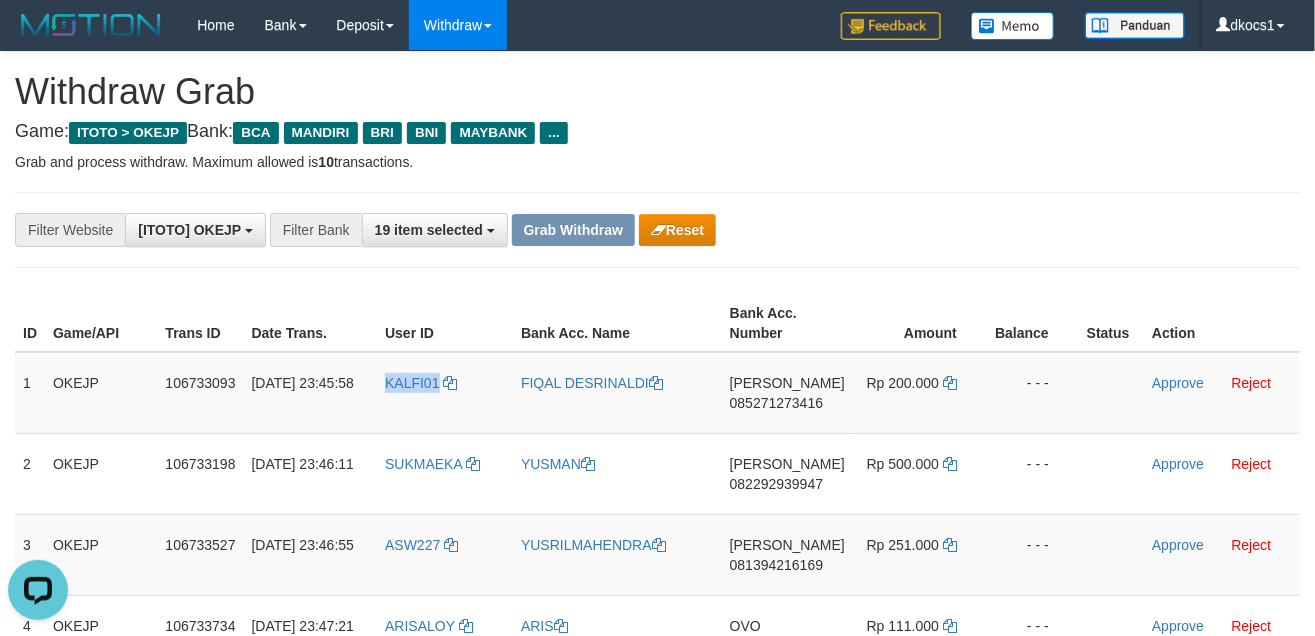 drag, startPoint x: 415, startPoint y: 418, endPoint x: 718, endPoint y: 298, distance: 325.89722 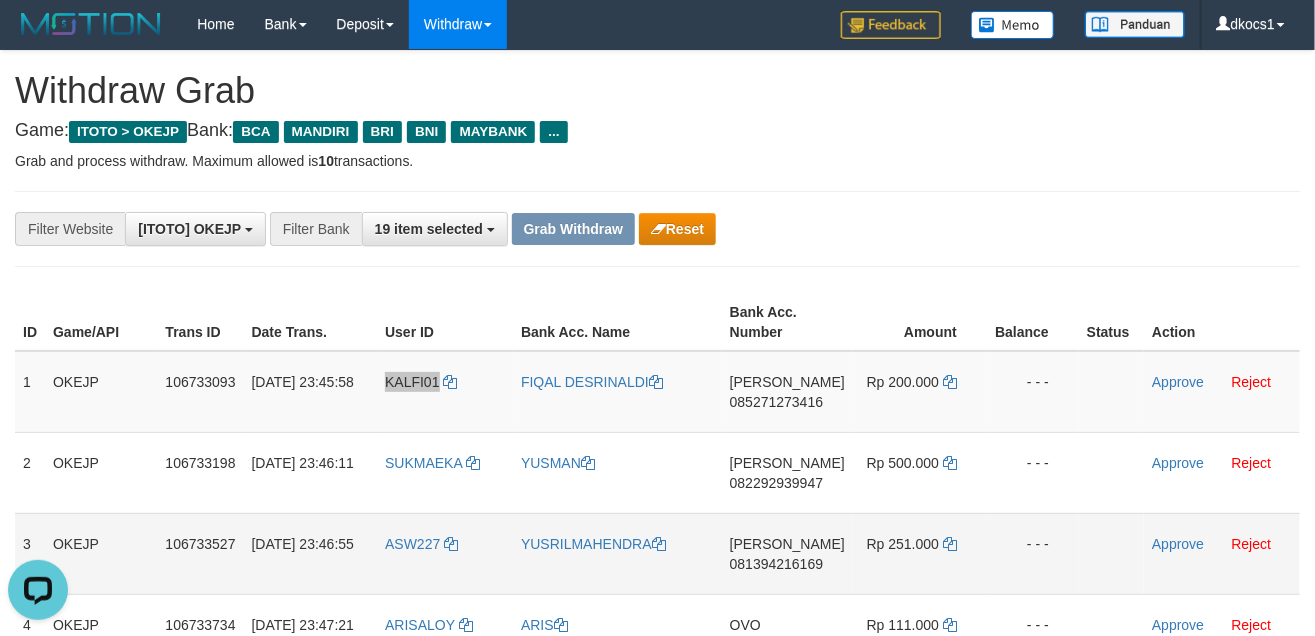 scroll, scrollTop: 150, scrollLeft: 0, axis: vertical 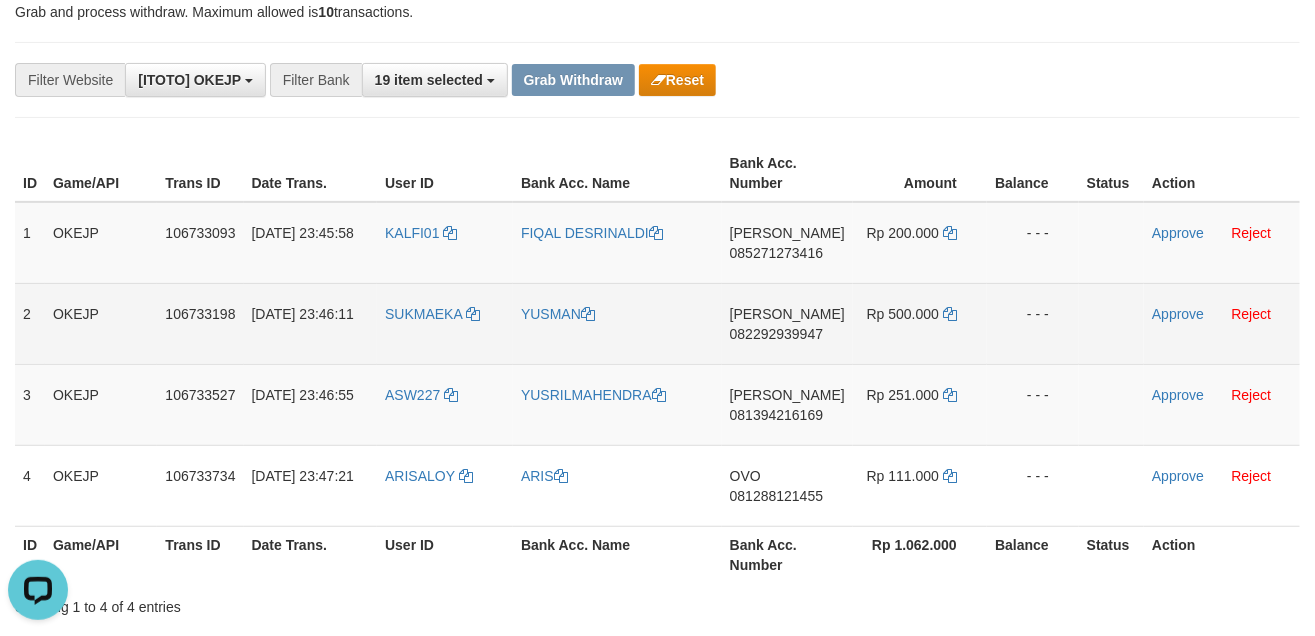 click on "SUKMAEKA" at bounding box center (445, 323) 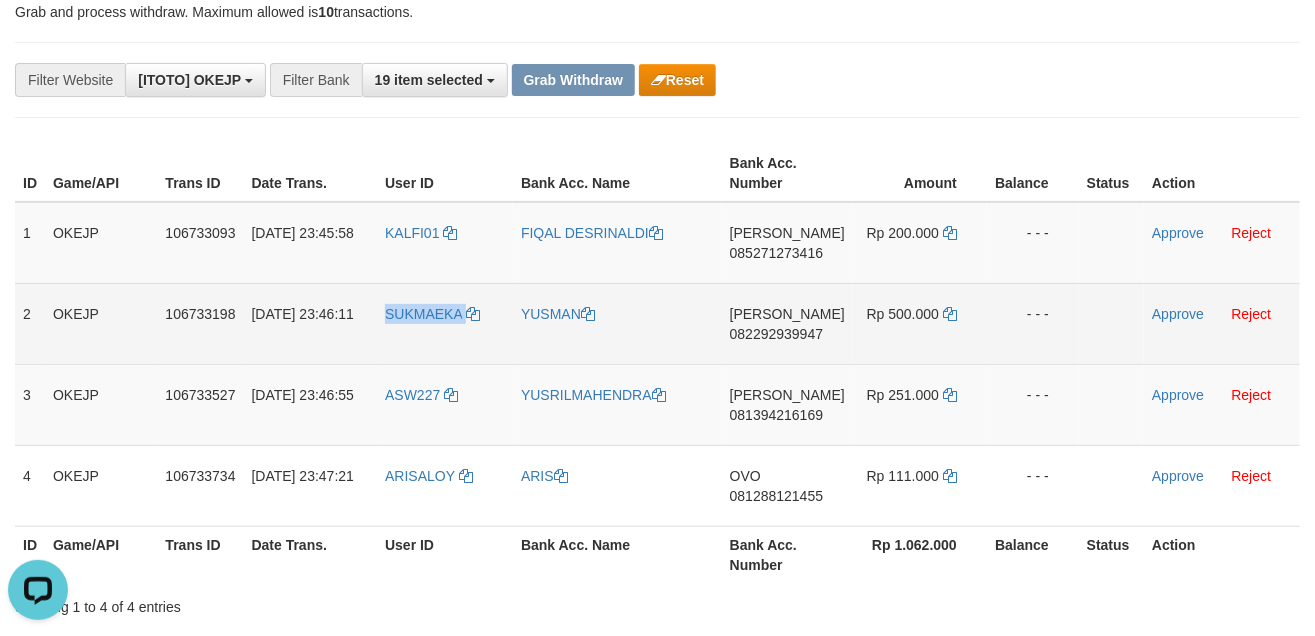 click on "SUKMAEKA" at bounding box center [445, 323] 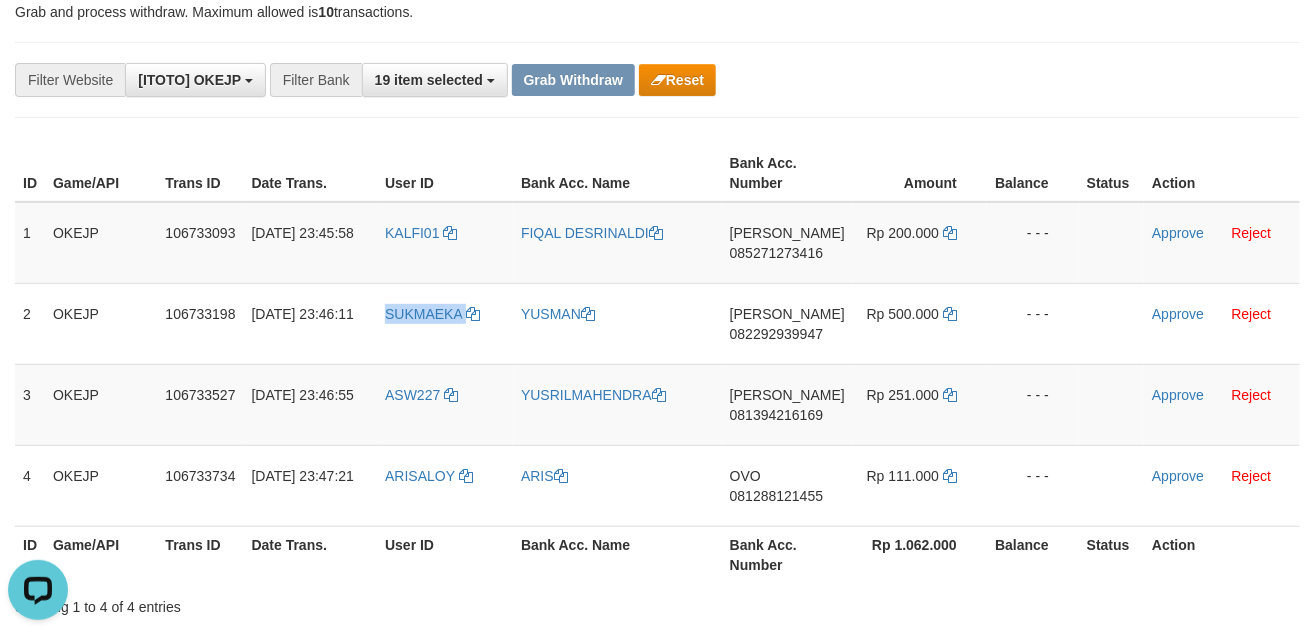 copy on "SUKMAEKA" 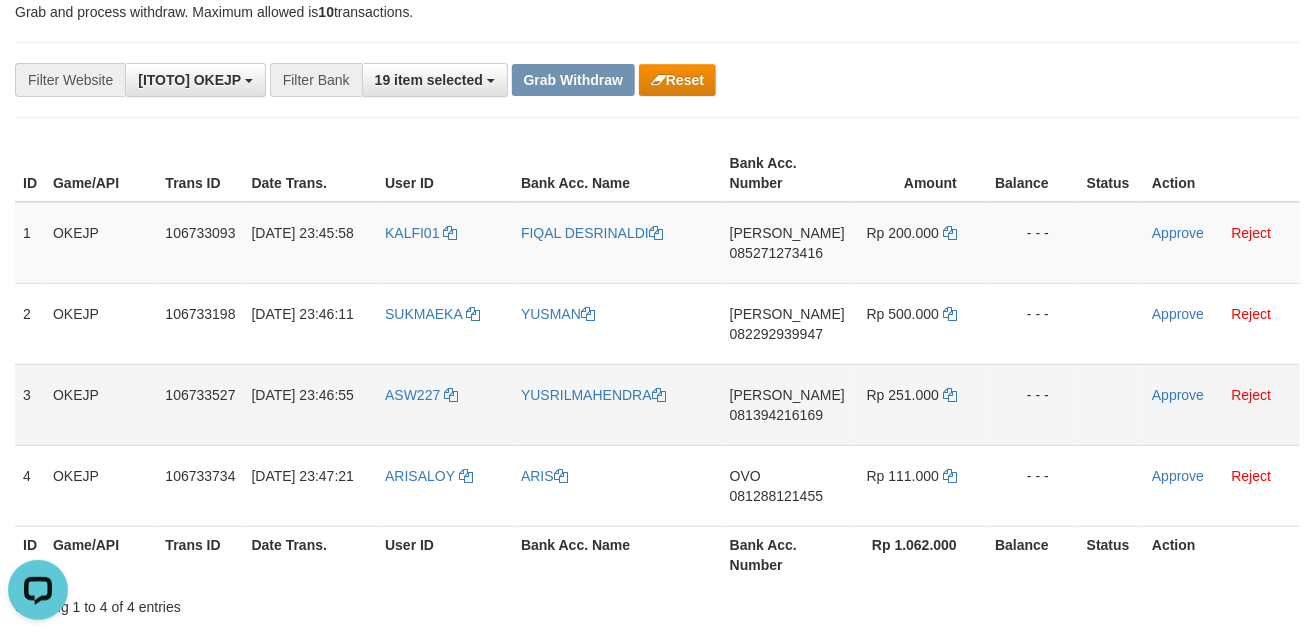 click on "ASW227" at bounding box center (445, 404) 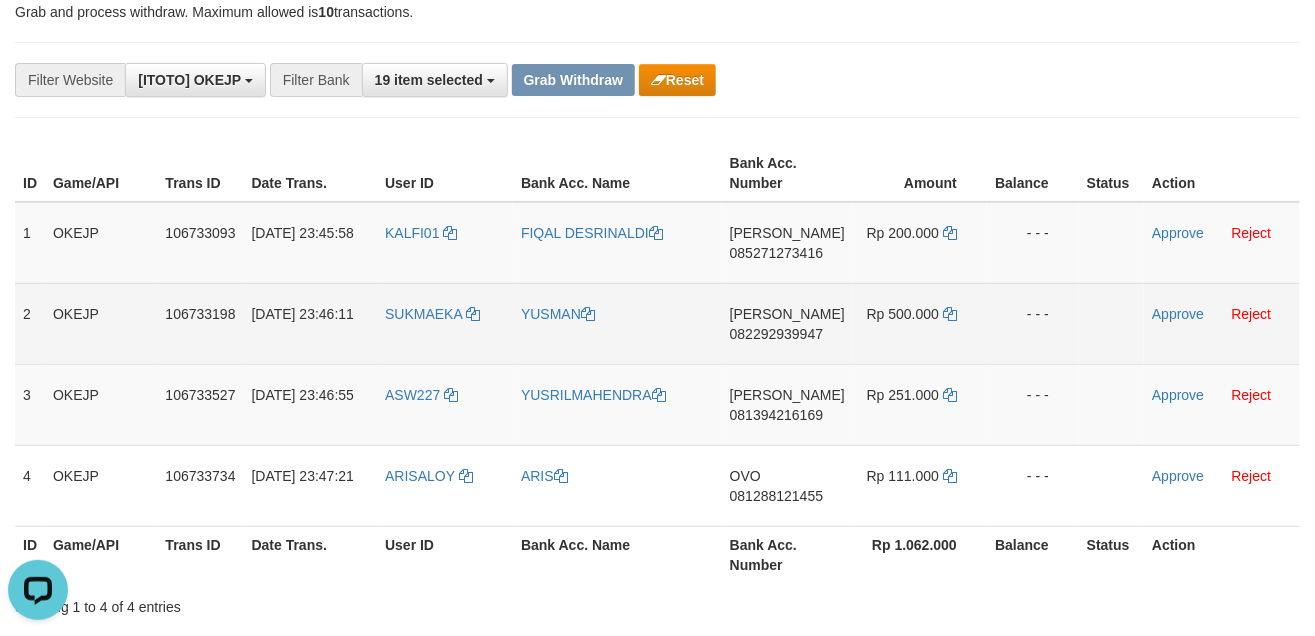 click on "082292939947" at bounding box center (776, 334) 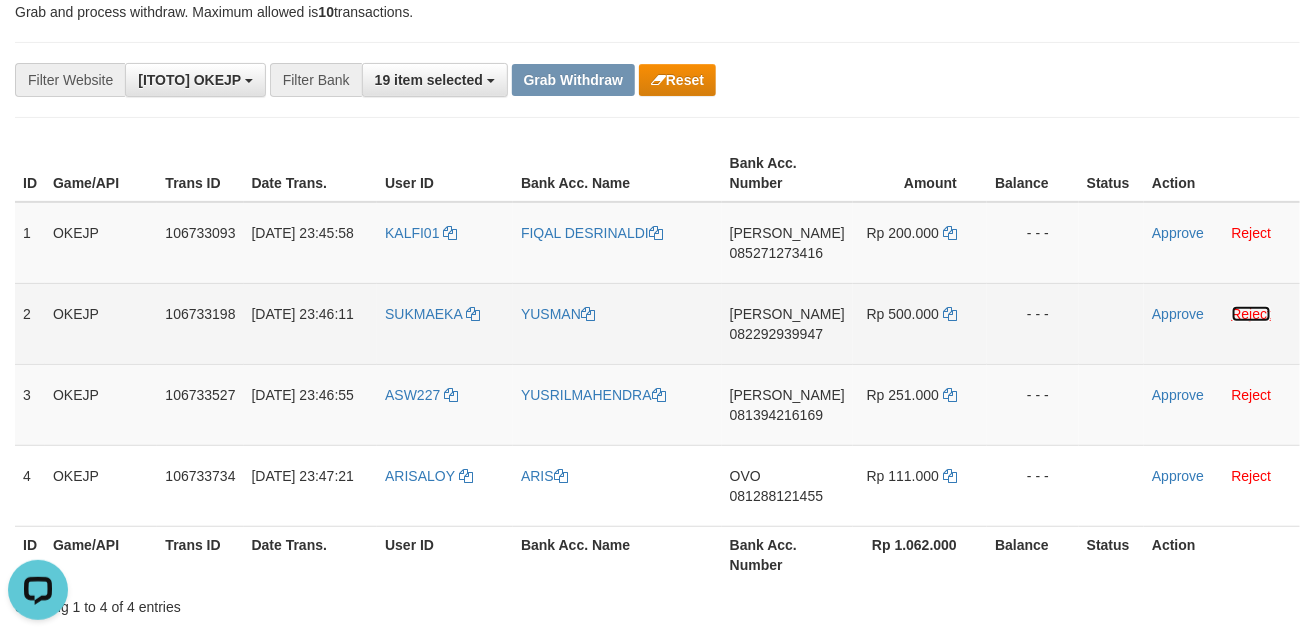 drag, startPoint x: 1239, startPoint y: 316, endPoint x: 456, endPoint y: 394, distance: 786.8755 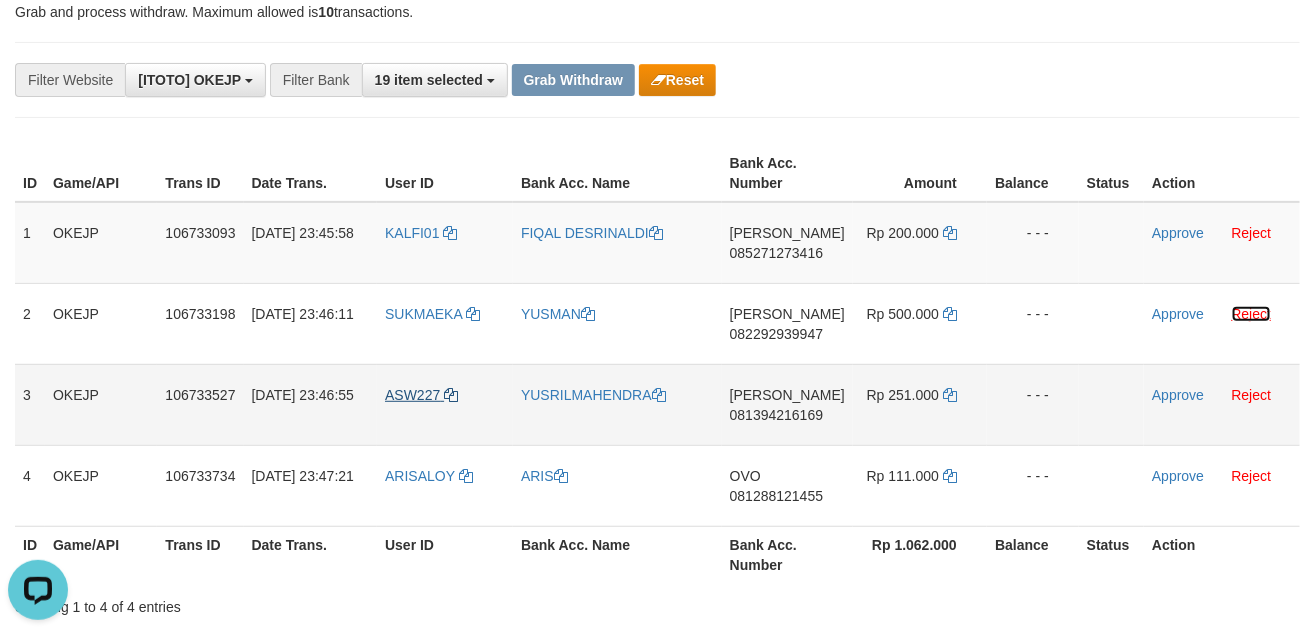 click on "Reject" at bounding box center (1252, 314) 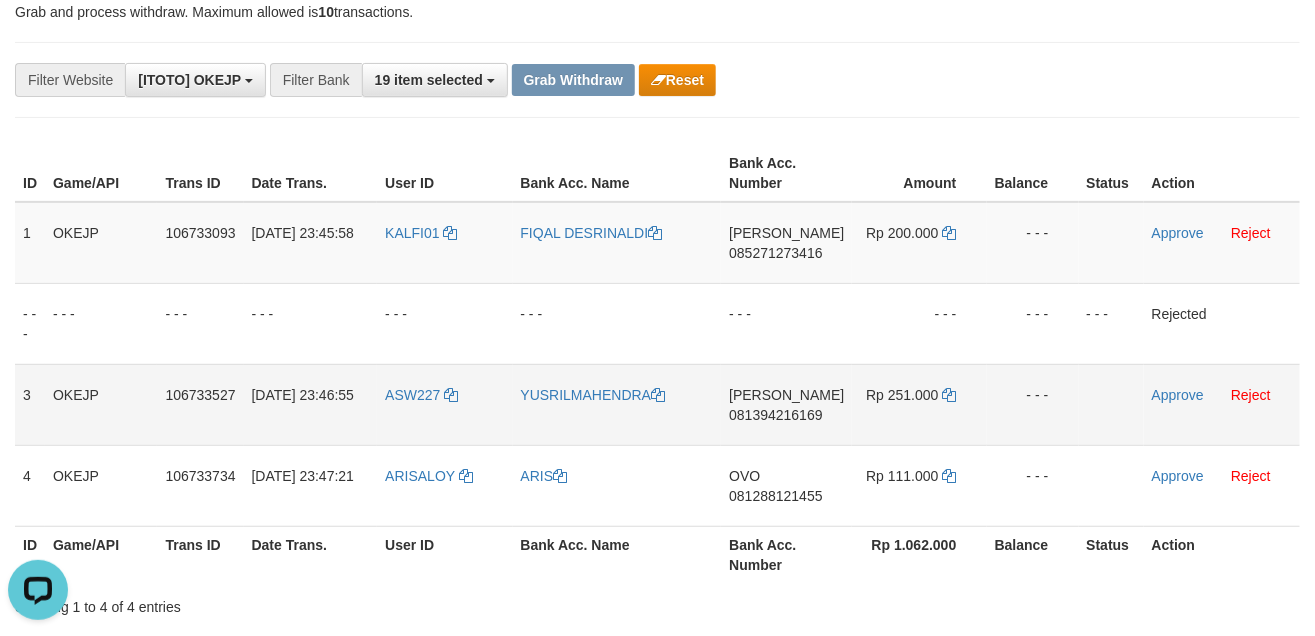 click on "ASW227" at bounding box center (444, 404) 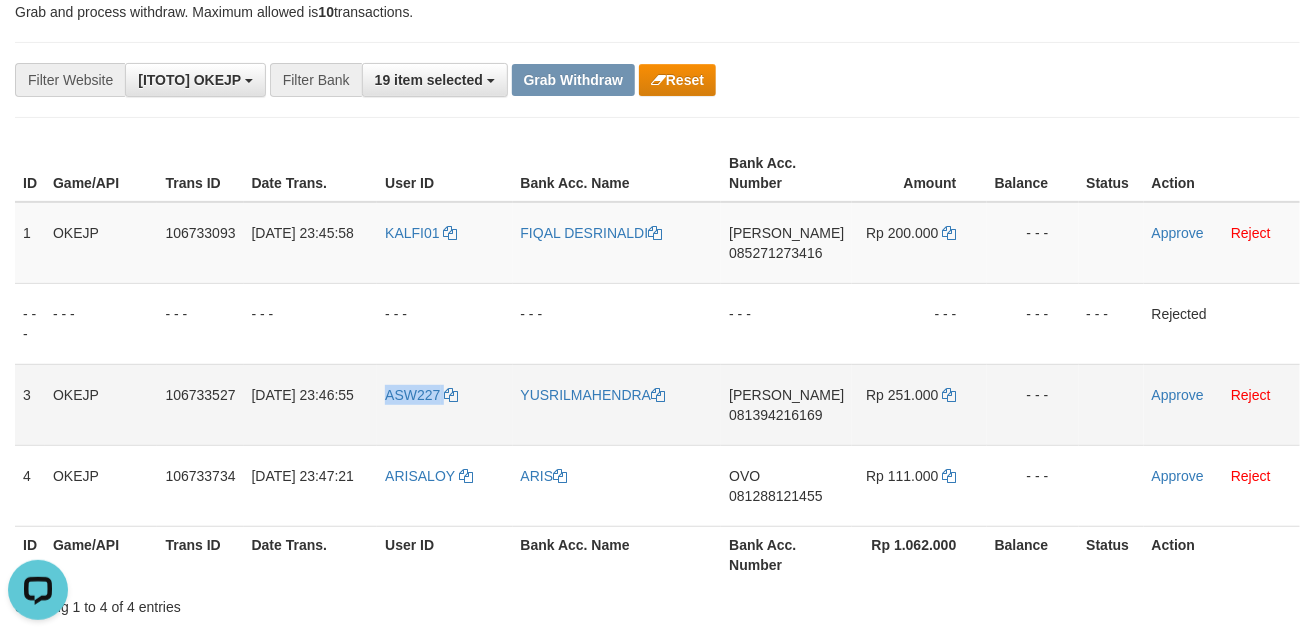 click on "ASW227" at bounding box center [444, 404] 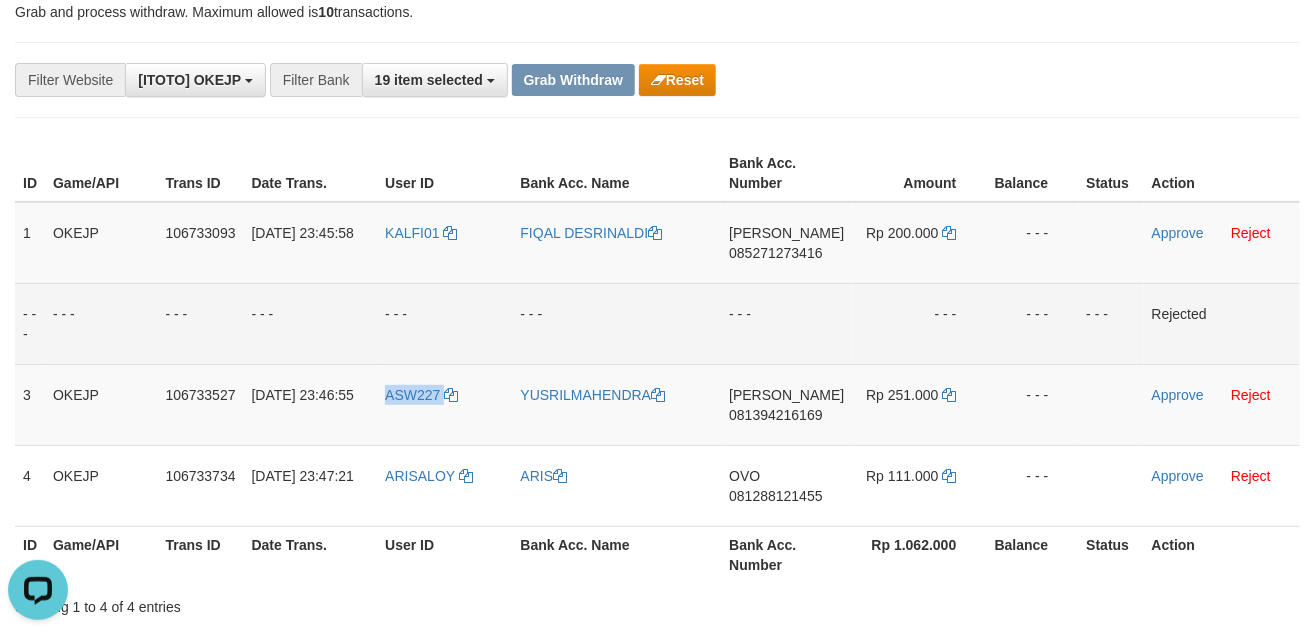 copy on "ASW227" 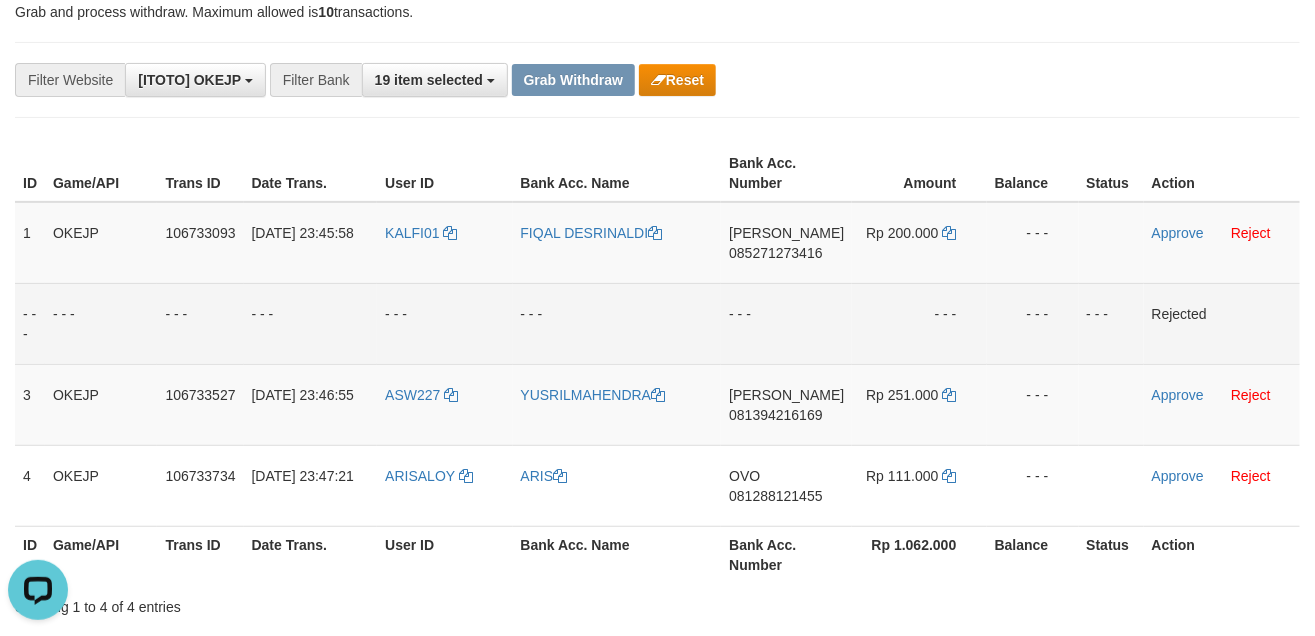 click on "- - -" at bounding box center (617, 323) 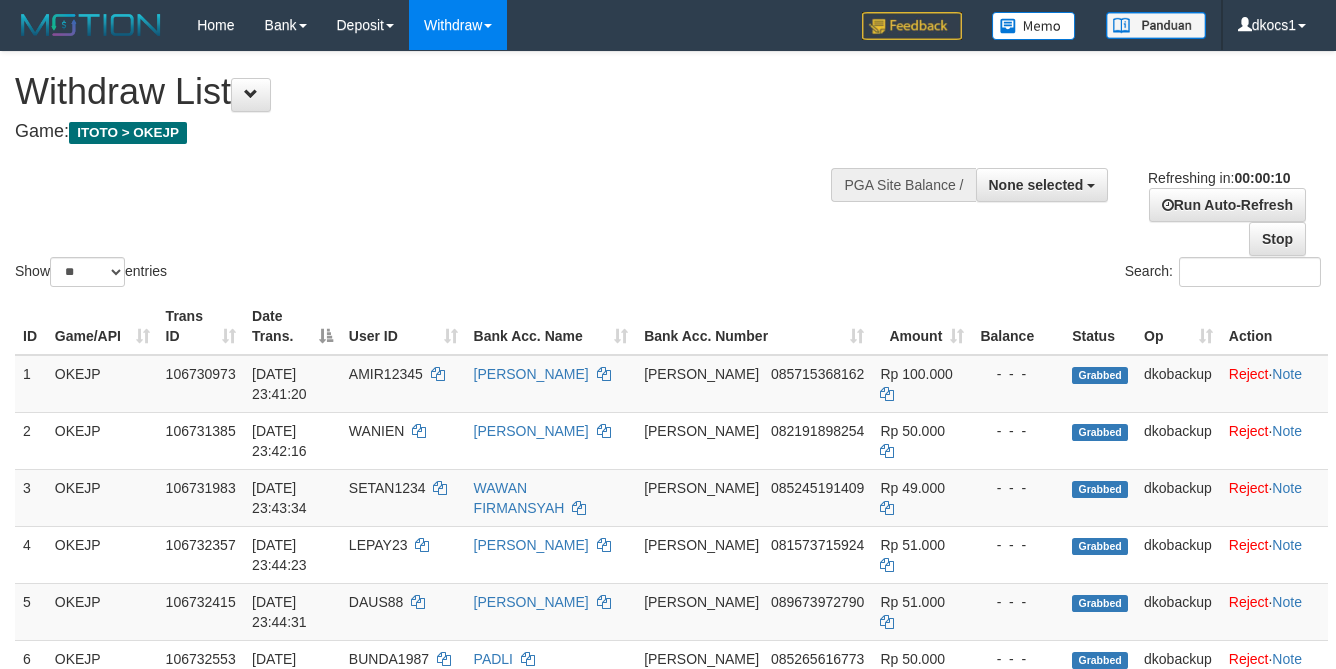 select 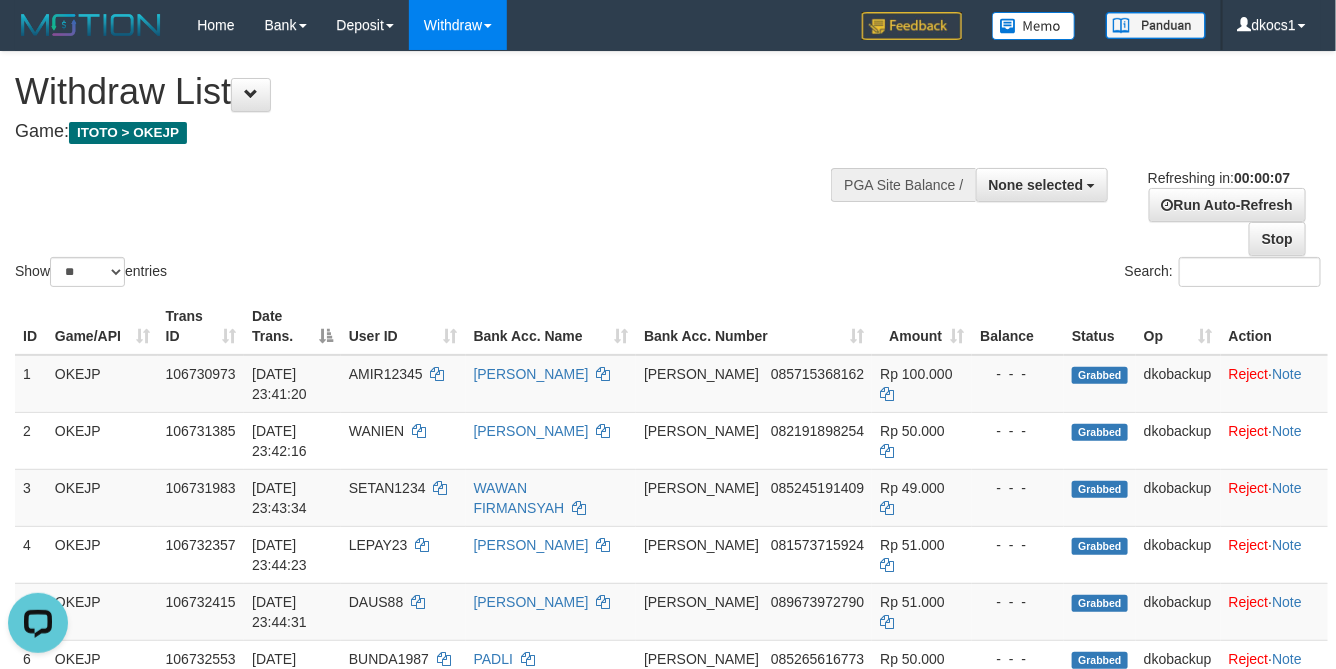 scroll, scrollTop: 0, scrollLeft: 0, axis: both 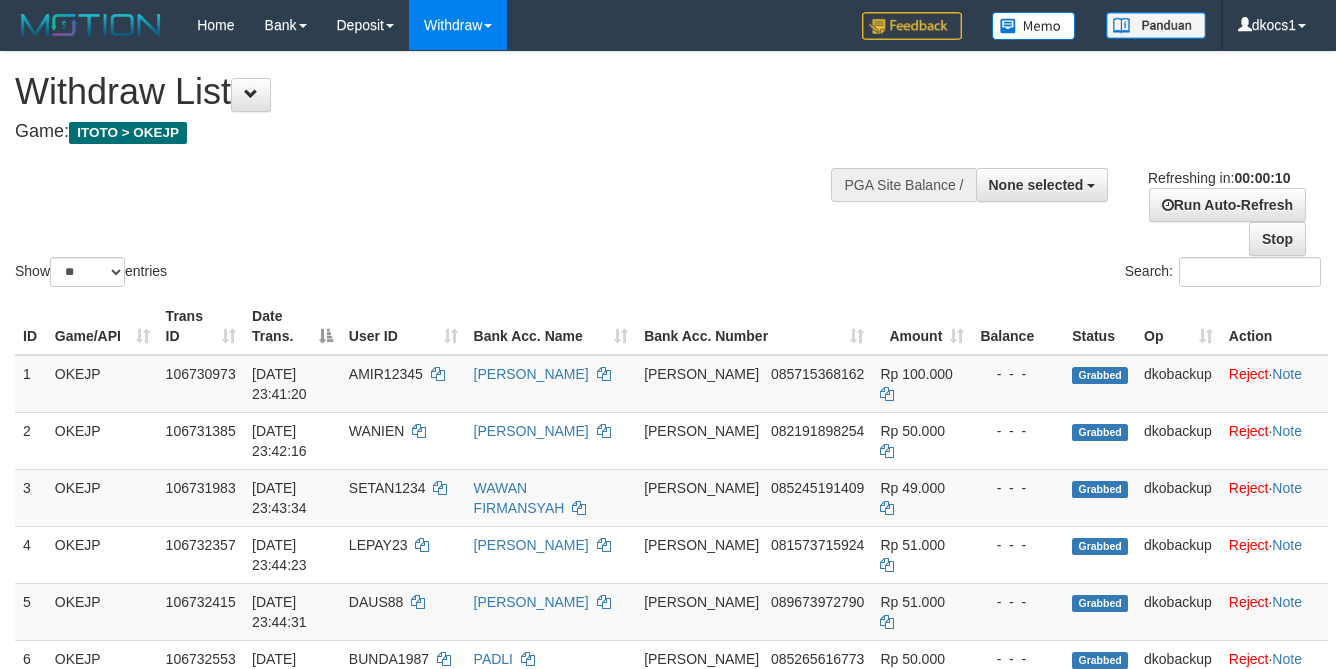 select 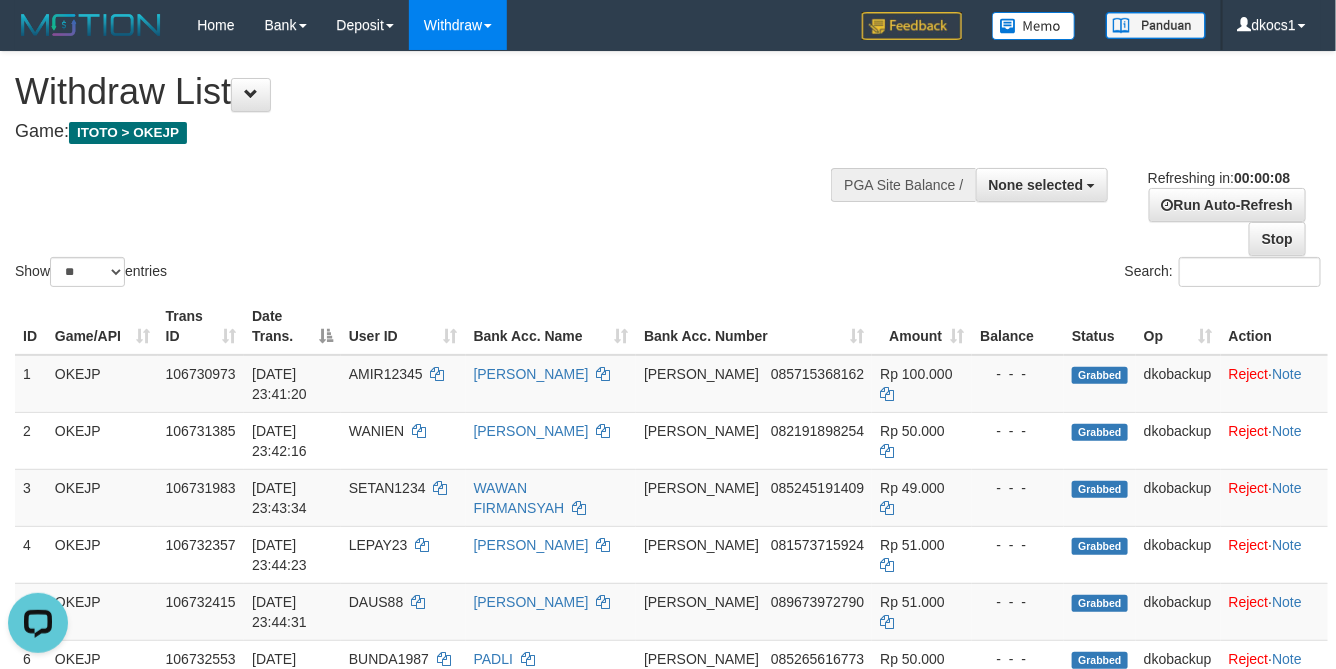 scroll, scrollTop: 0, scrollLeft: 0, axis: both 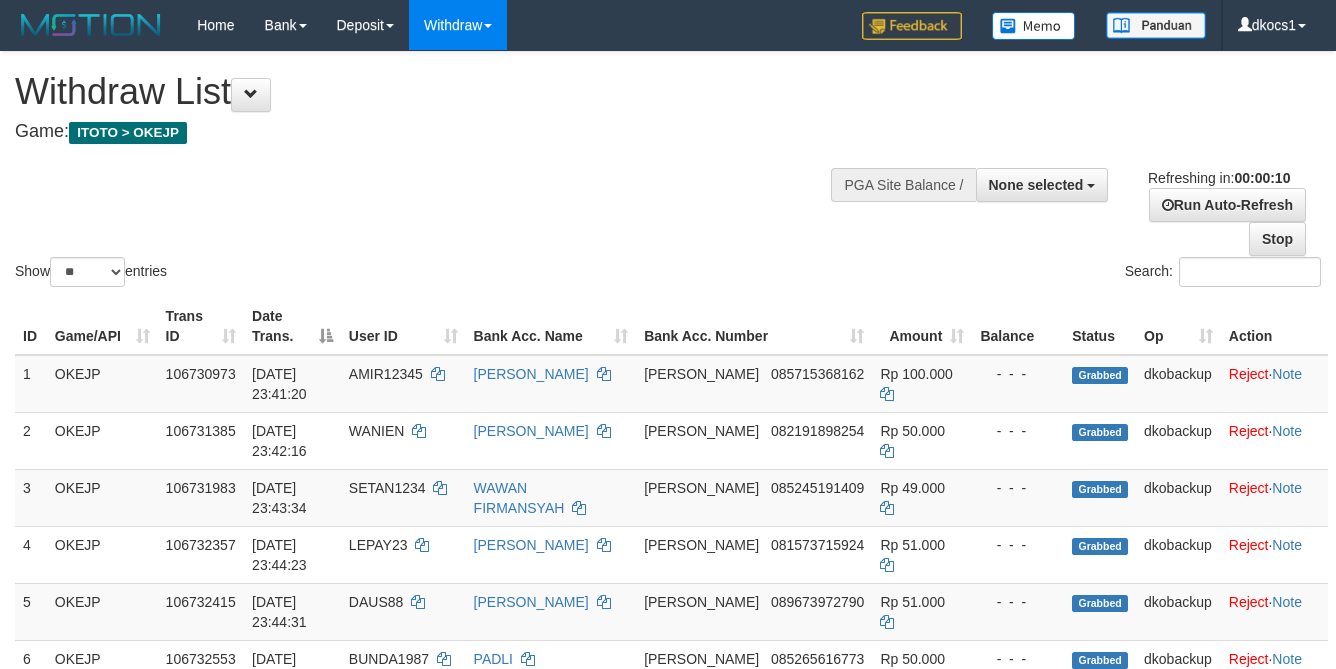 select 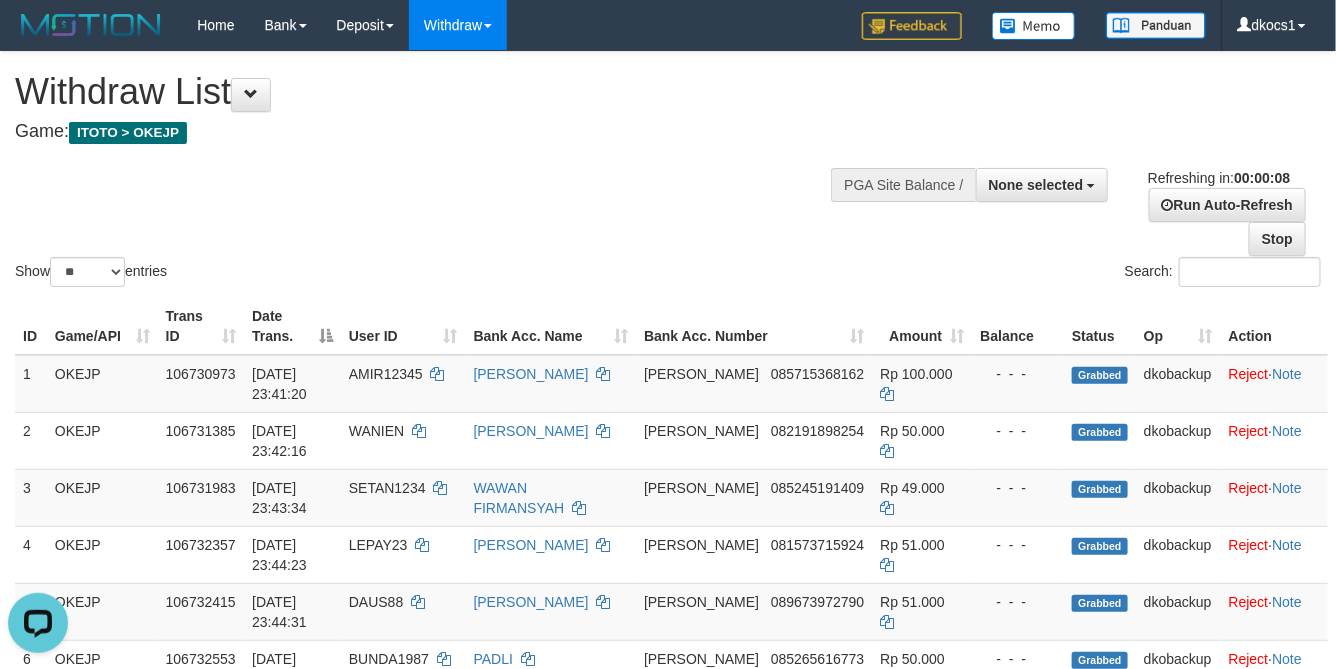 scroll, scrollTop: 0, scrollLeft: 0, axis: both 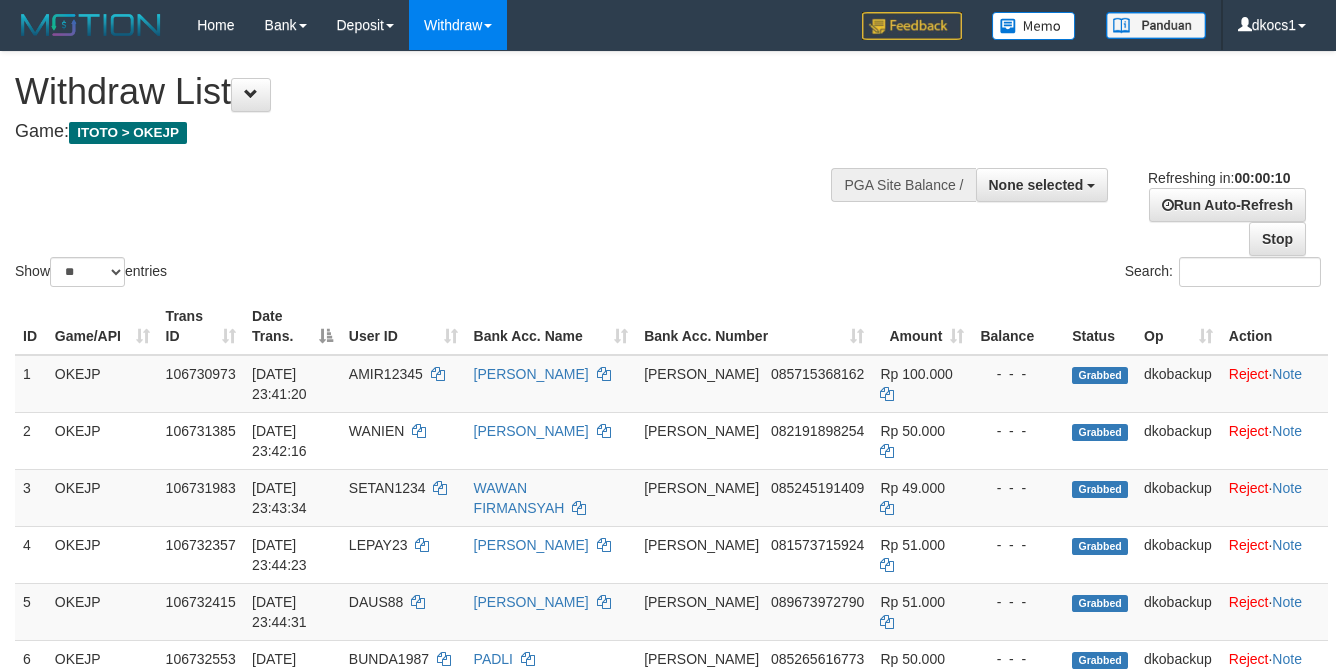 select 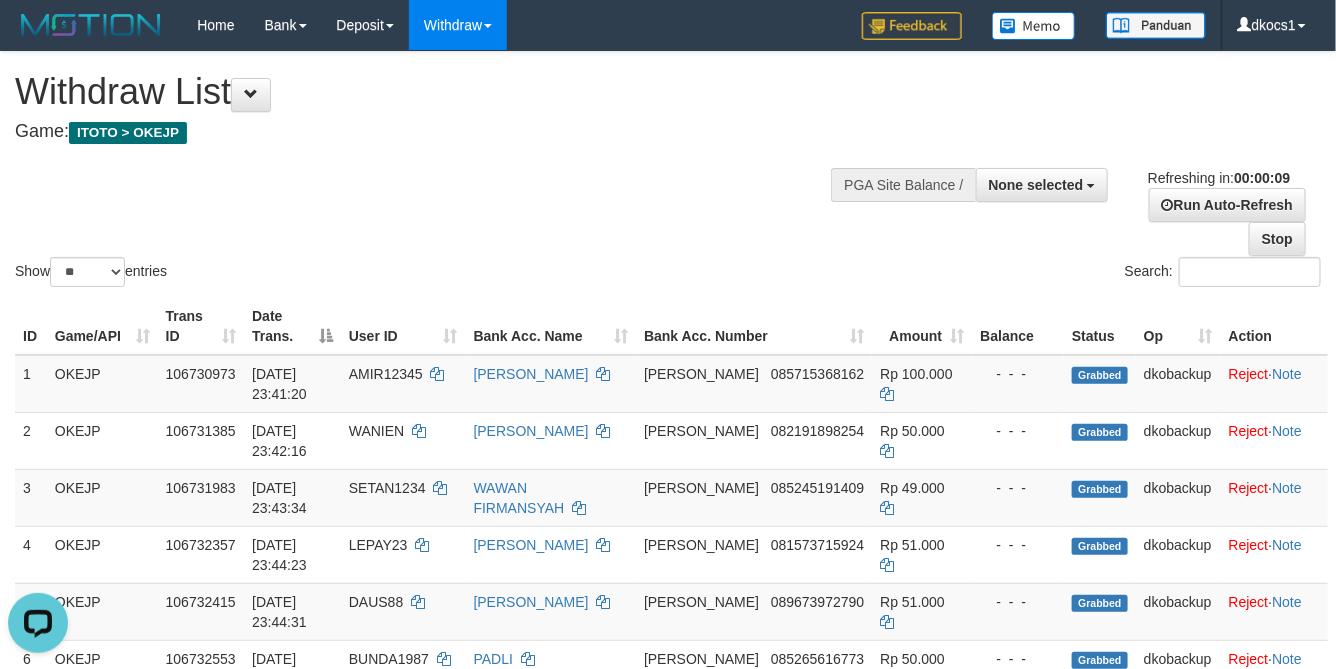 scroll, scrollTop: 0, scrollLeft: 0, axis: both 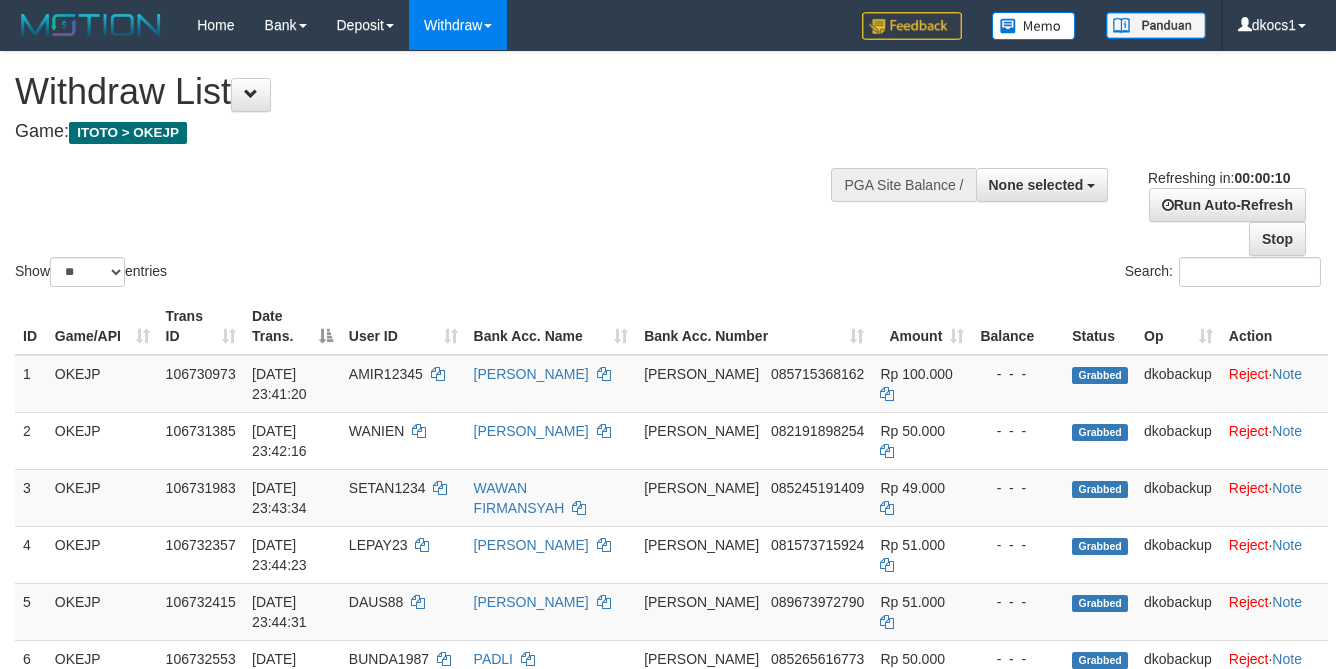 select 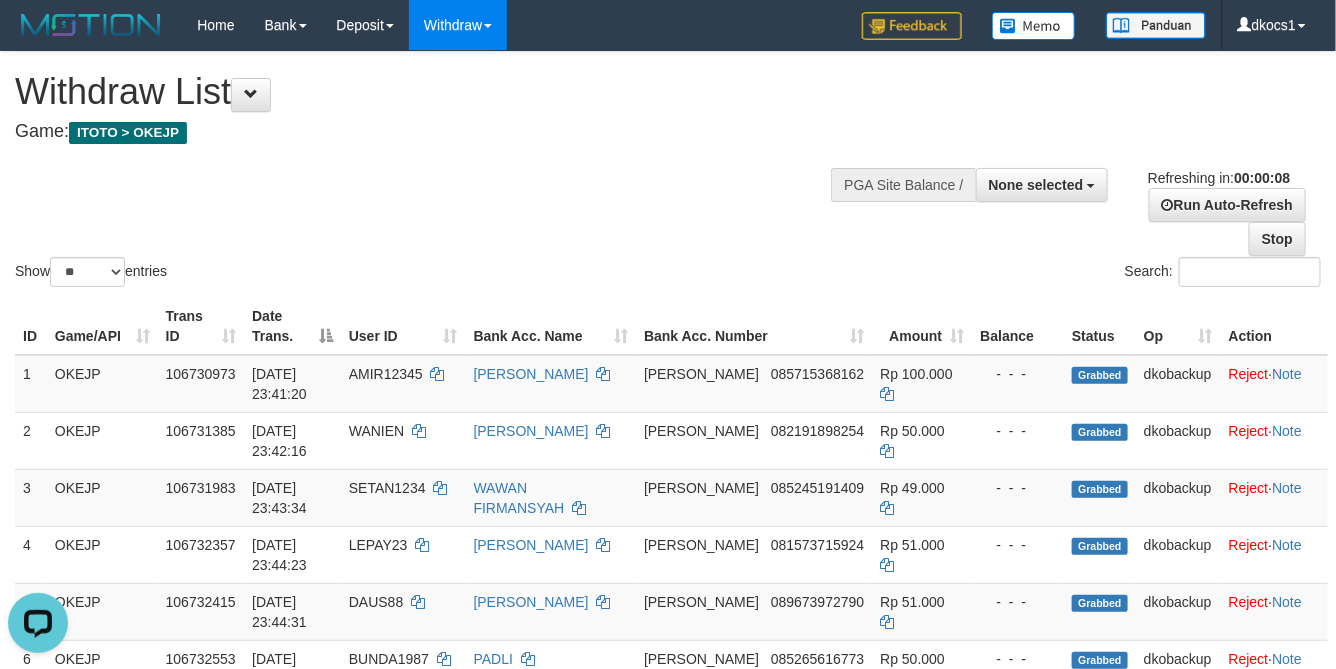 scroll, scrollTop: 0, scrollLeft: 0, axis: both 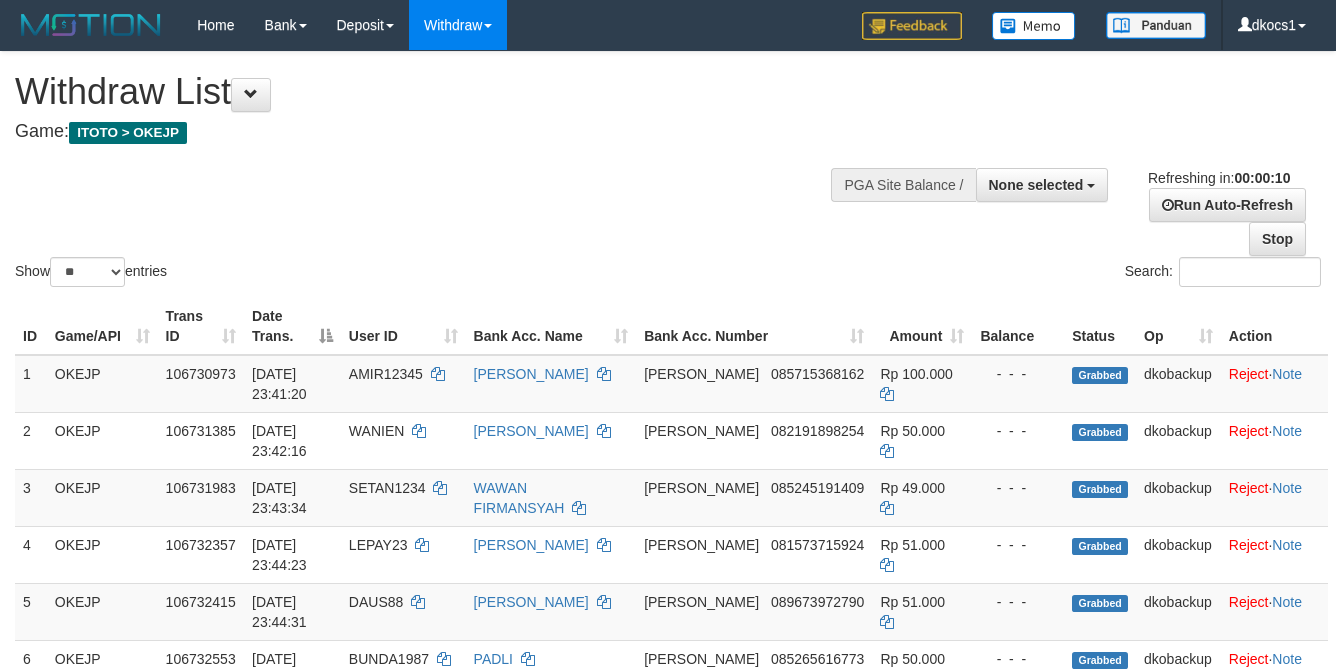 select 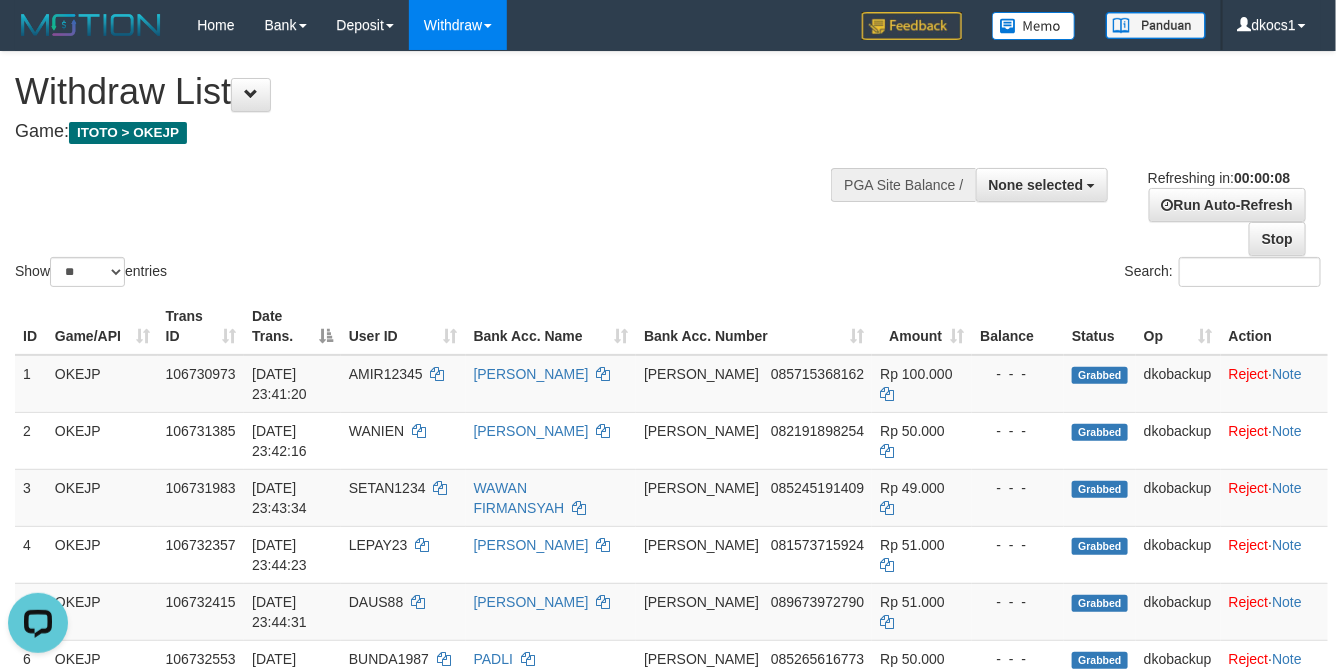 scroll, scrollTop: 0, scrollLeft: 0, axis: both 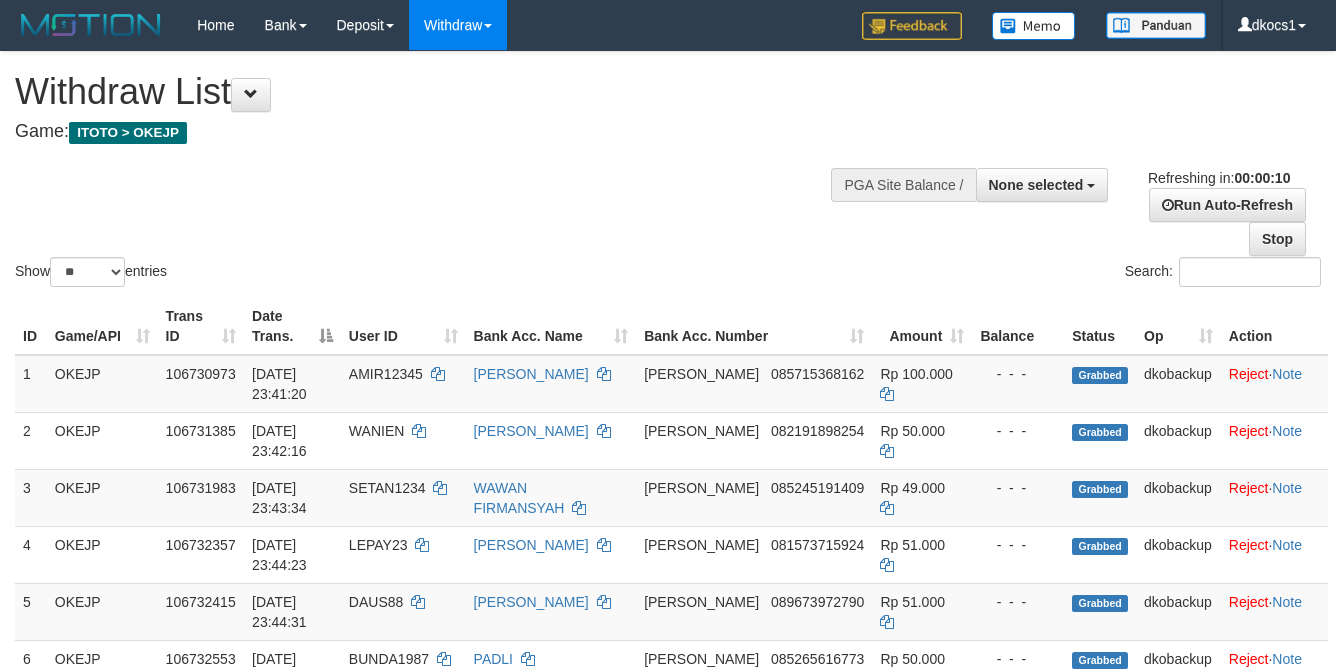 select 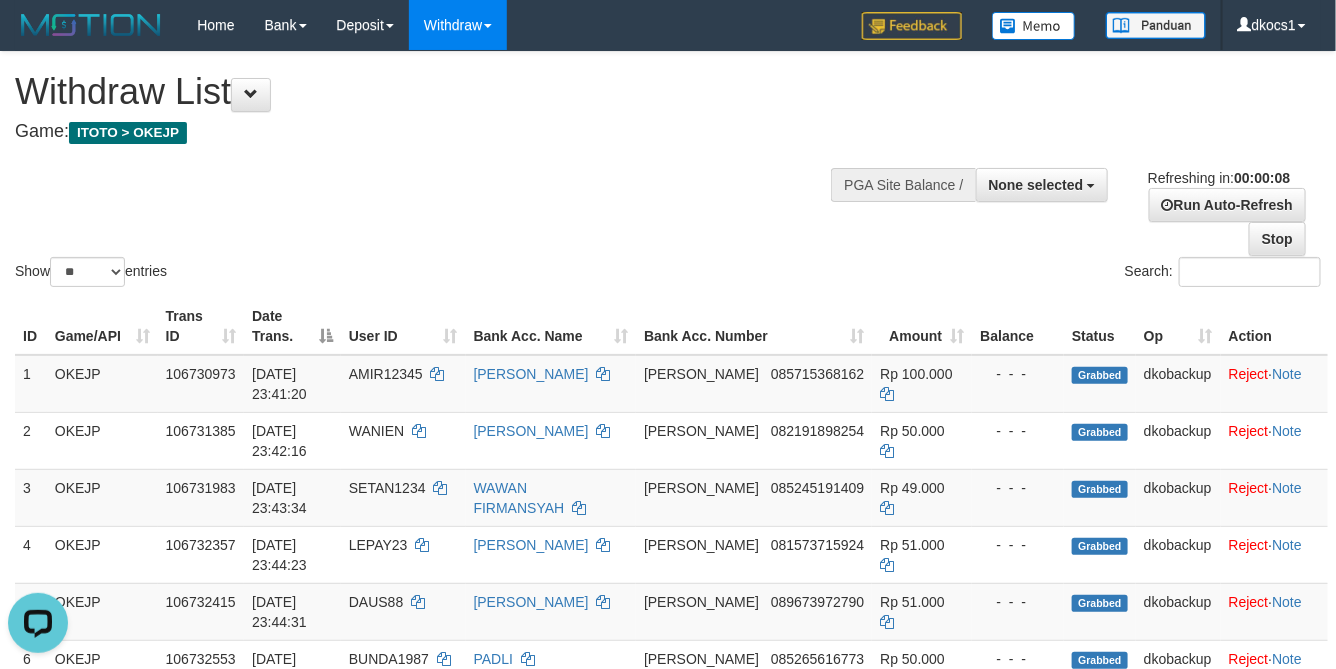scroll, scrollTop: 0, scrollLeft: 0, axis: both 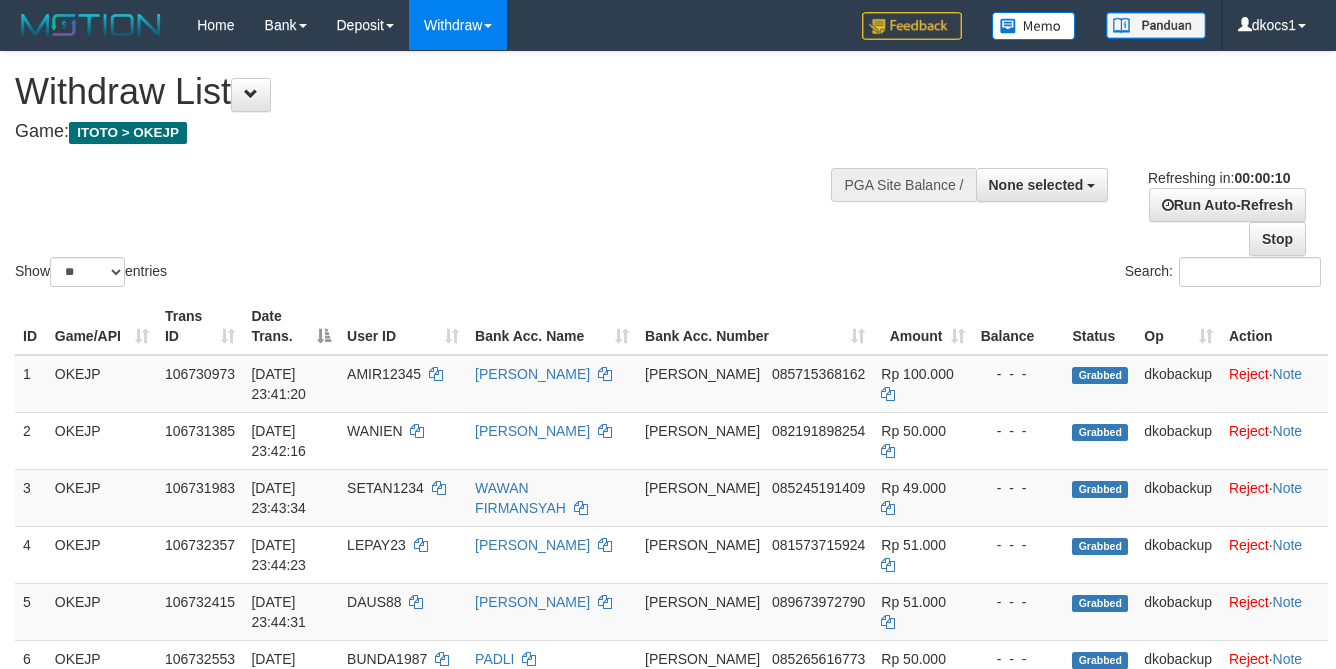 select 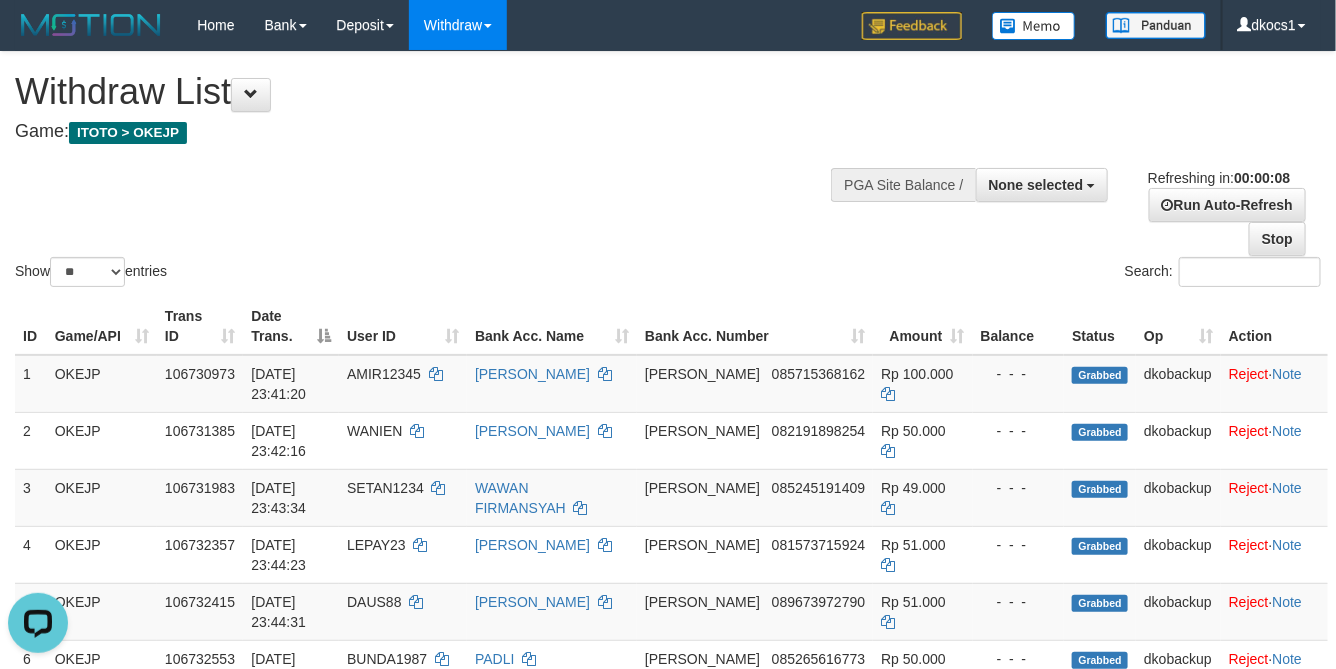 scroll, scrollTop: 0, scrollLeft: 0, axis: both 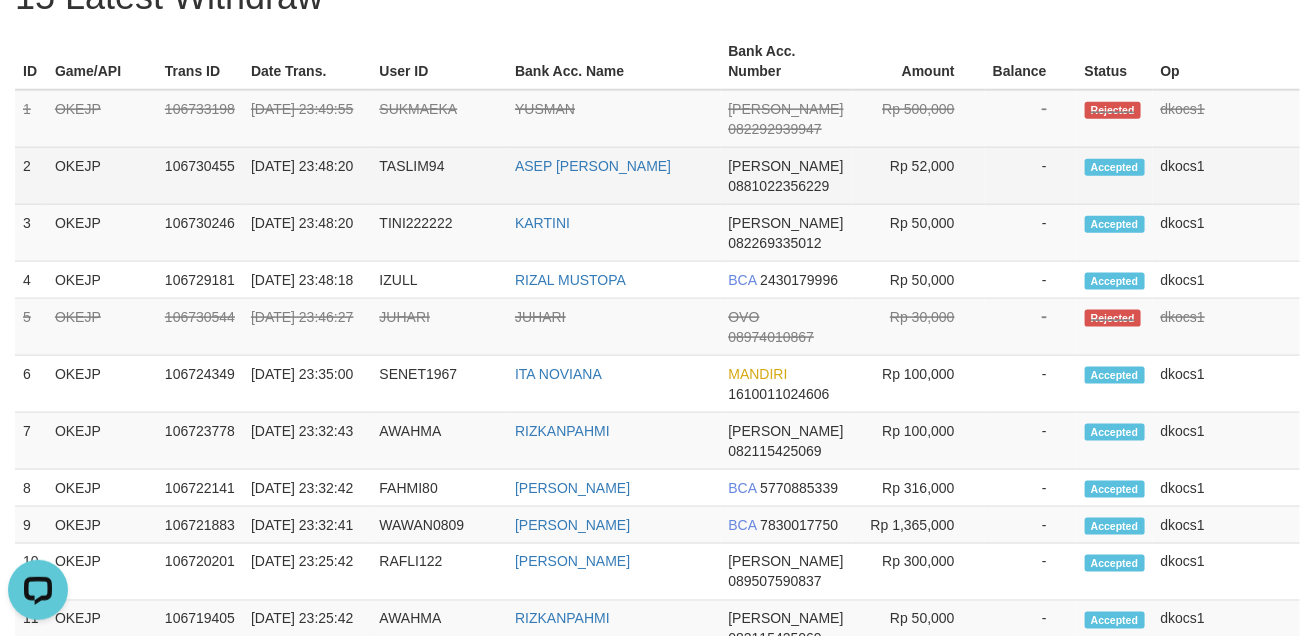 click on "TASLIM94" at bounding box center (439, 176) 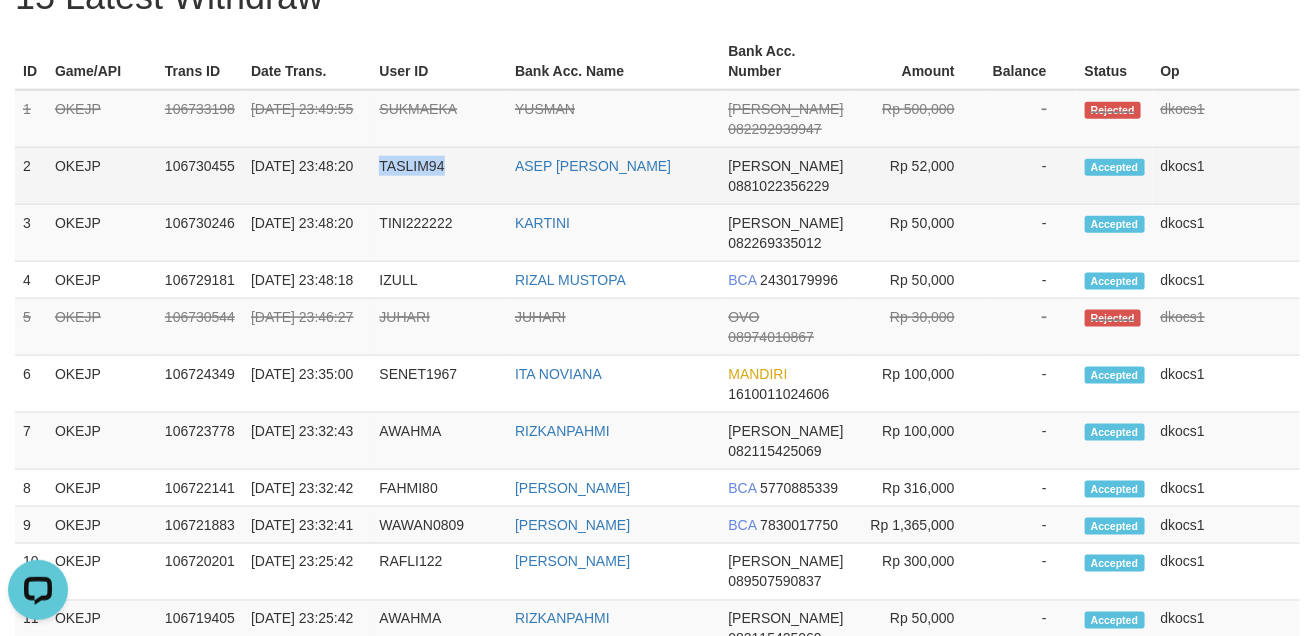 click on "TASLIM94" at bounding box center [439, 176] 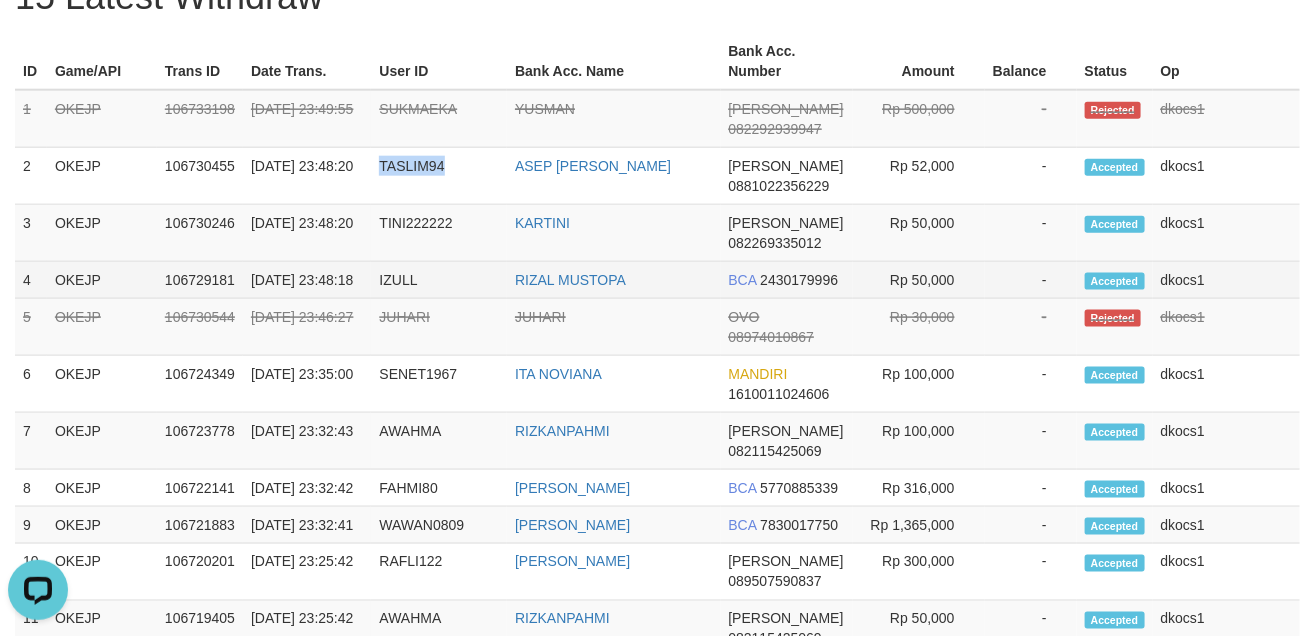 copy on "TASLIM94" 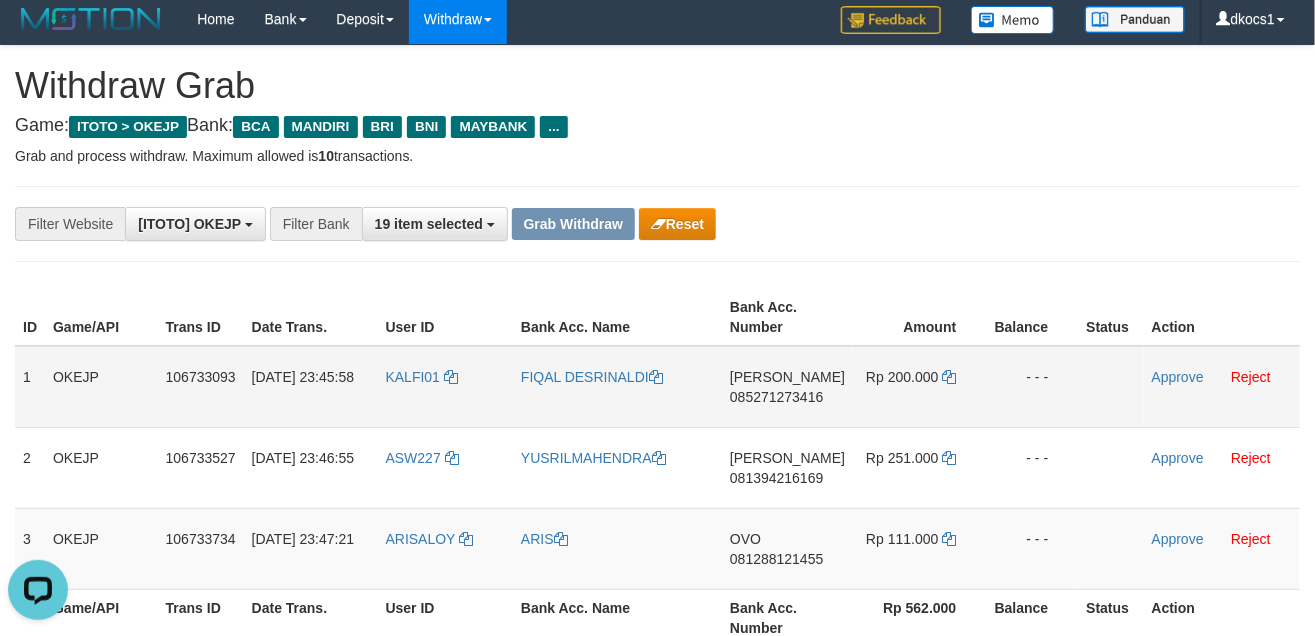 scroll, scrollTop: 0, scrollLeft: 0, axis: both 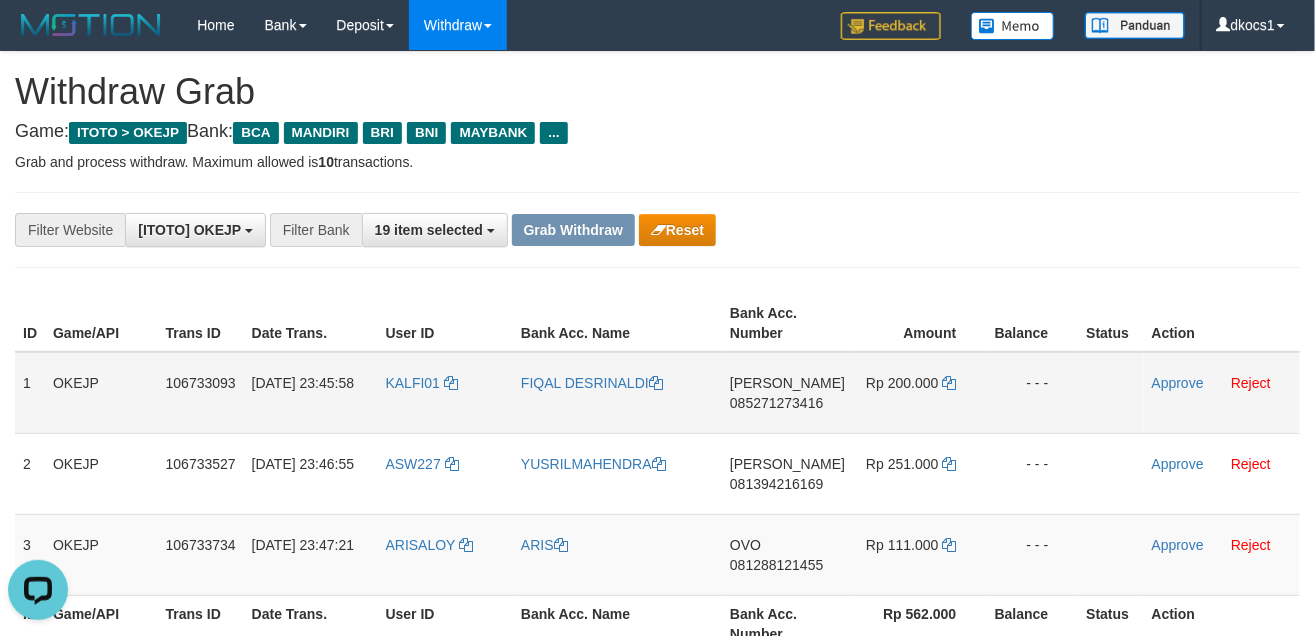 click on "KALFI01" at bounding box center [445, 393] 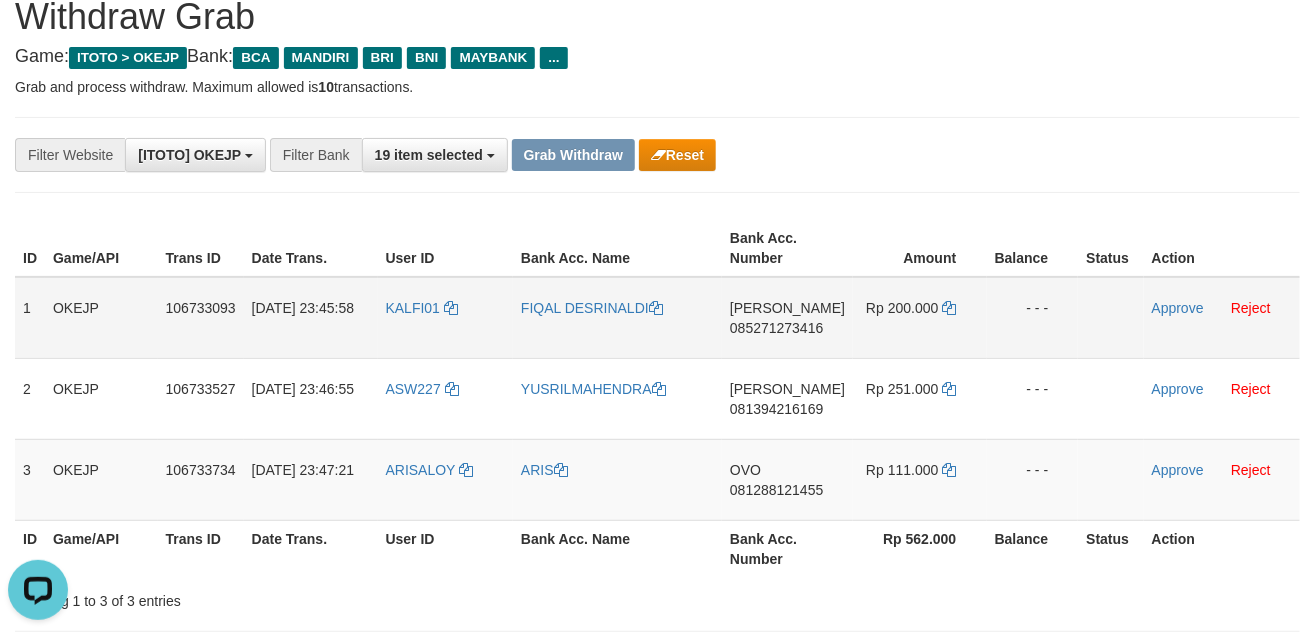scroll, scrollTop: 150, scrollLeft: 0, axis: vertical 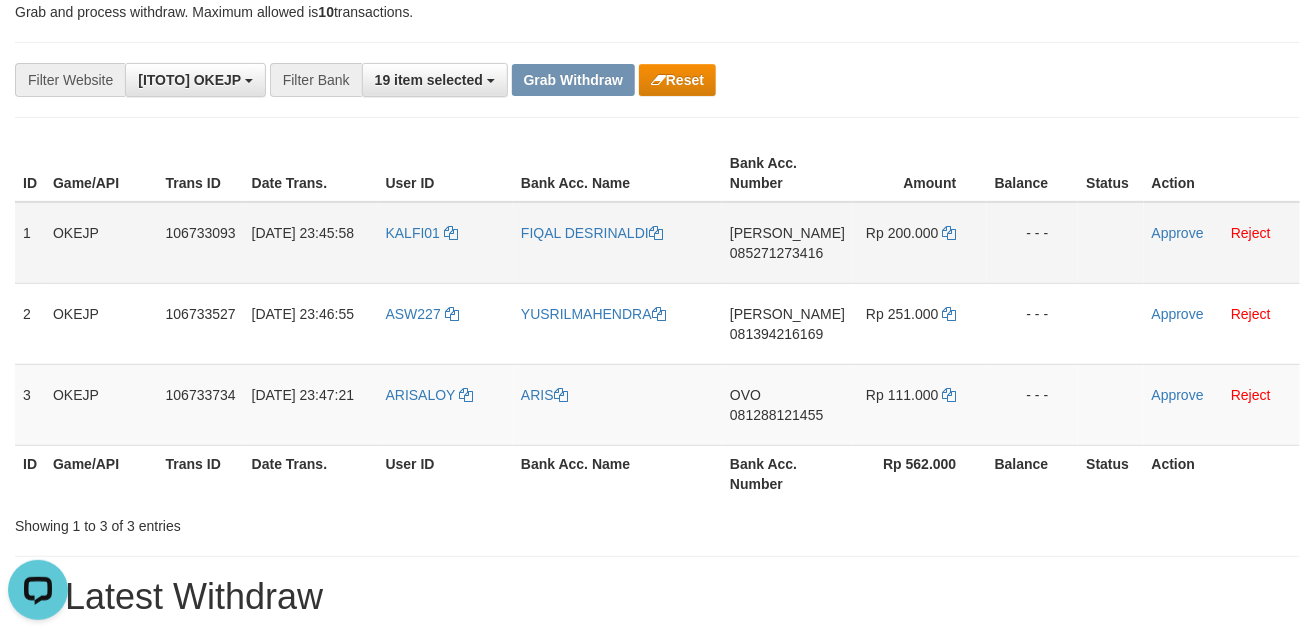 drag, startPoint x: 382, startPoint y: 234, endPoint x: 394, endPoint y: 247, distance: 17.691807 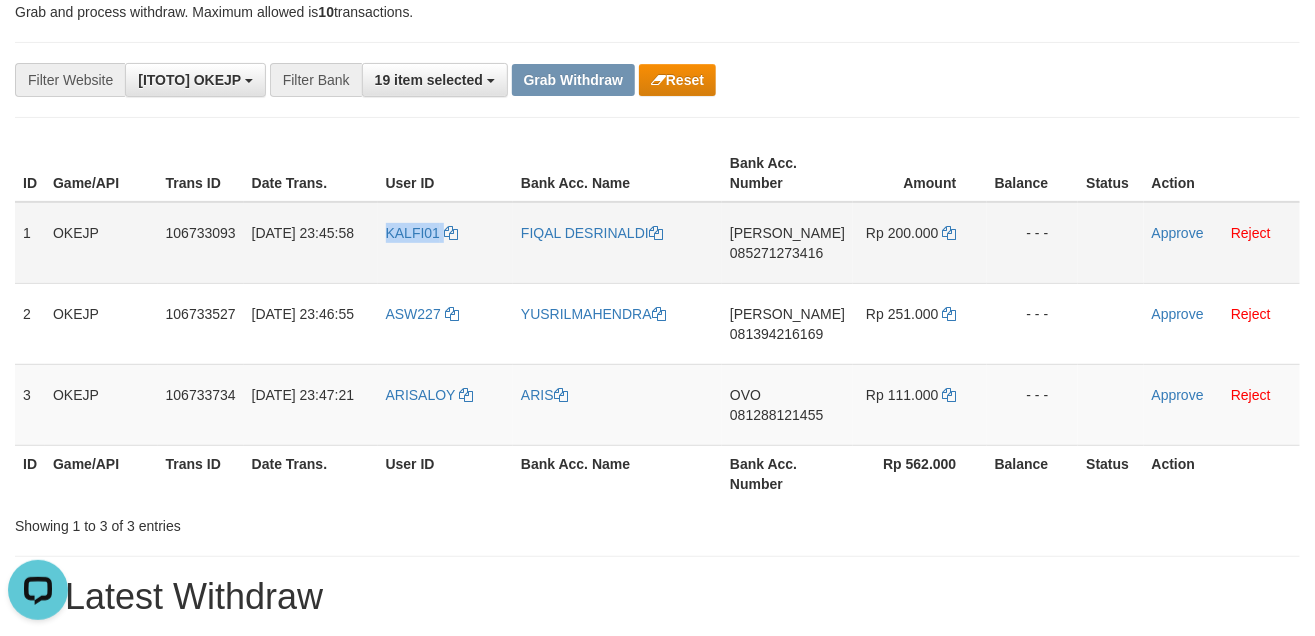 click on "KALFI01" at bounding box center (445, 243) 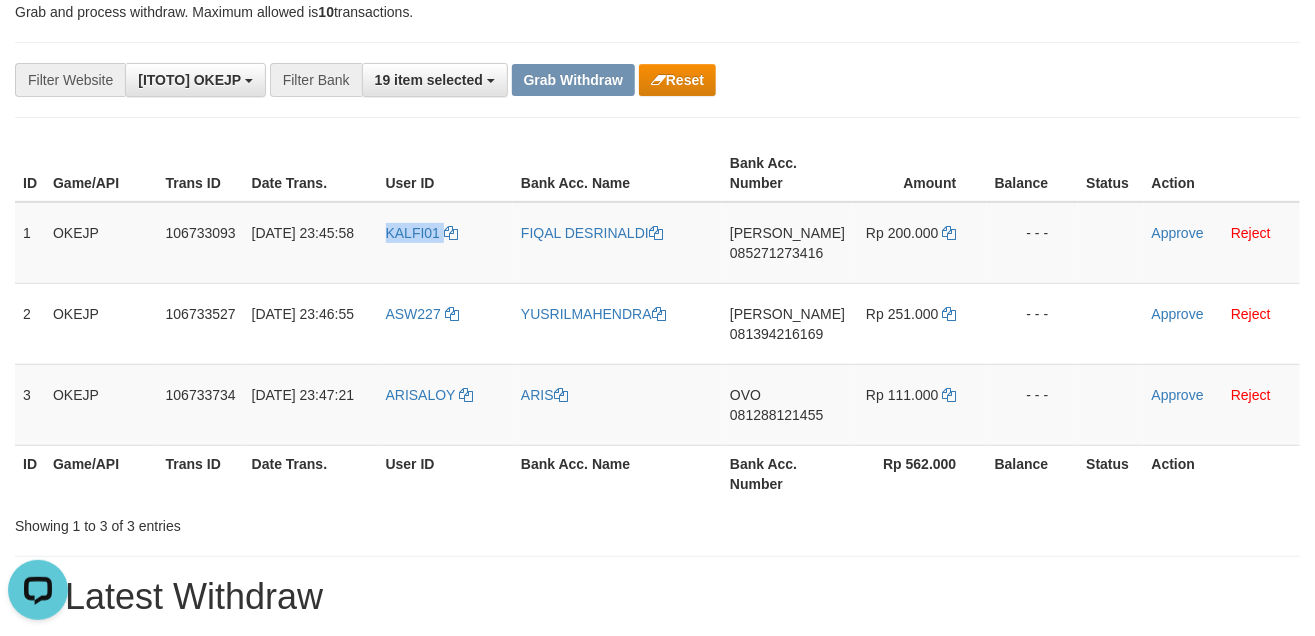copy on "KALFI01" 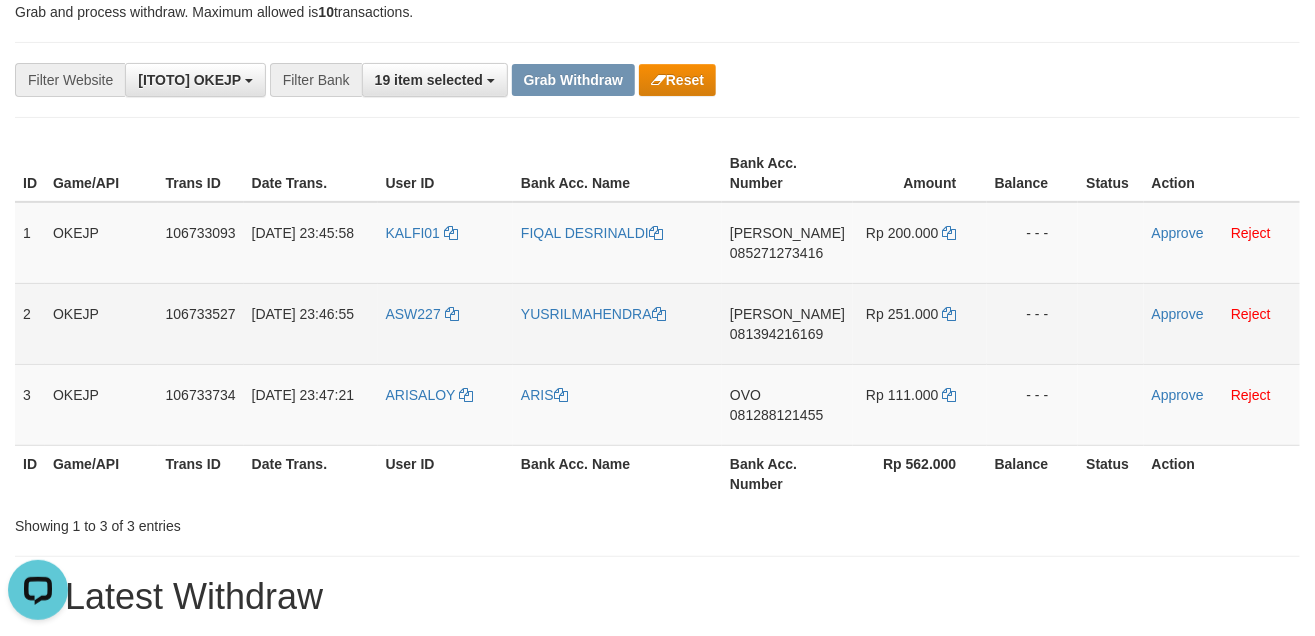 click on "ASW227" at bounding box center [445, 323] 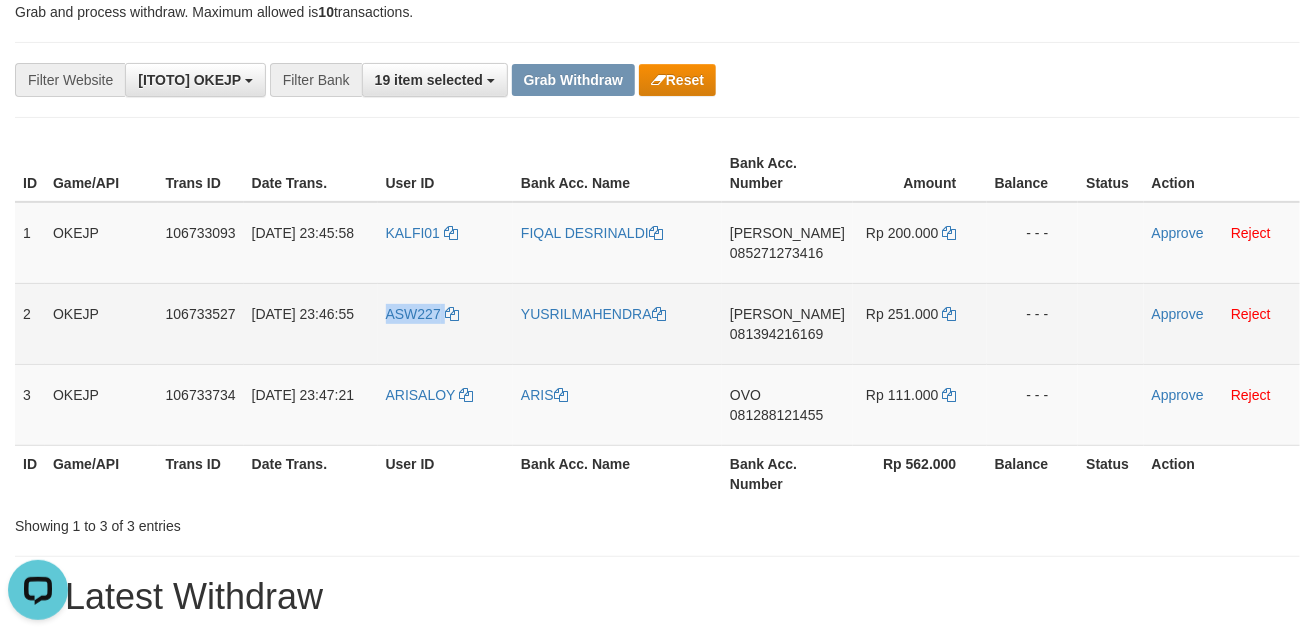 click on "ASW227" at bounding box center (445, 323) 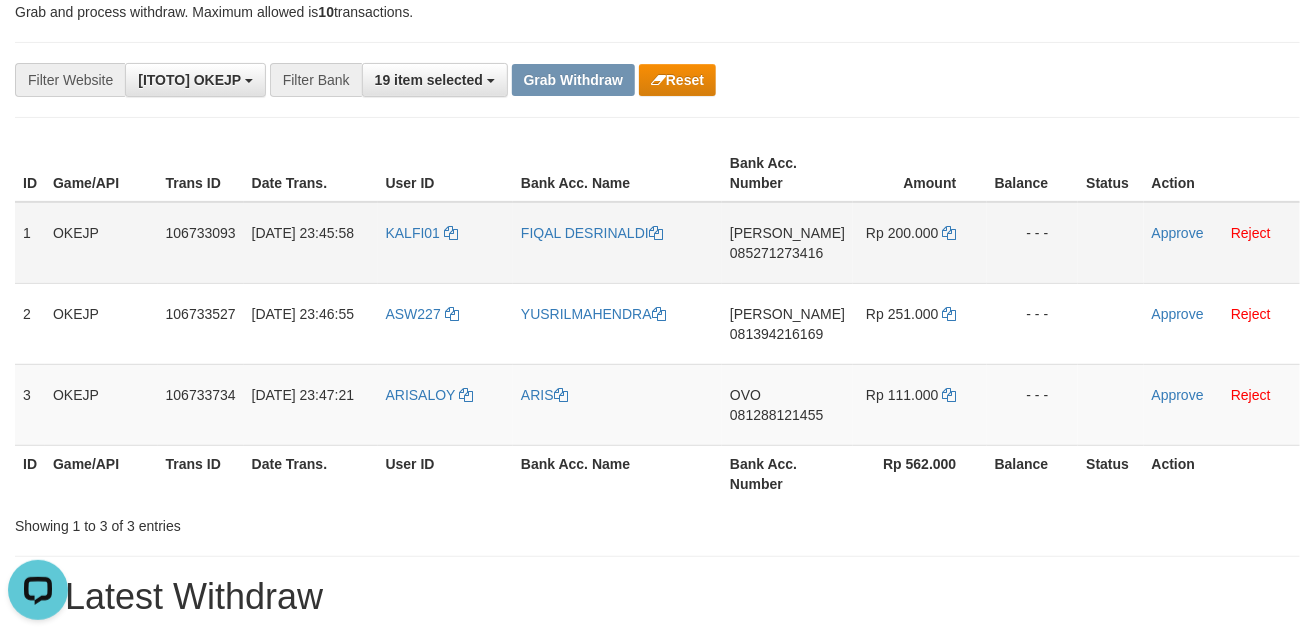 click on "DANA
085271273416" at bounding box center (787, 243) 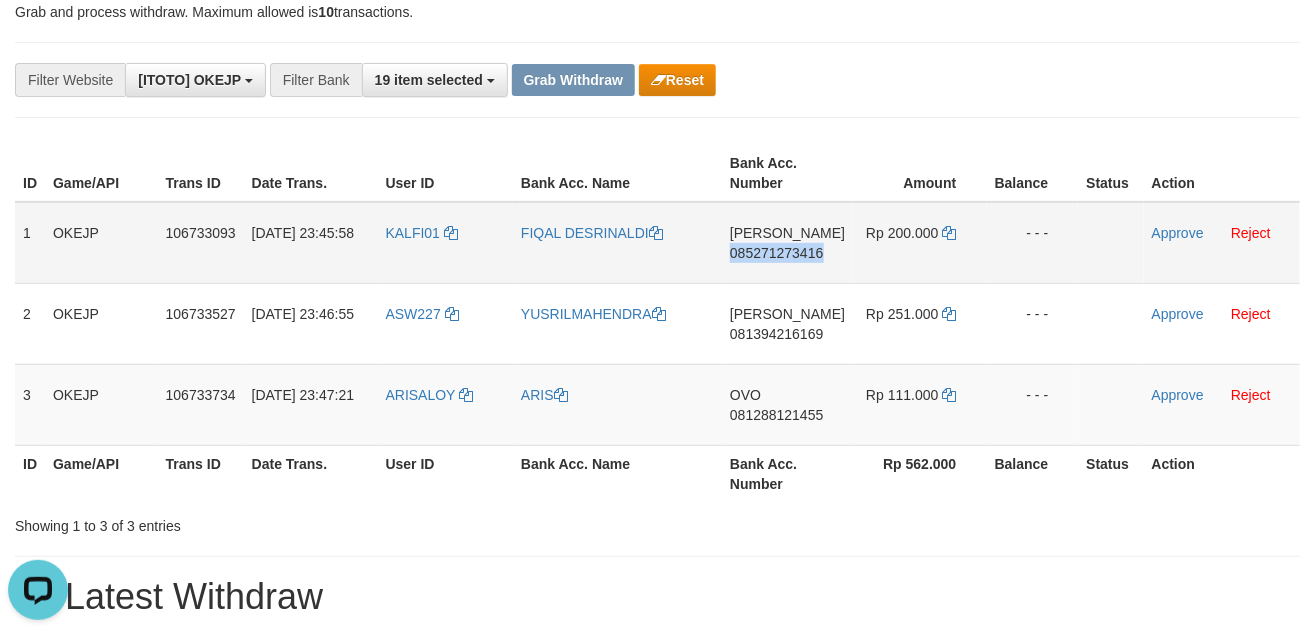click on "DANA
085271273416" at bounding box center [787, 243] 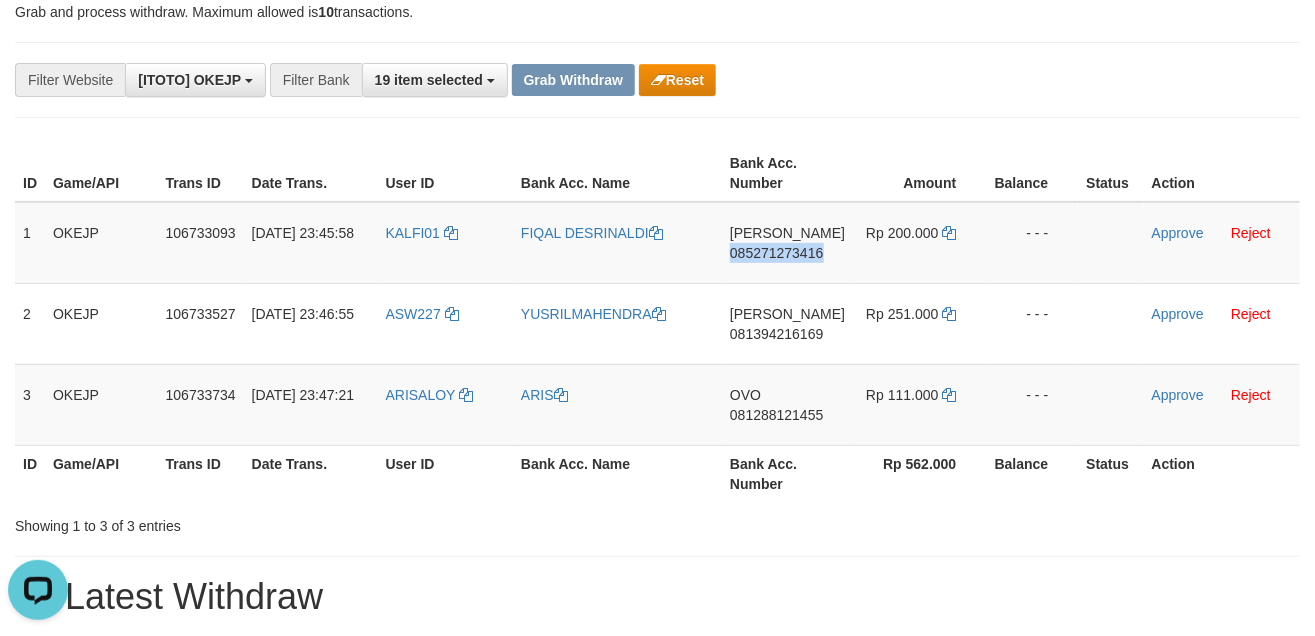 copy on "085271273416" 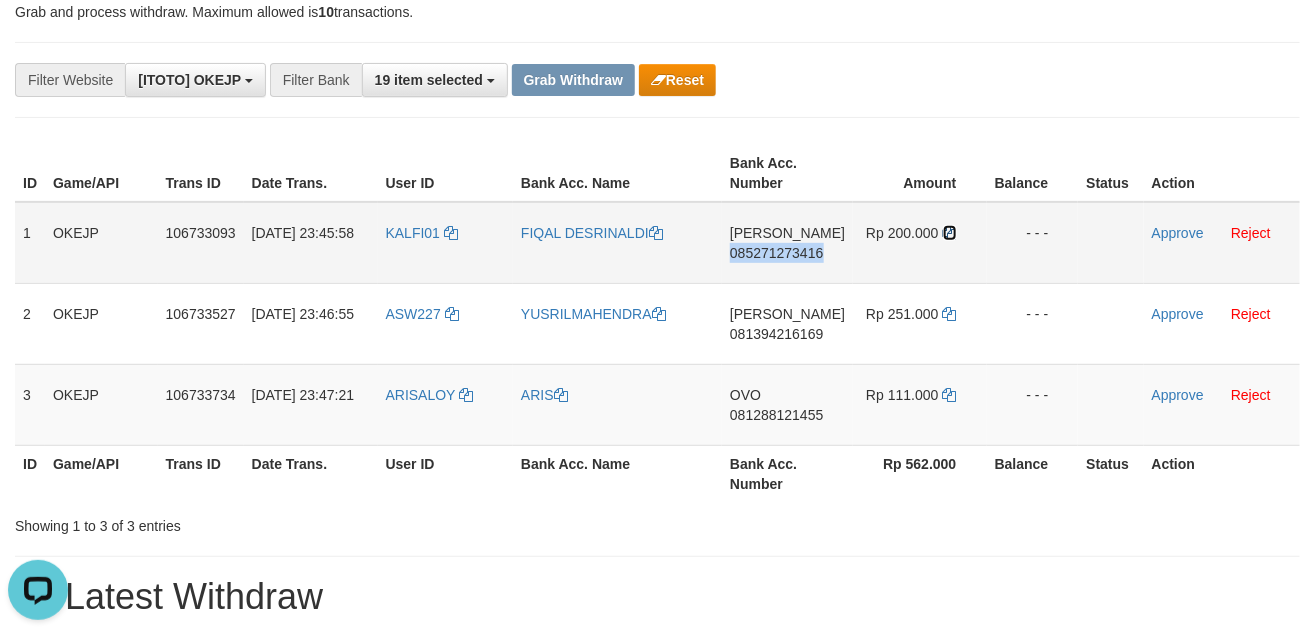 click at bounding box center [950, 233] 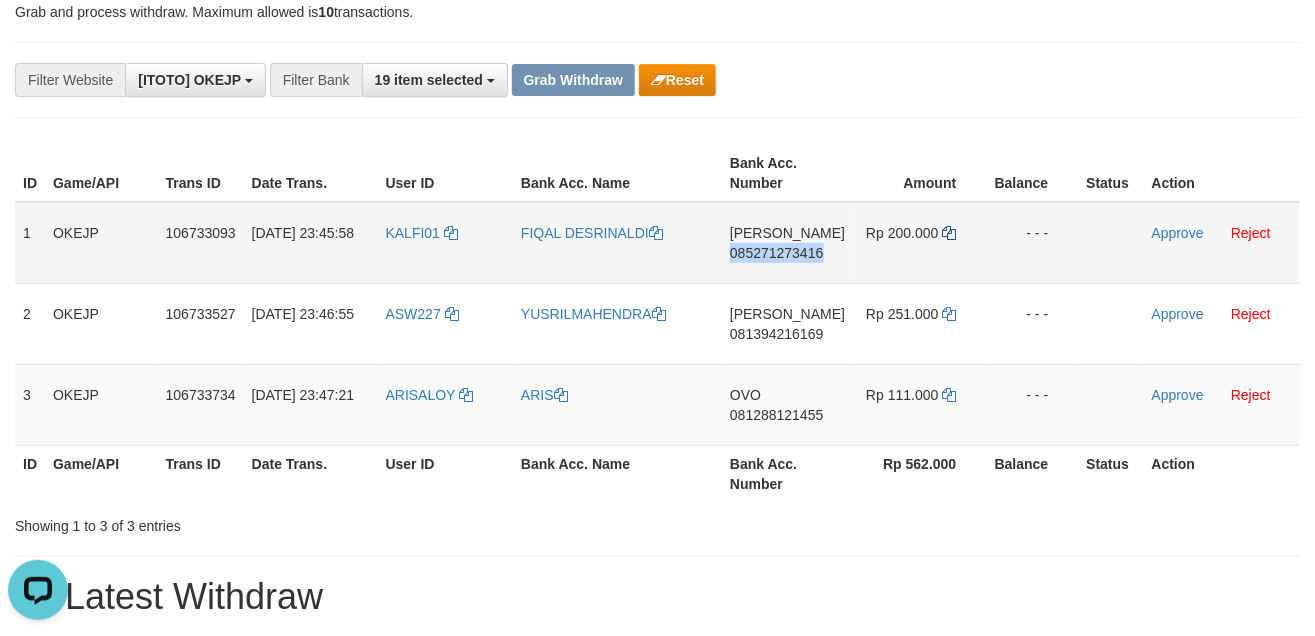 copy on "085271273416" 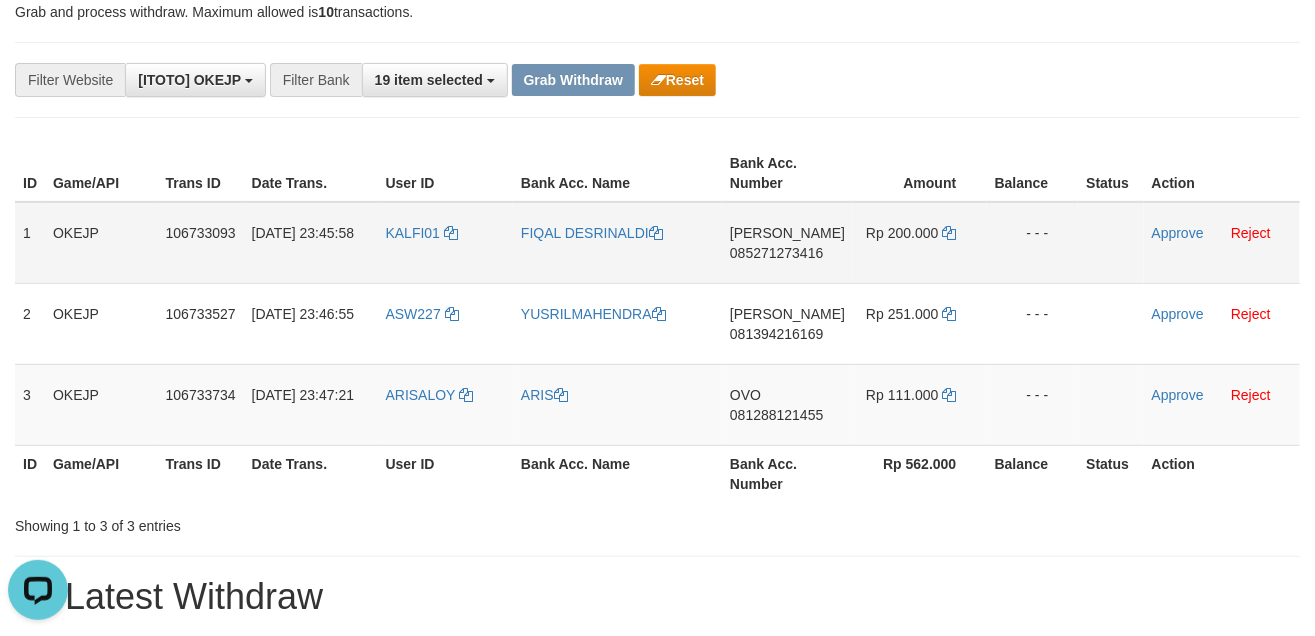 click on "KALFI01" at bounding box center (445, 243) 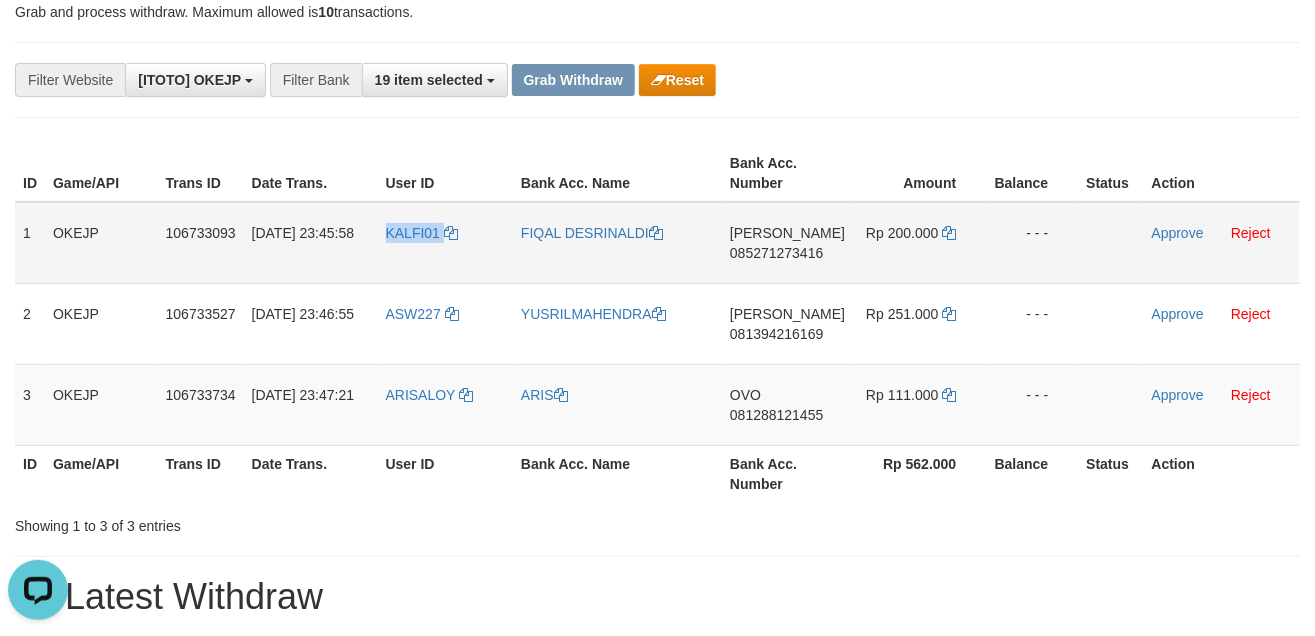 click on "KALFI01" at bounding box center [445, 243] 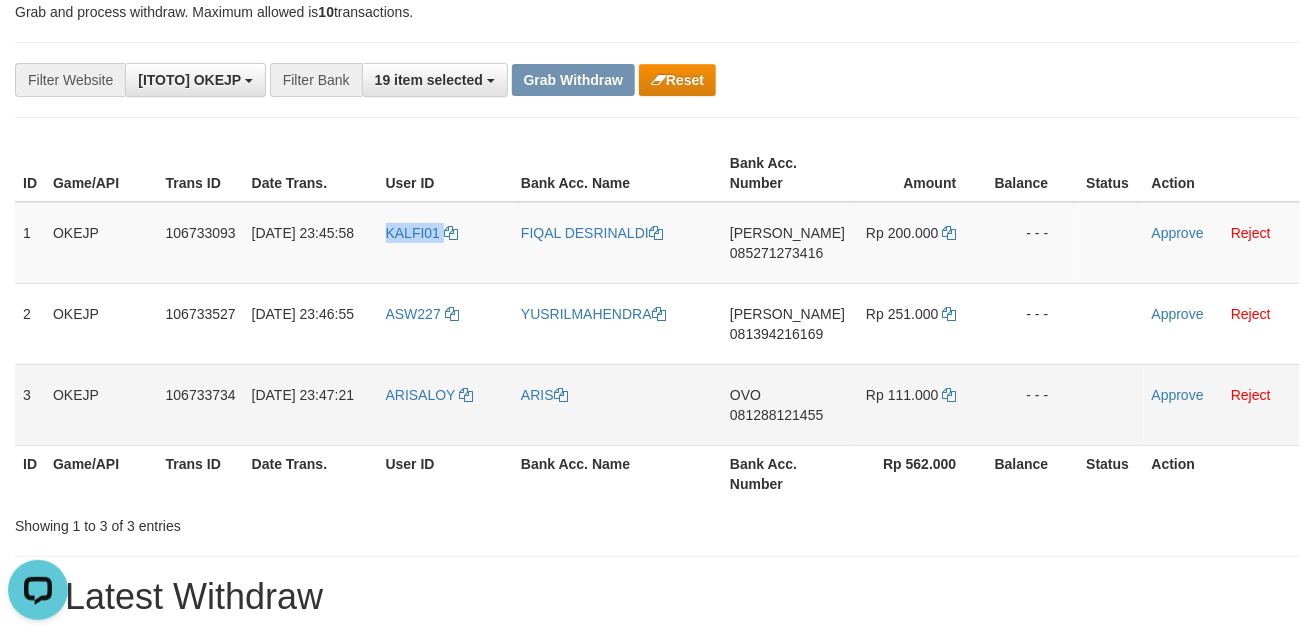 copy on "KALFI01" 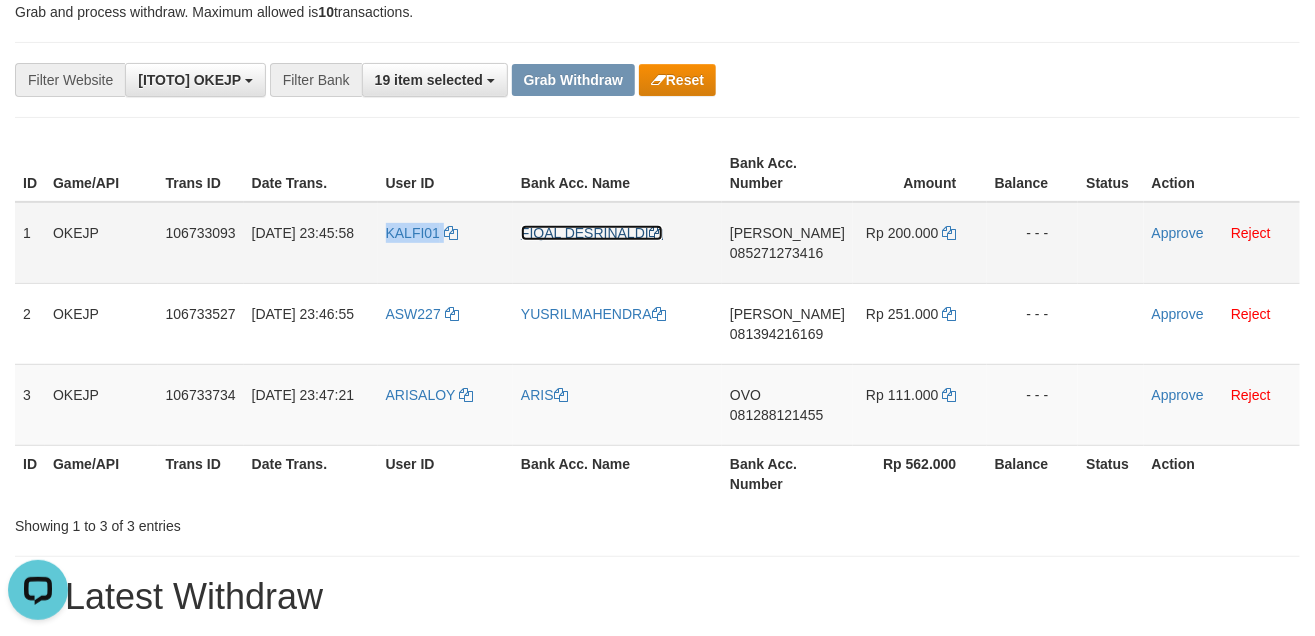 click on "FIQAL DESRINALDI" at bounding box center (592, 233) 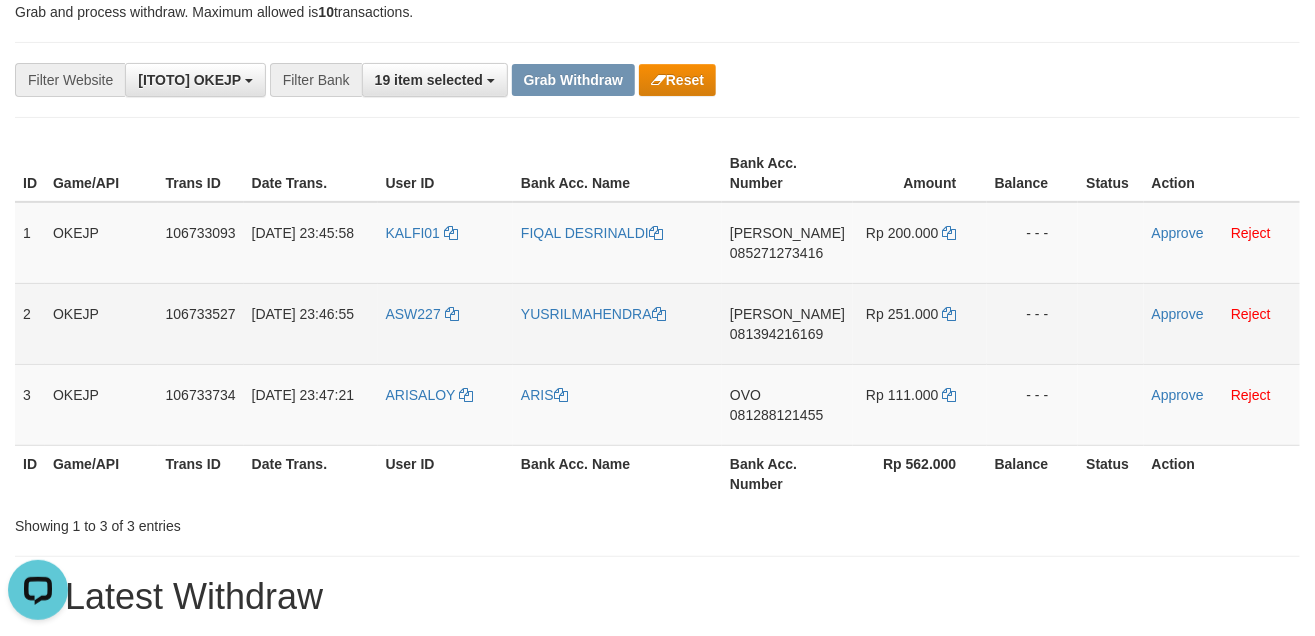 click on "ASW227" at bounding box center [445, 323] 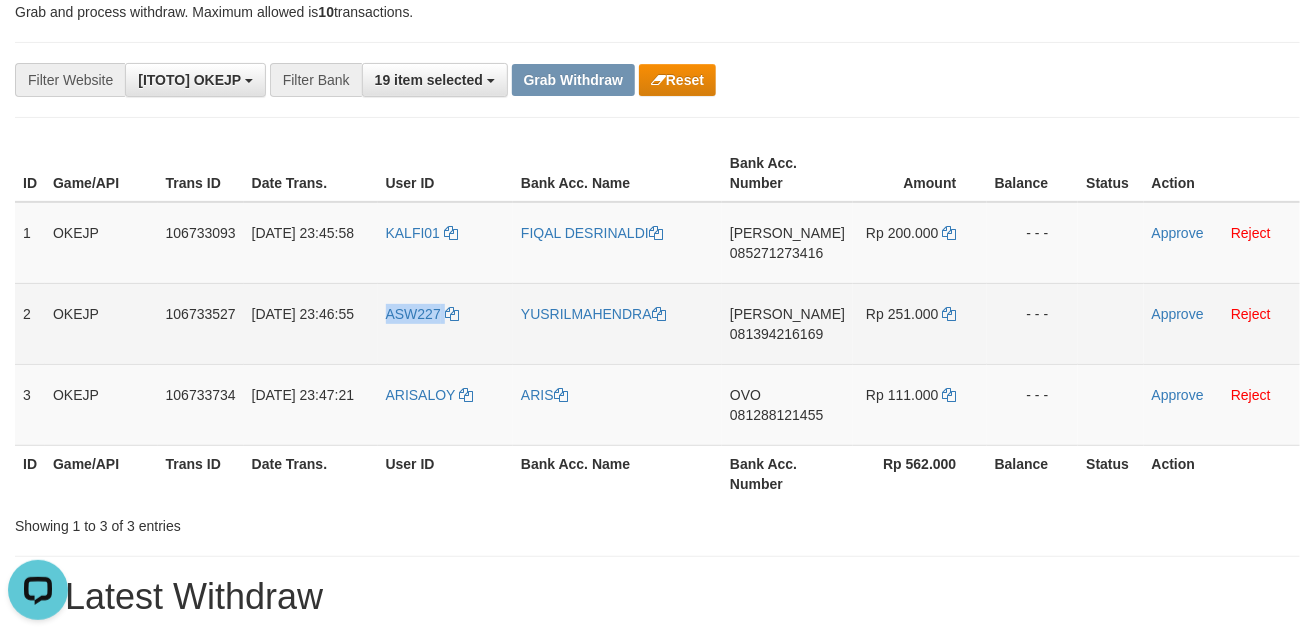 click on "ASW227" at bounding box center (445, 323) 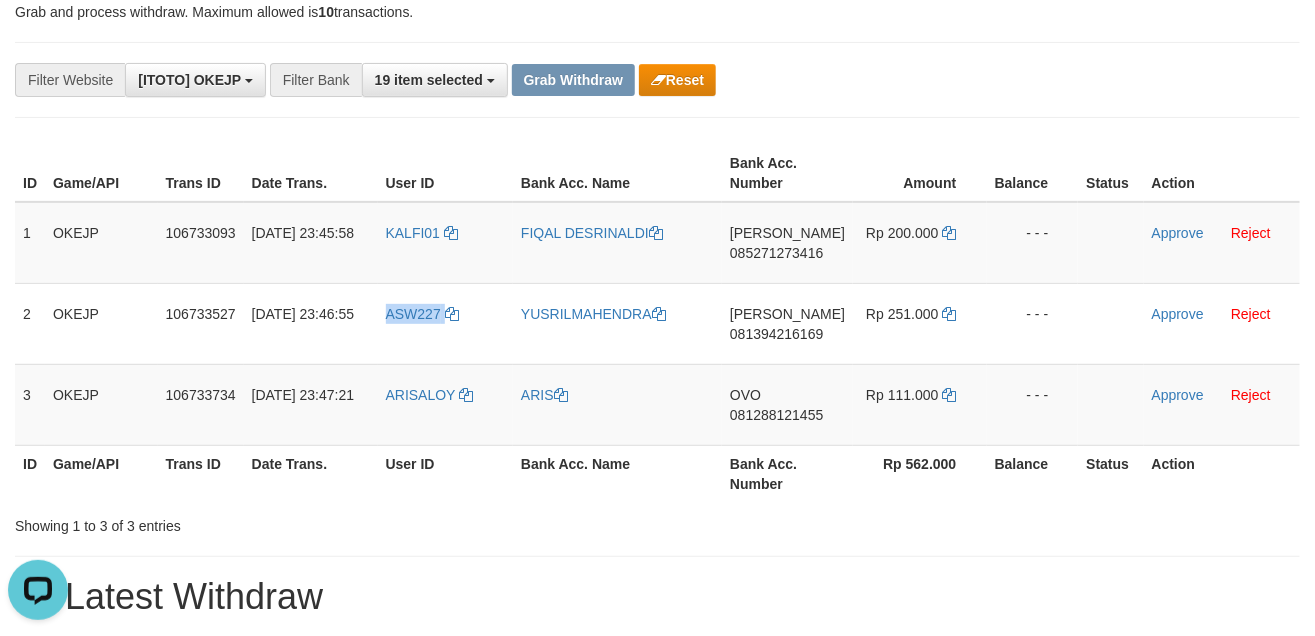 copy on "ASW227" 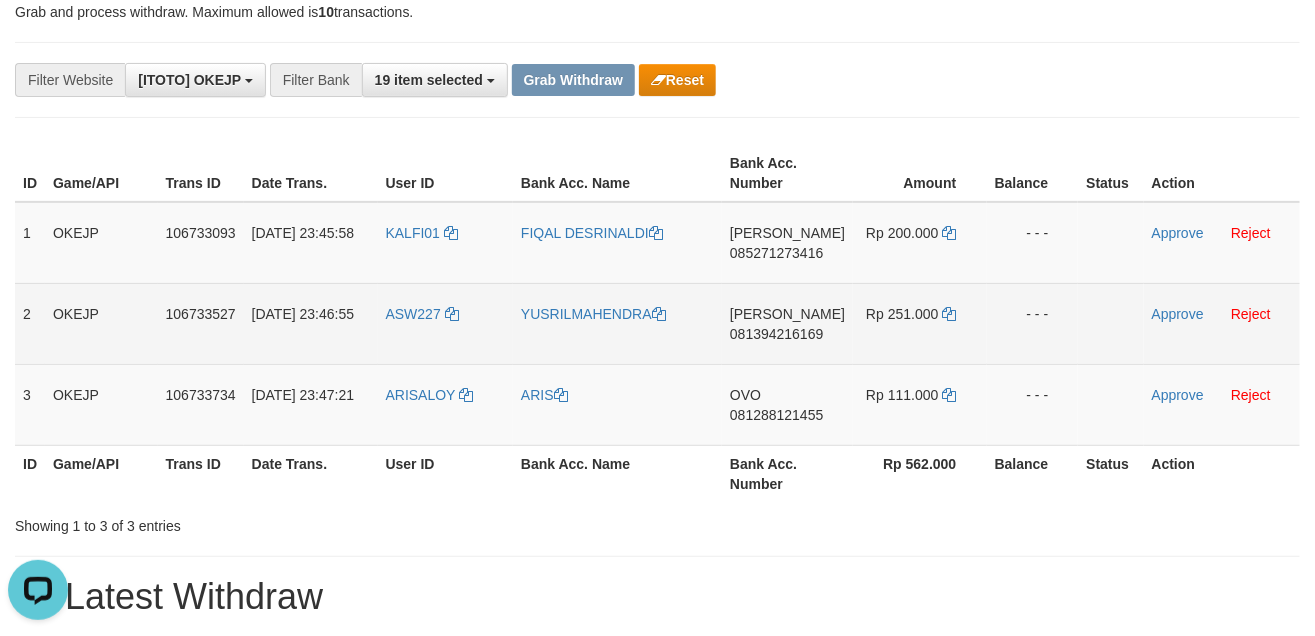 click on "DANA
081394216169" at bounding box center [787, 323] 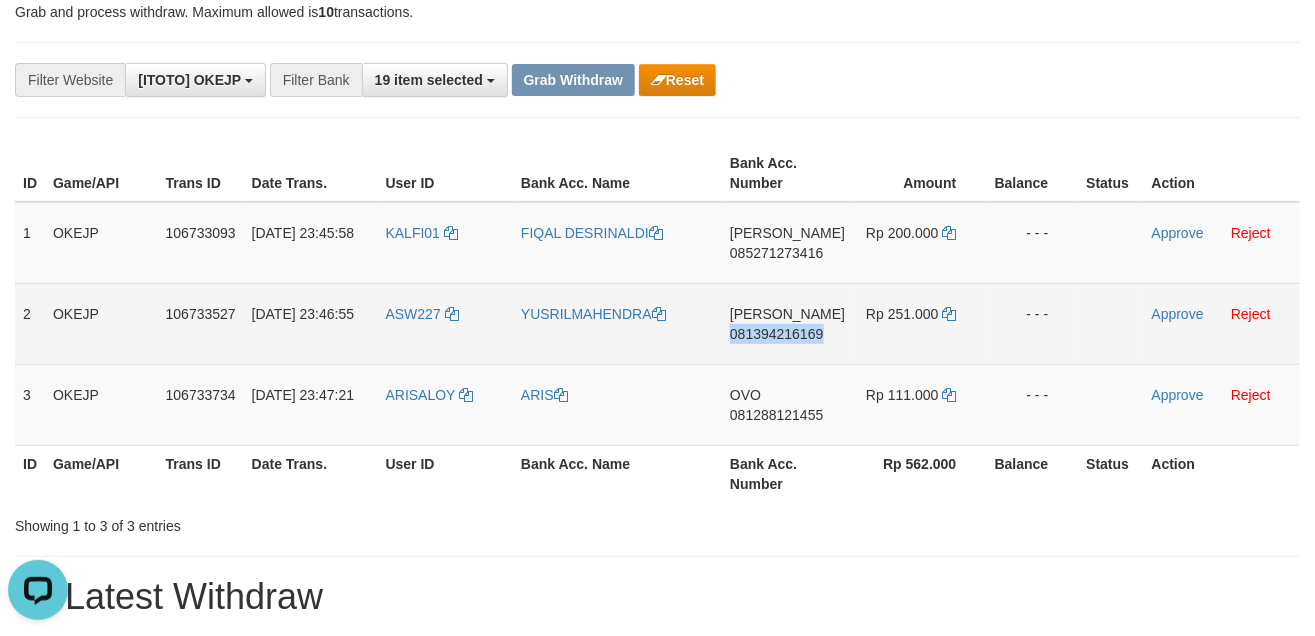 click on "DANA
081394216169" at bounding box center (787, 323) 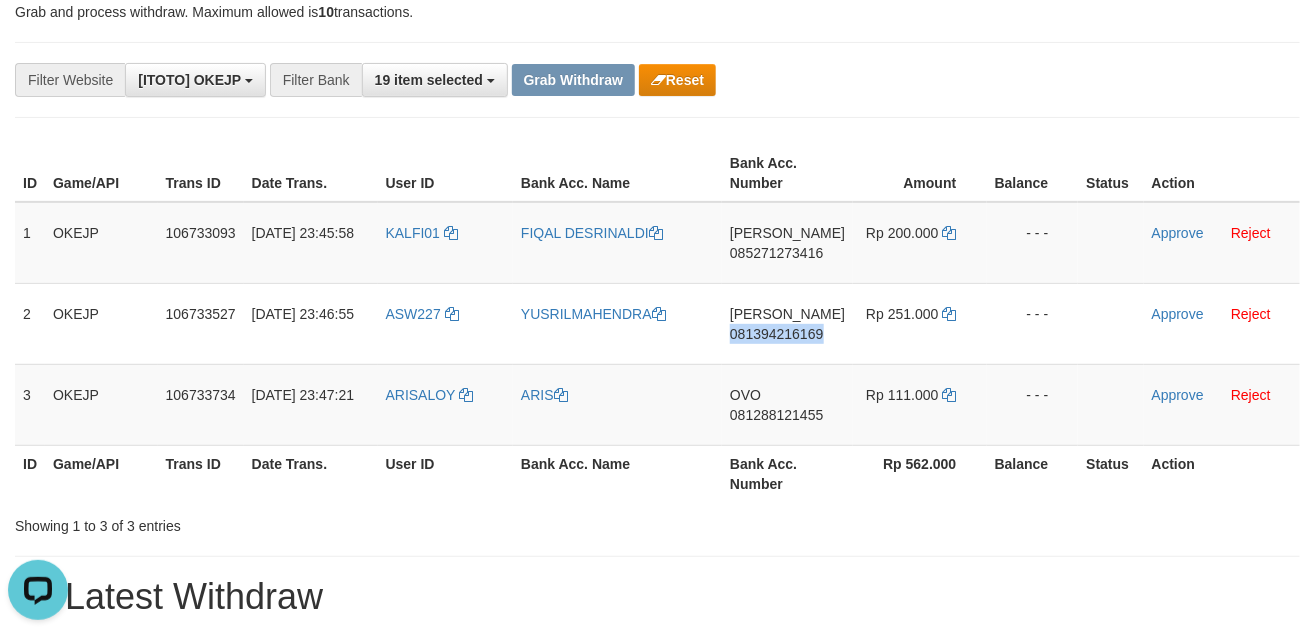 copy on "081394216169" 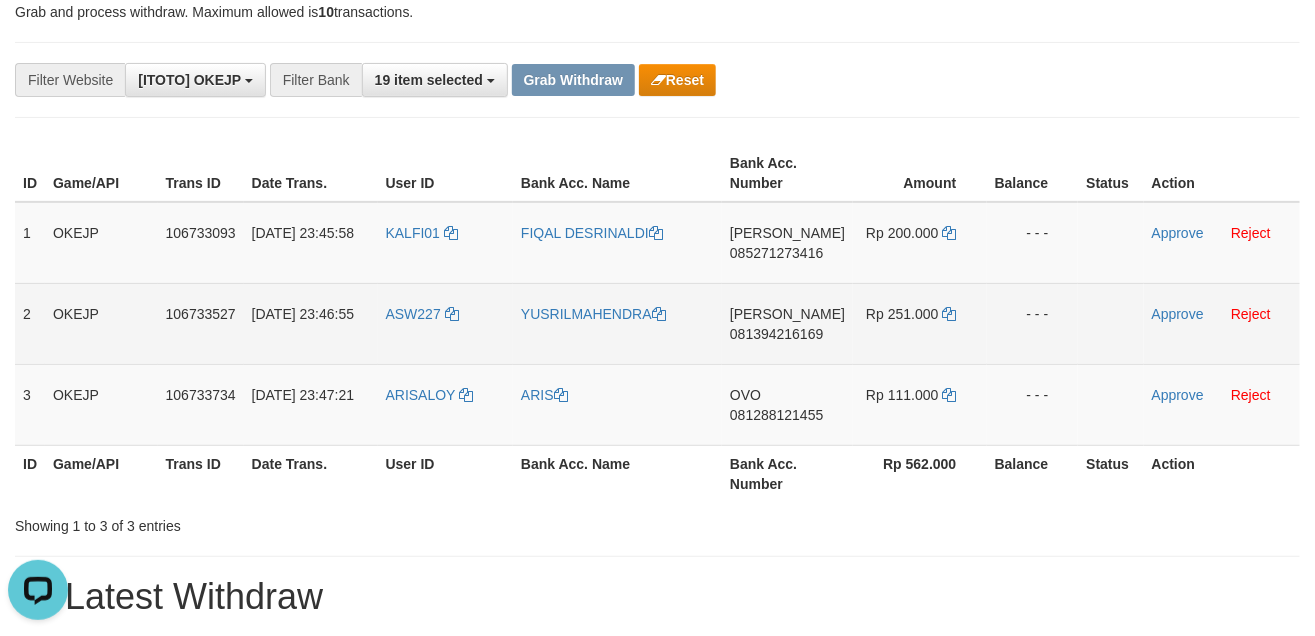 click on "Rp 251.000" at bounding box center (919, 323) 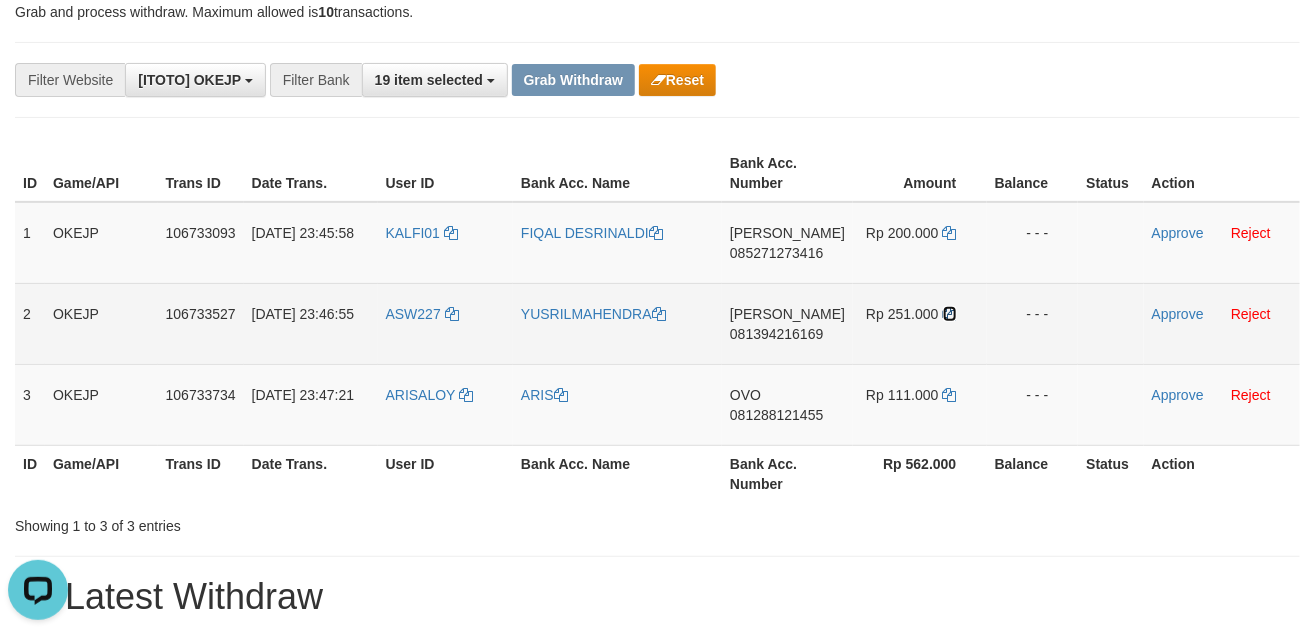 click at bounding box center (950, 314) 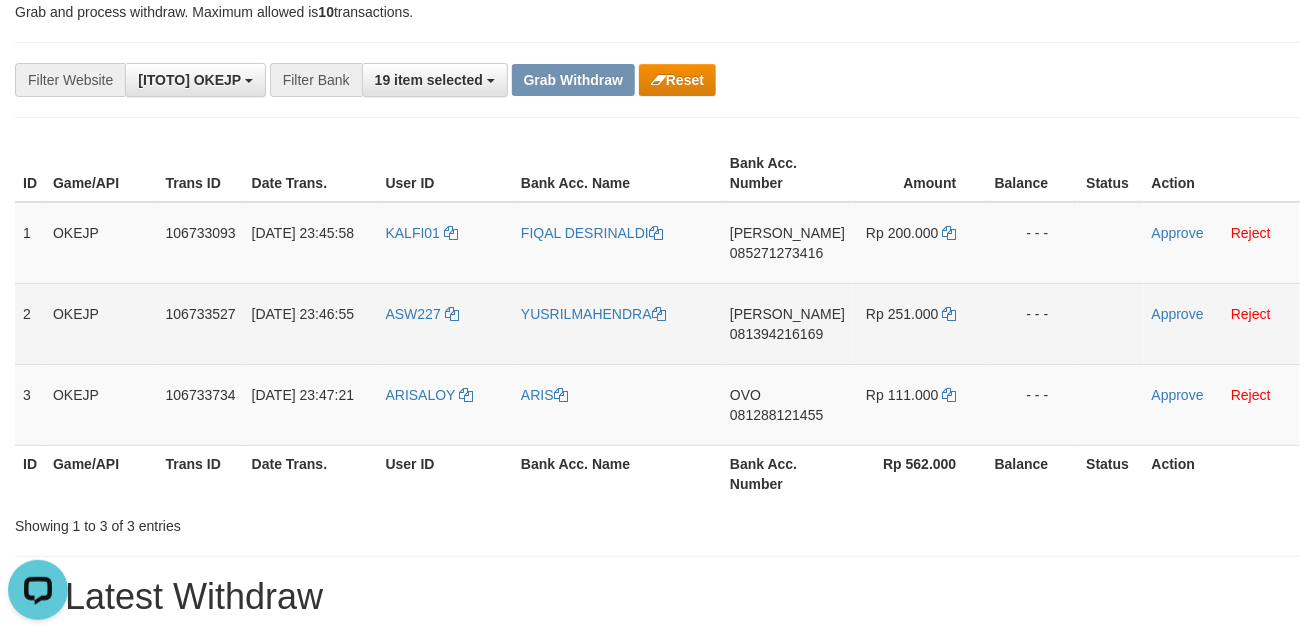 click on "ASW227" at bounding box center [445, 323] 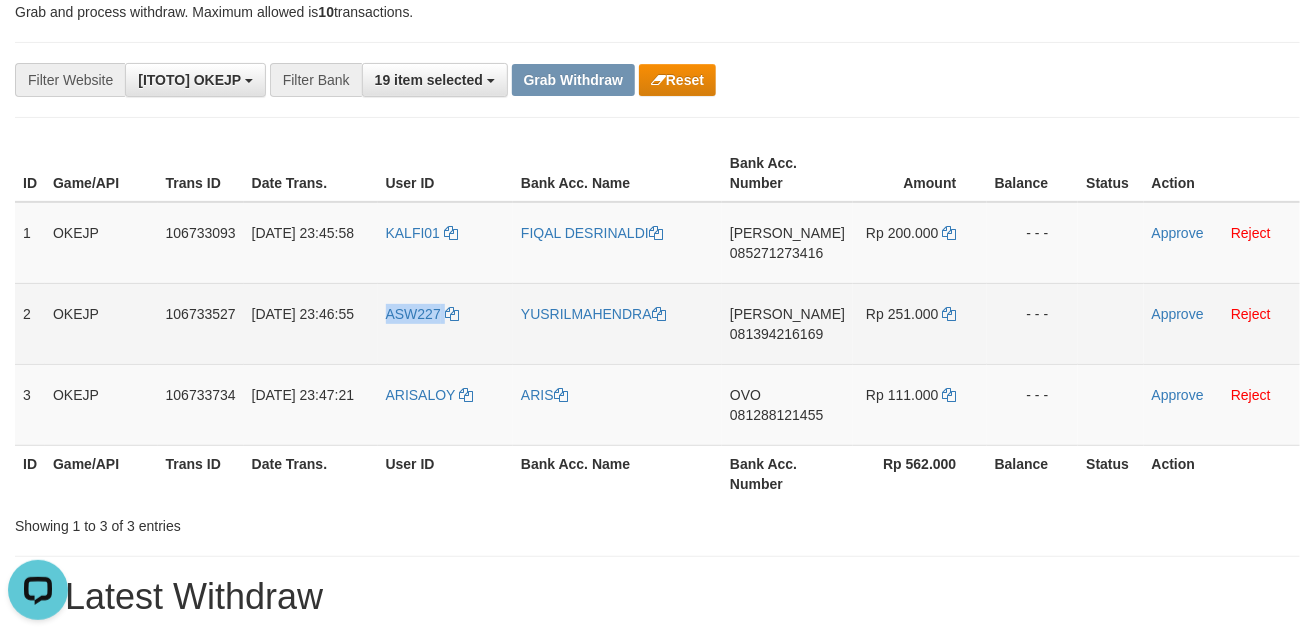 click on "ASW227" at bounding box center [445, 323] 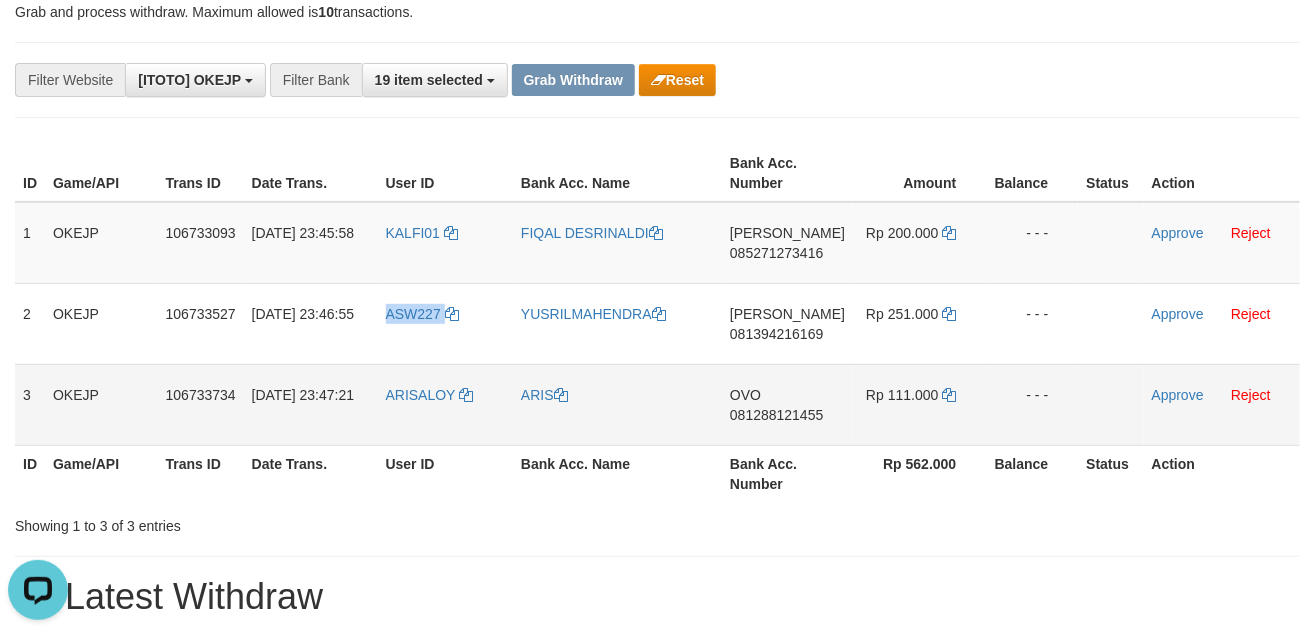 copy on "ASW227" 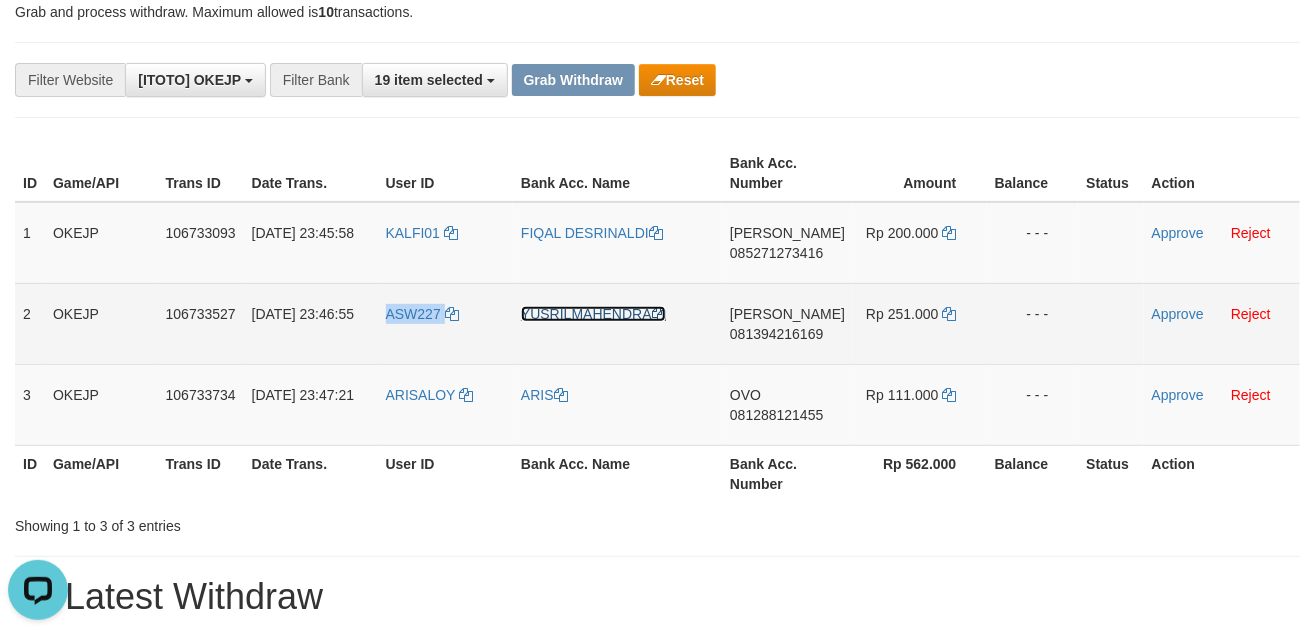 drag, startPoint x: 603, startPoint y: 315, endPoint x: 496, endPoint y: 342, distance: 110.35397 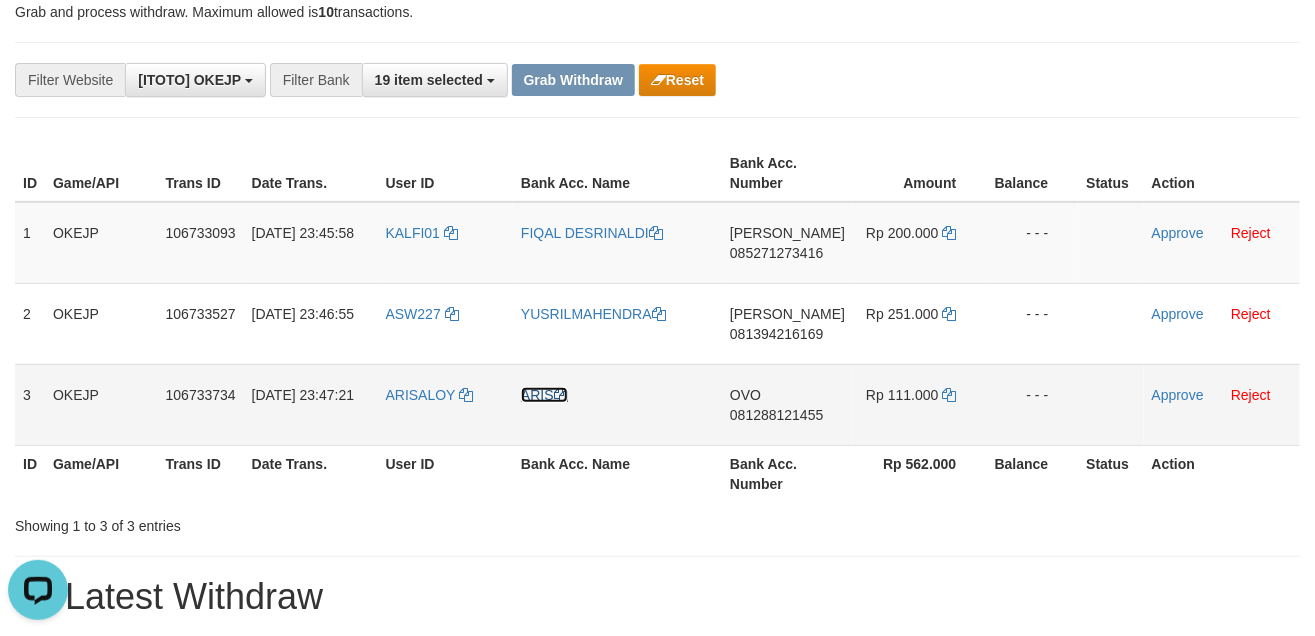 click on "ARIS" at bounding box center [544, 395] 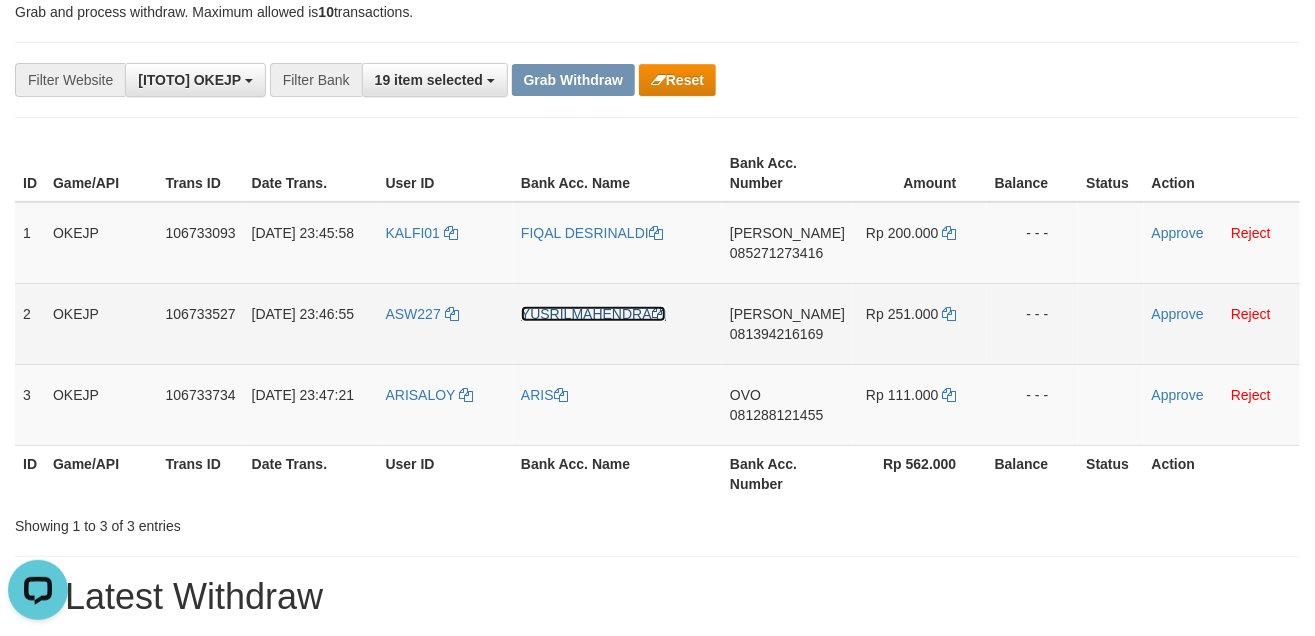 click on "YUSRILMAHENDRA" at bounding box center [593, 314] 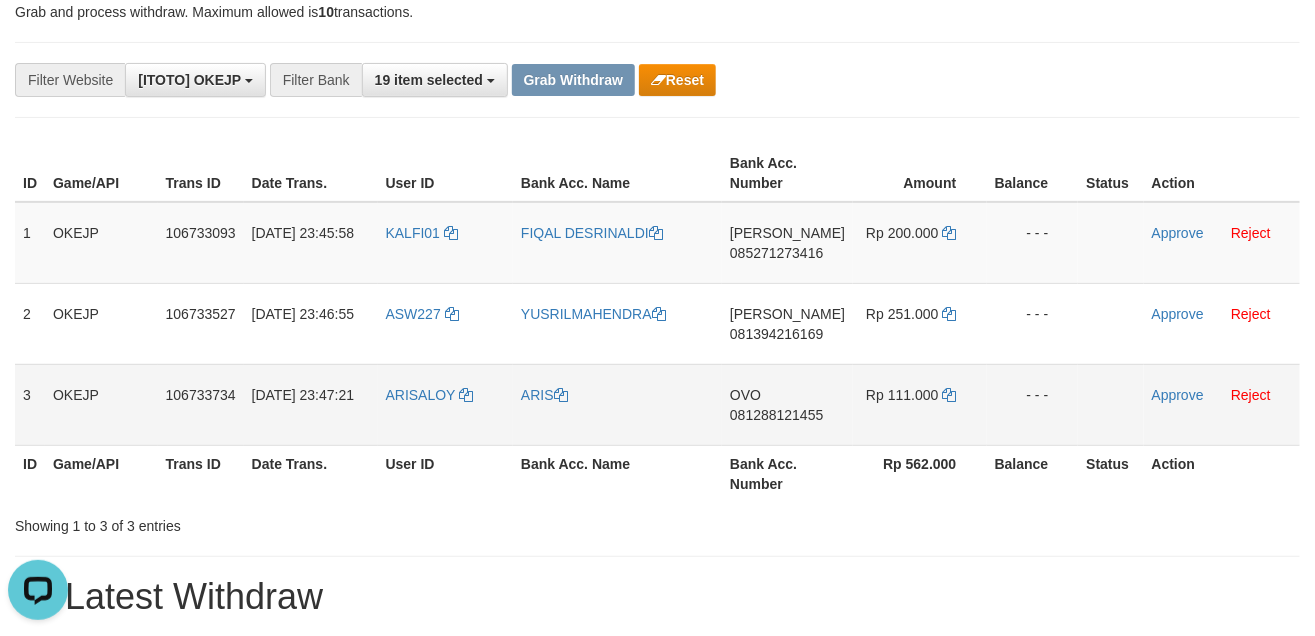 drag, startPoint x: 471, startPoint y: 418, endPoint x: 457, endPoint y: 420, distance: 14.142136 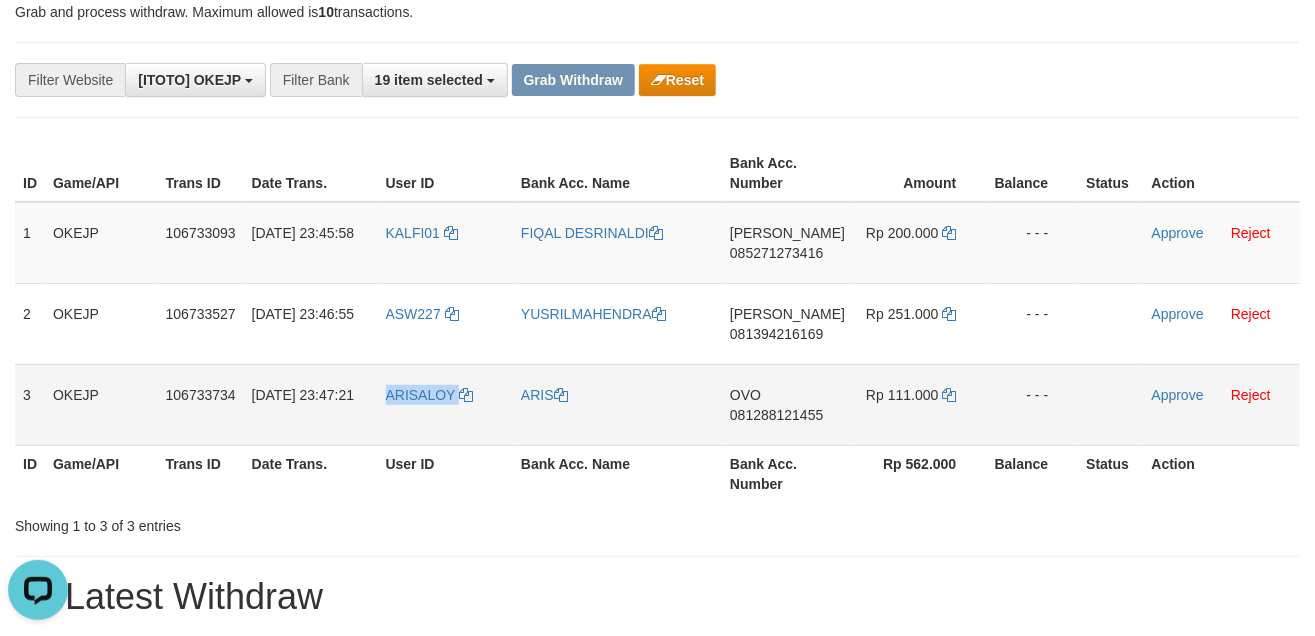 click on "ARISALOY" at bounding box center (445, 404) 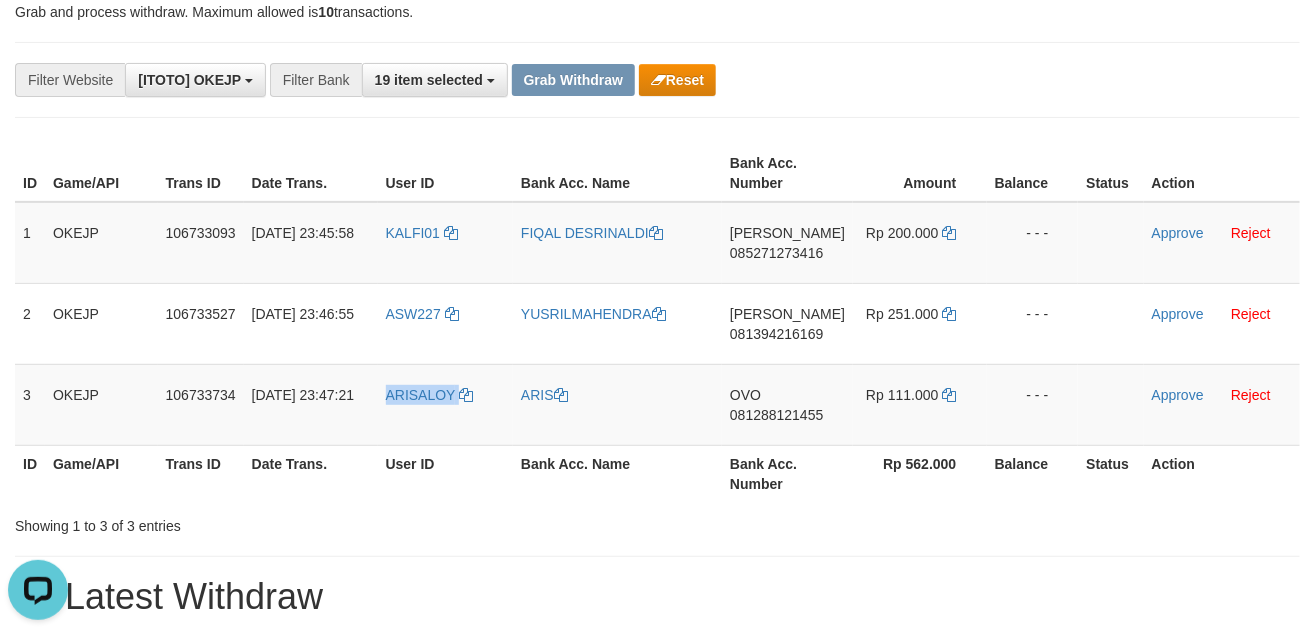 copy on "ARISALOY" 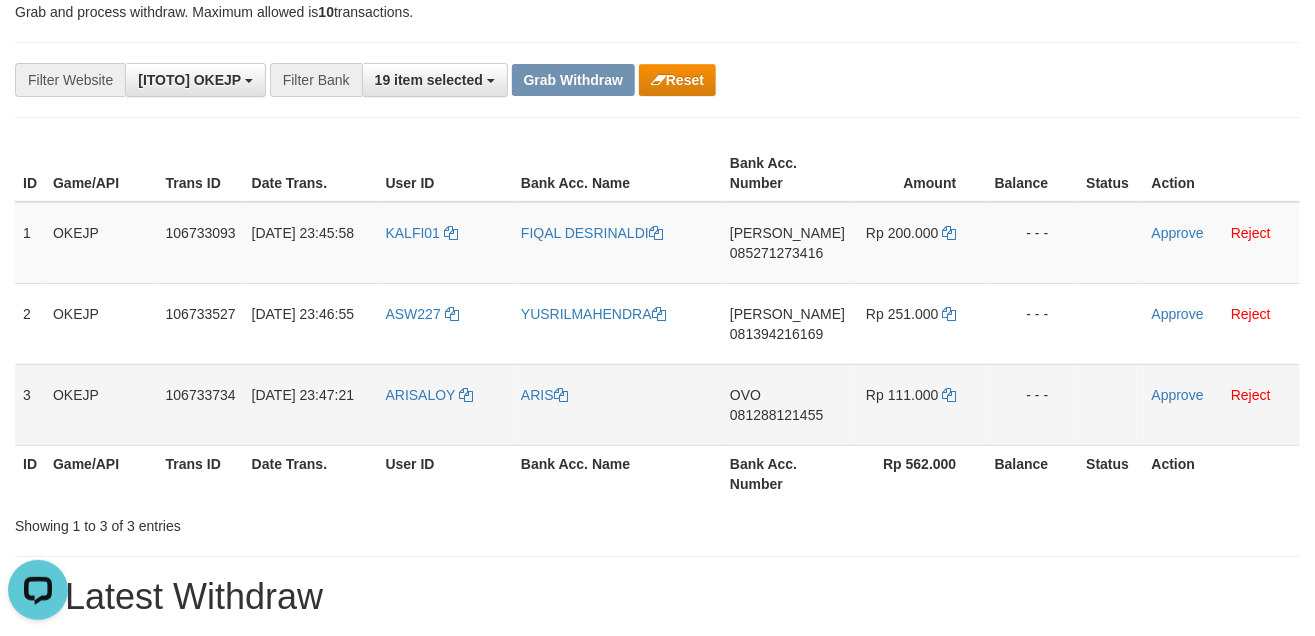 click on "OVO
081288121455" at bounding box center [787, 404] 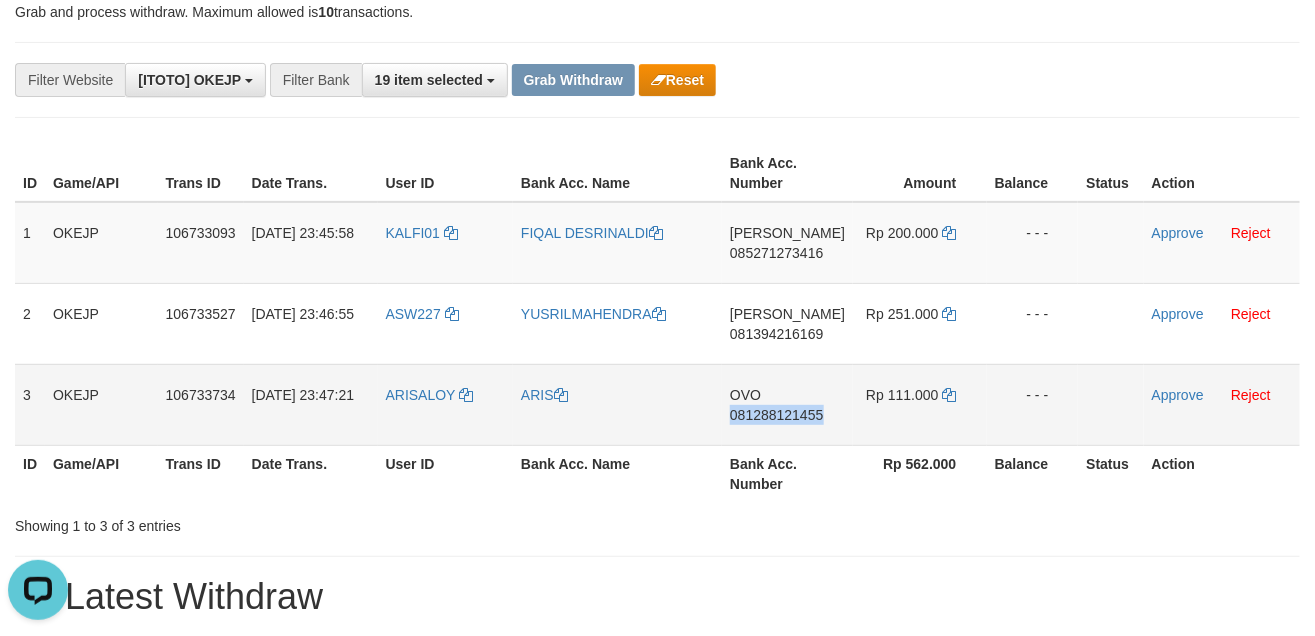 click on "OVO
081288121455" at bounding box center [787, 404] 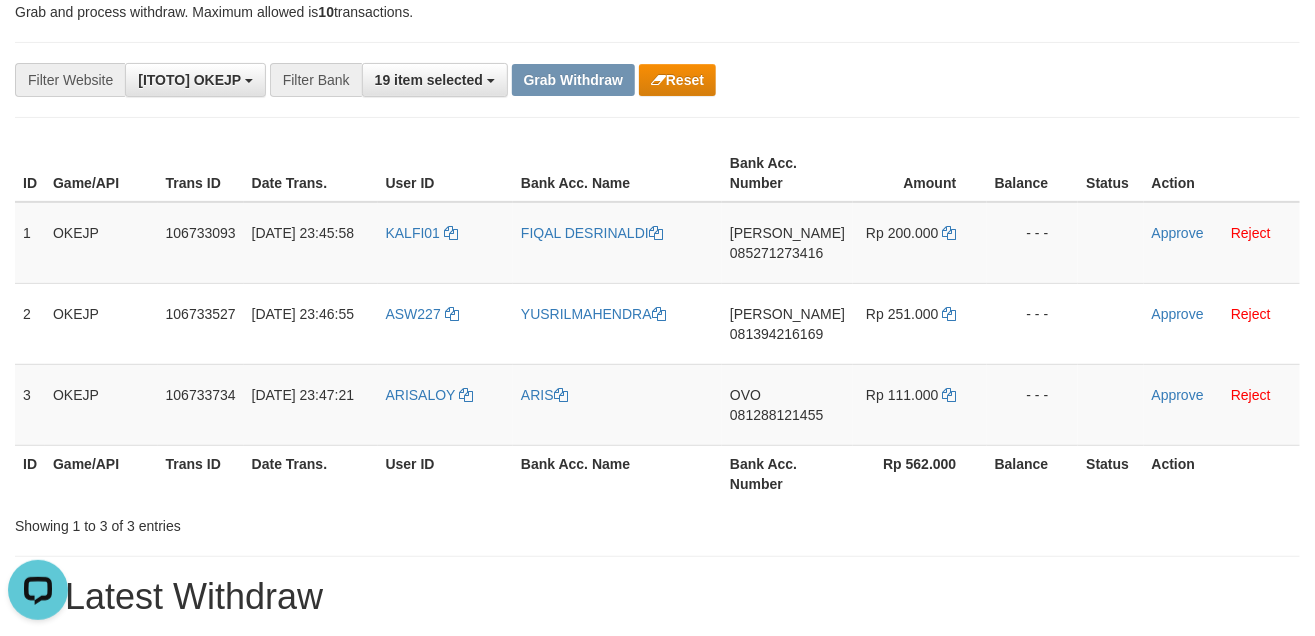 drag, startPoint x: 807, startPoint y: 532, endPoint x: 873, endPoint y: 493, distance: 76.66159 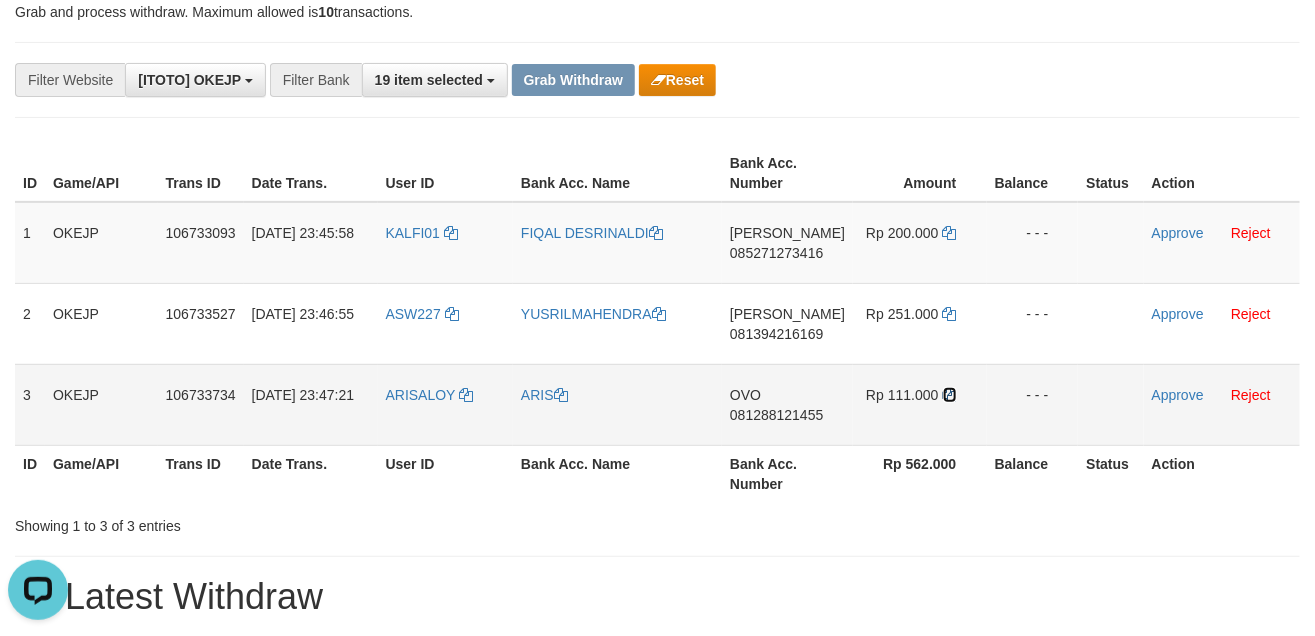 click at bounding box center (950, 395) 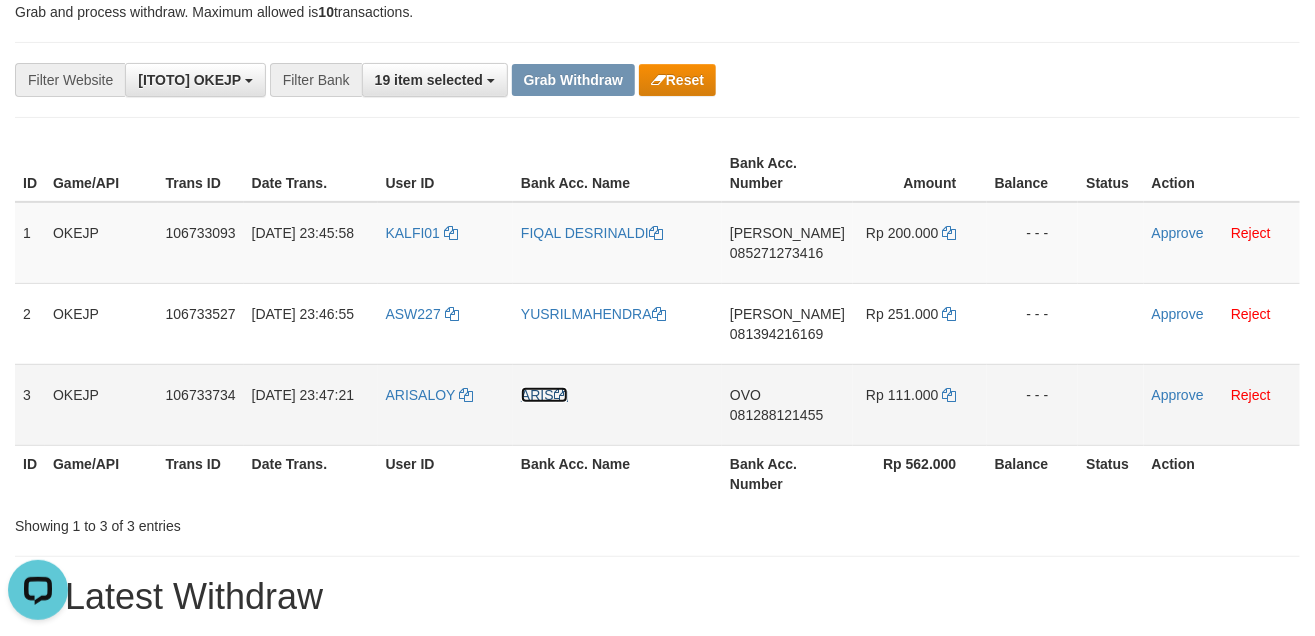 click on "ARIS" at bounding box center [544, 395] 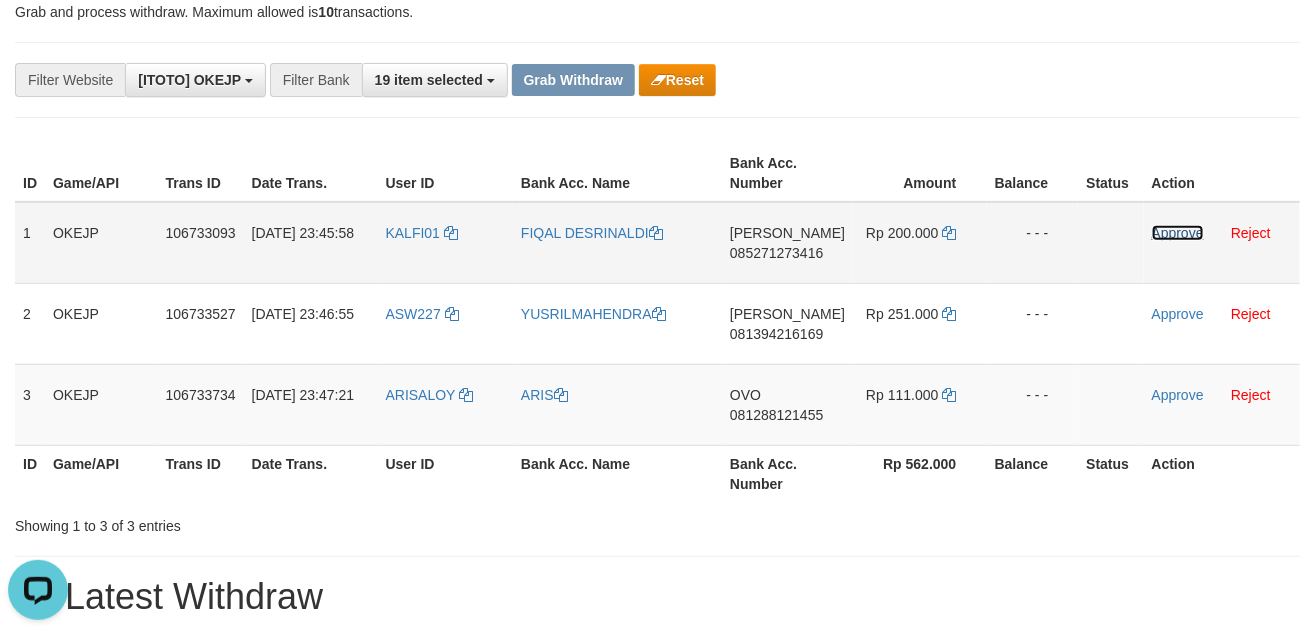 click on "Approve" at bounding box center (1178, 233) 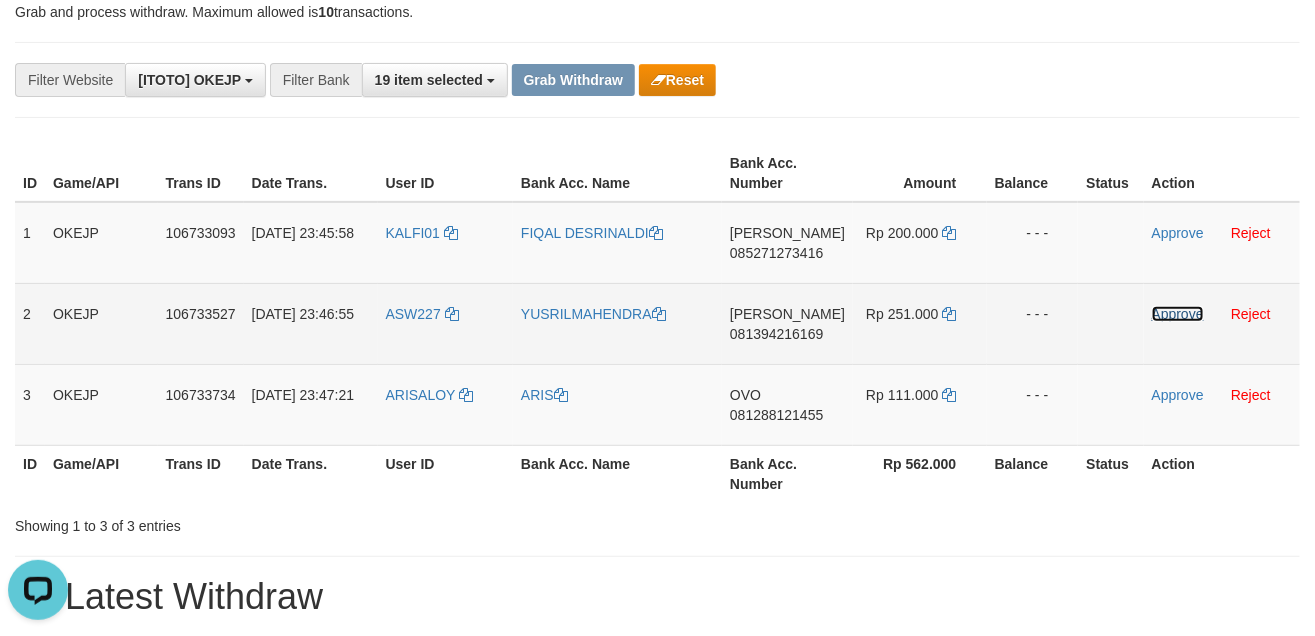 click on "Approve" at bounding box center (1178, 314) 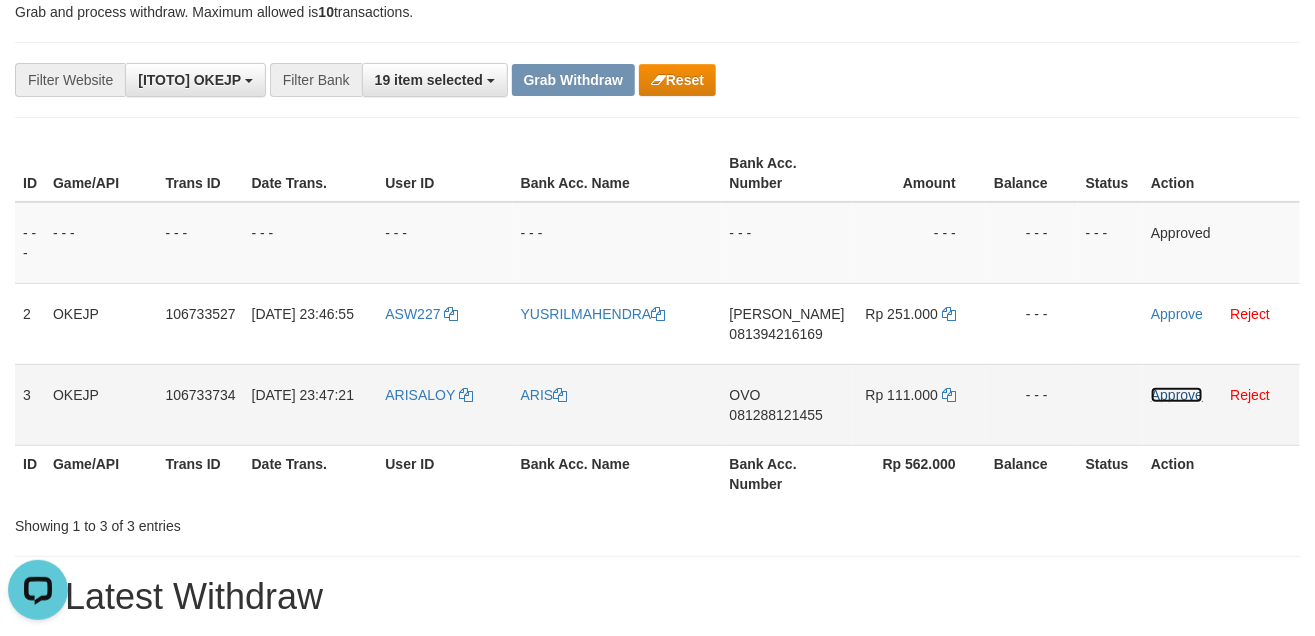 click on "Approve" at bounding box center [1177, 395] 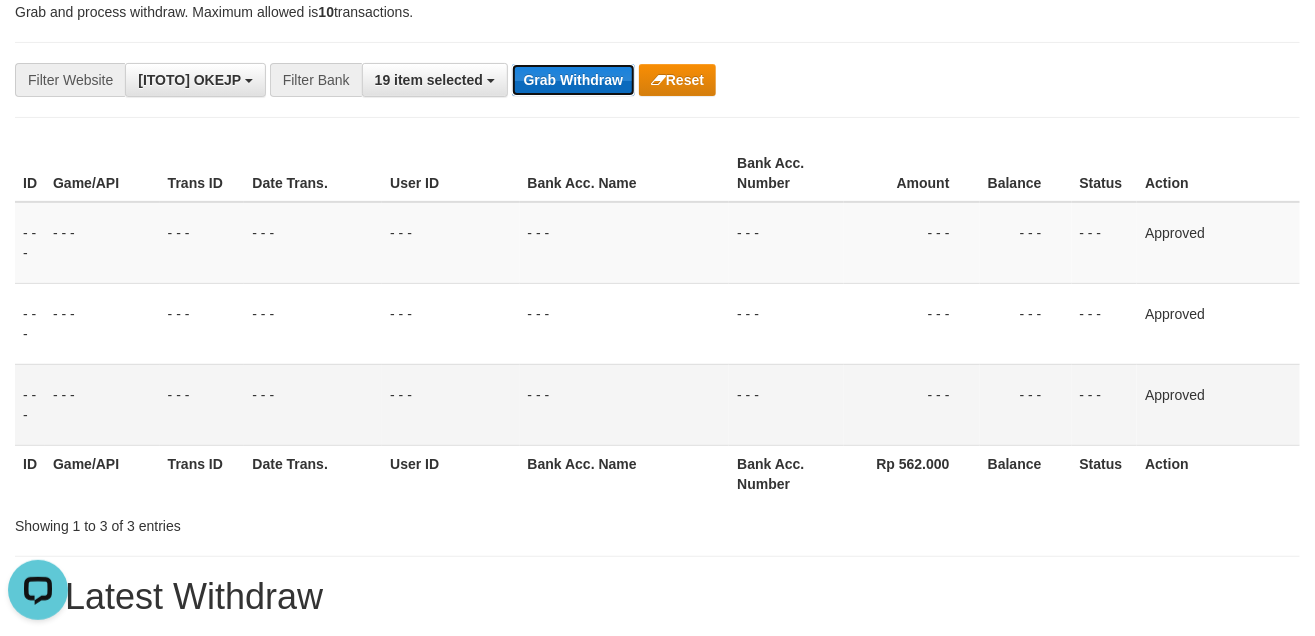 click on "Grab Withdraw" at bounding box center (573, 80) 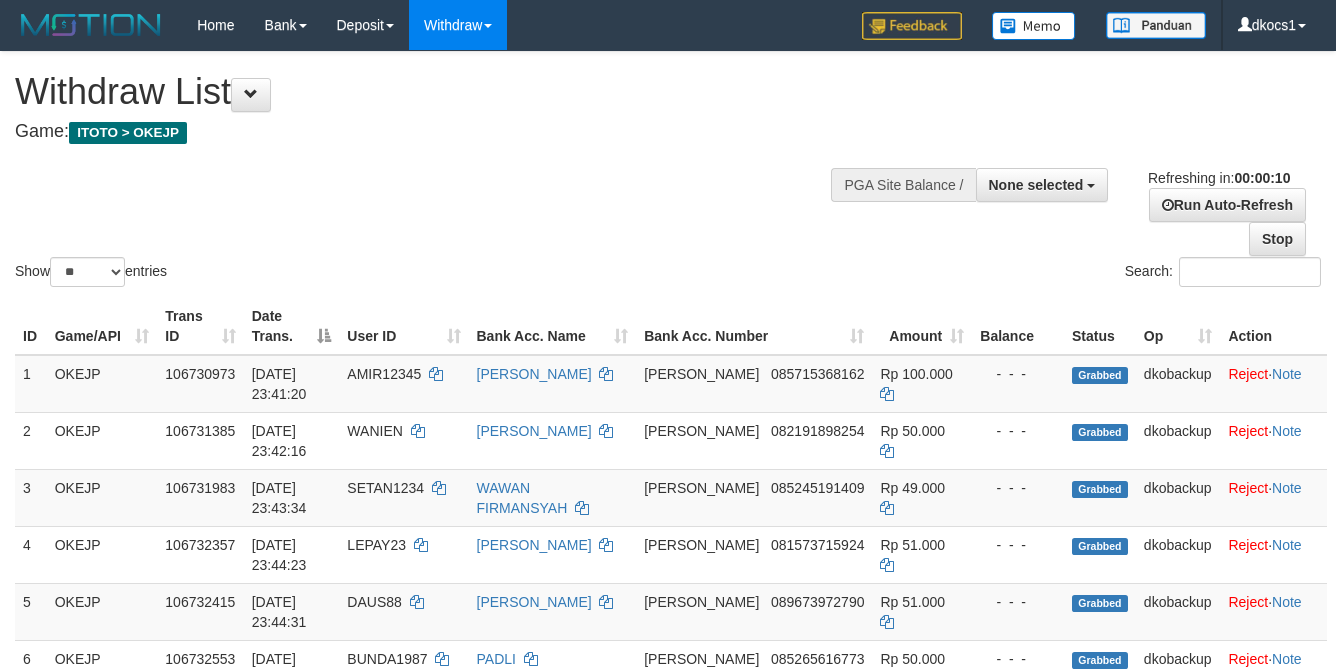 select 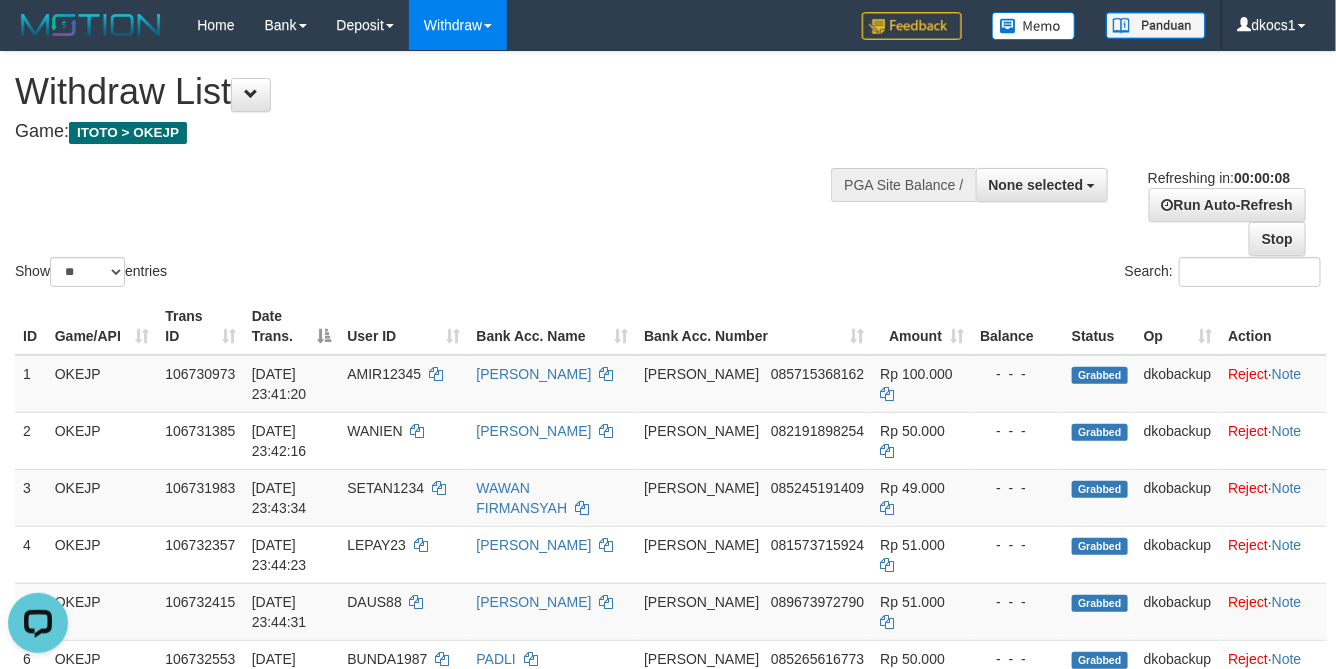 scroll, scrollTop: 0, scrollLeft: 0, axis: both 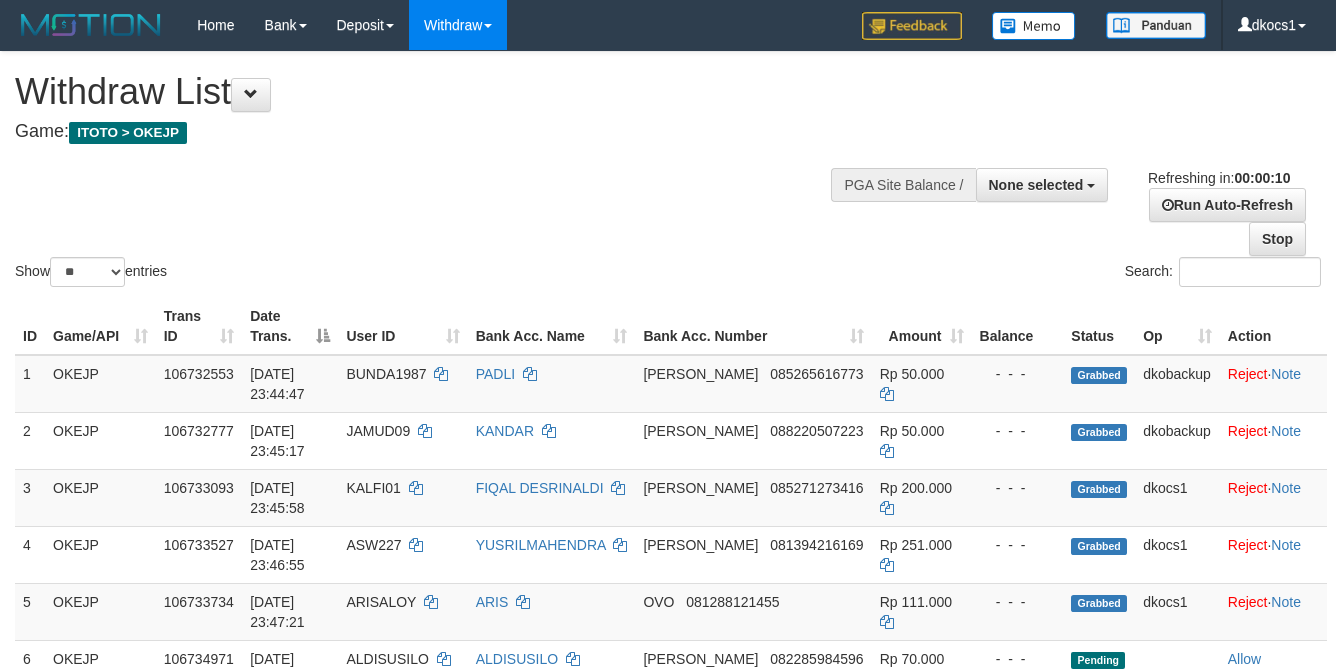 select 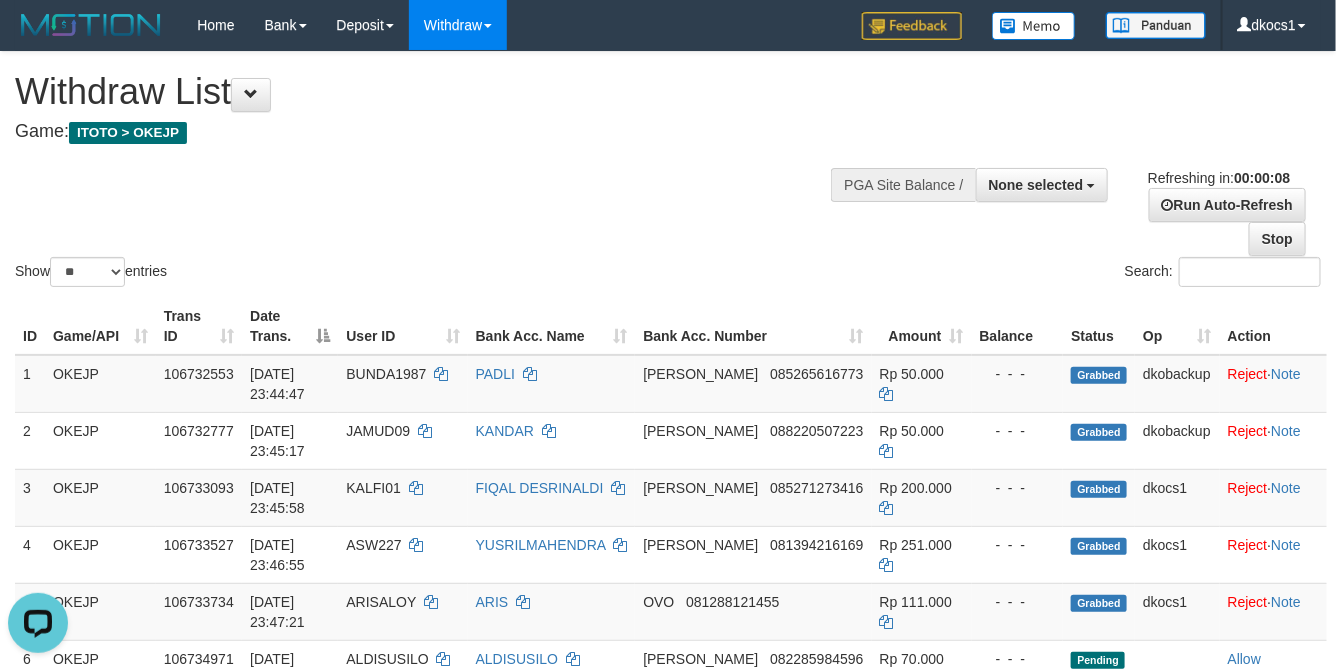 scroll, scrollTop: 0, scrollLeft: 0, axis: both 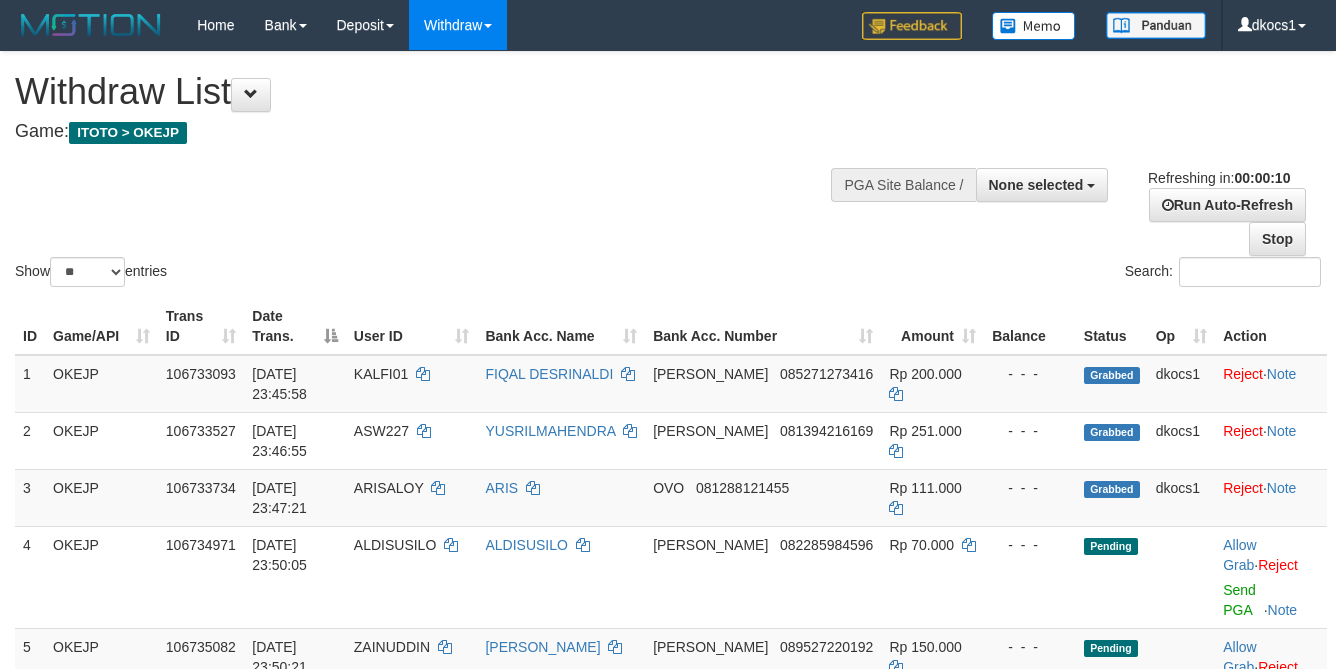 select 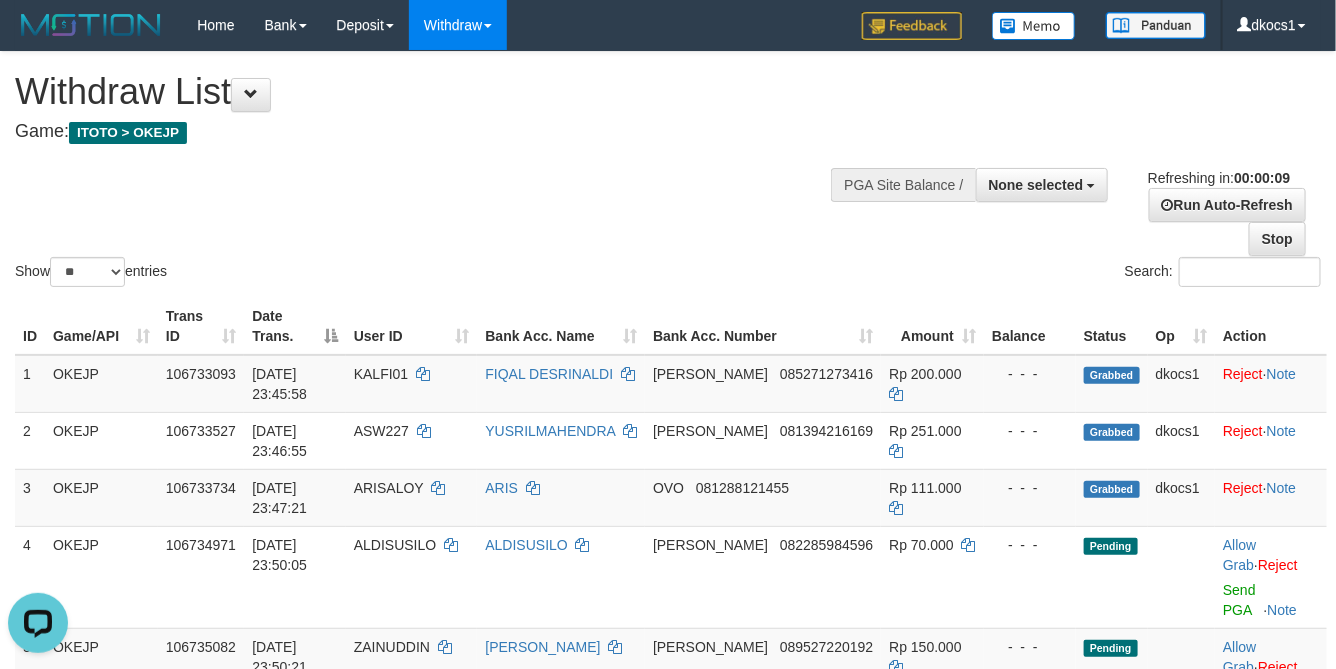 scroll, scrollTop: 0, scrollLeft: 0, axis: both 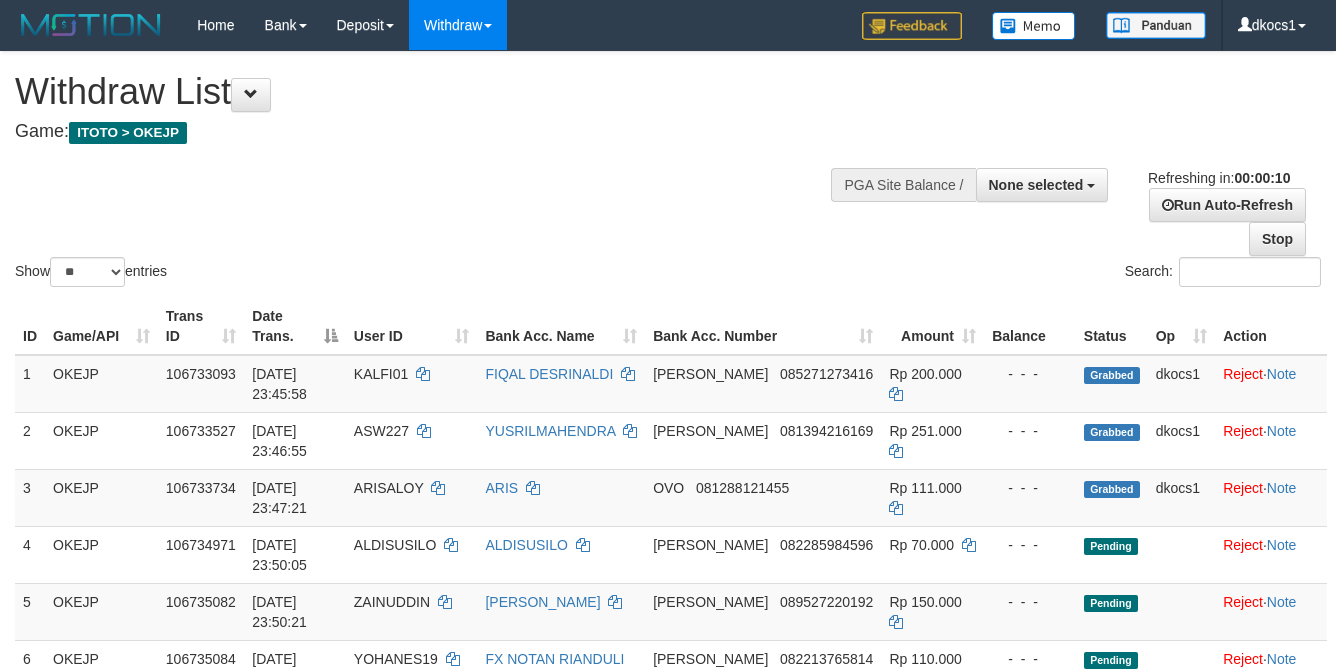 select 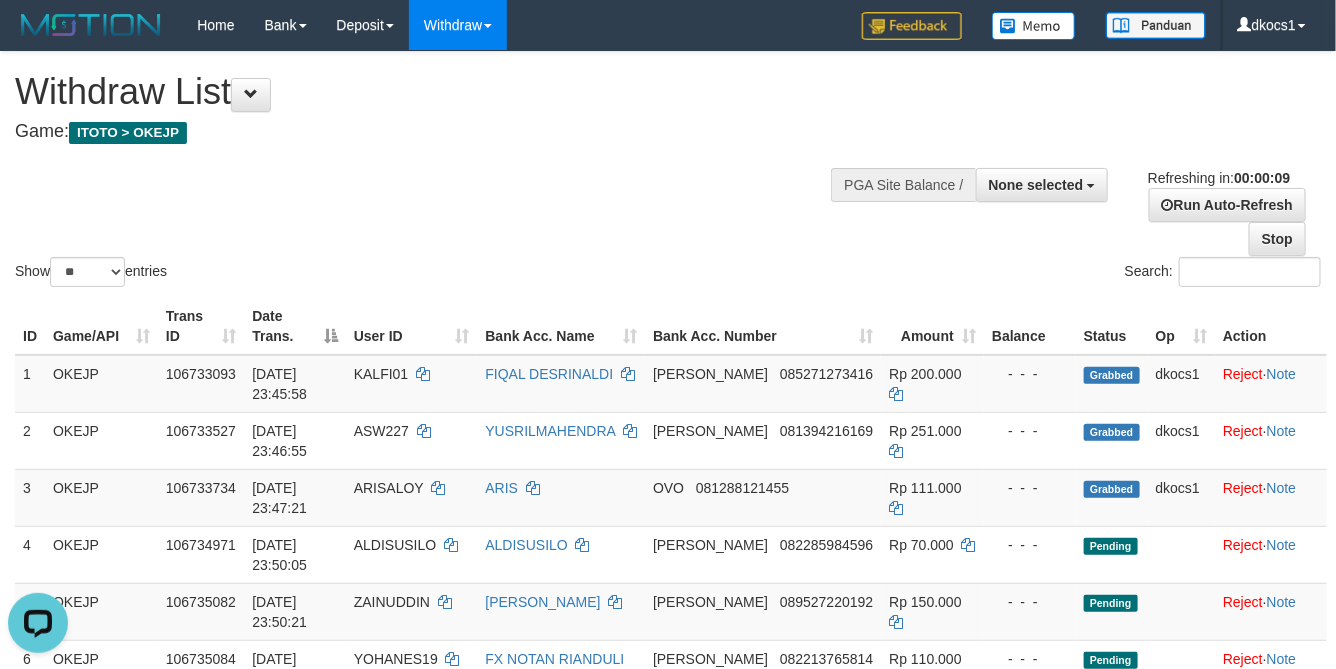 scroll, scrollTop: 0, scrollLeft: 0, axis: both 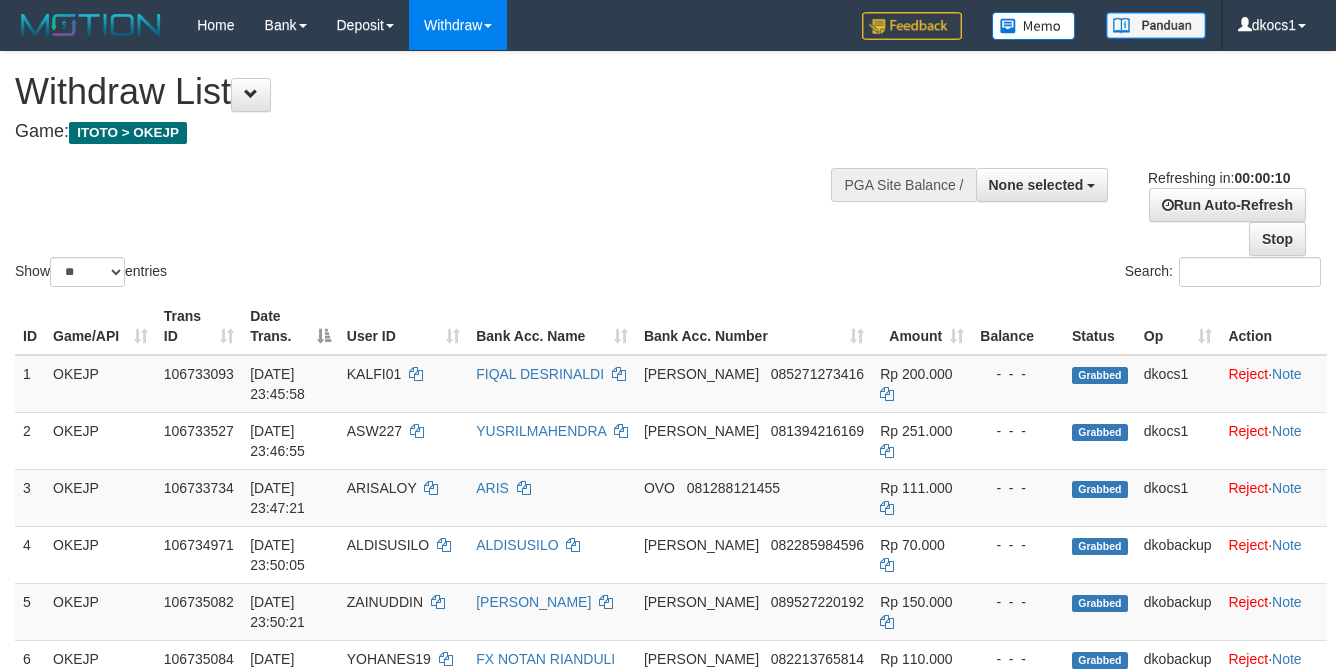 select 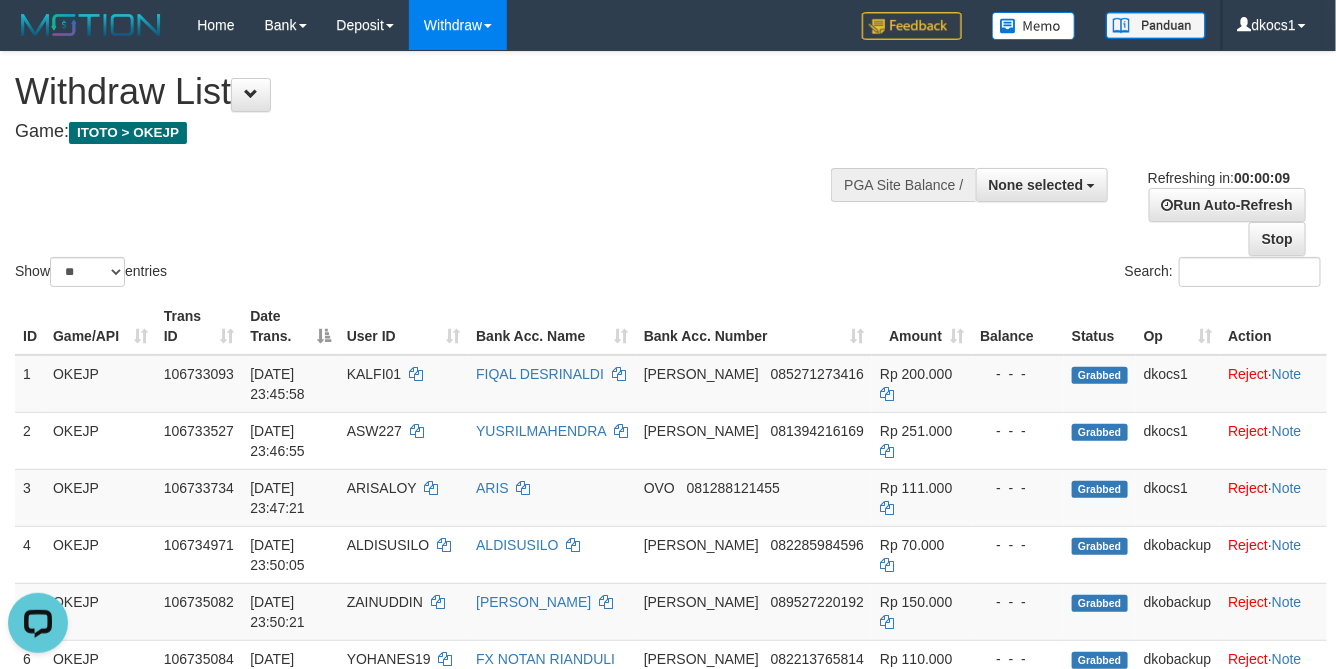 scroll, scrollTop: 0, scrollLeft: 0, axis: both 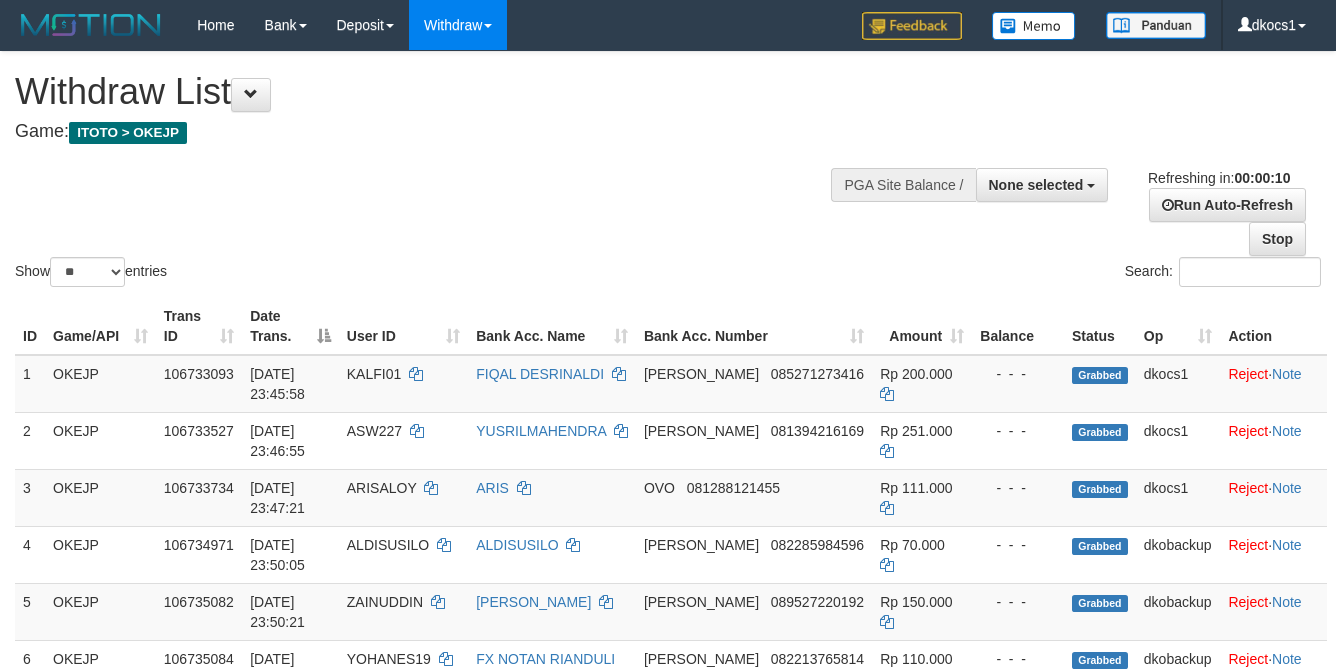 select 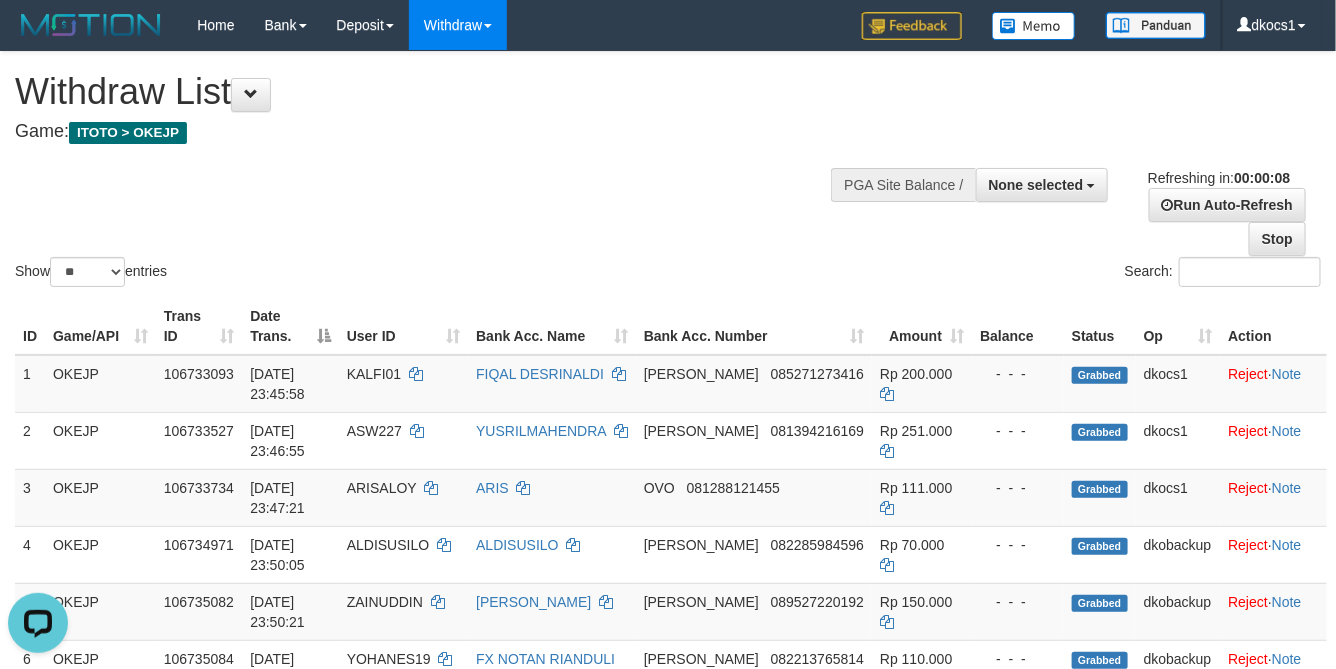 scroll, scrollTop: 0, scrollLeft: 0, axis: both 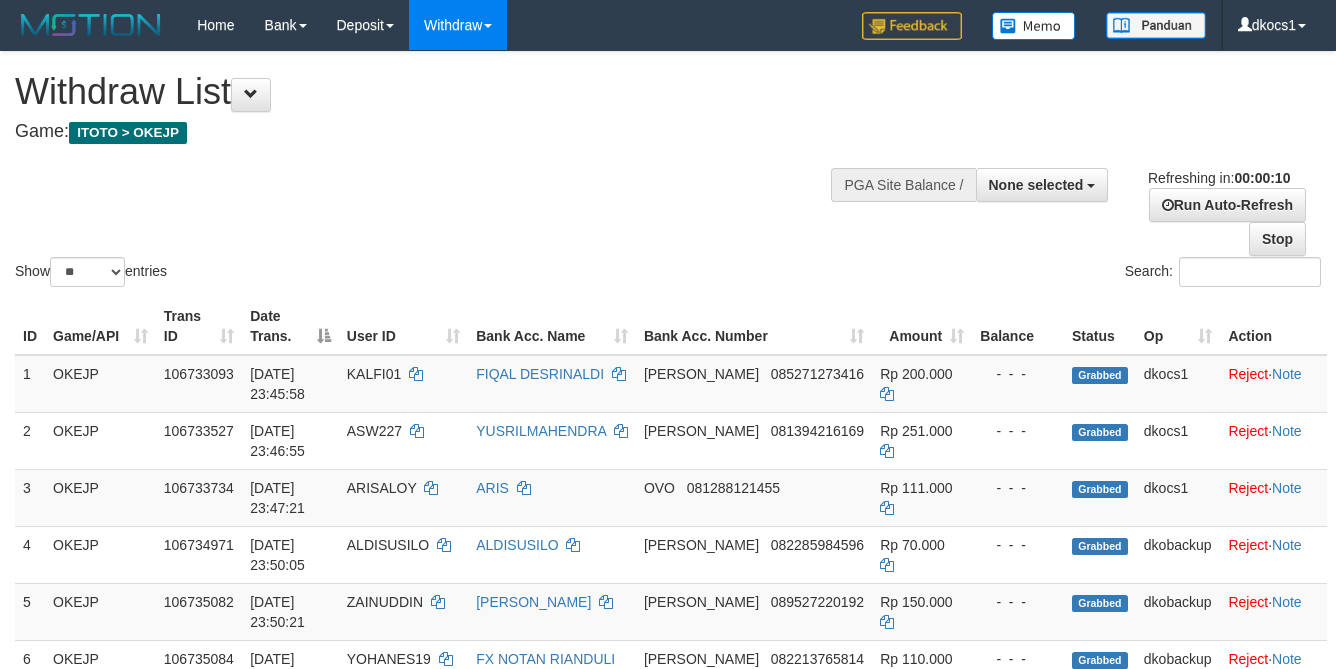 select 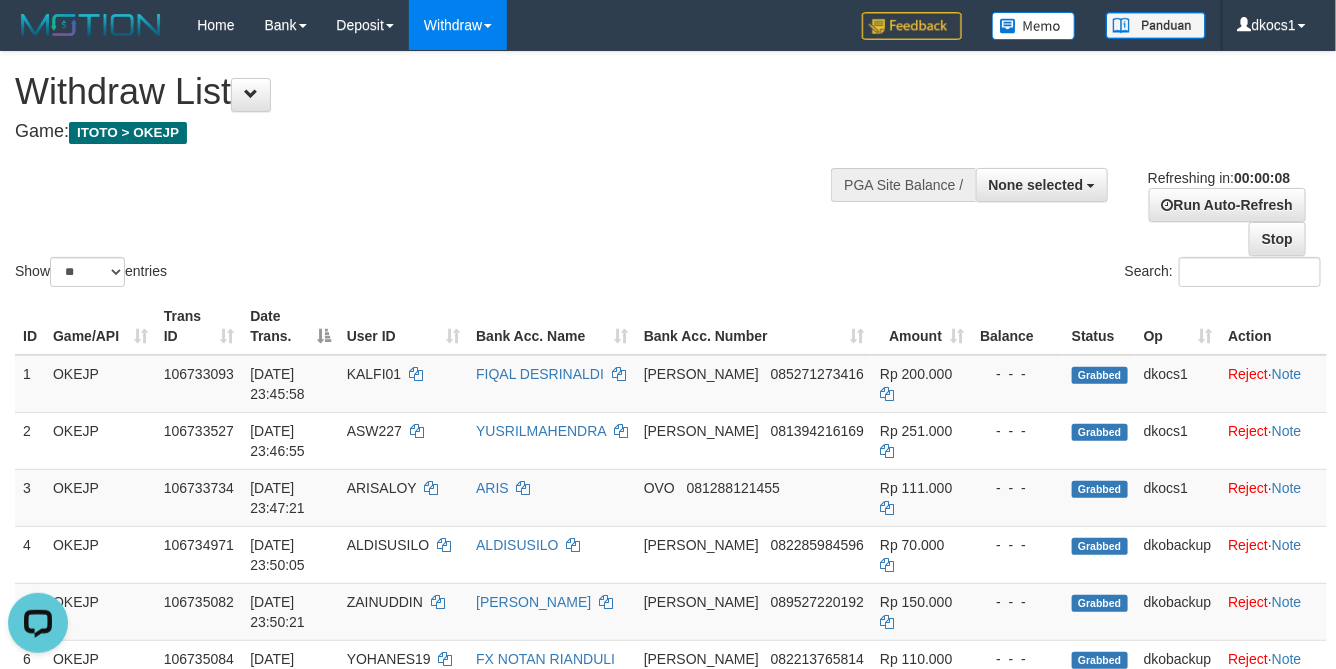 scroll, scrollTop: 0, scrollLeft: 0, axis: both 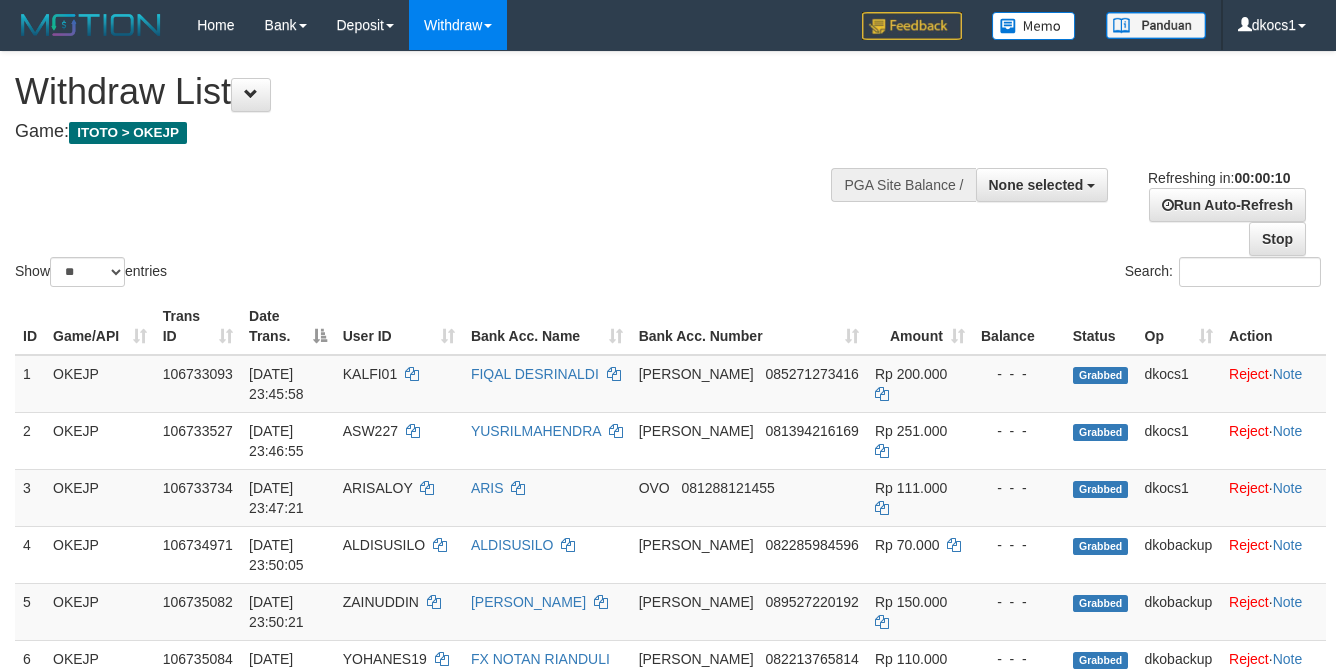 select 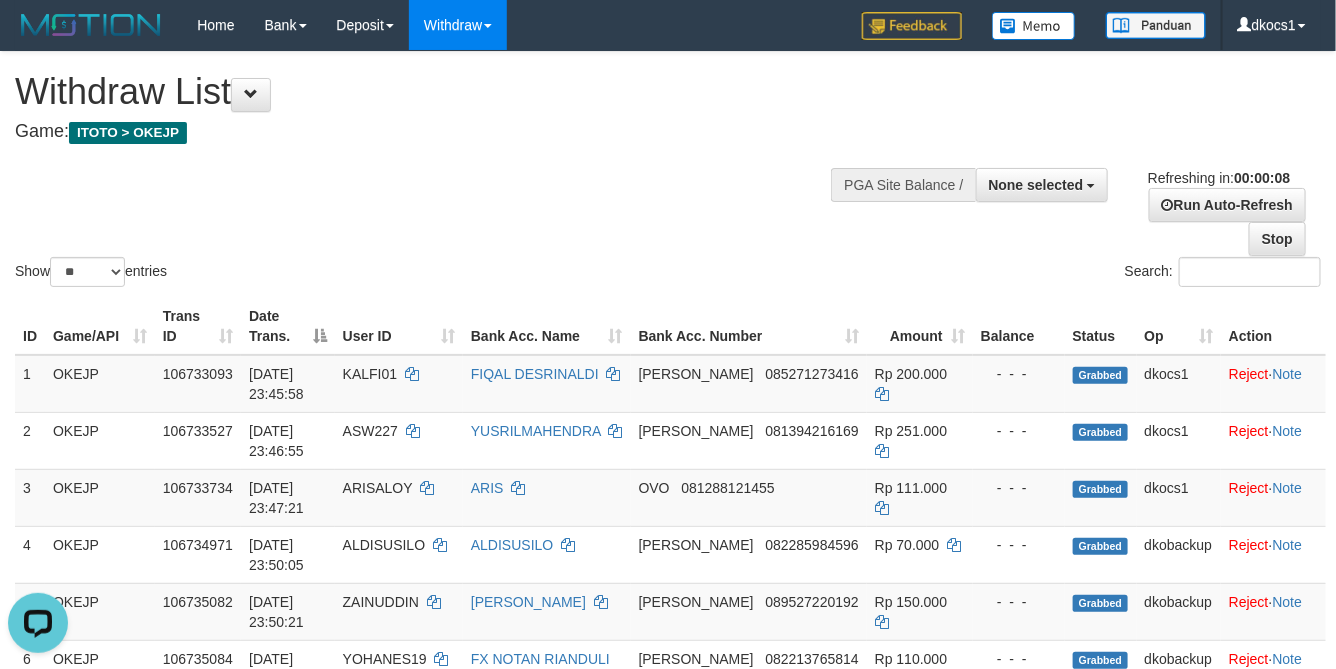 scroll, scrollTop: 0, scrollLeft: 0, axis: both 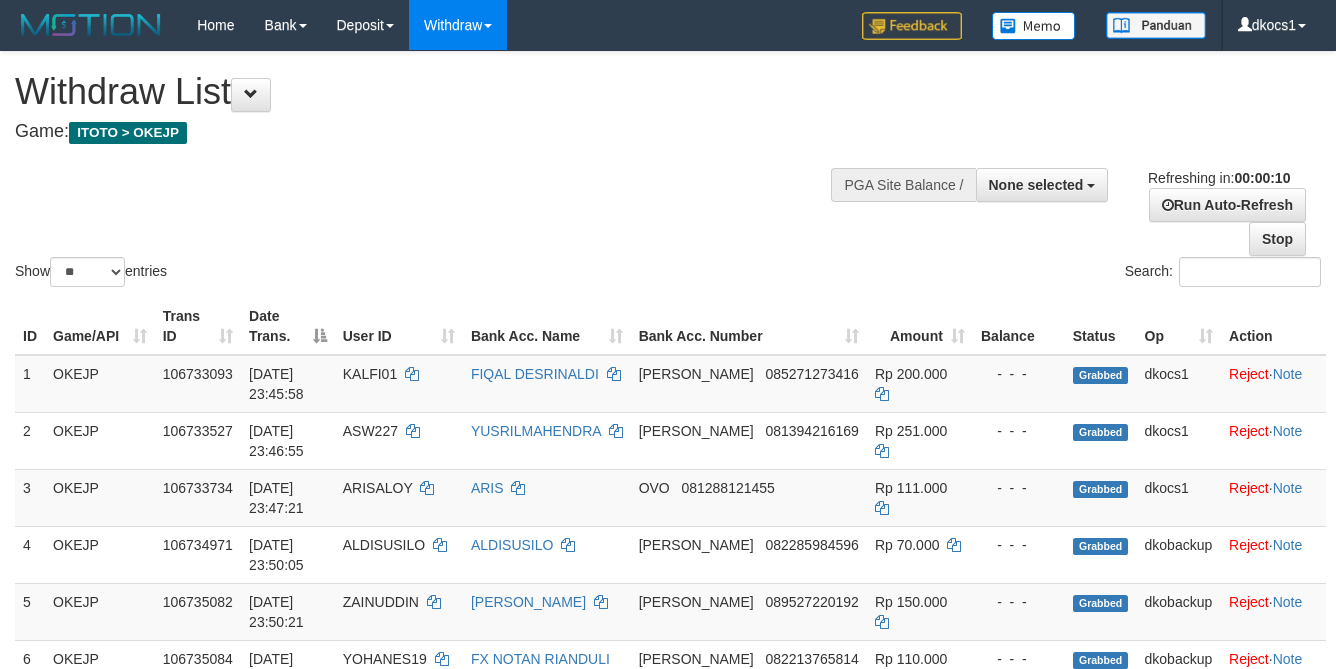 select 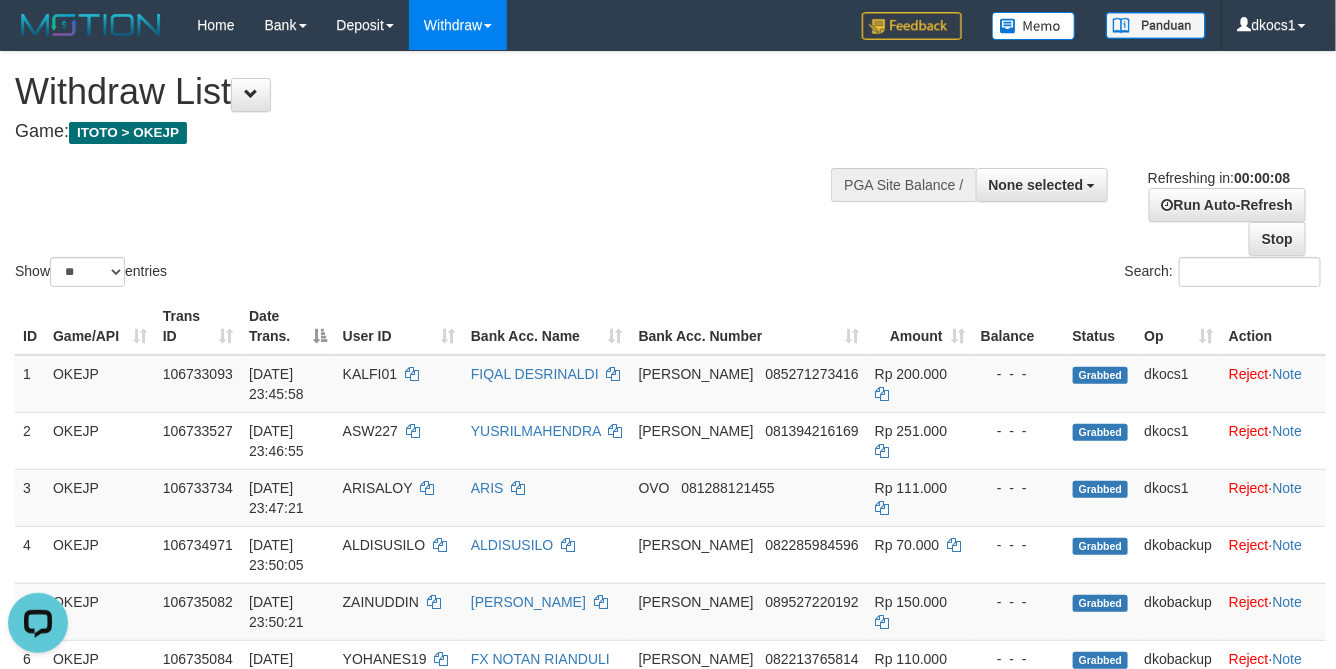 scroll, scrollTop: 0, scrollLeft: 0, axis: both 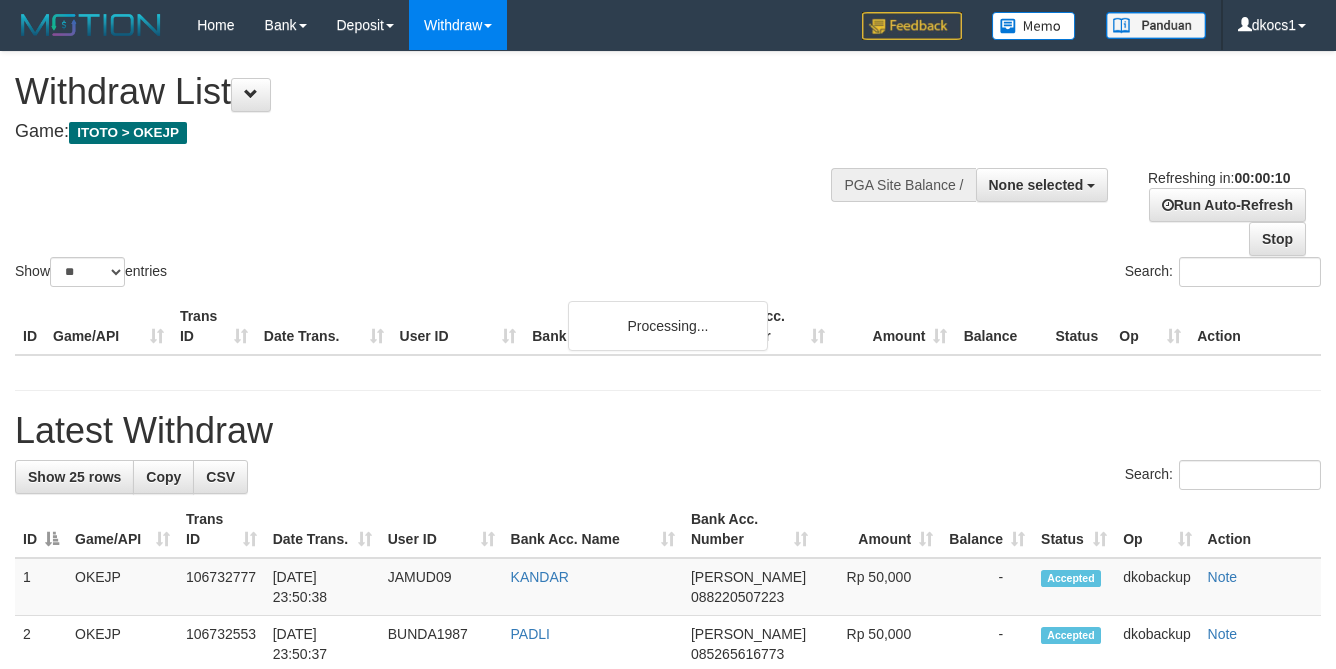 select 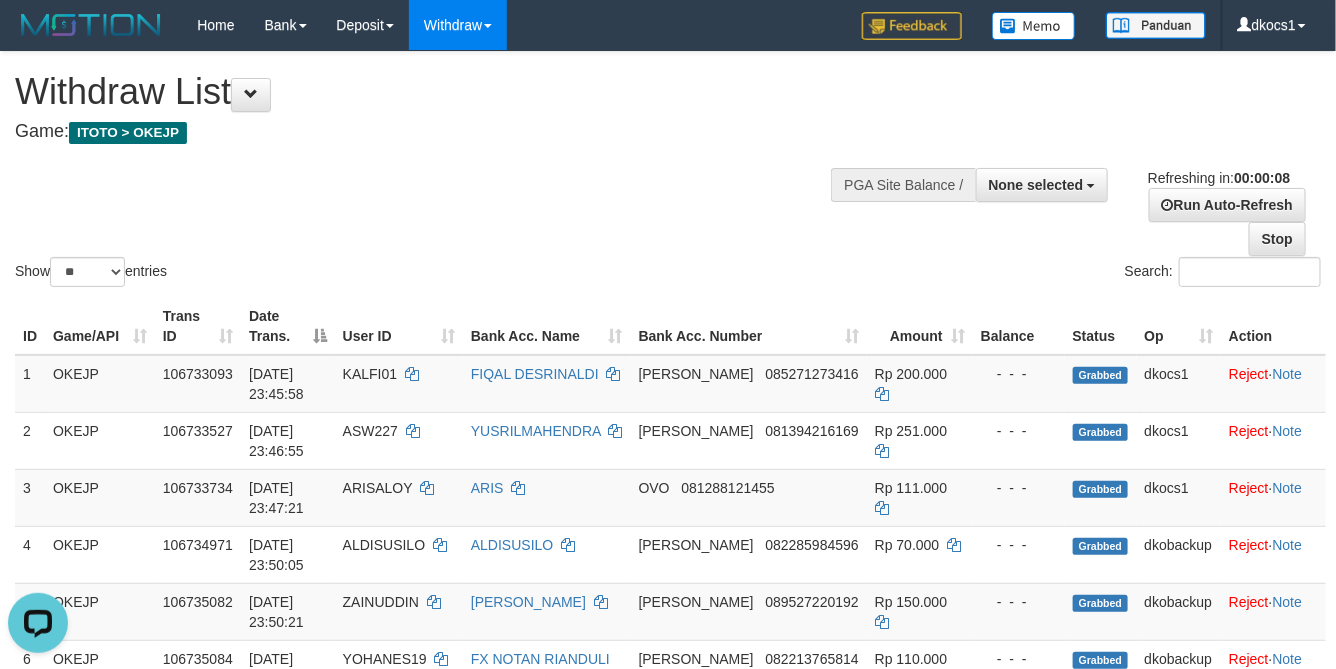 scroll, scrollTop: 0, scrollLeft: 0, axis: both 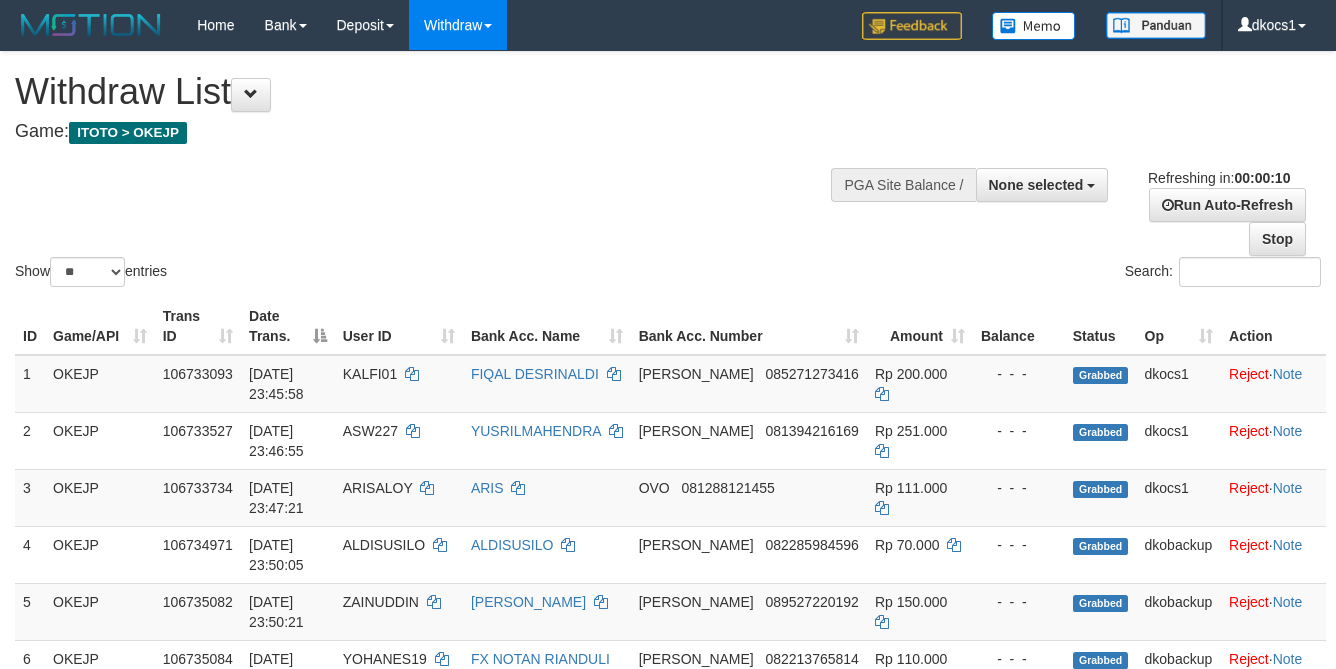 select 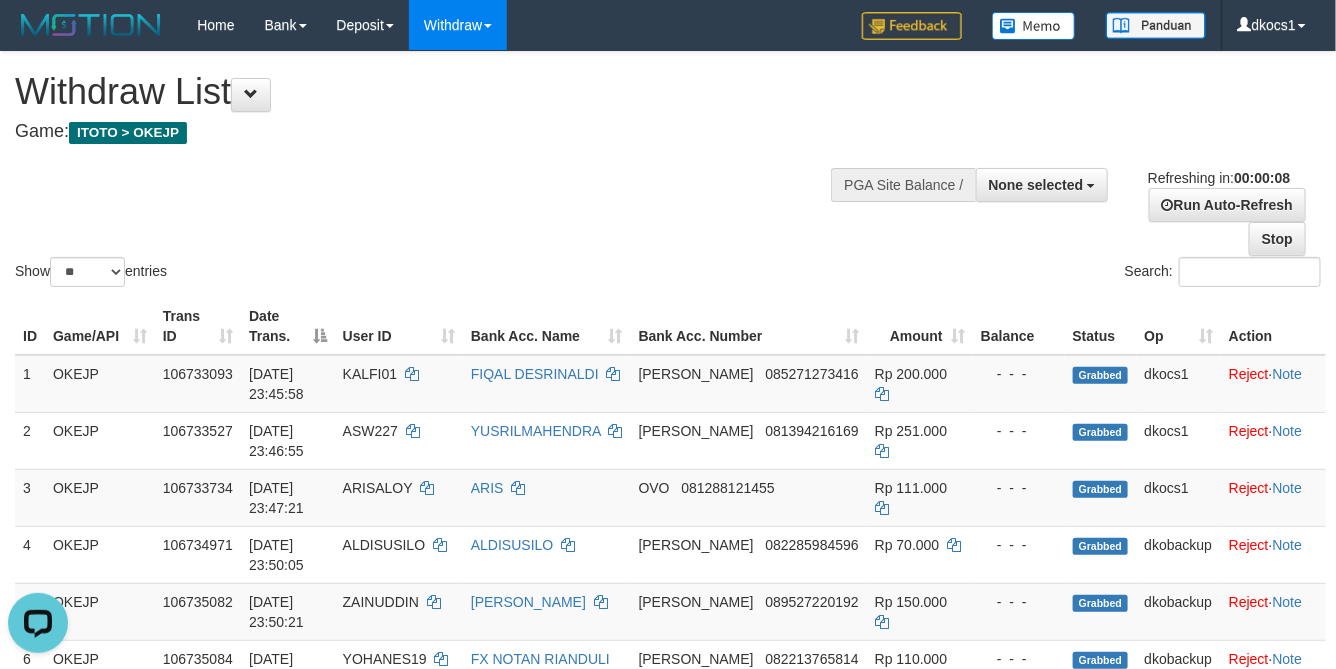 scroll, scrollTop: 0, scrollLeft: 0, axis: both 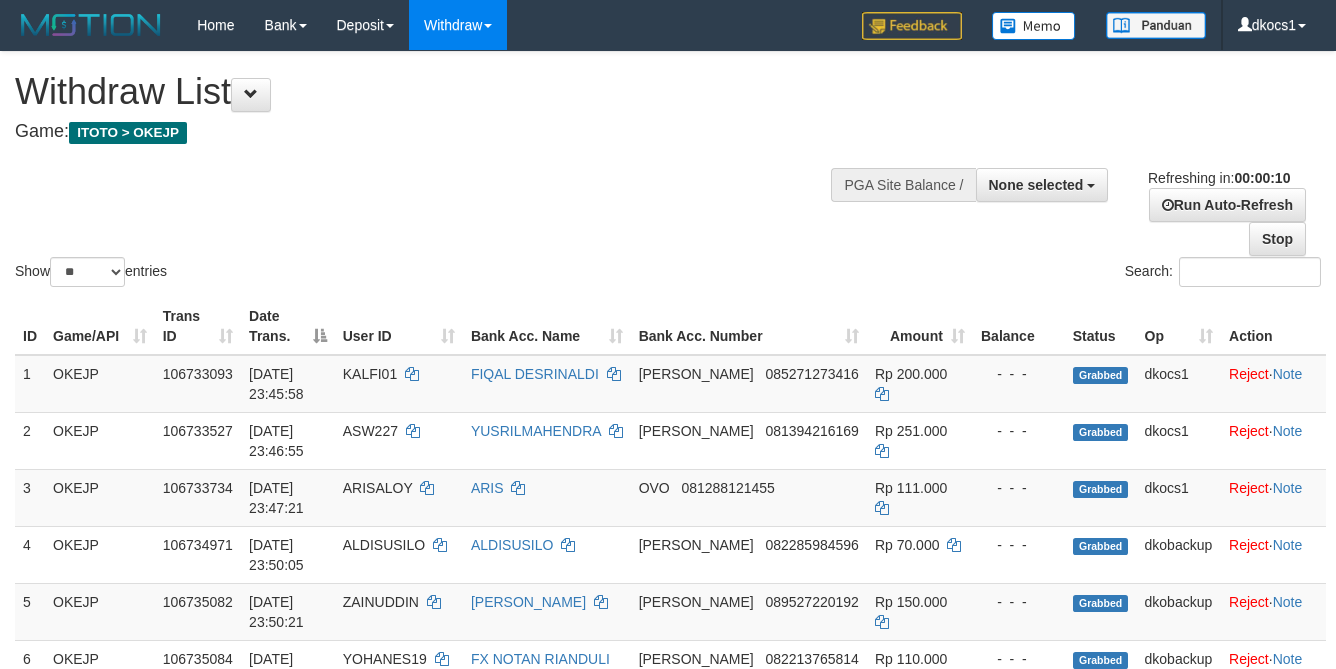 select 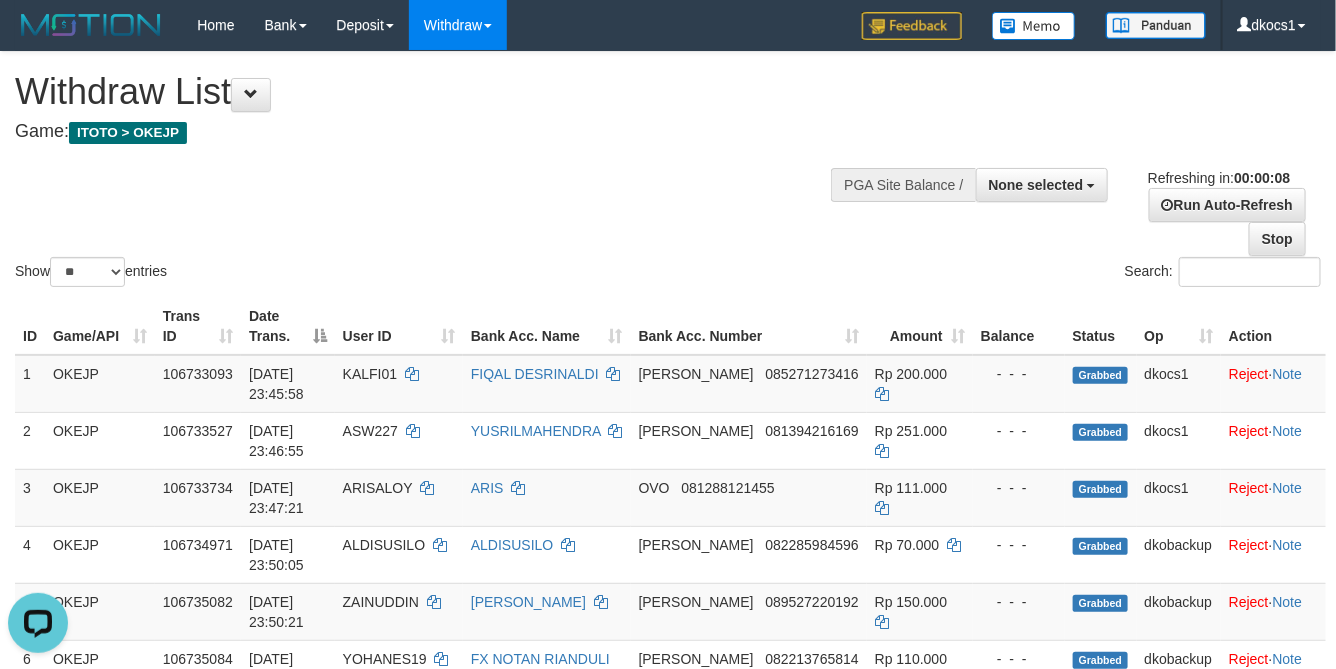 scroll, scrollTop: 0, scrollLeft: 0, axis: both 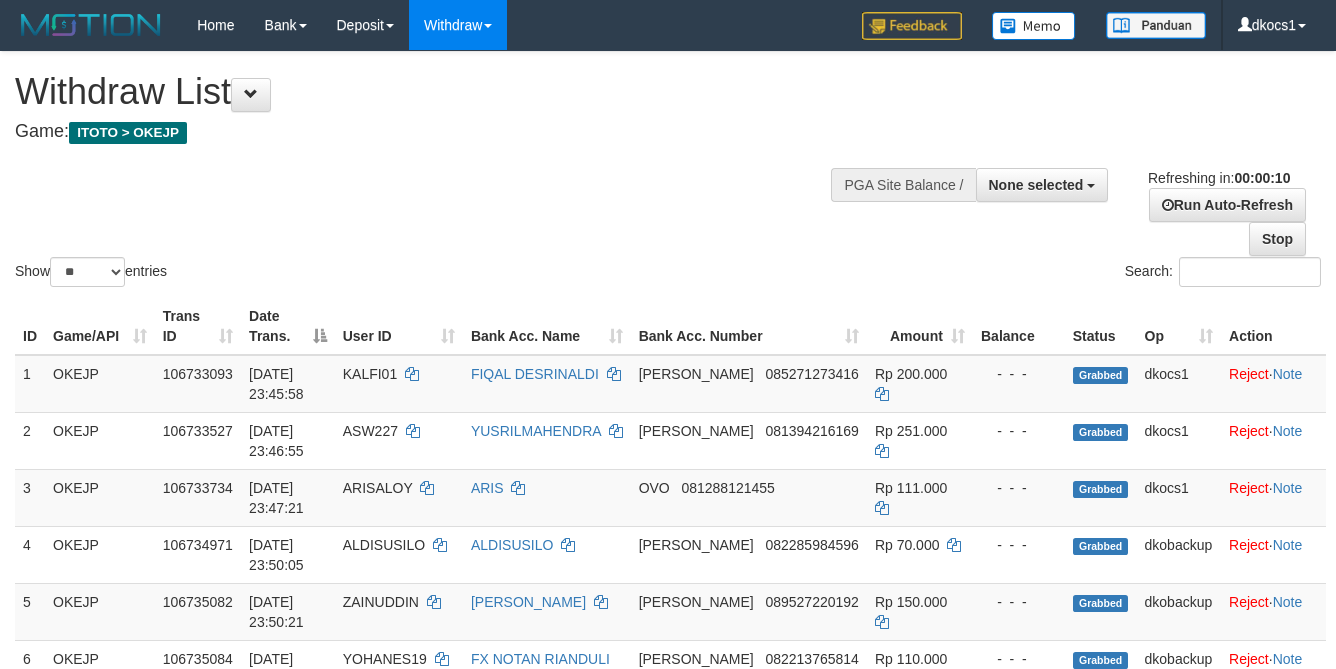 select 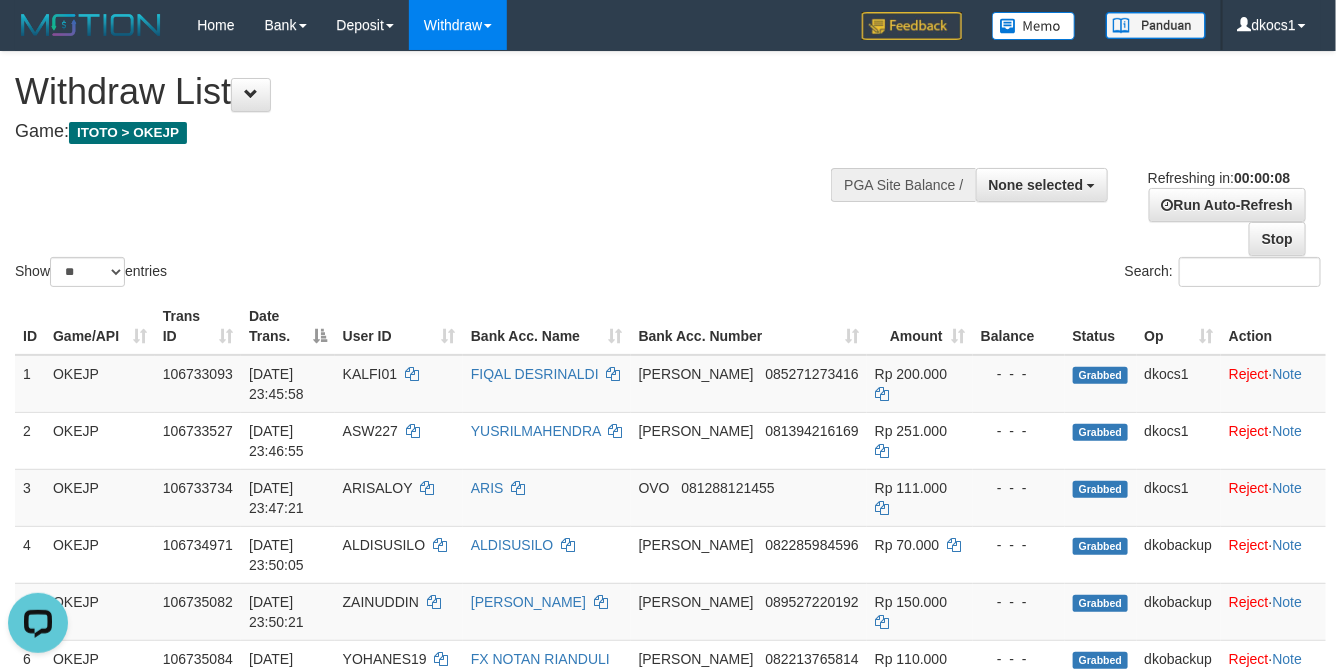 scroll, scrollTop: 0, scrollLeft: 0, axis: both 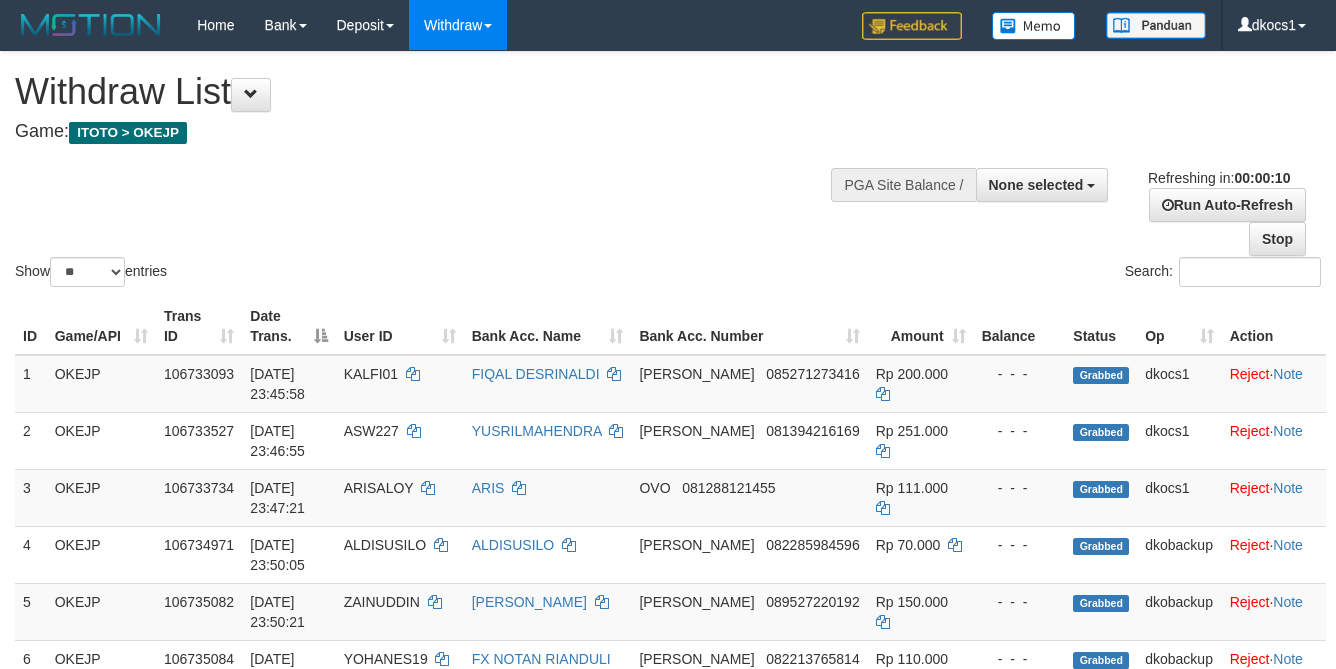 select 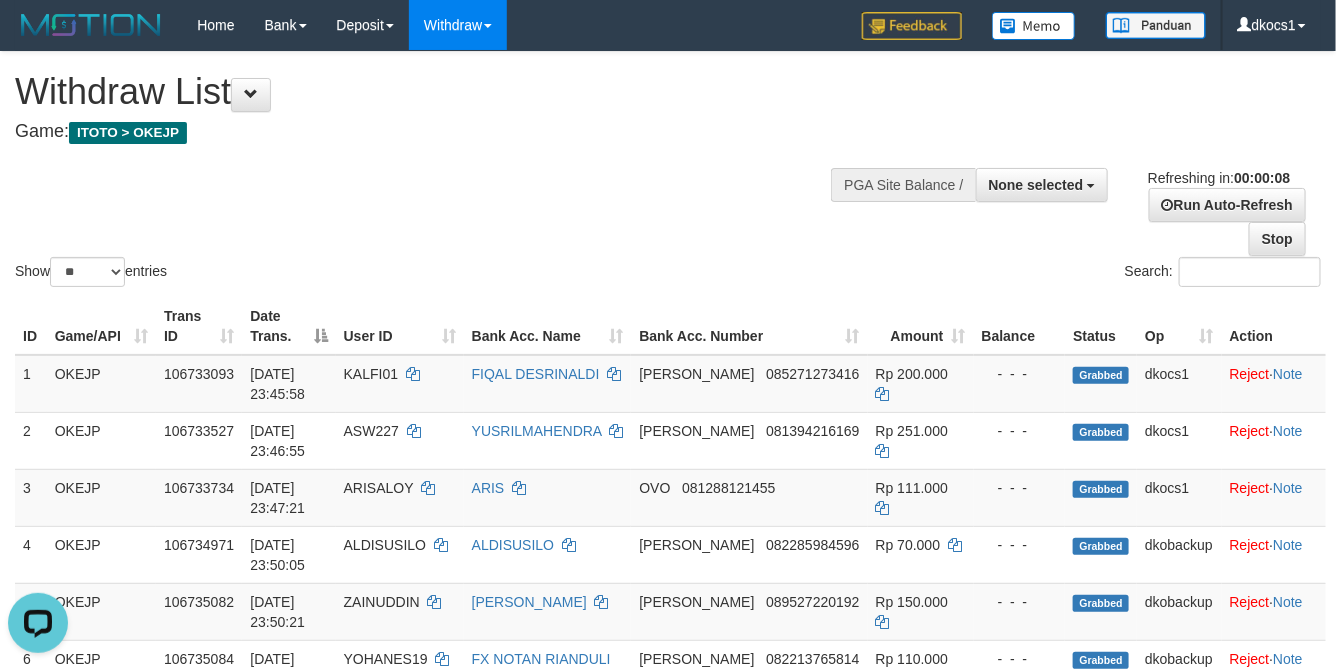 scroll, scrollTop: 0, scrollLeft: 0, axis: both 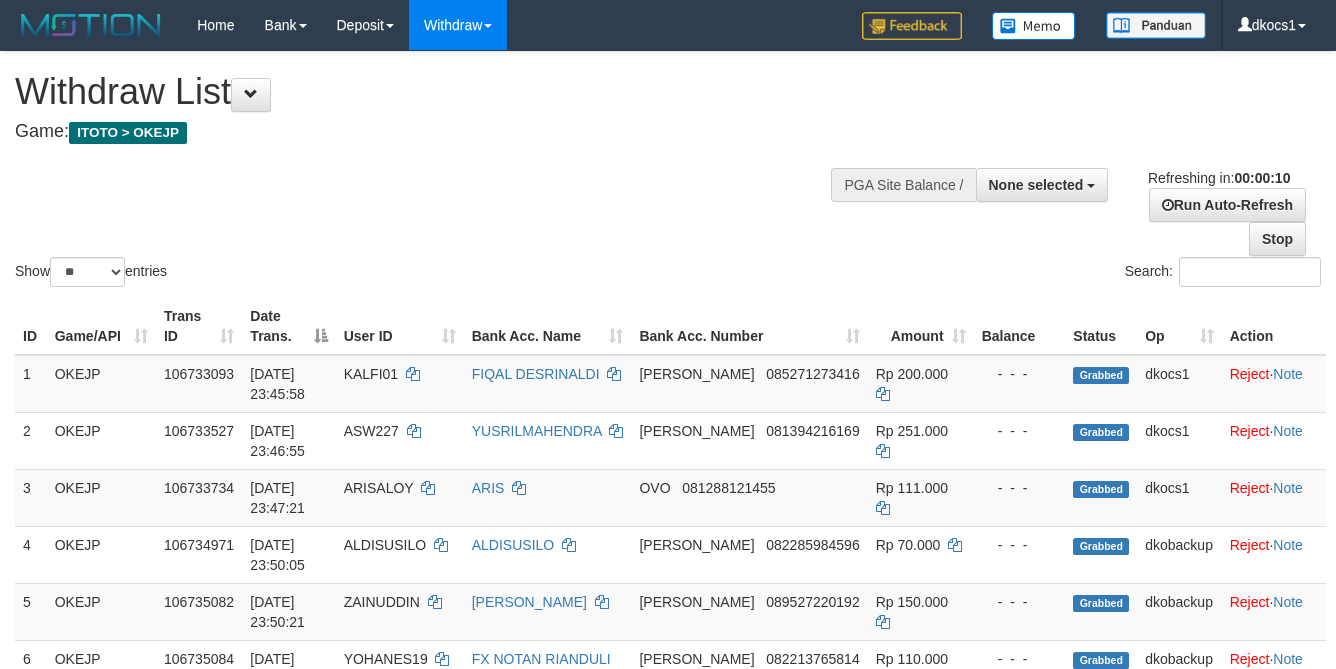 select 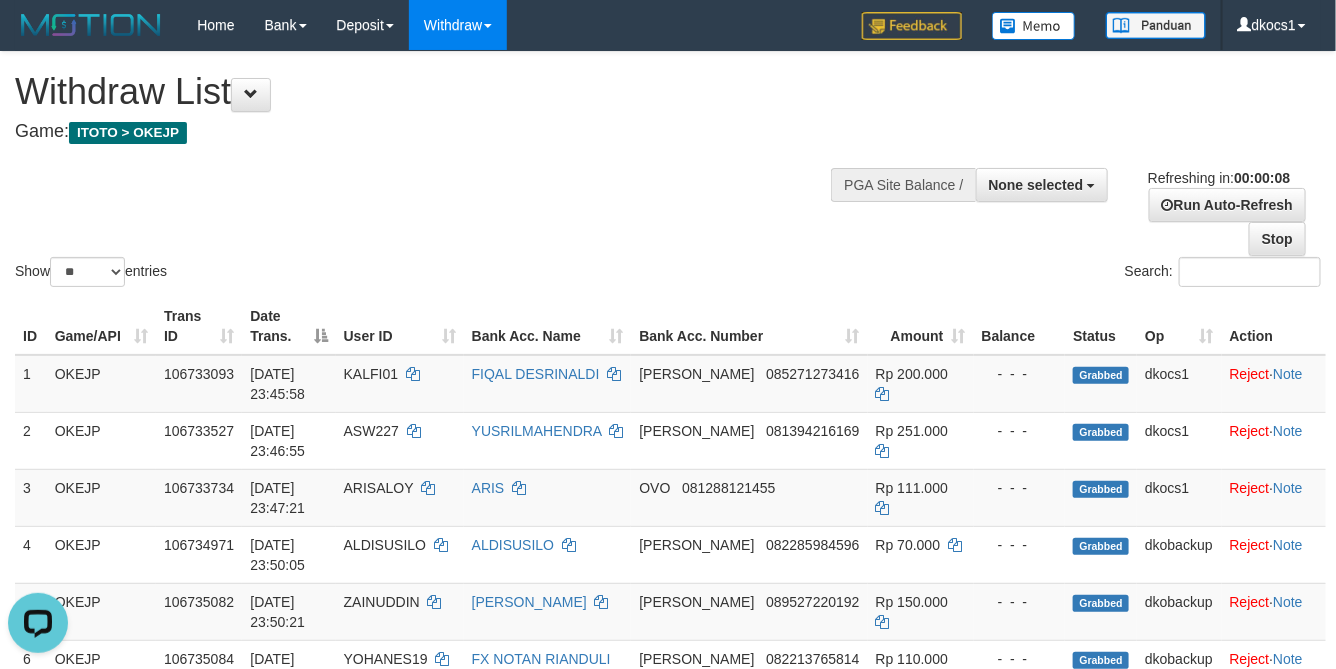 scroll, scrollTop: 0, scrollLeft: 0, axis: both 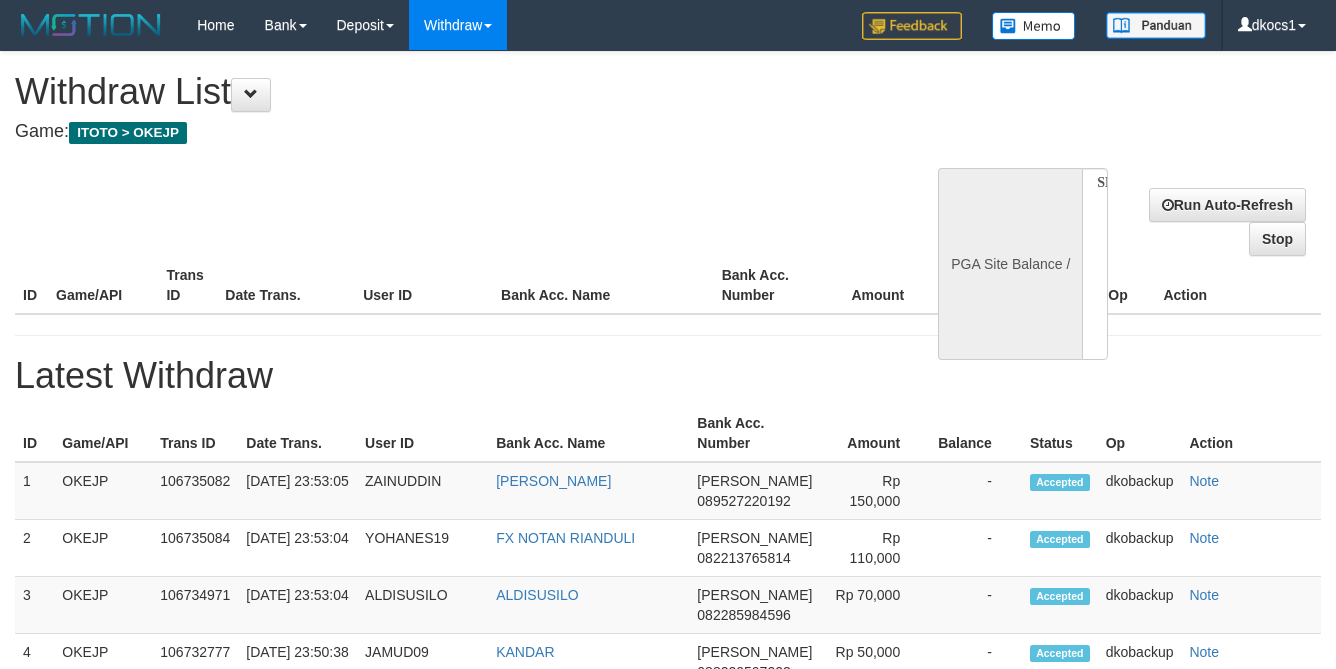 select 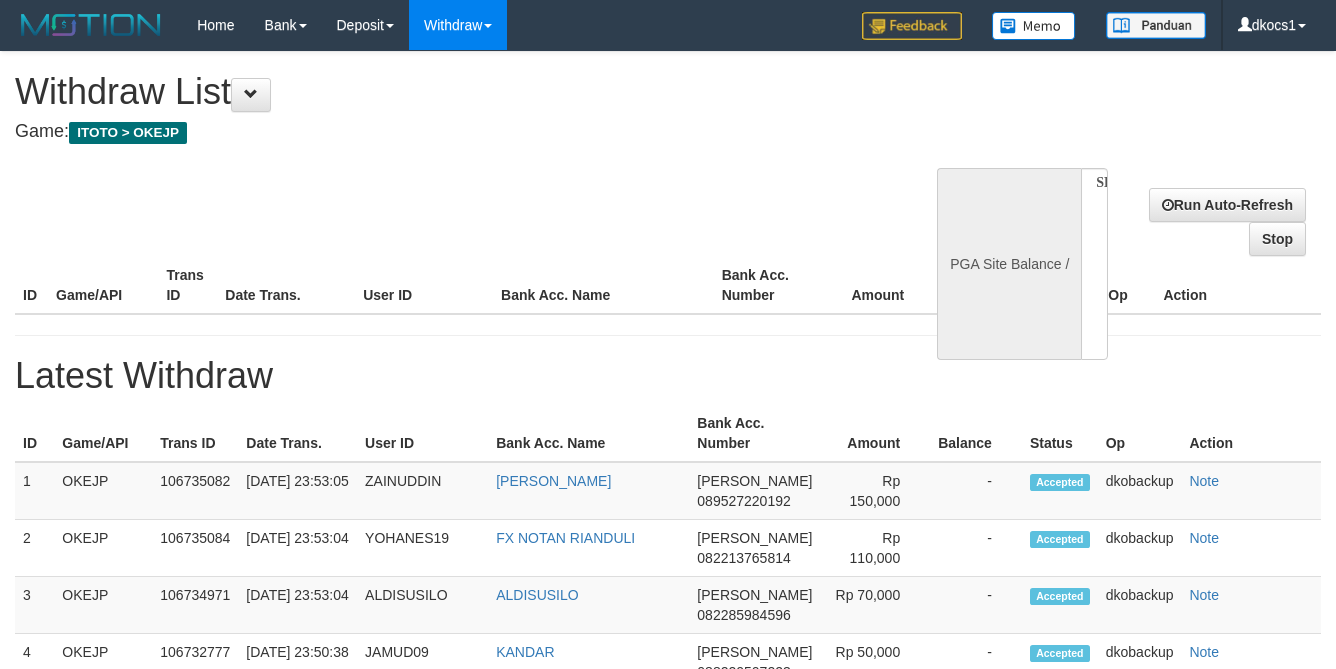 scroll, scrollTop: 0, scrollLeft: 0, axis: both 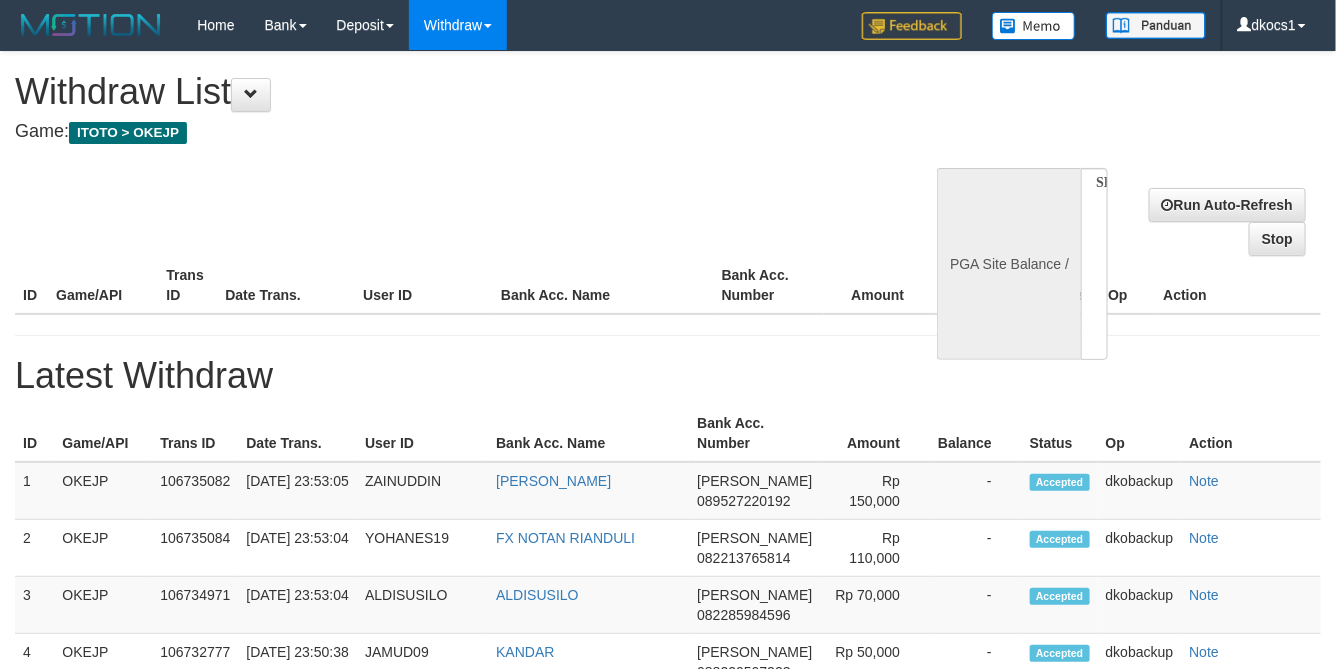 select on "**" 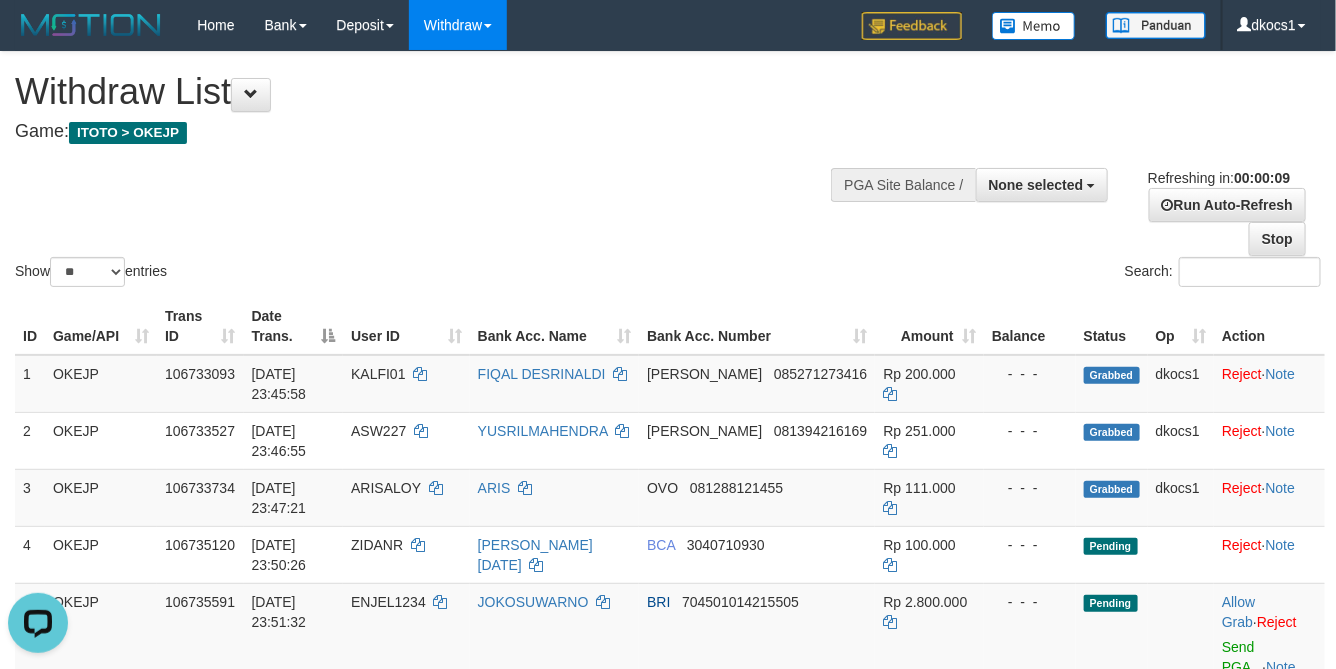 scroll, scrollTop: 0, scrollLeft: 0, axis: both 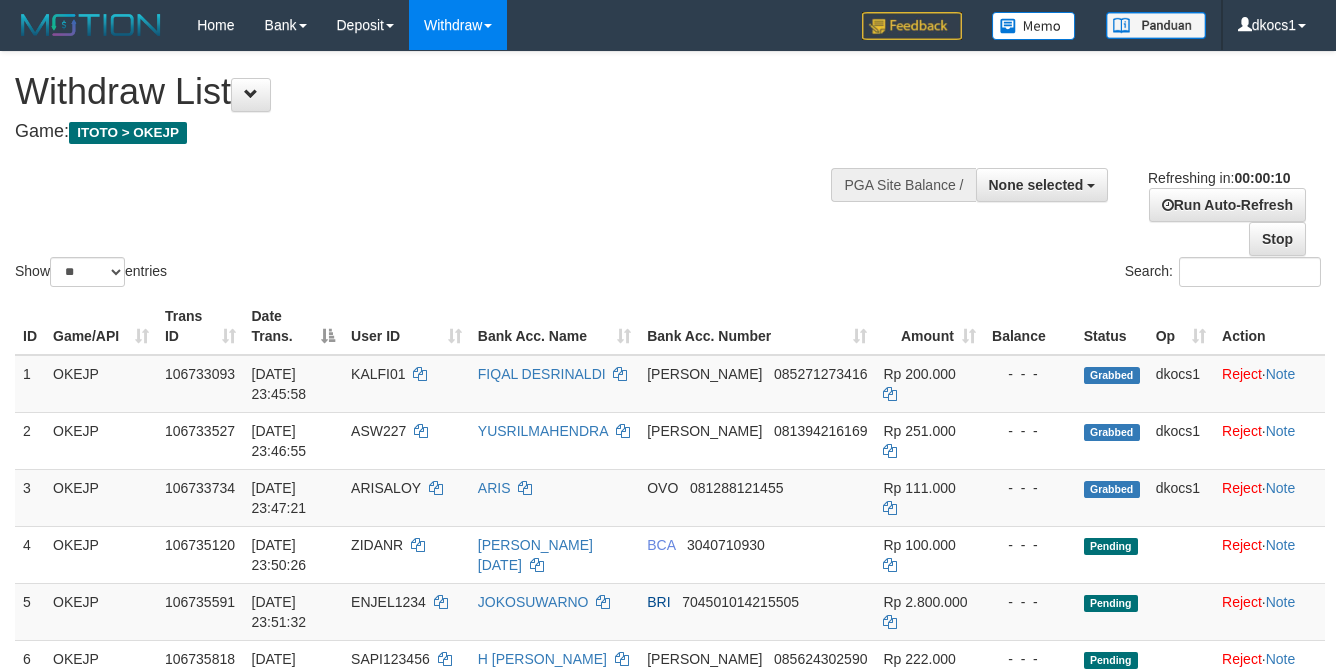 select 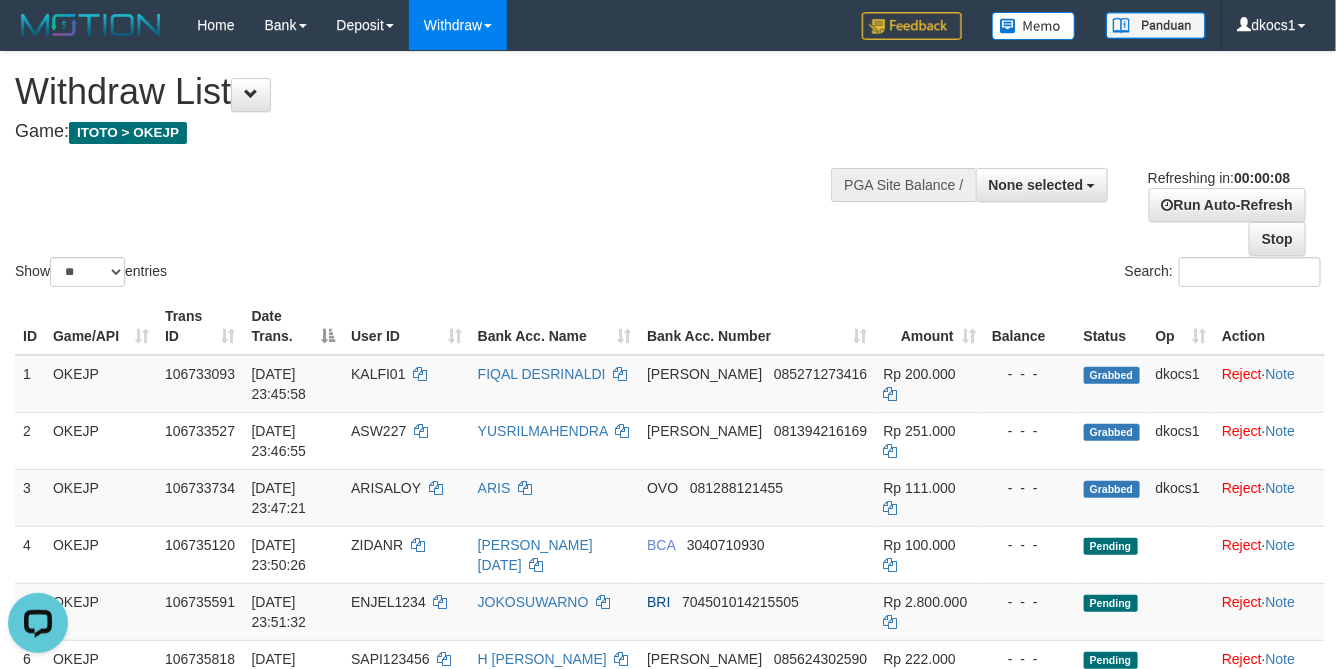 scroll, scrollTop: 0, scrollLeft: 0, axis: both 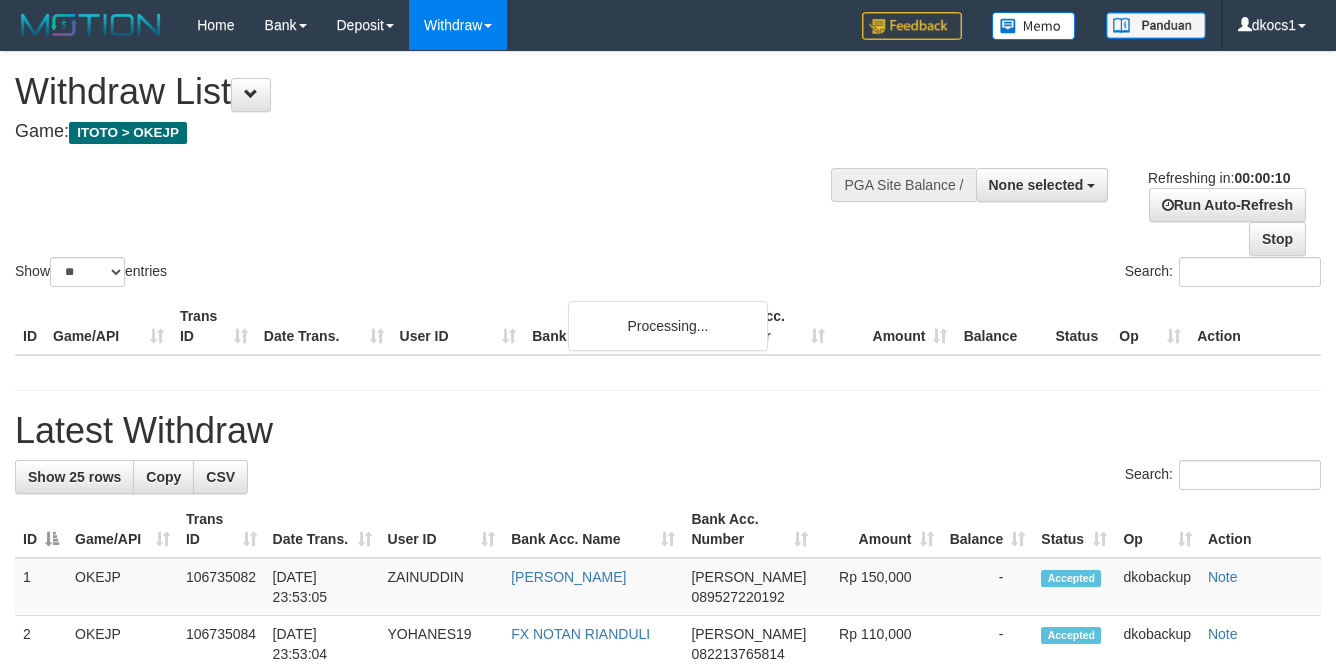 select 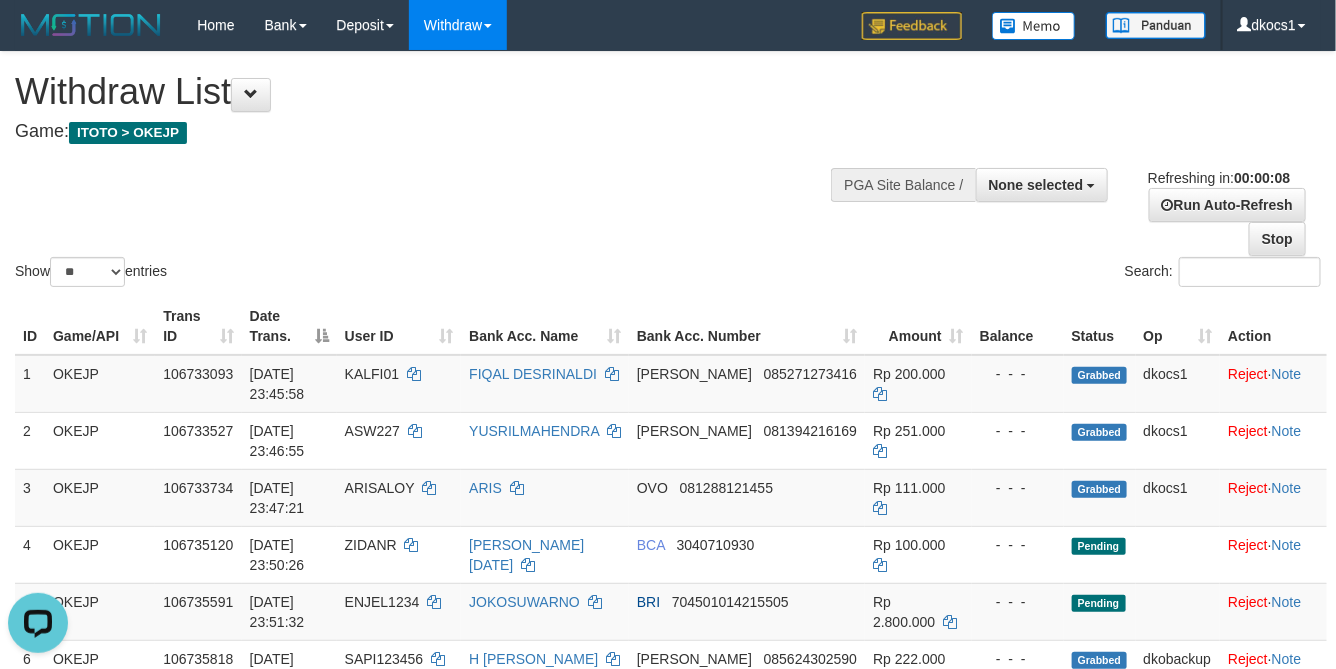 scroll, scrollTop: 0, scrollLeft: 0, axis: both 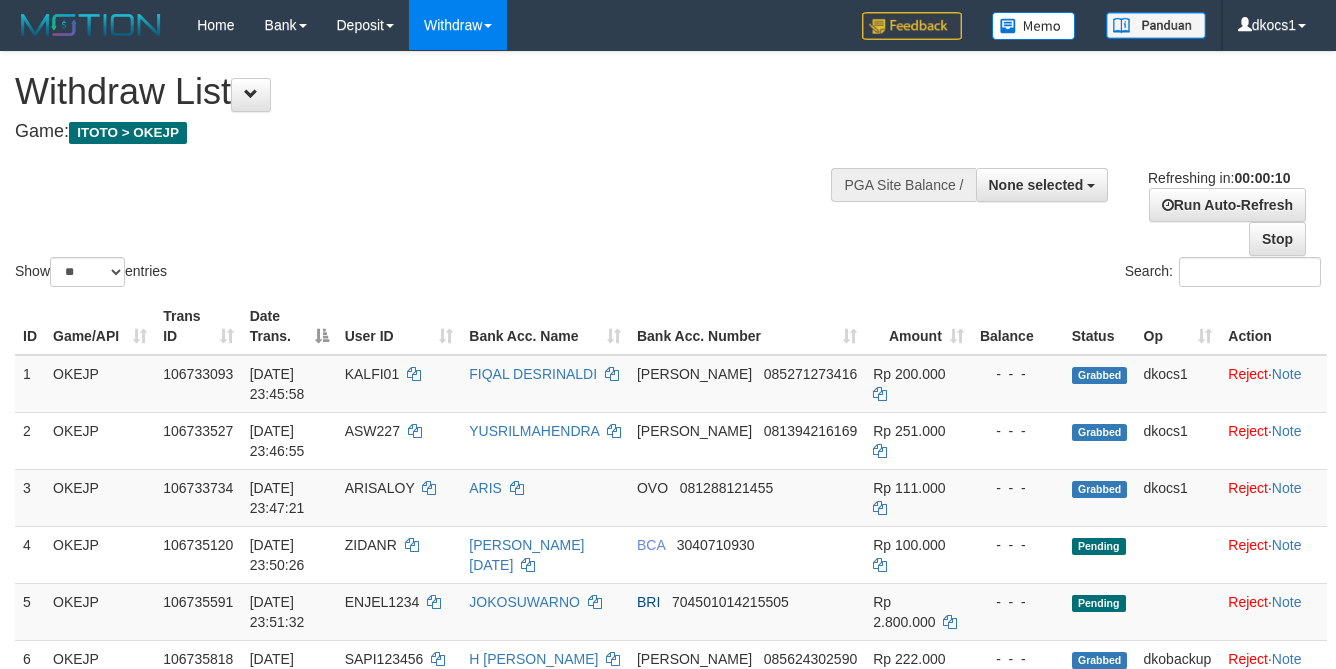 select 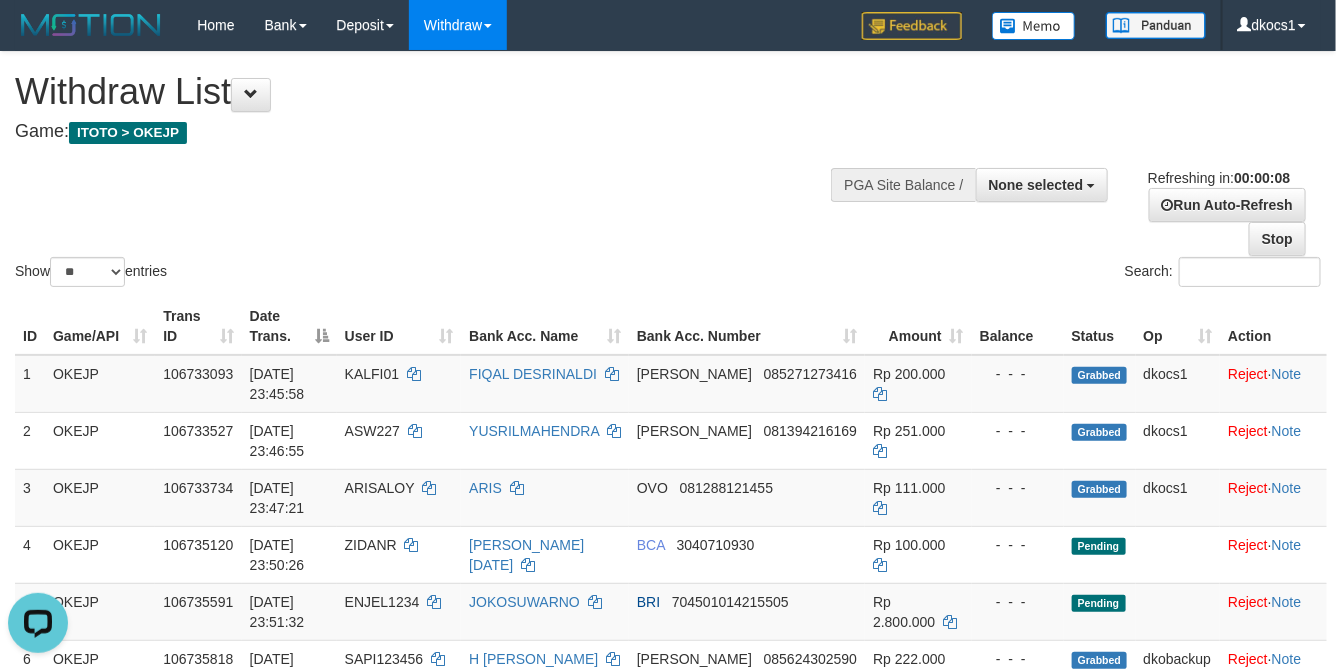 scroll, scrollTop: 0, scrollLeft: 0, axis: both 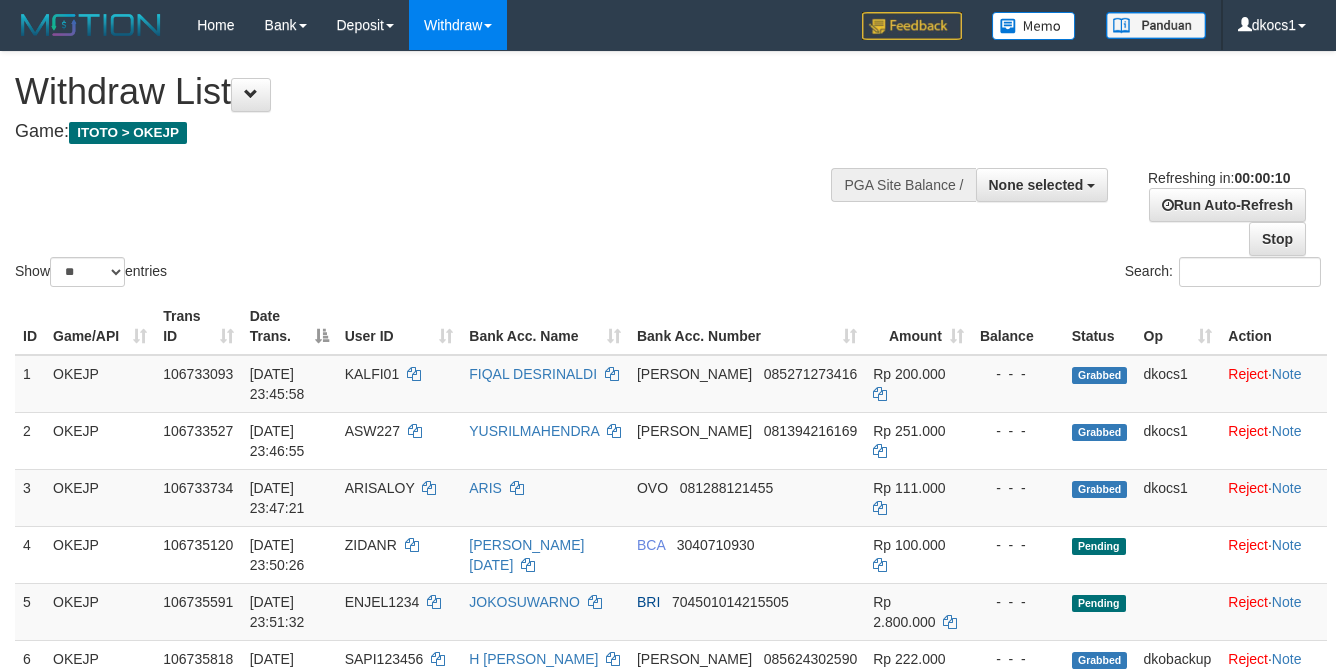 select 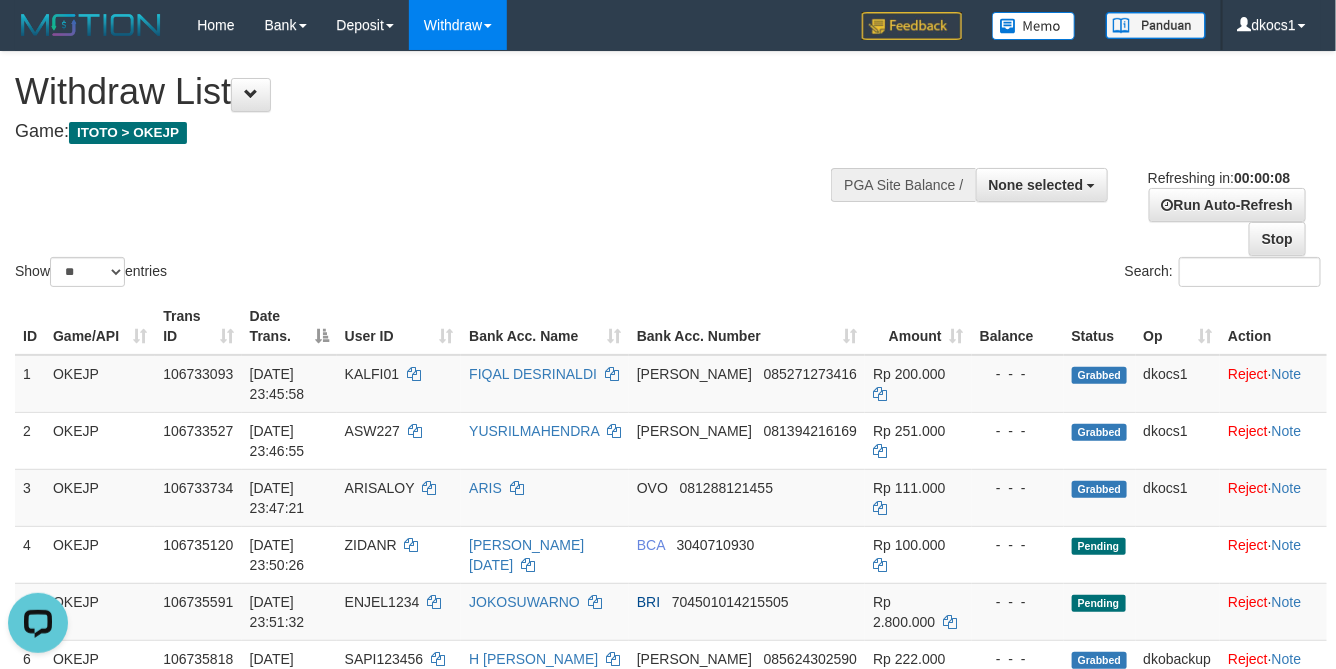 scroll, scrollTop: 0, scrollLeft: 0, axis: both 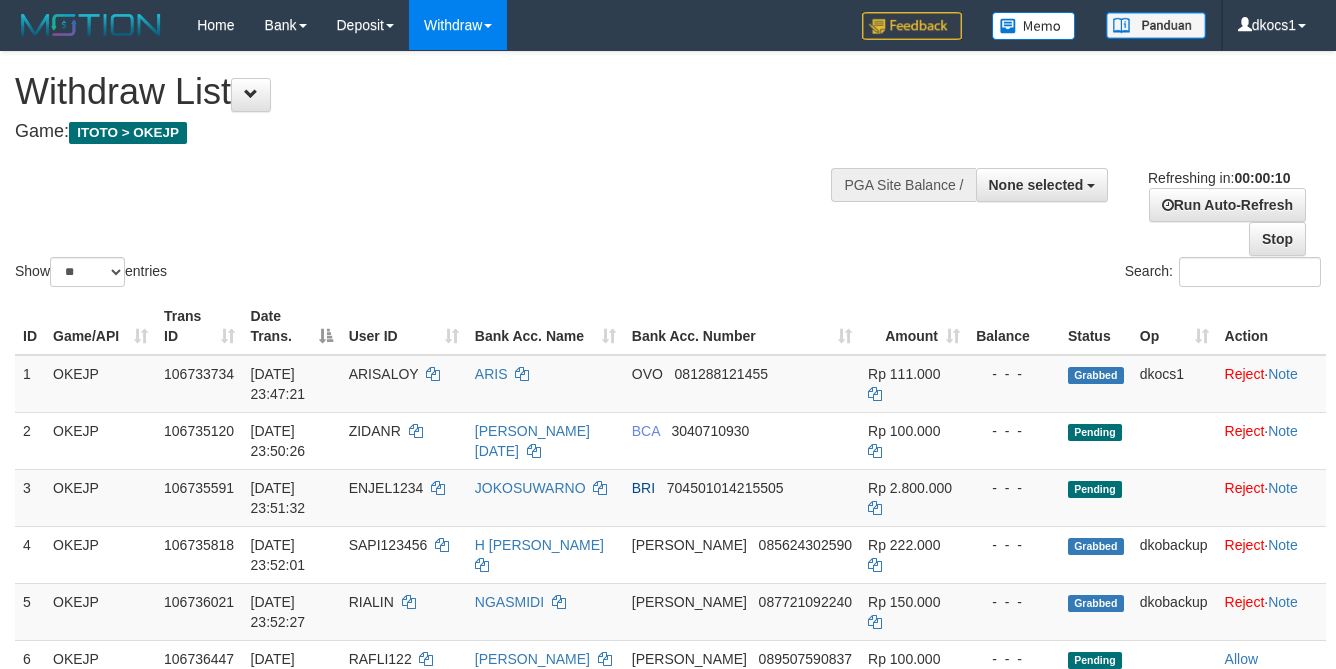 select 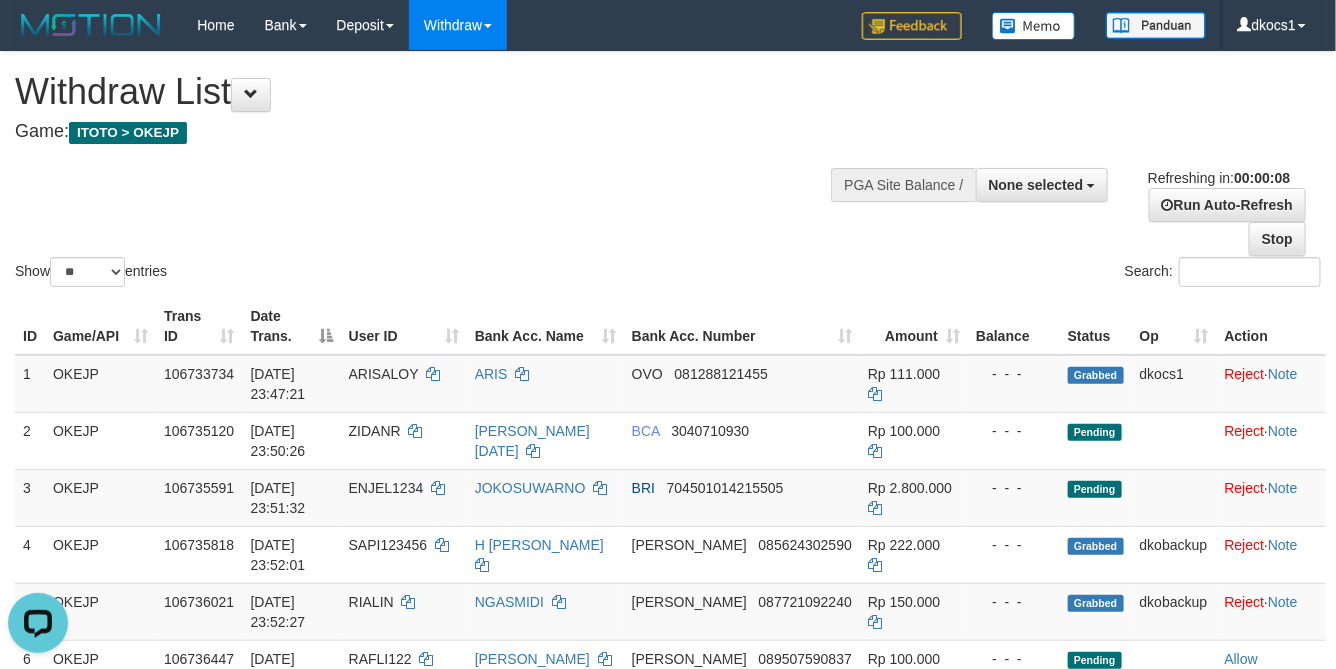 scroll, scrollTop: 0, scrollLeft: 0, axis: both 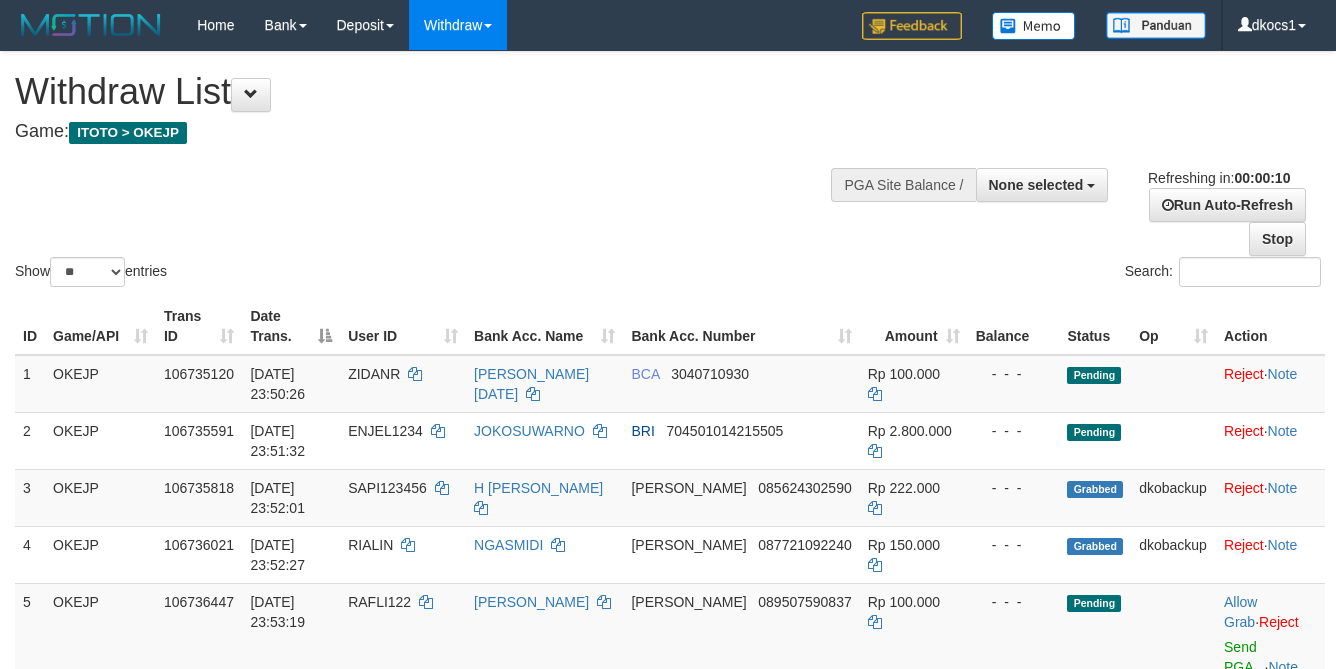 select 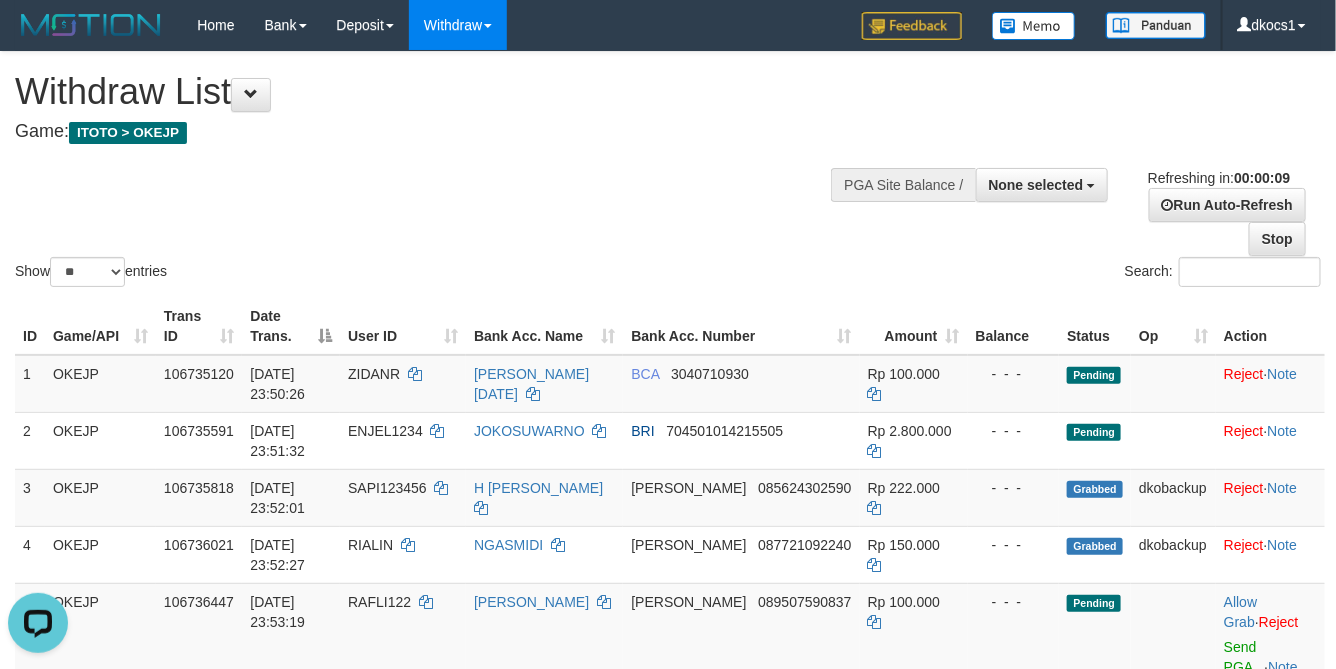 scroll, scrollTop: 0, scrollLeft: 0, axis: both 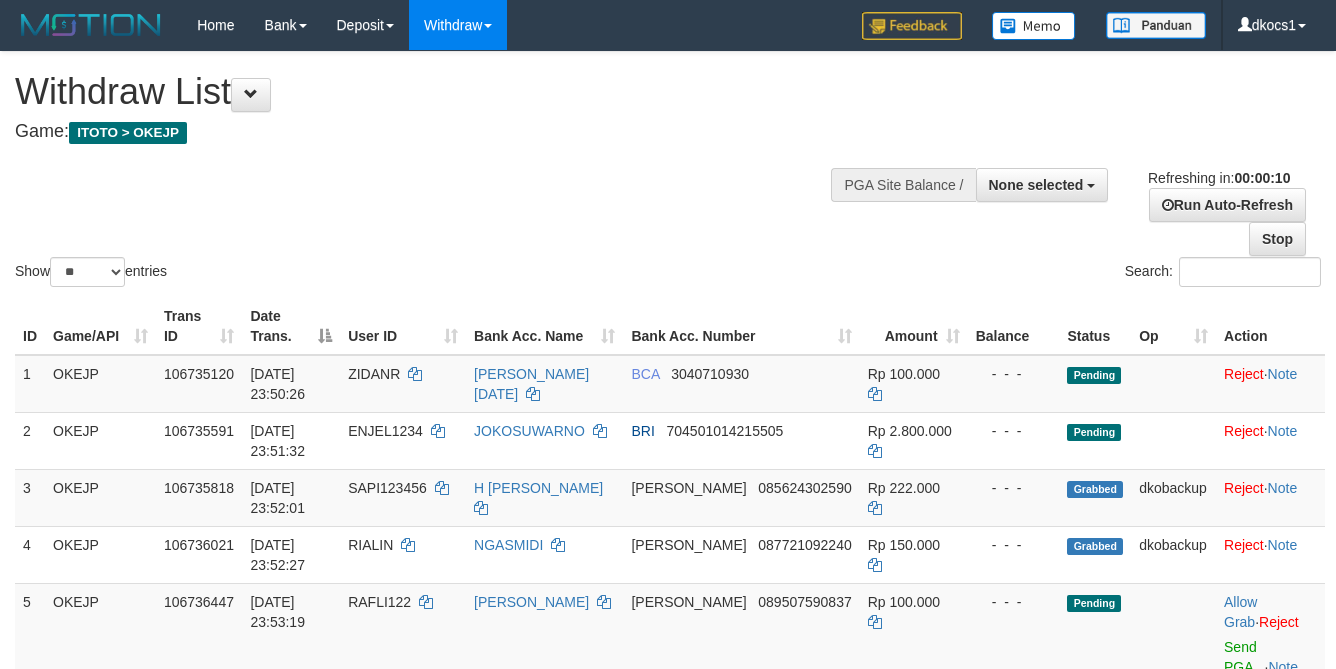 select 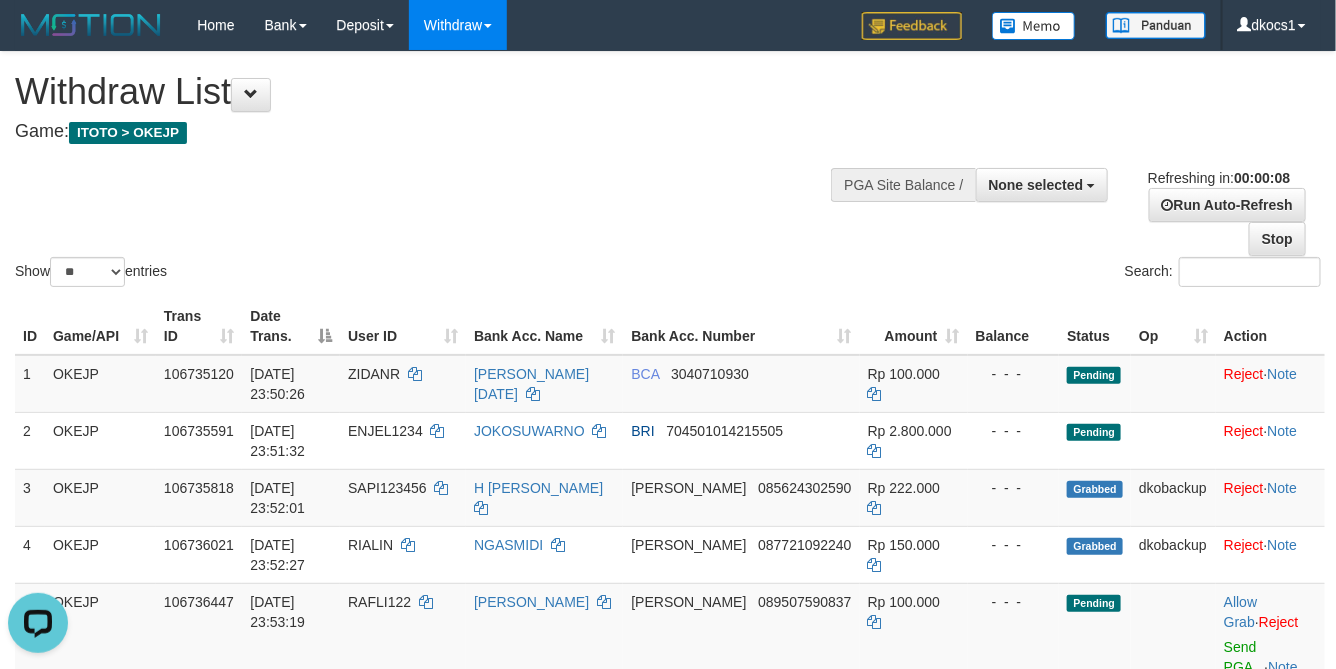 scroll, scrollTop: 0, scrollLeft: 0, axis: both 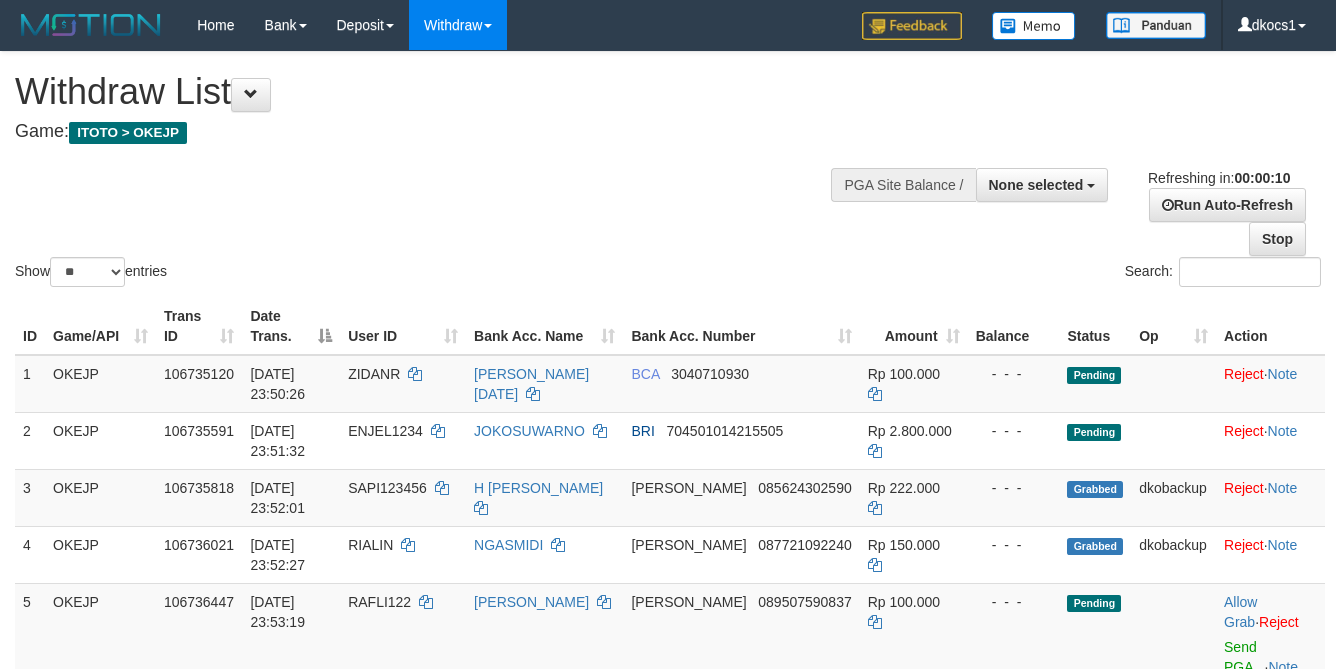 select 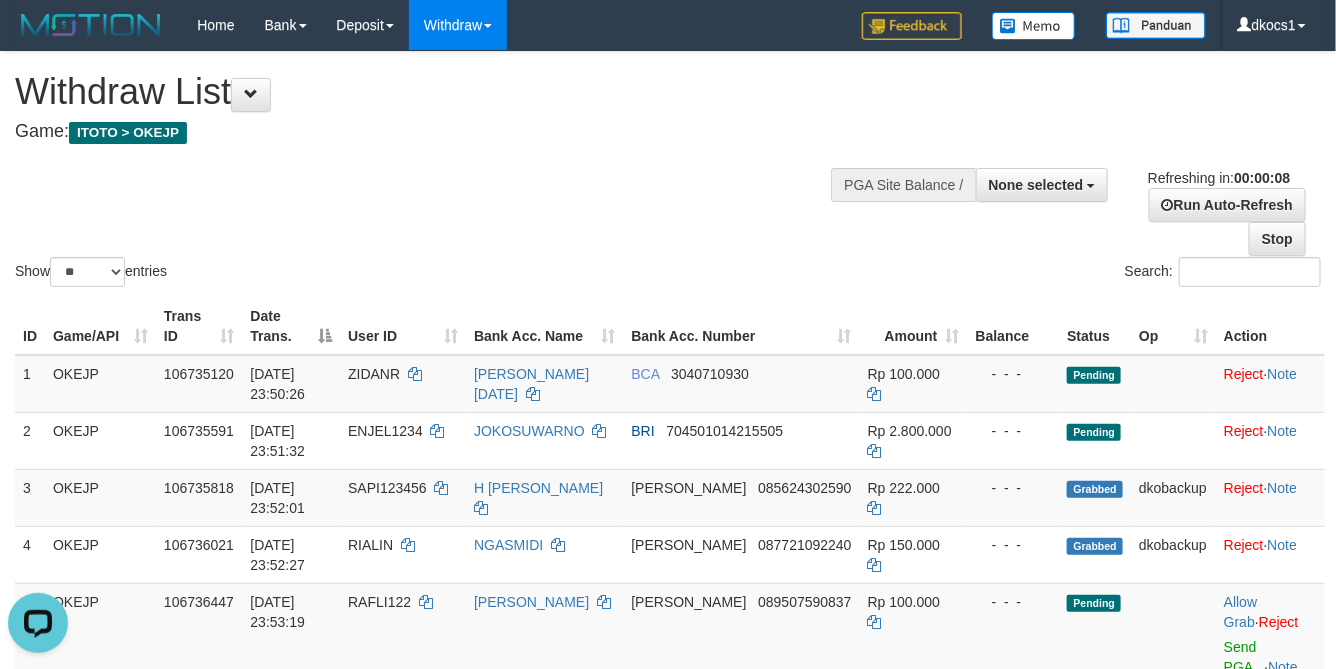 scroll, scrollTop: 0, scrollLeft: 0, axis: both 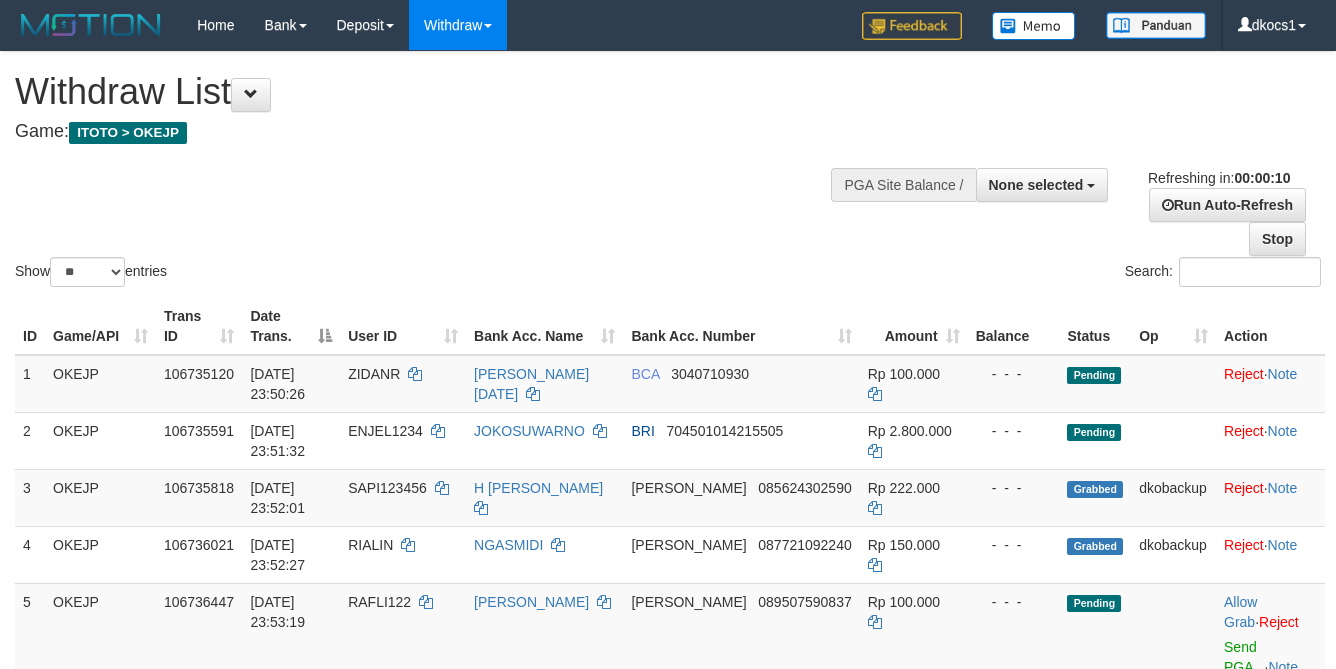 select 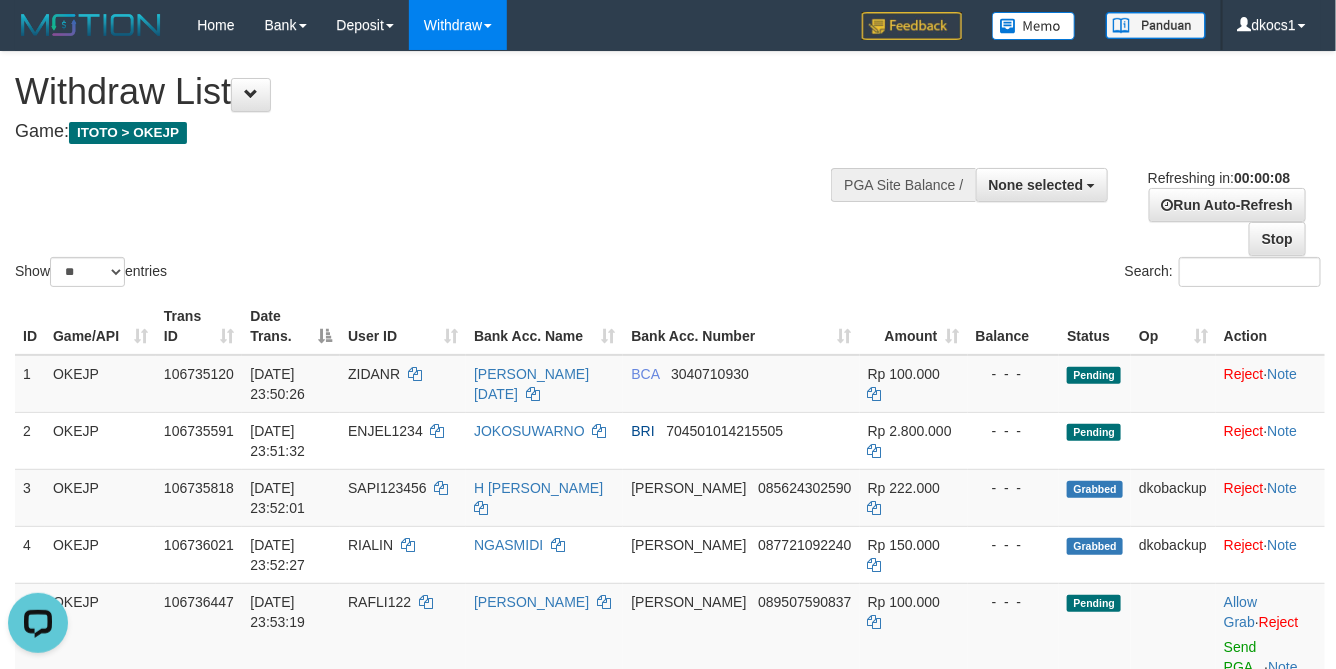 scroll, scrollTop: 0, scrollLeft: 0, axis: both 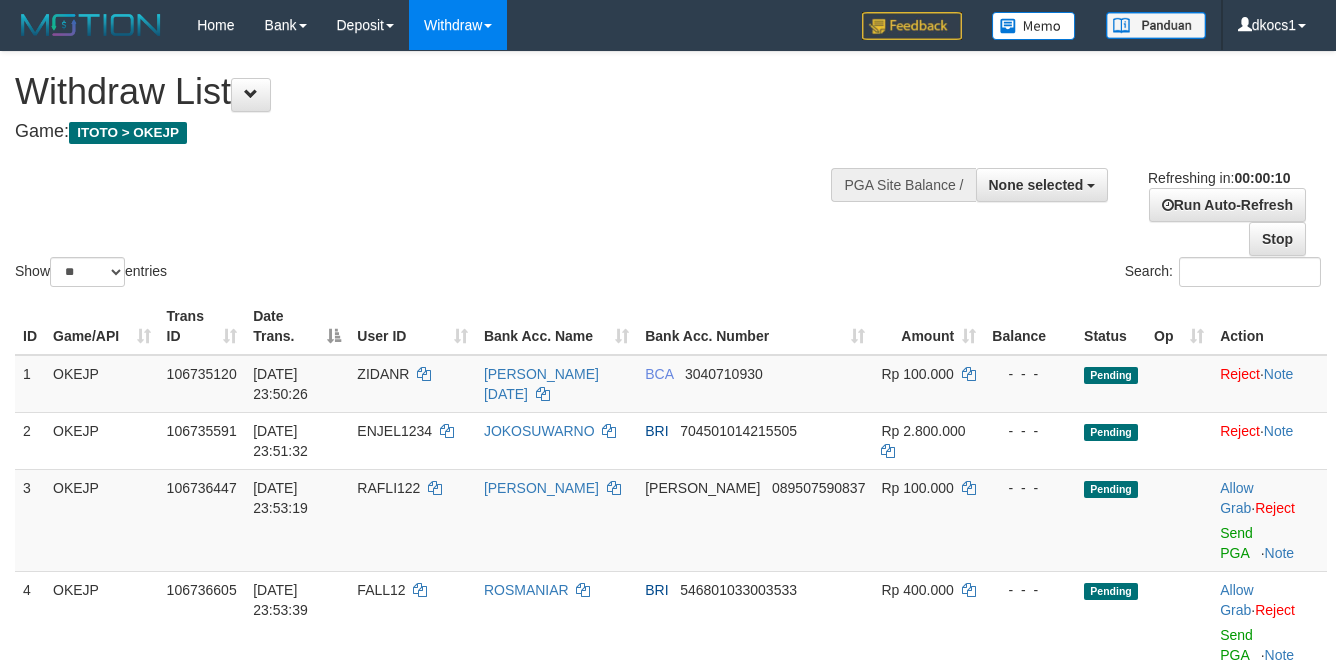 select 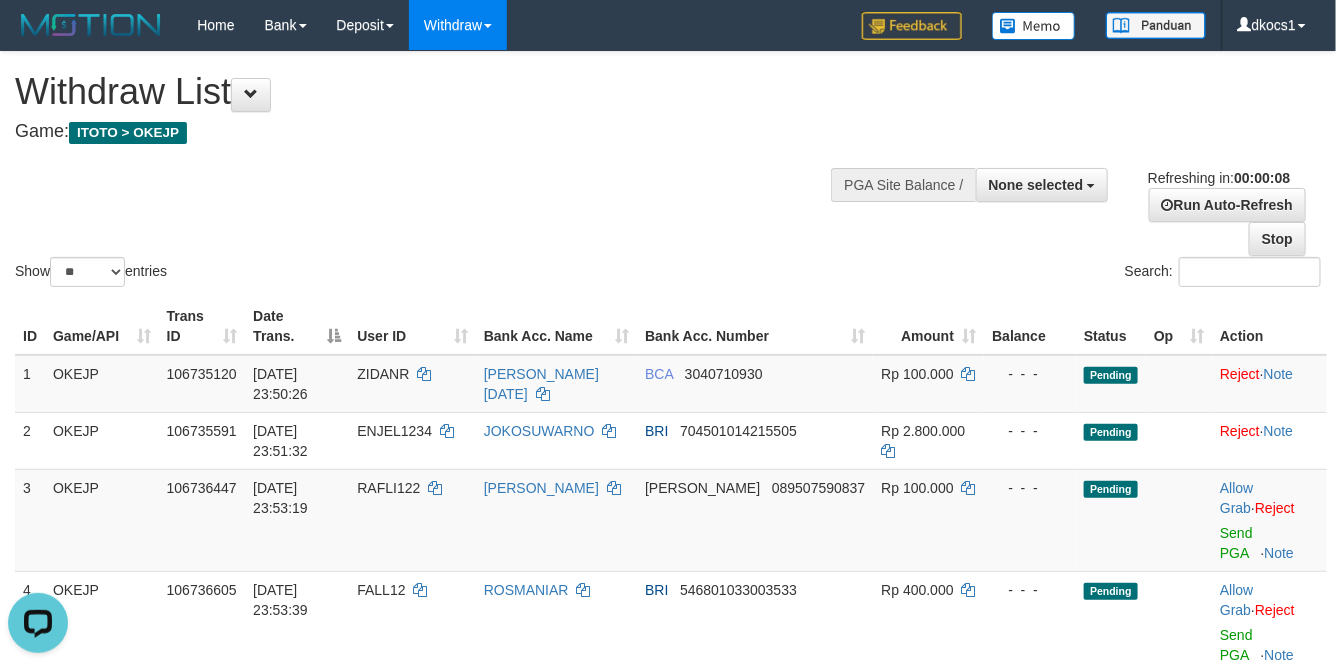 scroll, scrollTop: 0, scrollLeft: 0, axis: both 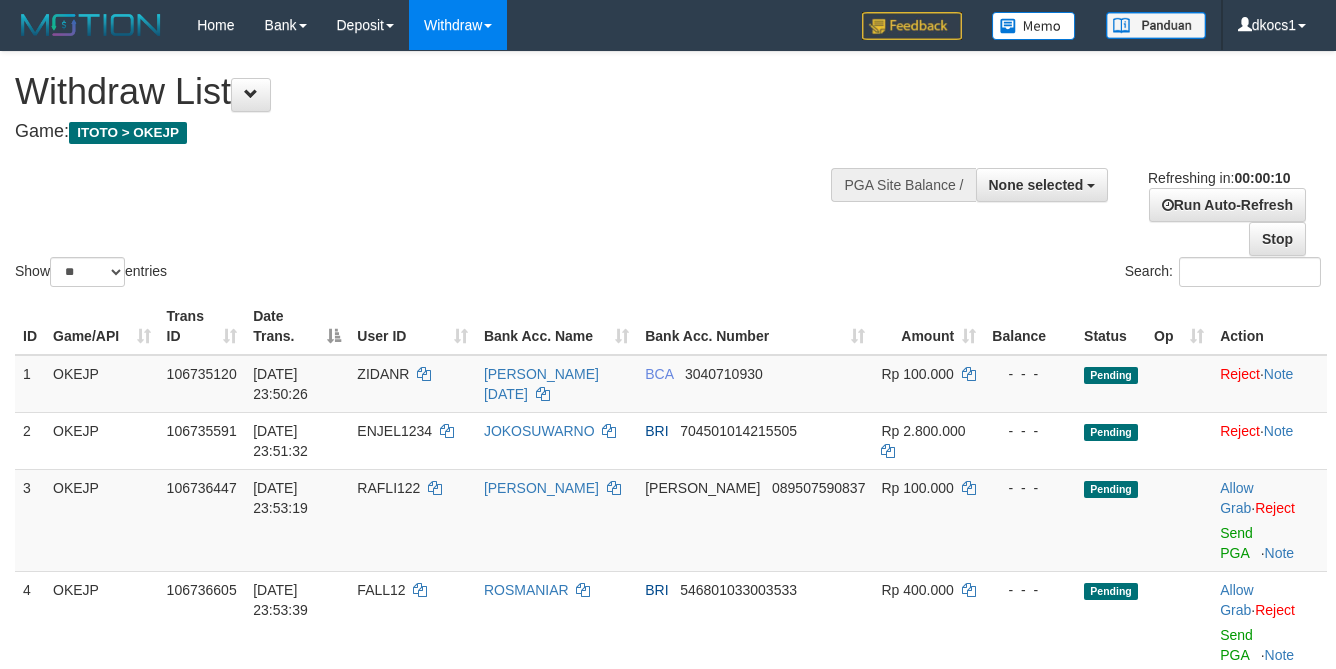 select 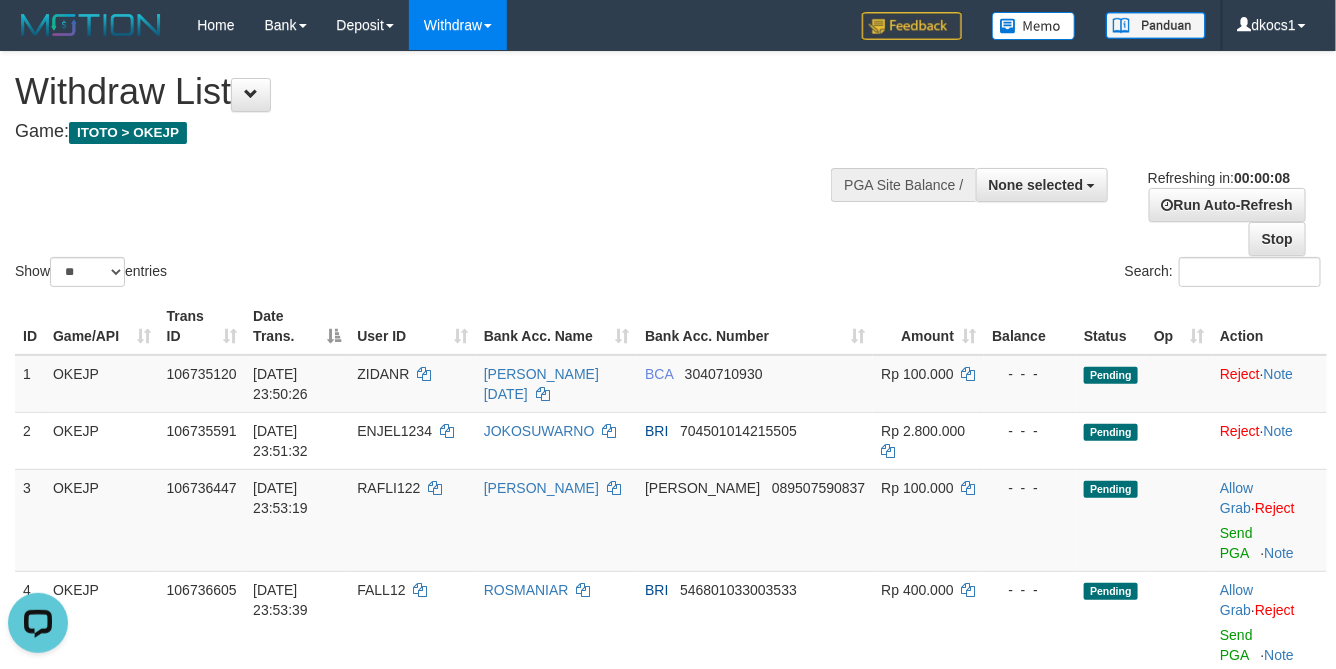 scroll, scrollTop: 0, scrollLeft: 0, axis: both 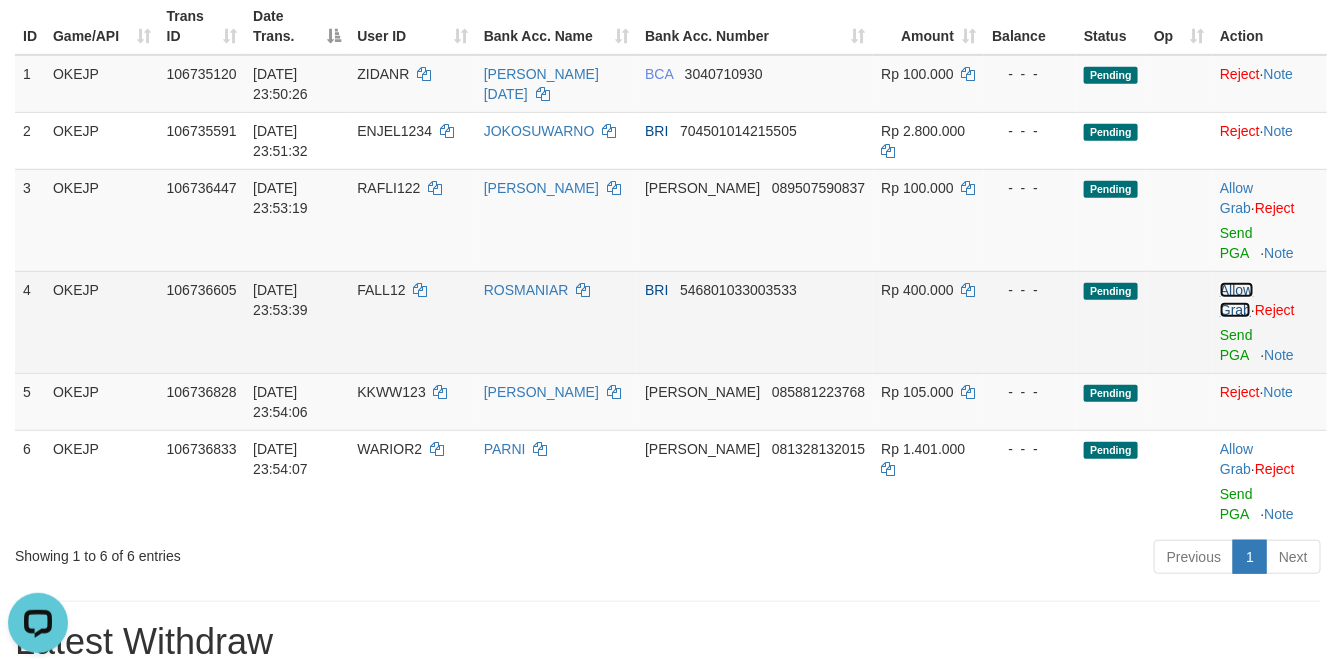 click on "Allow Grab" at bounding box center (1236, 300) 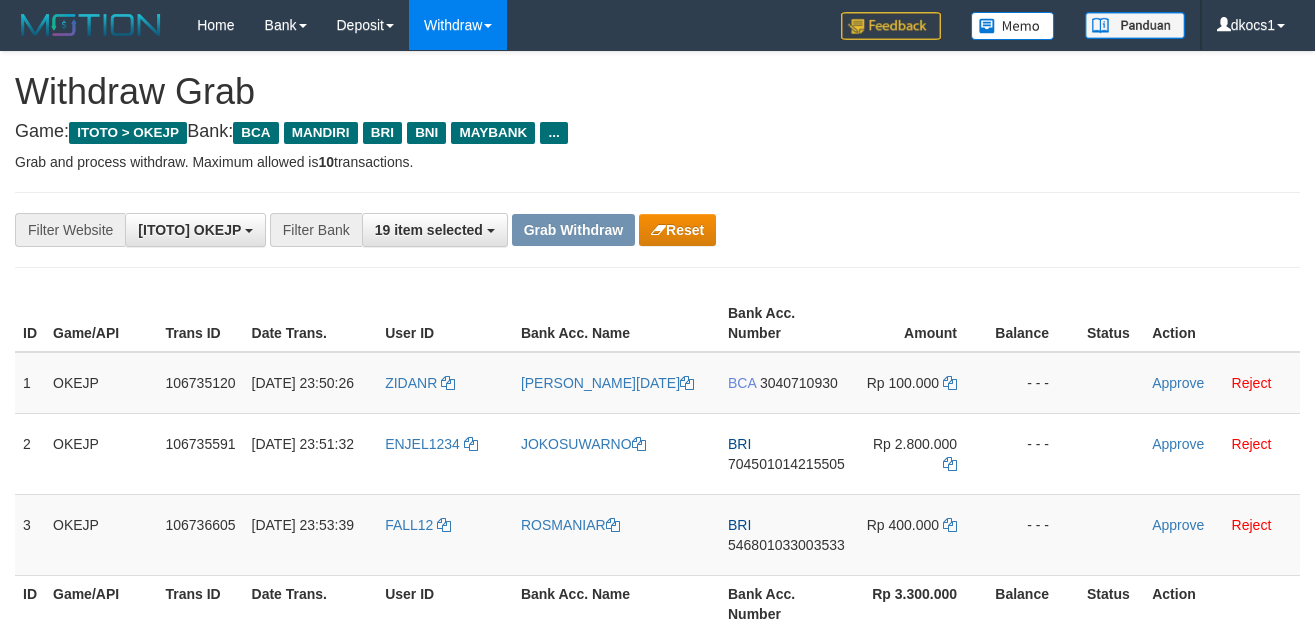 scroll, scrollTop: 0, scrollLeft: 0, axis: both 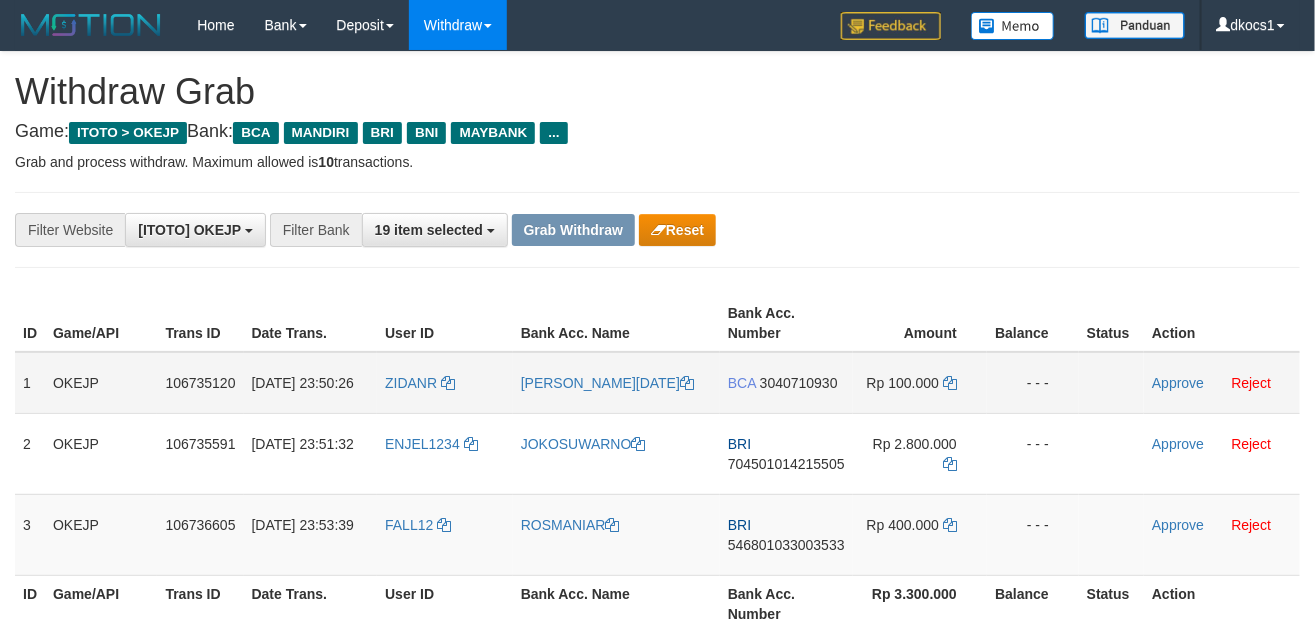 click on "[PERSON_NAME][DATE]" at bounding box center (616, 383) 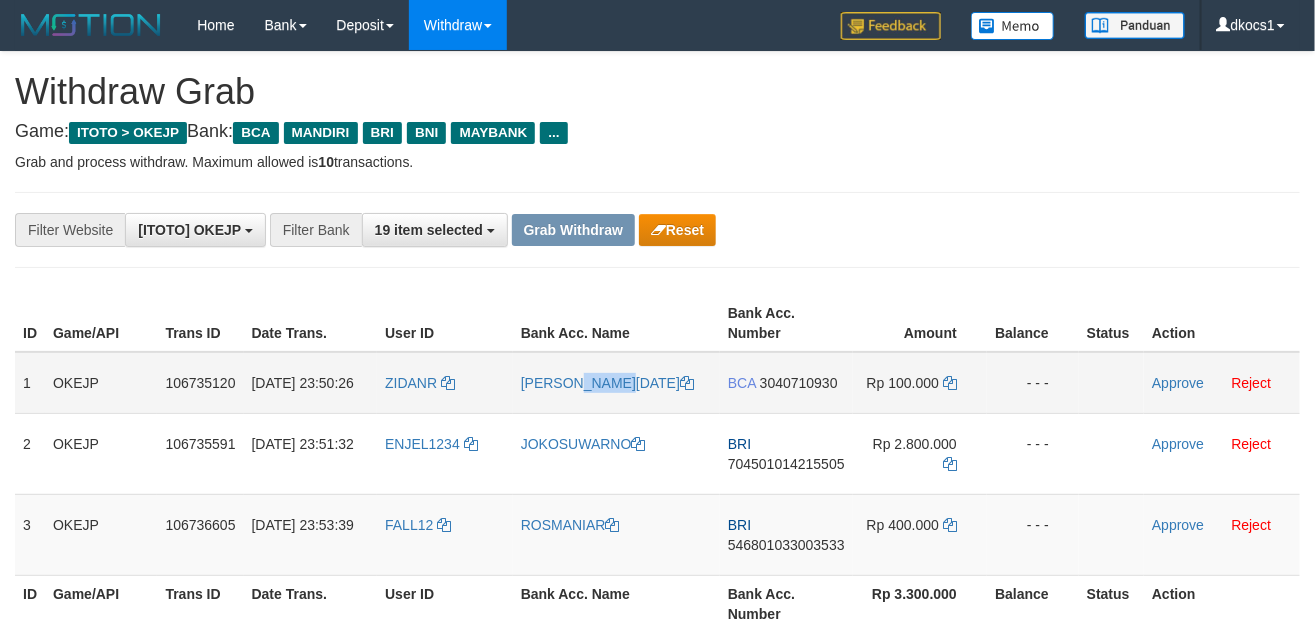 click on "[PERSON_NAME][DATE]" at bounding box center (616, 383) 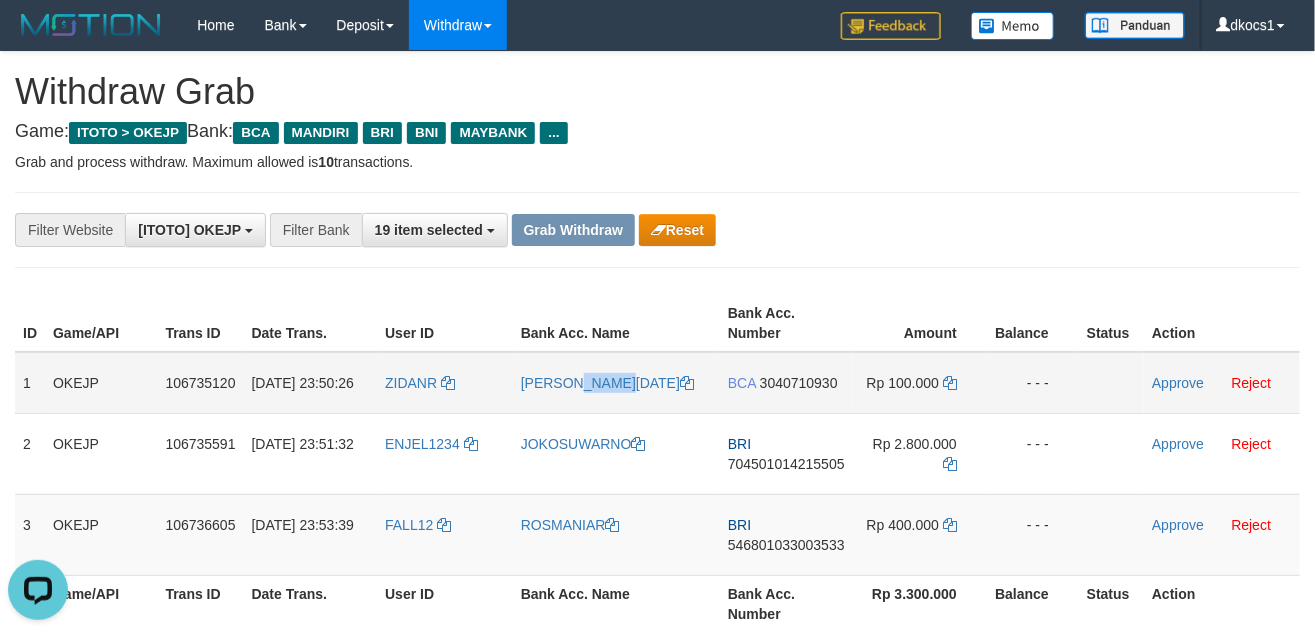 scroll, scrollTop: 0, scrollLeft: 0, axis: both 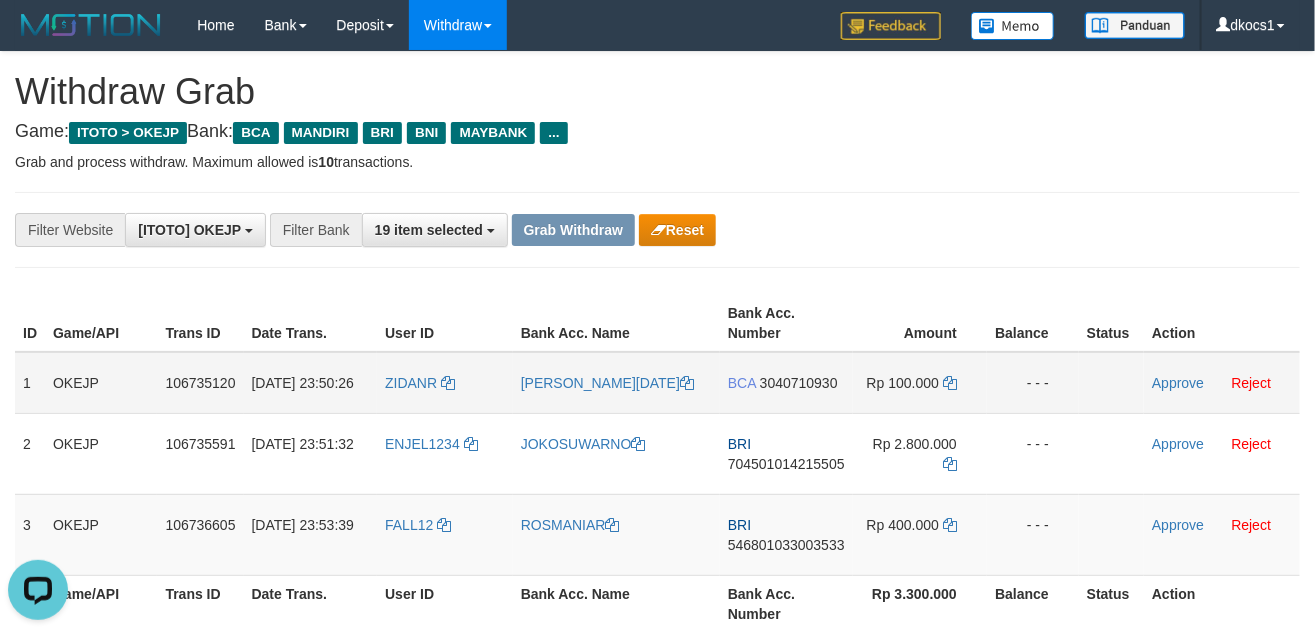 click on "ZIDANR" at bounding box center [445, 383] 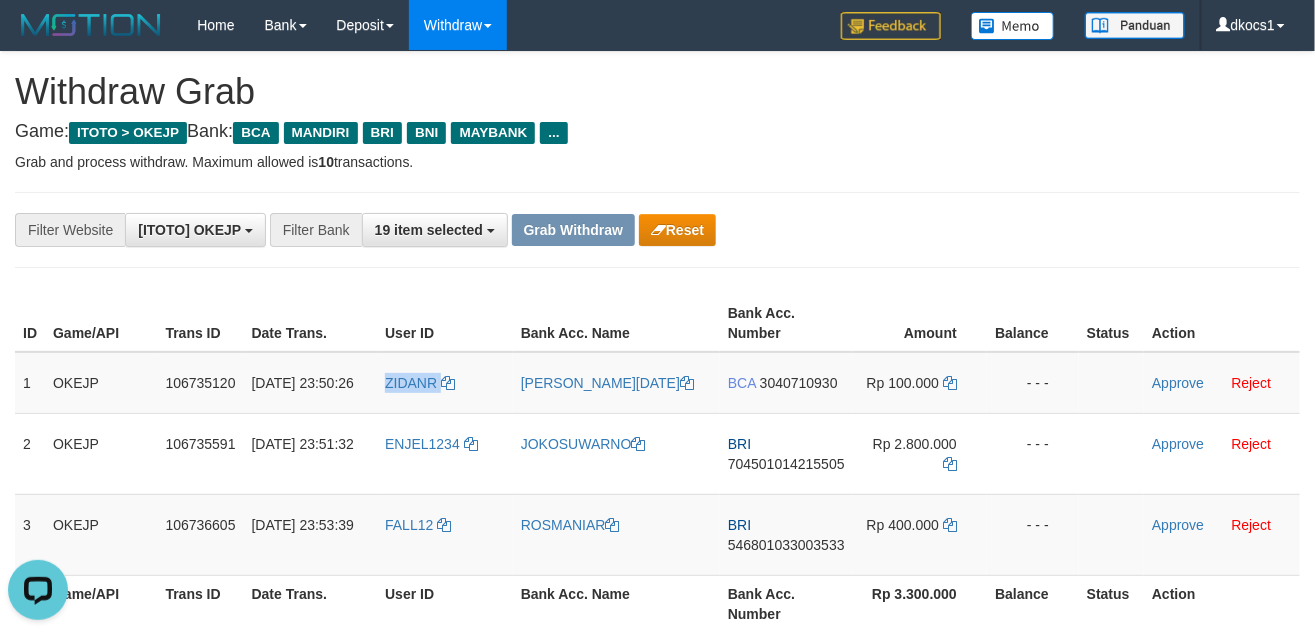 drag, startPoint x: 412, startPoint y: 415, endPoint x: 796, endPoint y: 277, distance: 408.04413 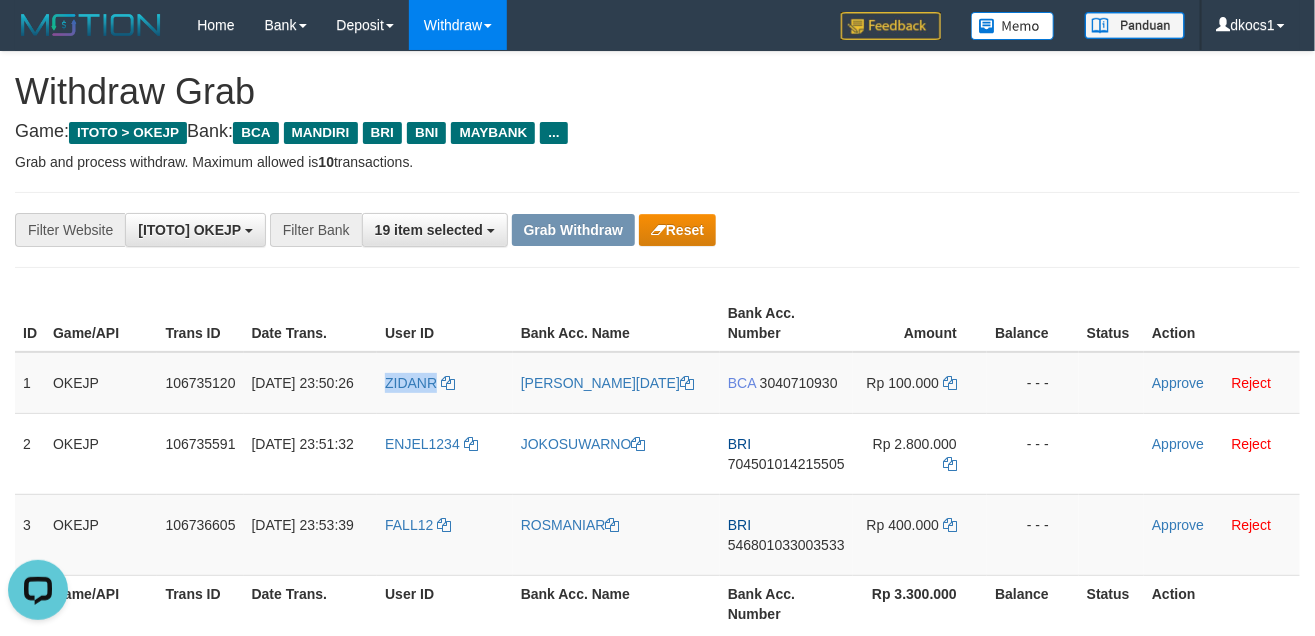 copy on "ZIDANR" 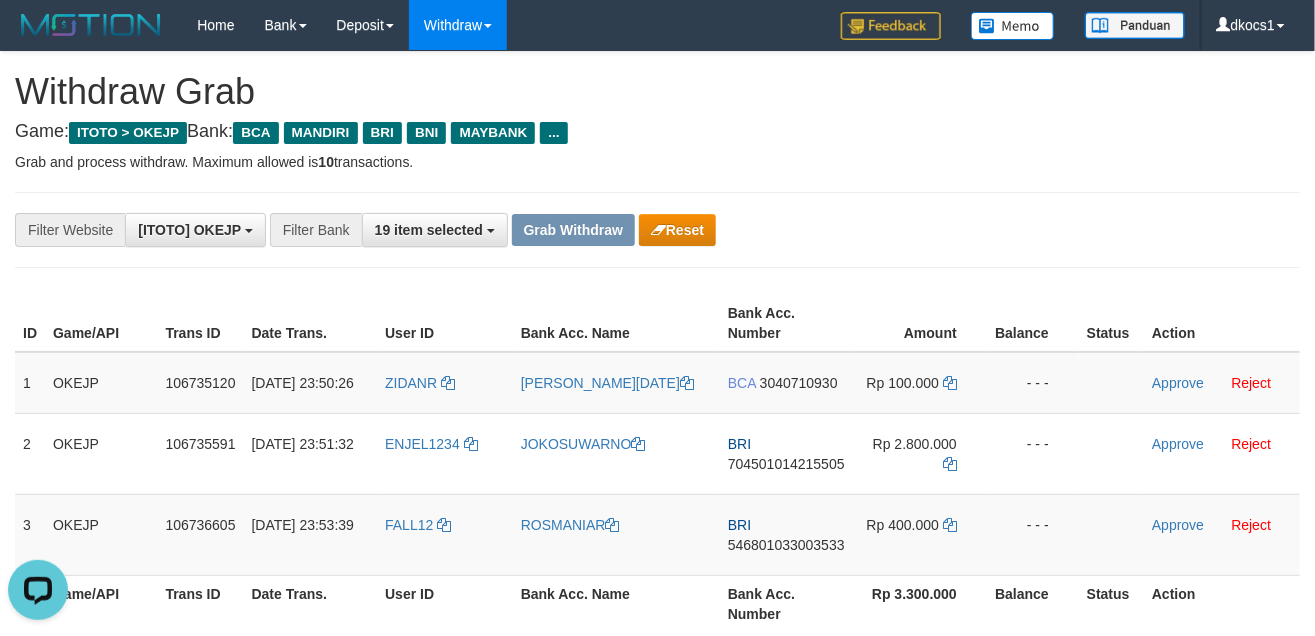 drag, startPoint x: 831, startPoint y: 177, endPoint x: 1258, endPoint y: 328, distance: 452.91278 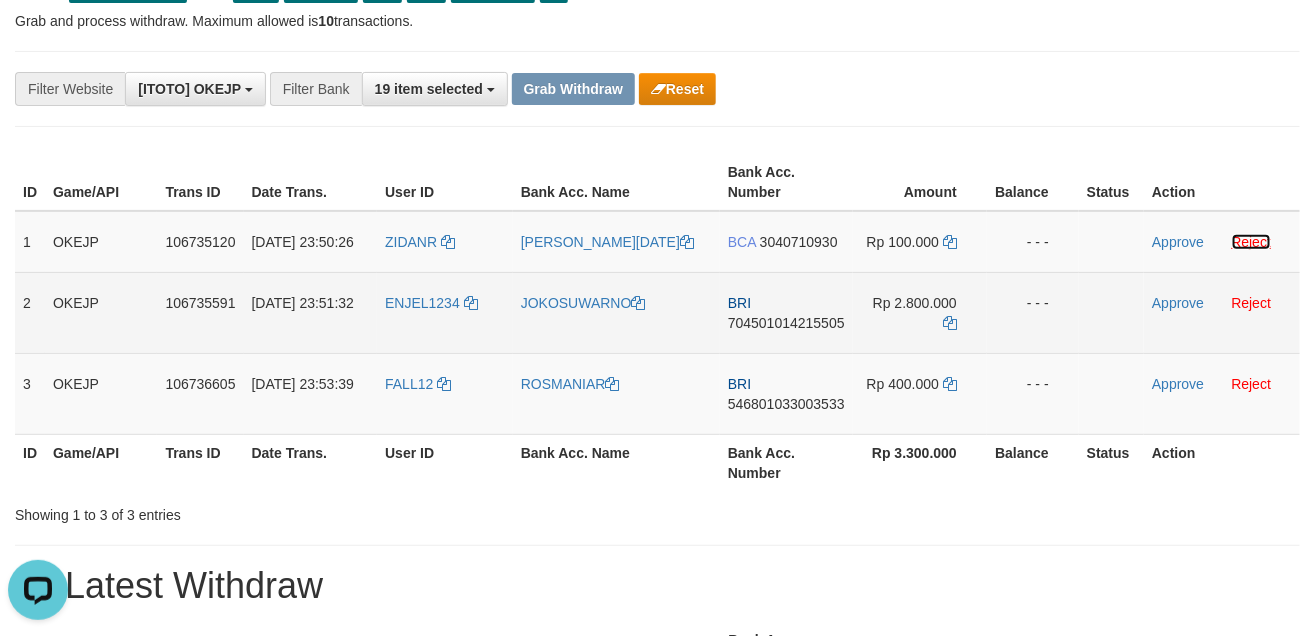 scroll, scrollTop: 106, scrollLeft: 0, axis: vertical 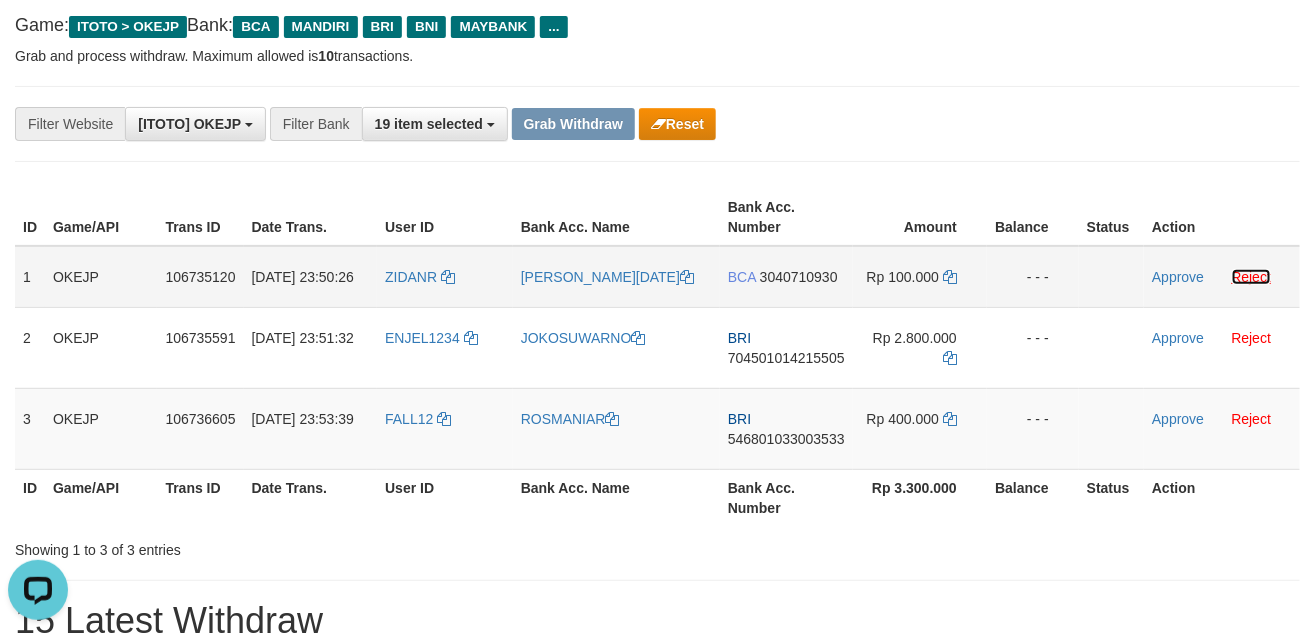 click on "Reject" at bounding box center [1252, 277] 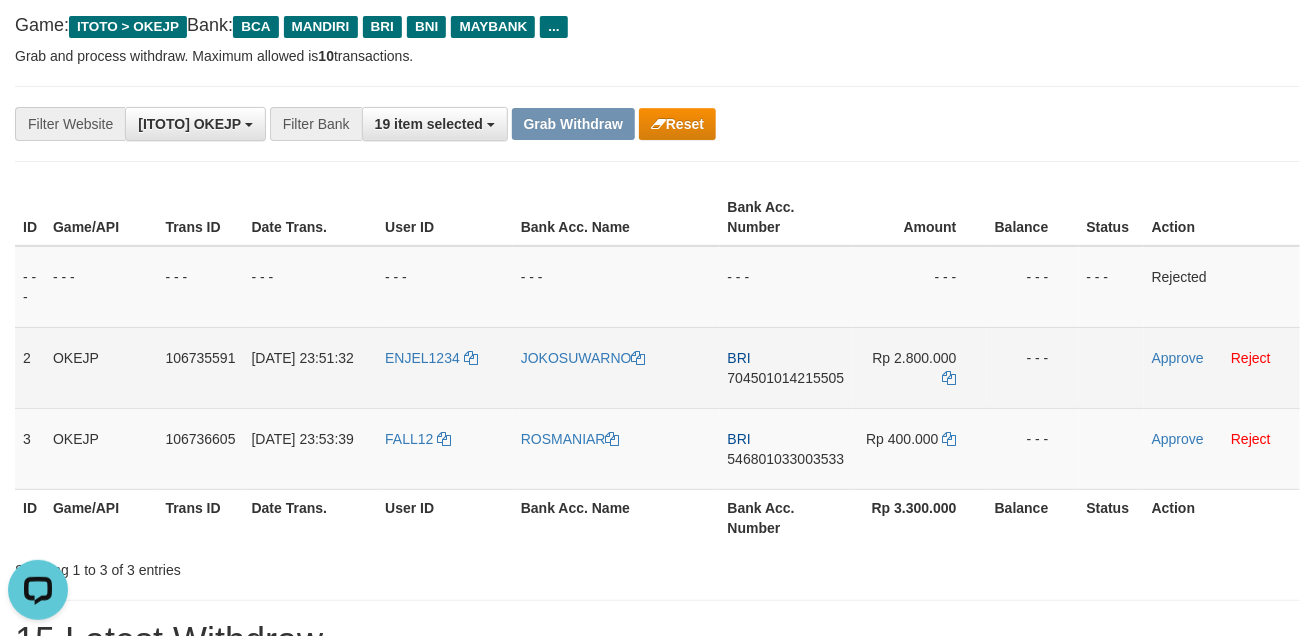 click on "ENJEL1234" at bounding box center (445, 367) 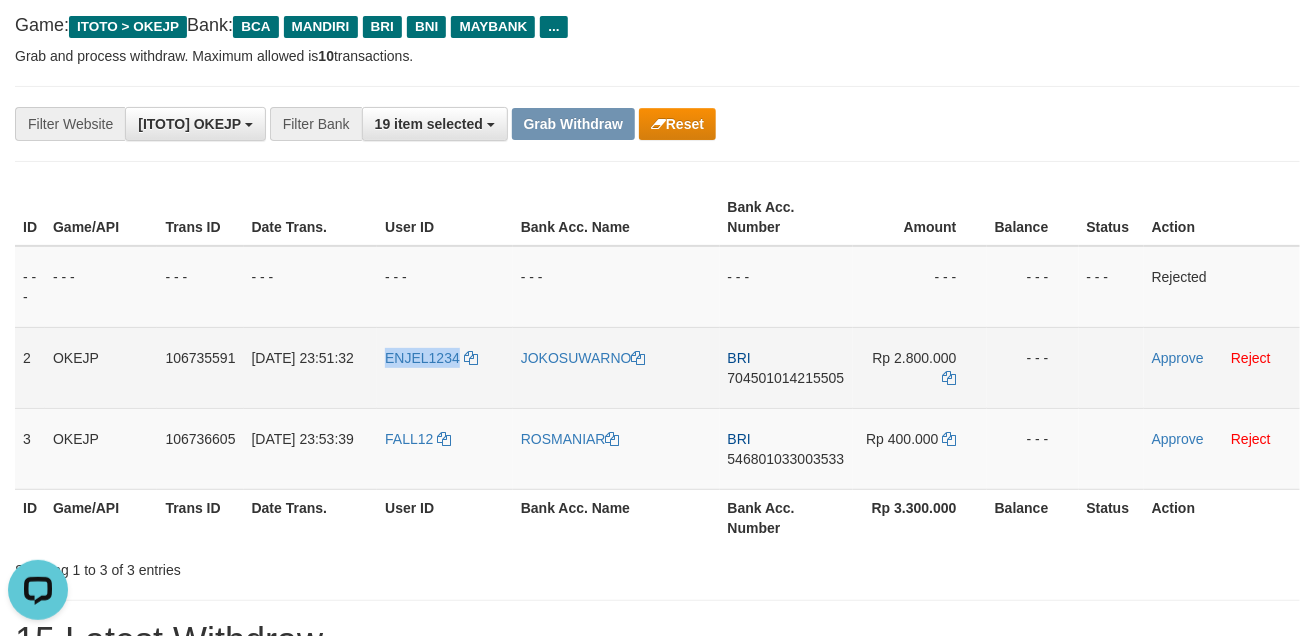drag, startPoint x: 385, startPoint y: 393, endPoint x: 405, endPoint y: 391, distance: 20.09975 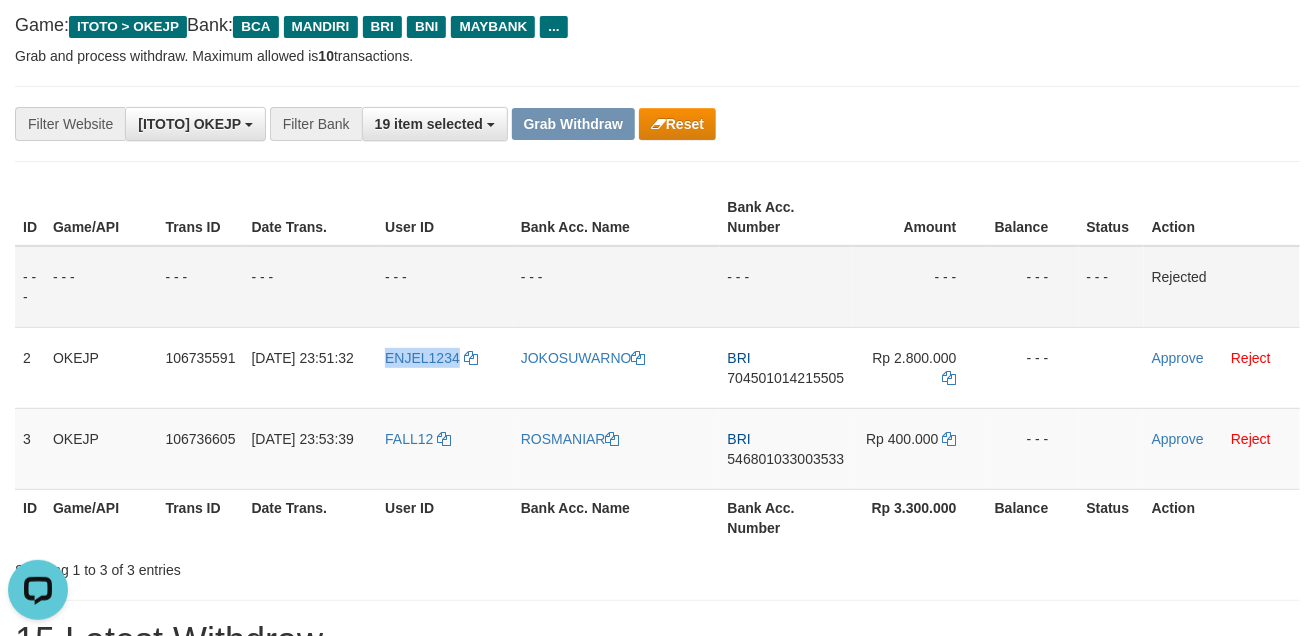 copy on "ENJEL1234" 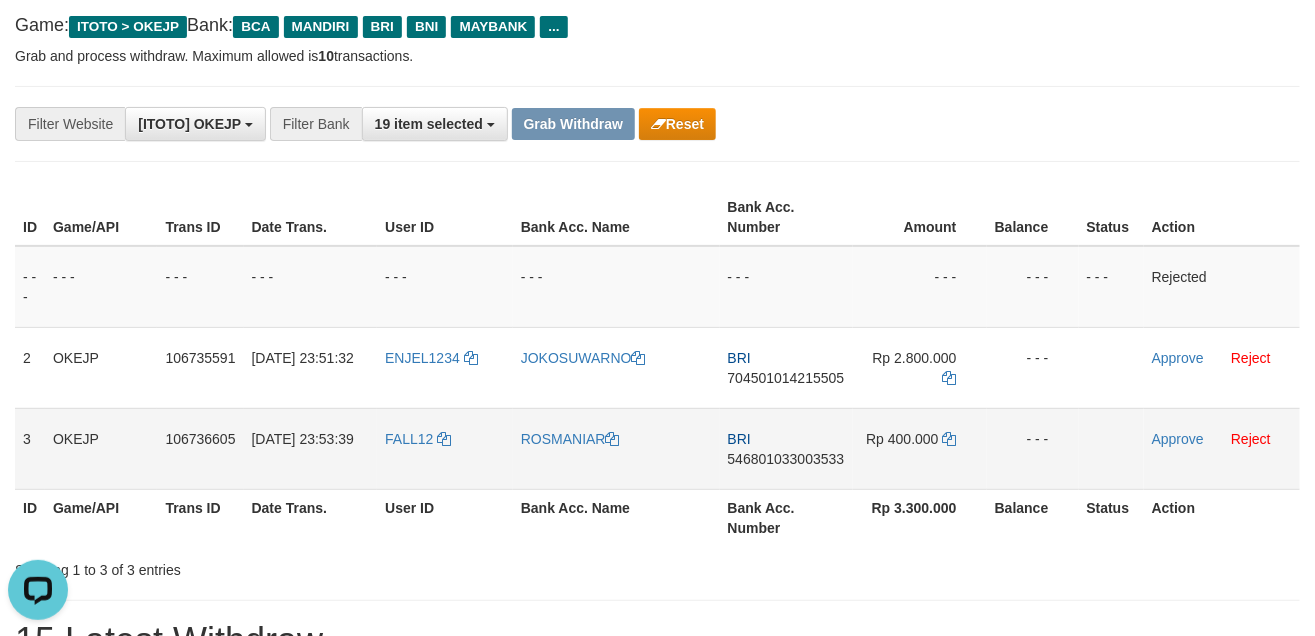click on "FALL12" at bounding box center (445, 448) 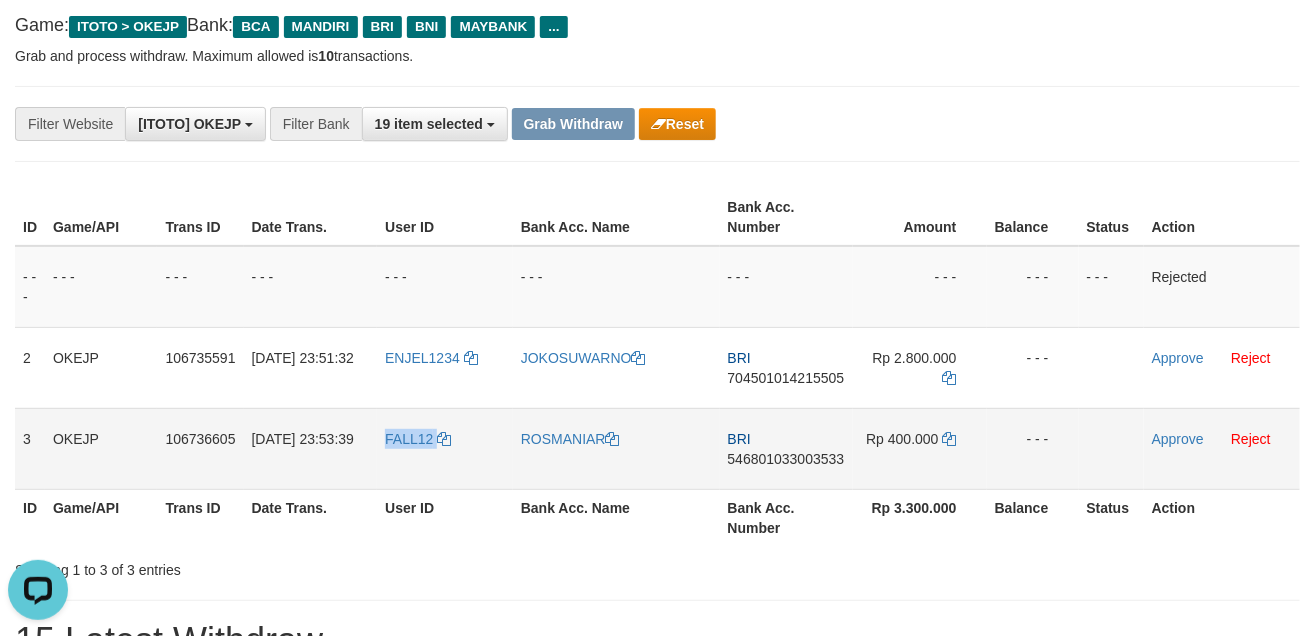 click on "FALL12" at bounding box center [445, 448] 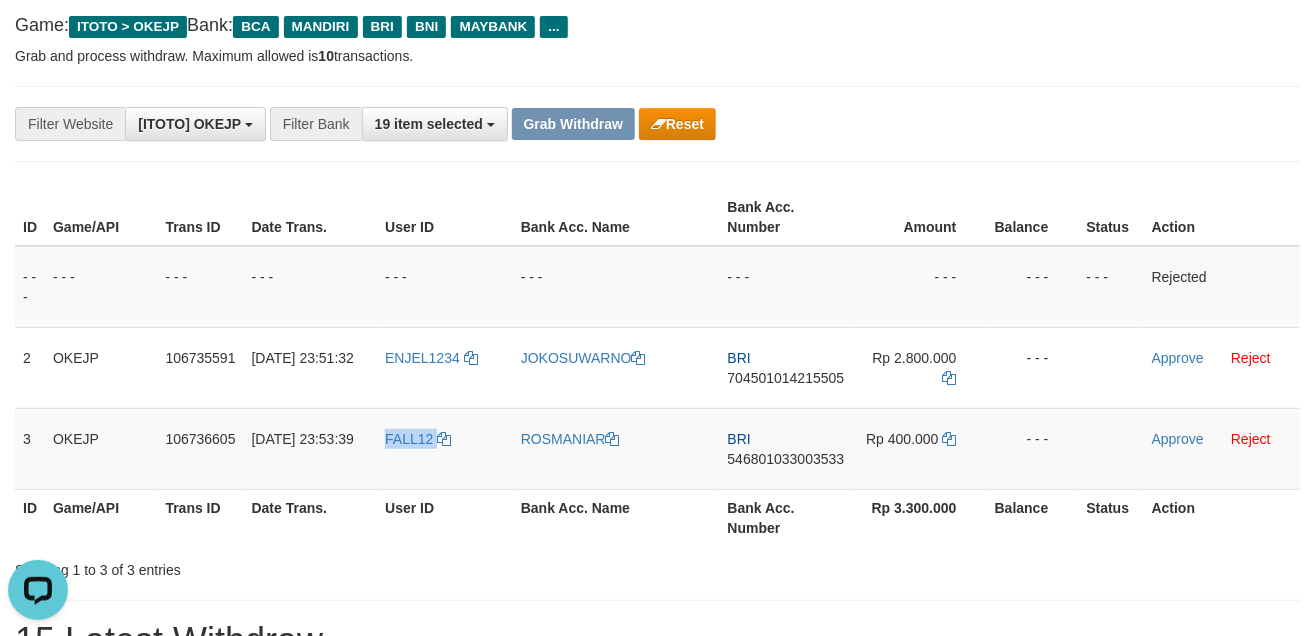 copy on "FALL12" 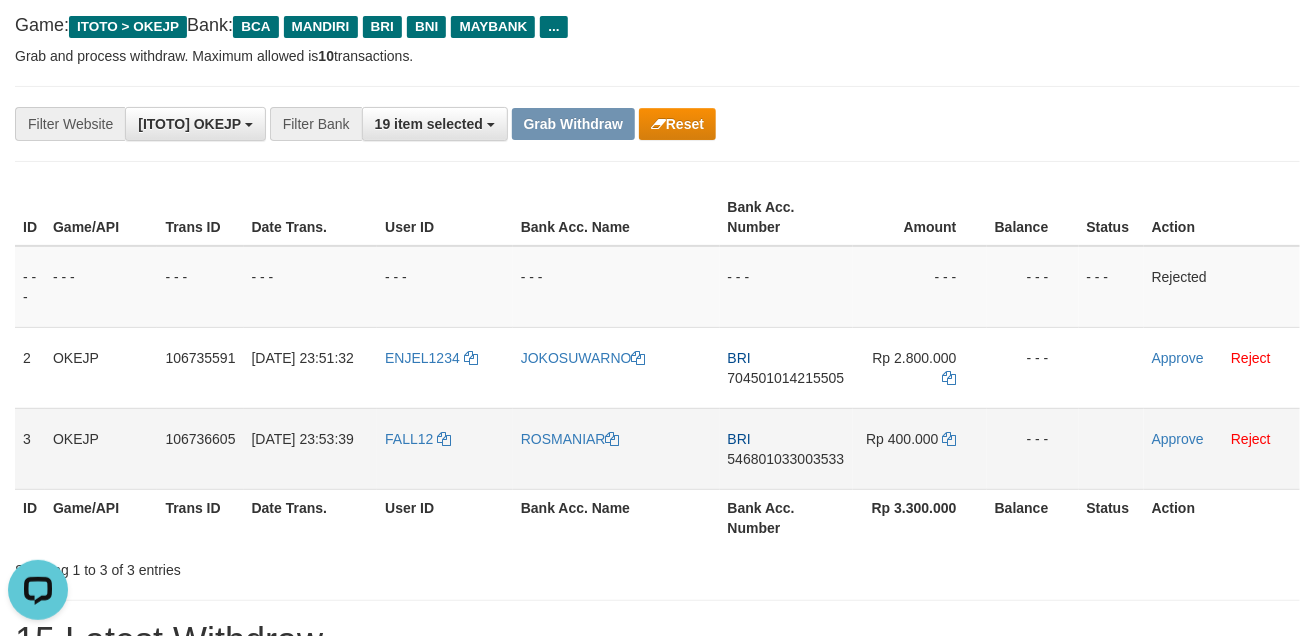 click on "BRI
546801033003533" at bounding box center [786, 448] 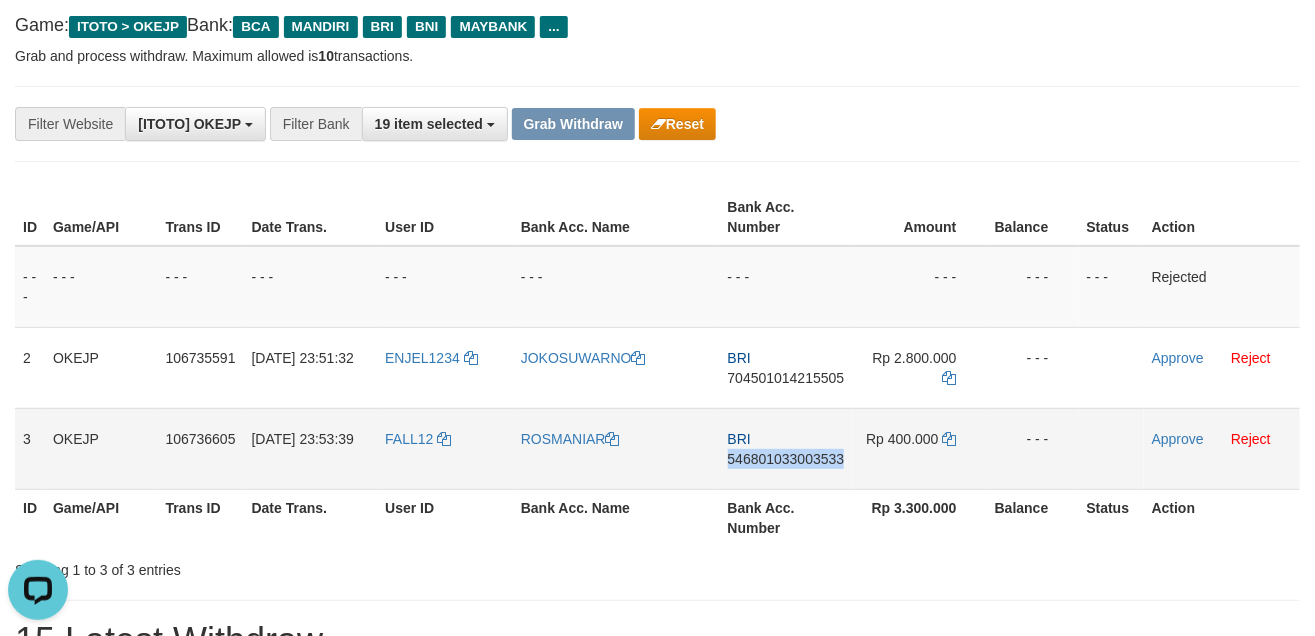 click on "BRI
546801033003533" at bounding box center [786, 448] 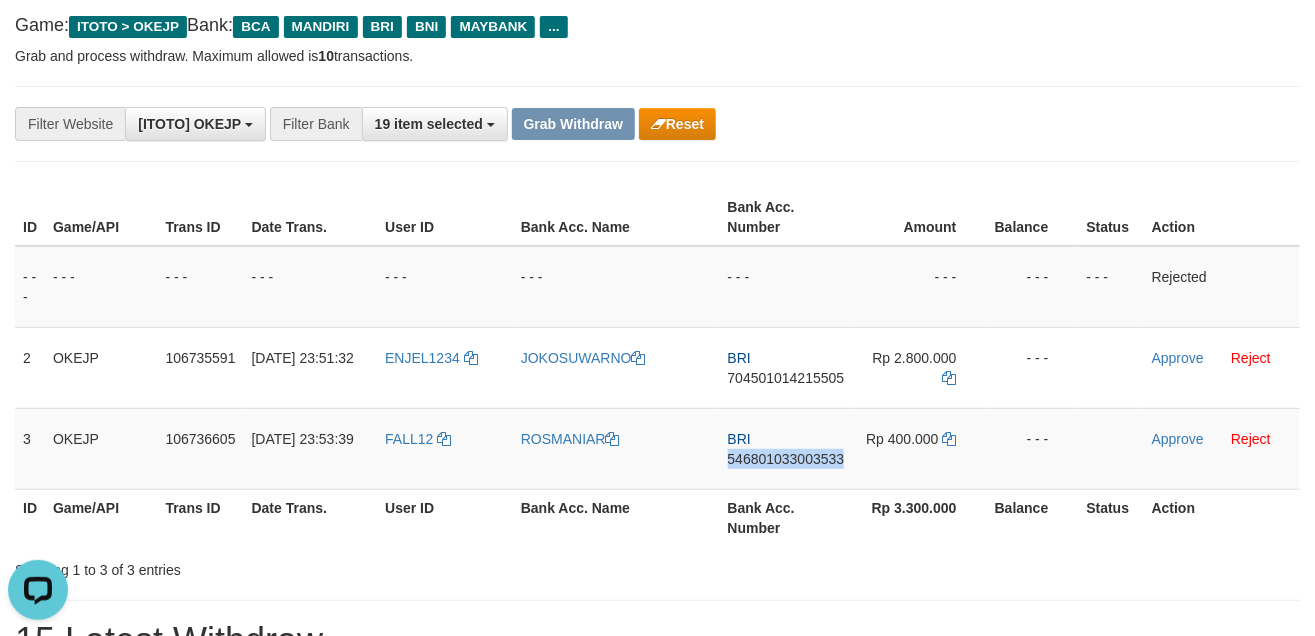 copy on "546801033003533" 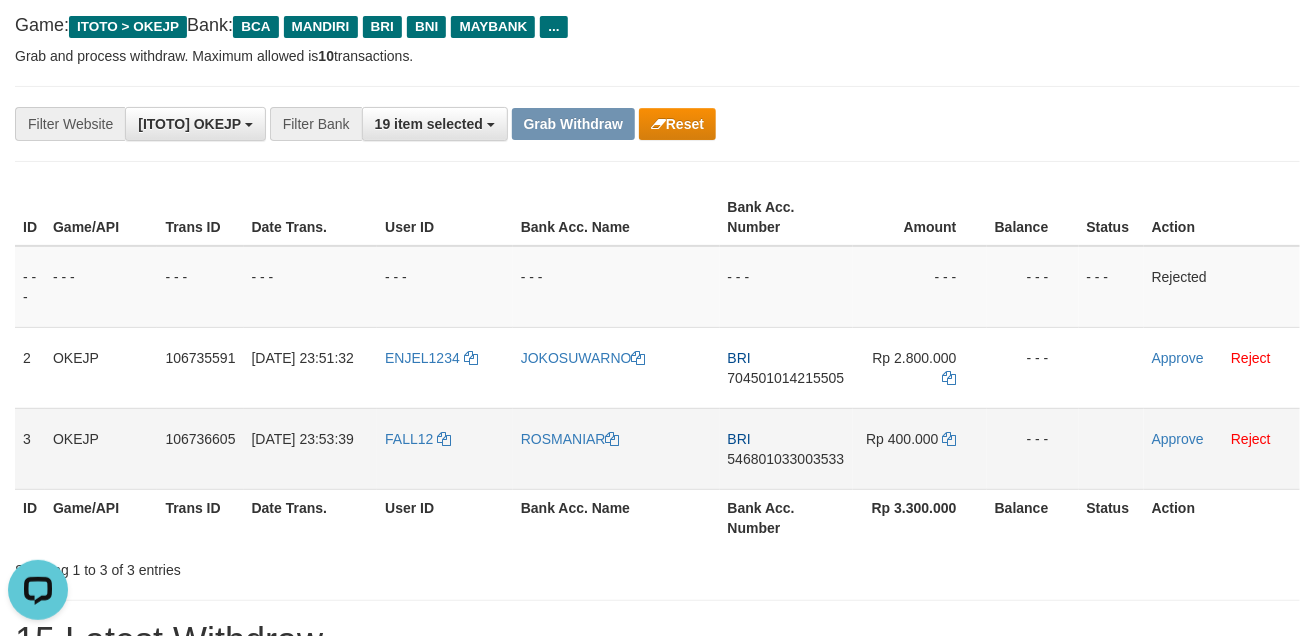 drag, startPoint x: 840, startPoint y: 544, endPoint x: 955, endPoint y: 484, distance: 129.71121 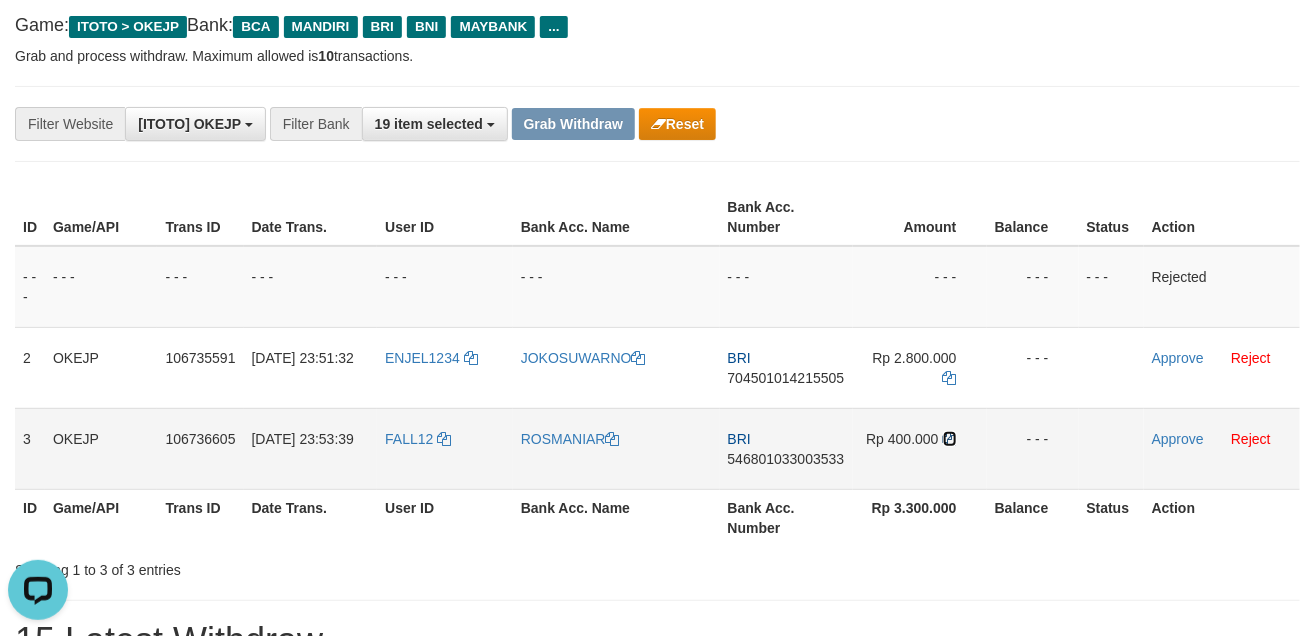click at bounding box center [950, 439] 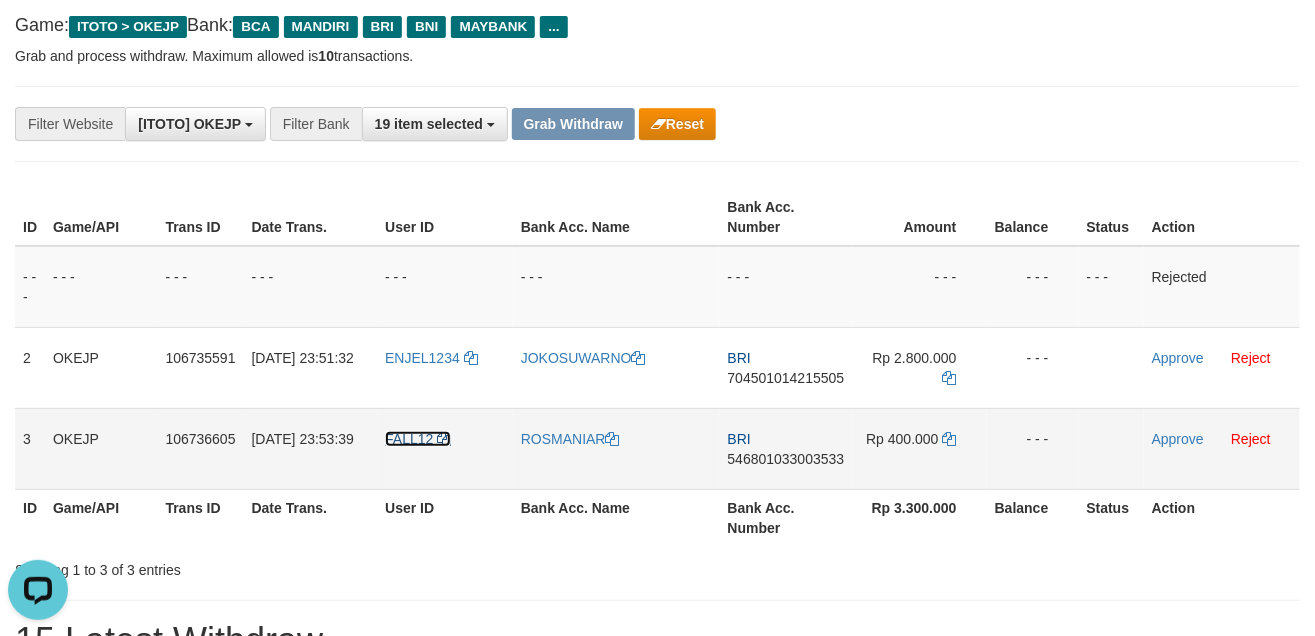 drag, startPoint x: 417, startPoint y: 436, endPoint x: 402, endPoint y: 453, distance: 22.671568 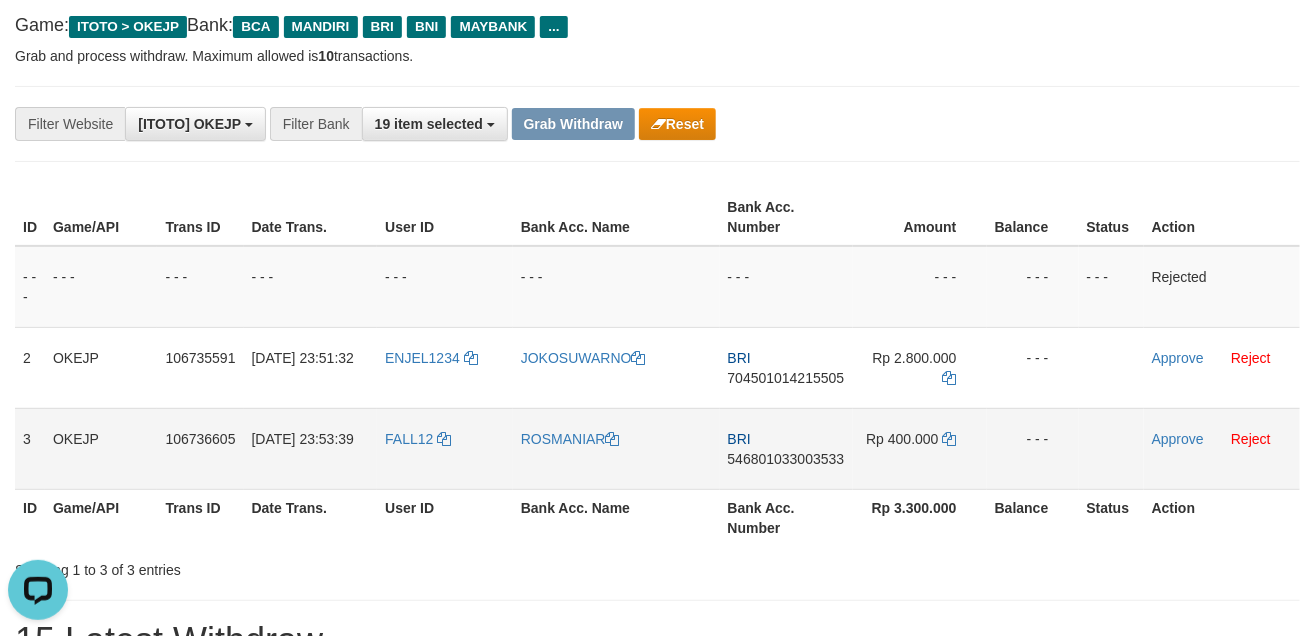 click on "FALL12" at bounding box center [445, 448] 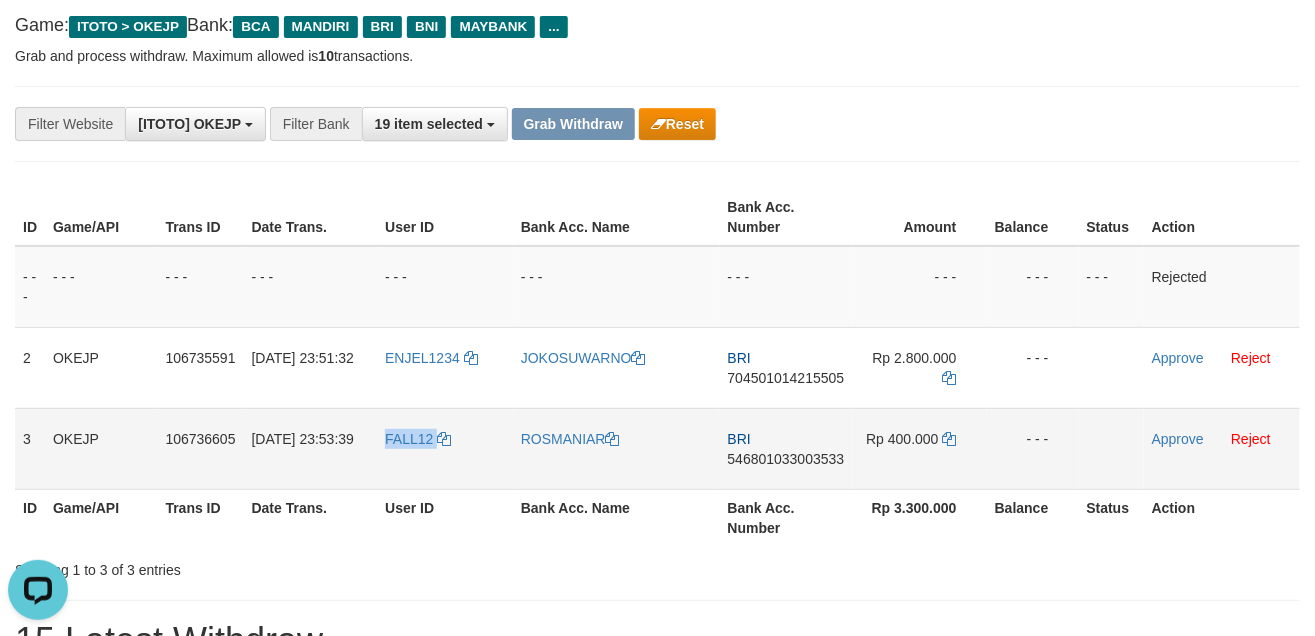 click on "FALL12" at bounding box center (445, 448) 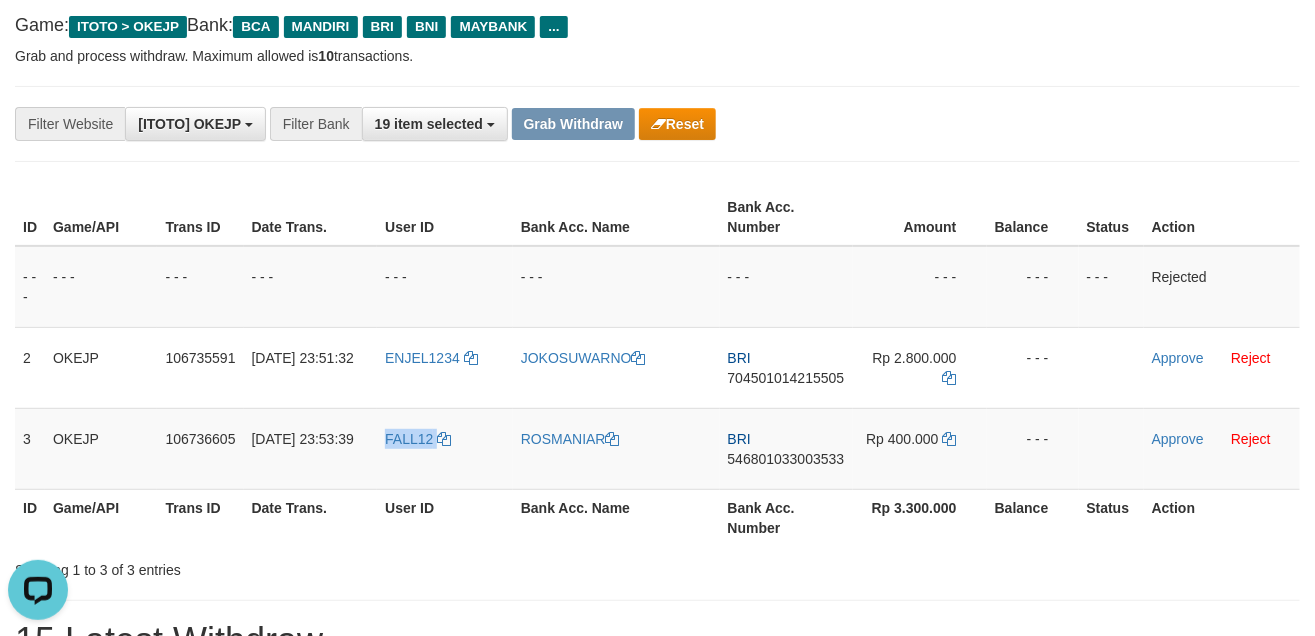 copy on "FALL12" 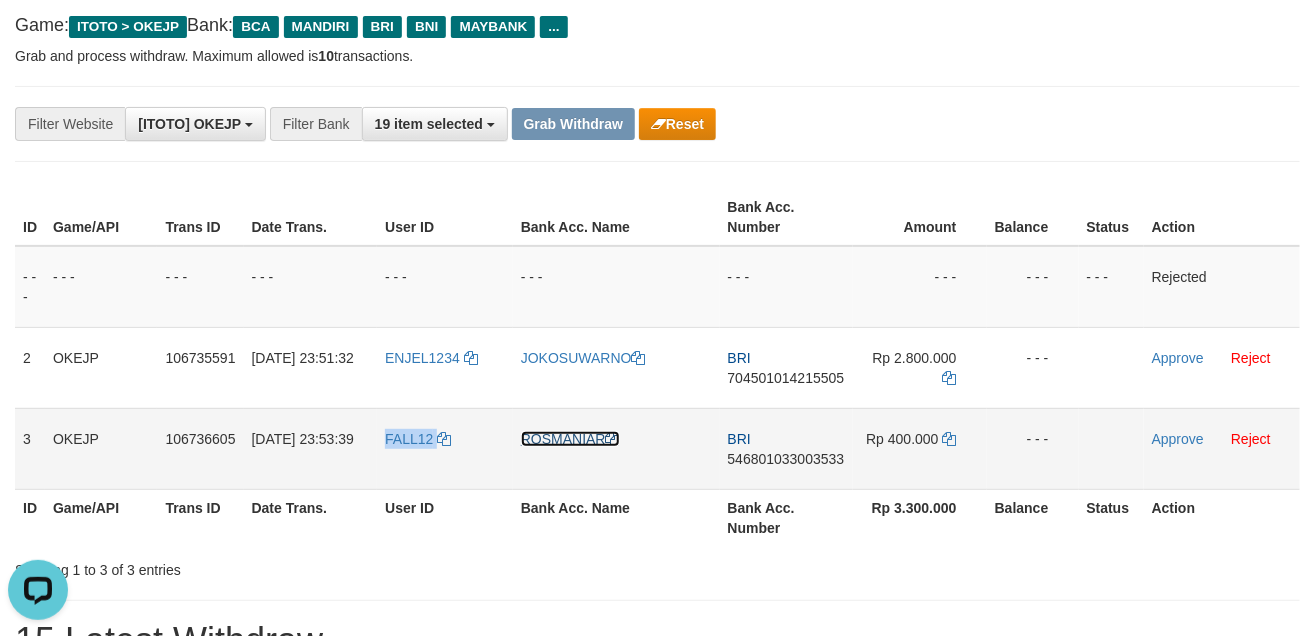click on "ROSMANIAR" at bounding box center (570, 439) 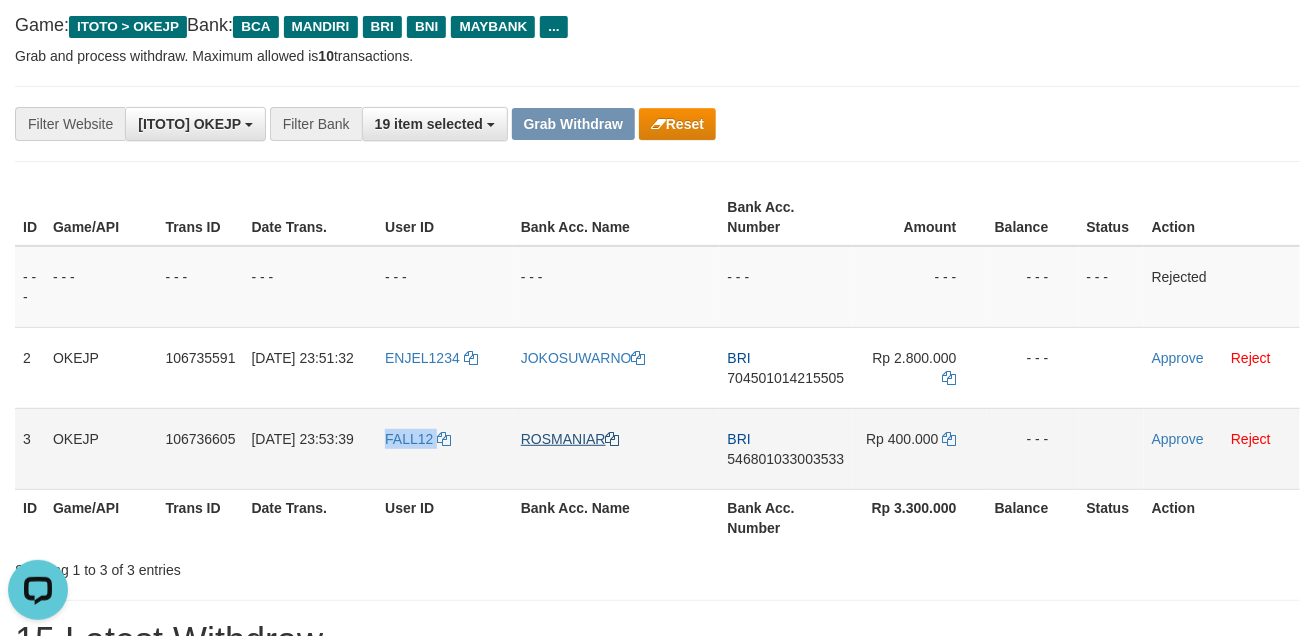 copy on "FALL12" 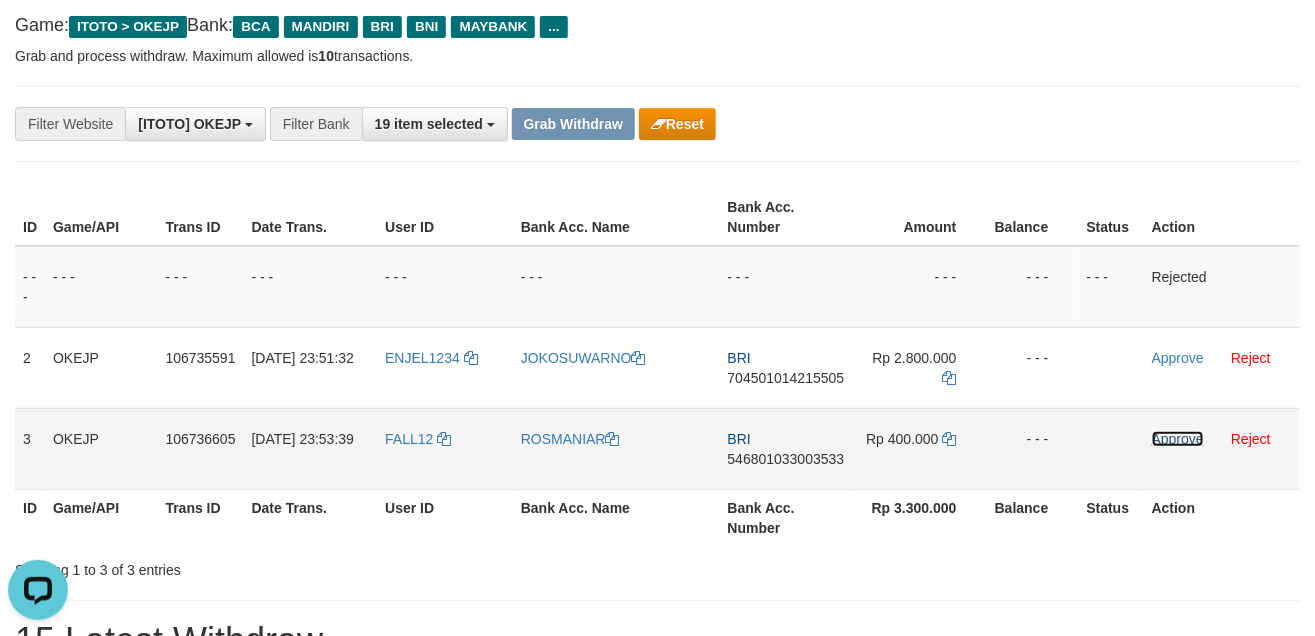 click on "Approve" at bounding box center (1178, 439) 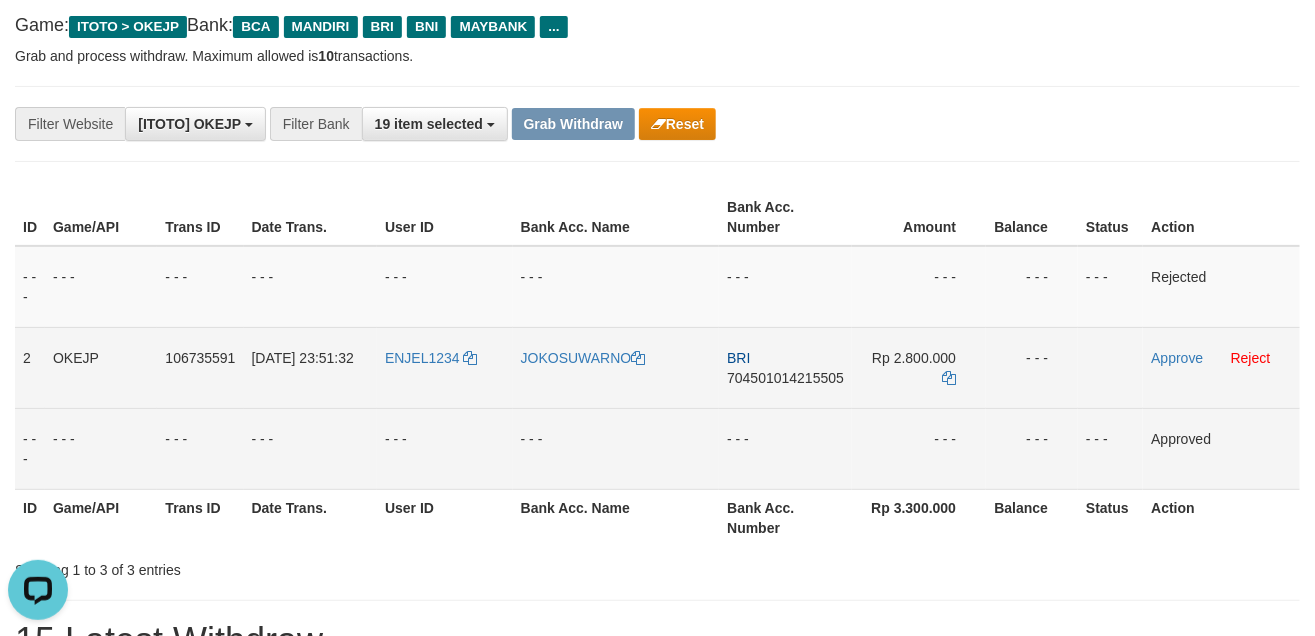click on "BRI
704501014215505" at bounding box center [785, 367] 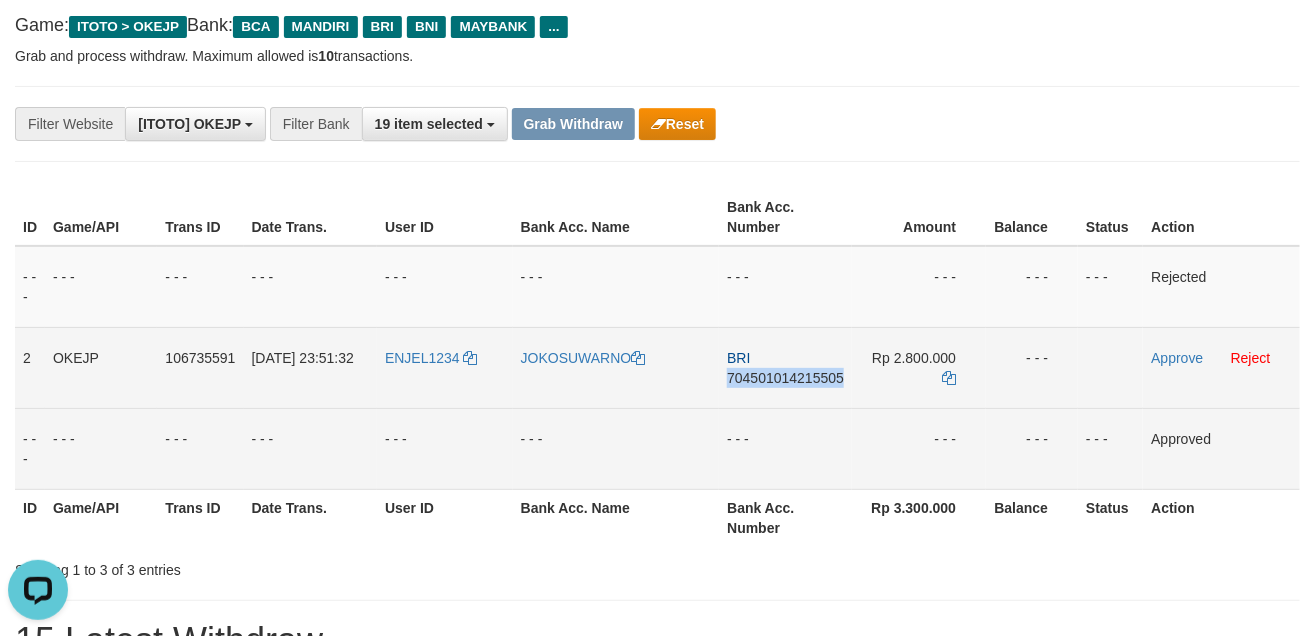 click on "BRI
704501014215505" at bounding box center [785, 367] 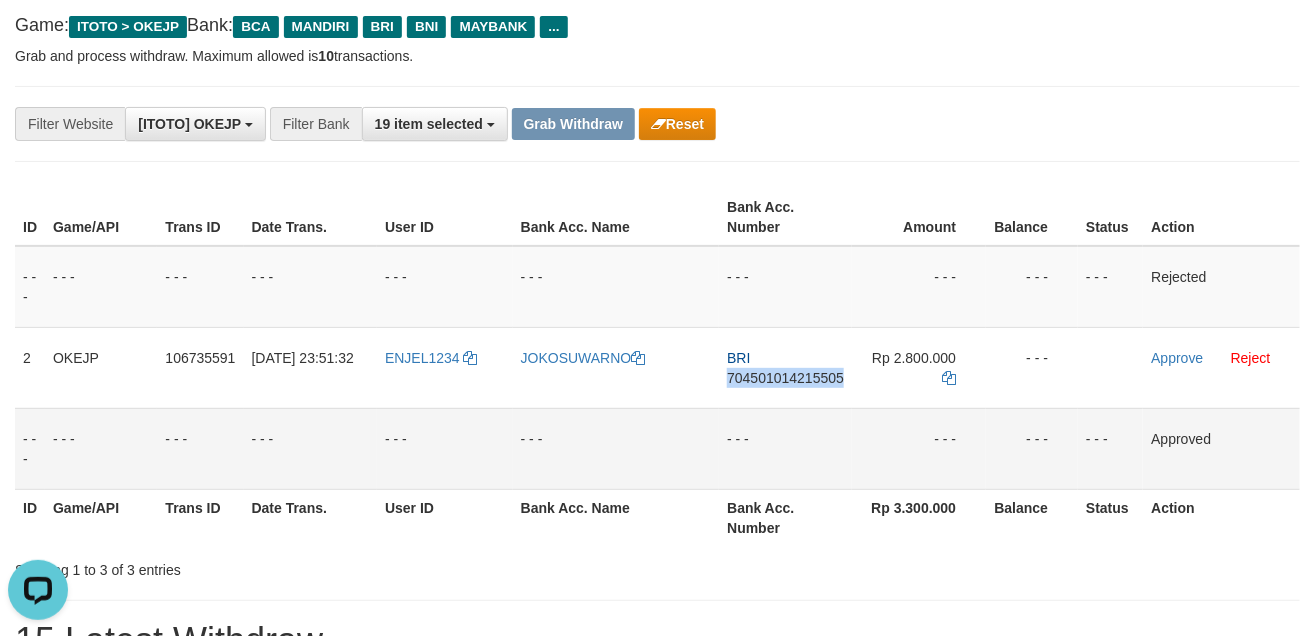 copy on "704501014215505" 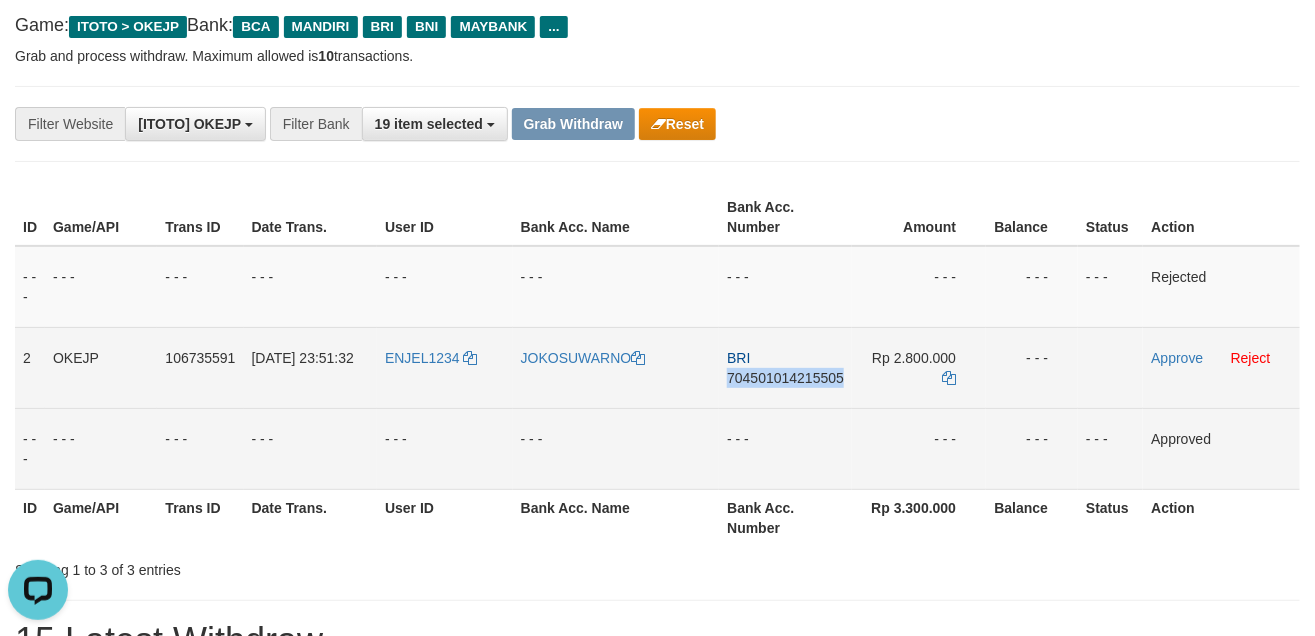 click on "BRI
704501014215505" at bounding box center [785, 367] 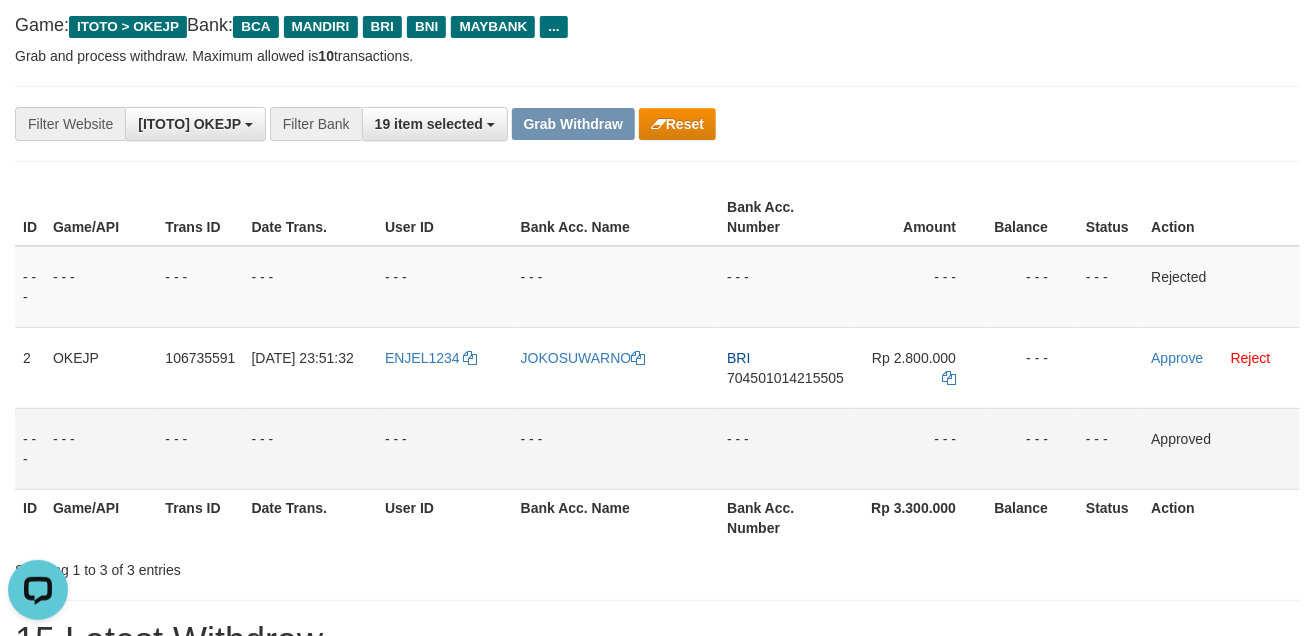 click on "**********" at bounding box center (657, 1058) 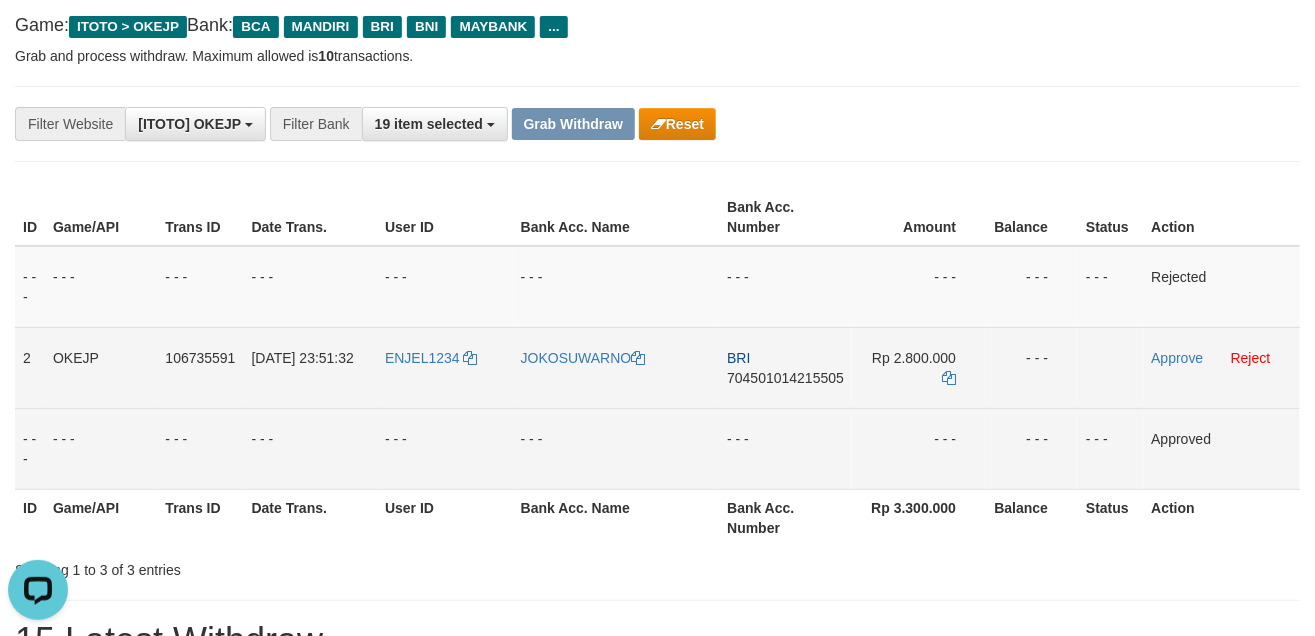 click on "BRI
704501014215505" at bounding box center (785, 367) 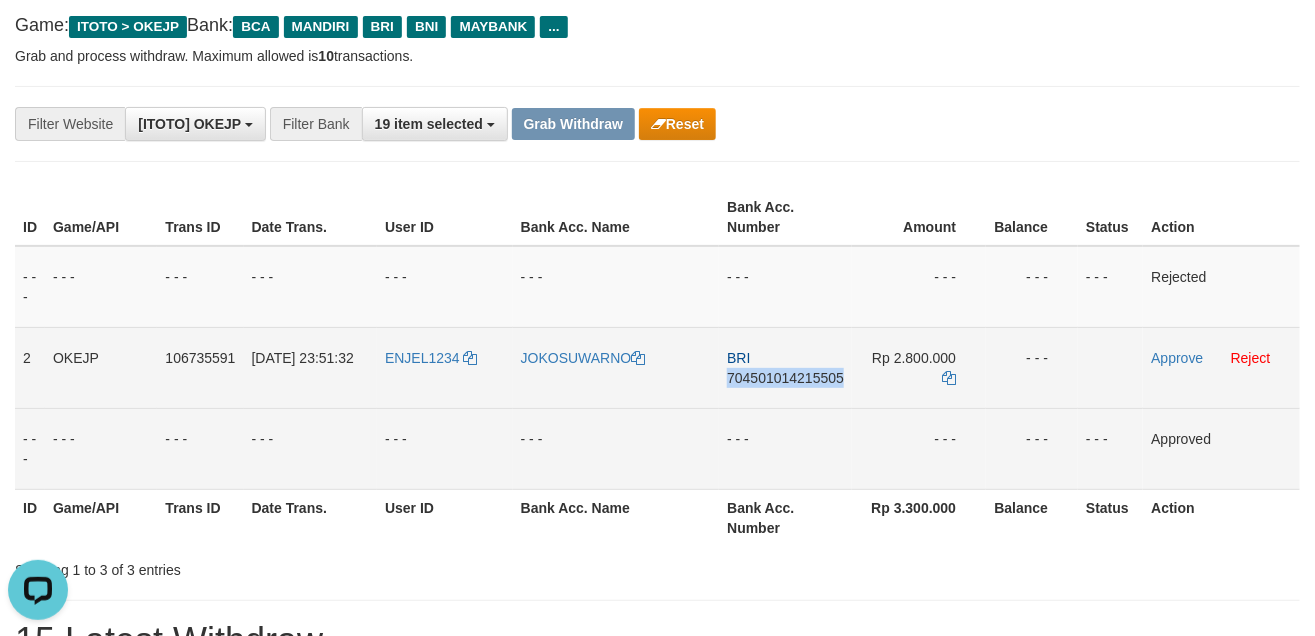 click on "BRI
704501014215505" at bounding box center (785, 367) 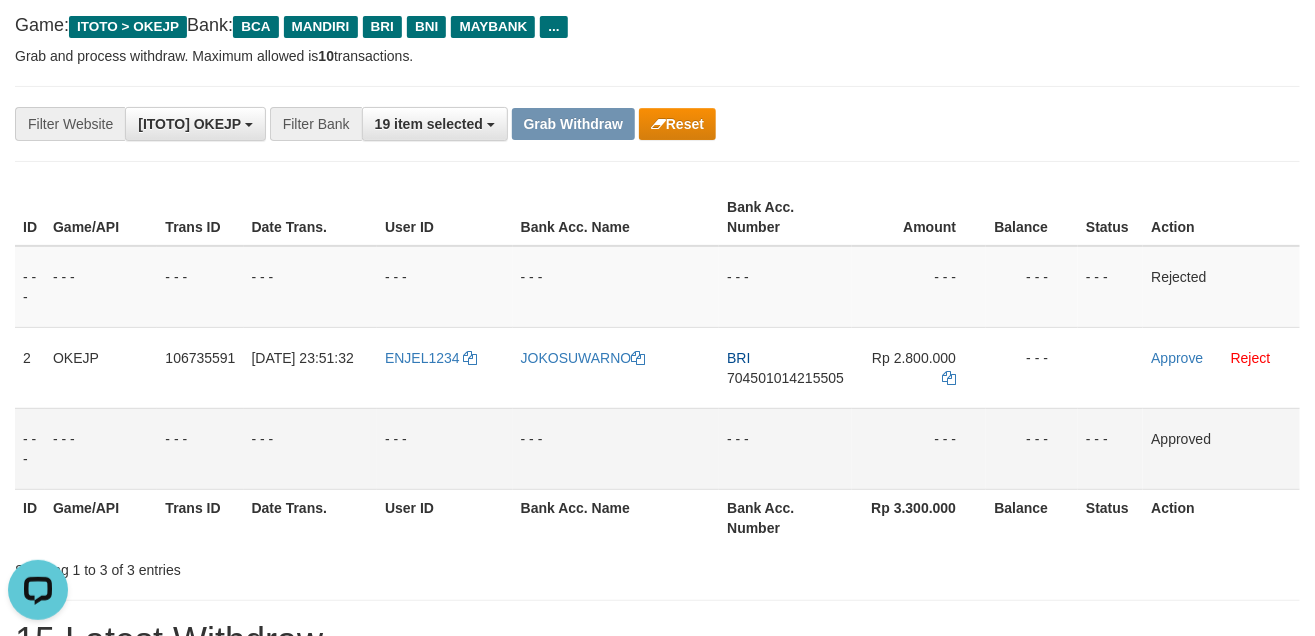 click on "**********" at bounding box center (657, 124) 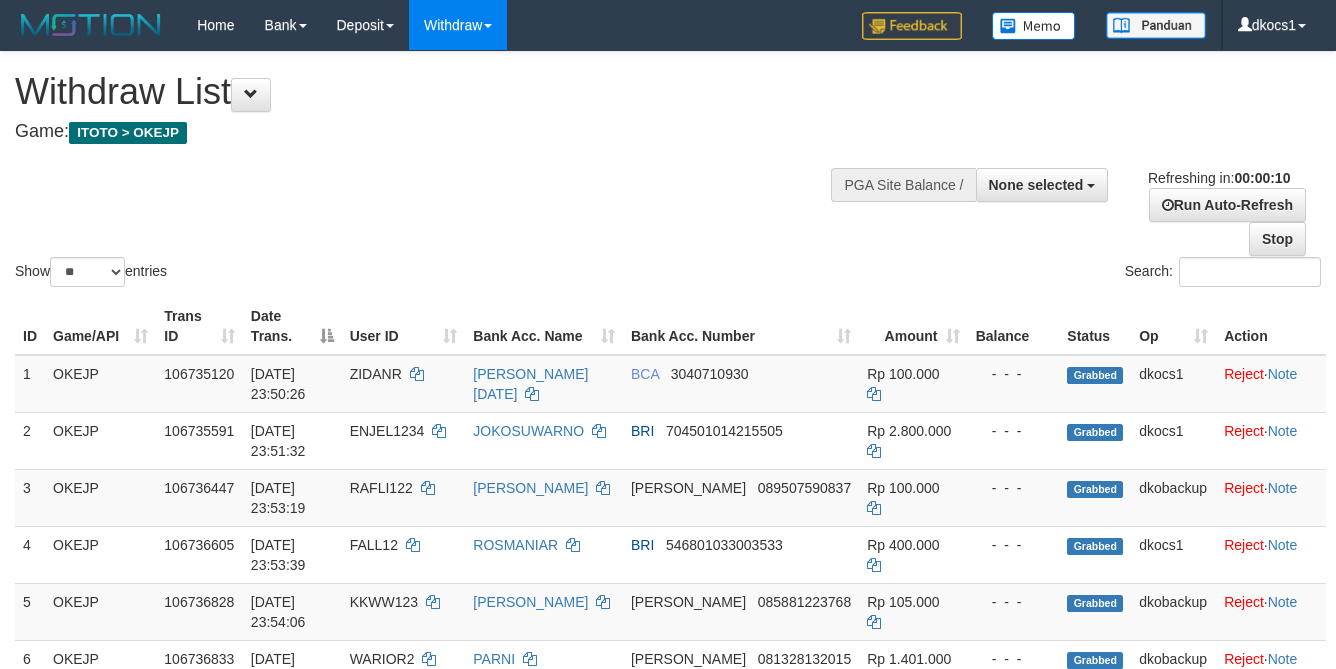 select 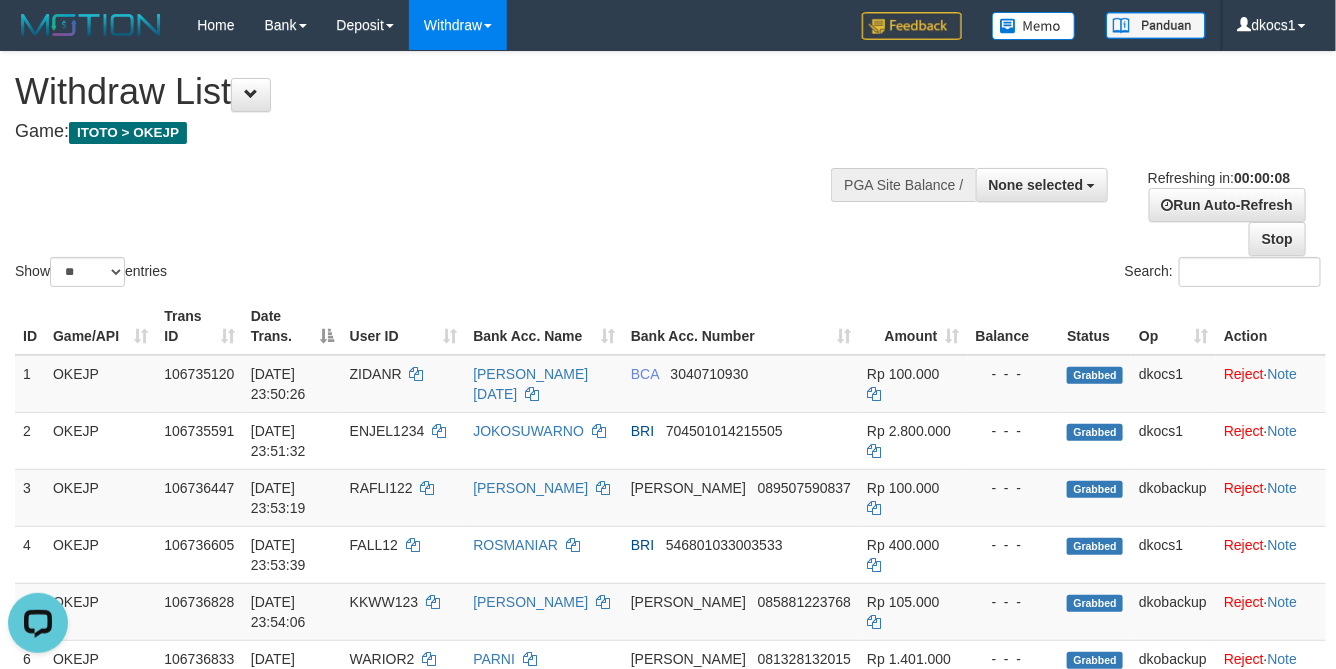 scroll, scrollTop: 0, scrollLeft: 0, axis: both 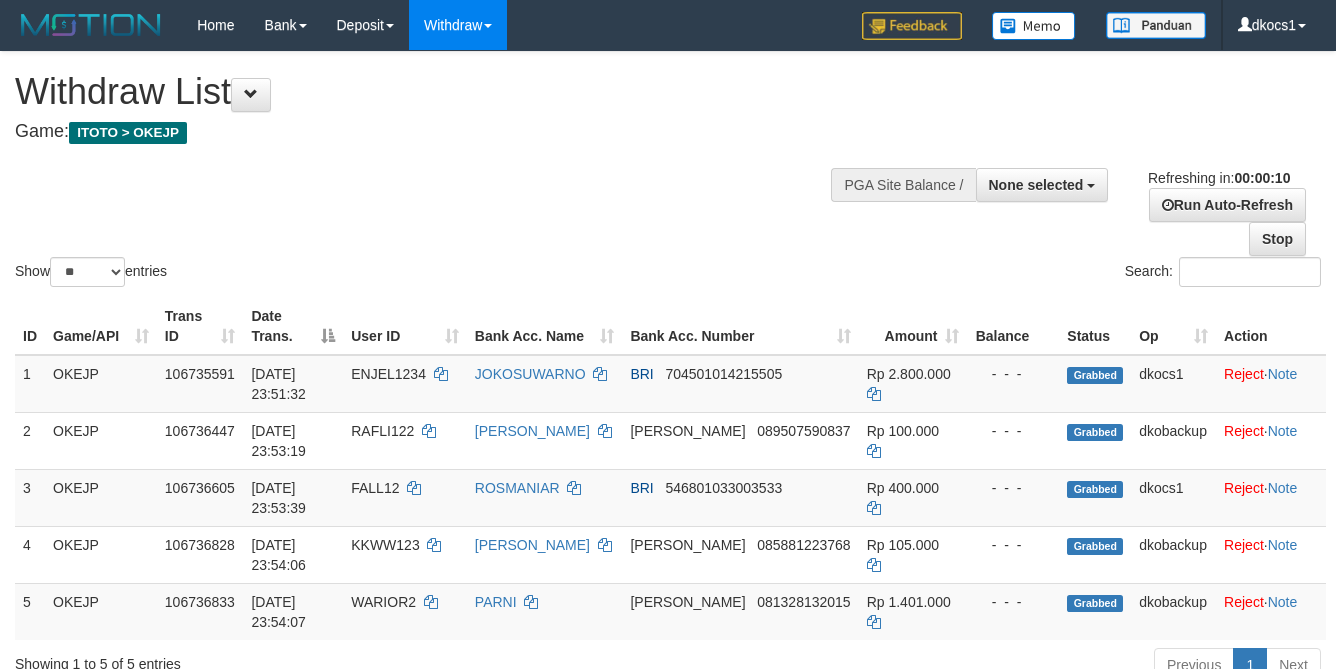 select 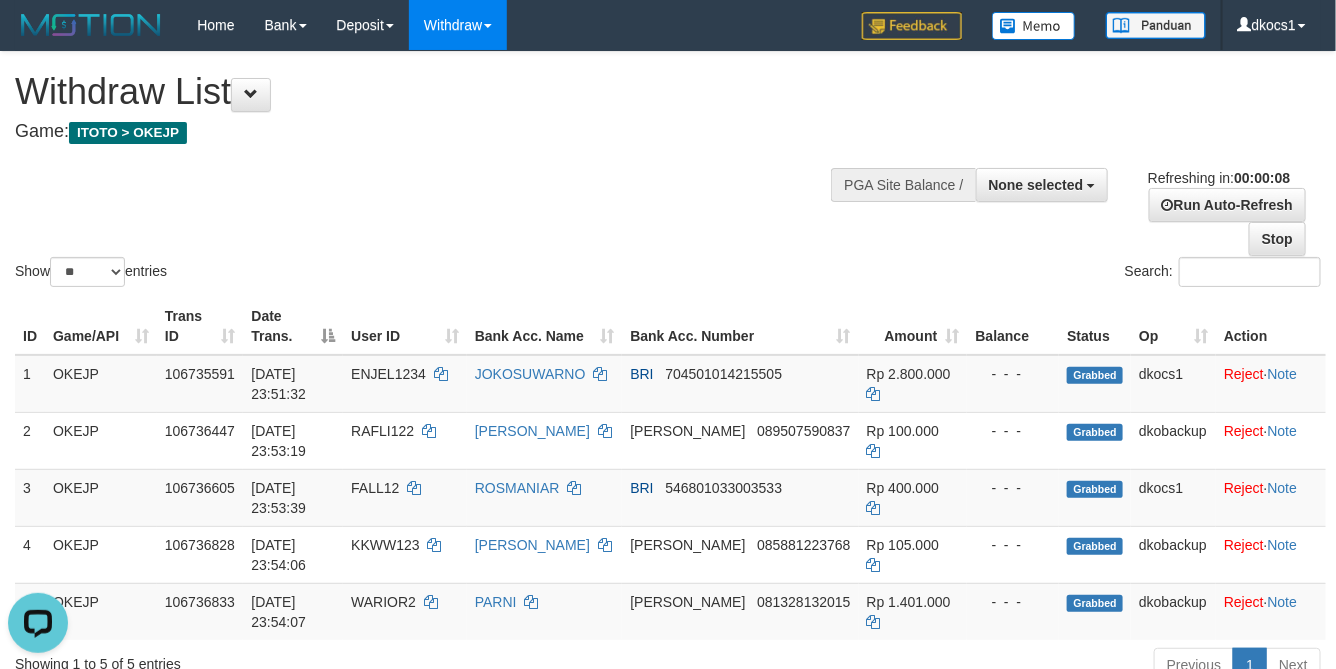 scroll, scrollTop: 0, scrollLeft: 0, axis: both 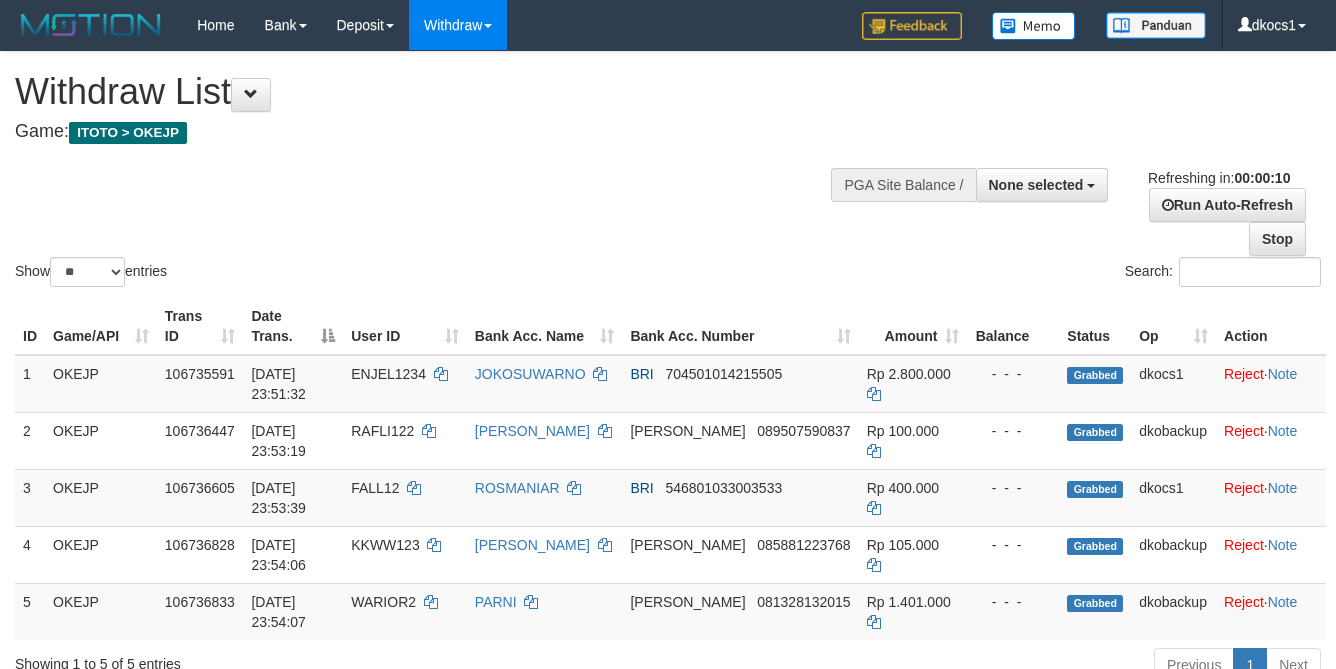 select 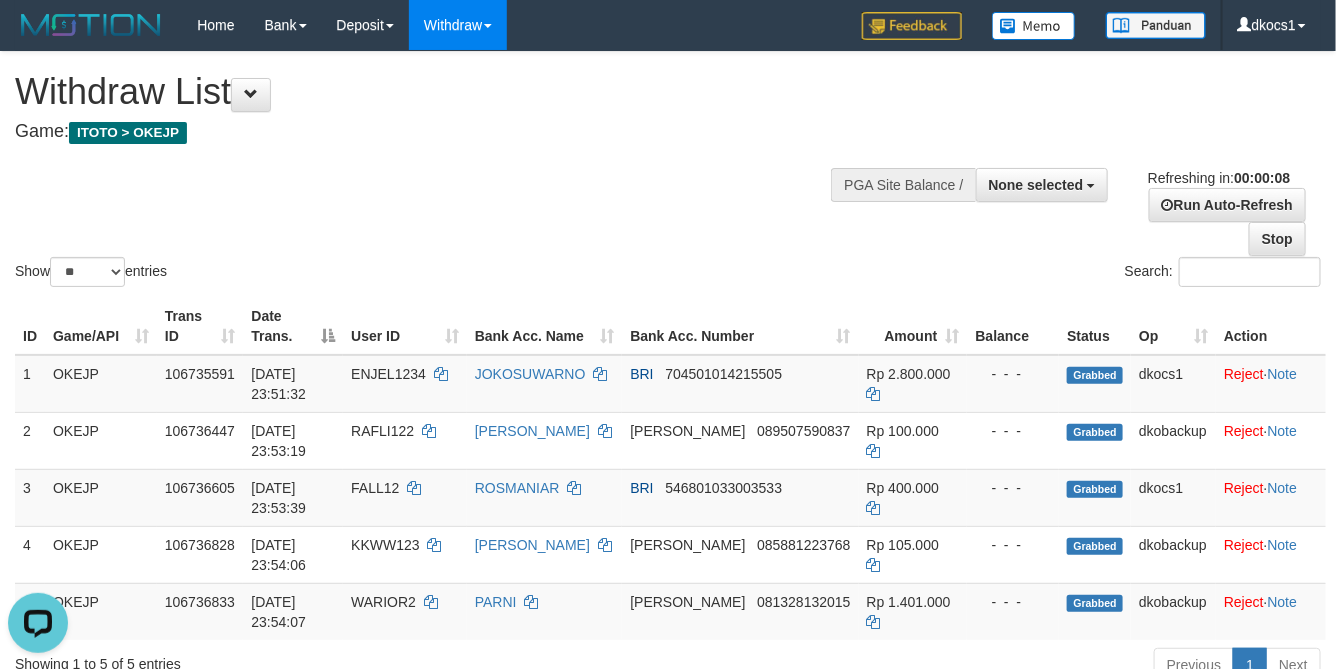 scroll, scrollTop: 0, scrollLeft: 0, axis: both 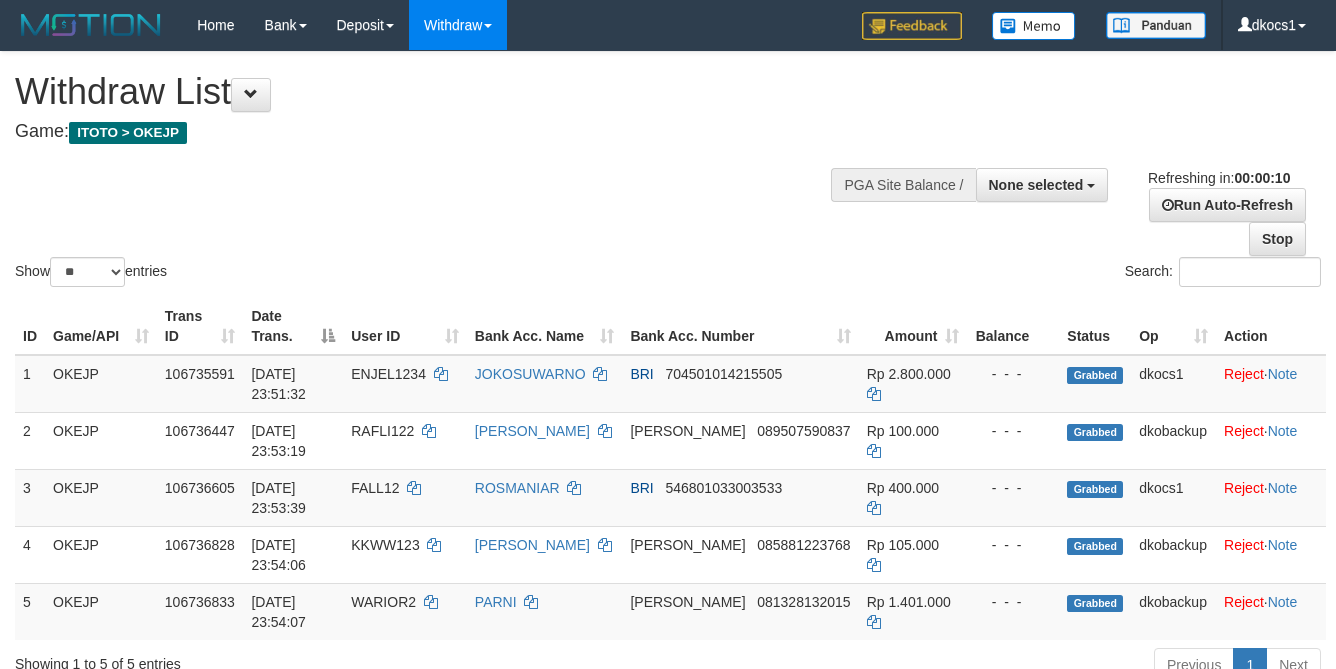 select 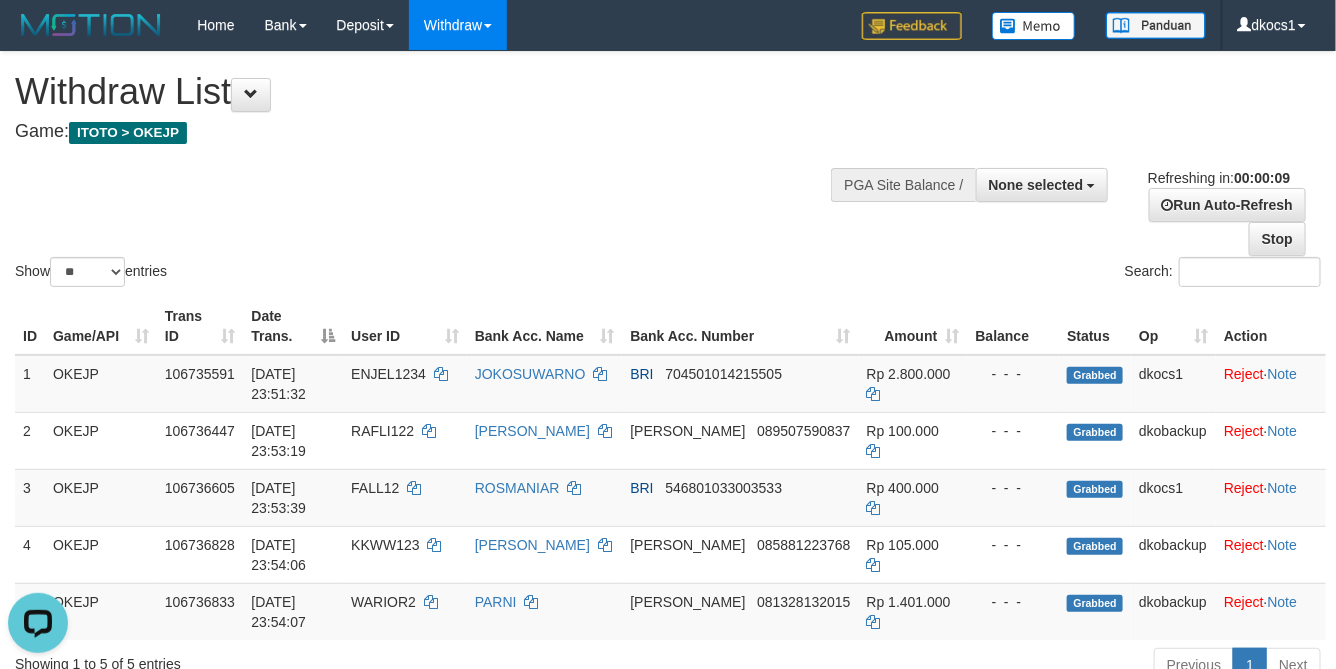 scroll, scrollTop: 0, scrollLeft: 0, axis: both 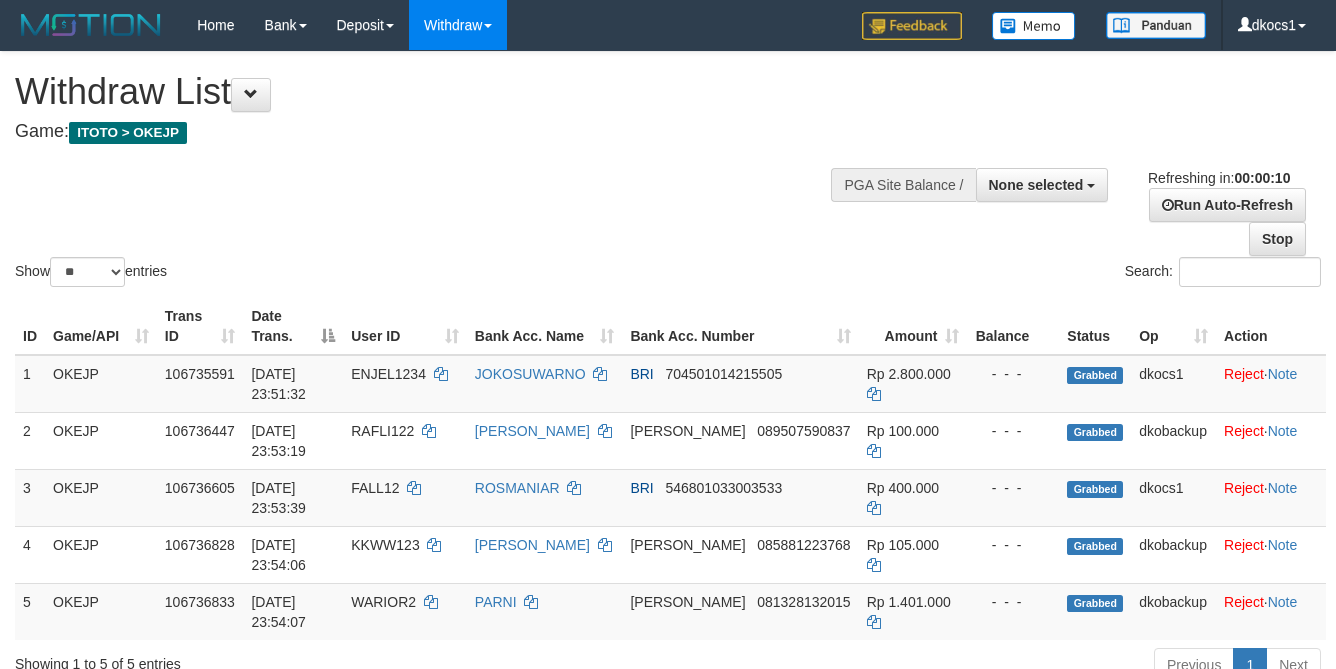 select 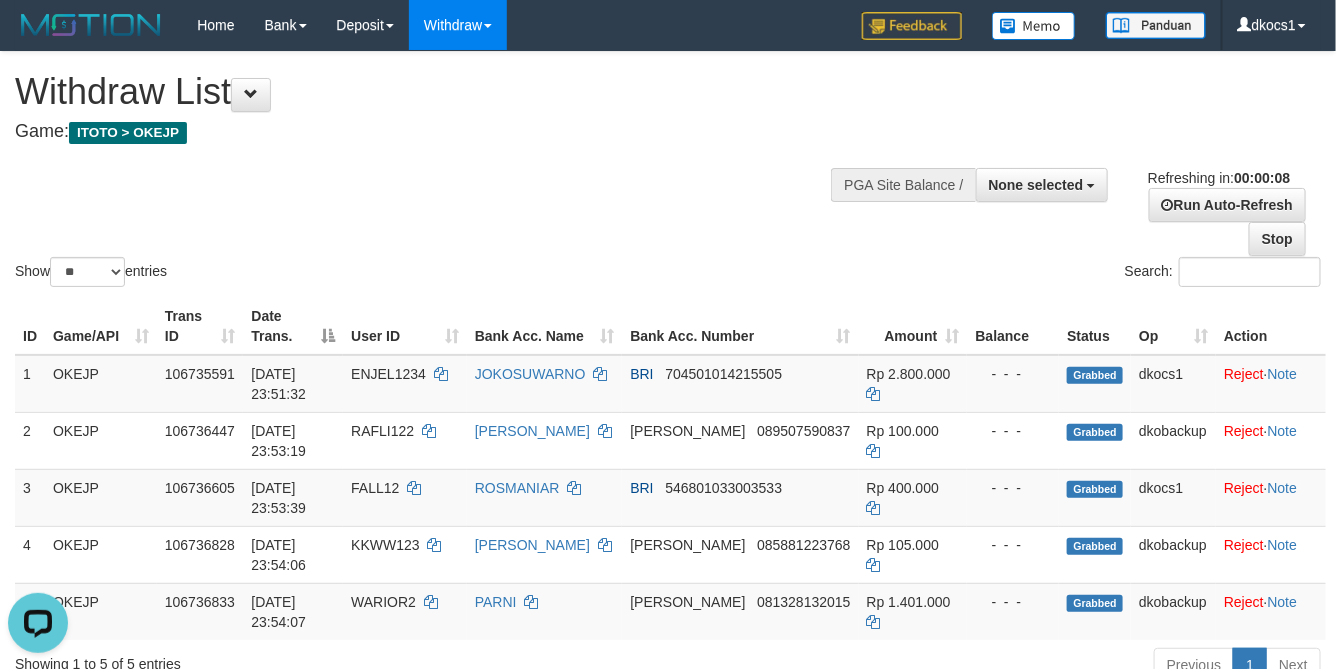 scroll, scrollTop: 0, scrollLeft: 0, axis: both 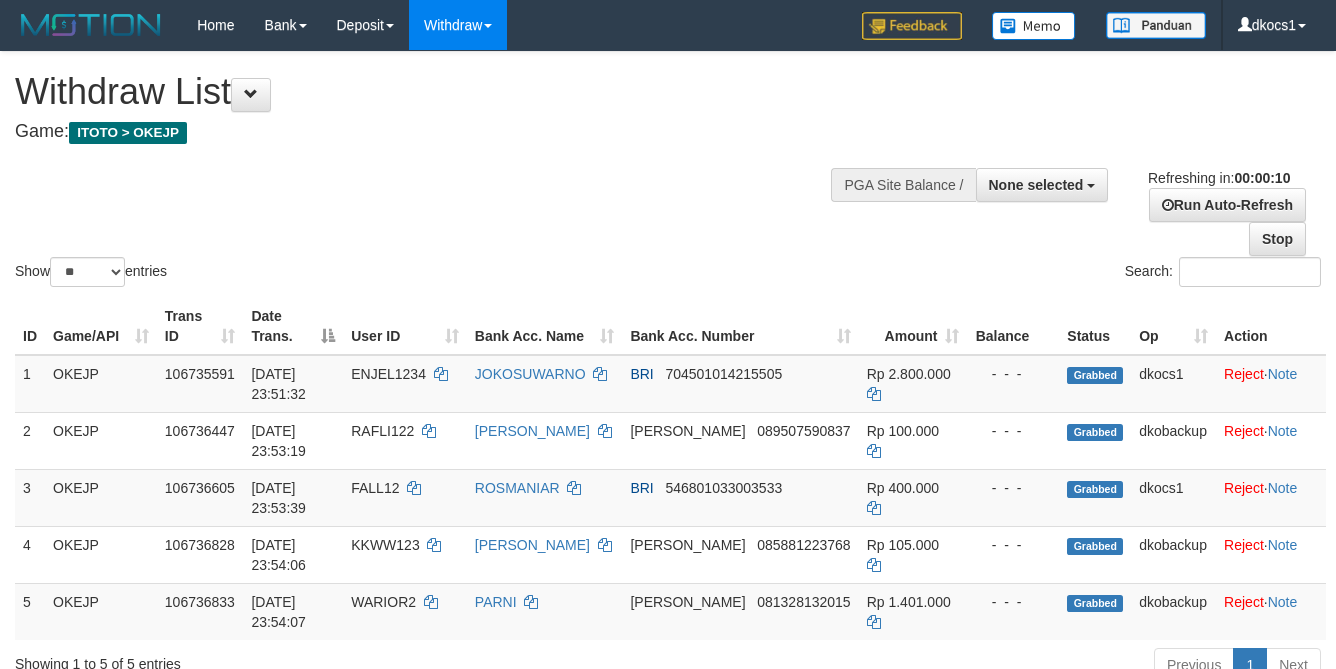 select 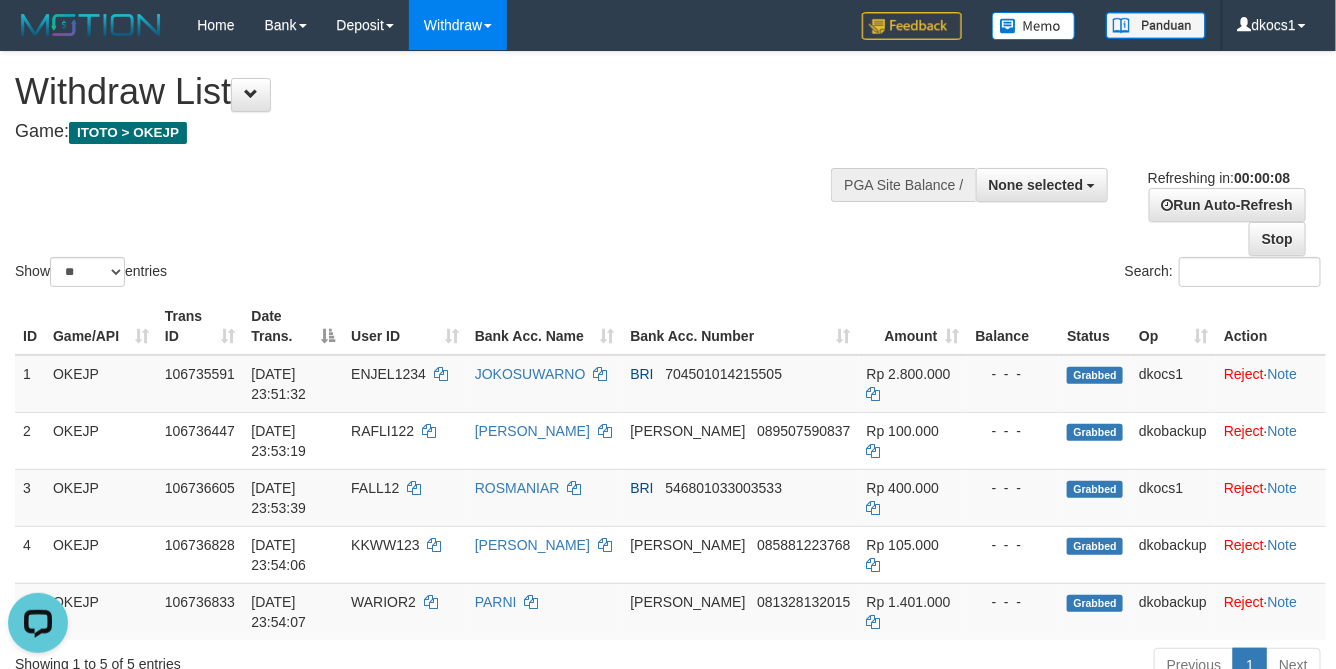 scroll, scrollTop: 0, scrollLeft: 0, axis: both 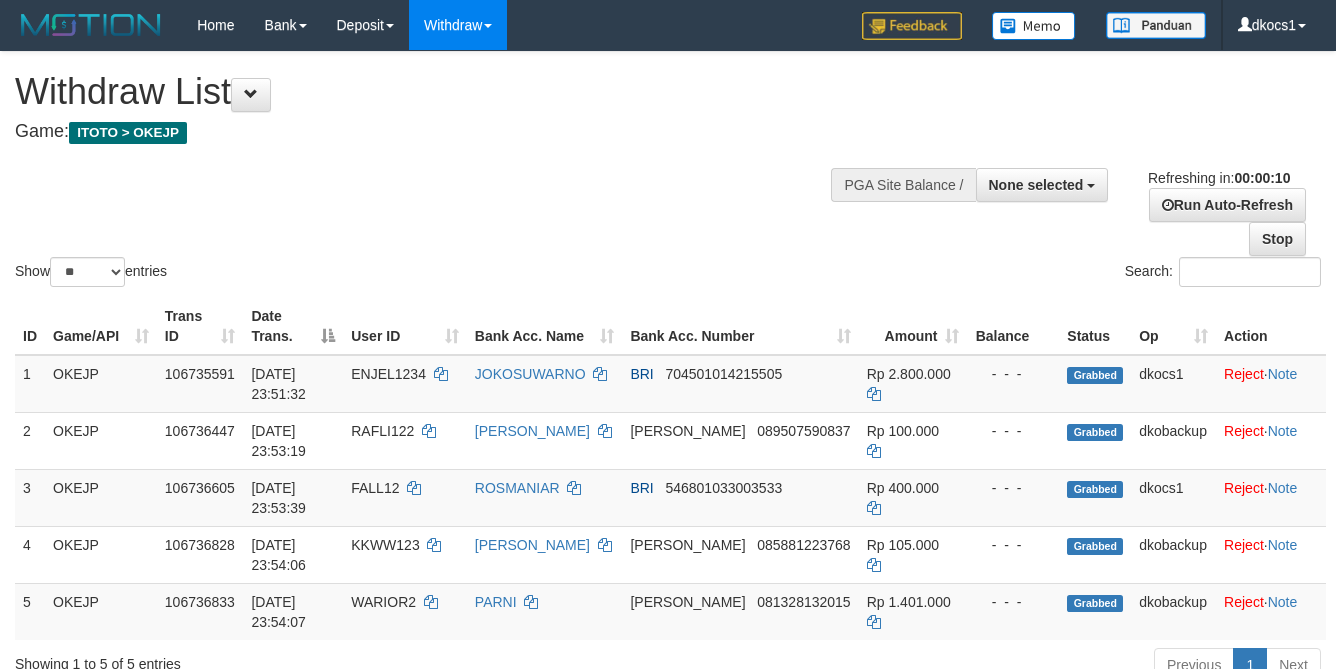 select 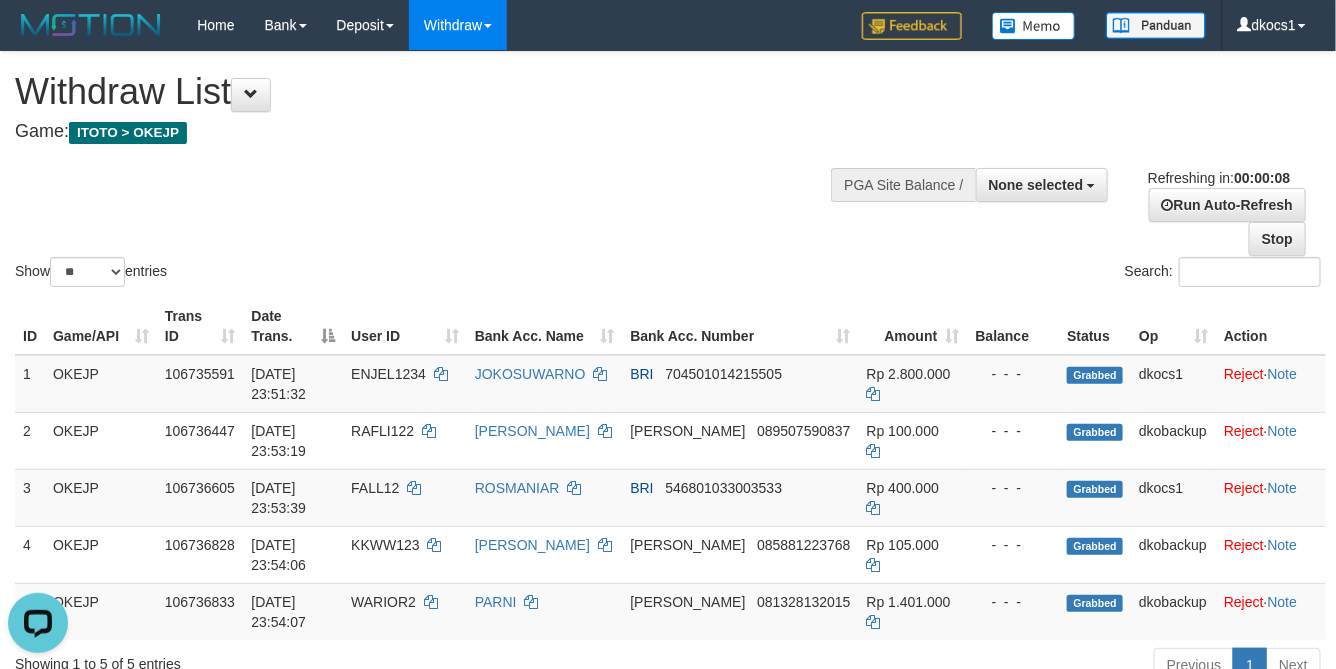 scroll, scrollTop: 0, scrollLeft: 0, axis: both 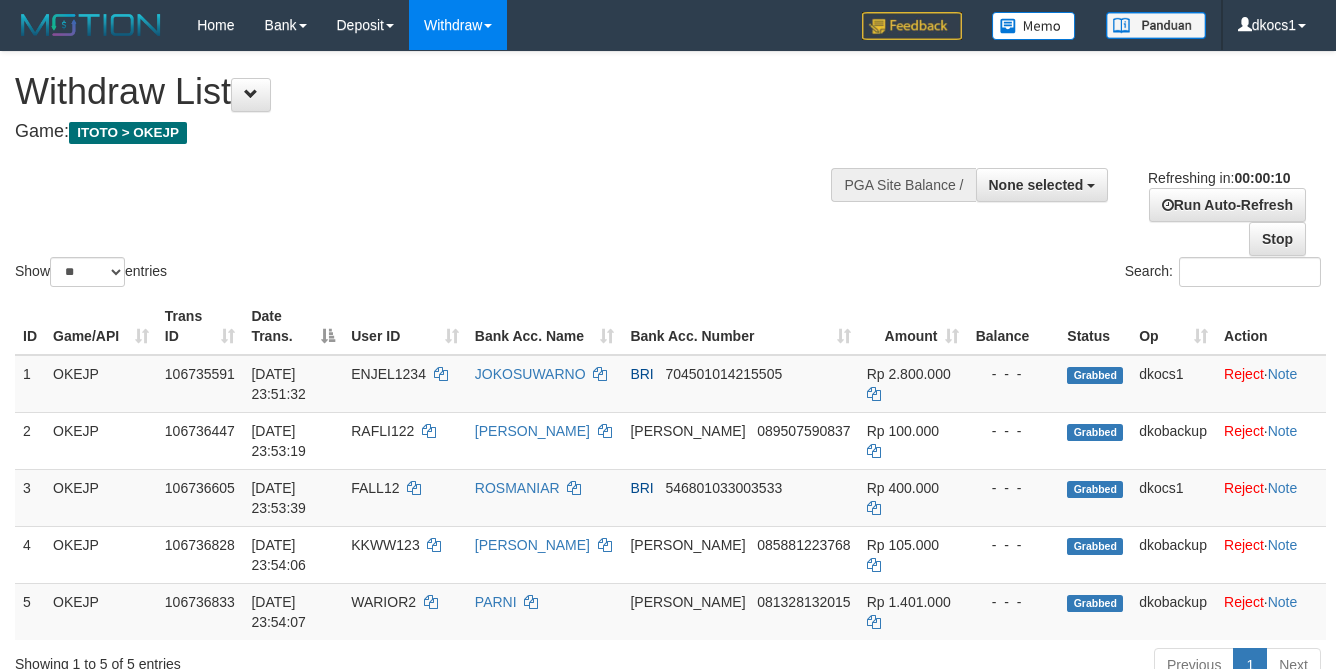 select 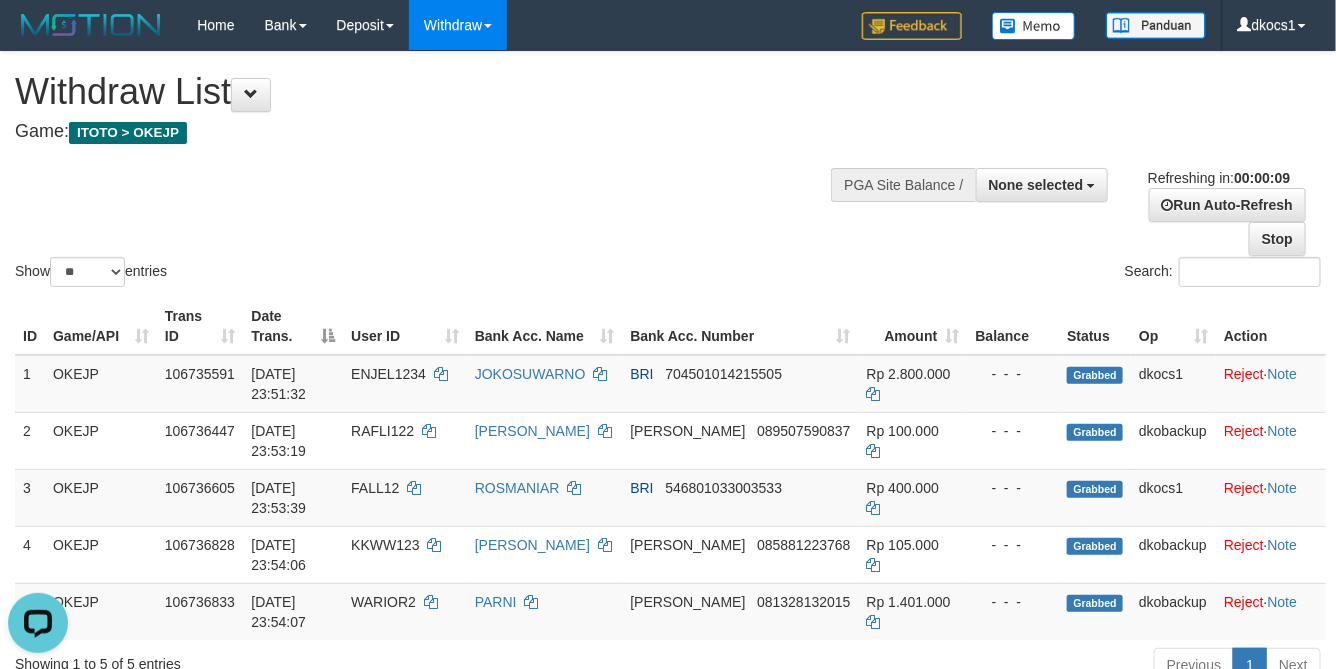 scroll, scrollTop: 0, scrollLeft: 0, axis: both 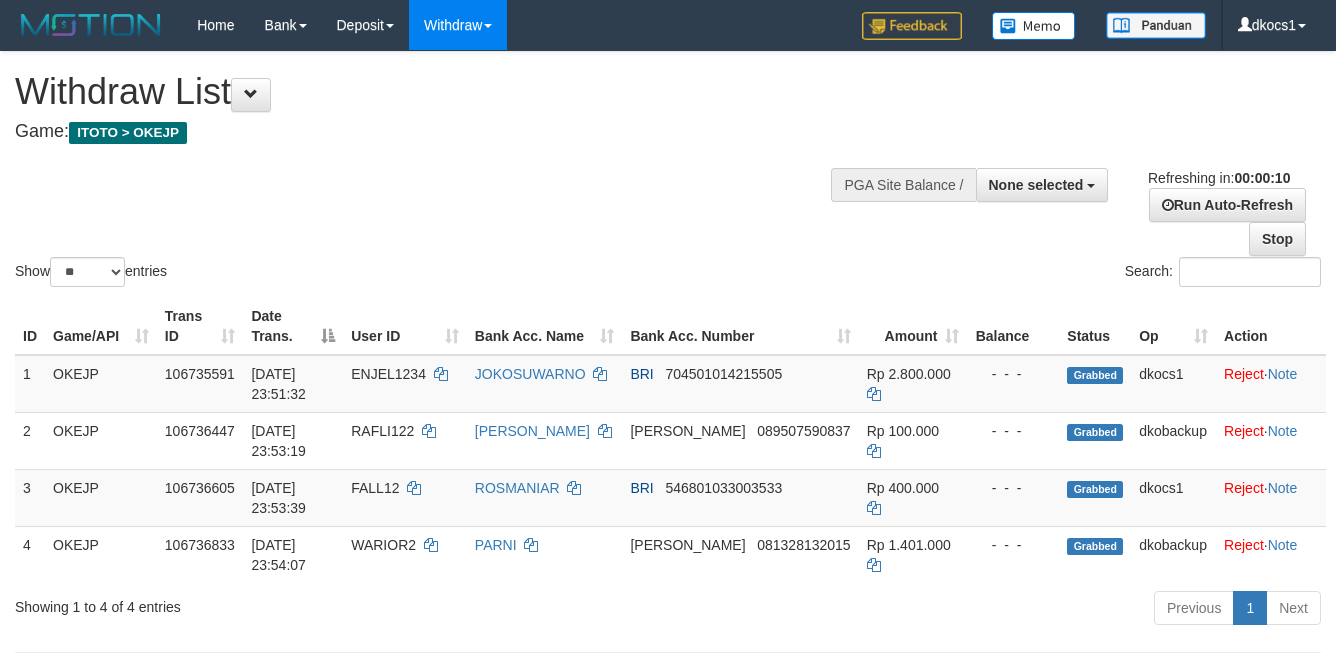 select 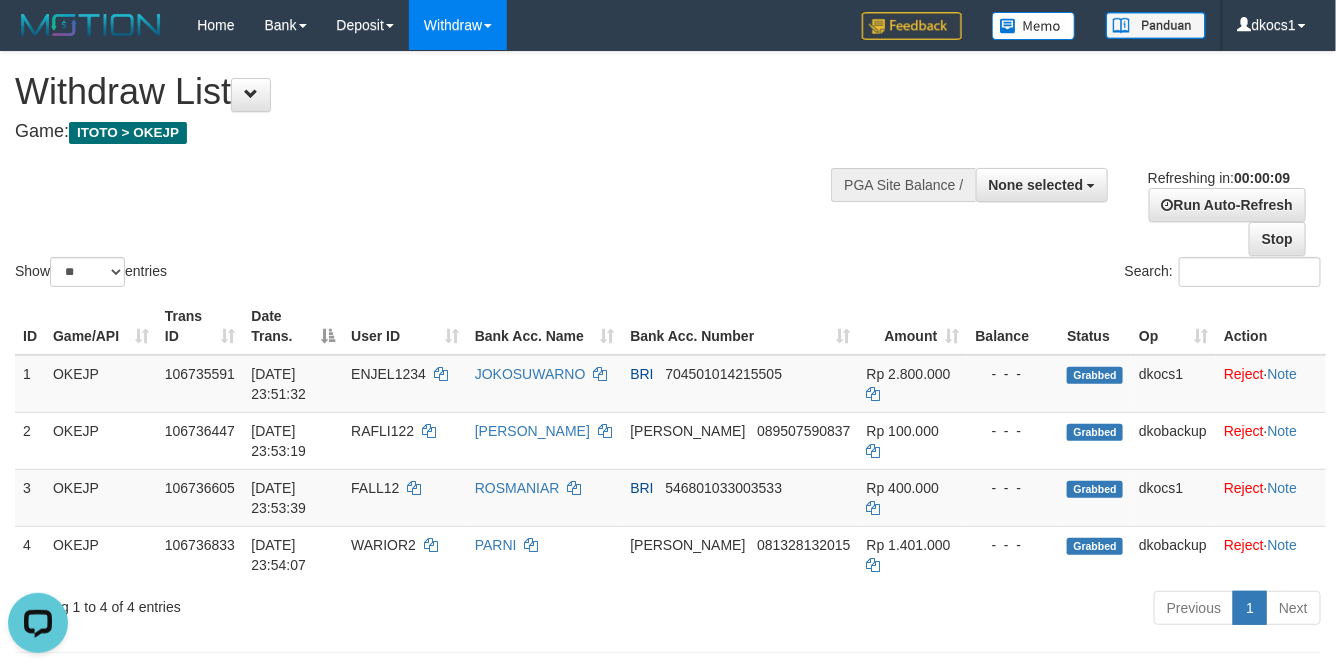 scroll, scrollTop: 0, scrollLeft: 0, axis: both 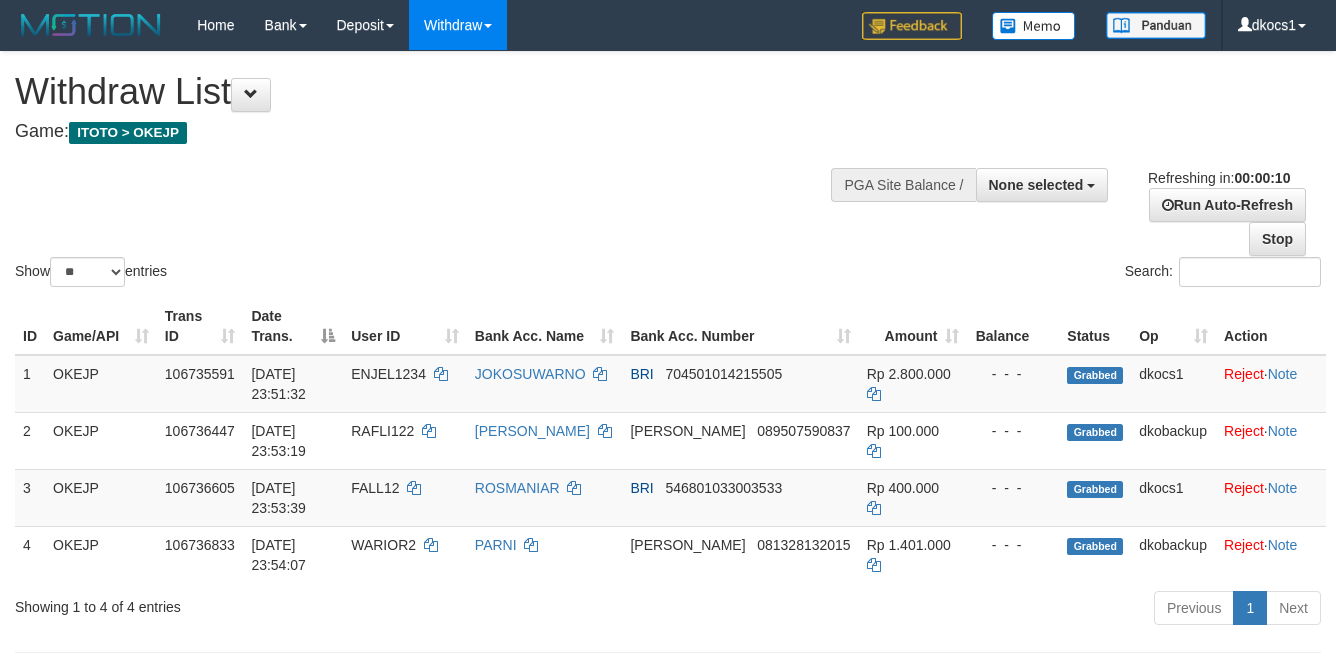 select 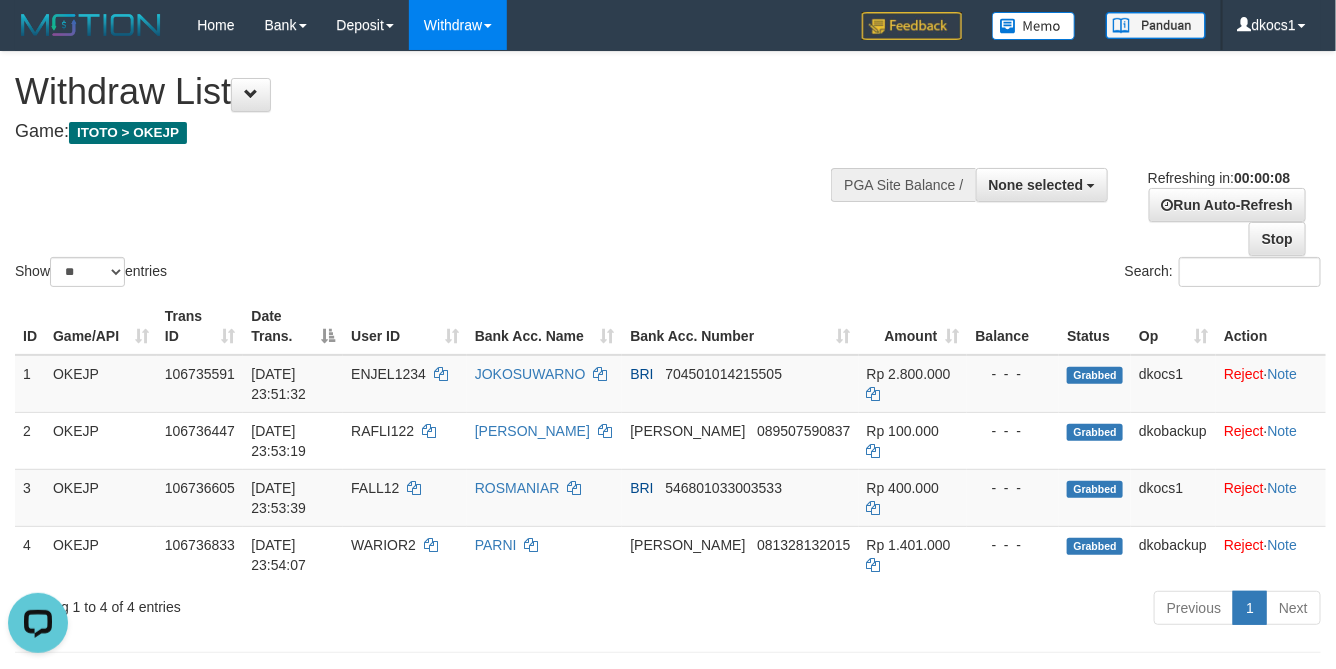 scroll, scrollTop: 0, scrollLeft: 0, axis: both 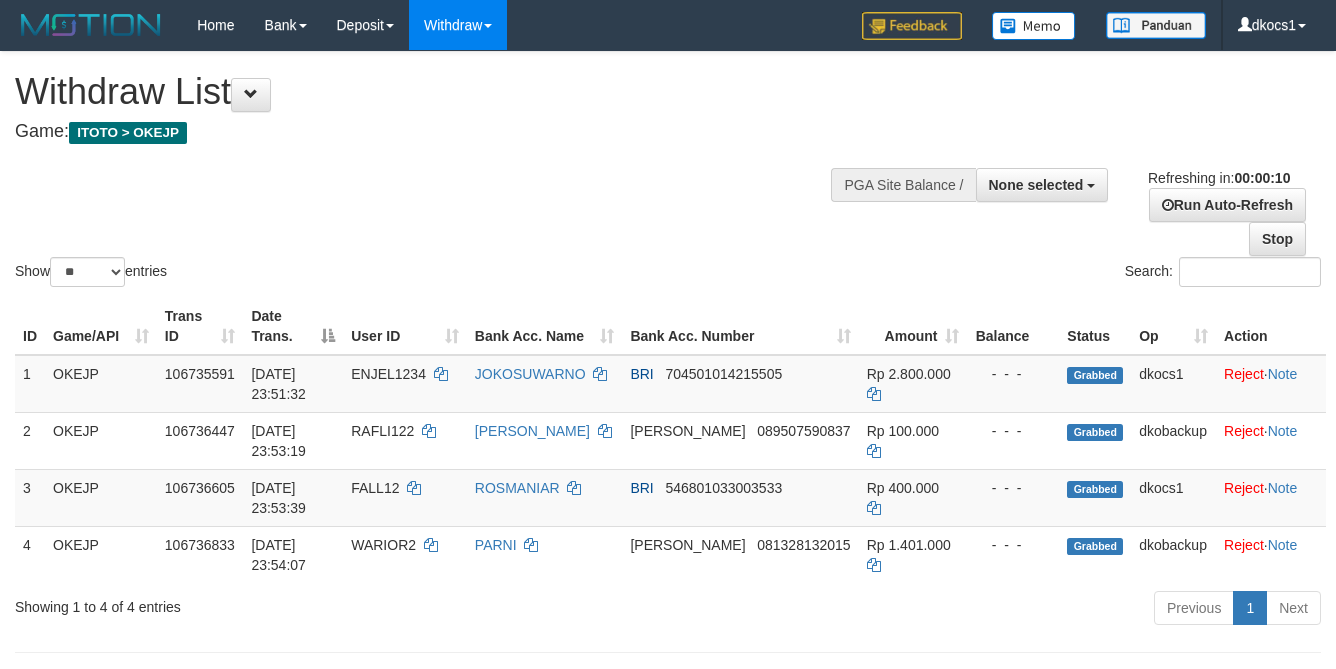 select 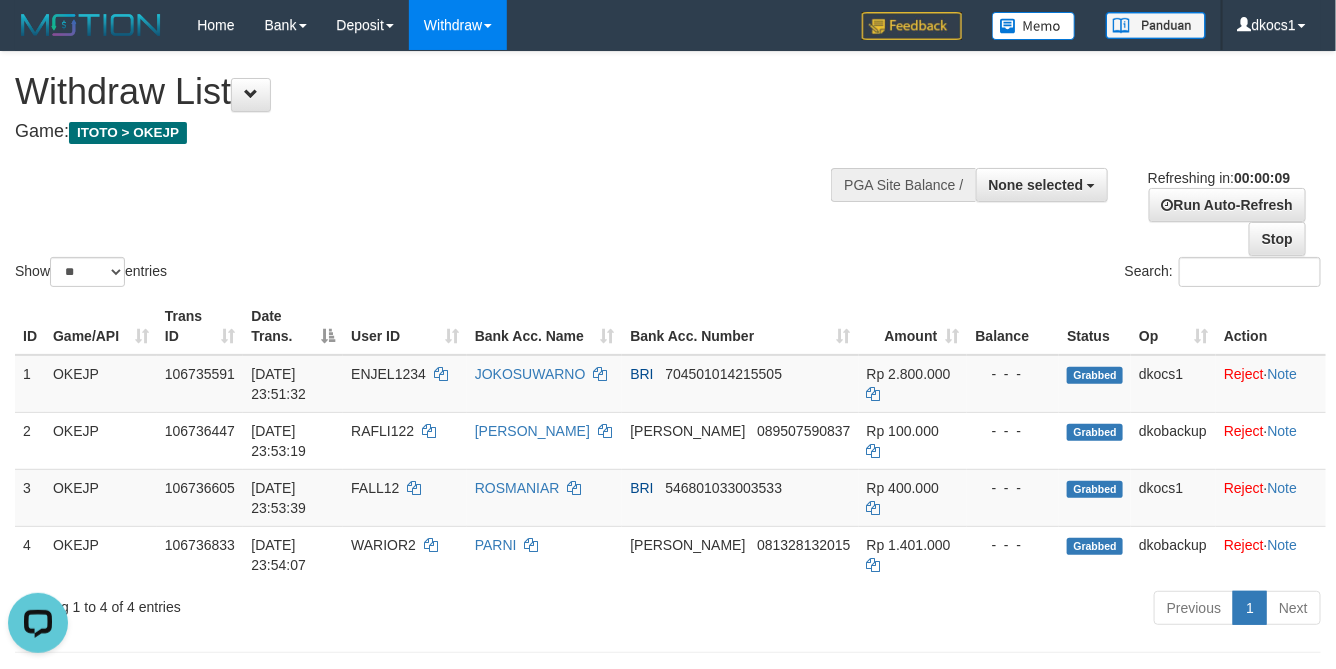 scroll, scrollTop: 0, scrollLeft: 0, axis: both 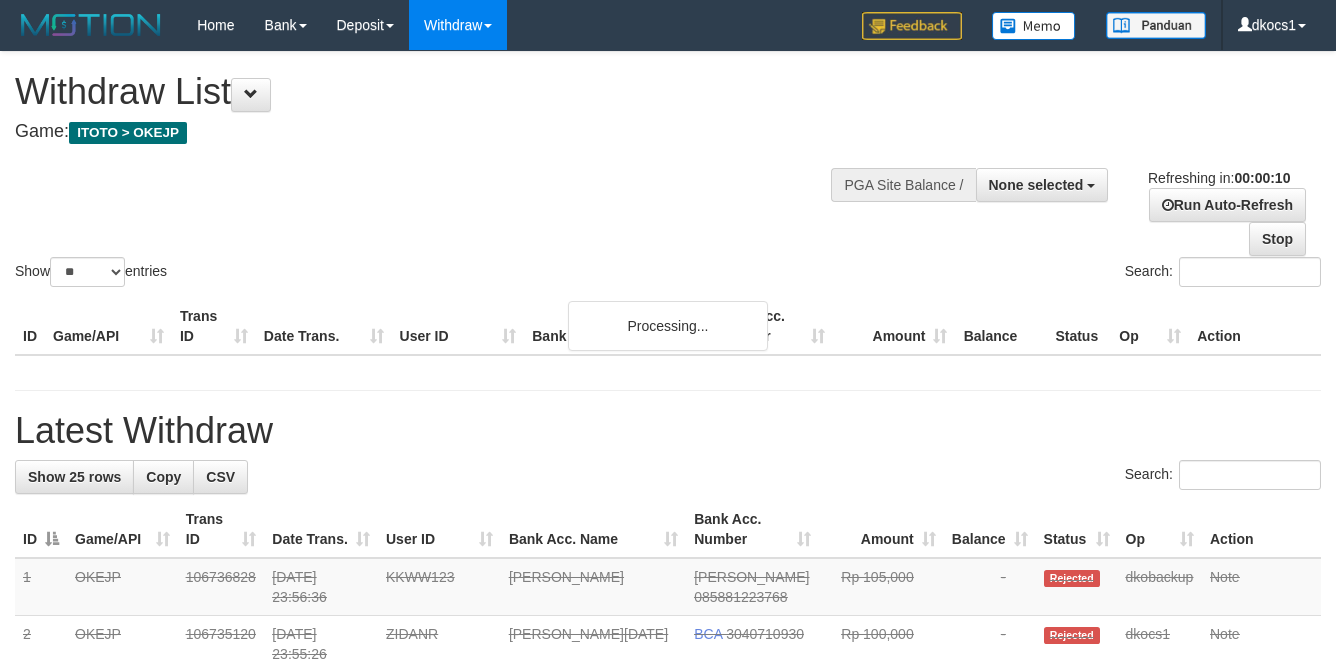 select 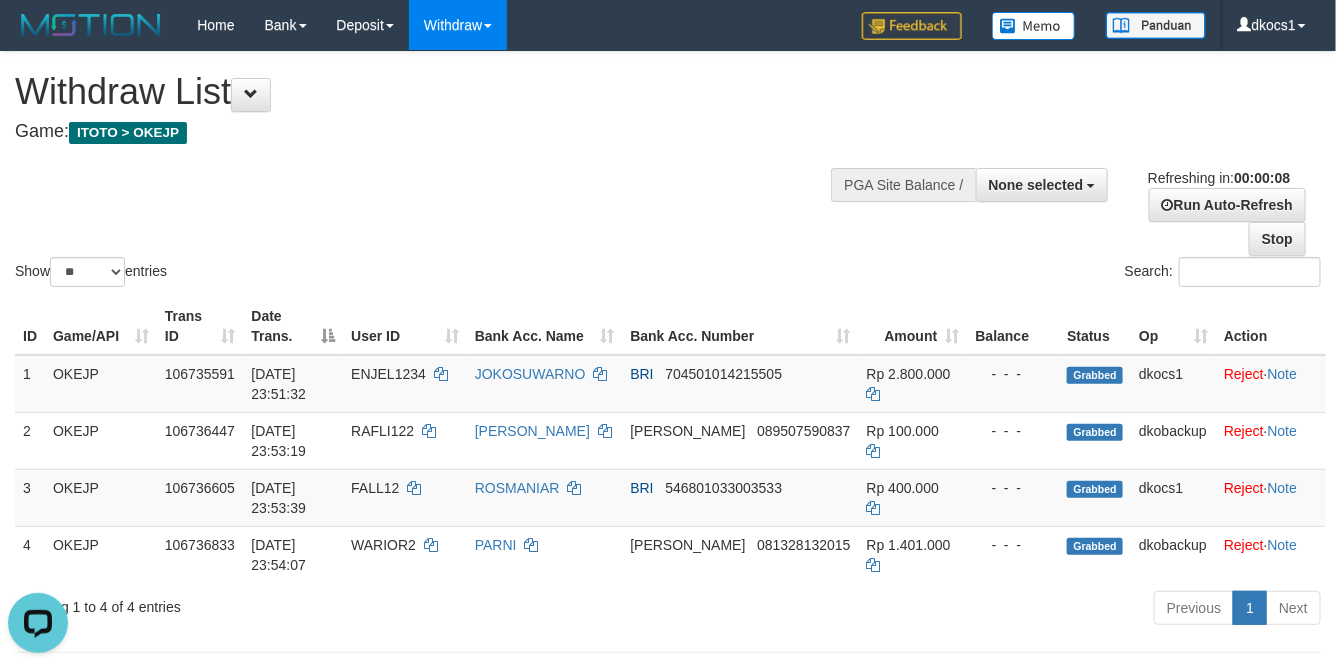 scroll, scrollTop: 0, scrollLeft: 0, axis: both 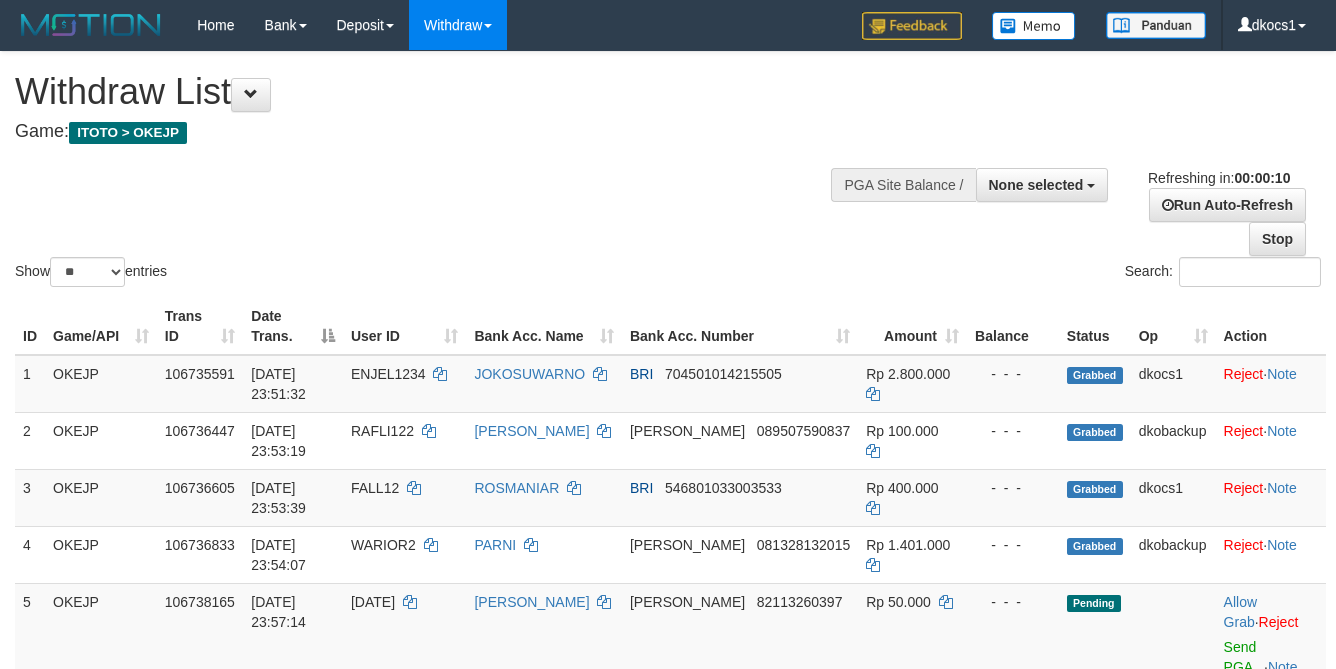 select 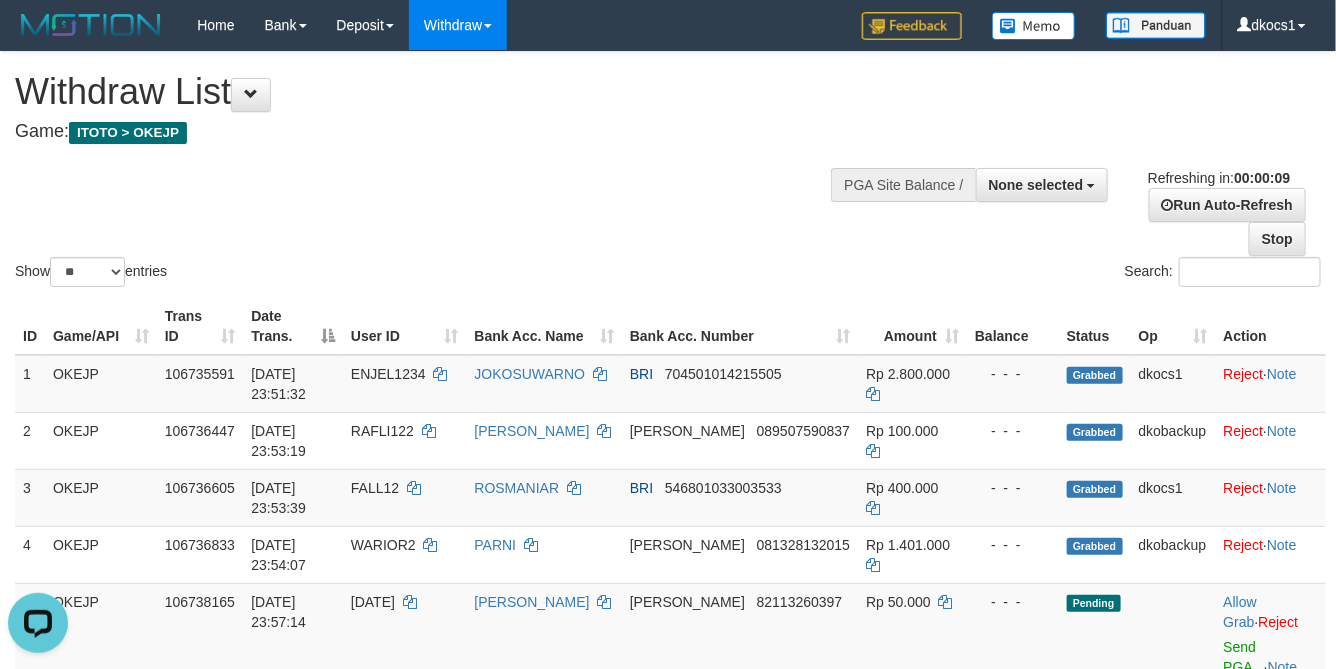 scroll, scrollTop: 0, scrollLeft: 0, axis: both 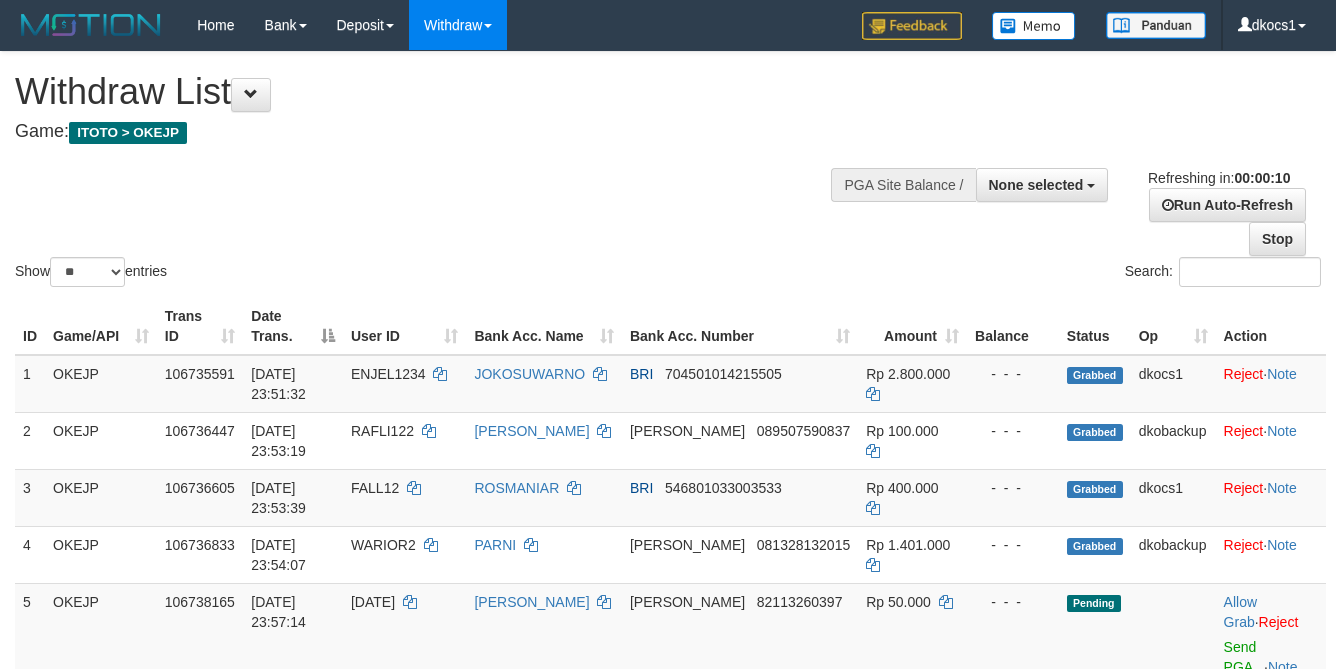select 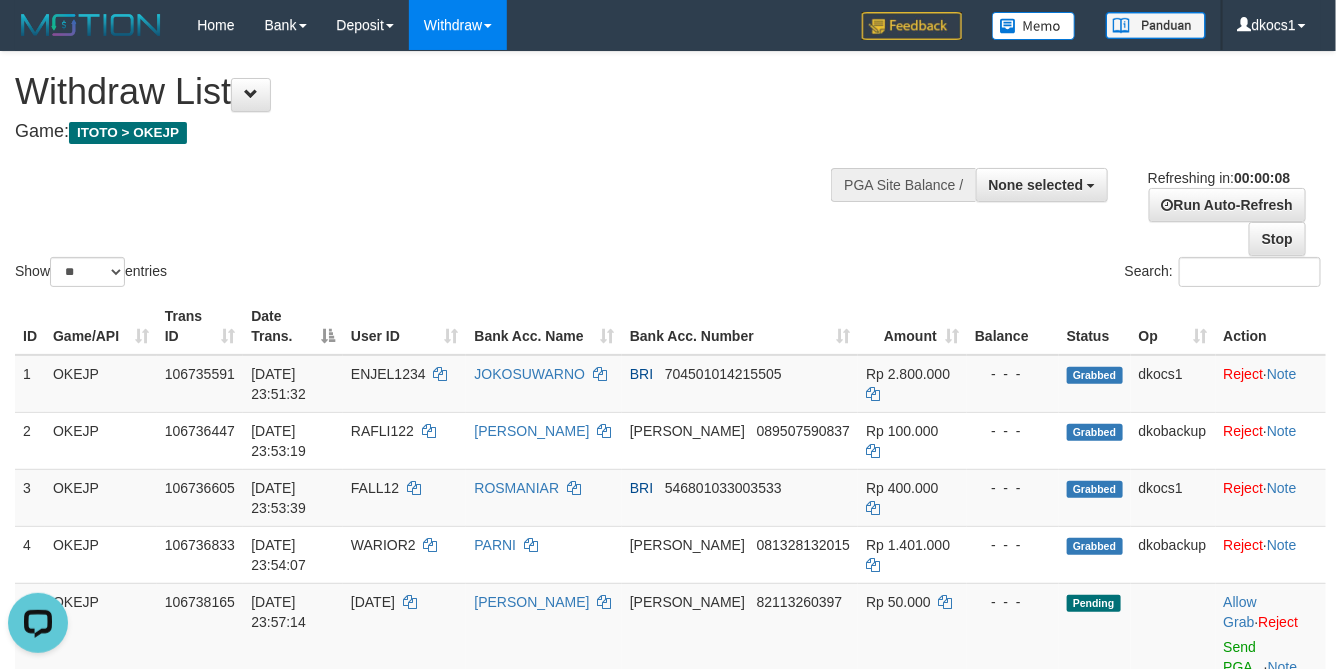 scroll, scrollTop: 0, scrollLeft: 0, axis: both 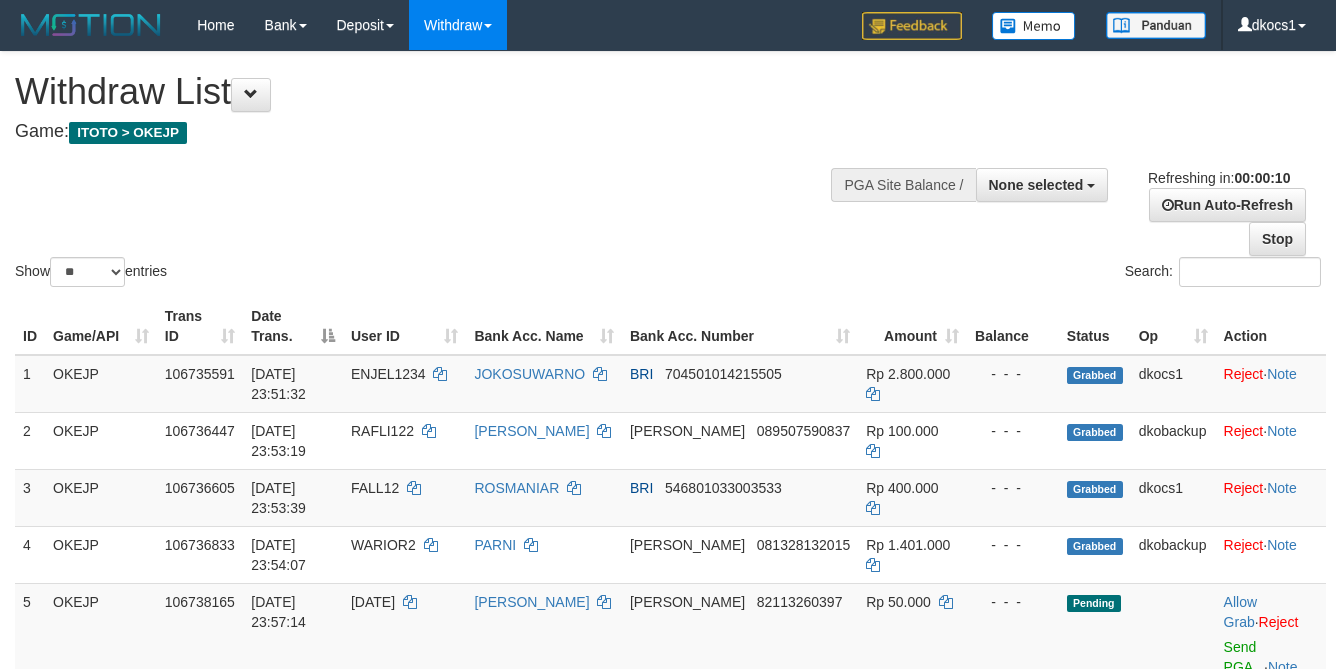 select 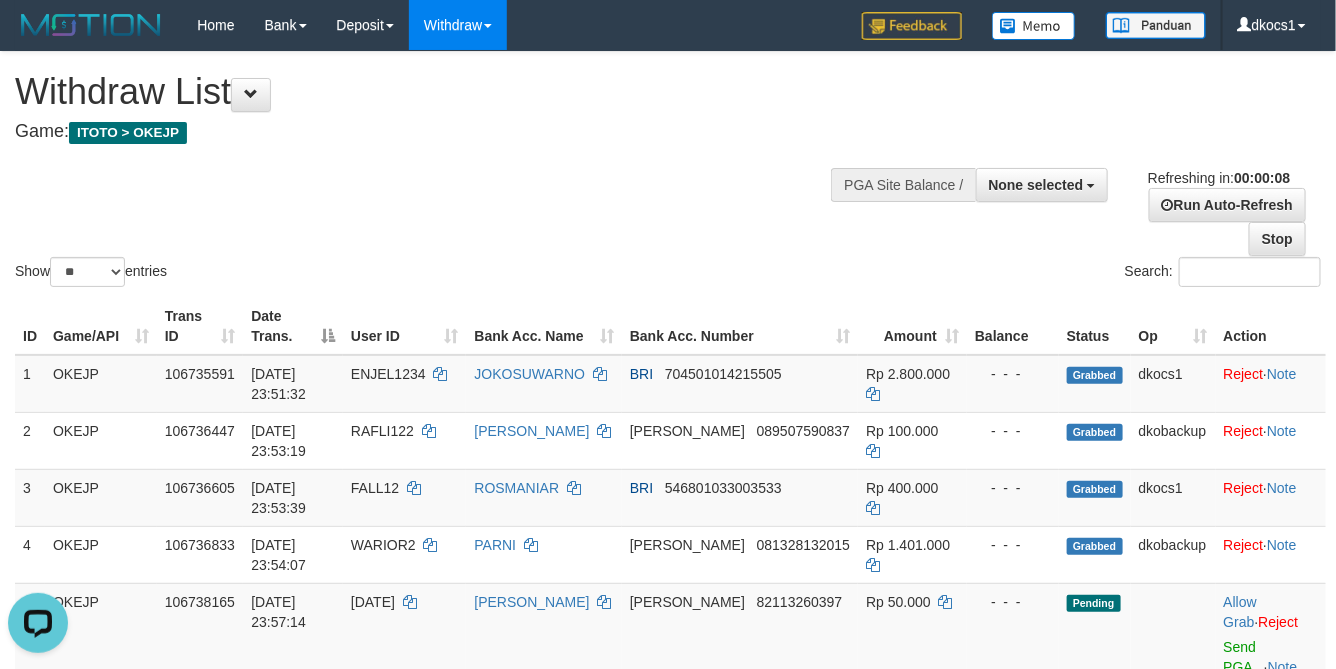 scroll, scrollTop: 0, scrollLeft: 0, axis: both 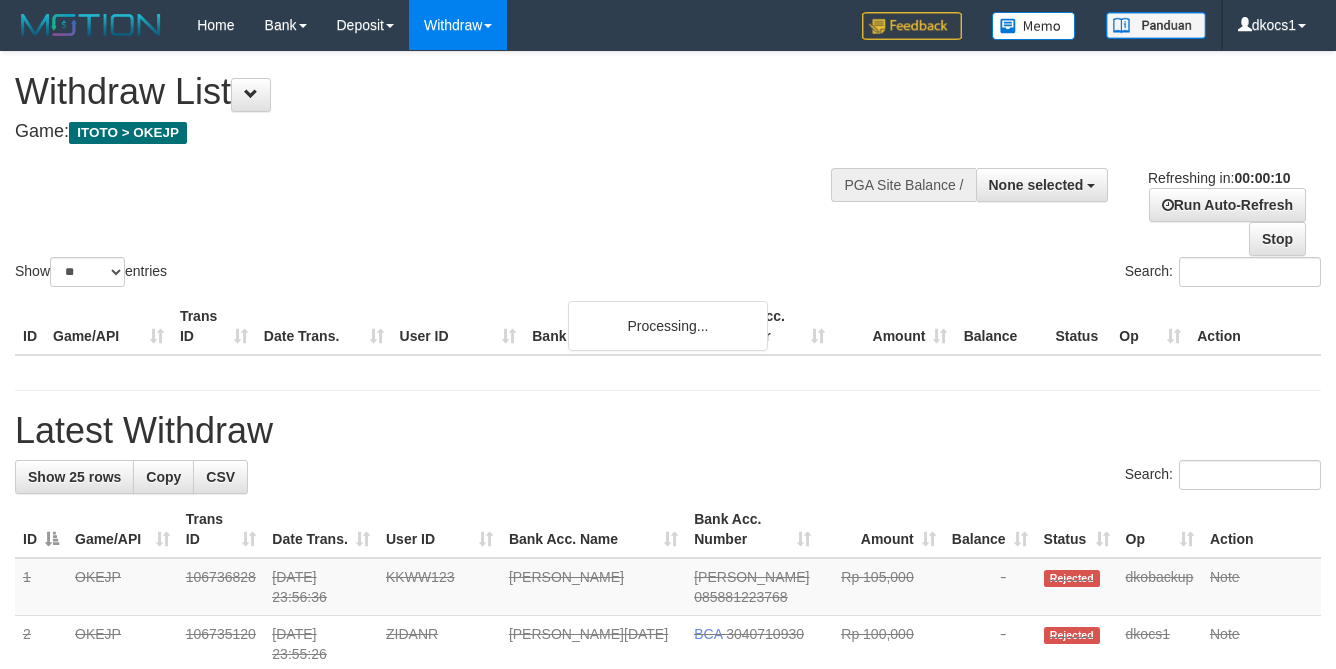 select 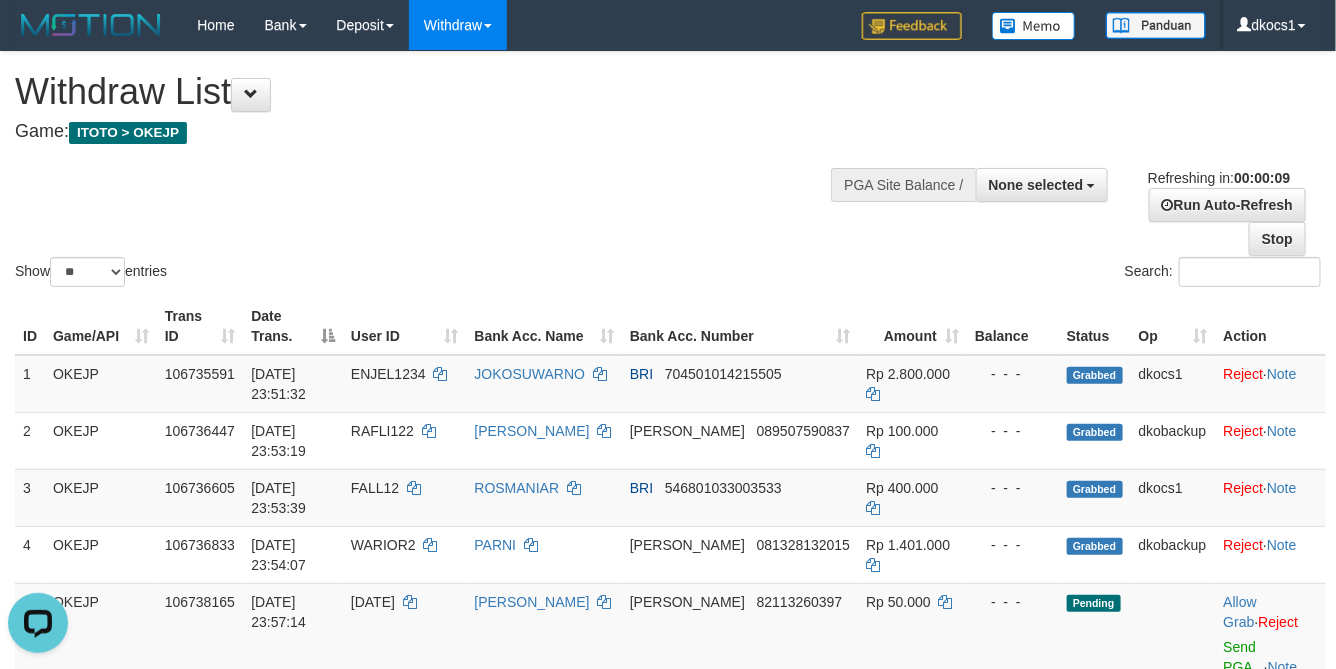 scroll, scrollTop: 0, scrollLeft: 0, axis: both 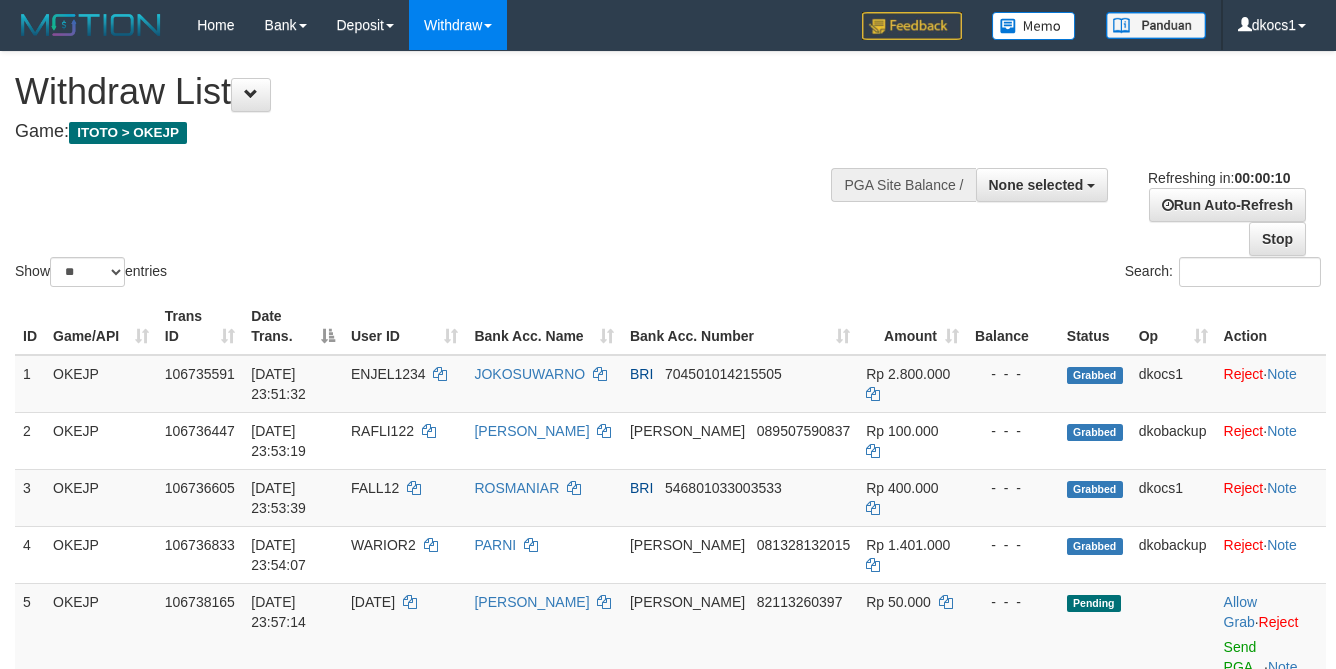select 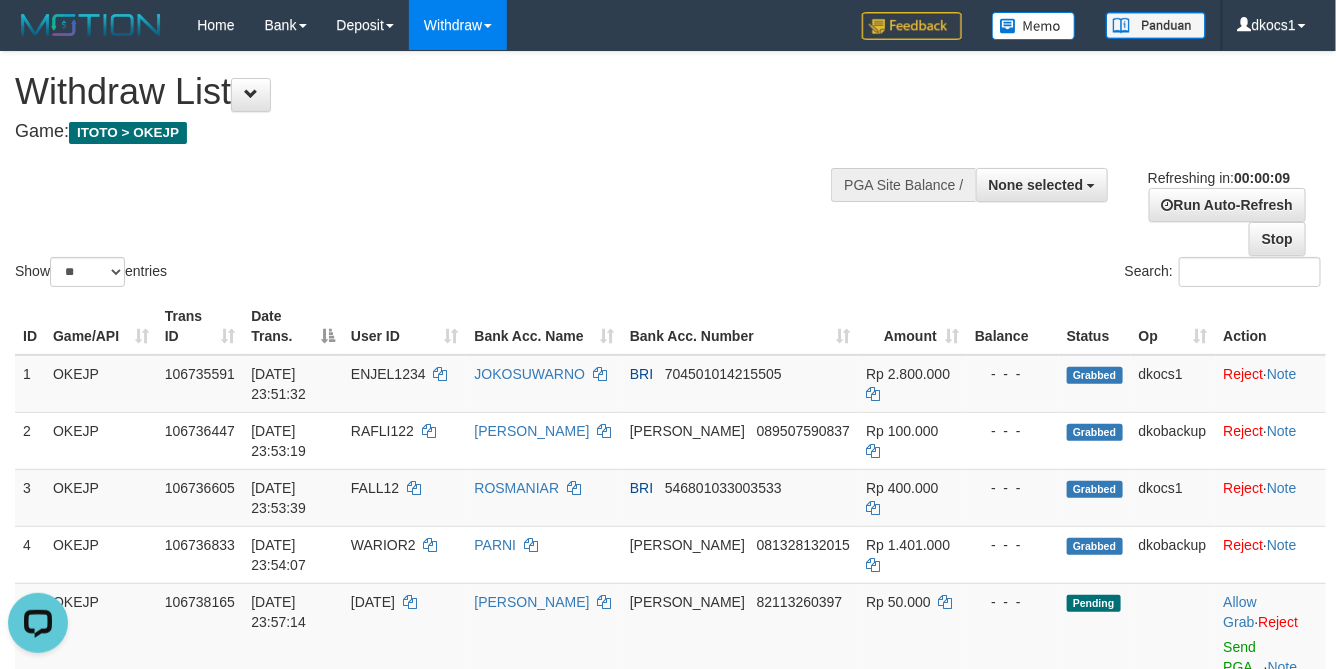 scroll, scrollTop: 0, scrollLeft: 0, axis: both 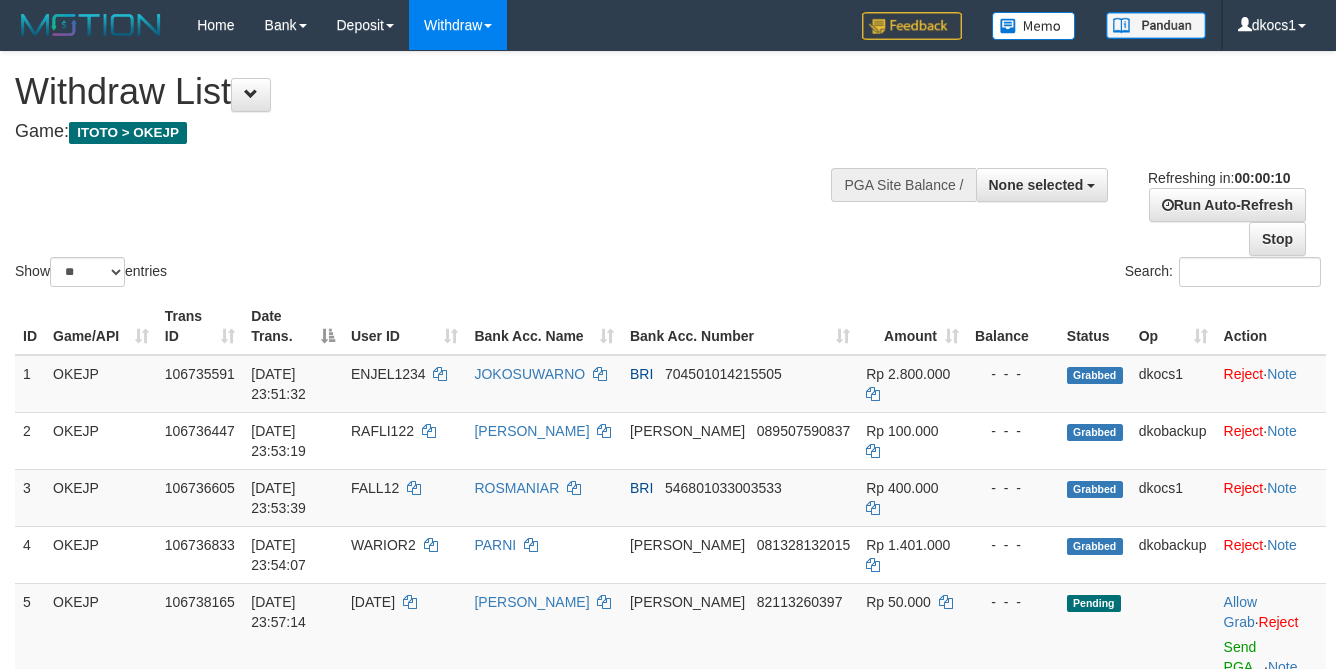 select 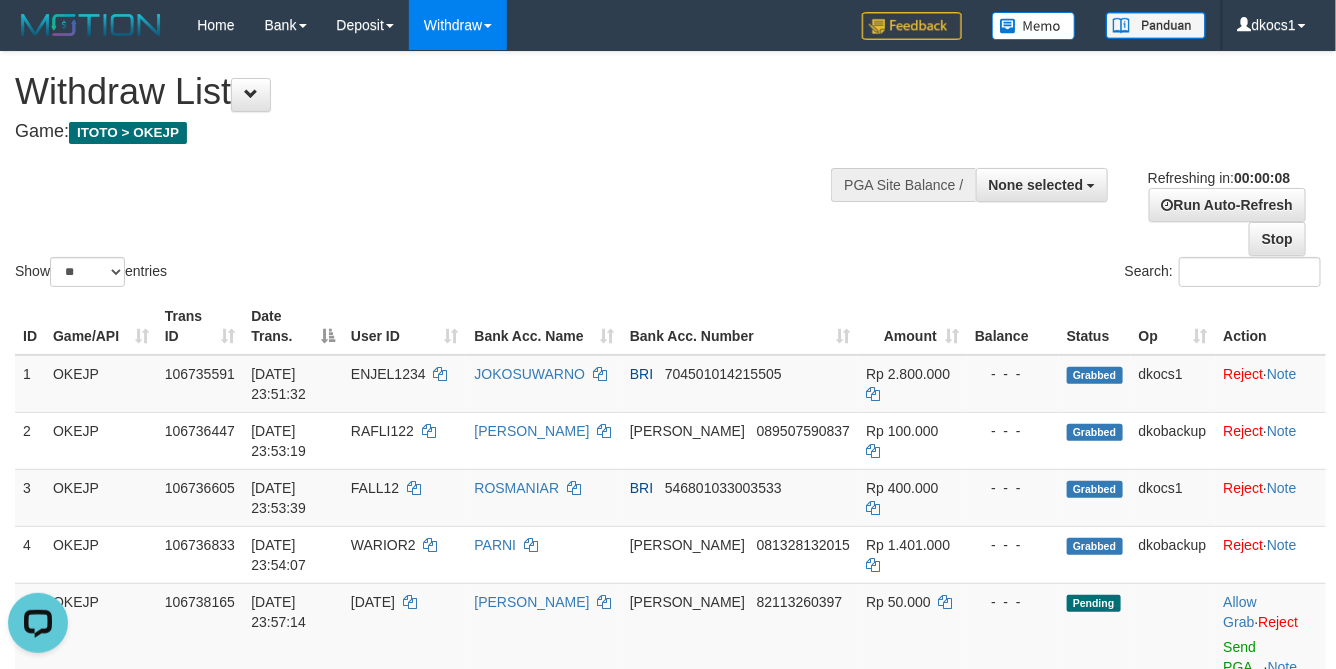 scroll, scrollTop: 0, scrollLeft: 0, axis: both 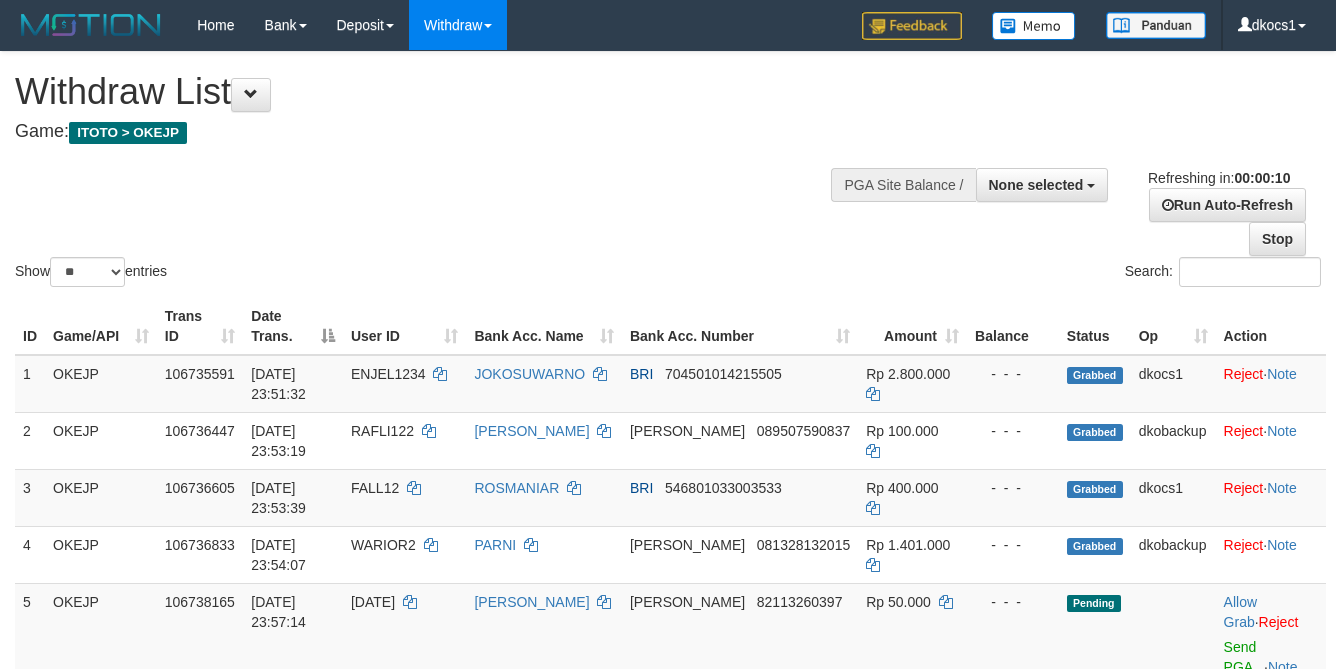 select 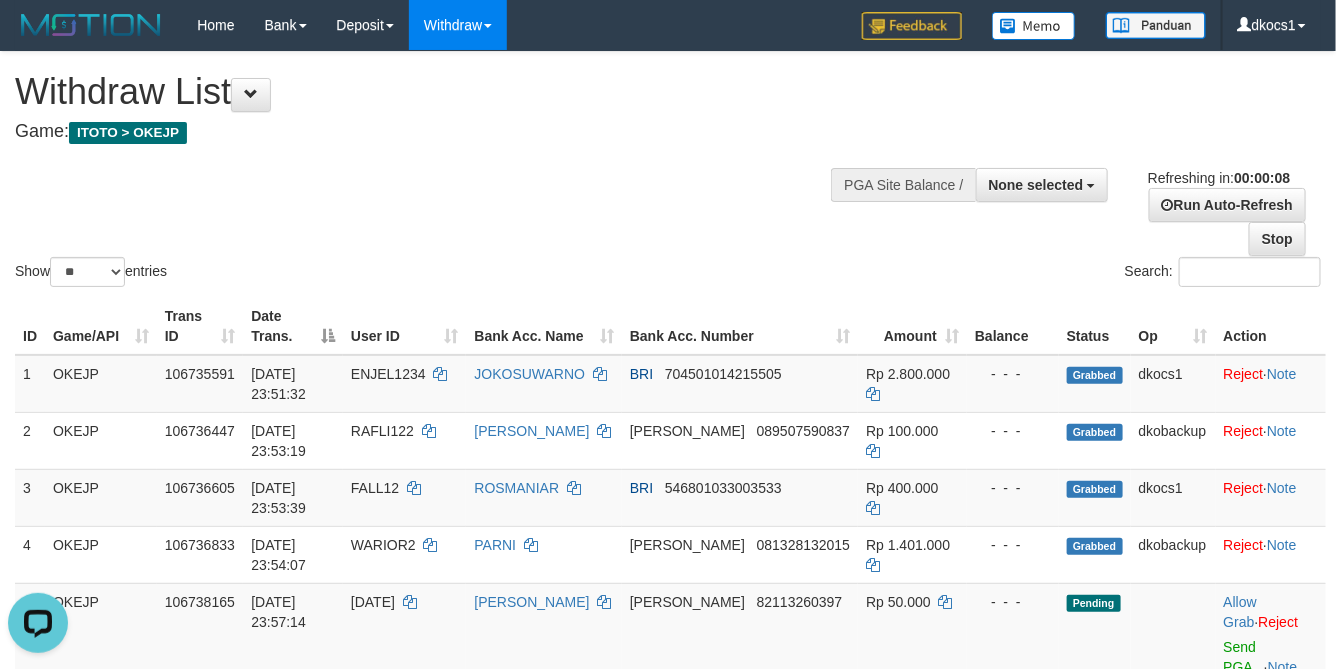 scroll, scrollTop: 0, scrollLeft: 0, axis: both 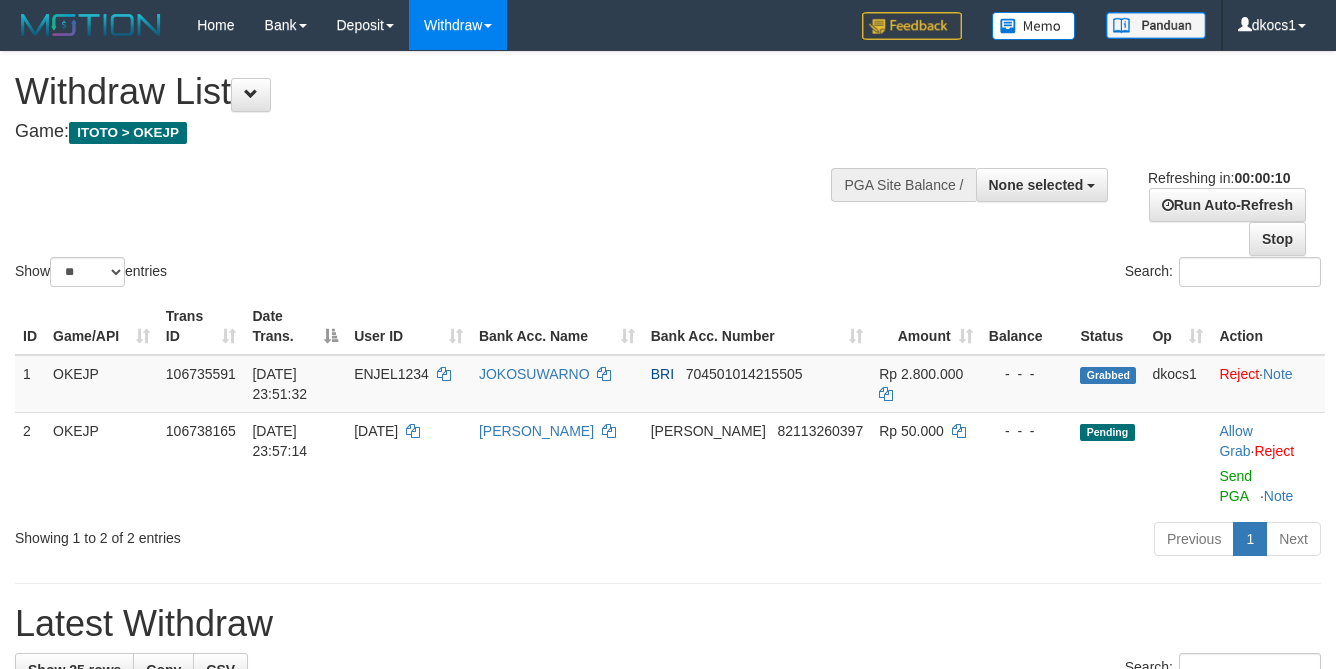 select 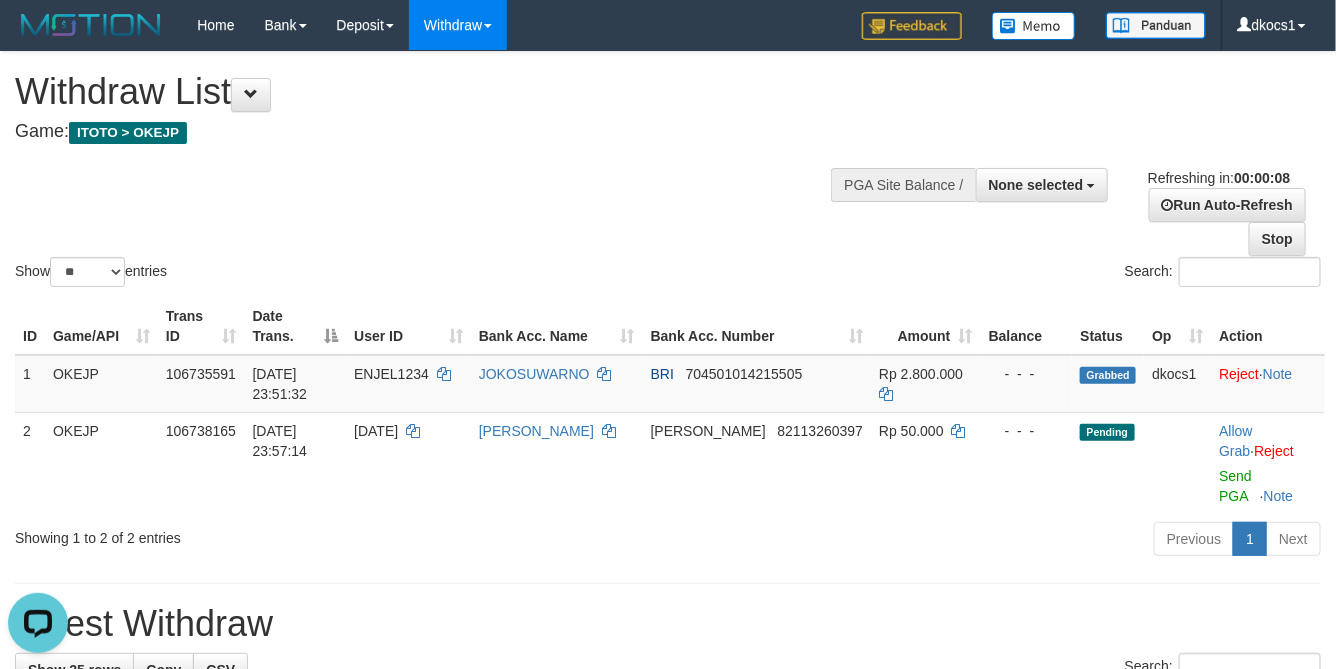 scroll, scrollTop: 0, scrollLeft: 0, axis: both 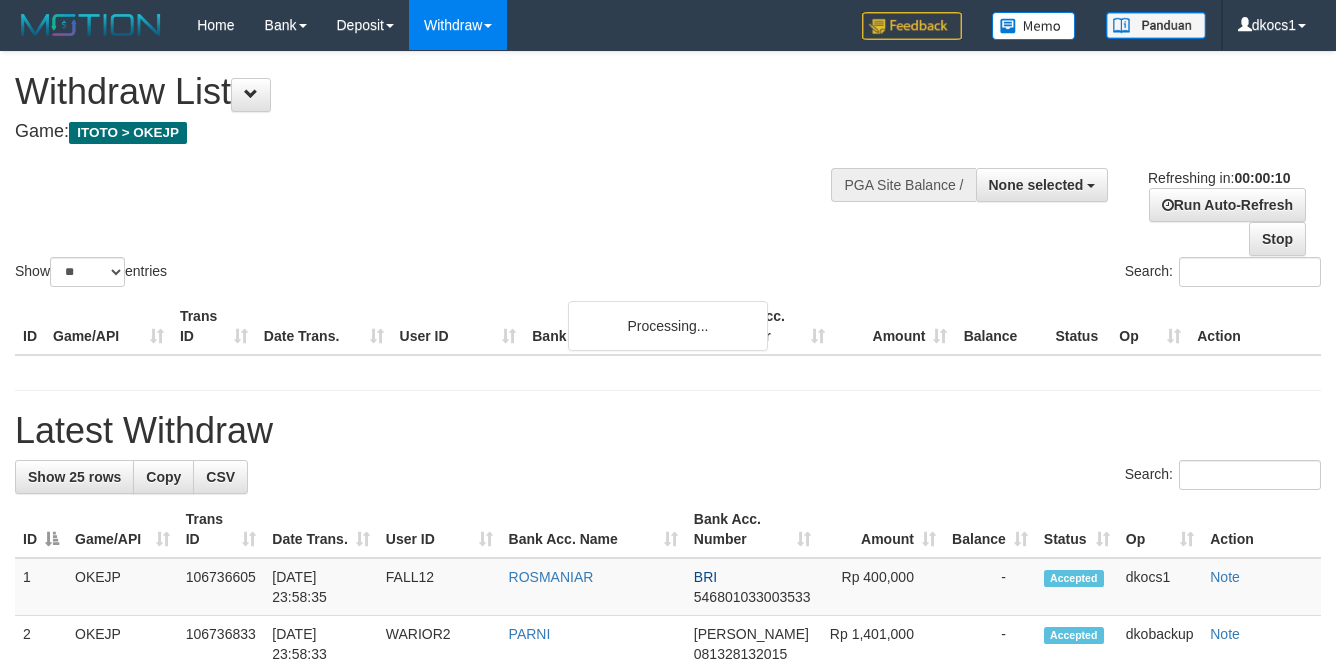 select 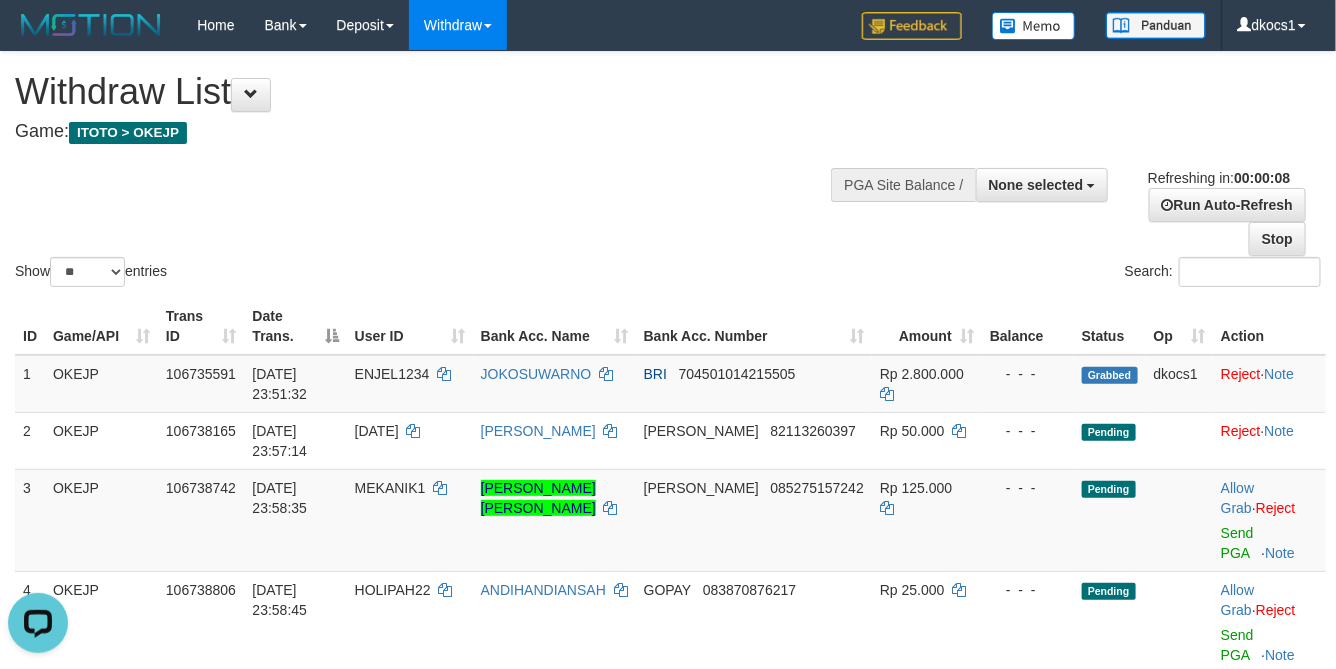 scroll, scrollTop: 0, scrollLeft: 0, axis: both 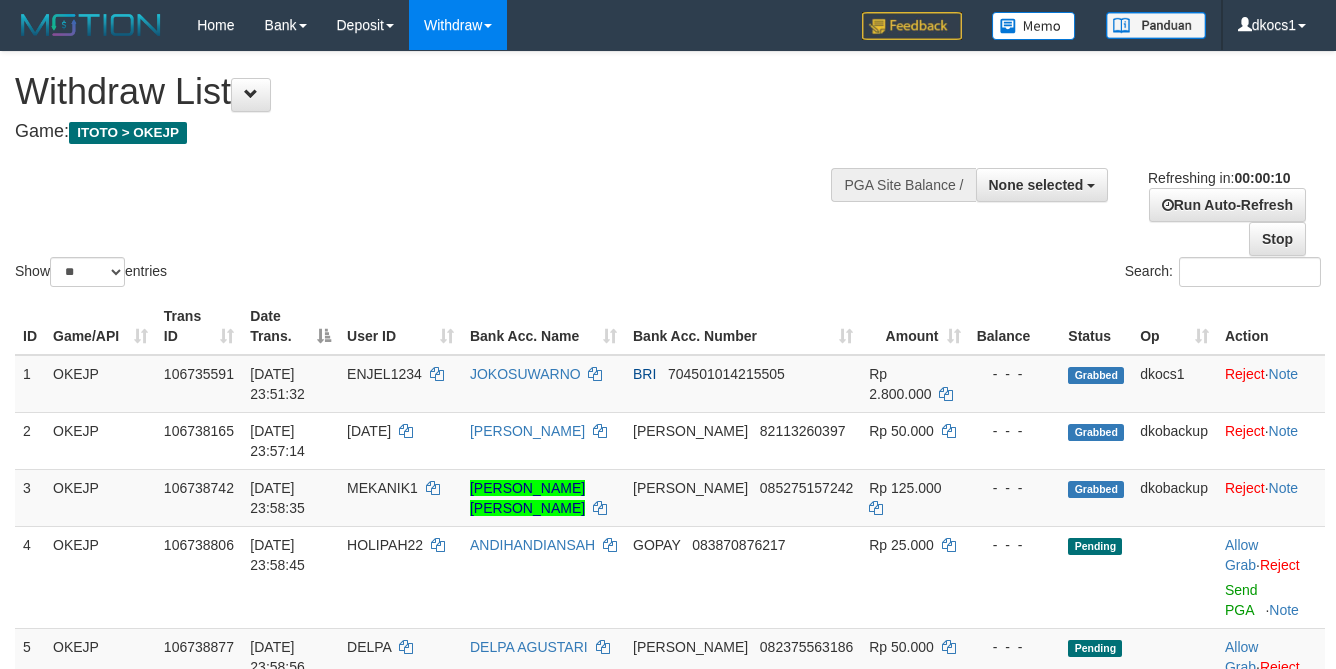 select 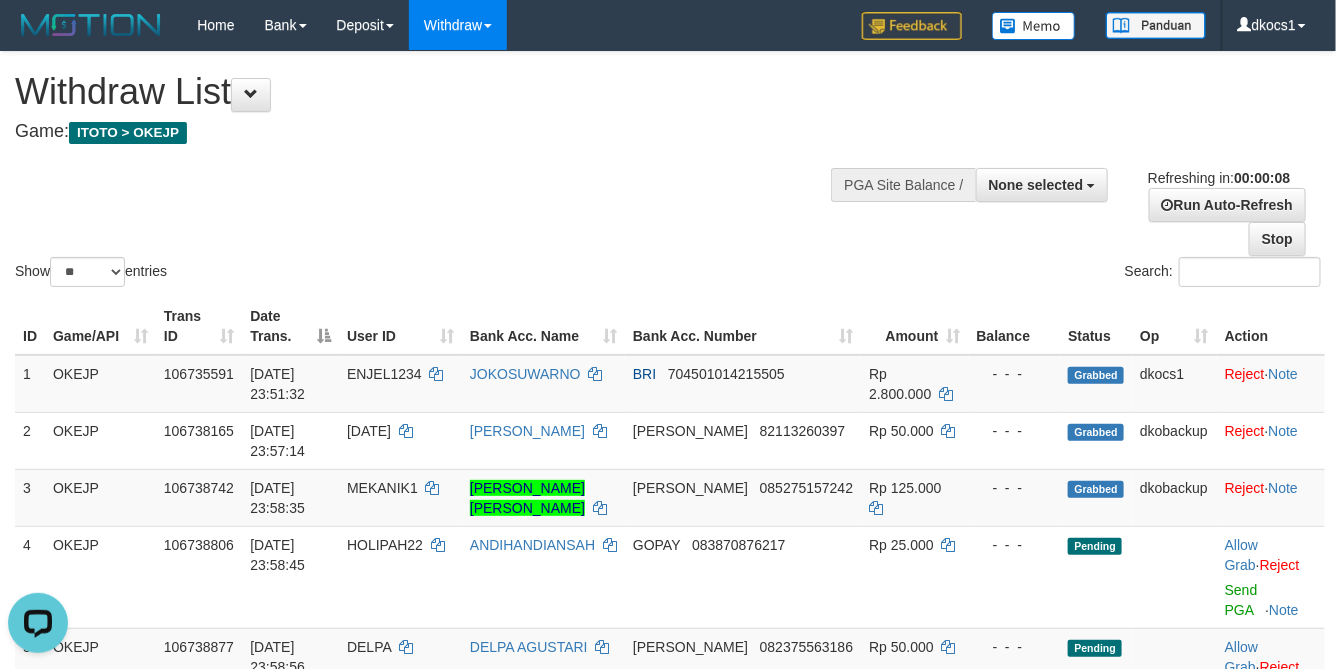 scroll, scrollTop: 0, scrollLeft: 0, axis: both 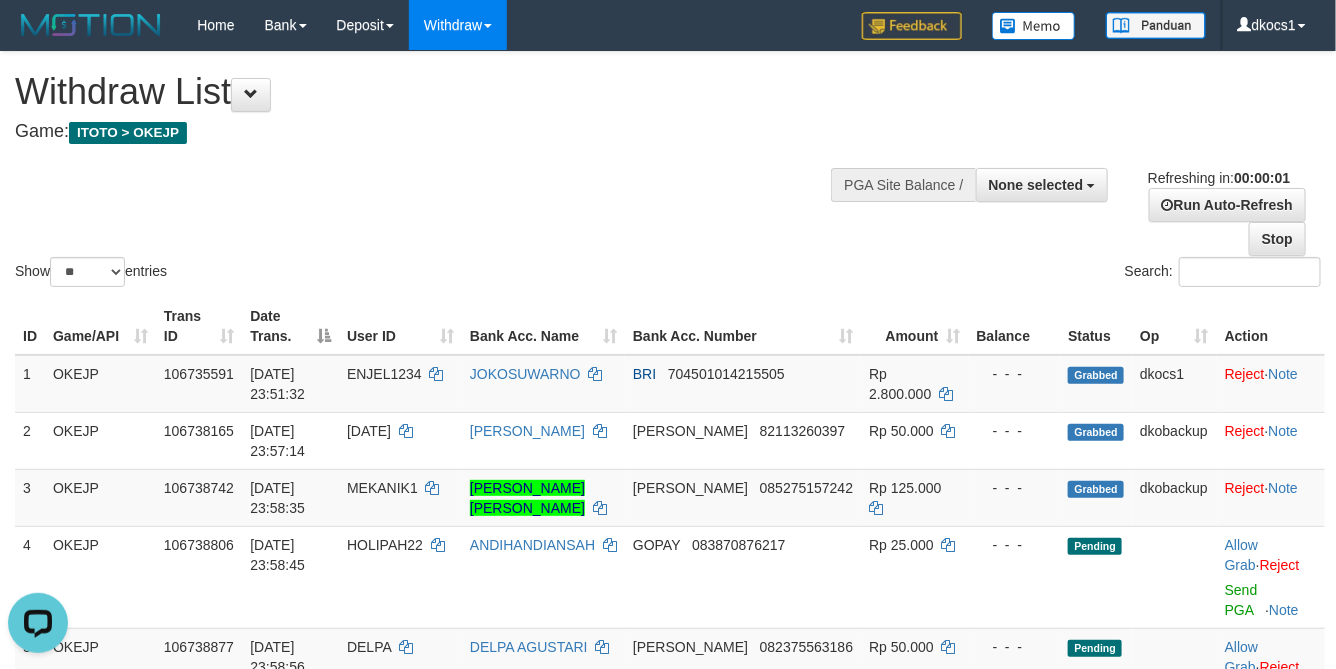 click on "Show  ** ** ** ***  entries Search:" at bounding box center (668, 171) 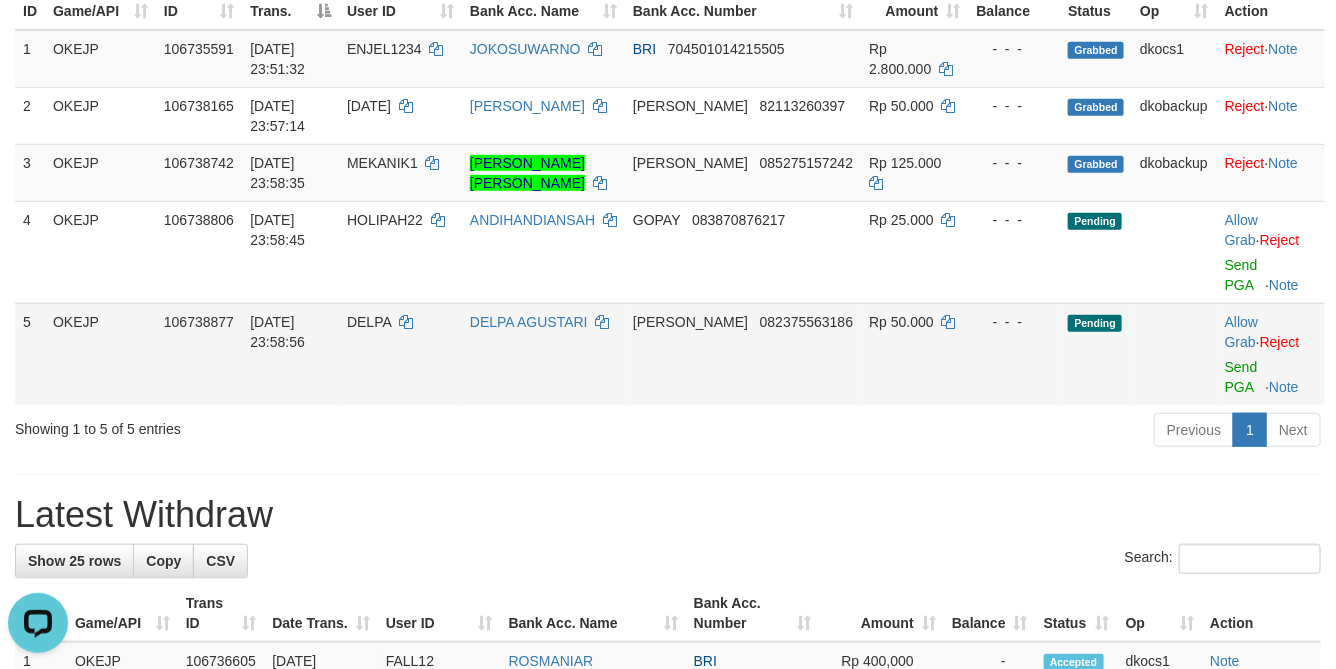 scroll, scrollTop: 420, scrollLeft: 0, axis: vertical 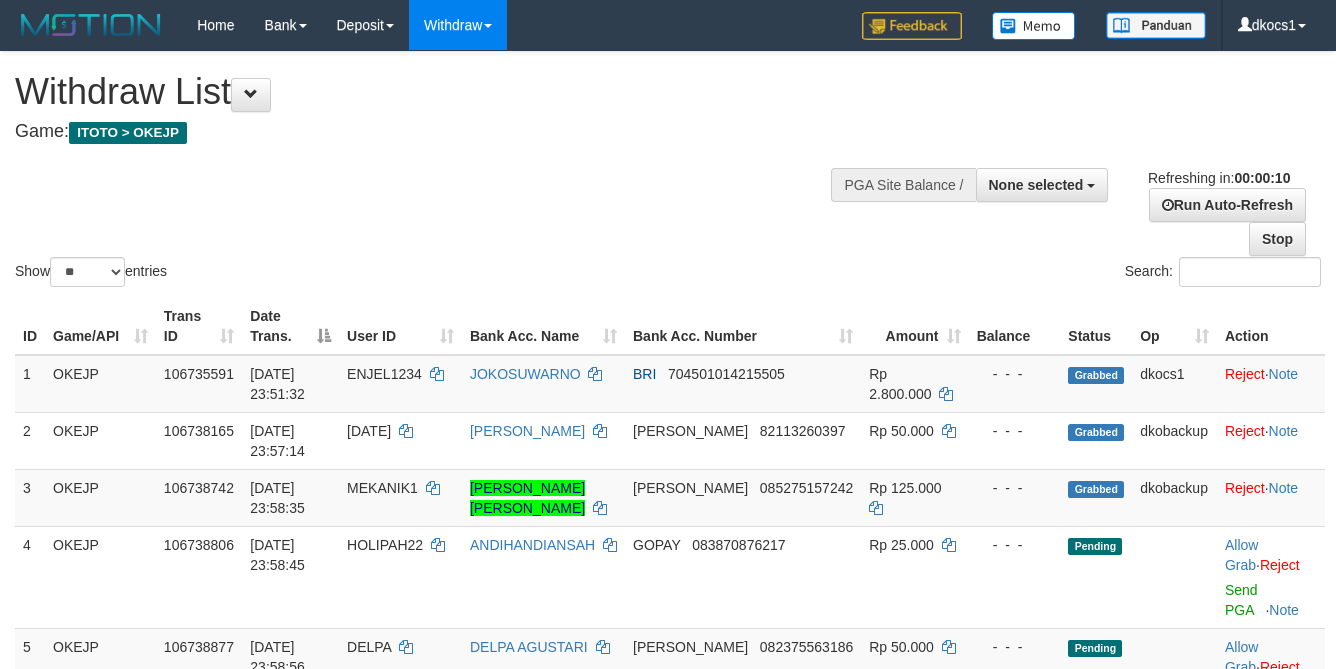 select 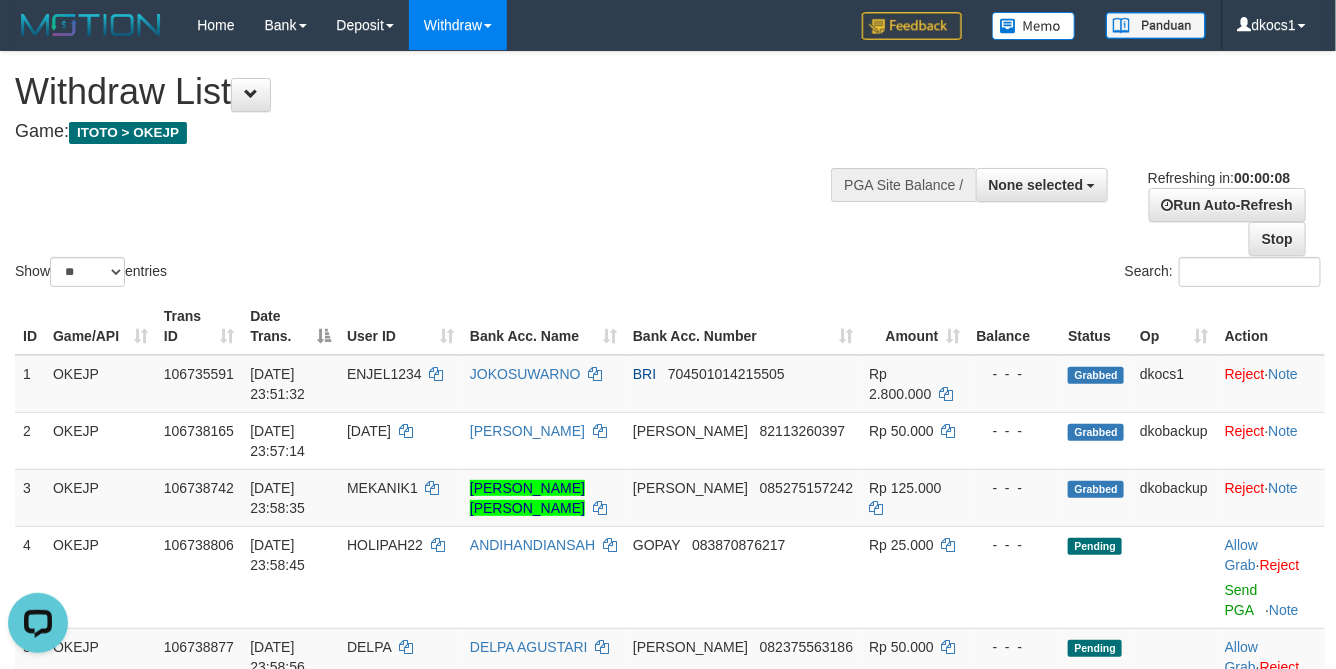 scroll, scrollTop: 0, scrollLeft: 0, axis: both 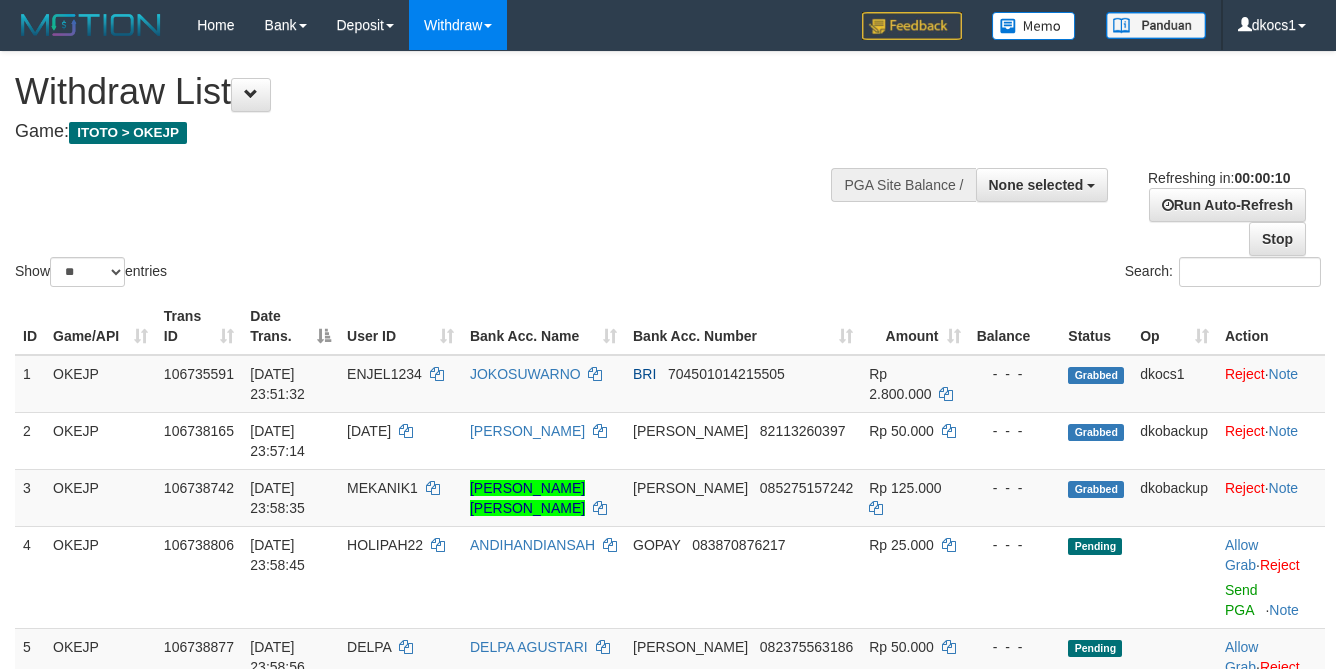 select 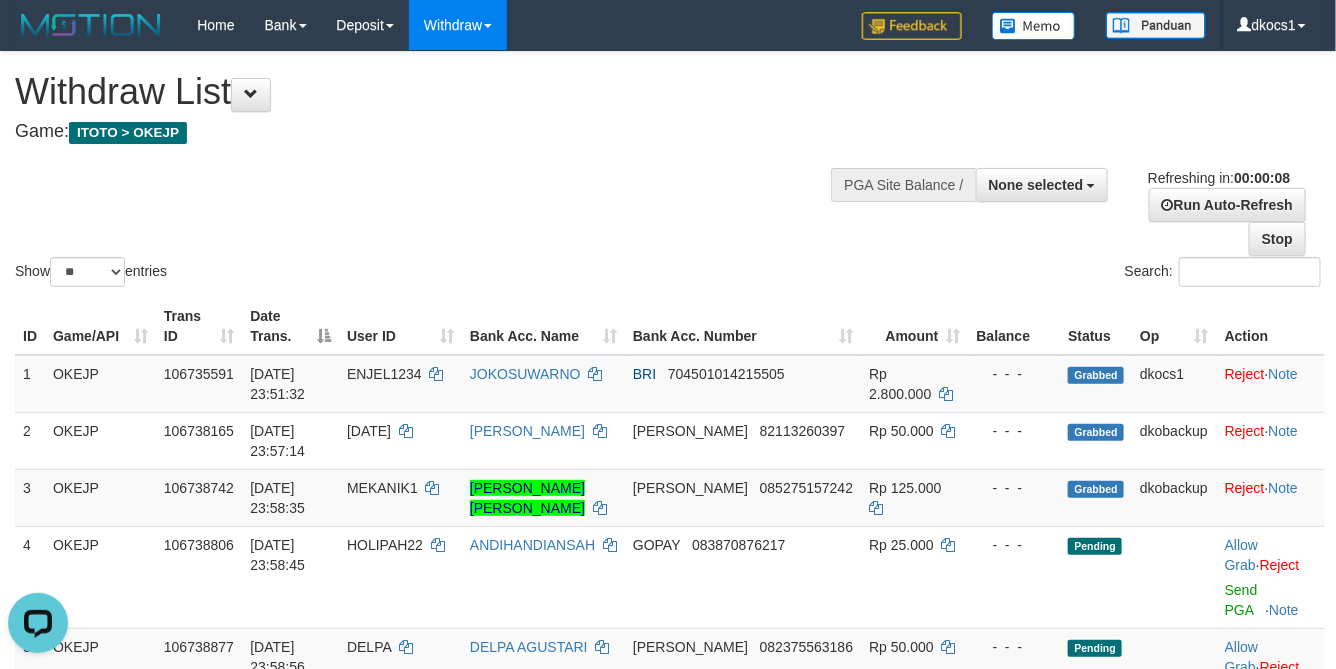 scroll, scrollTop: 0, scrollLeft: 0, axis: both 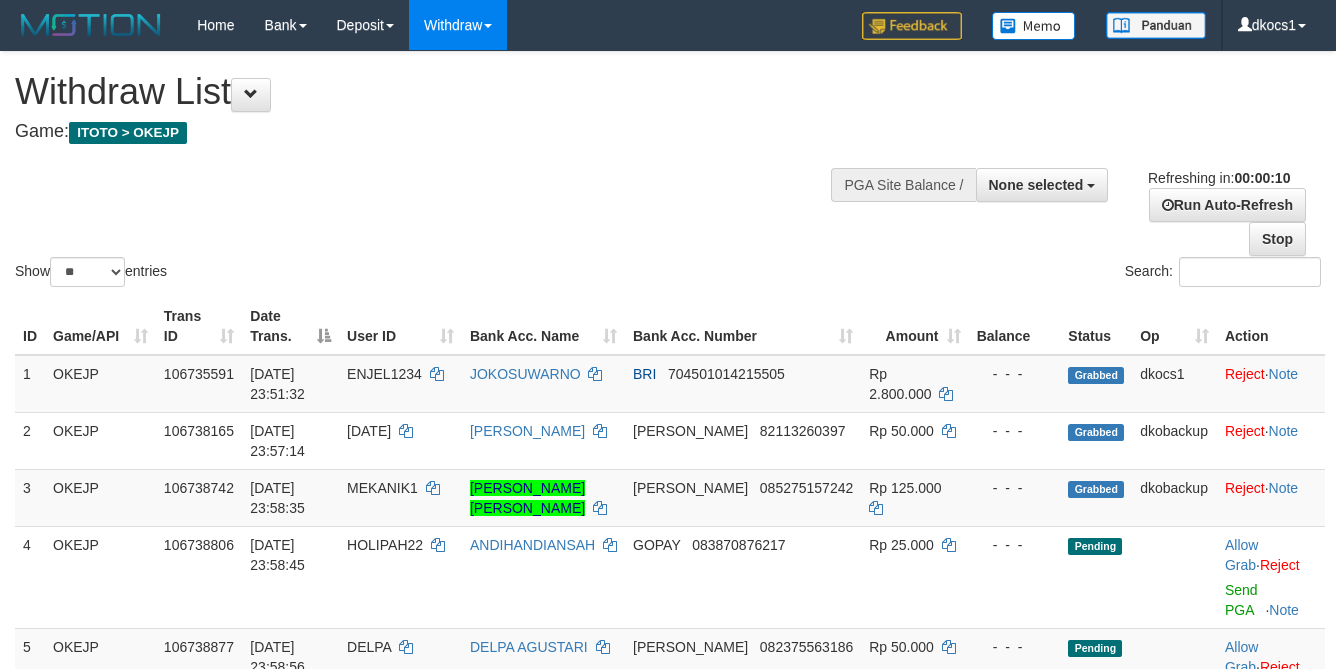 select 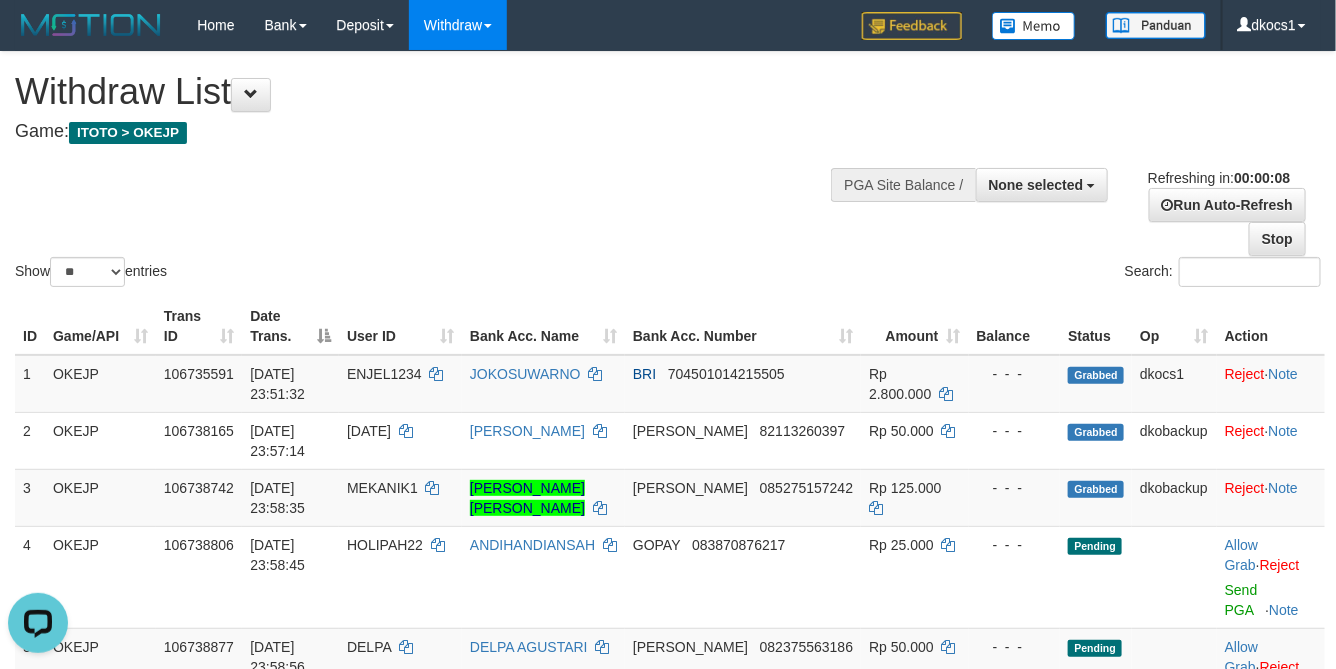 scroll, scrollTop: 0, scrollLeft: 0, axis: both 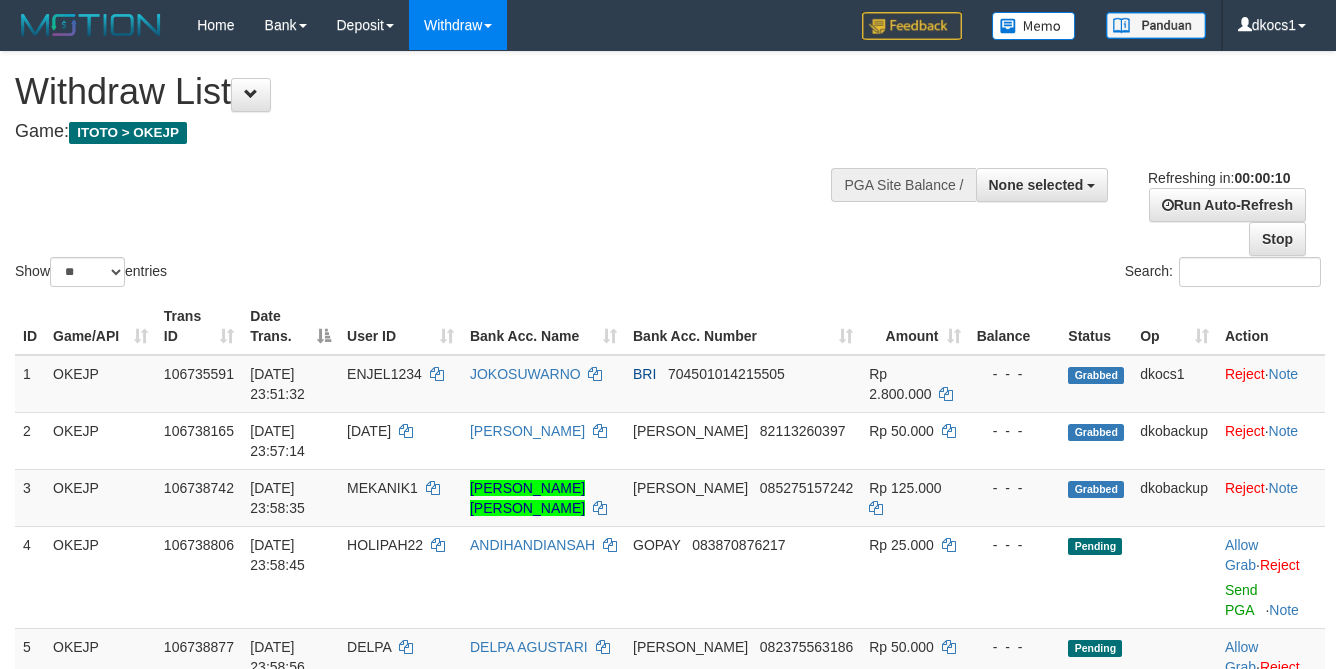 select 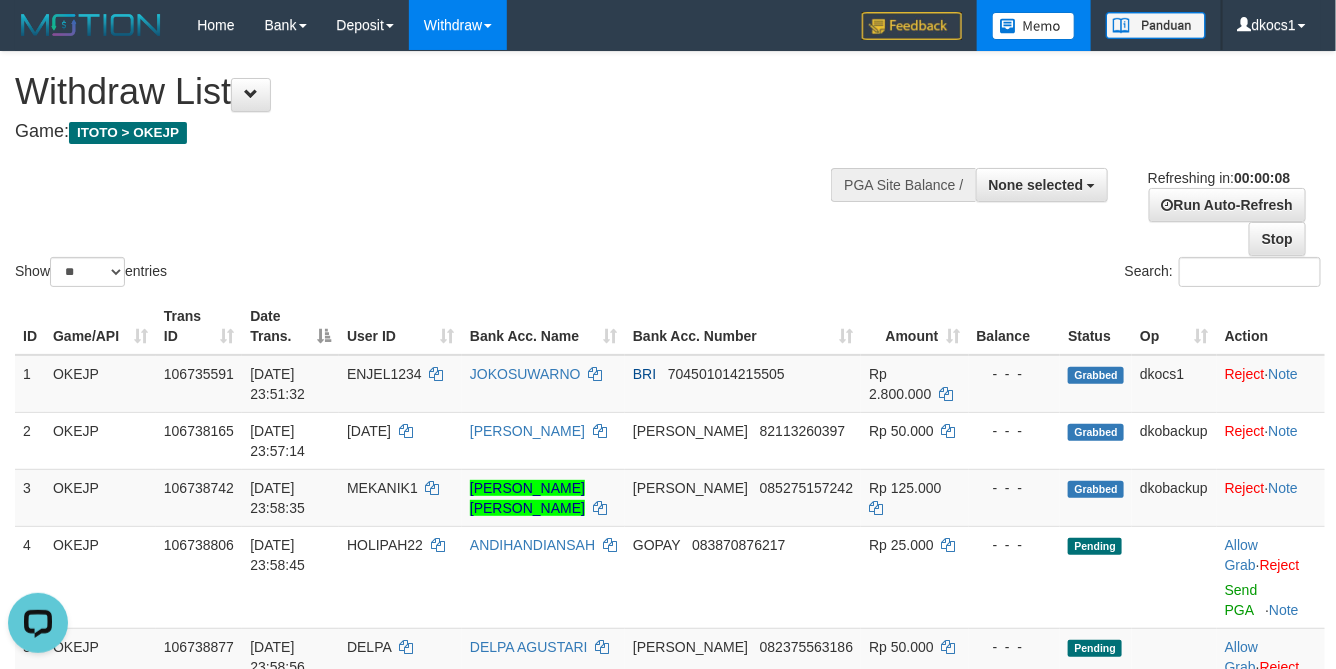 scroll, scrollTop: 0, scrollLeft: 0, axis: both 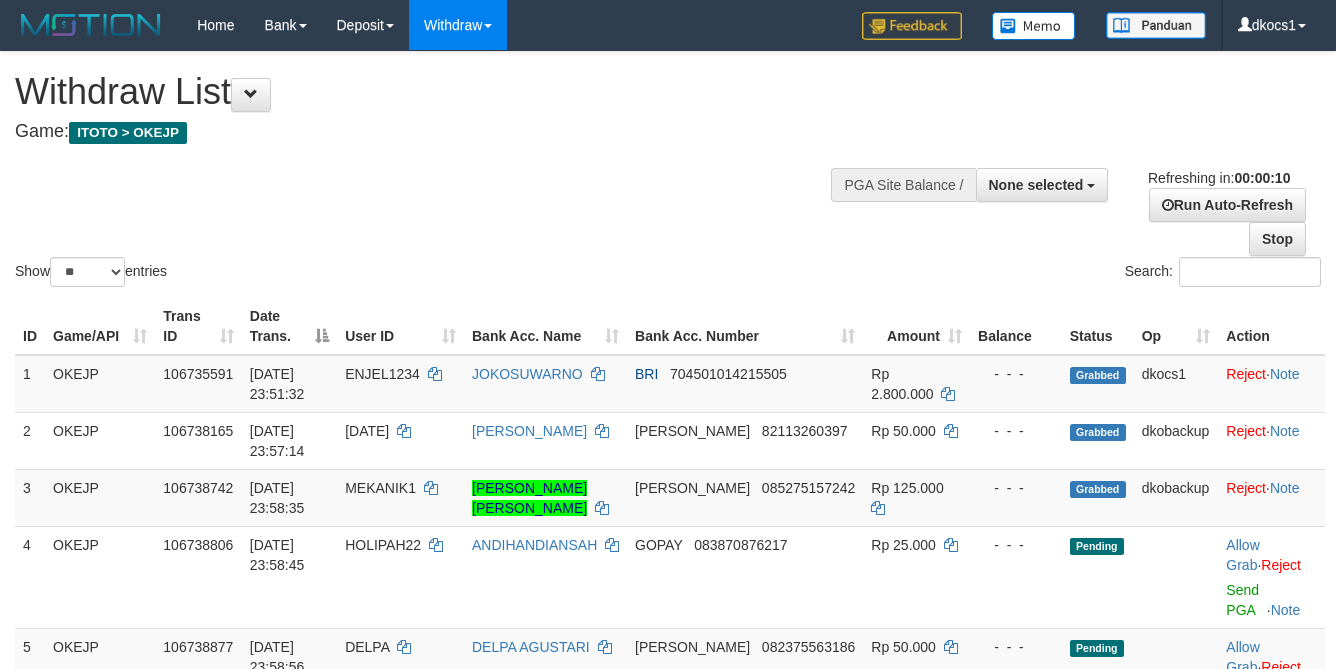 select 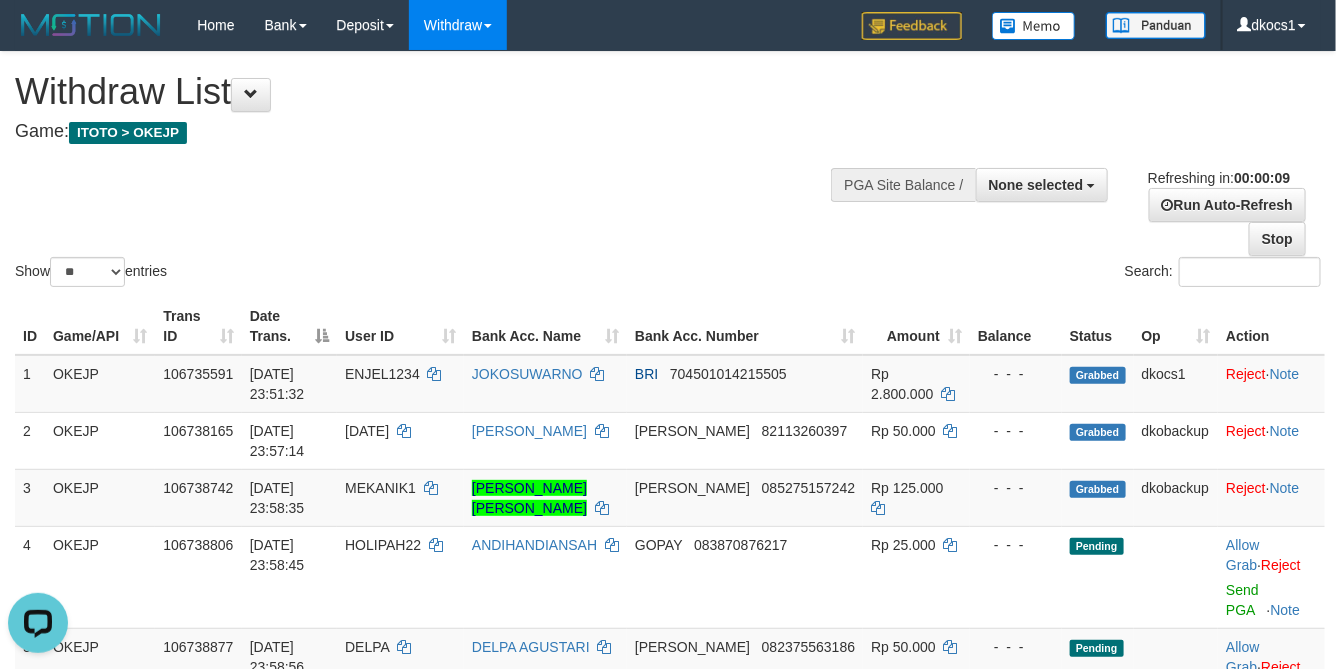 scroll, scrollTop: 0, scrollLeft: 0, axis: both 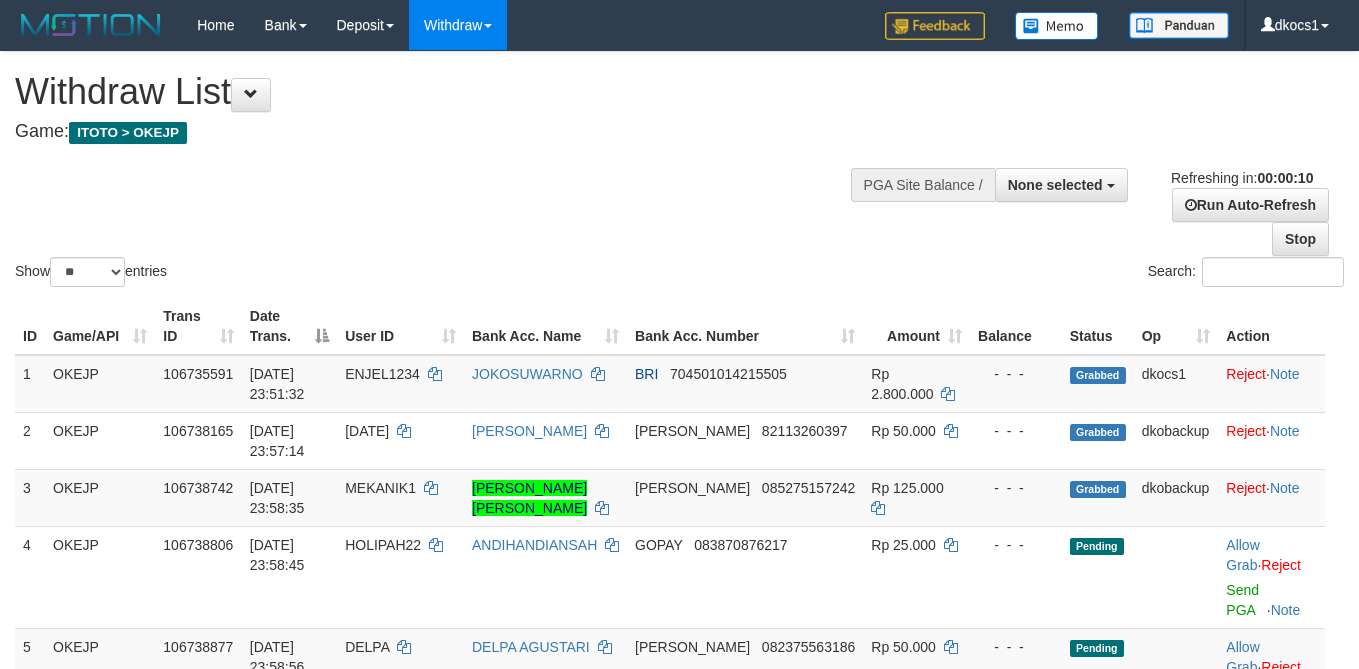 select 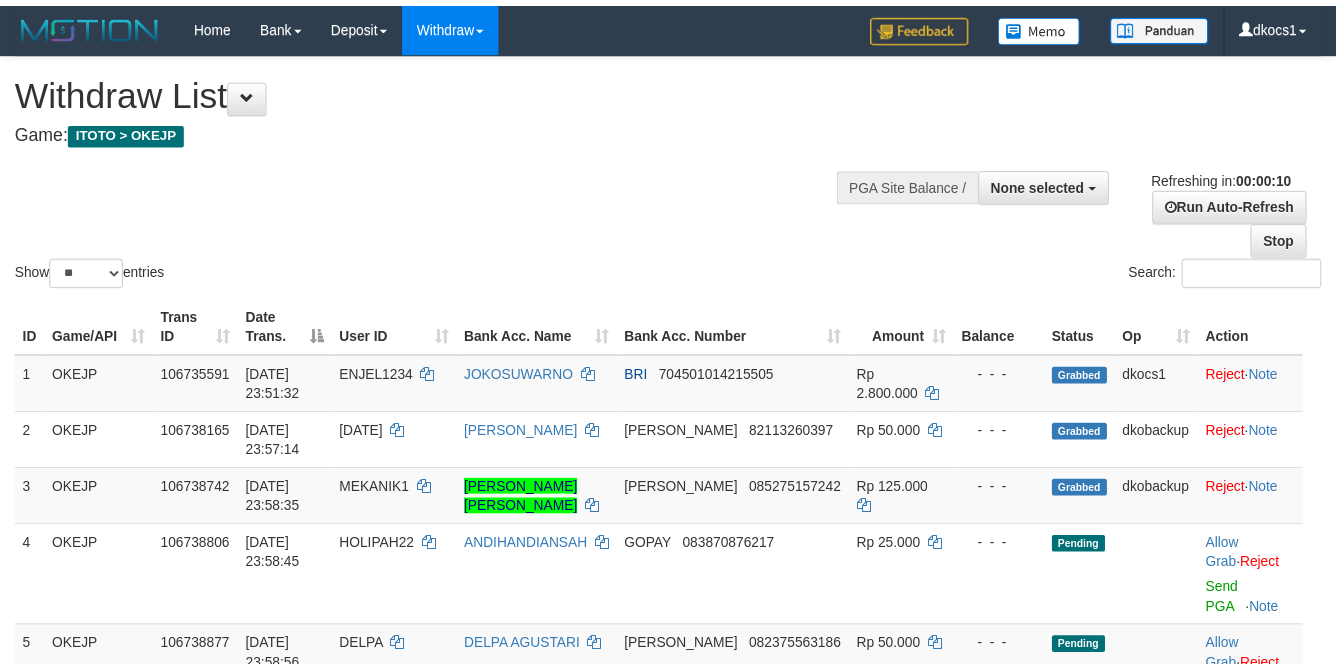 scroll, scrollTop: 0, scrollLeft: 0, axis: both 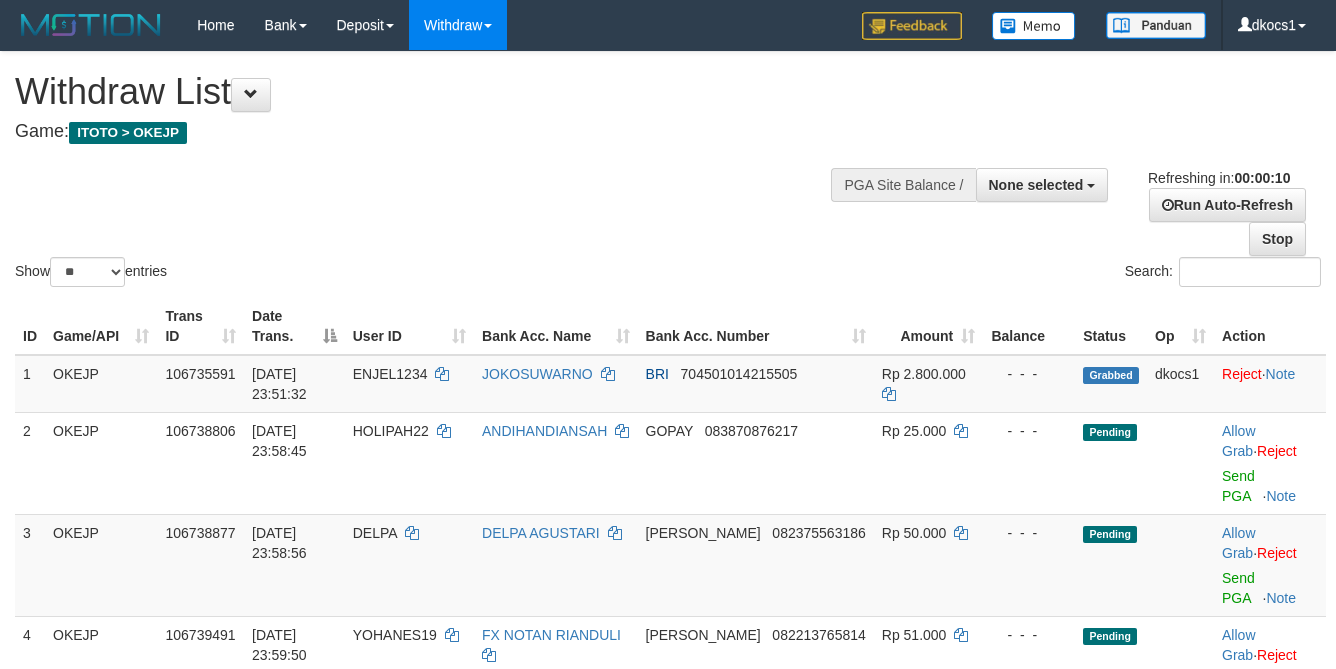 select 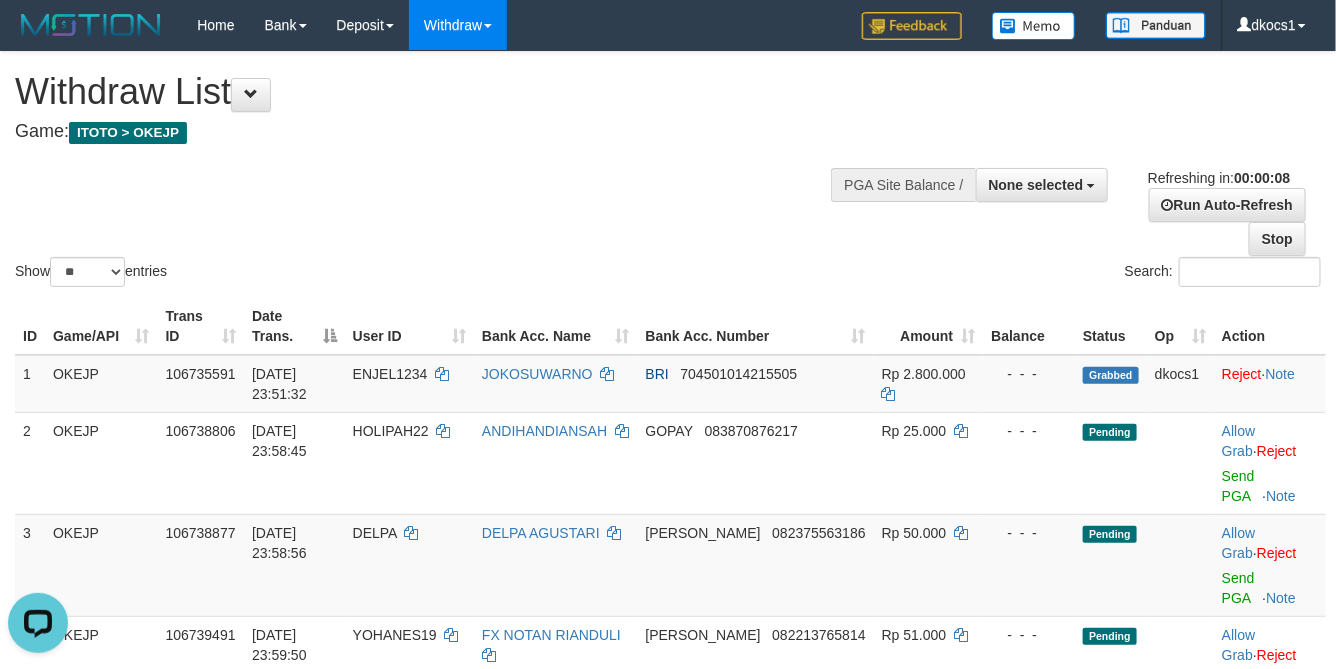 scroll, scrollTop: 0, scrollLeft: 0, axis: both 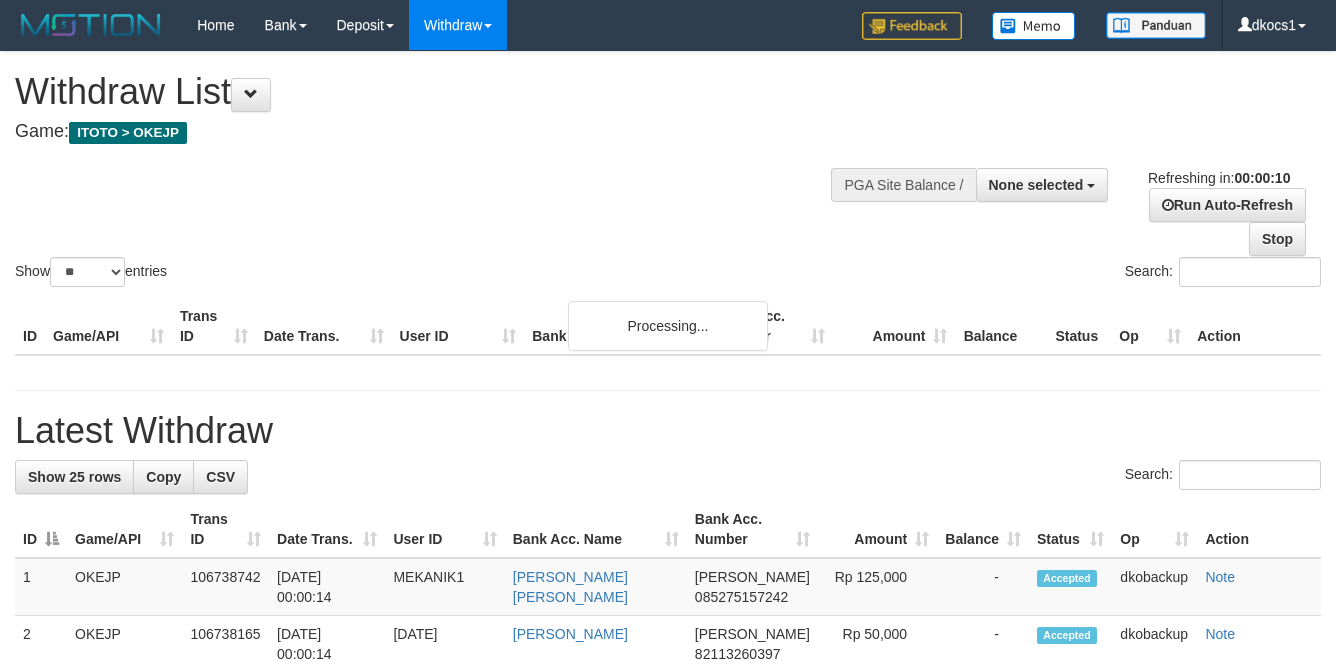 select 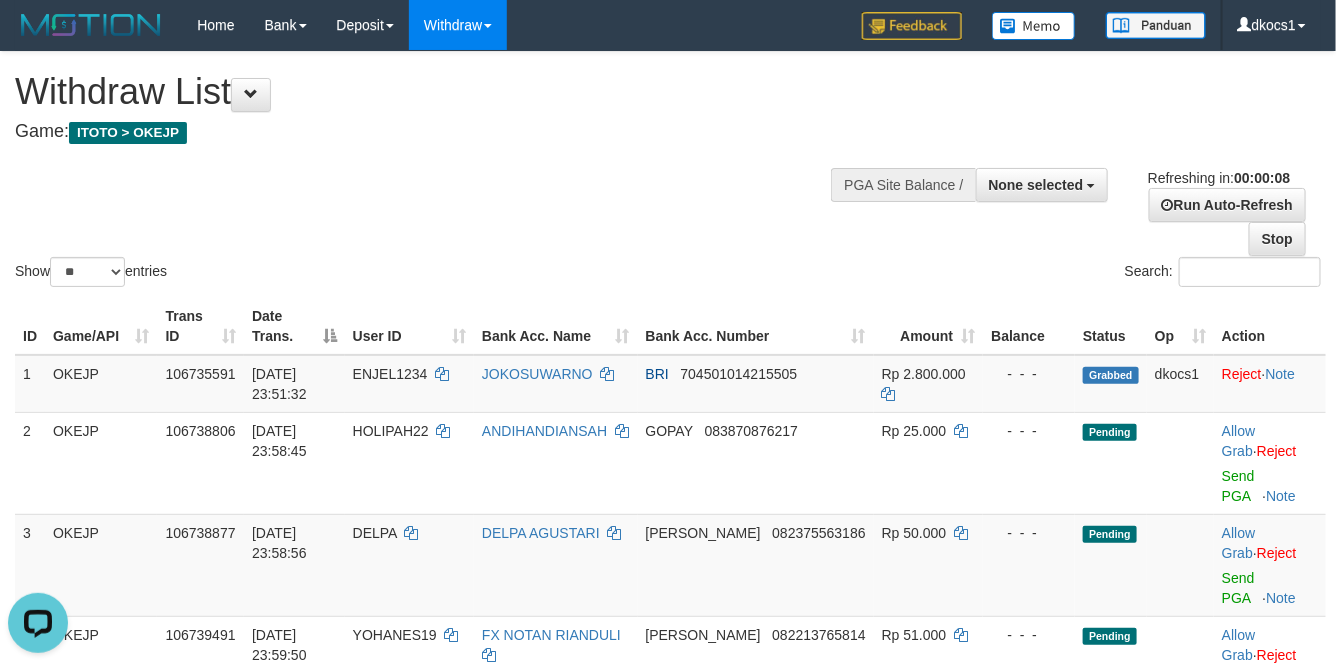 scroll, scrollTop: 0, scrollLeft: 0, axis: both 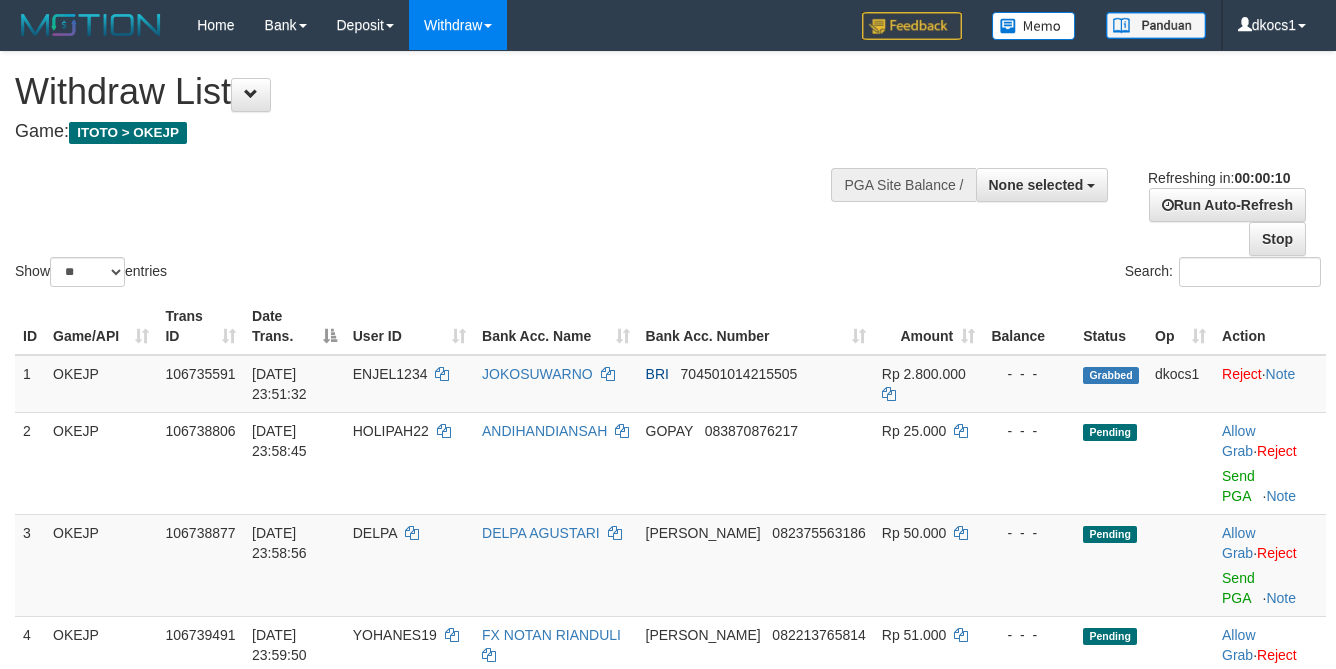 select 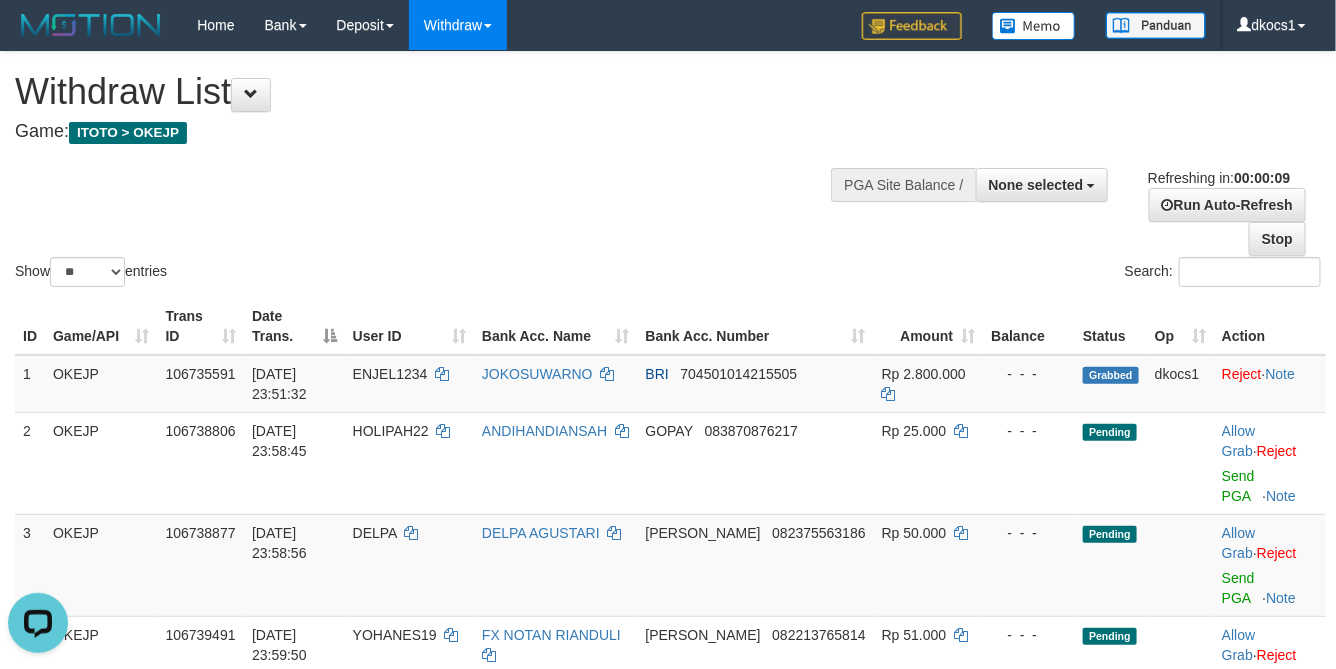 scroll, scrollTop: 0, scrollLeft: 0, axis: both 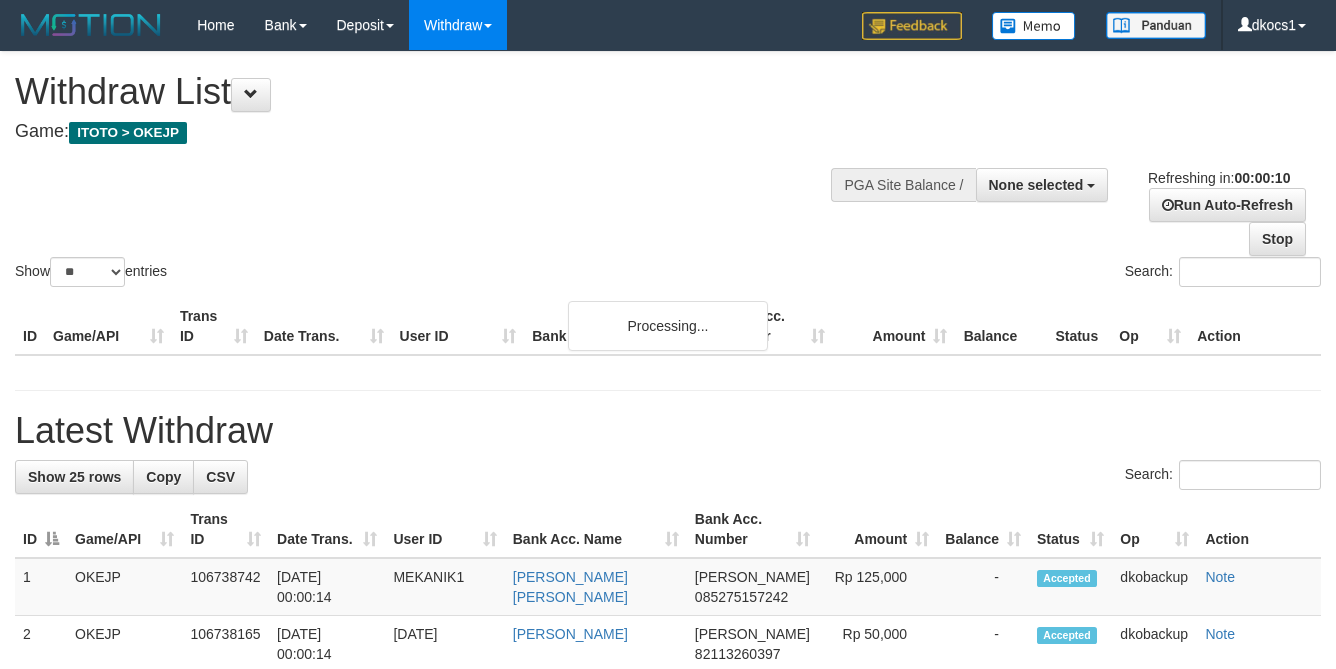 select 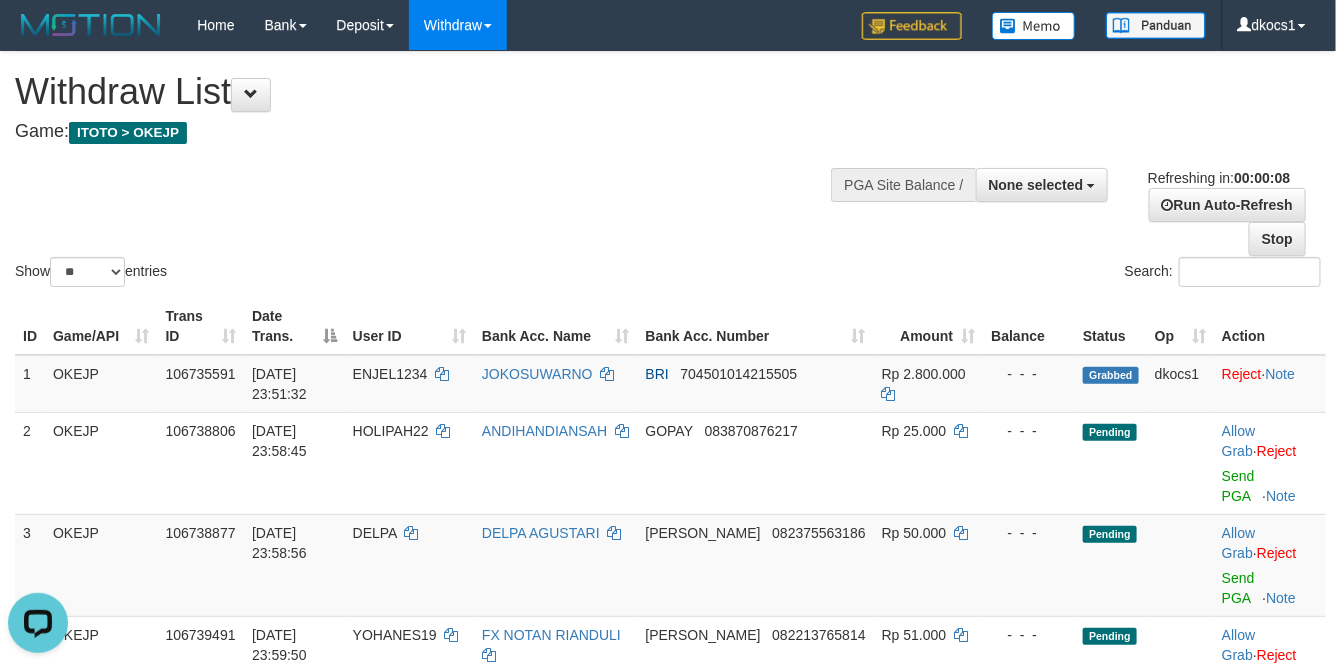 scroll, scrollTop: 0, scrollLeft: 0, axis: both 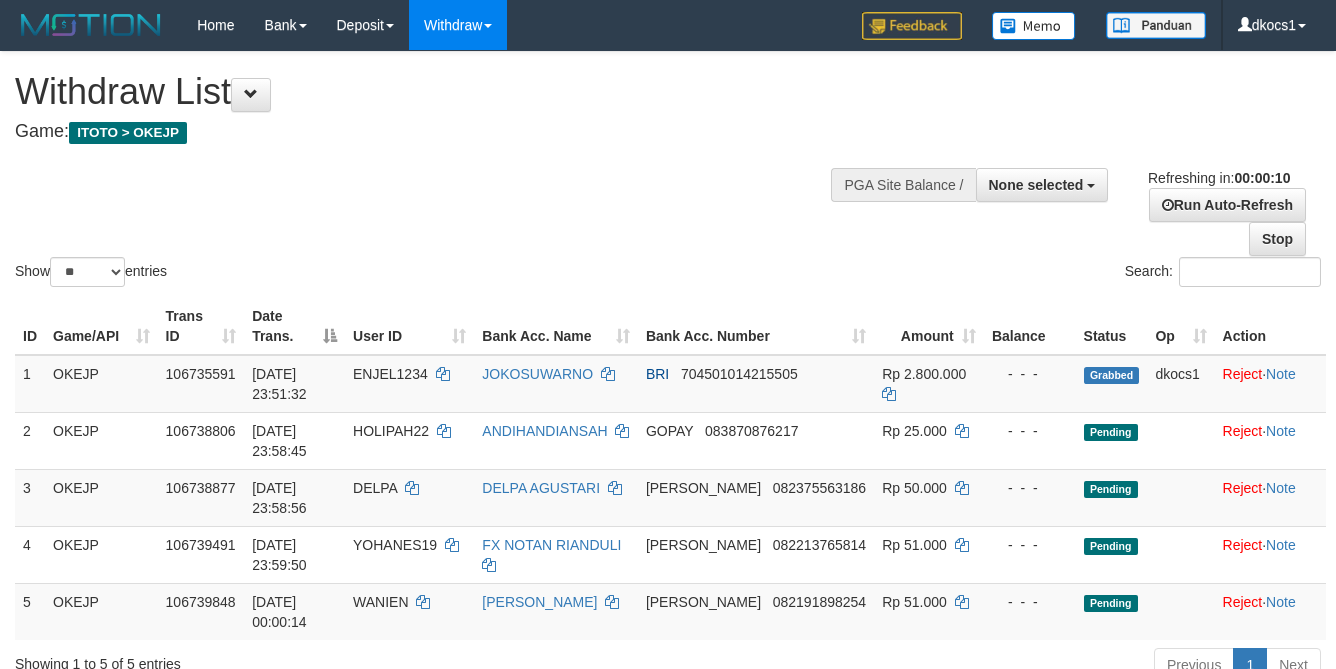 select 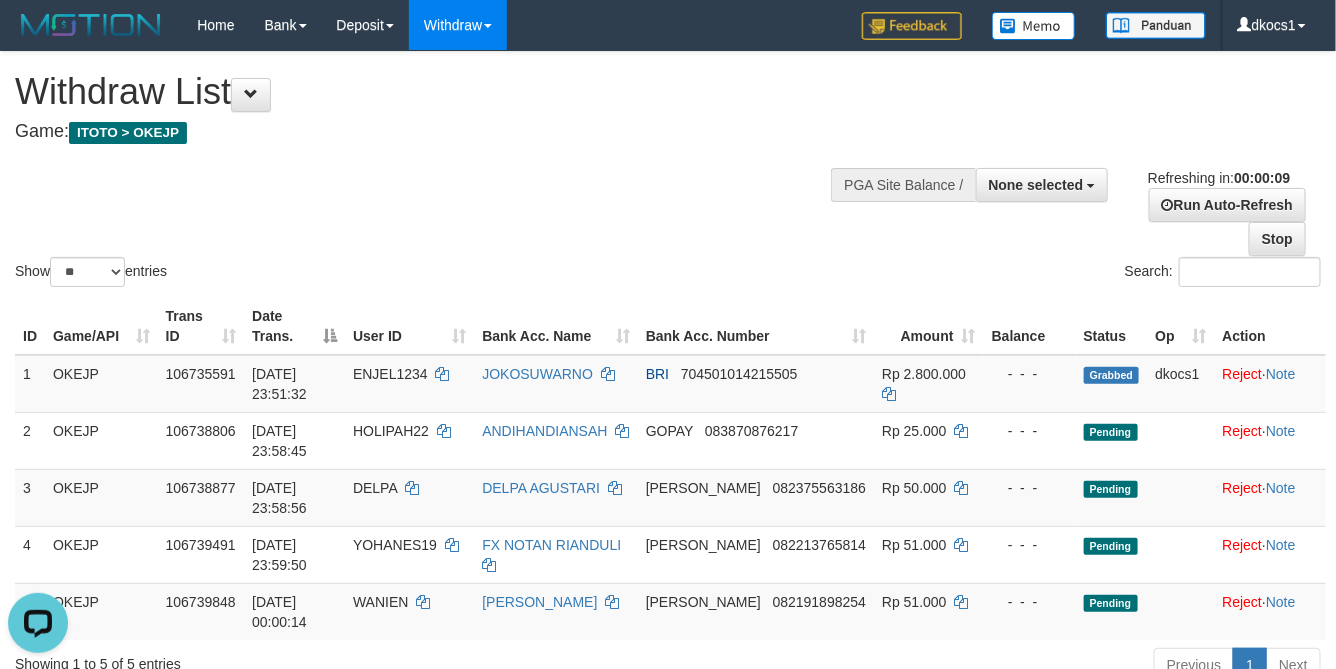 scroll, scrollTop: 0, scrollLeft: 0, axis: both 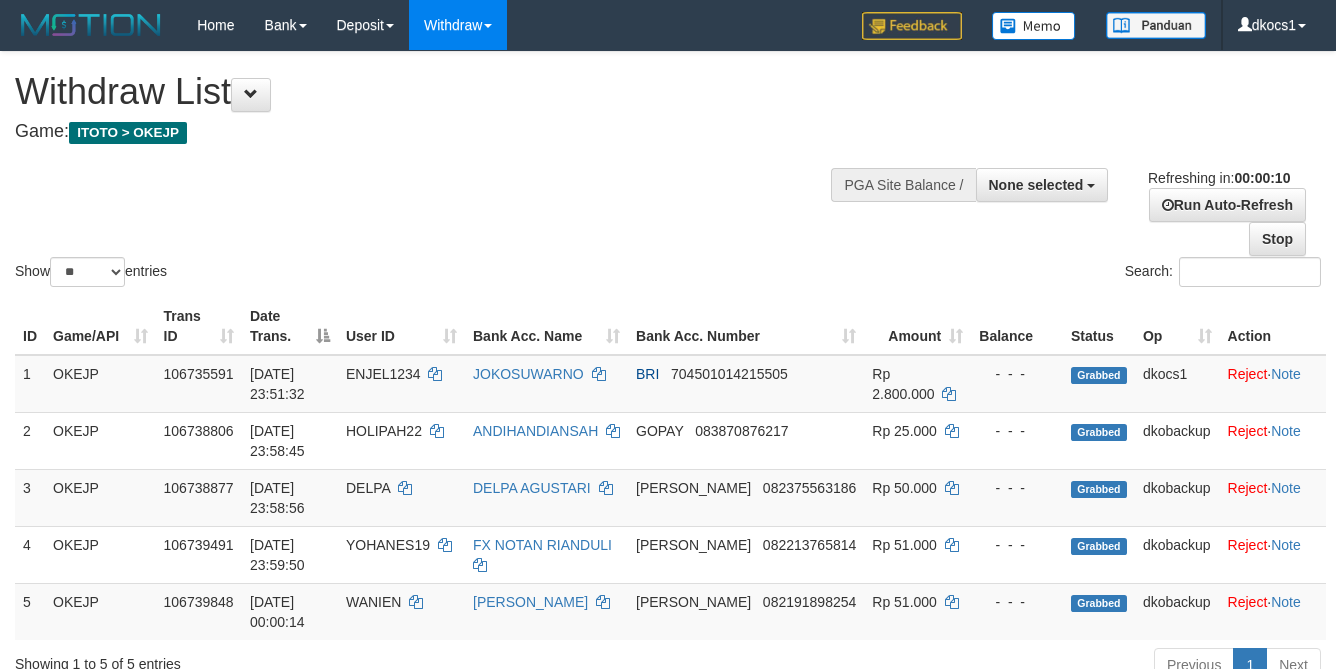 select 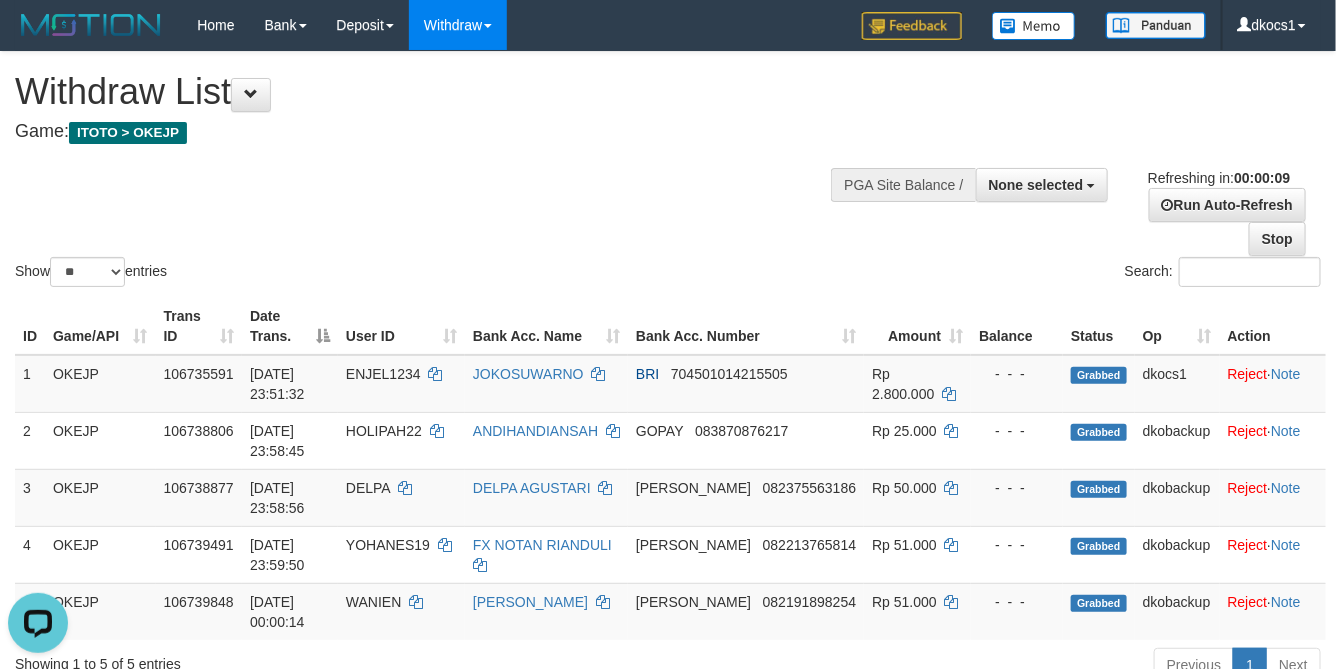 scroll, scrollTop: 0, scrollLeft: 0, axis: both 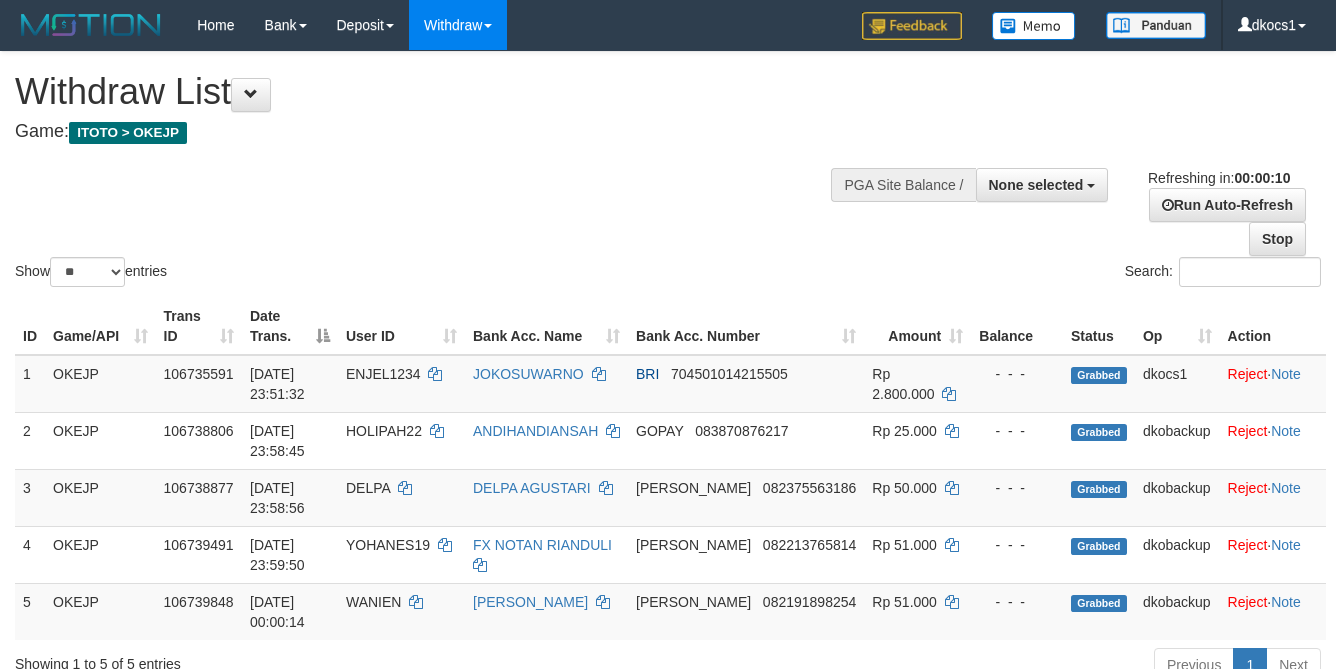 select 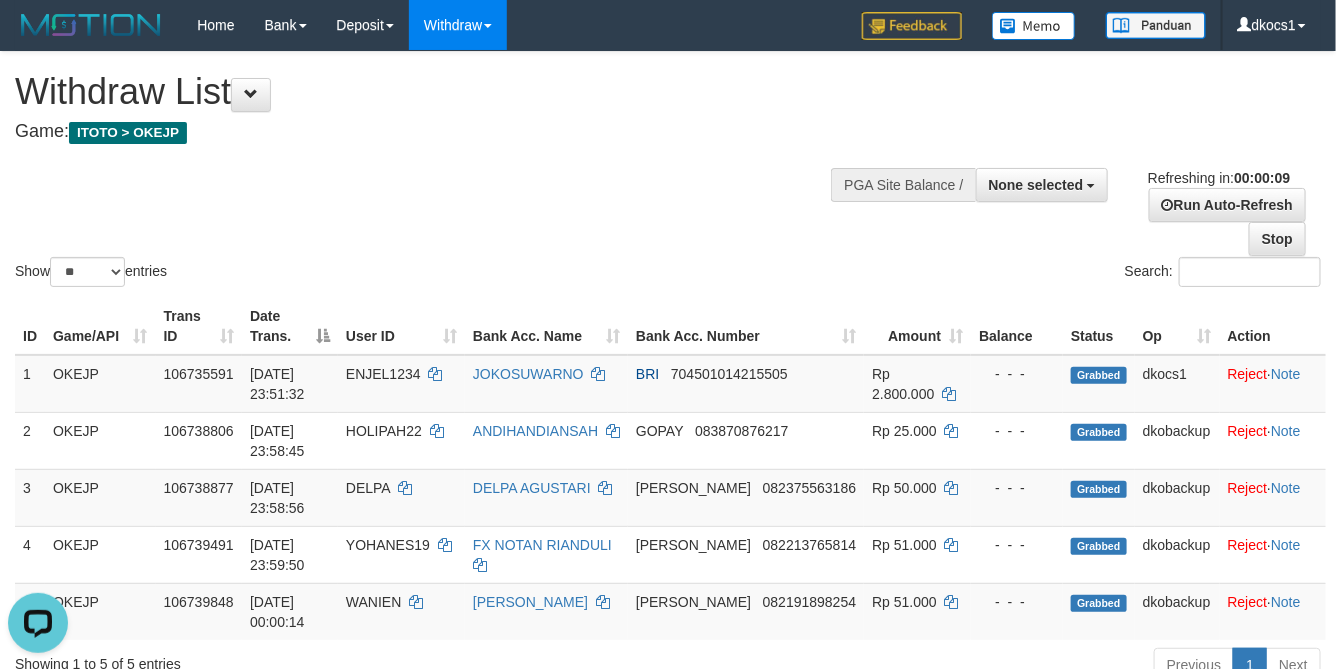 scroll, scrollTop: 0, scrollLeft: 0, axis: both 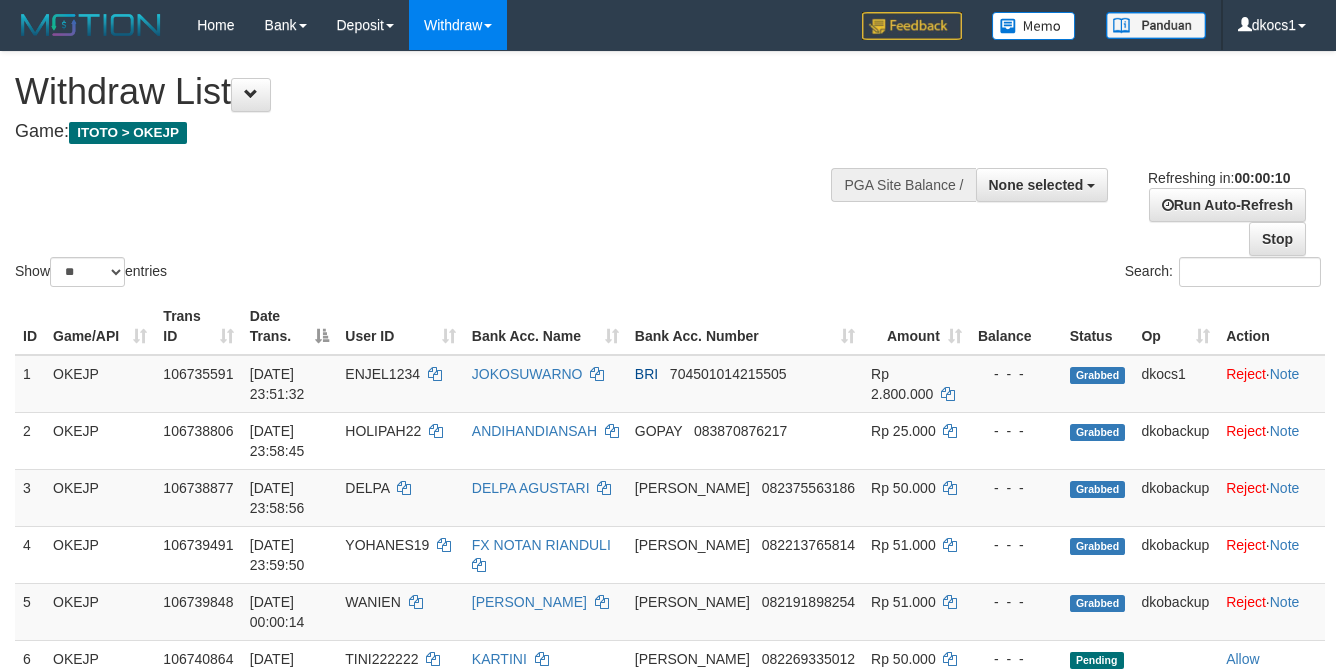 select 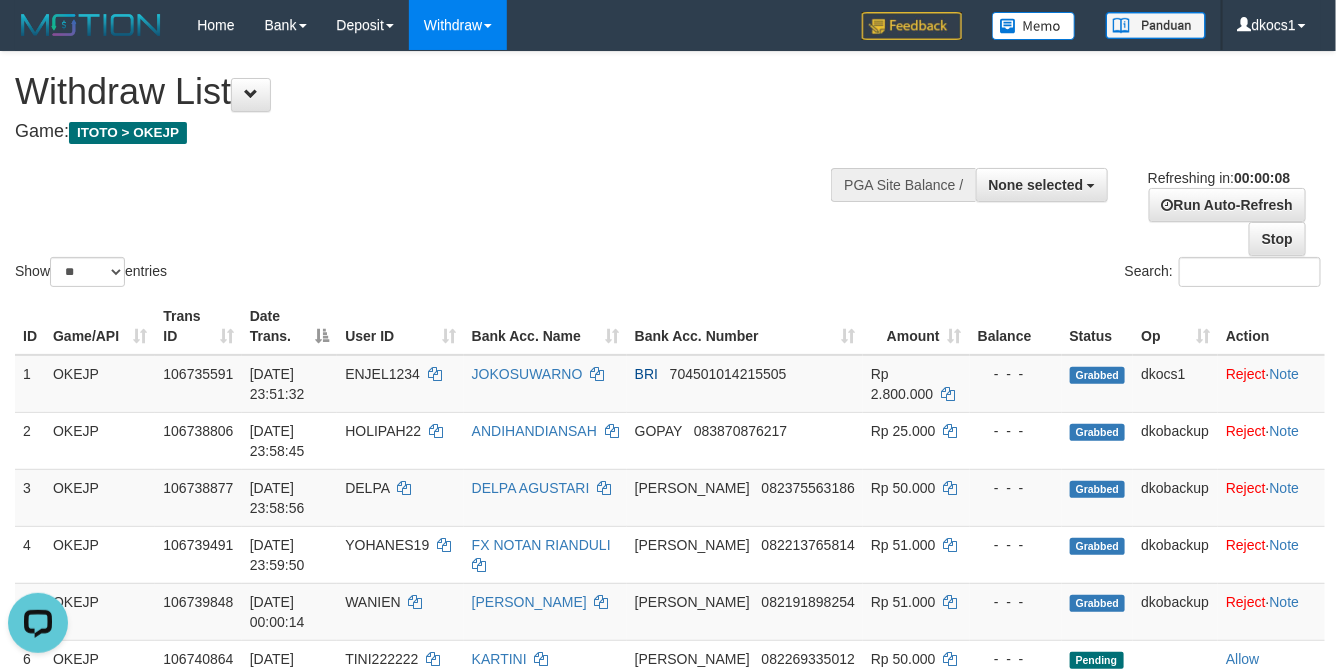scroll, scrollTop: 0, scrollLeft: 0, axis: both 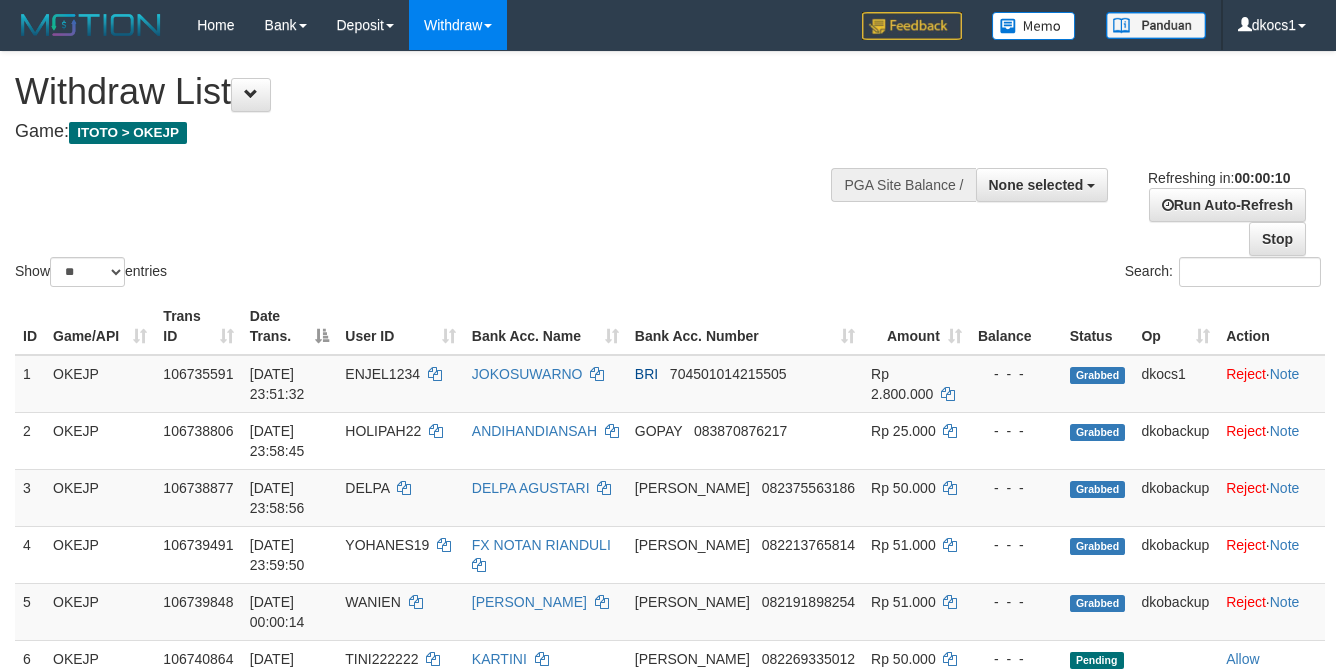 select 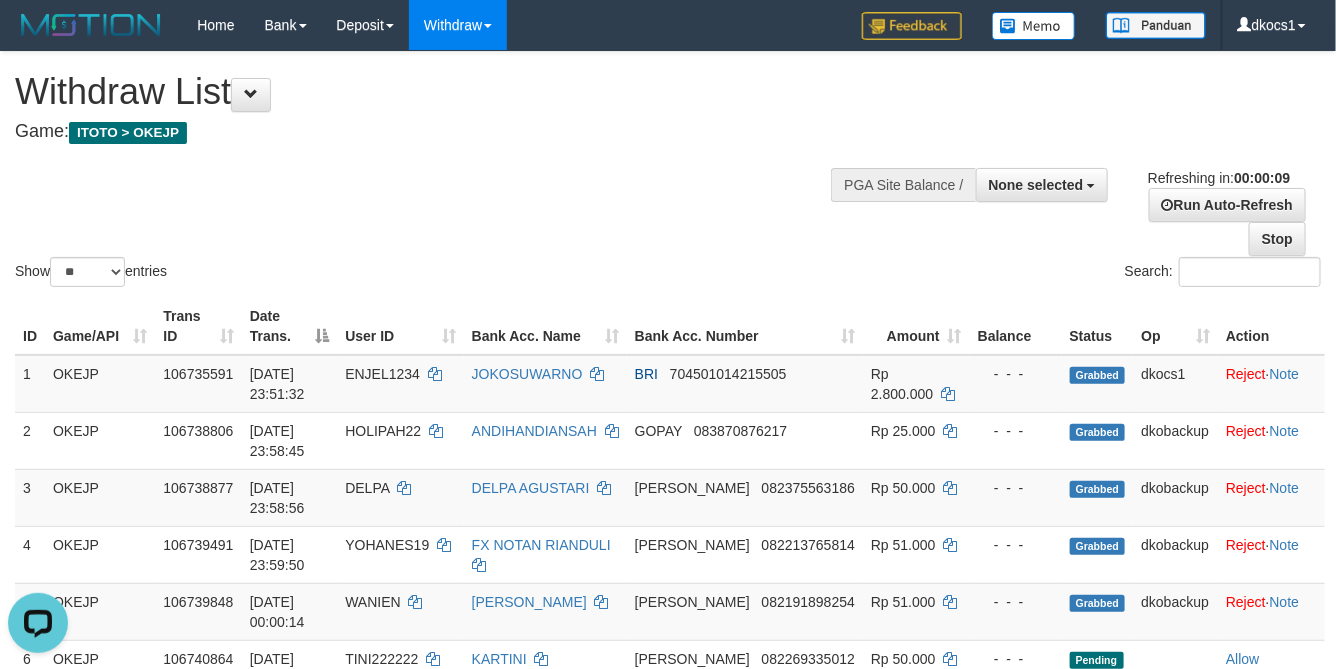 scroll, scrollTop: 0, scrollLeft: 0, axis: both 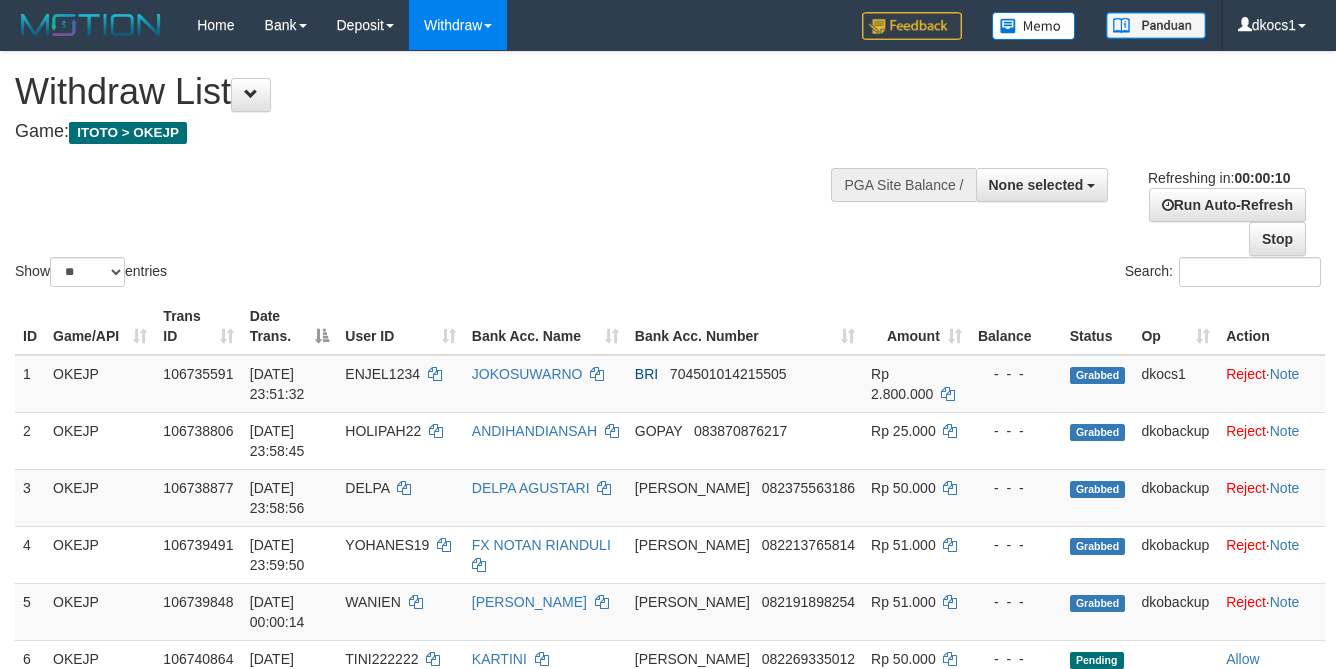 select 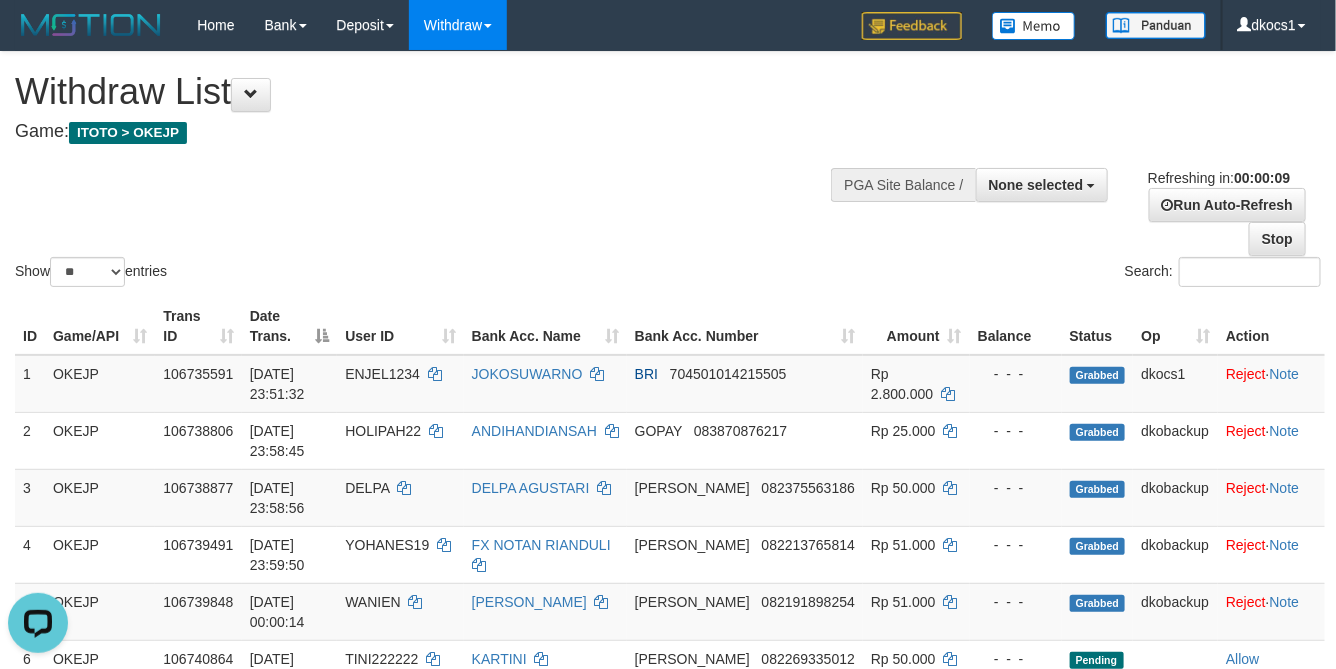scroll, scrollTop: 0, scrollLeft: 0, axis: both 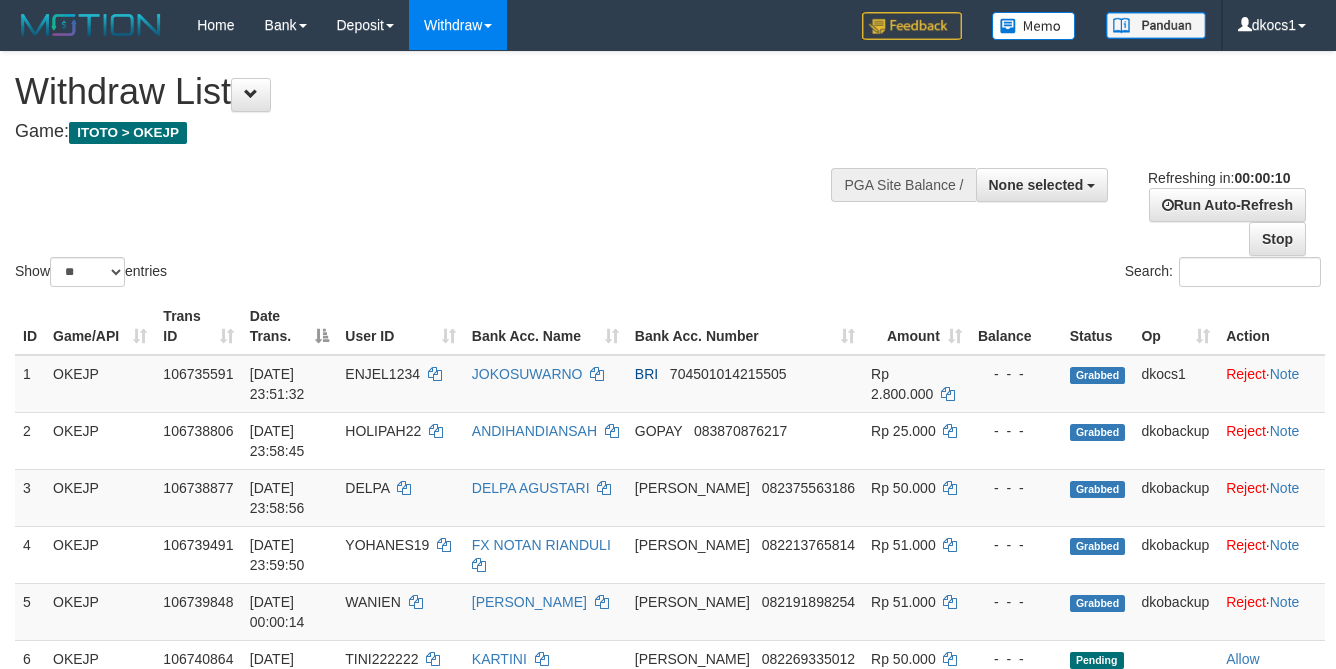 select 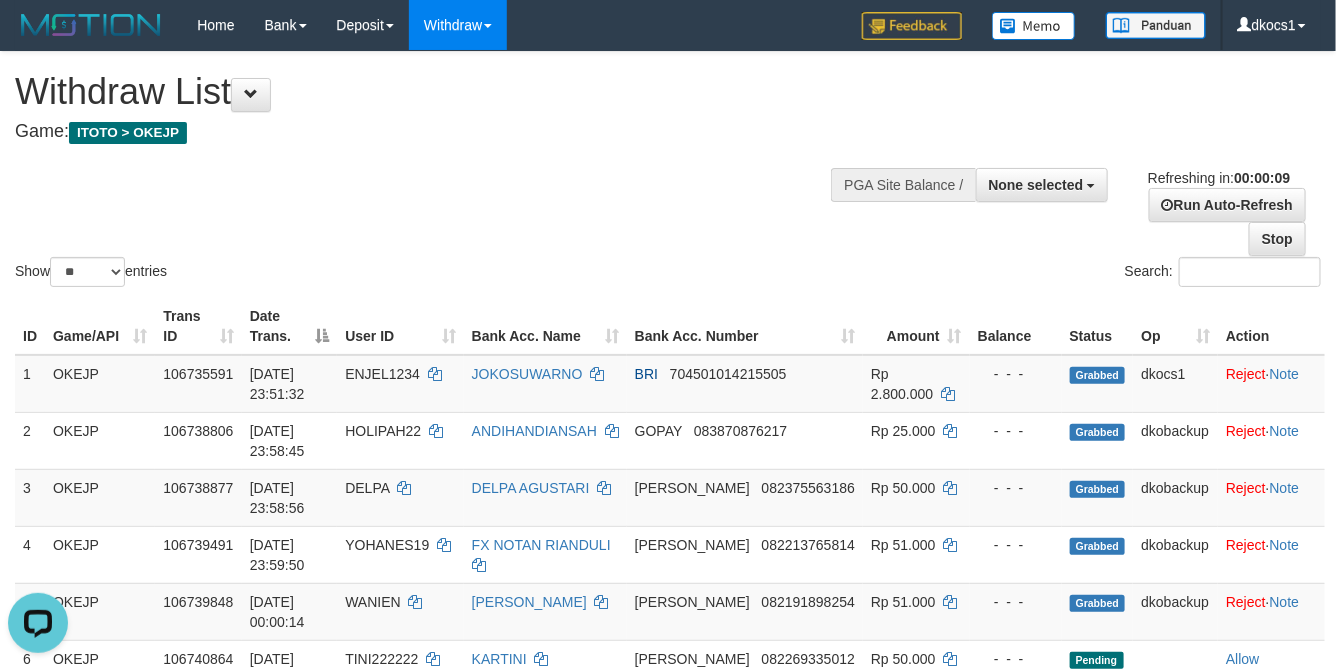 scroll, scrollTop: 0, scrollLeft: 0, axis: both 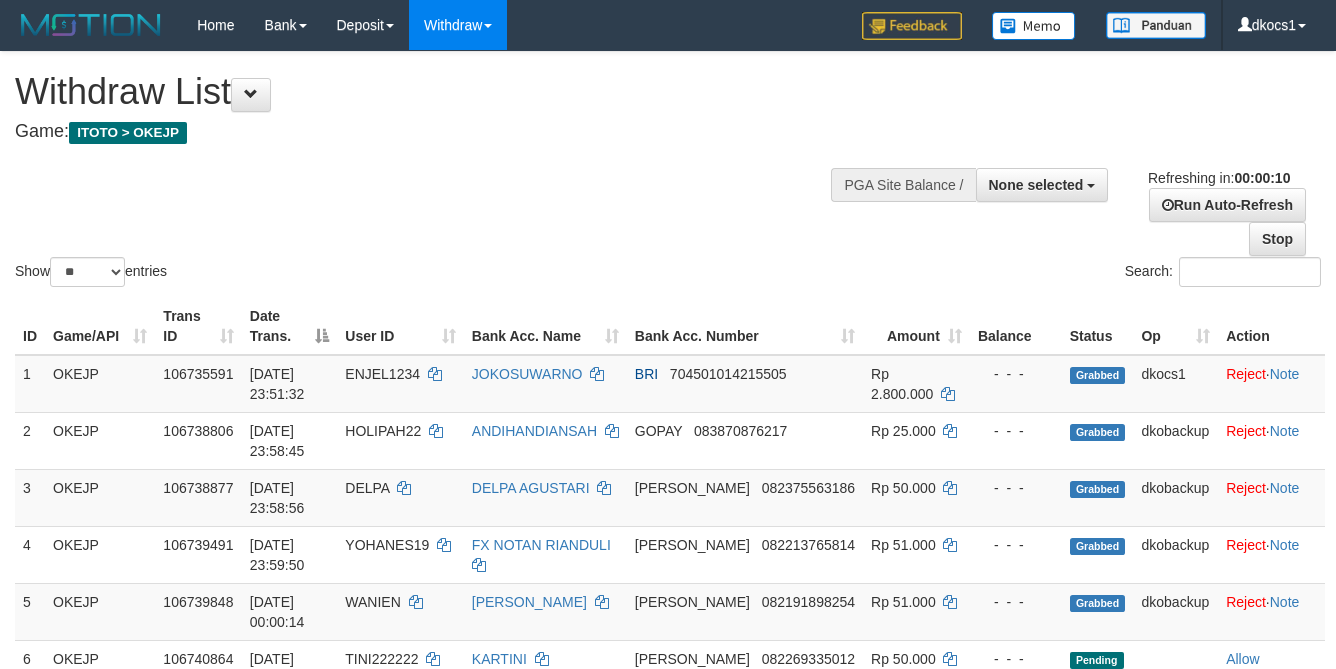 select 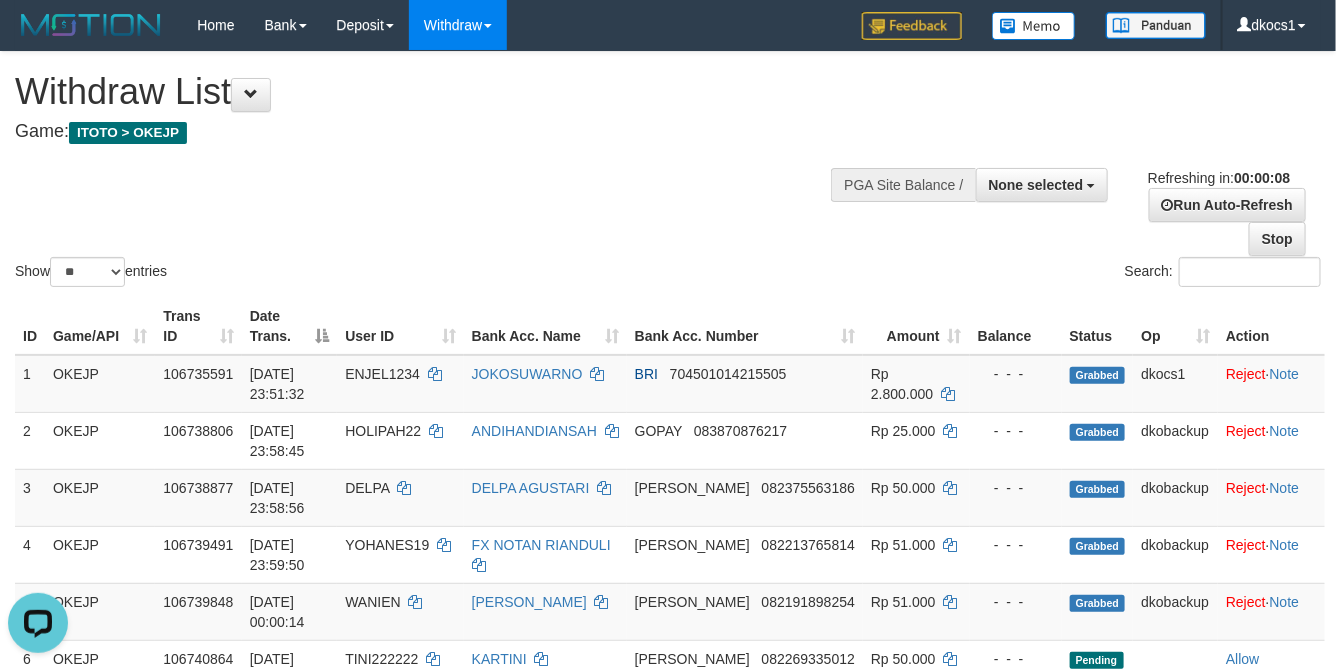 scroll, scrollTop: 0, scrollLeft: 0, axis: both 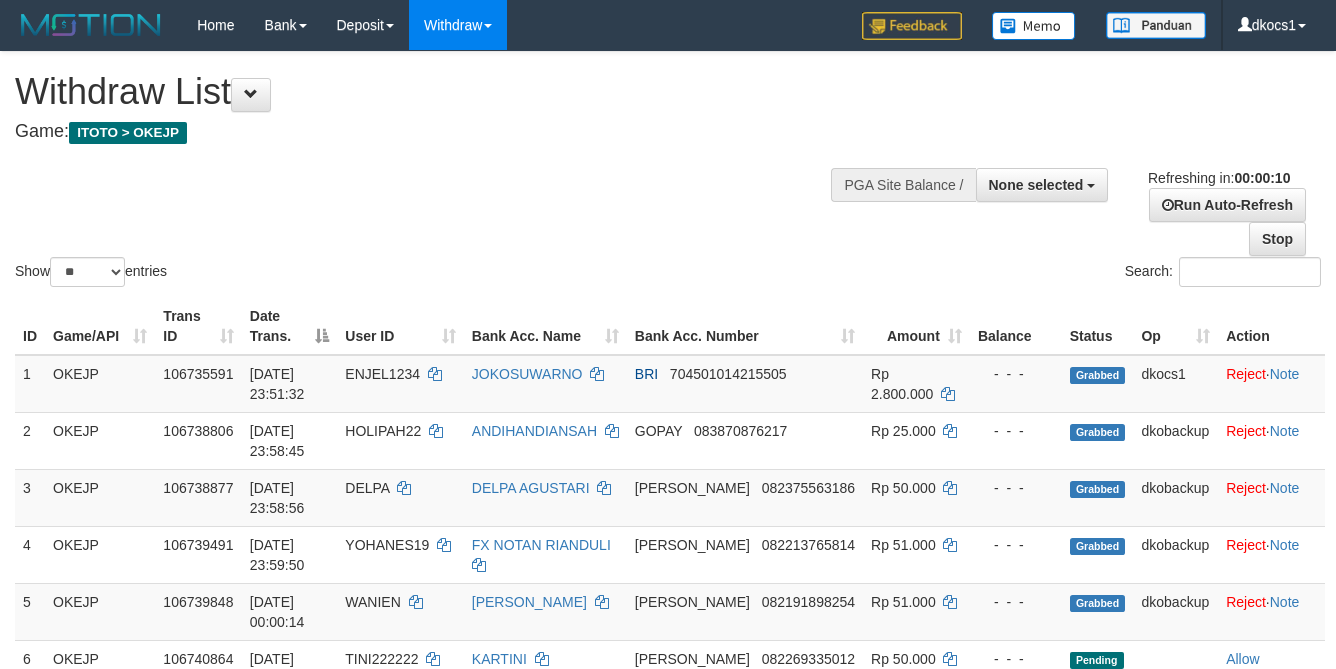 select 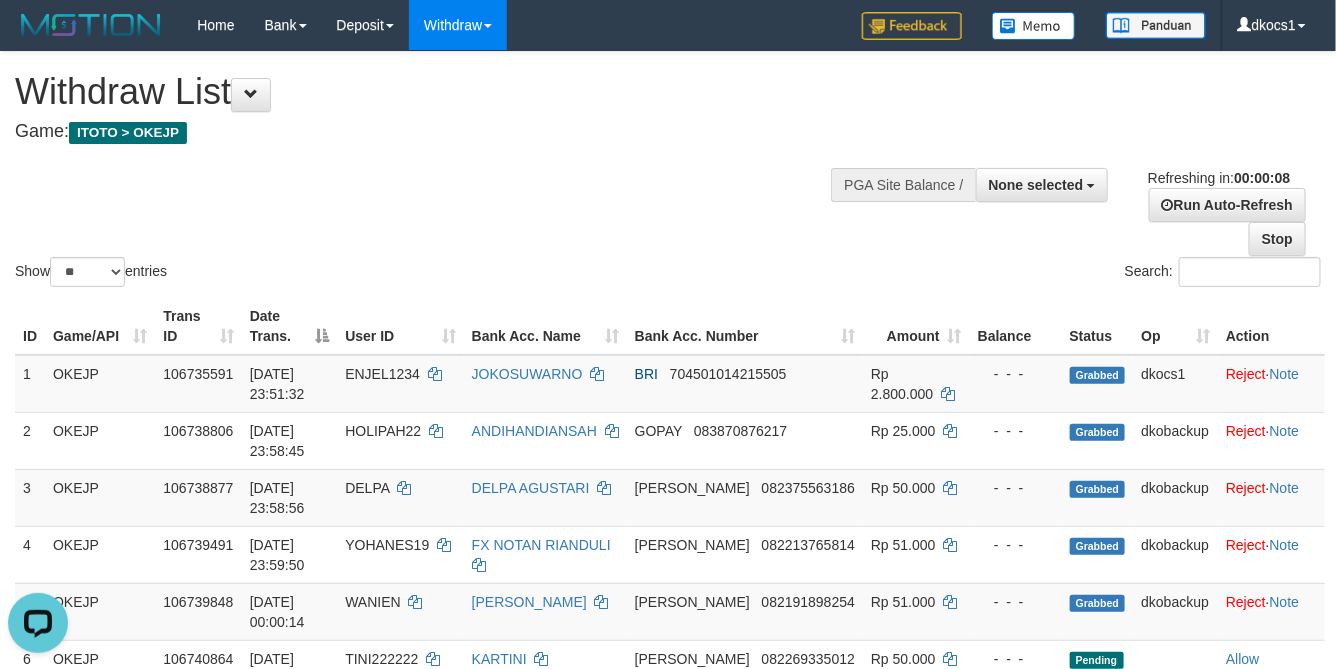 scroll, scrollTop: 0, scrollLeft: 0, axis: both 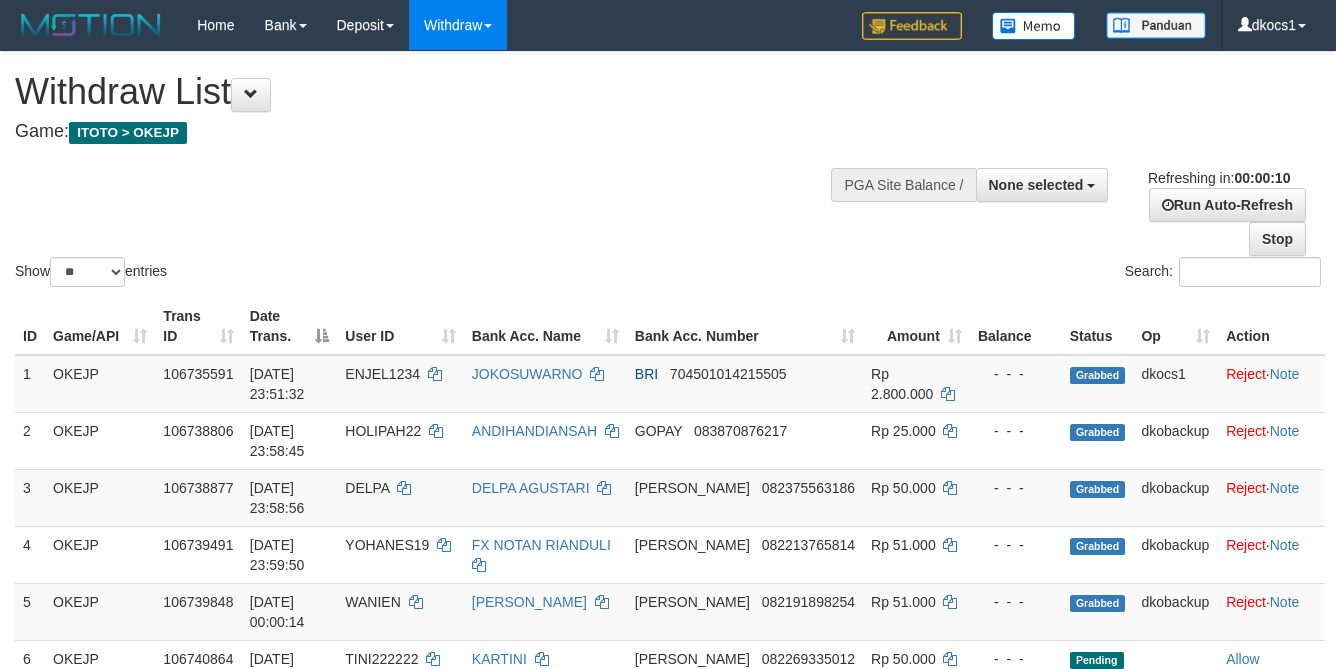 select 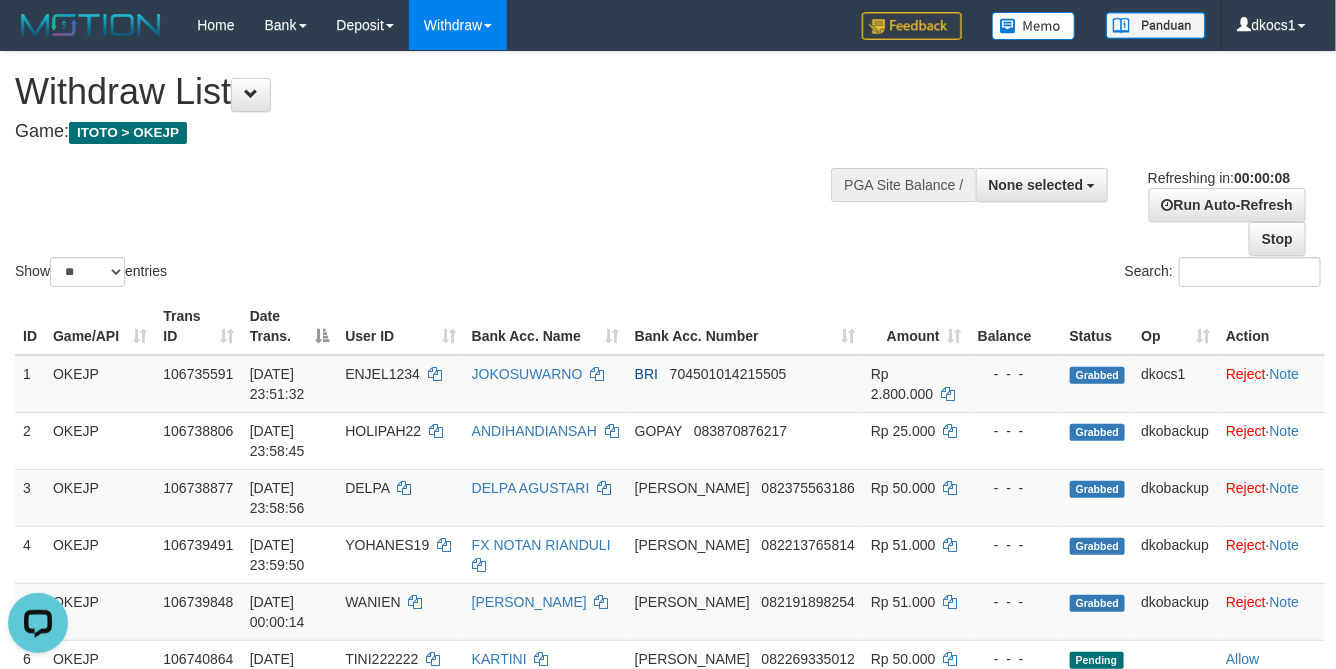 scroll, scrollTop: 0, scrollLeft: 0, axis: both 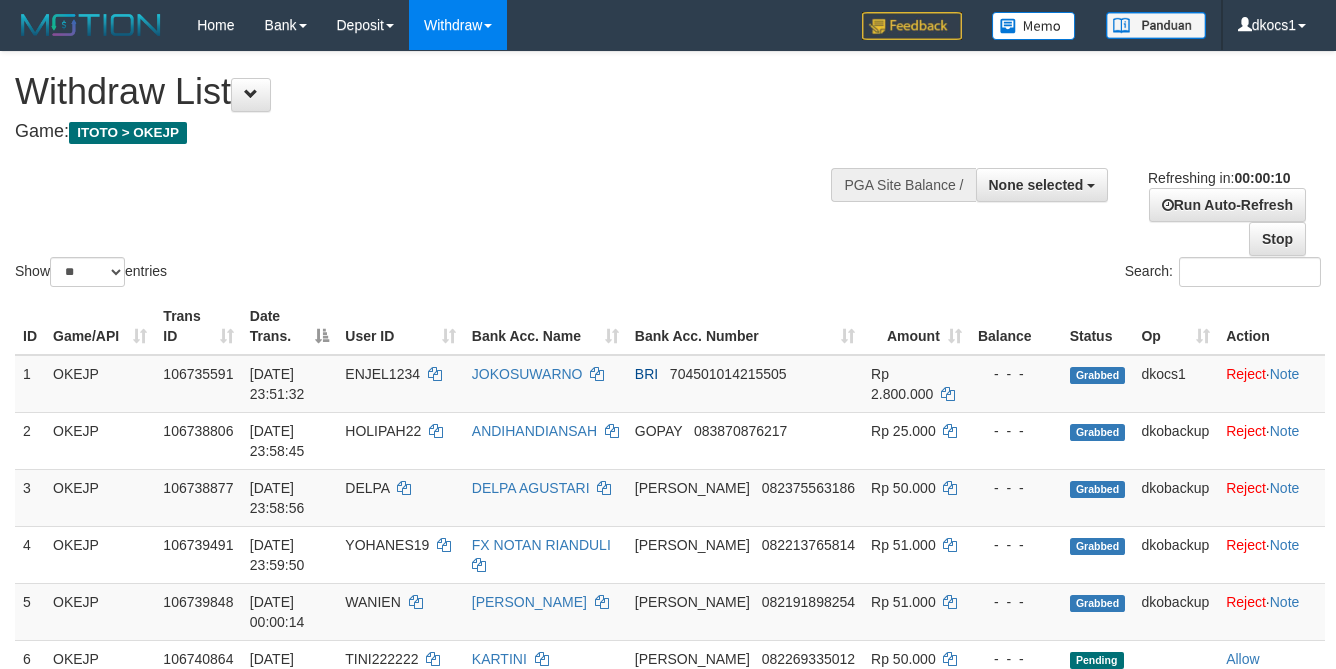 select 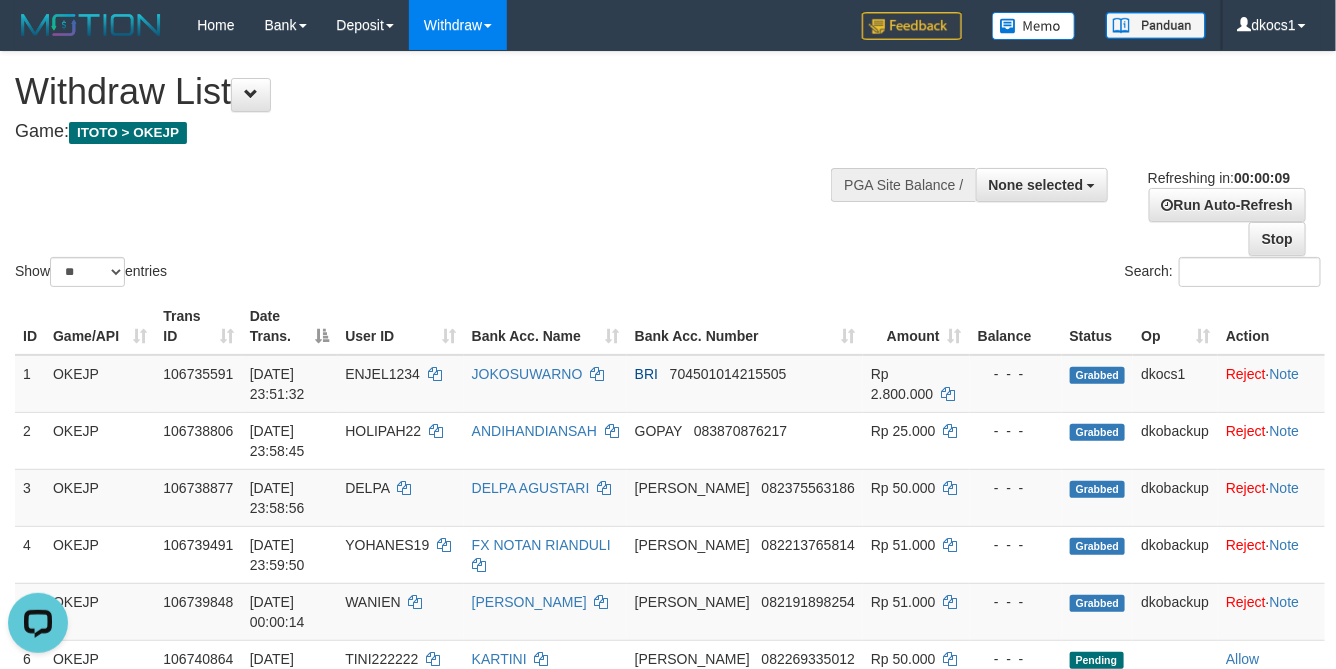 scroll, scrollTop: 0, scrollLeft: 0, axis: both 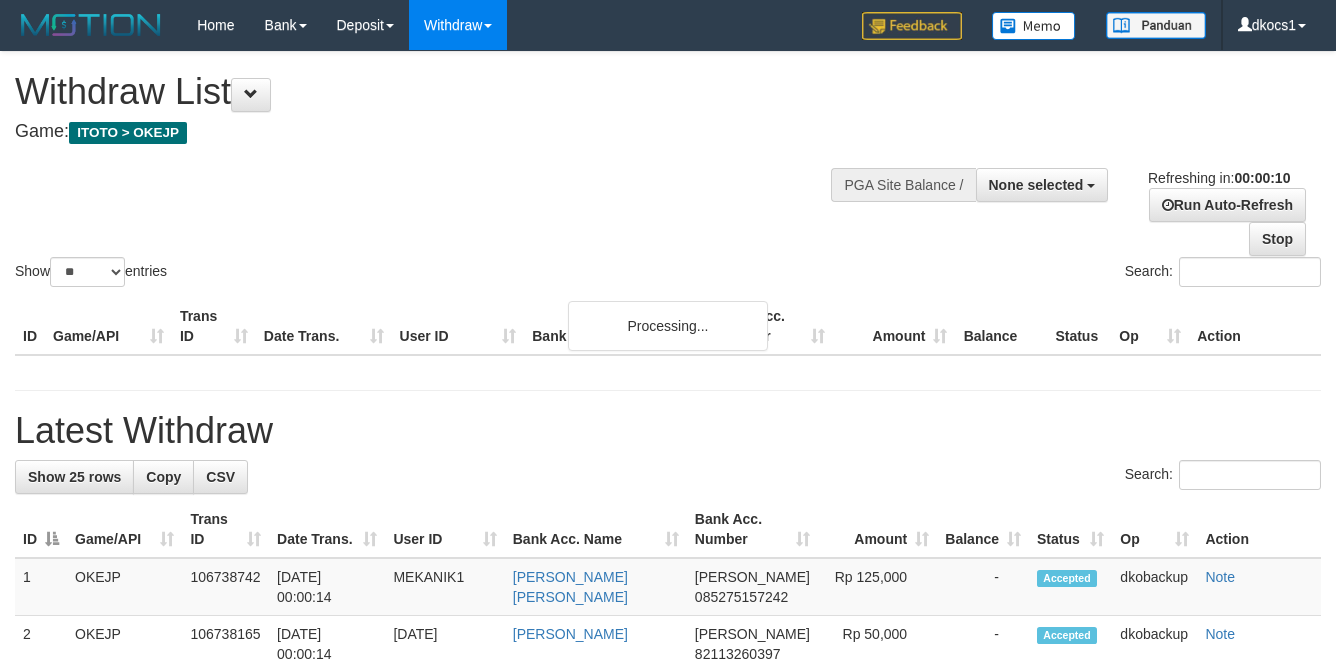select 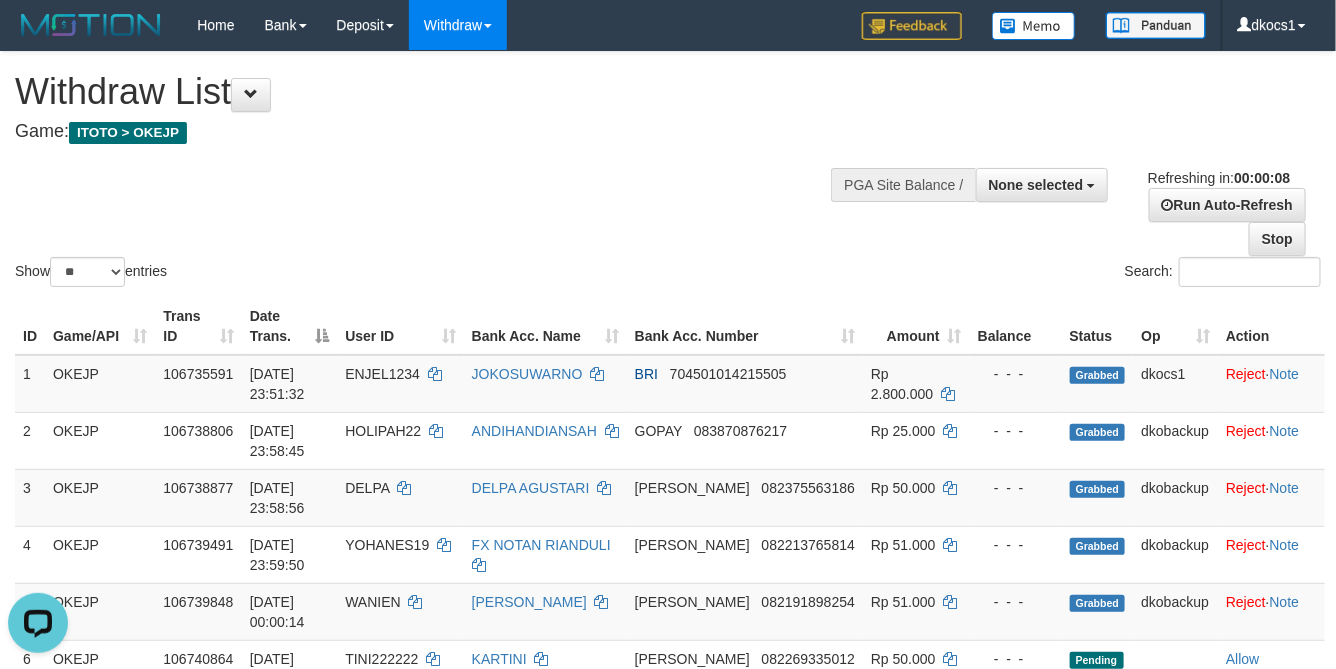scroll, scrollTop: 0, scrollLeft: 0, axis: both 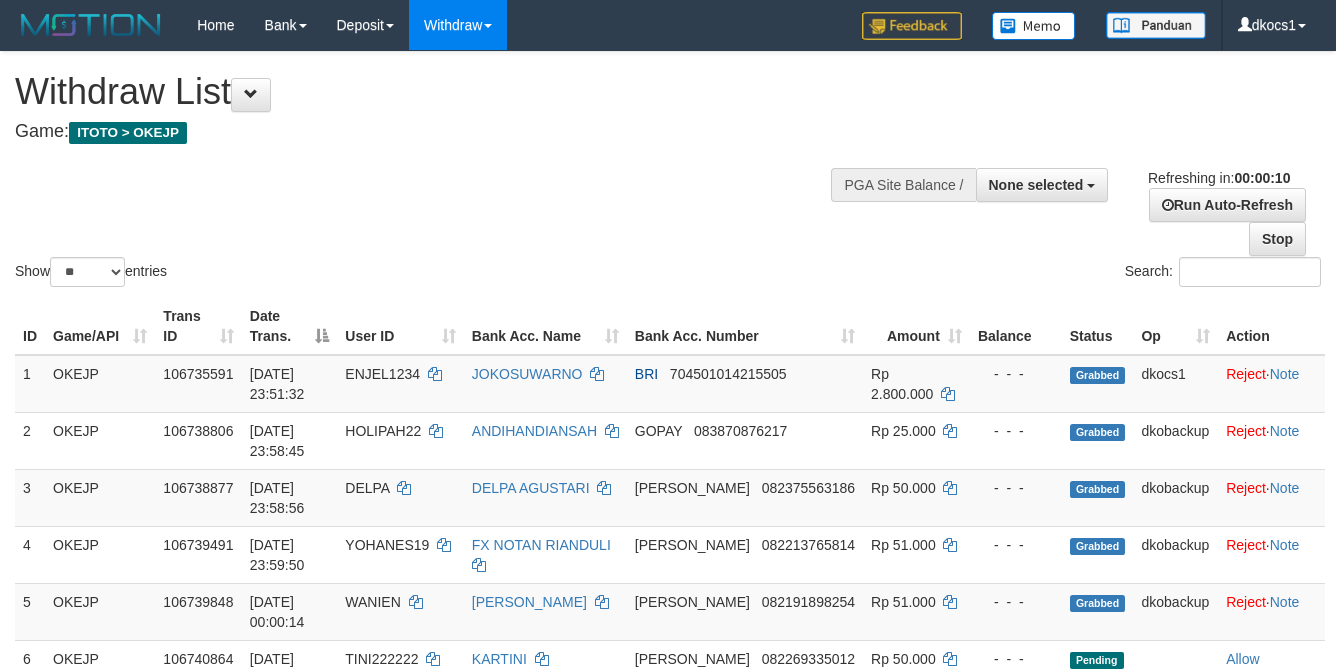 select 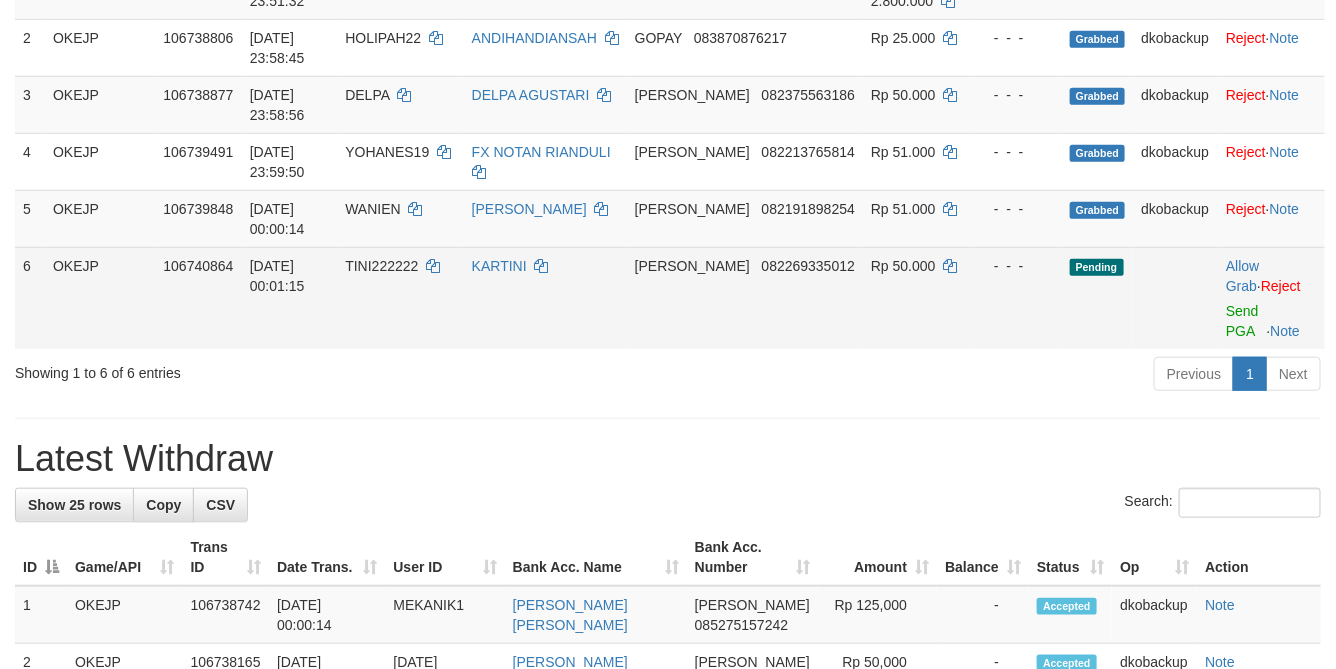 scroll, scrollTop: 450, scrollLeft: 0, axis: vertical 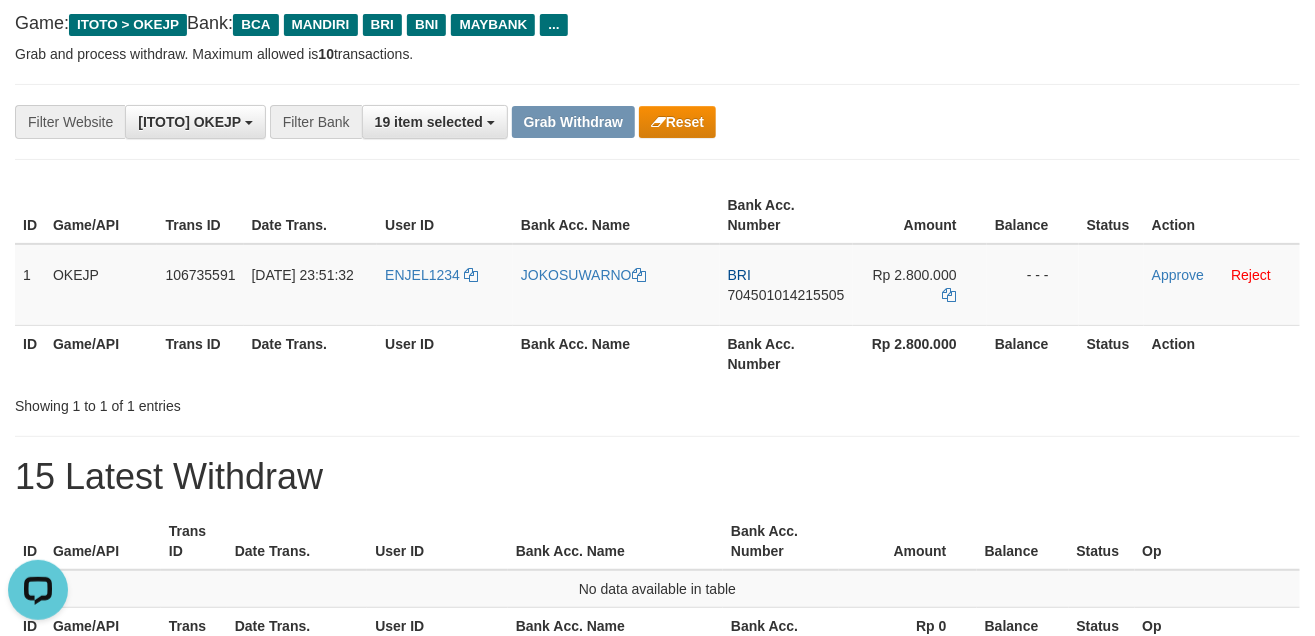 click on "Amount" at bounding box center (920, 215) 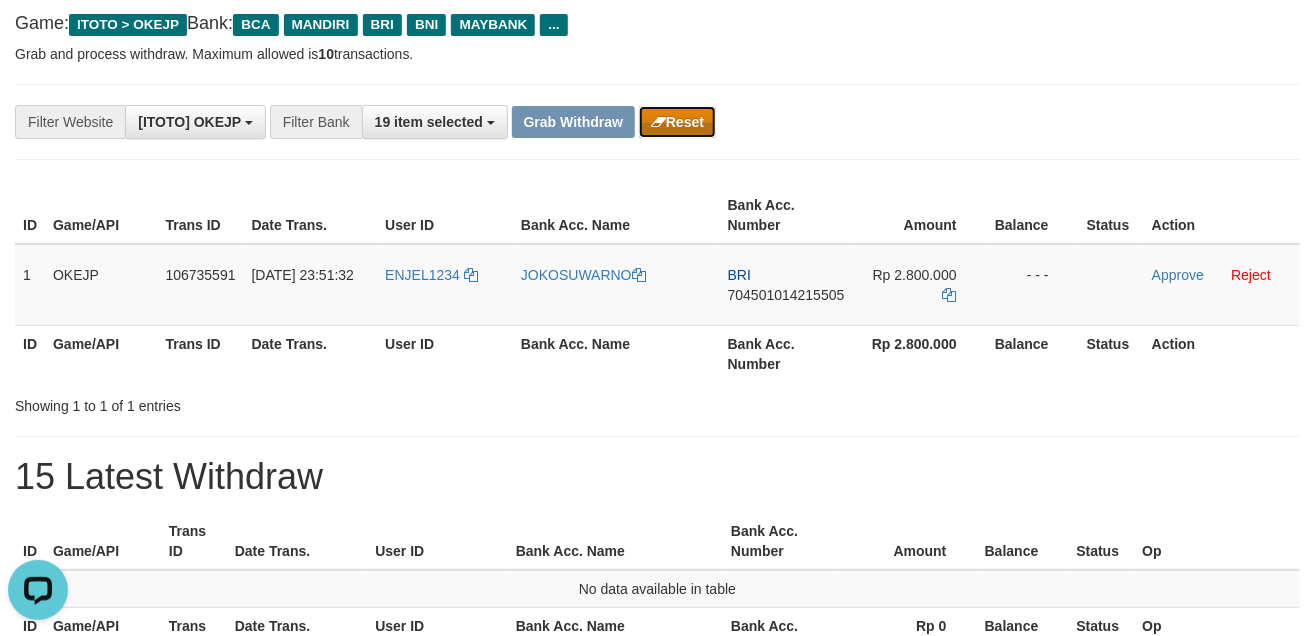 click on "Reset" at bounding box center [677, 122] 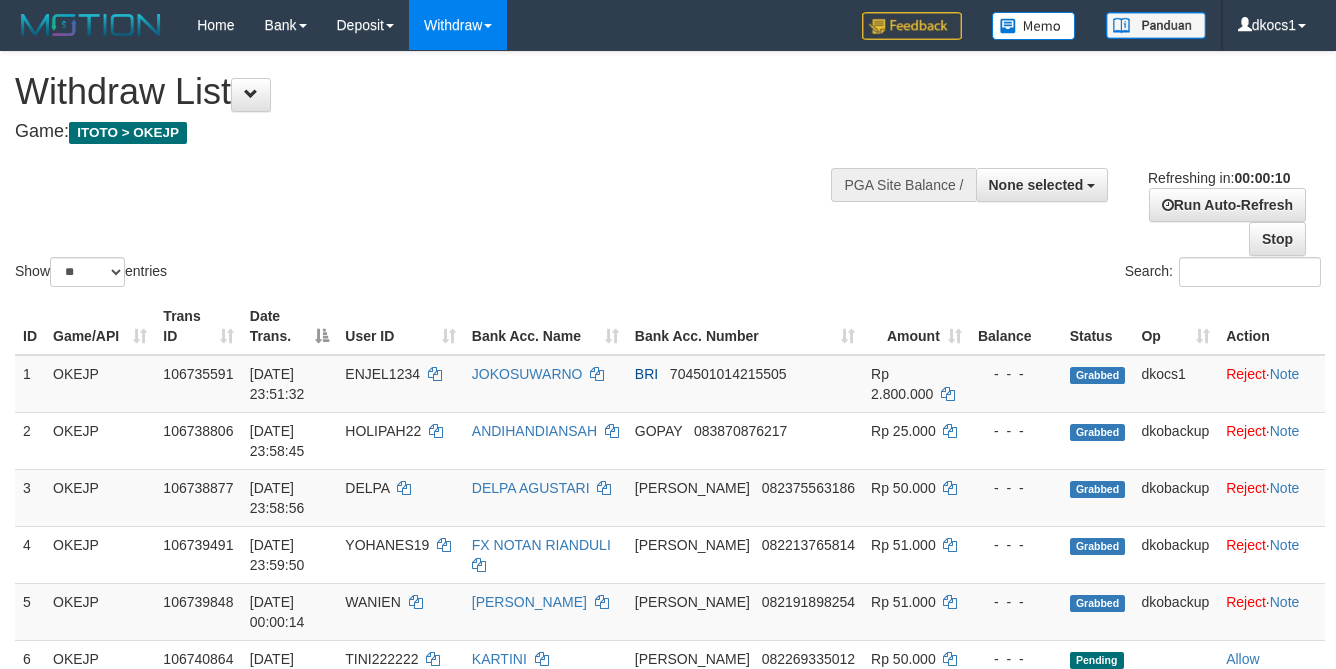 select 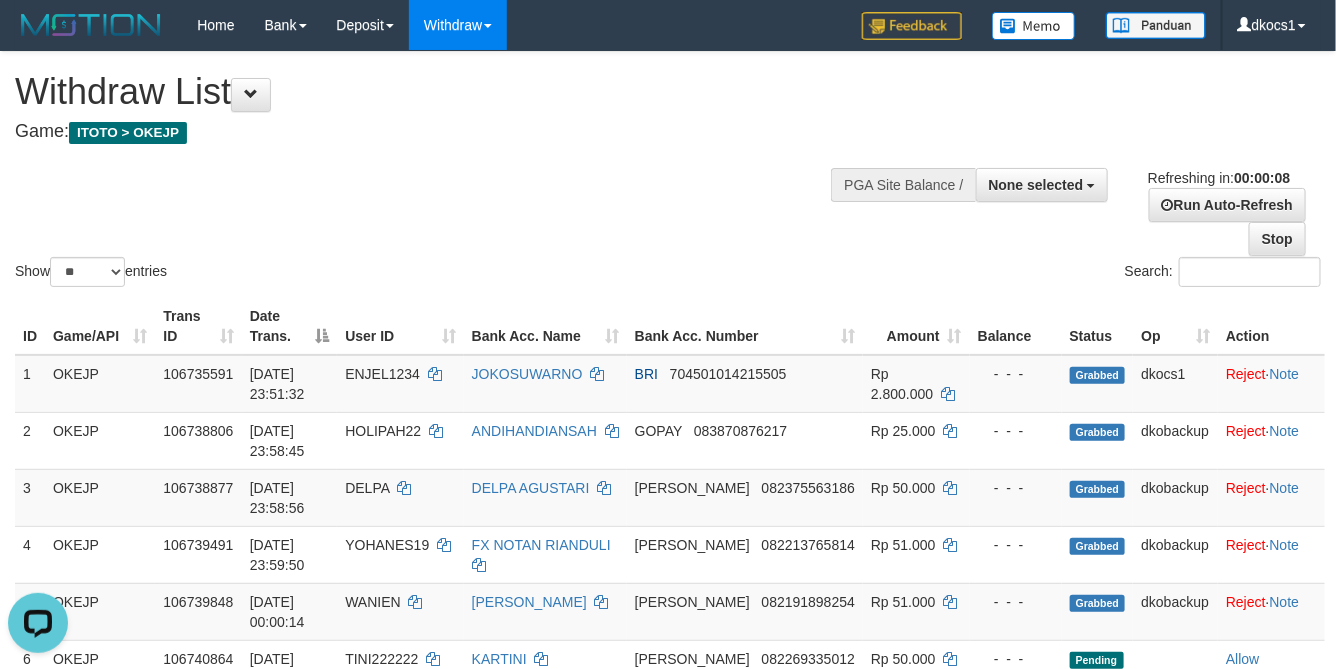 scroll, scrollTop: 0, scrollLeft: 0, axis: both 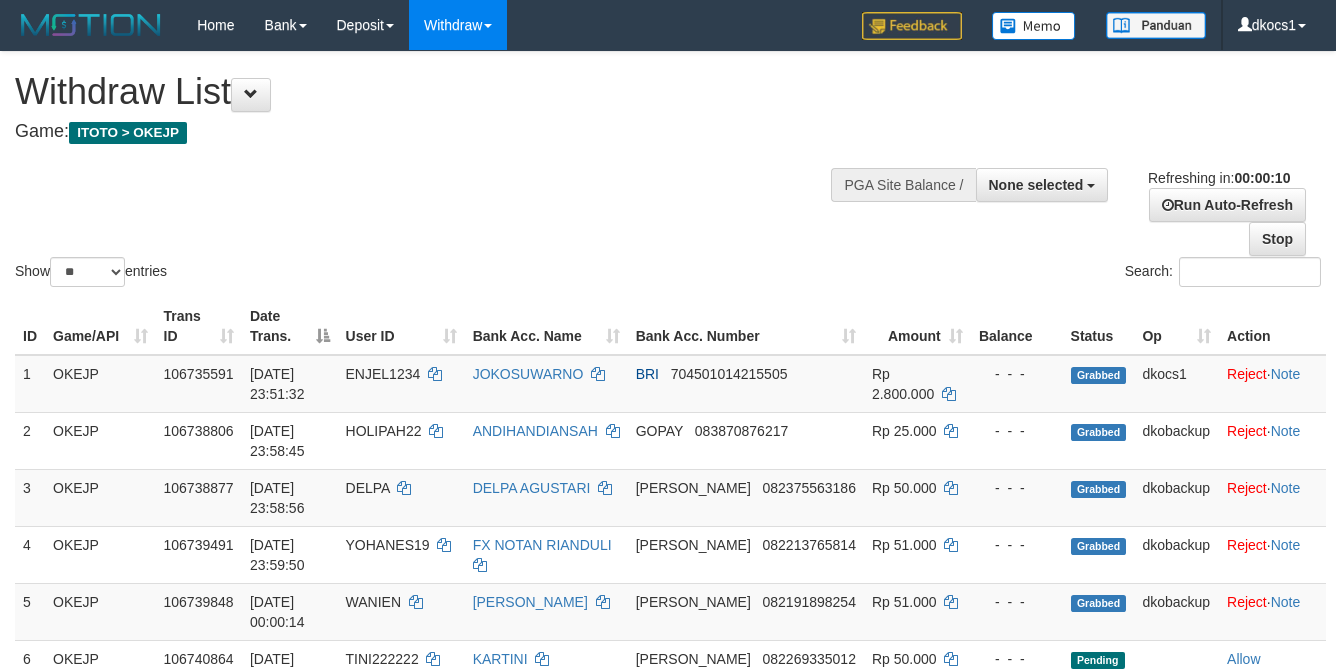 select 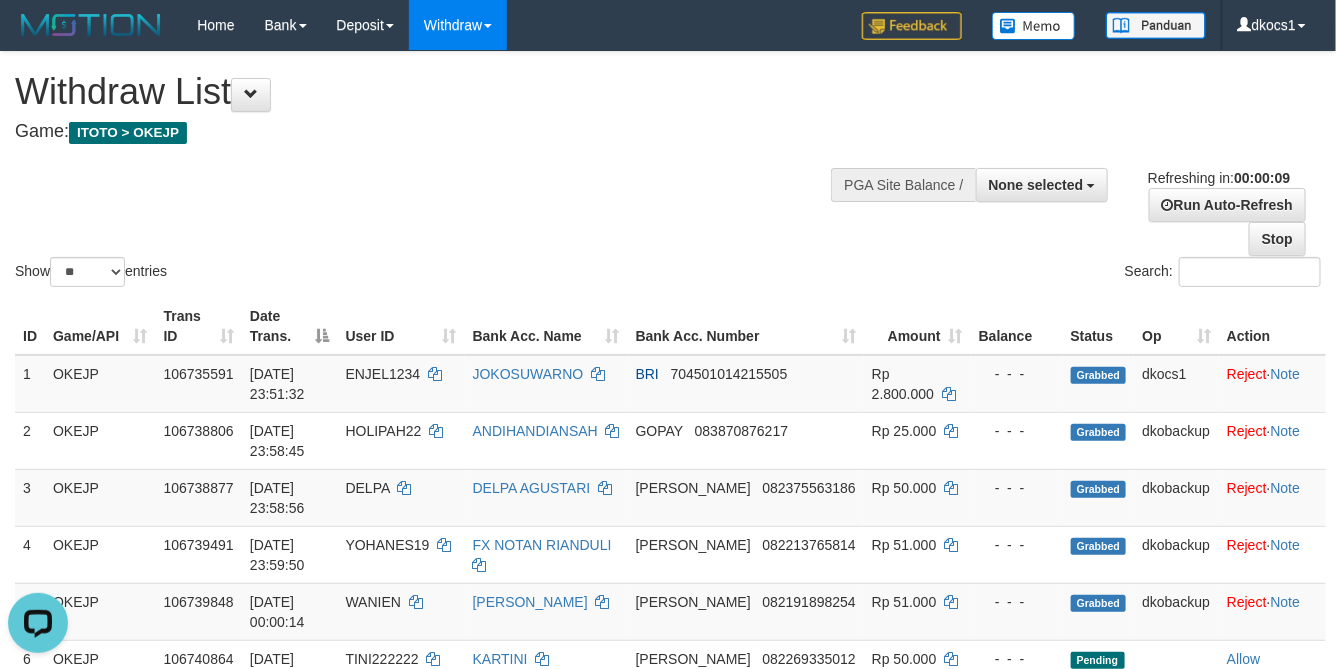 scroll, scrollTop: 0, scrollLeft: 0, axis: both 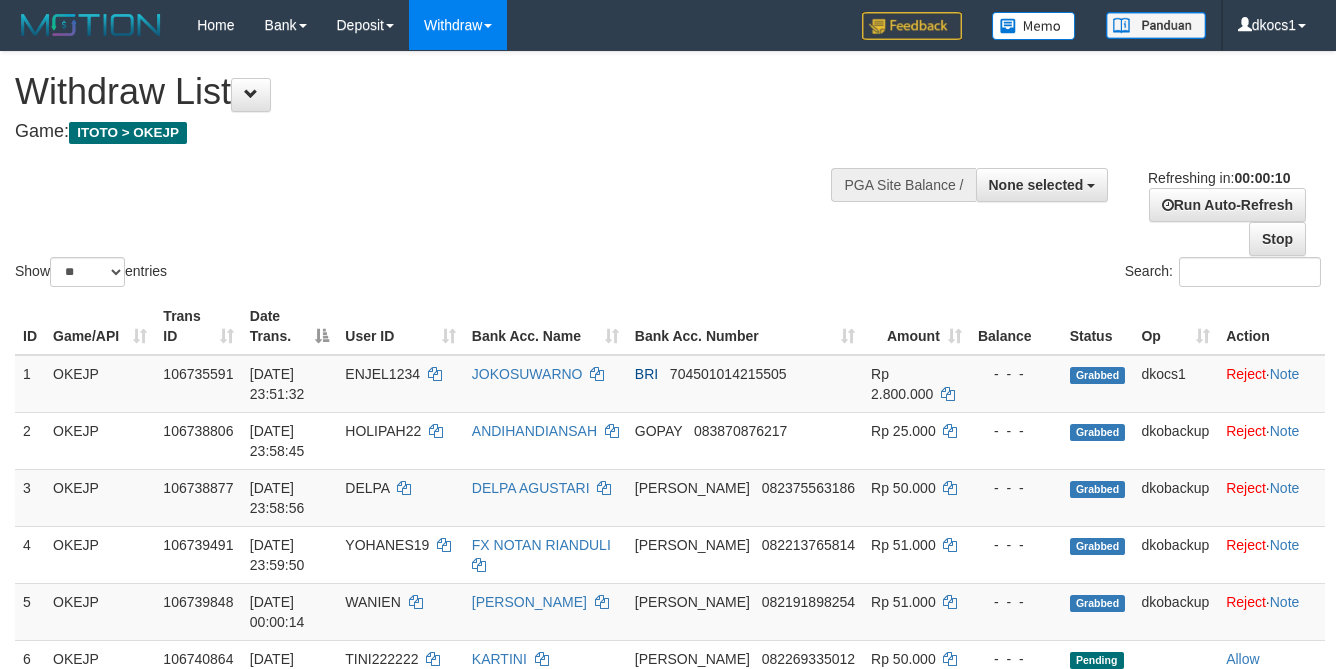 select 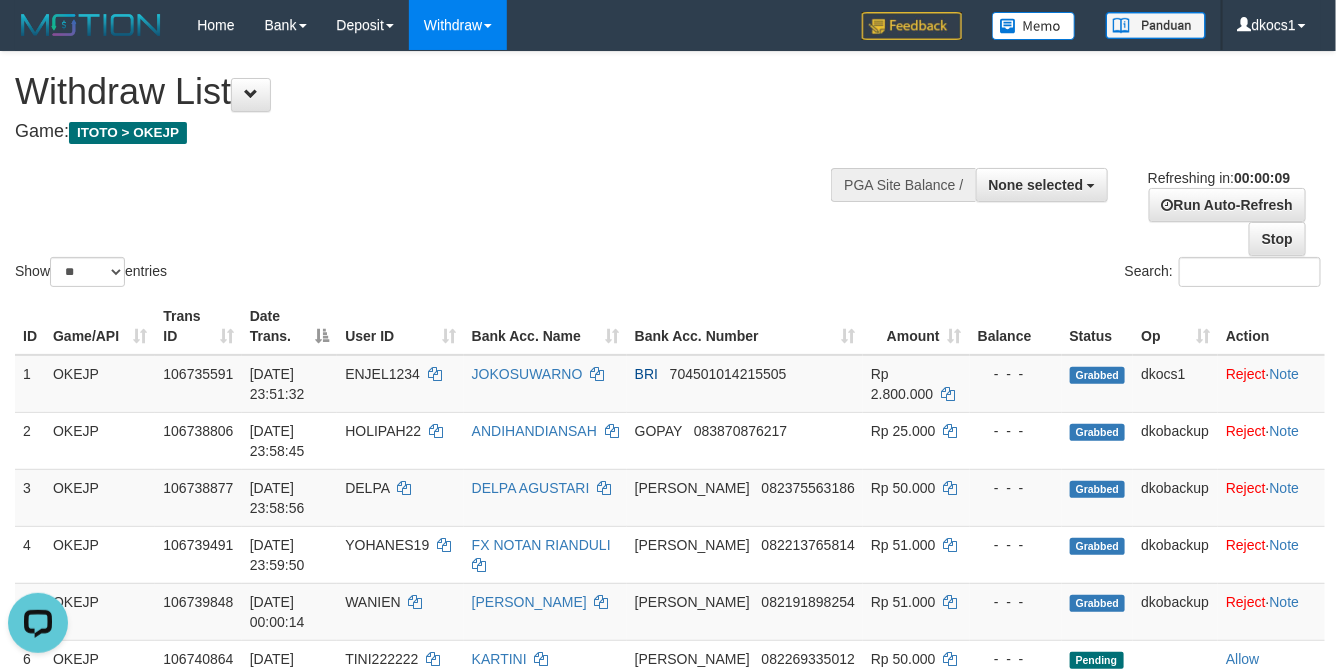scroll, scrollTop: 0, scrollLeft: 0, axis: both 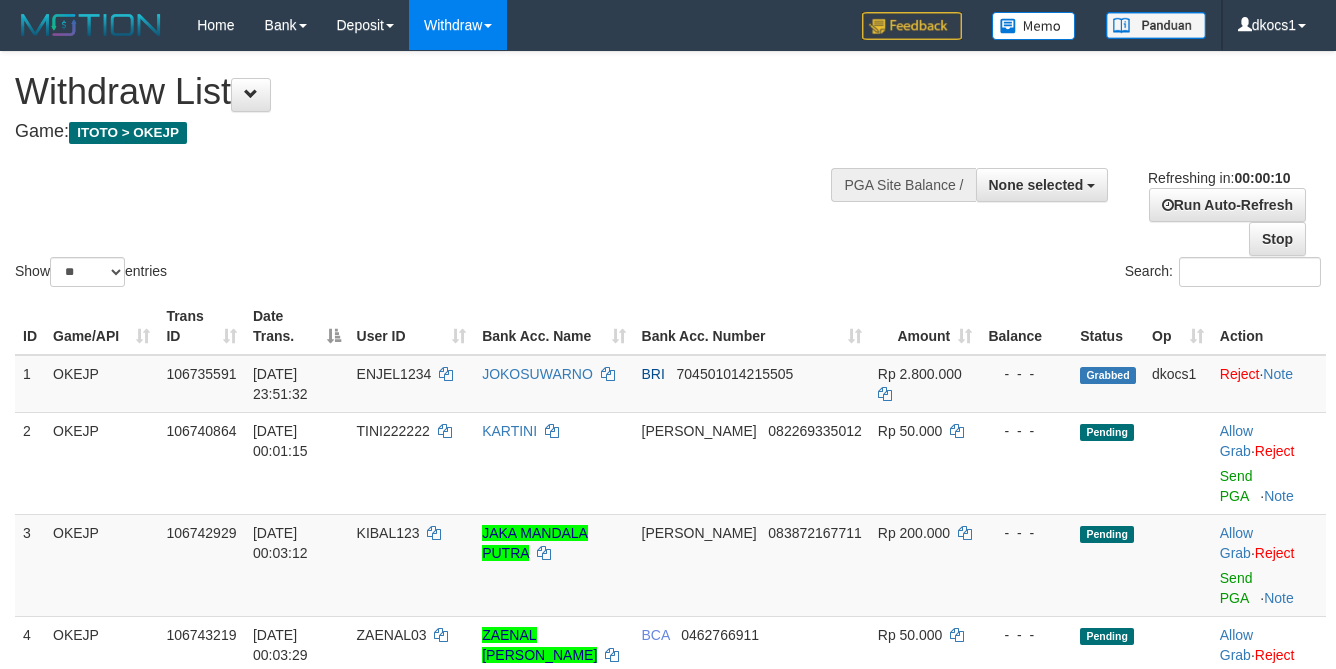 select 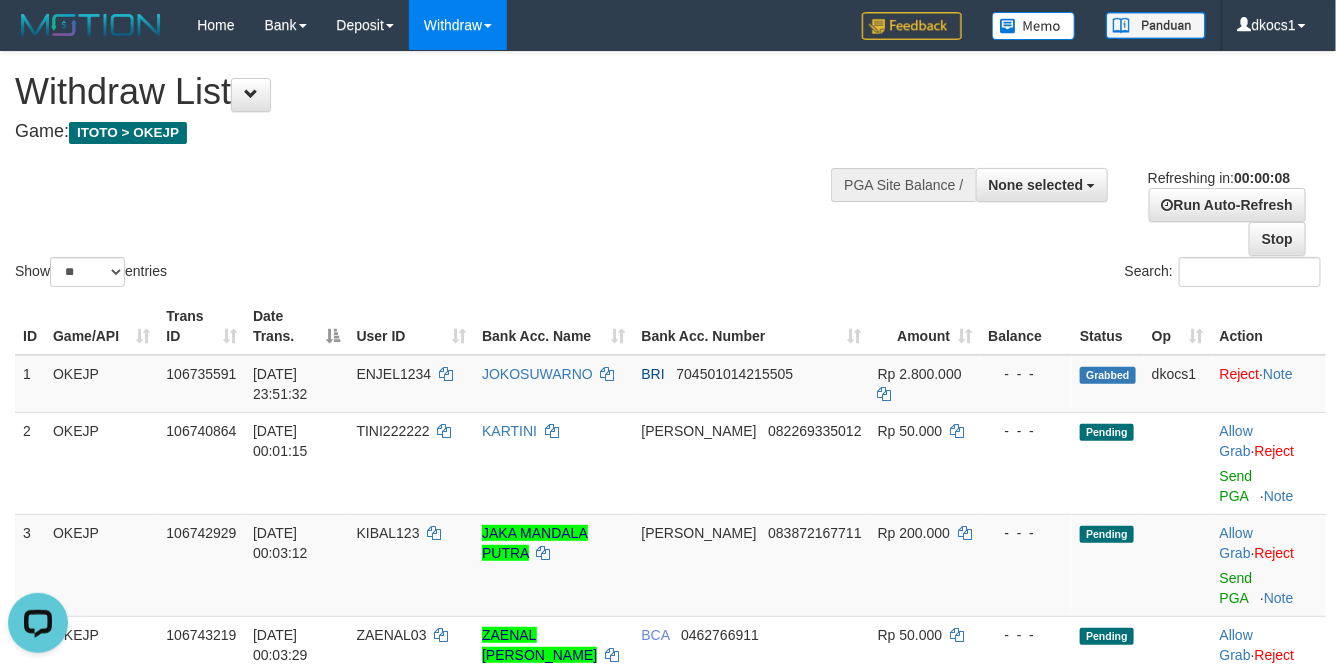 scroll, scrollTop: 0, scrollLeft: 0, axis: both 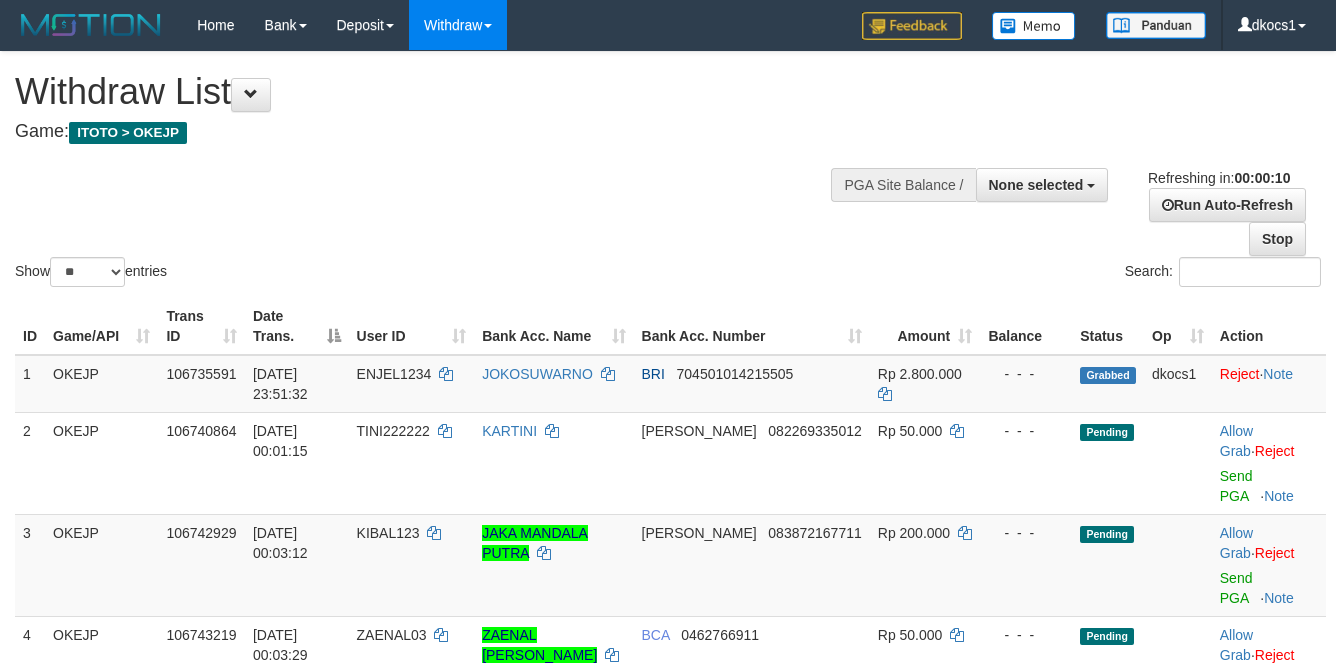 select 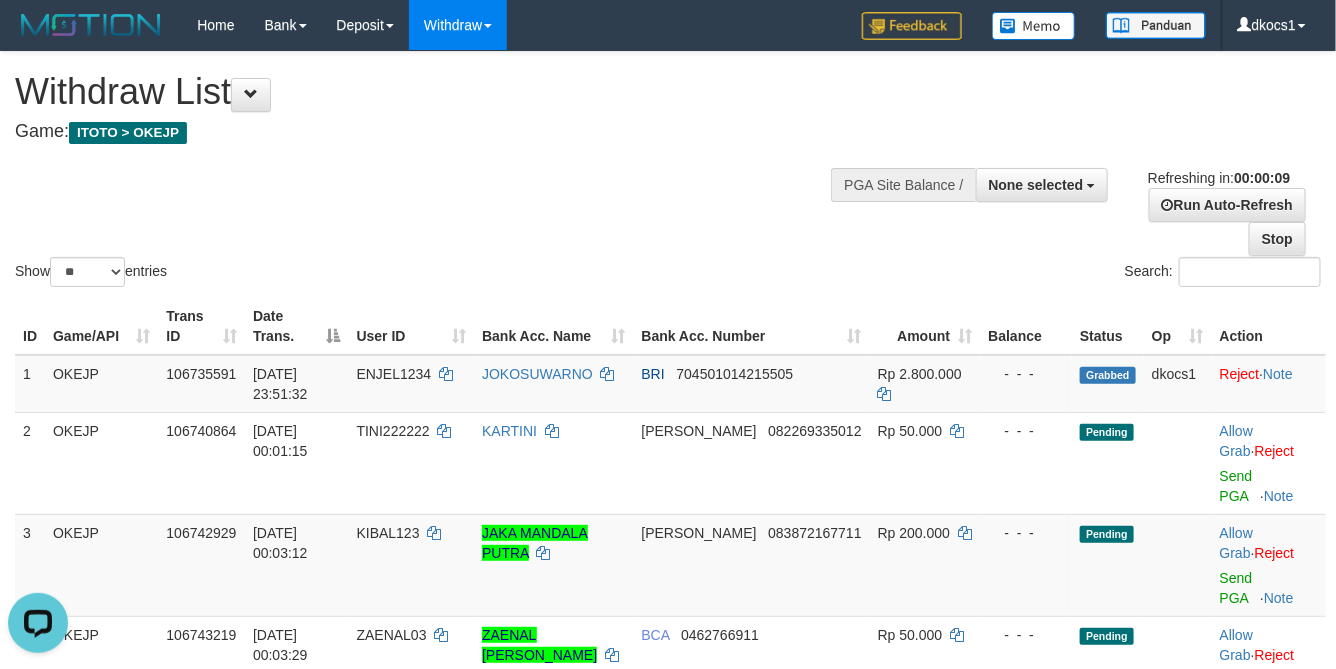 scroll, scrollTop: 0, scrollLeft: 0, axis: both 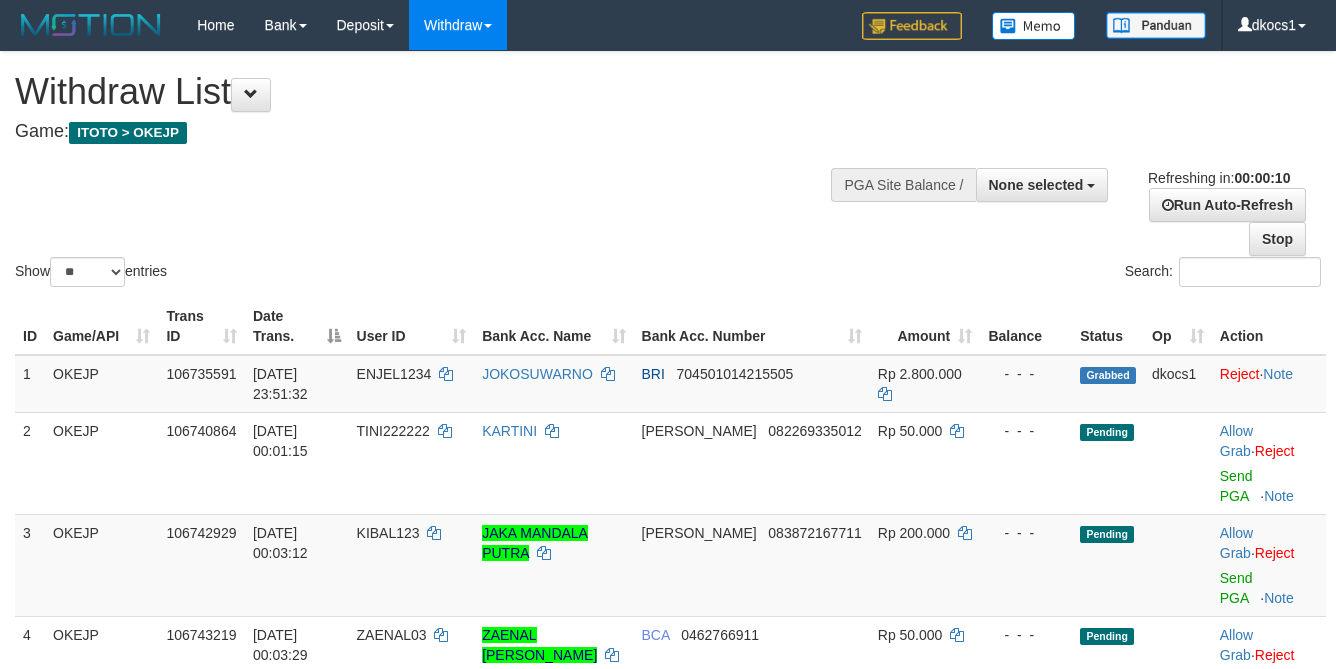 select 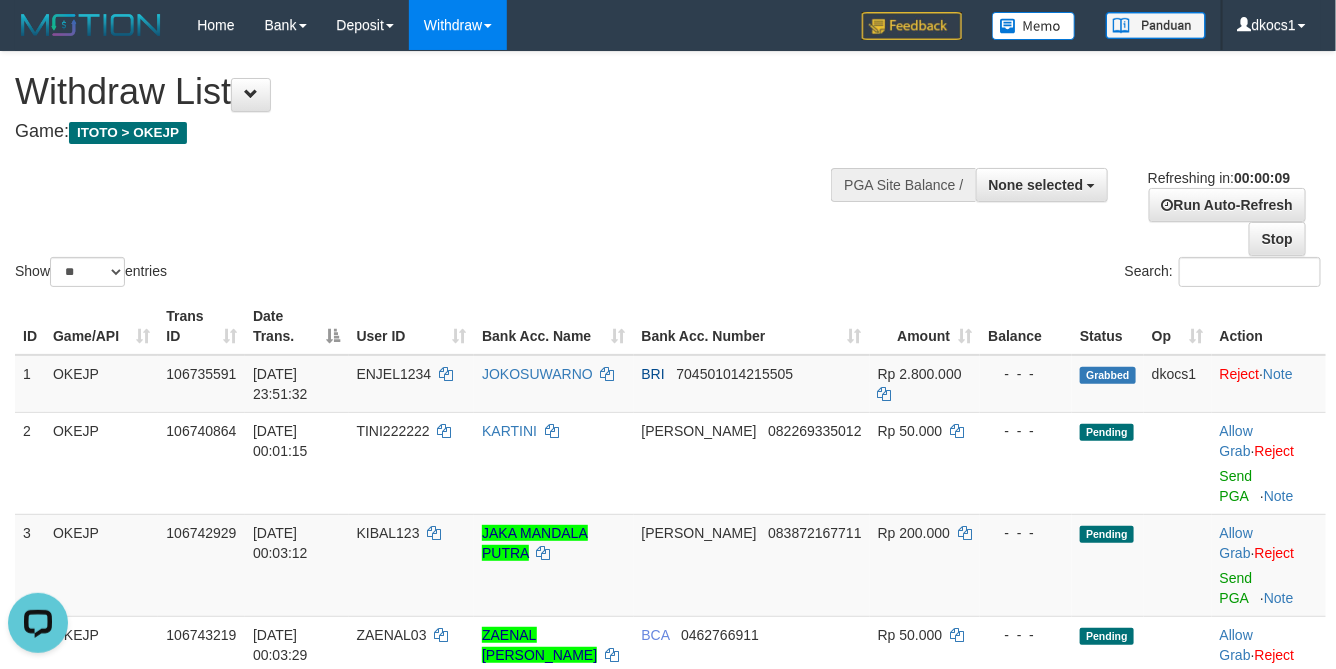 scroll, scrollTop: 0, scrollLeft: 0, axis: both 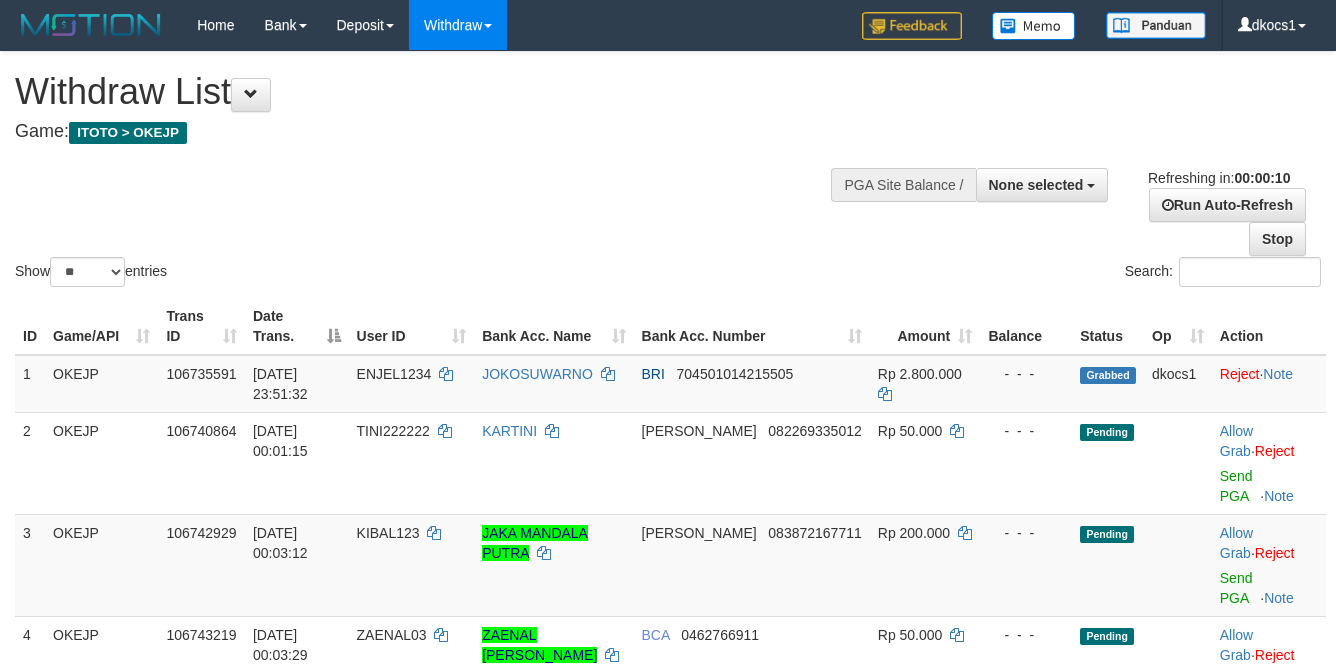 select 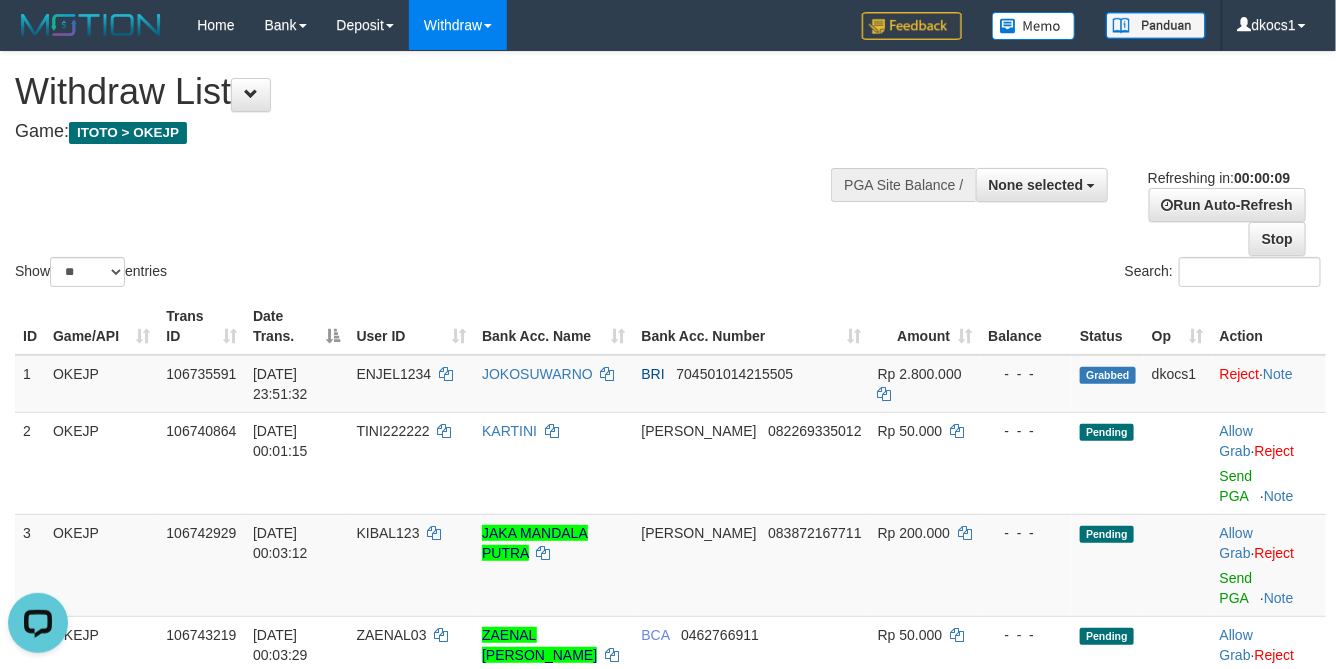 scroll, scrollTop: 0, scrollLeft: 0, axis: both 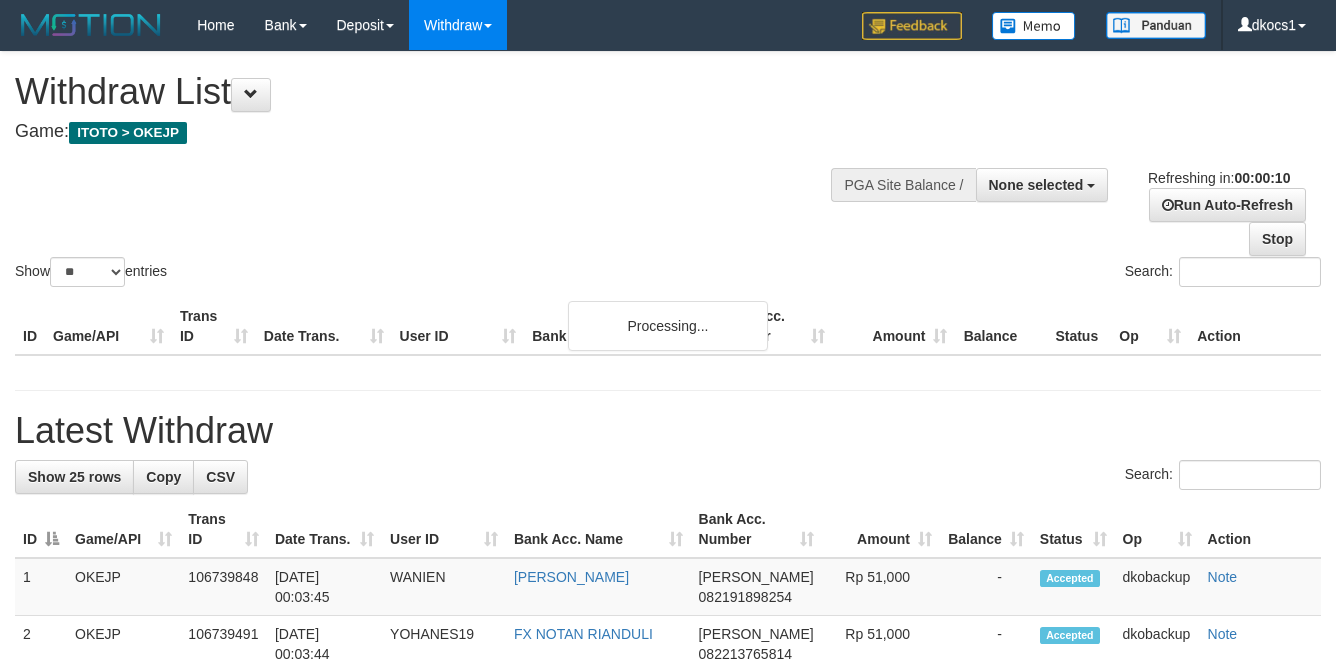 select 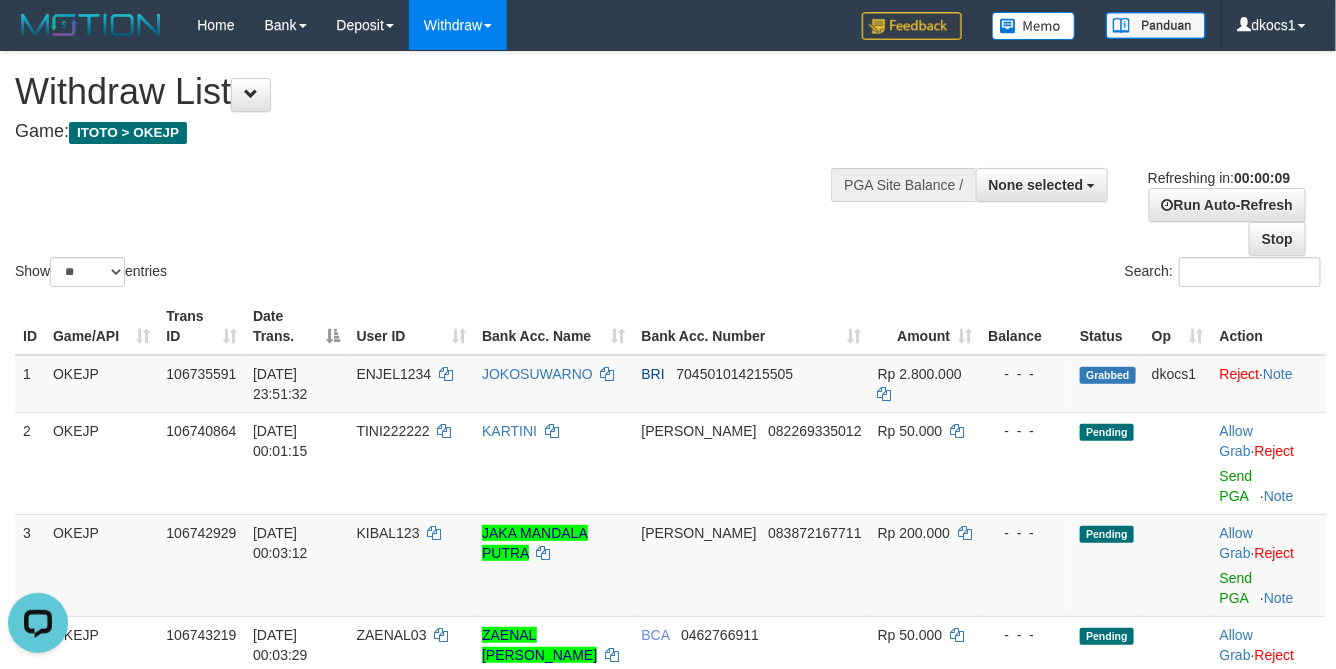 scroll, scrollTop: 0, scrollLeft: 0, axis: both 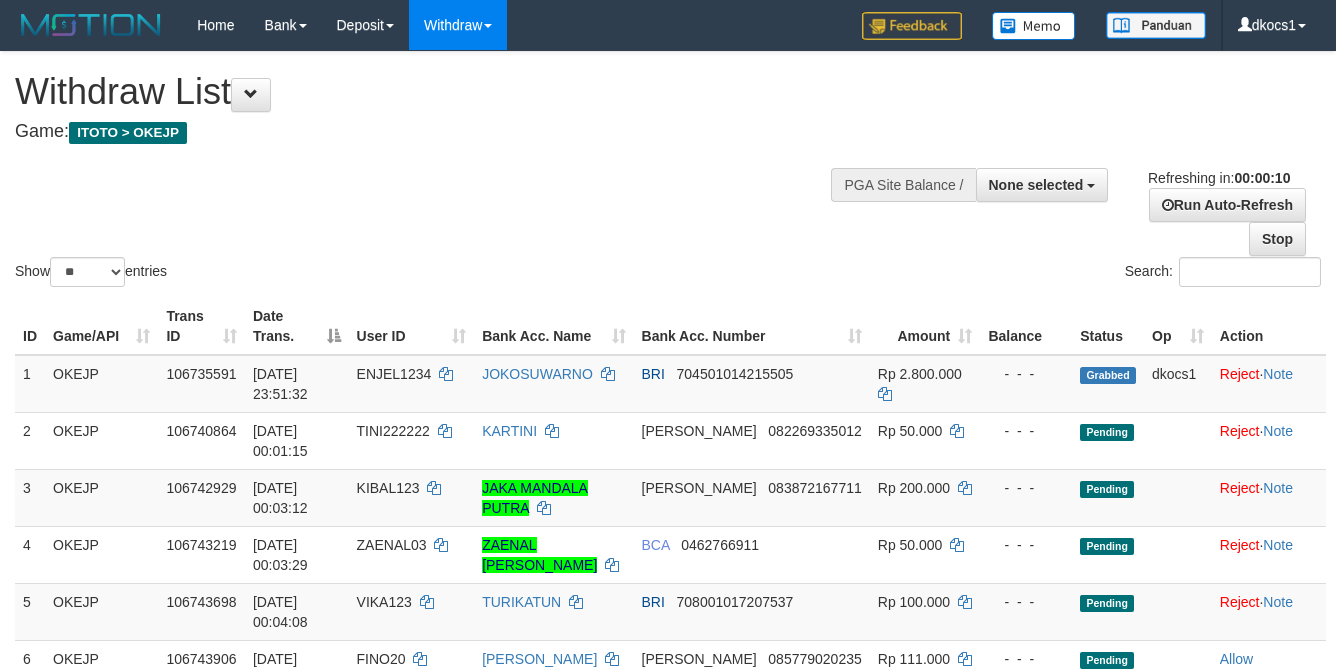 select 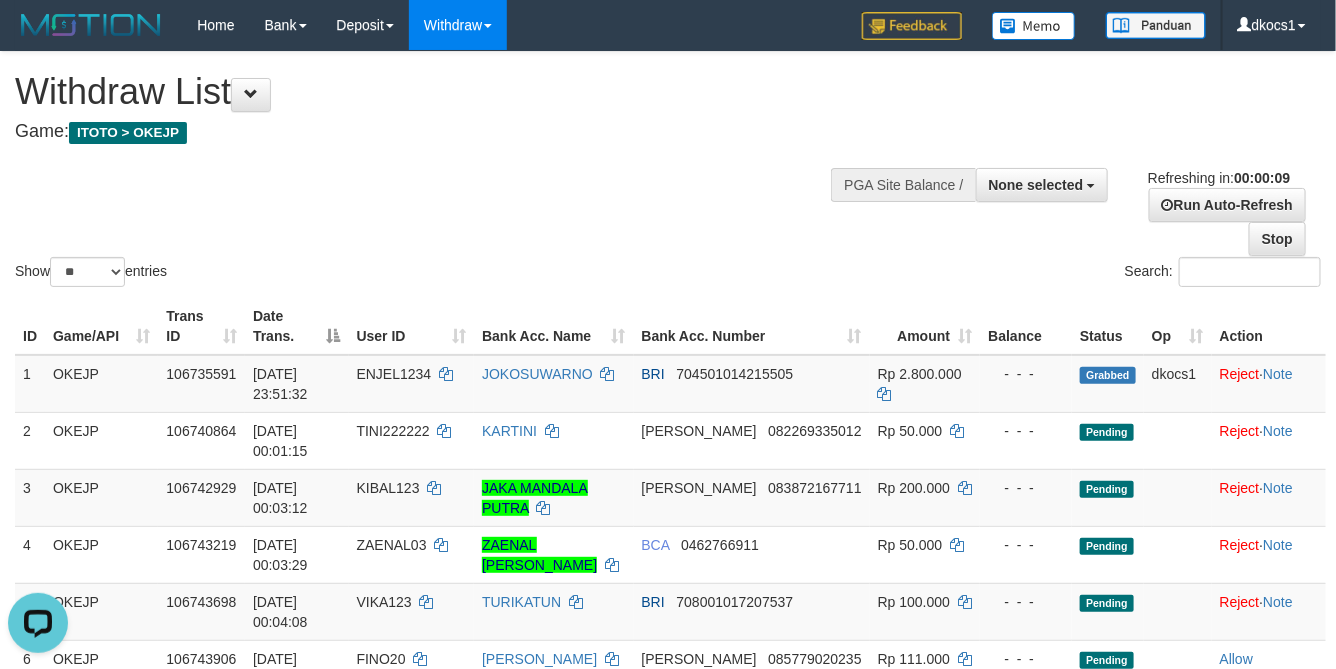 scroll, scrollTop: 0, scrollLeft: 0, axis: both 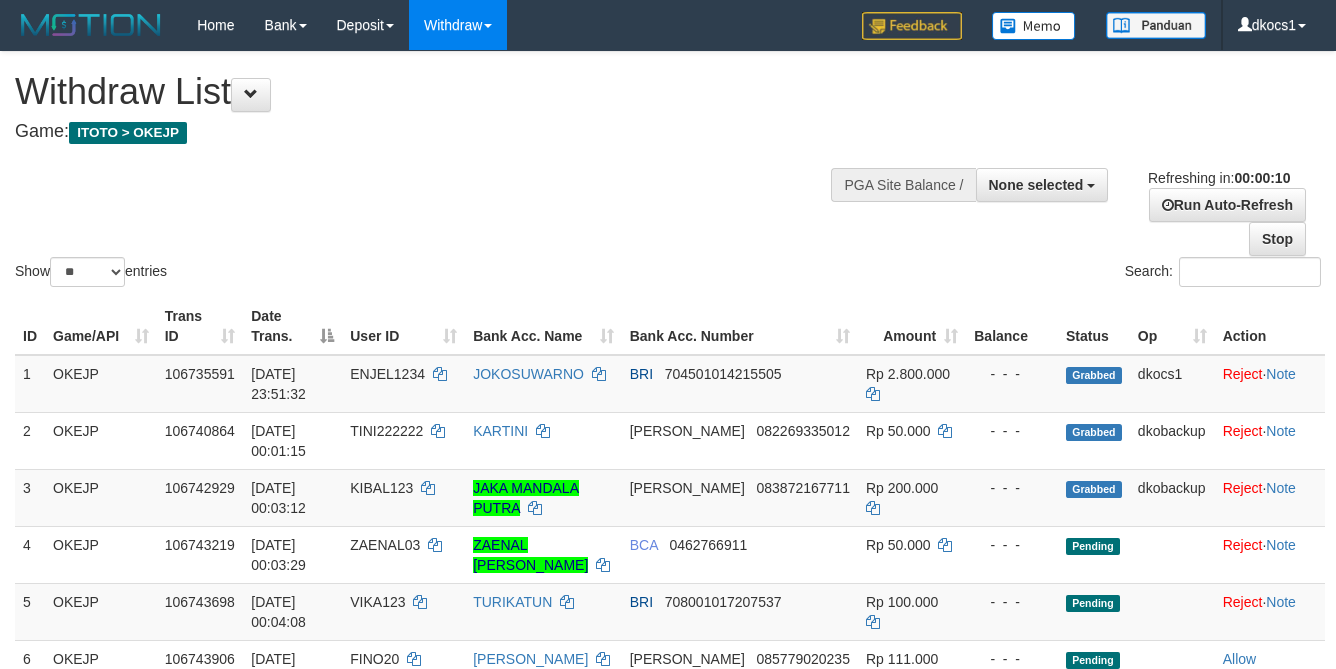 select 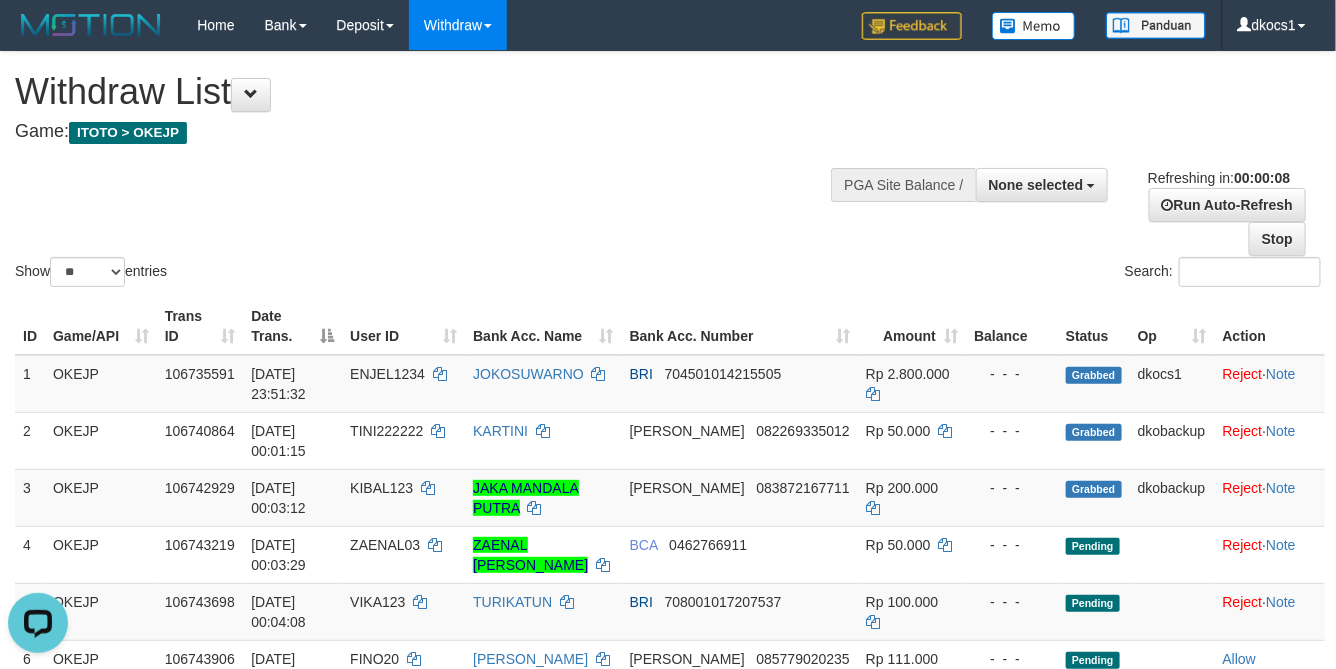scroll, scrollTop: 0, scrollLeft: 0, axis: both 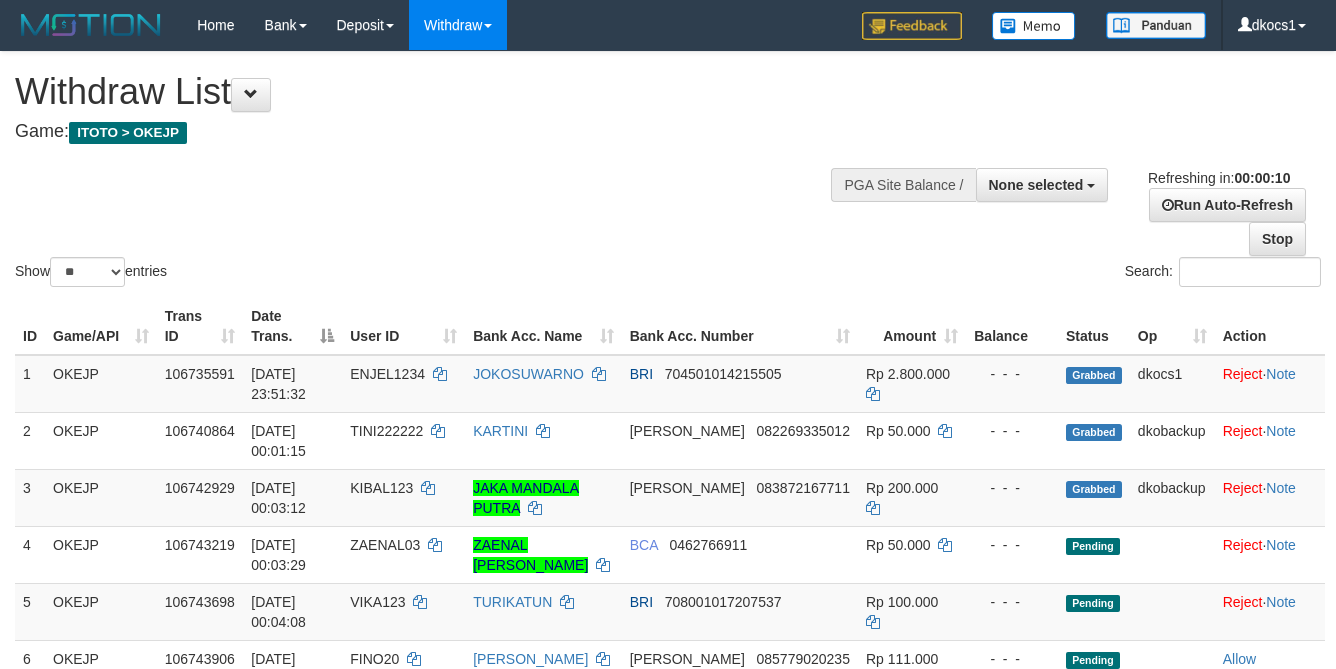 select 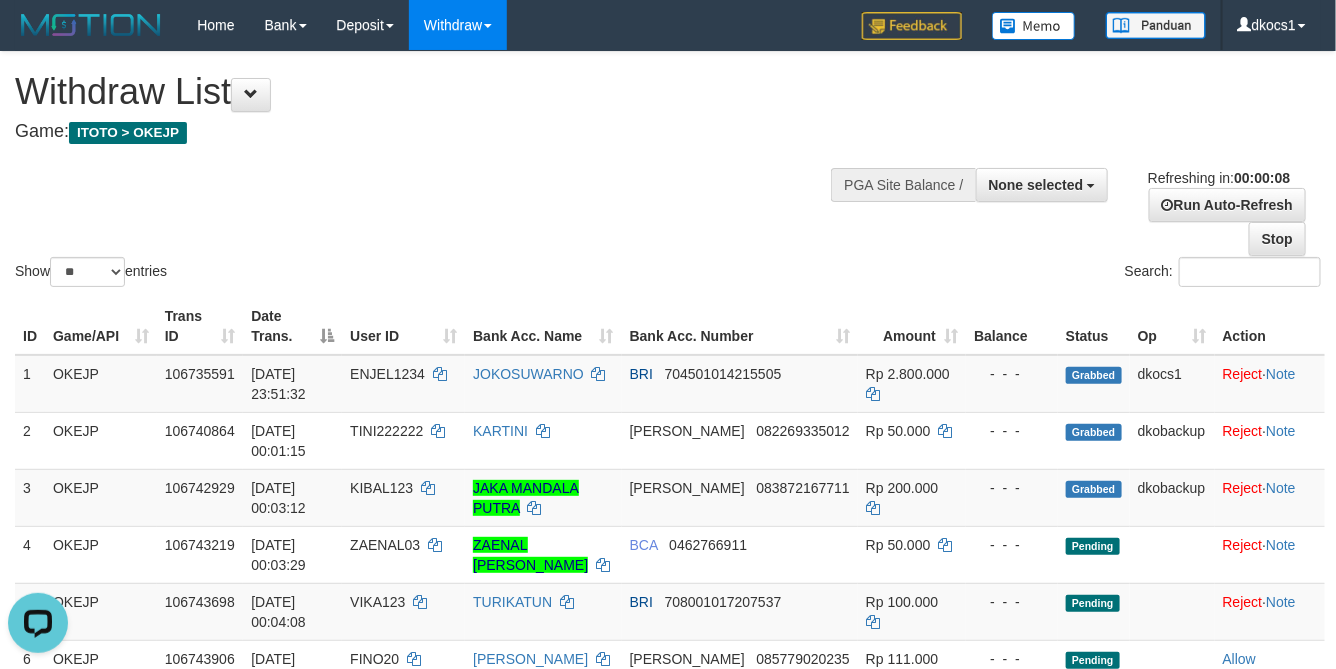 scroll, scrollTop: 0, scrollLeft: 0, axis: both 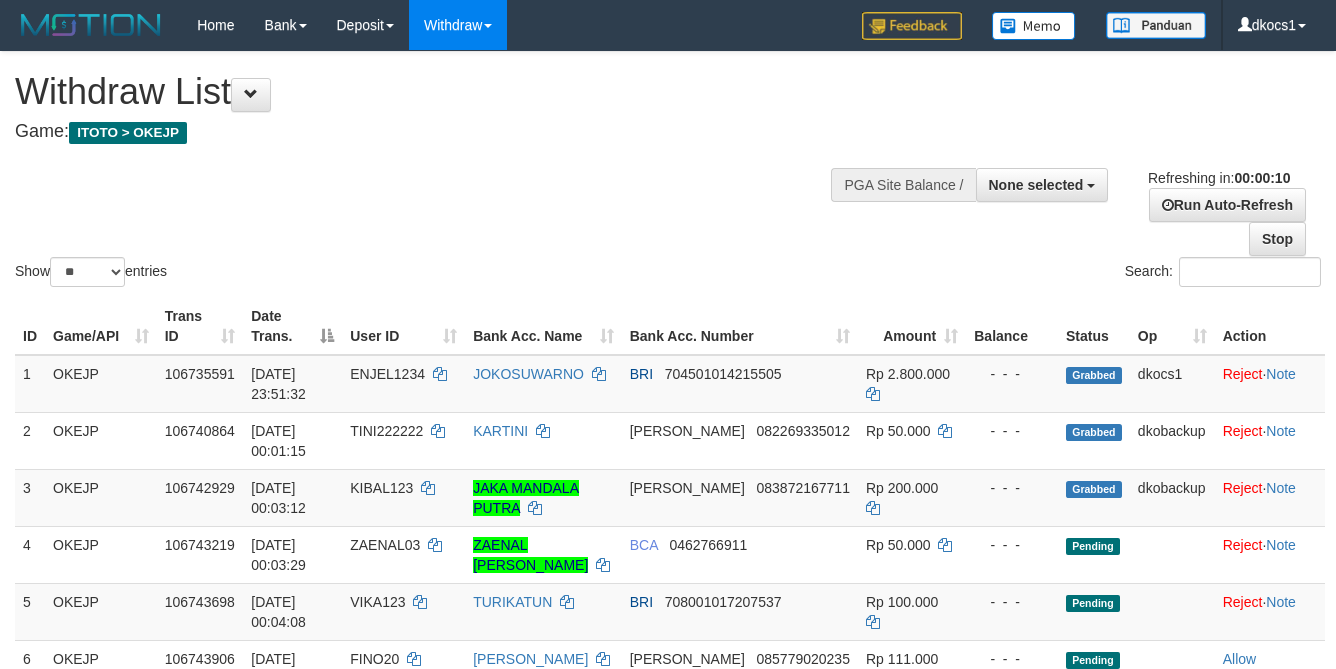select 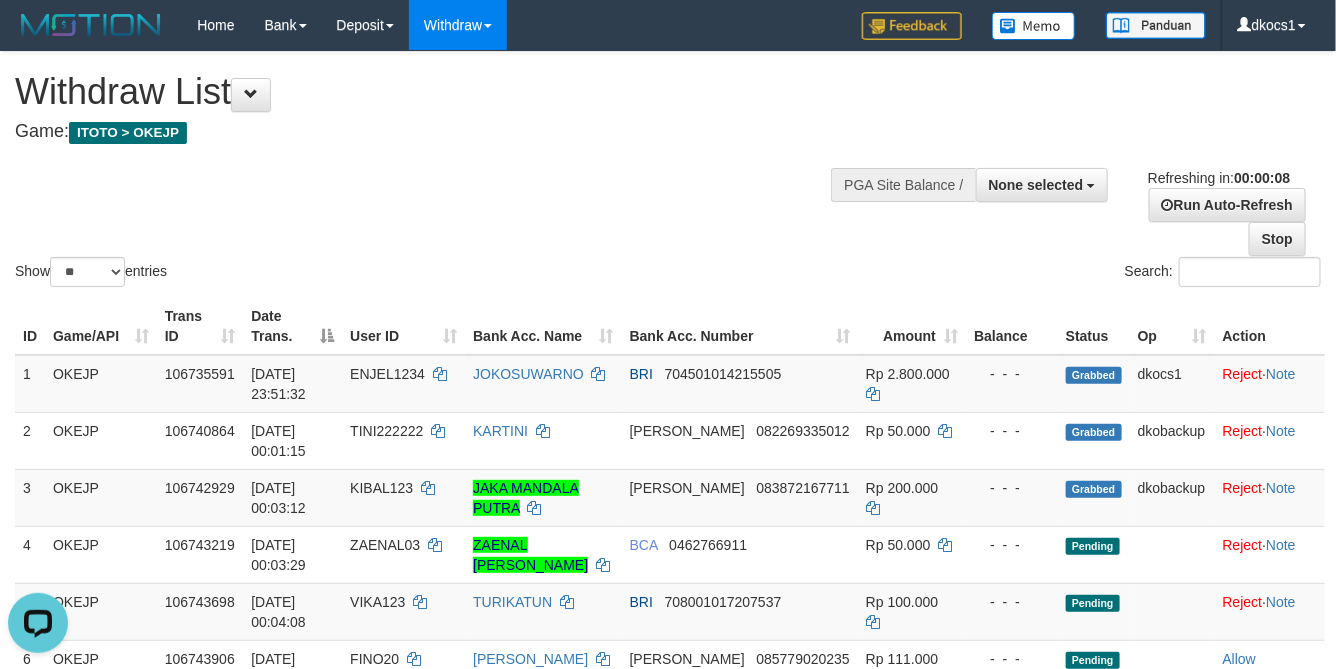scroll, scrollTop: 0, scrollLeft: 0, axis: both 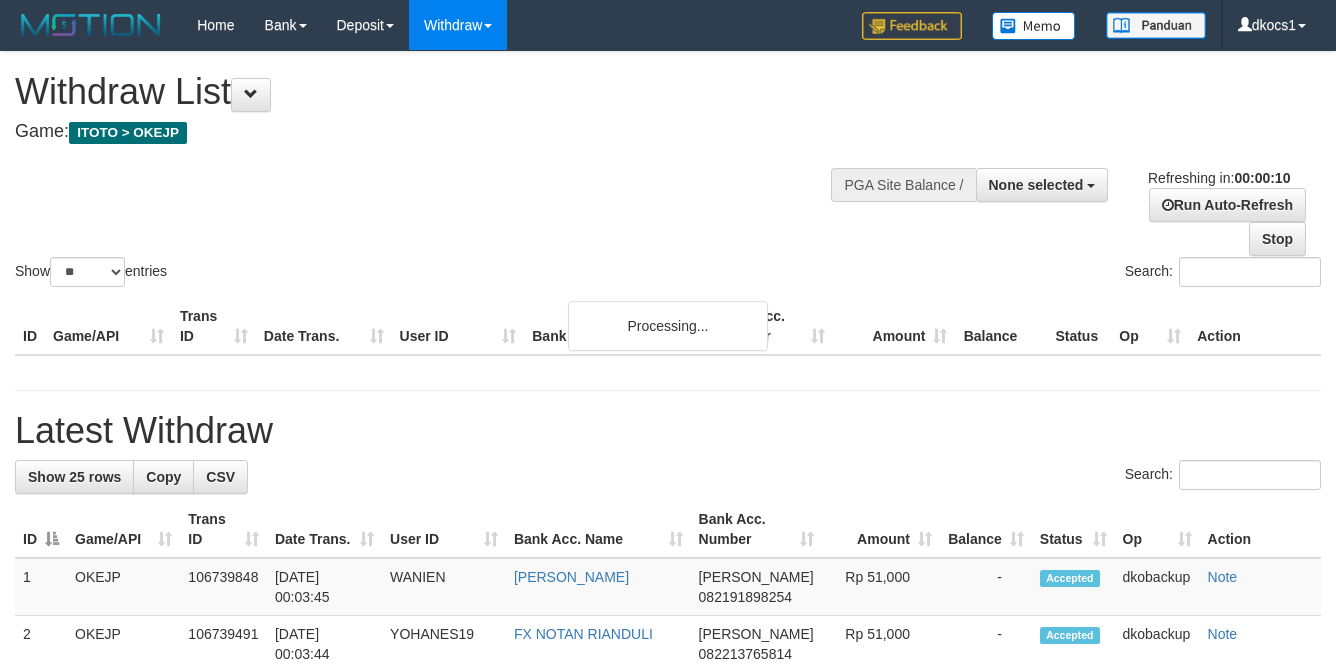 select 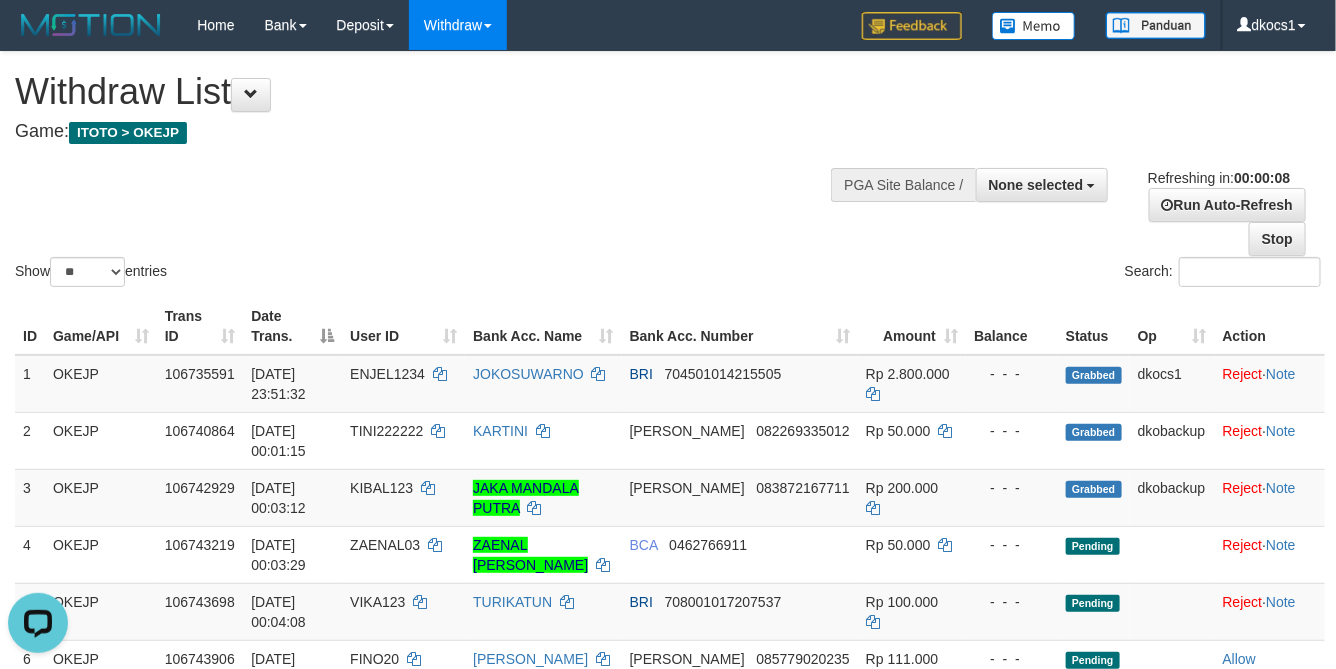 scroll, scrollTop: 0, scrollLeft: 0, axis: both 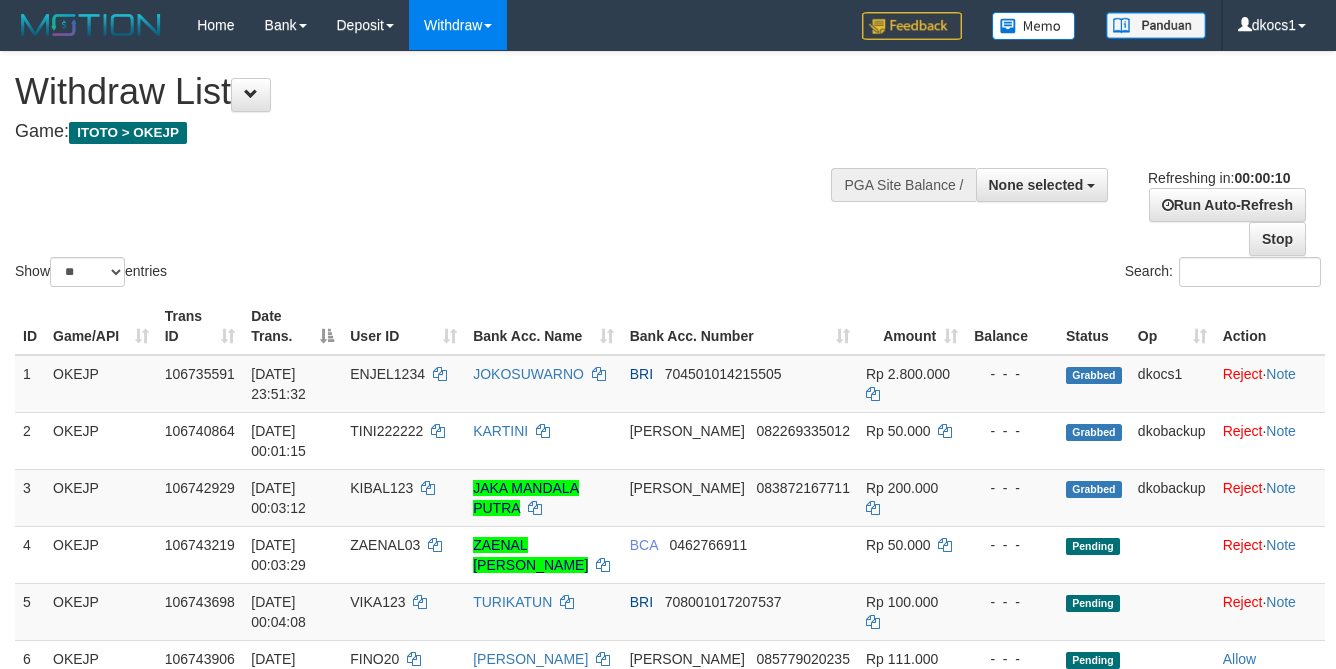 select 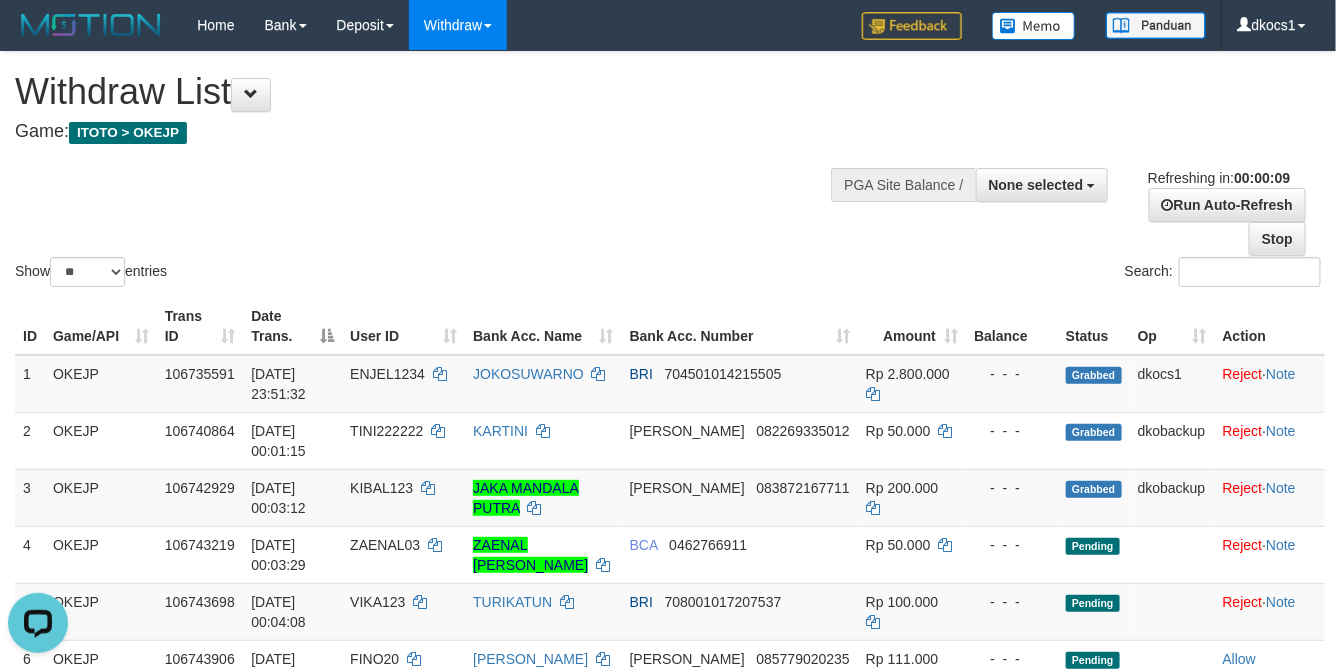 scroll, scrollTop: 0, scrollLeft: 0, axis: both 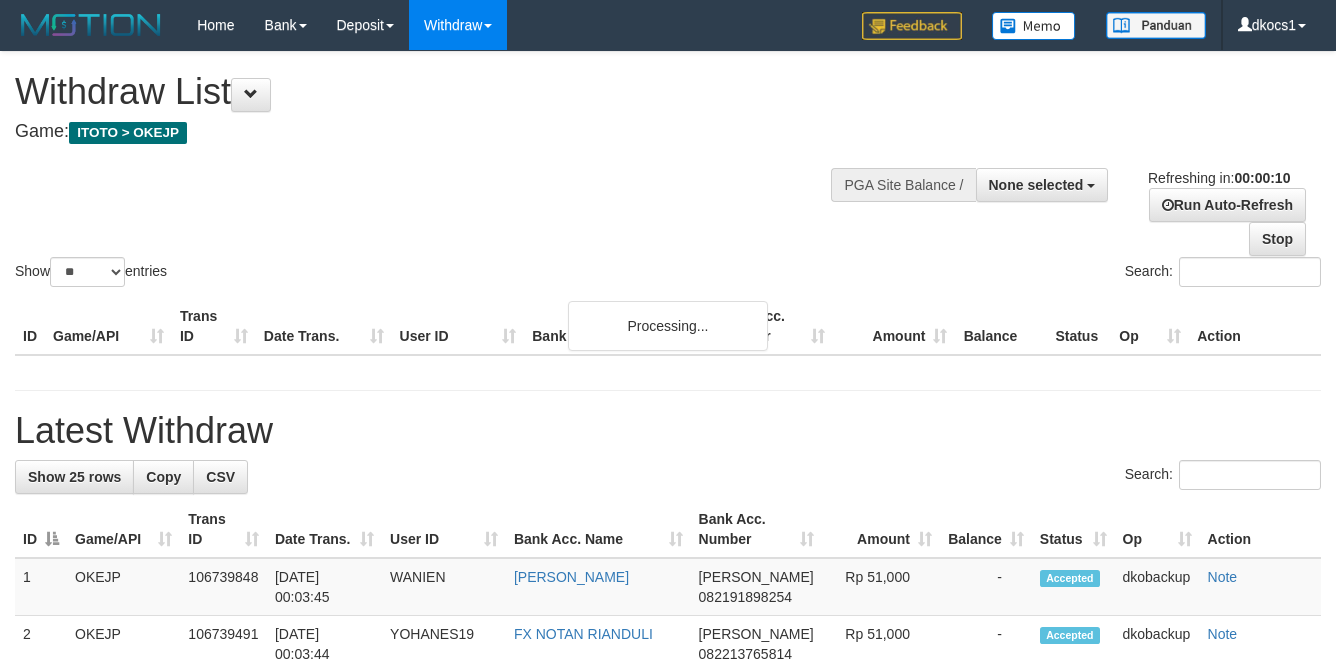 select 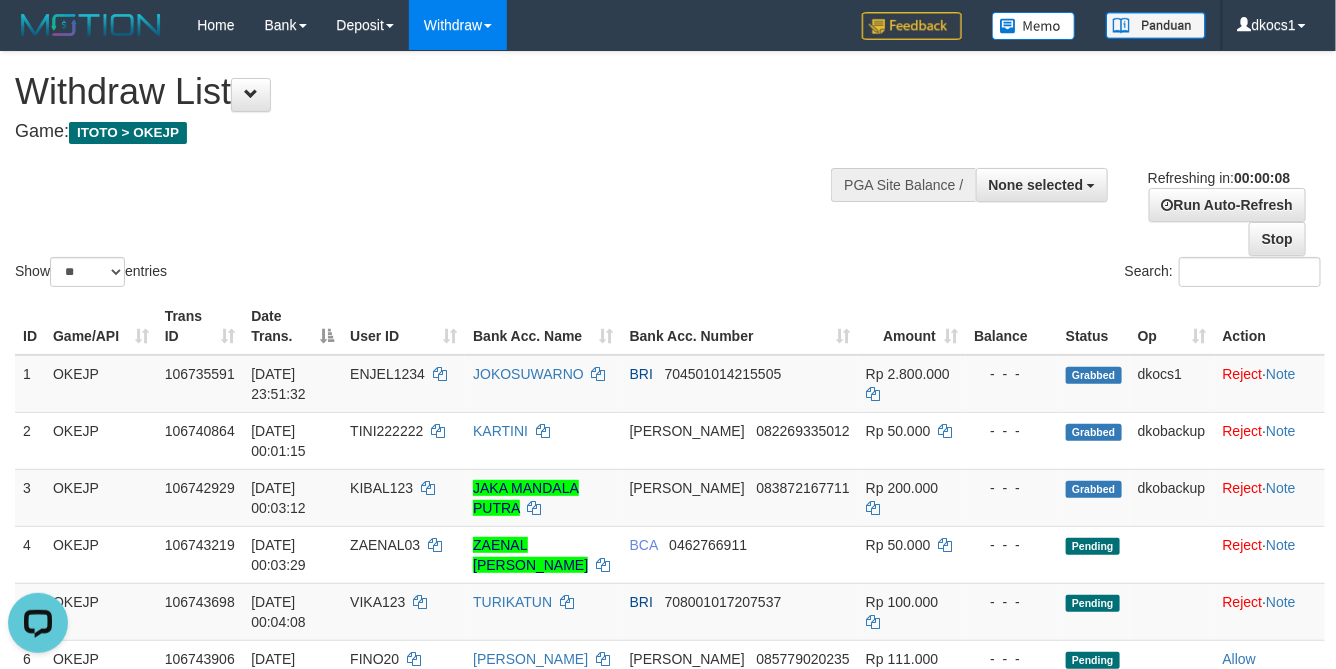 scroll, scrollTop: 0, scrollLeft: 0, axis: both 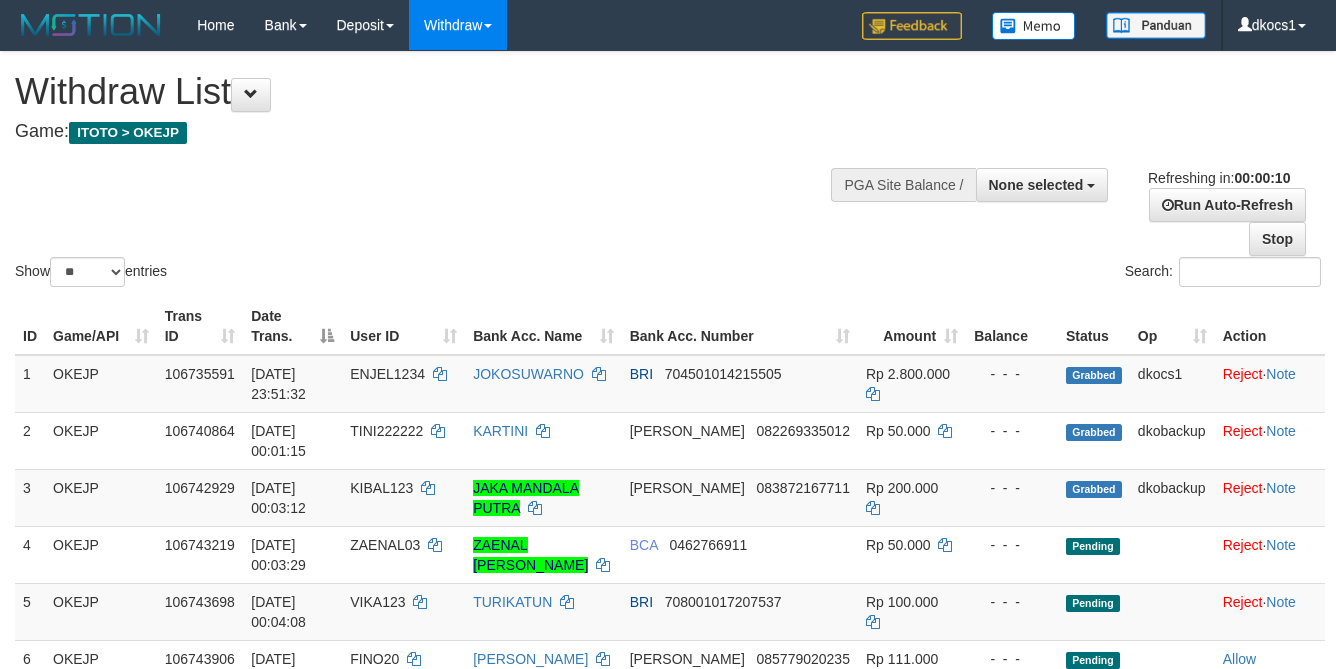 select 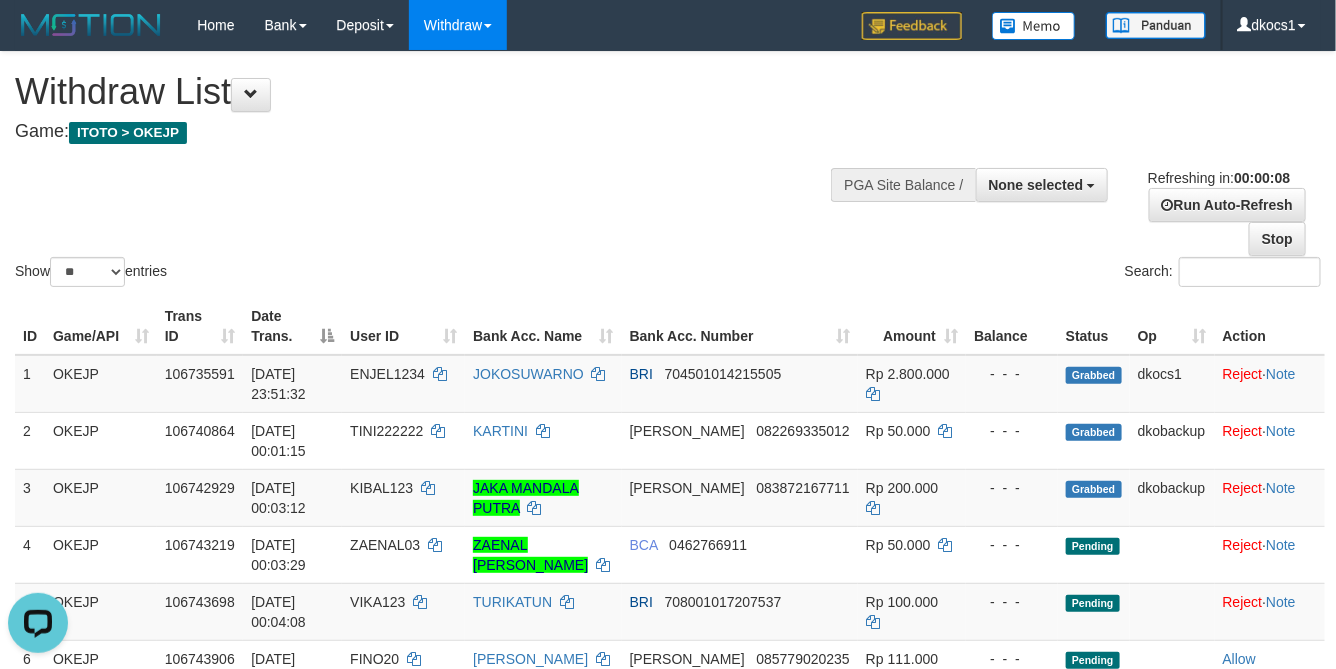 scroll, scrollTop: 0, scrollLeft: 0, axis: both 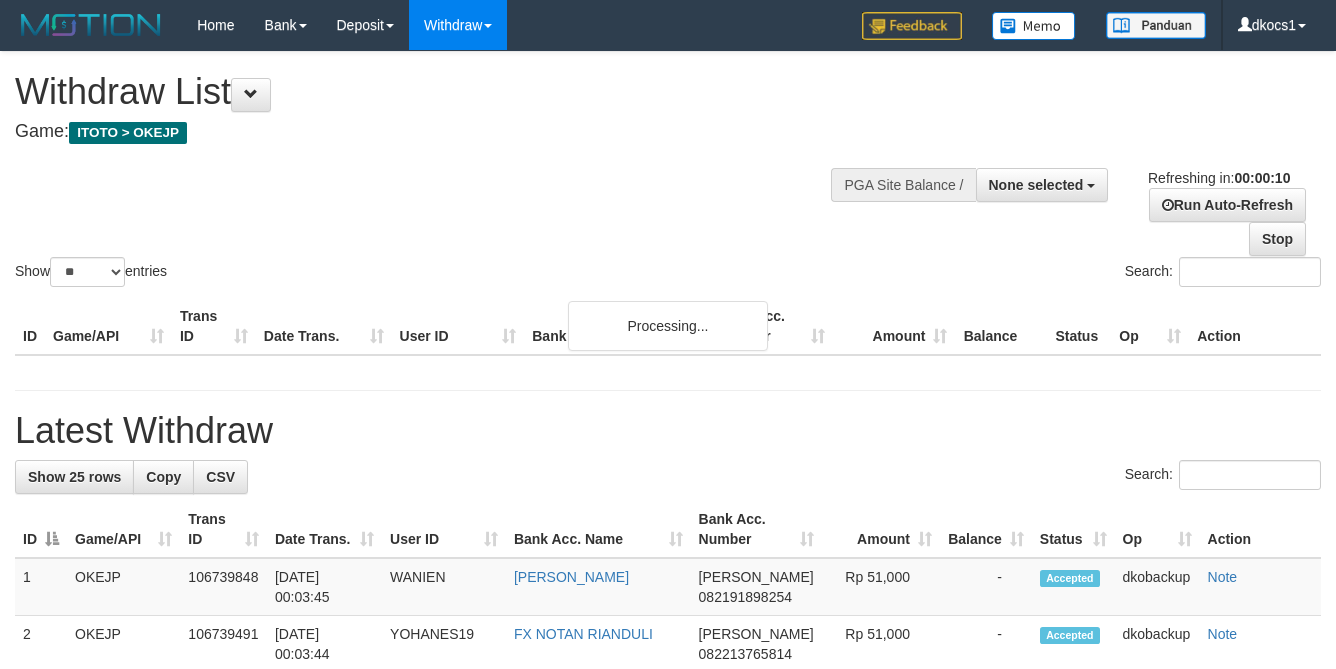 select 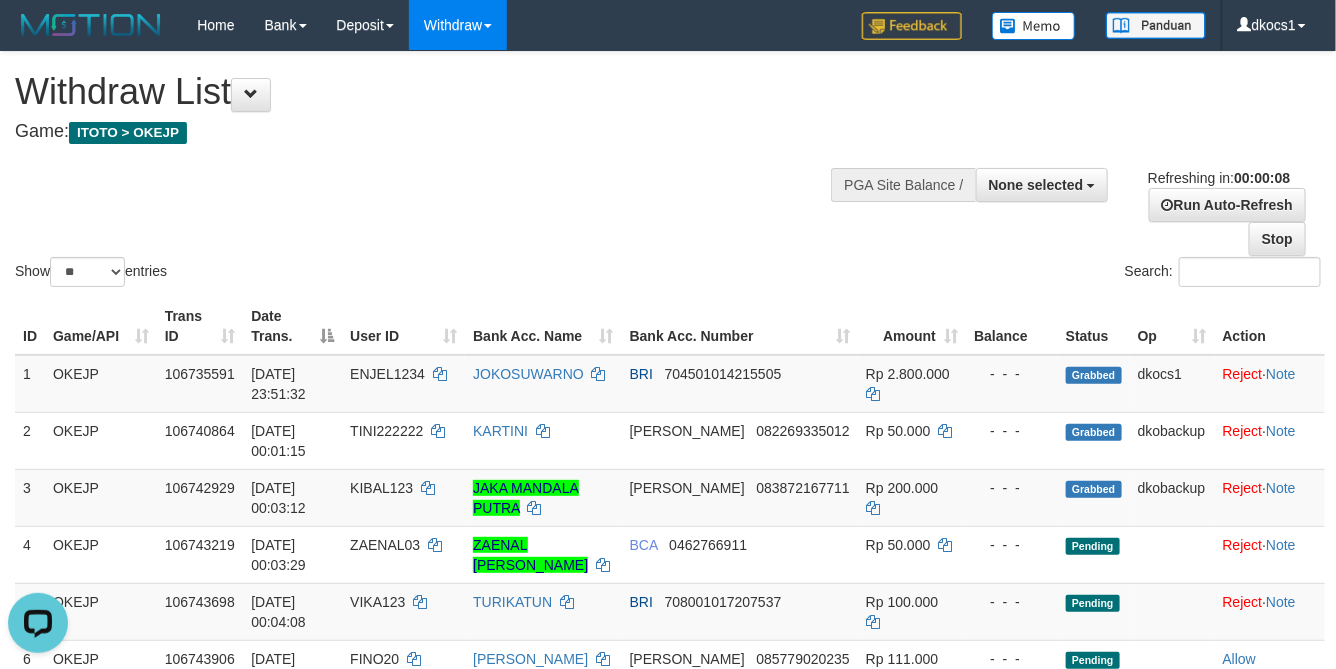 scroll, scrollTop: 0, scrollLeft: 0, axis: both 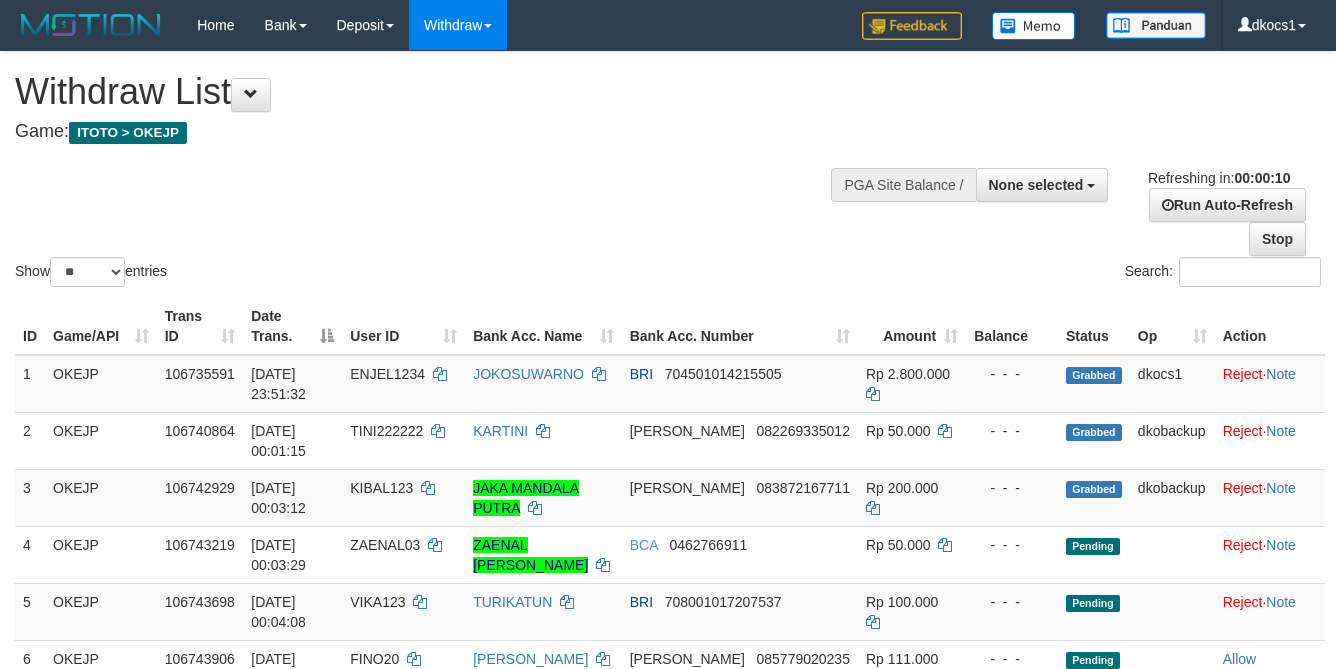 select 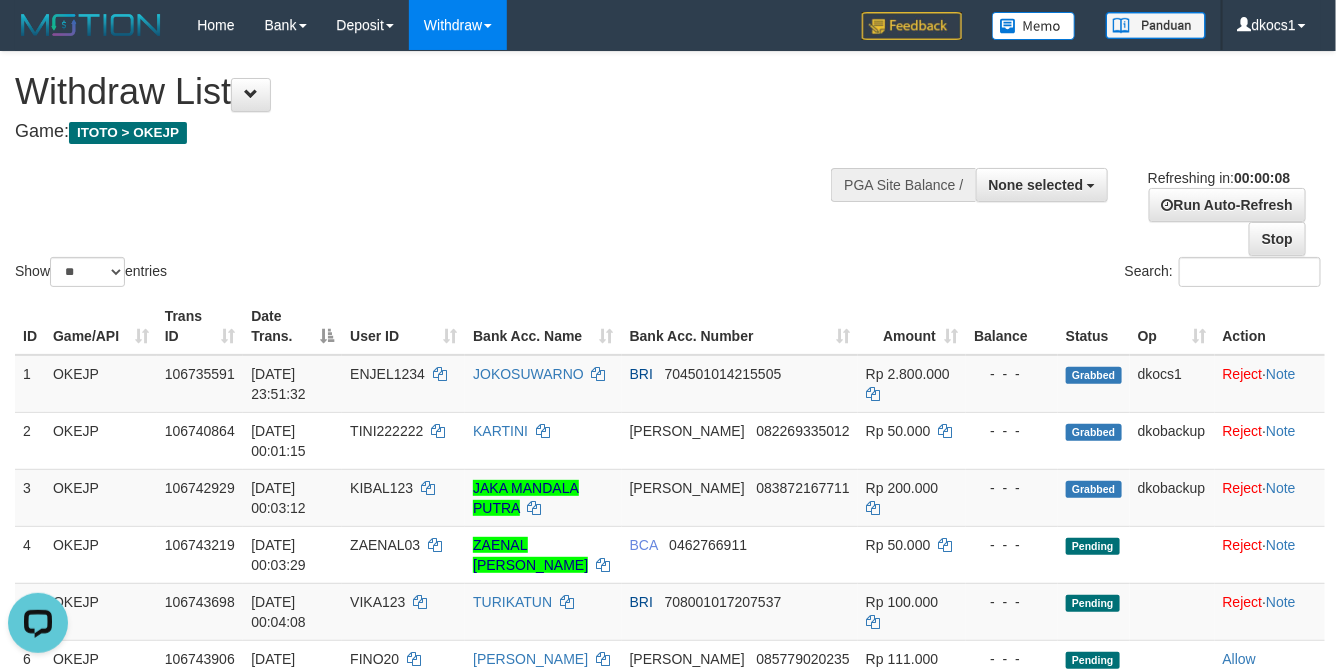 scroll, scrollTop: 0, scrollLeft: 0, axis: both 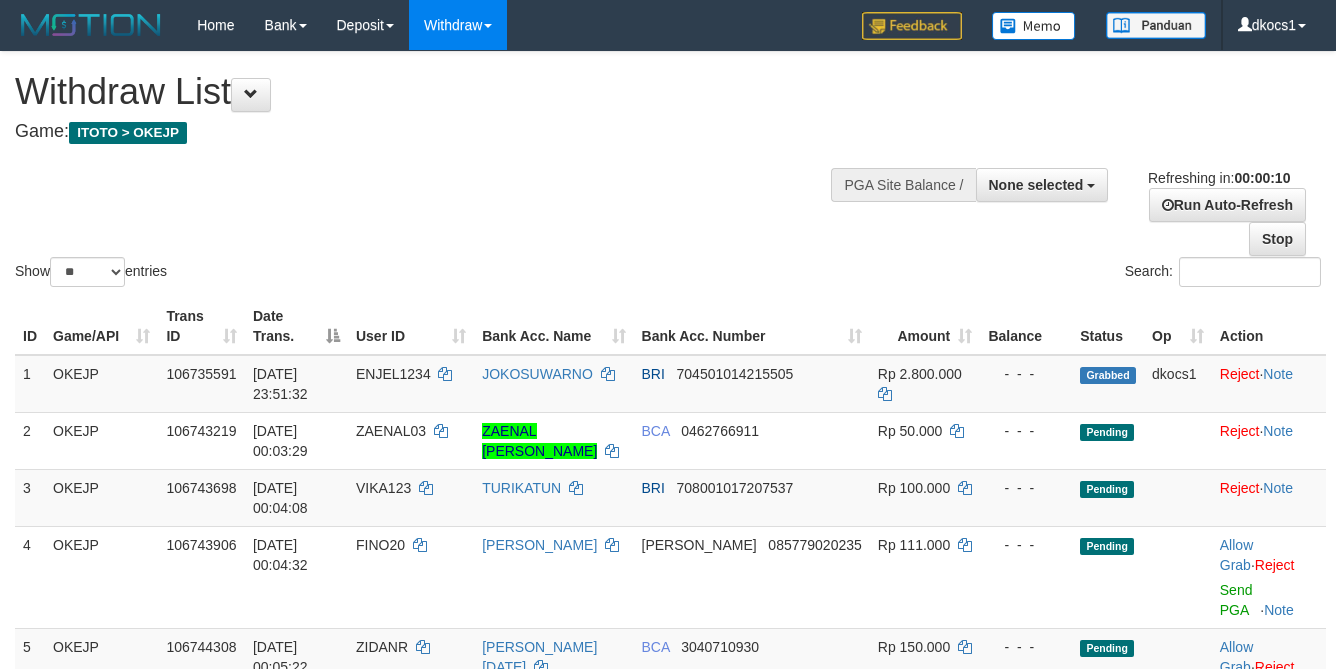 select 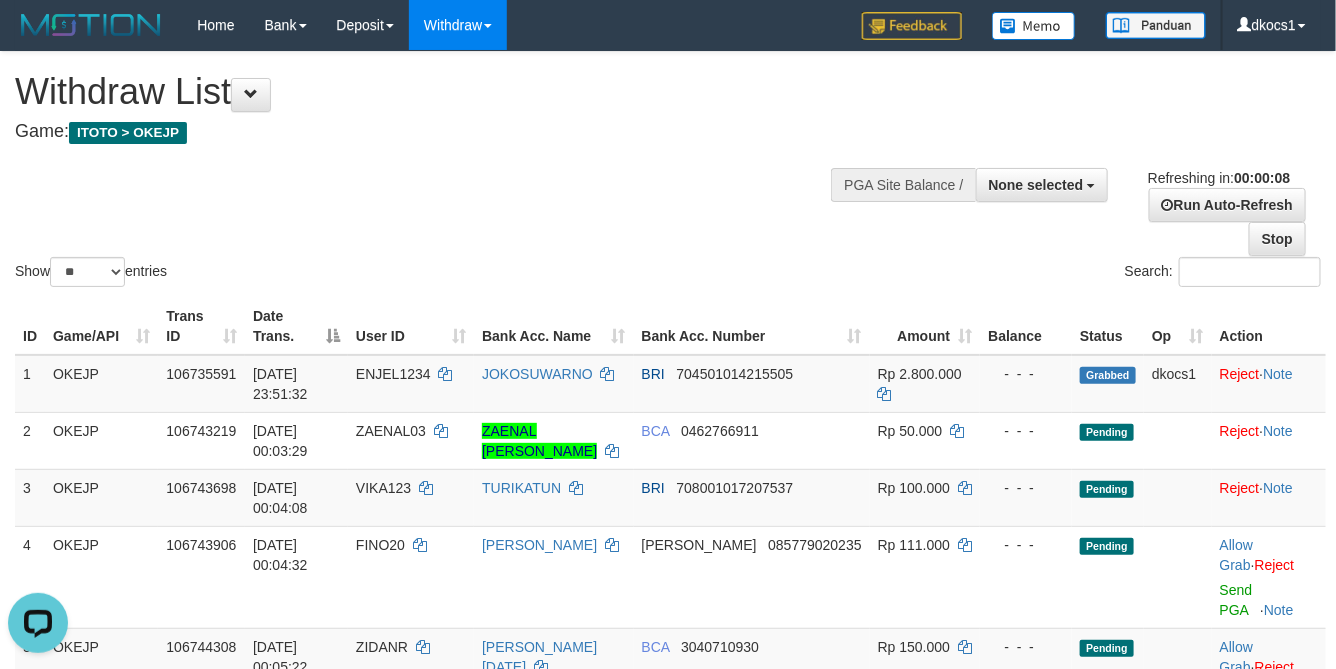 scroll, scrollTop: 0, scrollLeft: 0, axis: both 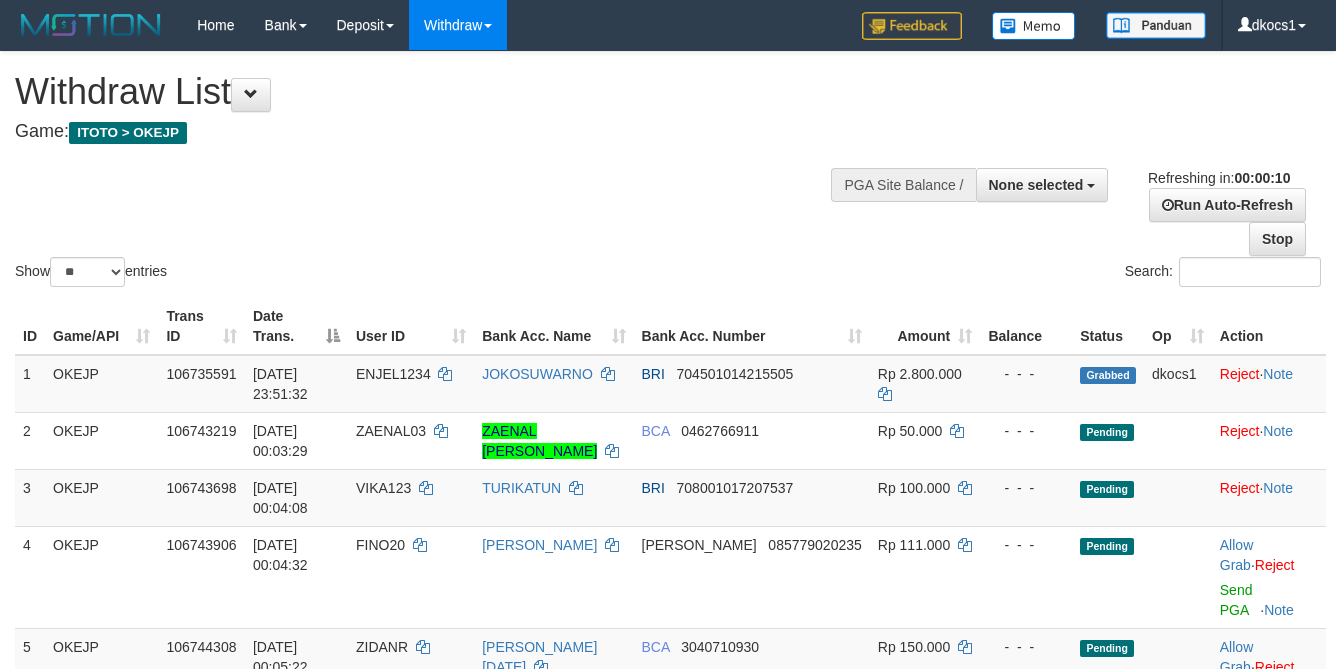 select 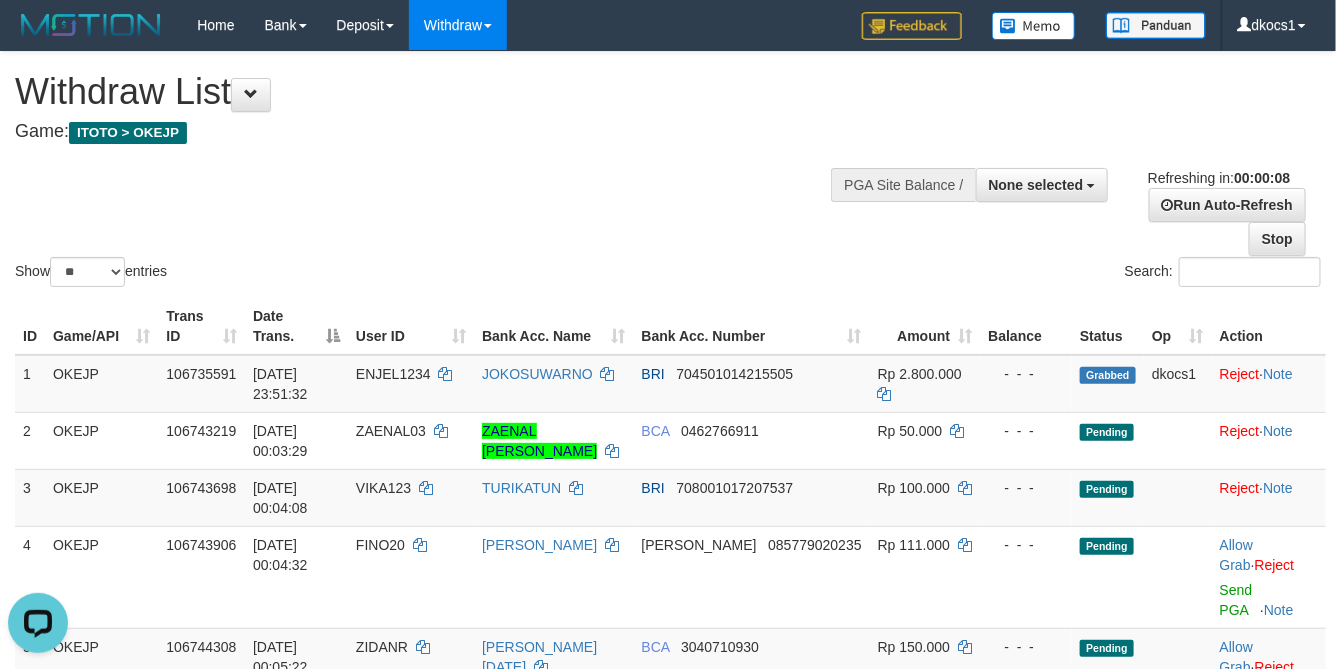 scroll, scrollTop: 0, scrollLeft: 0, axis: both 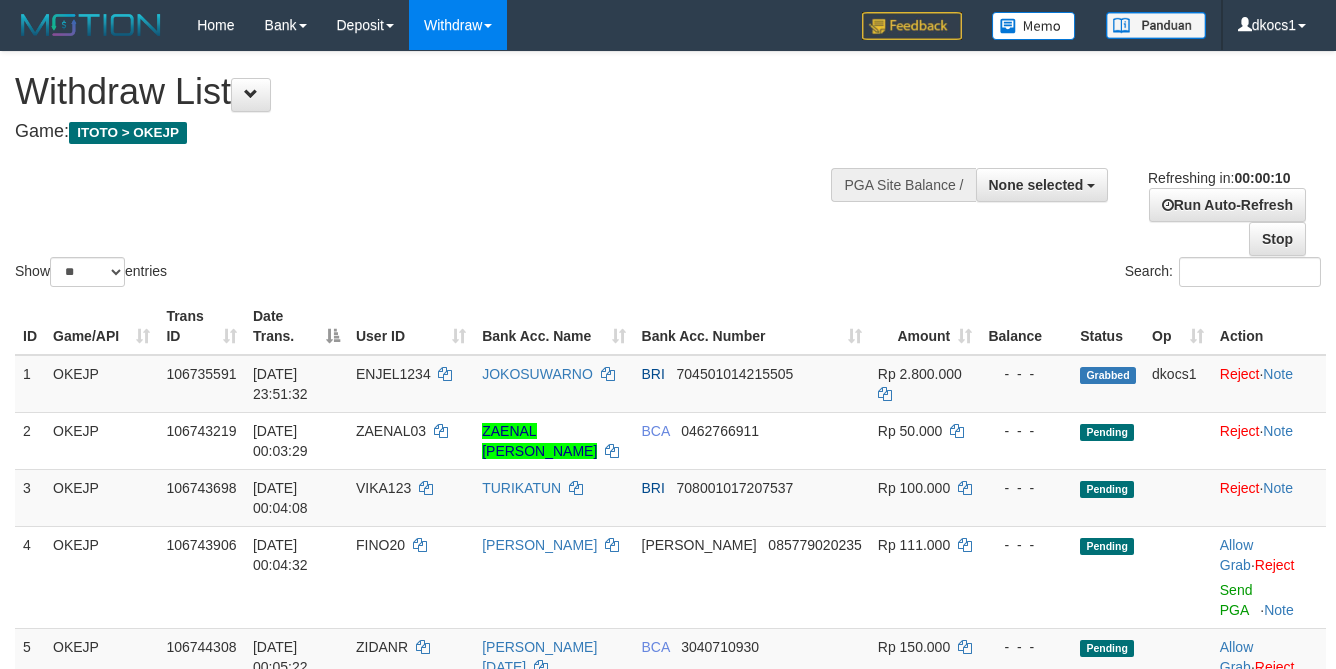 select 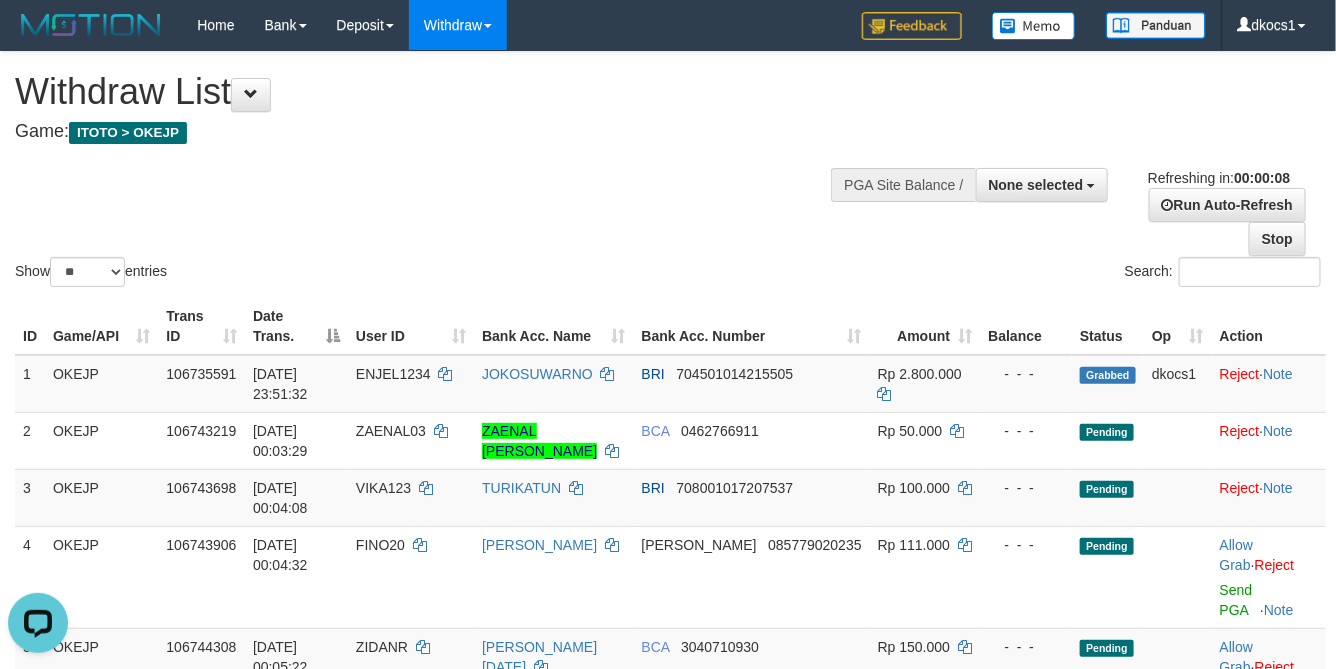 scroll, scrollTop: 0, scrollLeft: 0, axis: both 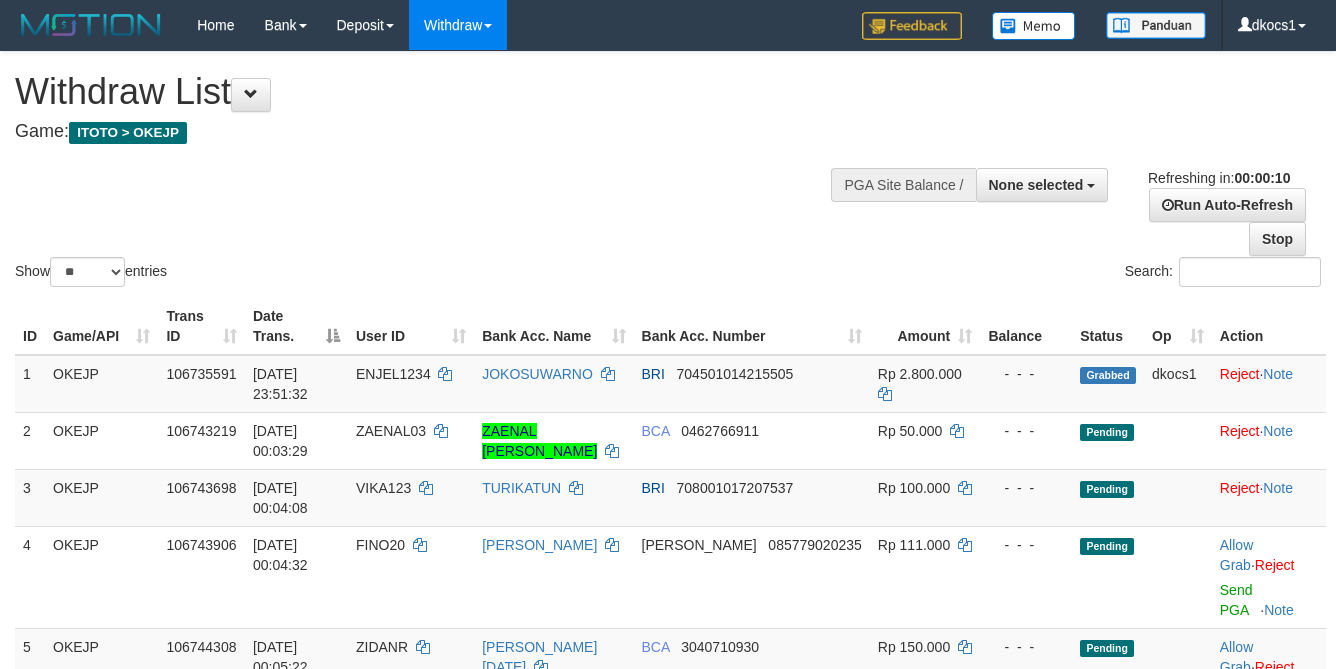 select 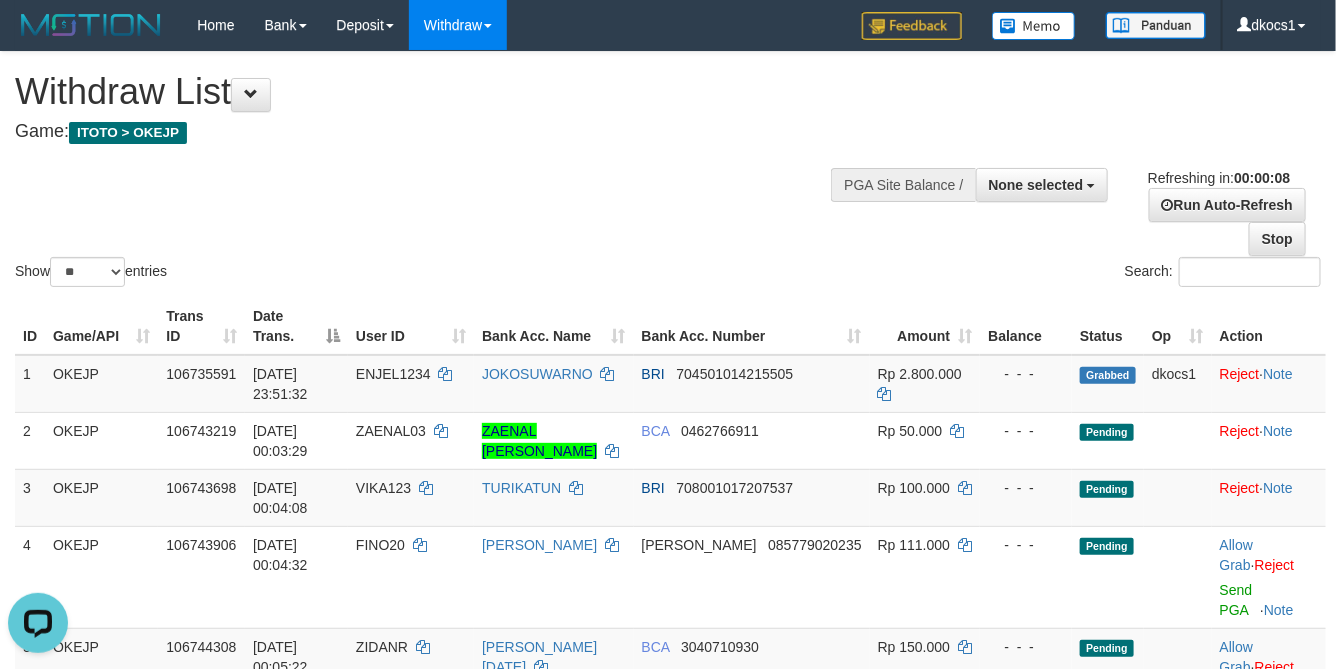 scroll, scrollTop: 0, scrollLeft: 0, axis: both 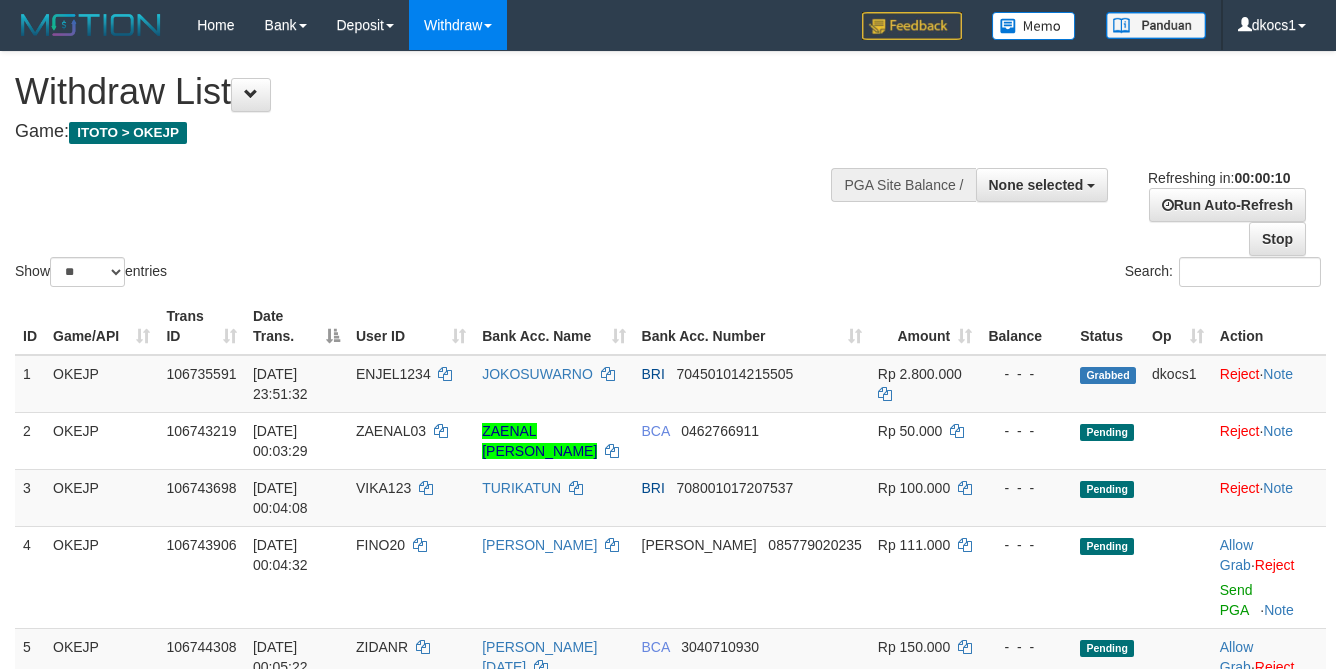 select 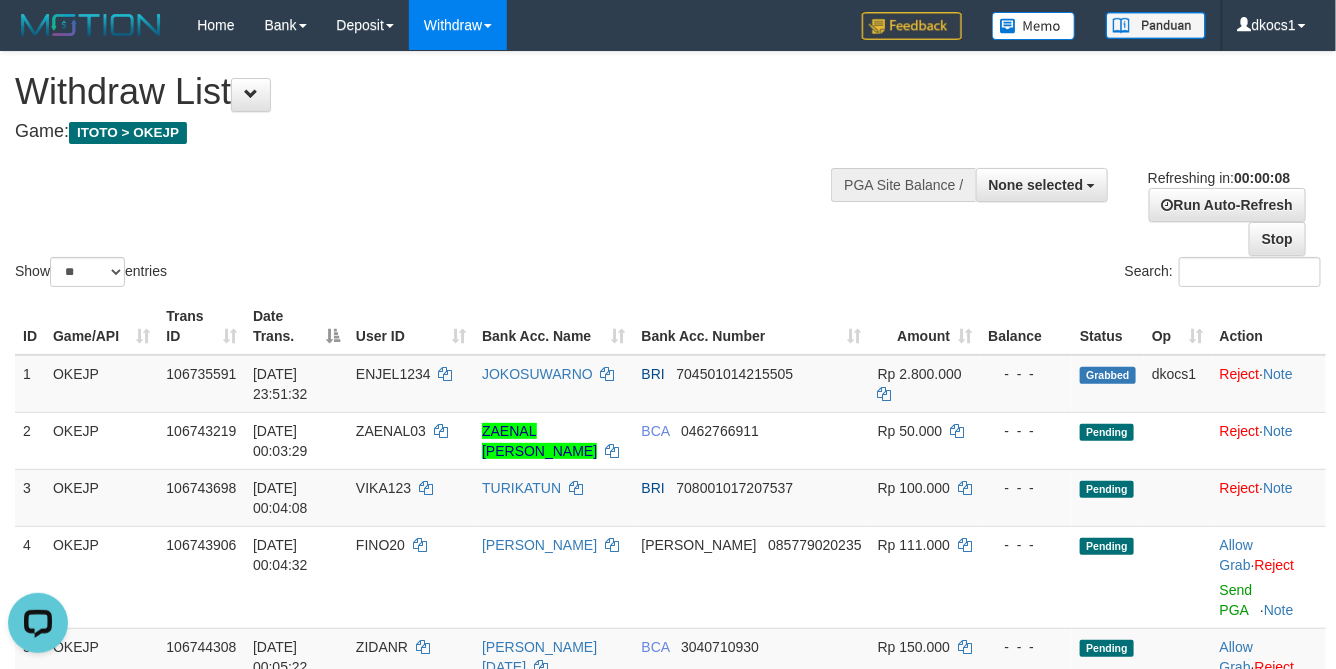 scroll, scrollTop: 0, scrollLeft: 0, axis: both 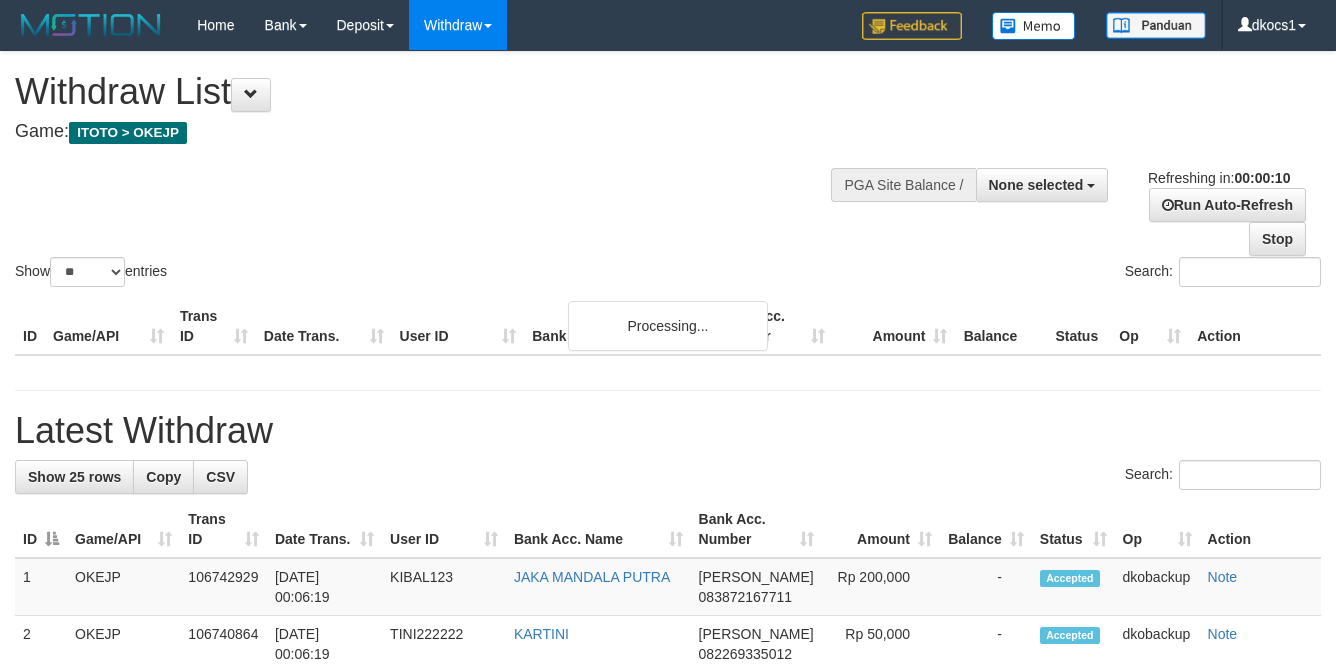 select 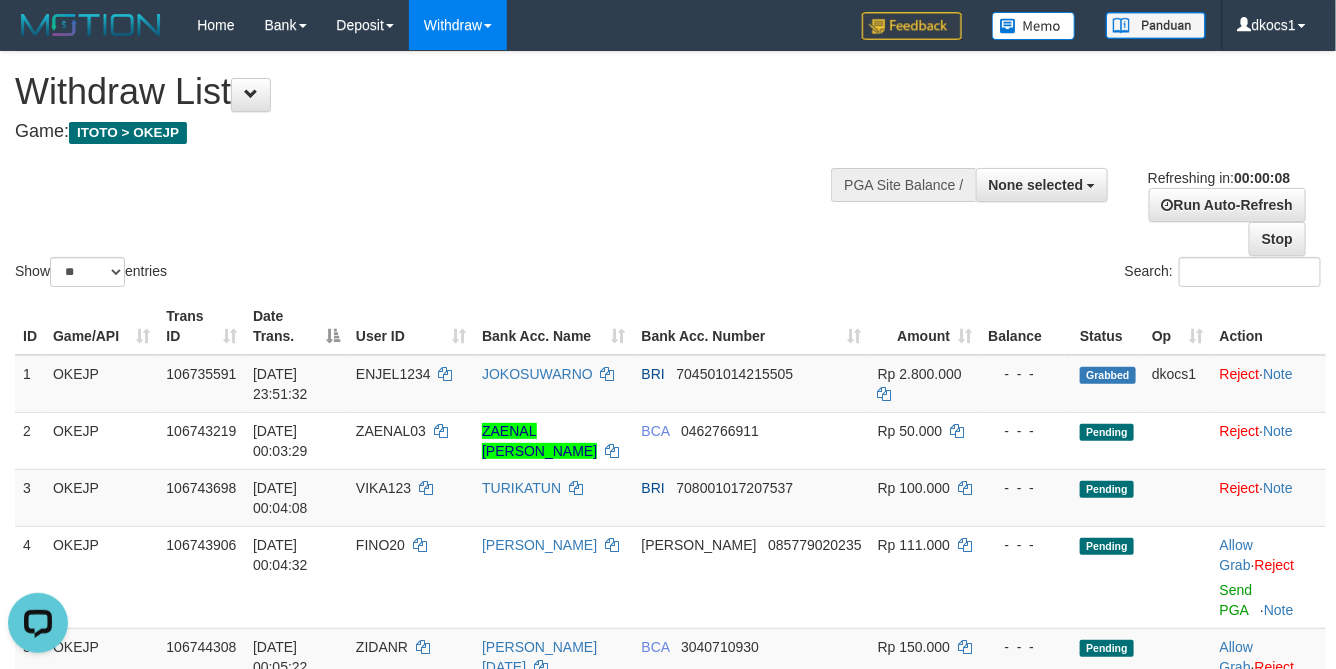 scroll, scrollTop: 0, scrollLeft: 0, axis: both 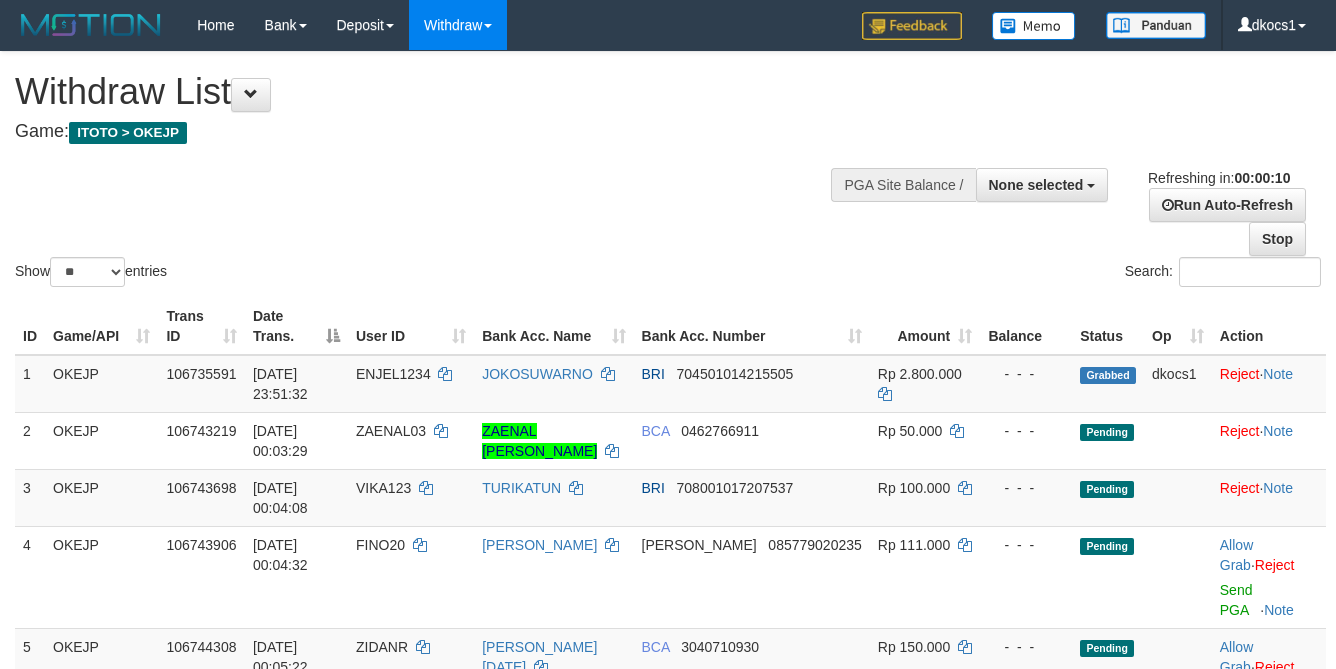select 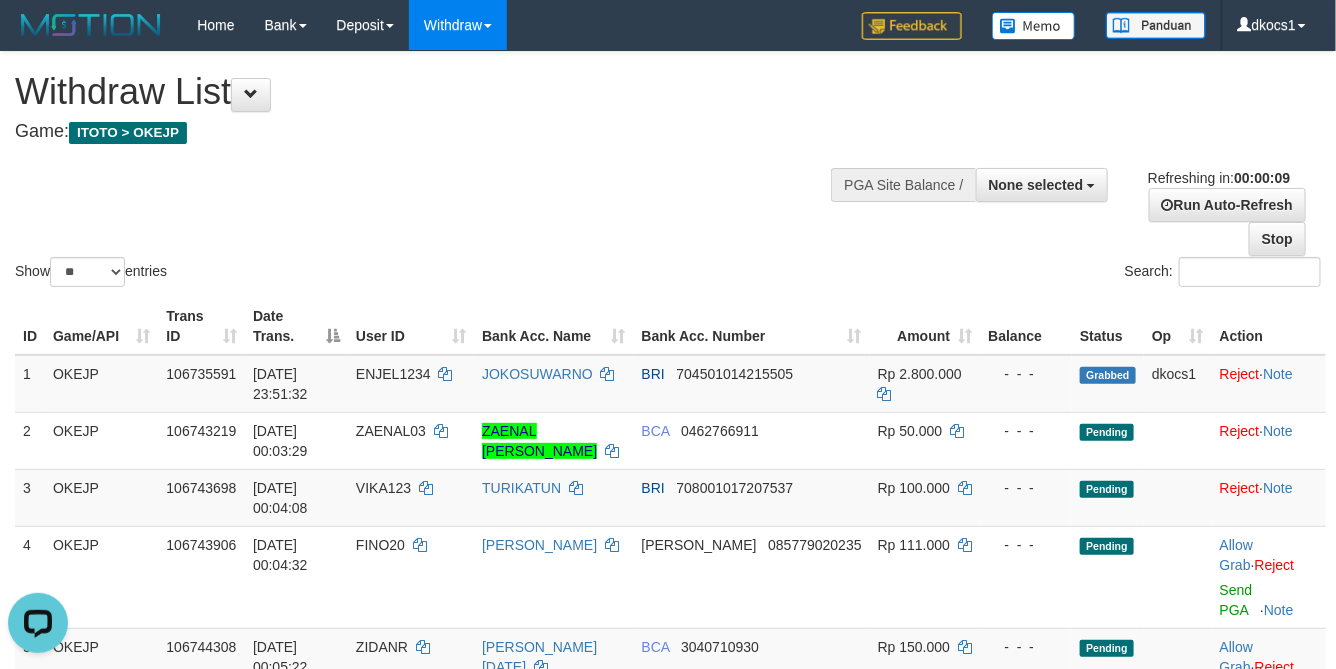scroll, scrollTop: 0, scrollLeft: 0, axis: both 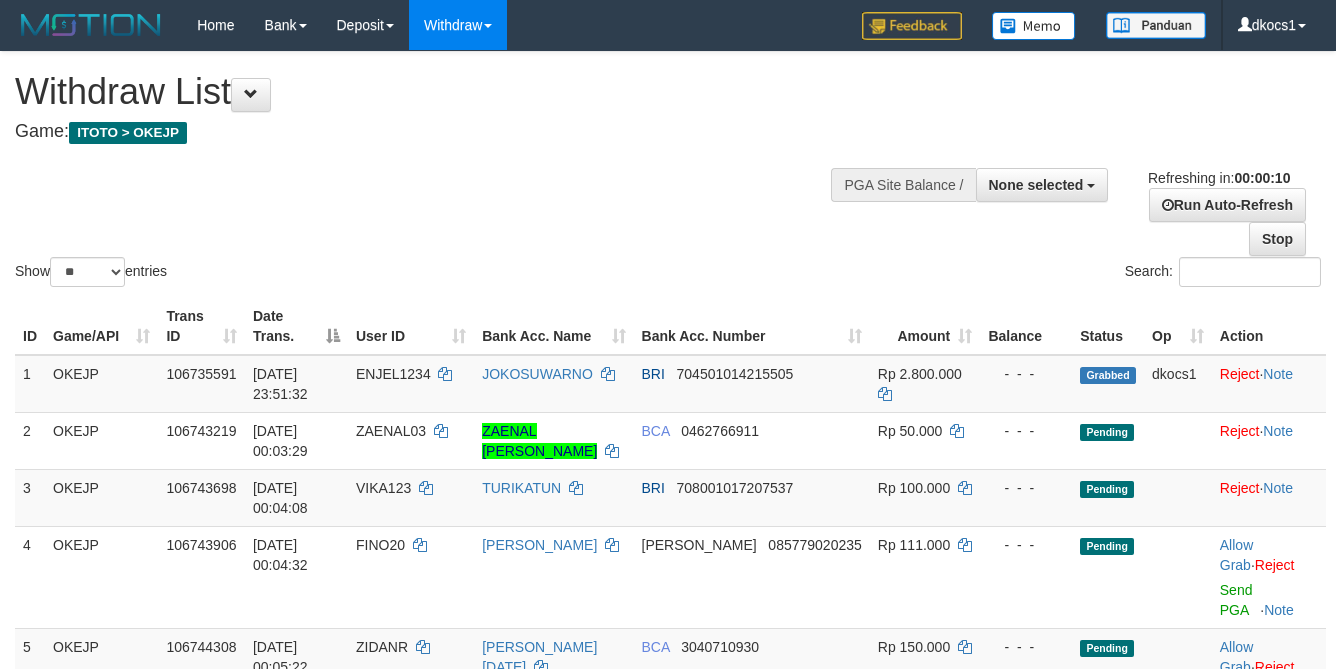 select 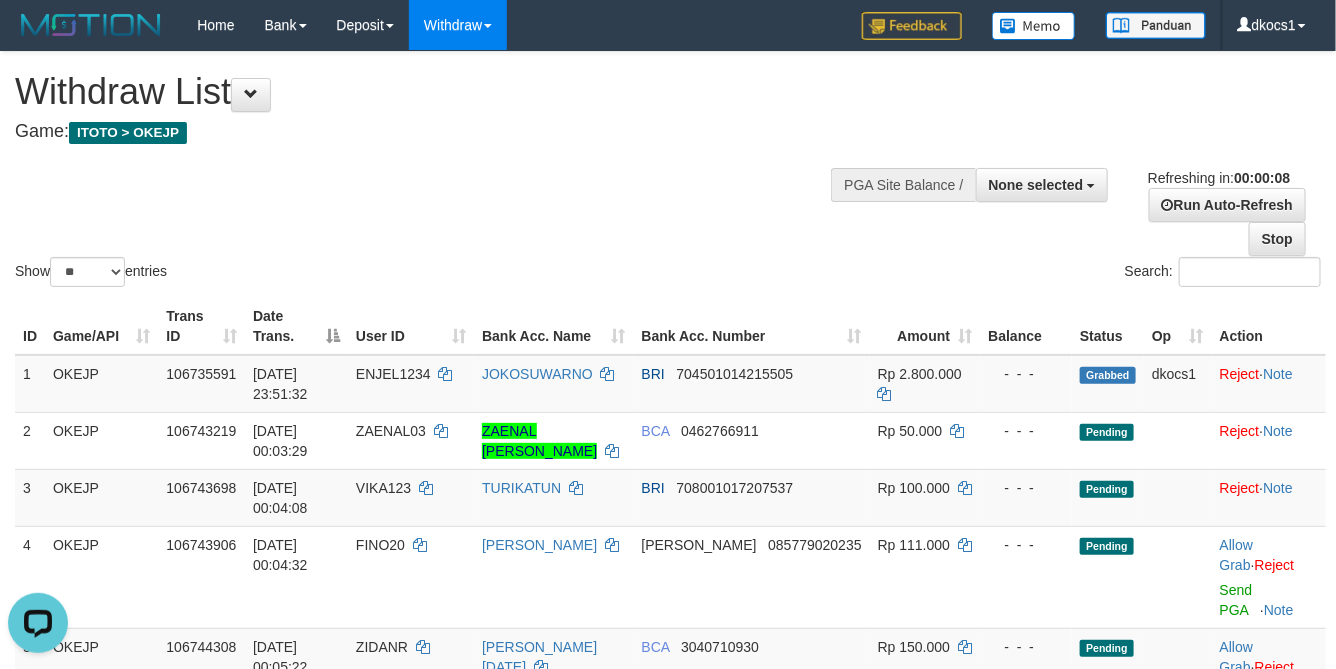 scroll, scrollTop: 0, scrollLeft: 0, axis: both 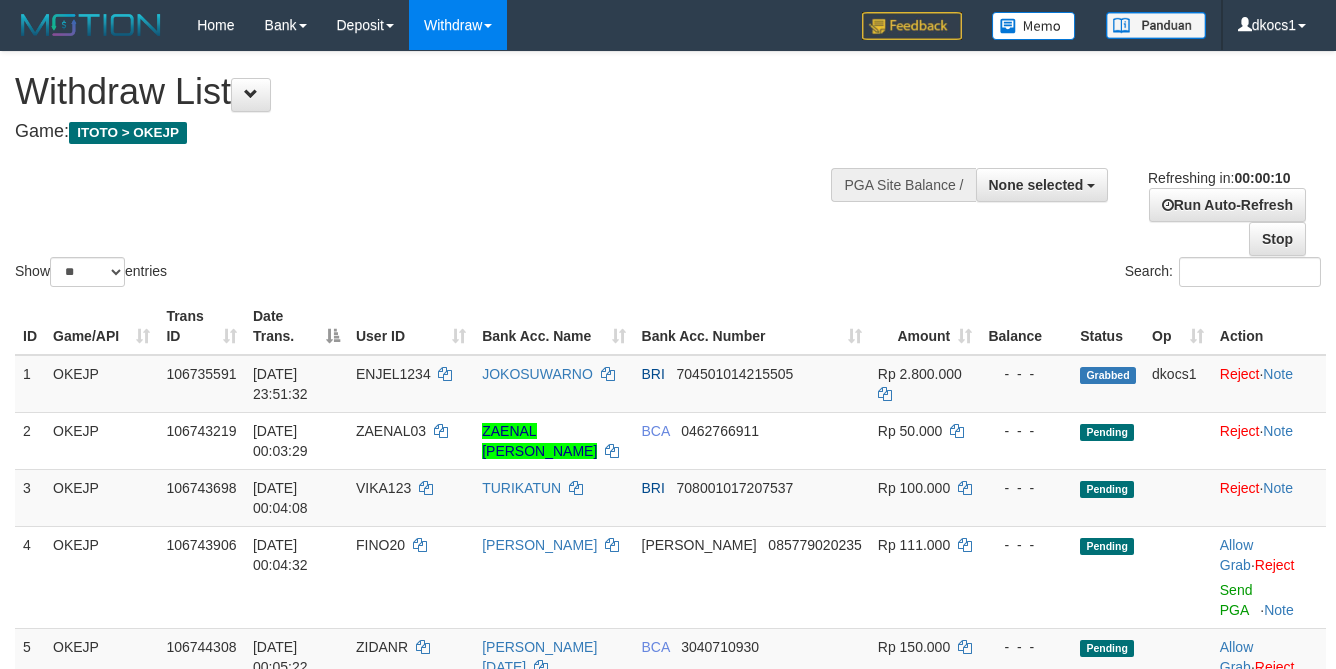 select 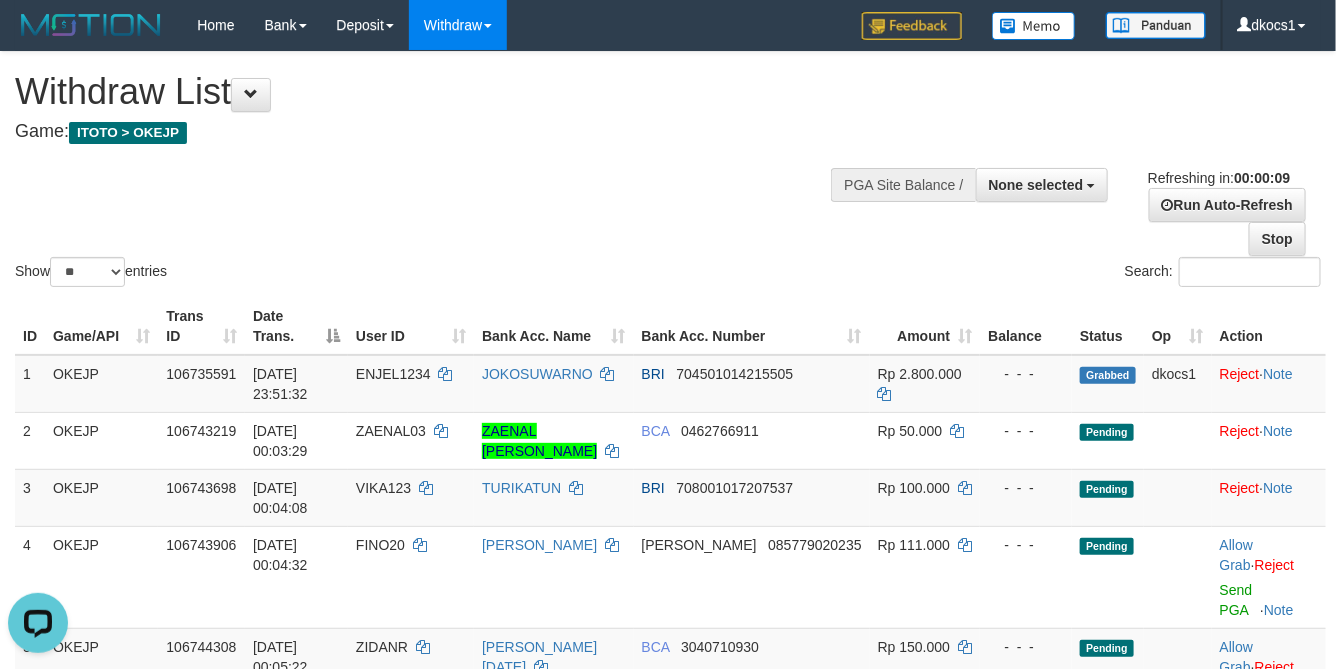 scroll, scrollTop: 0, scrollLeft: 0, axis: both 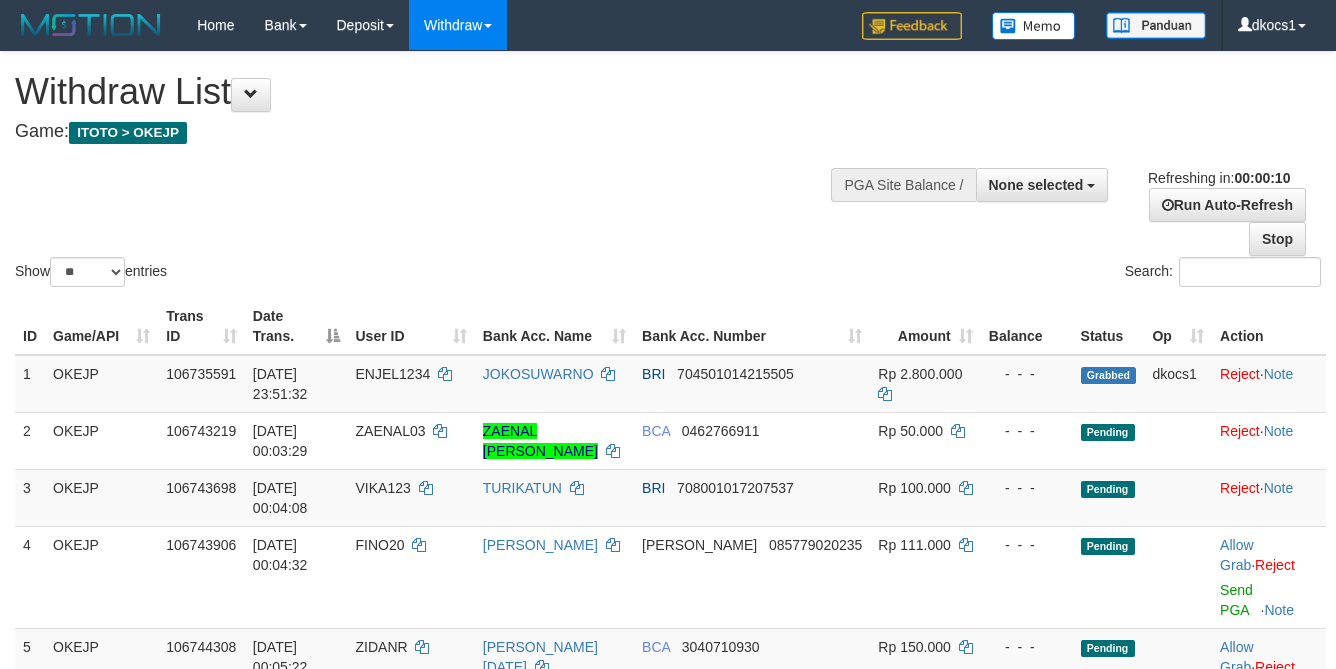 select 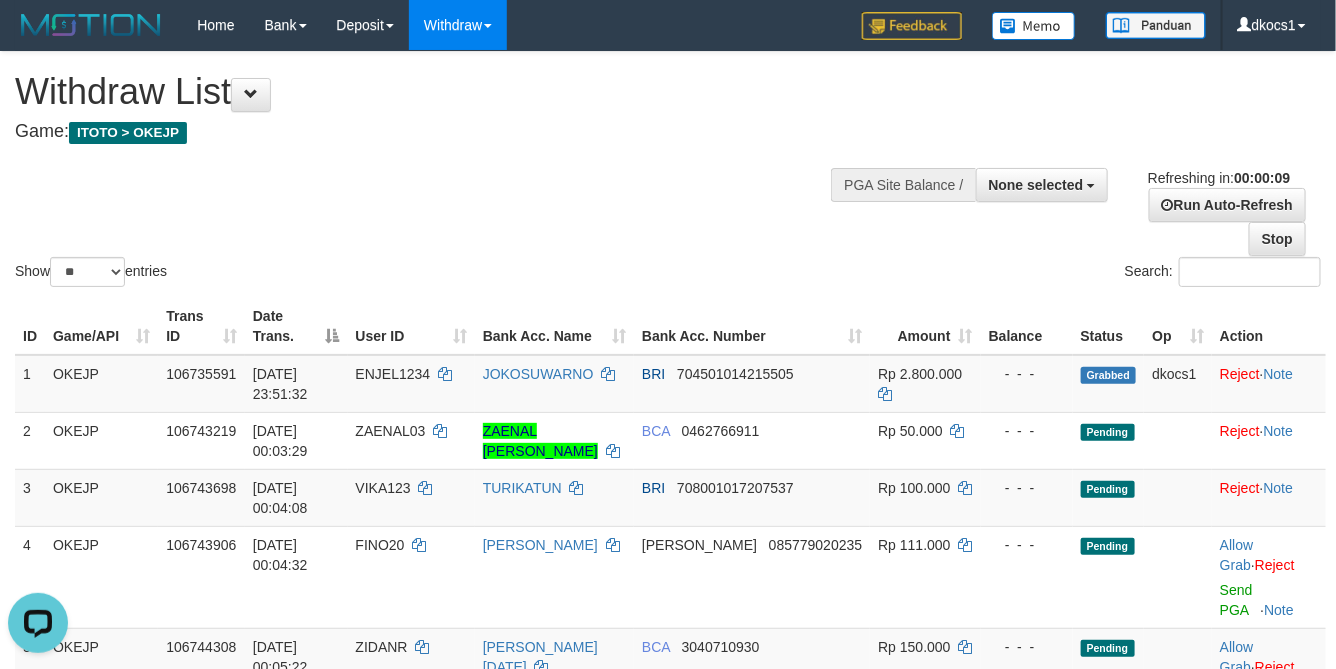 scroll, scrollTop: 0, scrollLeft: 0, axis: both 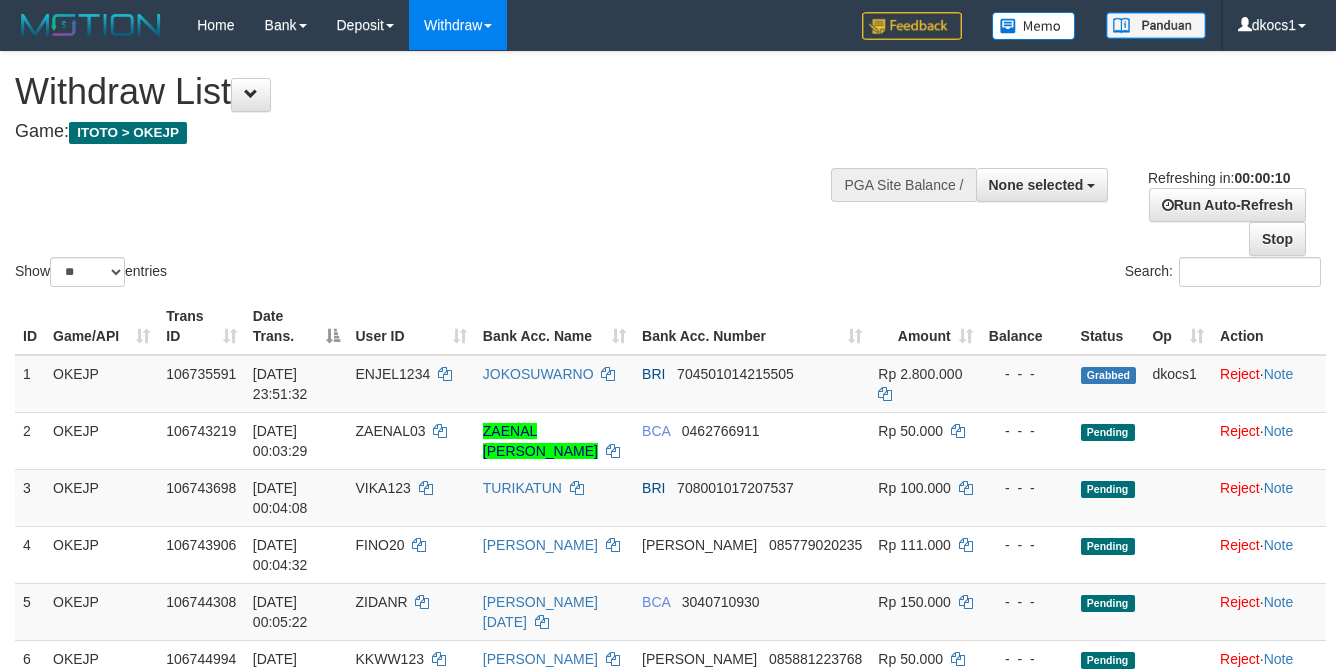 select 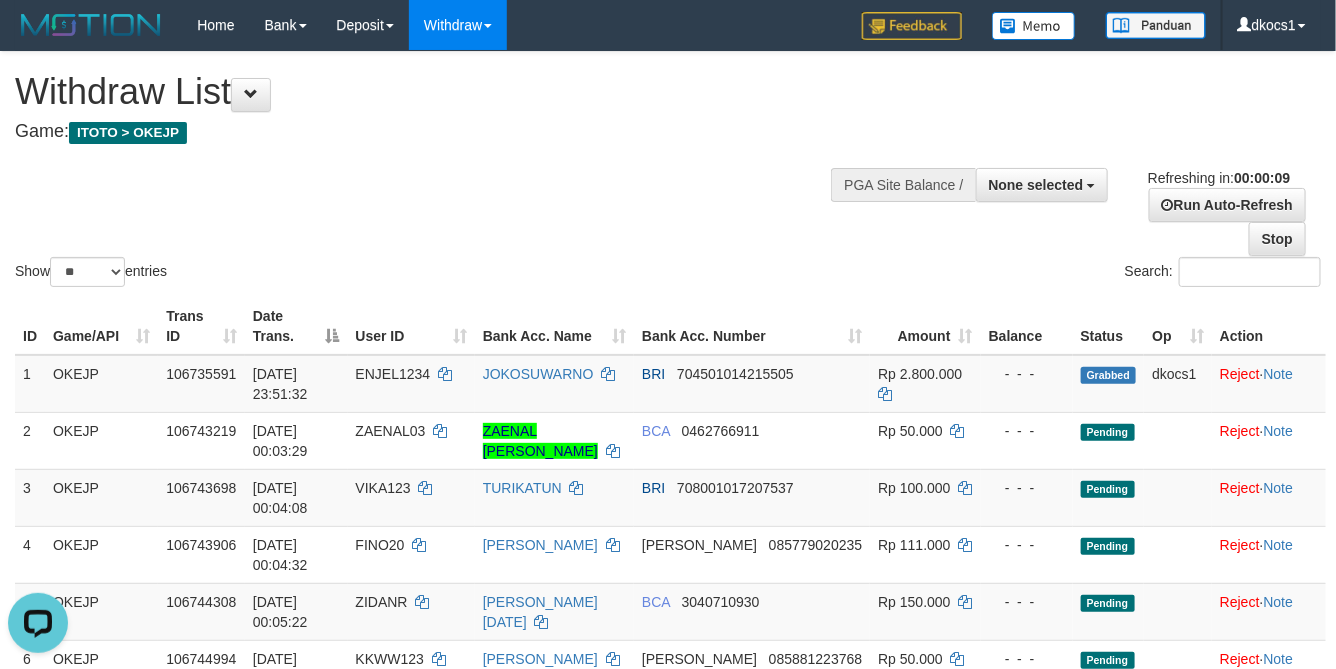 scroll, scrollTop: 0, scrollLeft: 0, axis: both 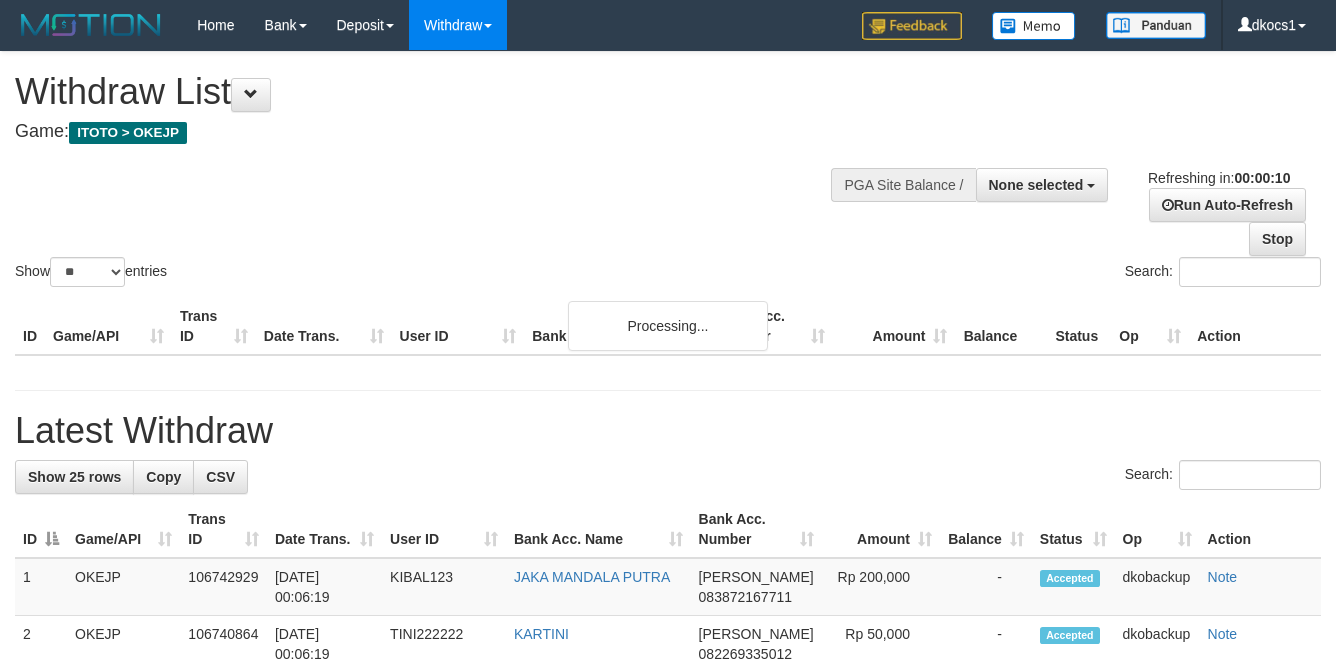 select 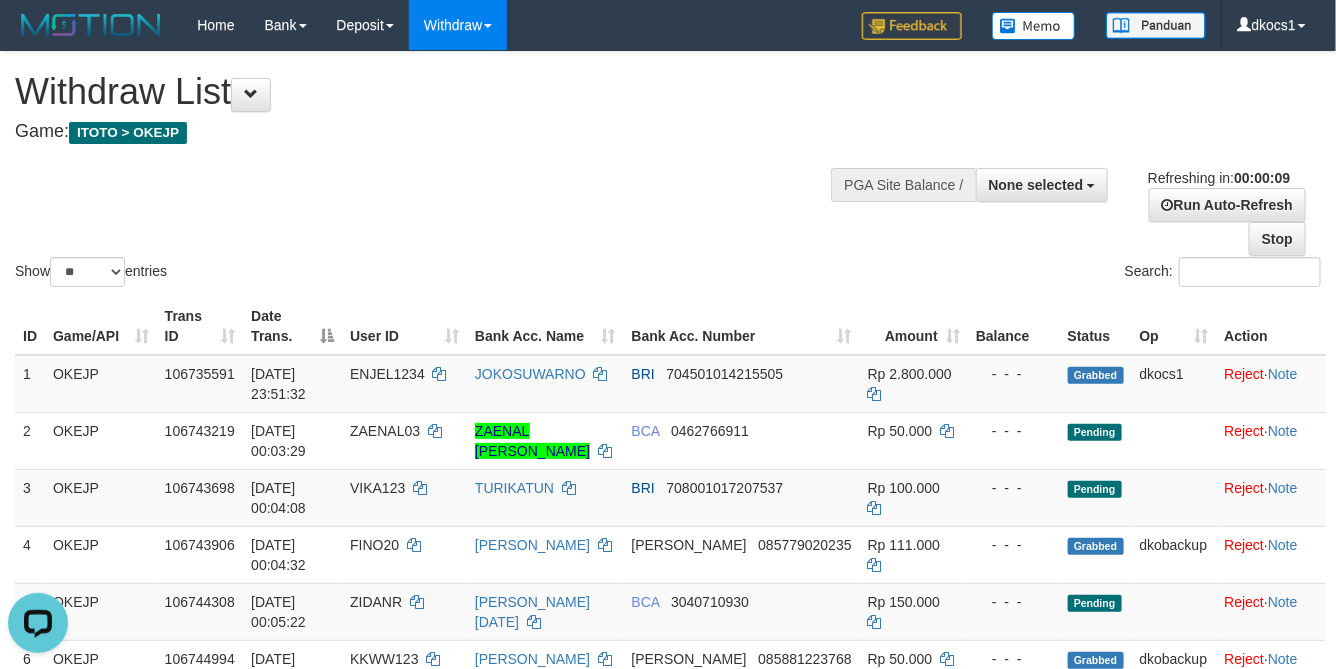 scroll, scrollTop: 0, scrollLeft: 0, axis: both 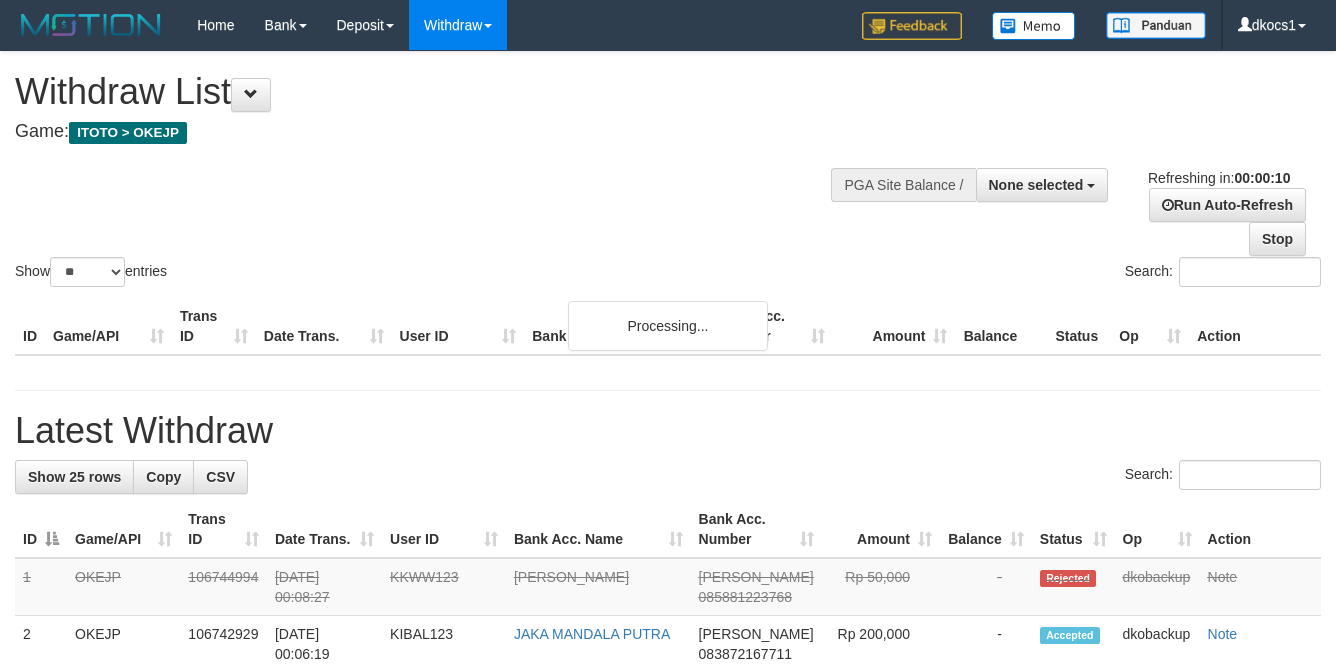 select 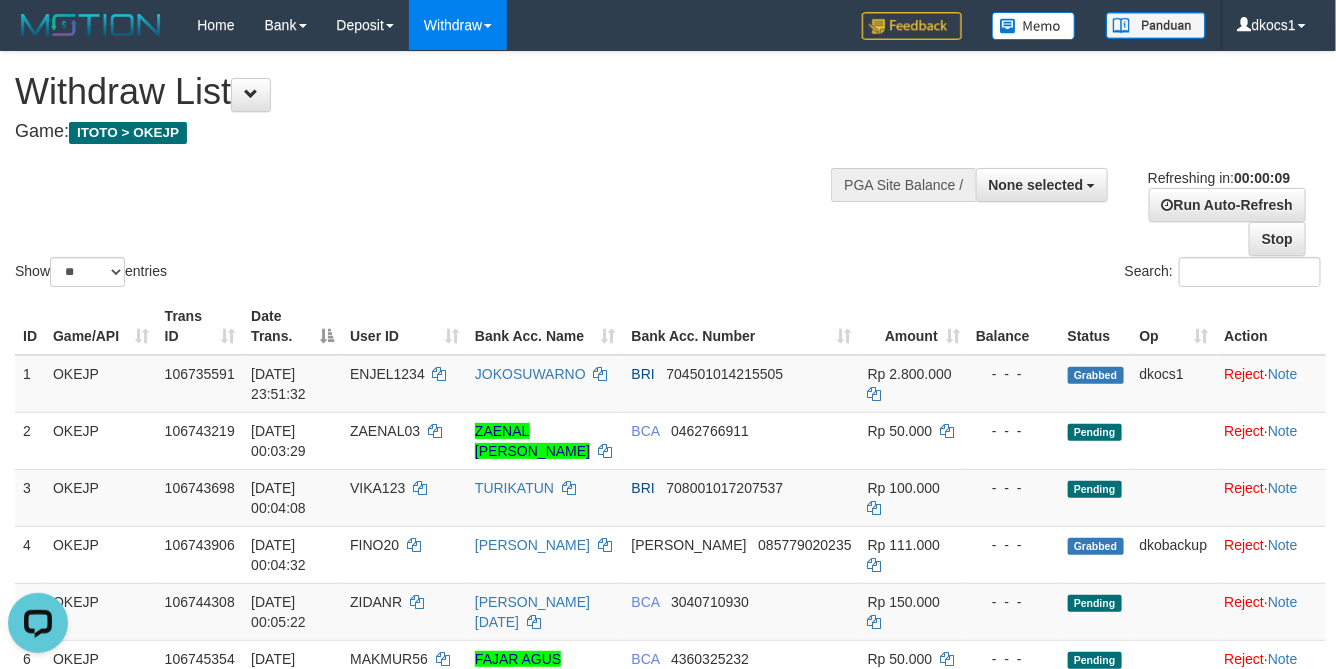 scroll, scrollTop: 0, scrollLeft: 0, axis: both 